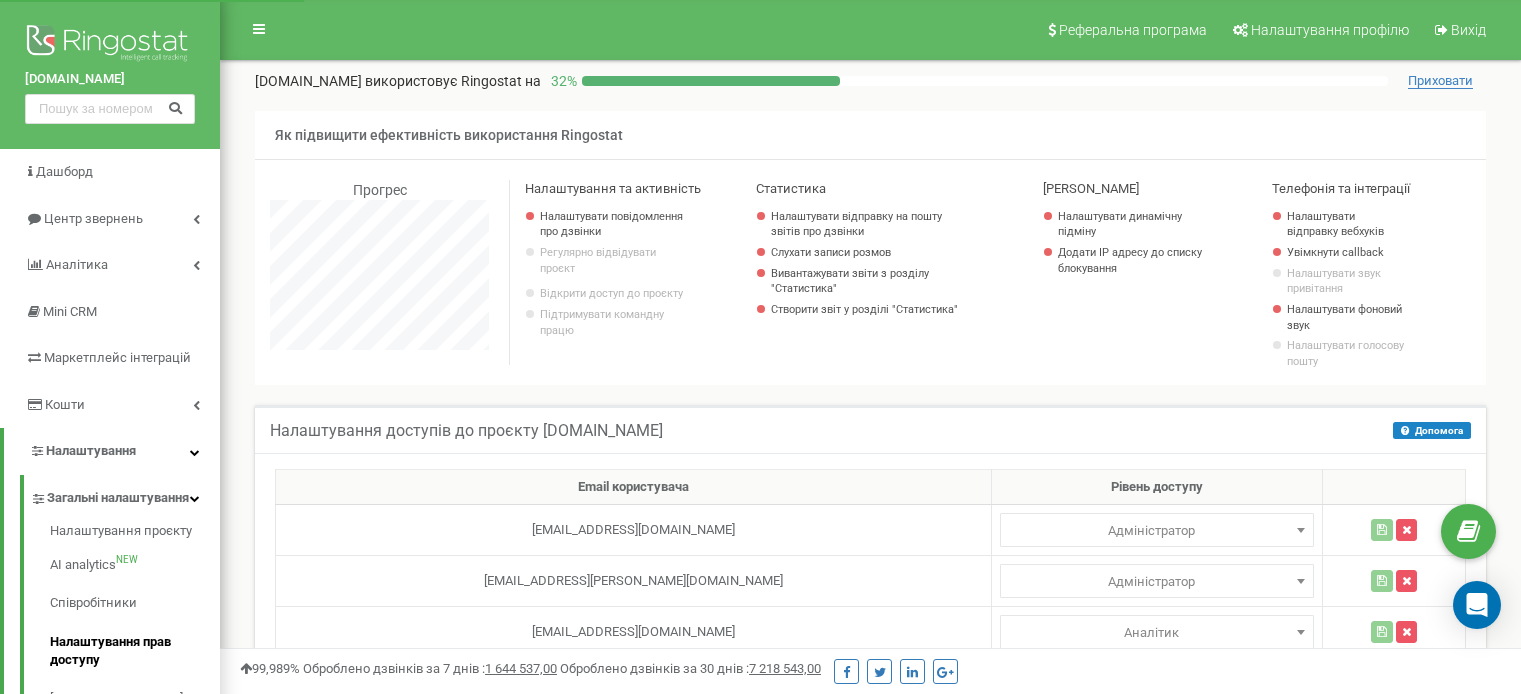 select 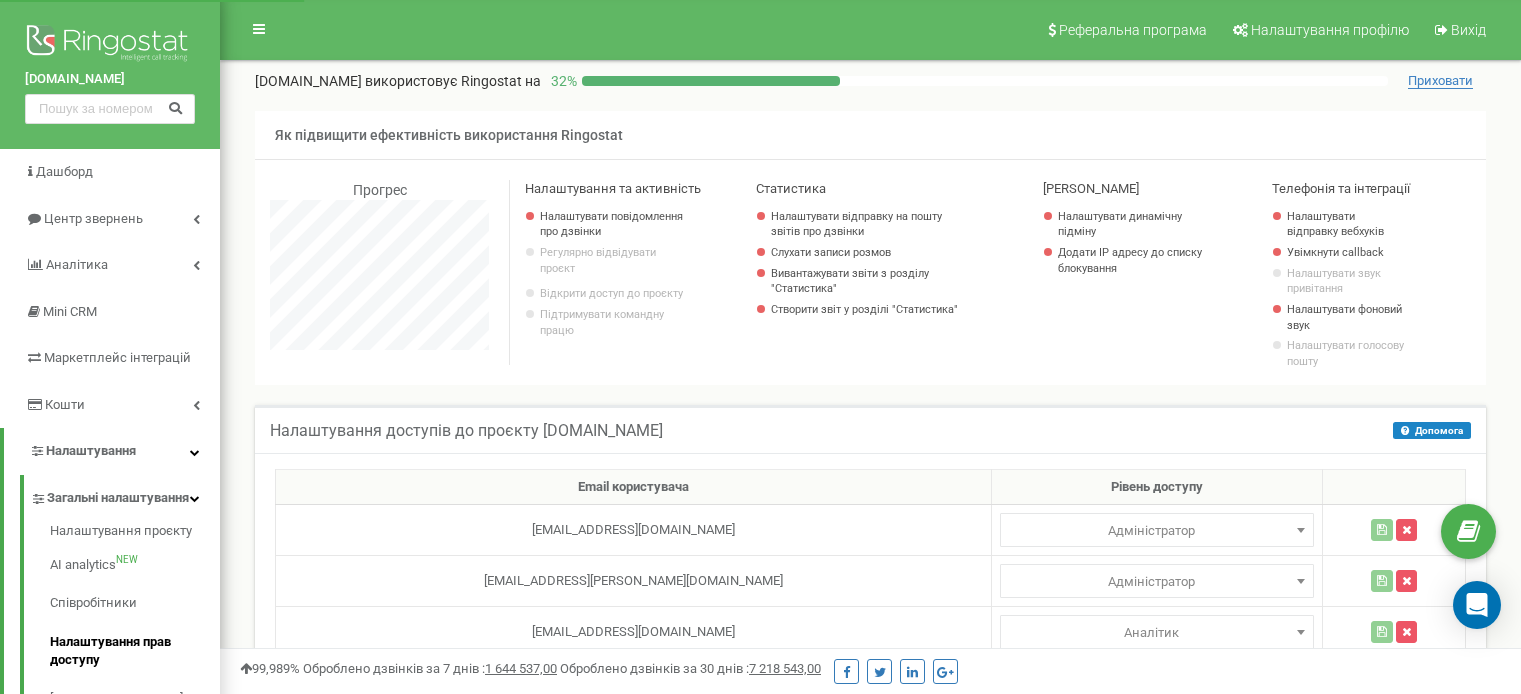 scroll, scrollTop: 0, scrollLeft: 0, axis: both 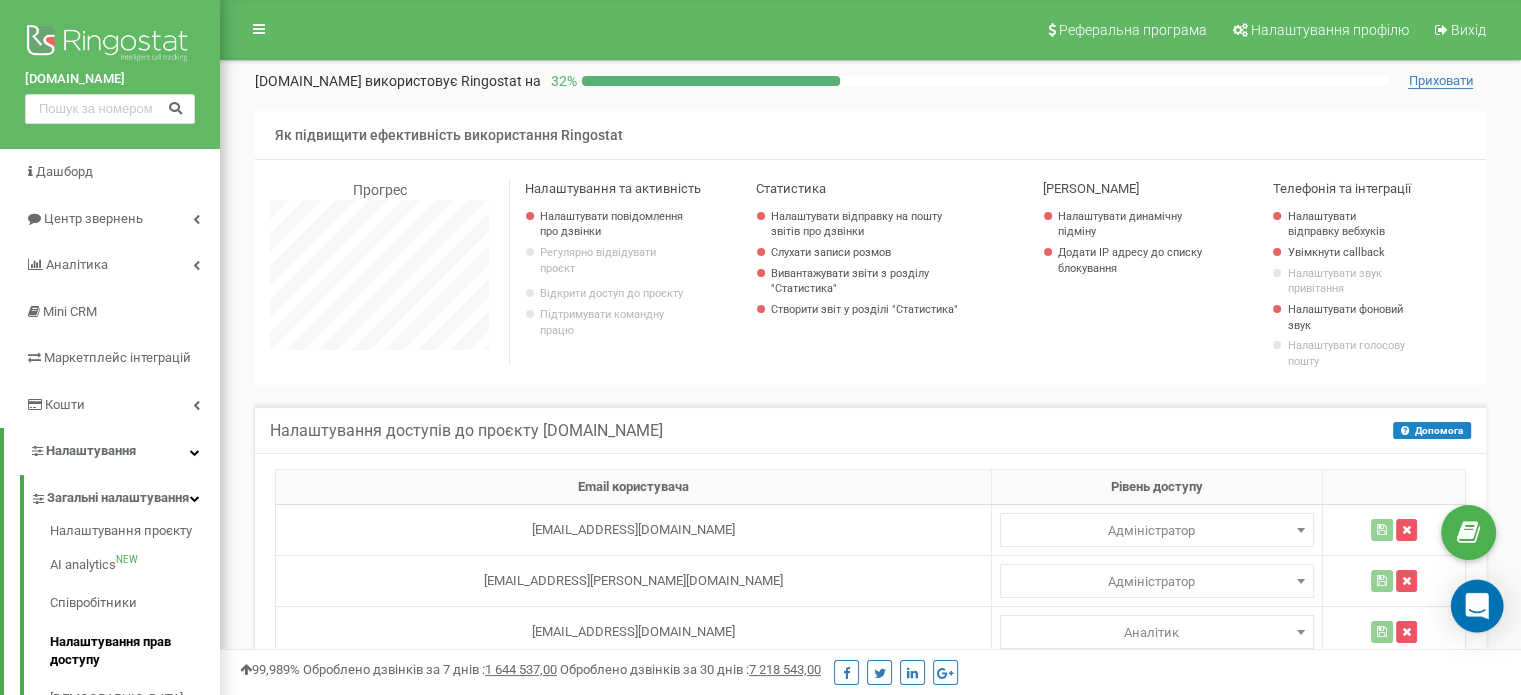 click 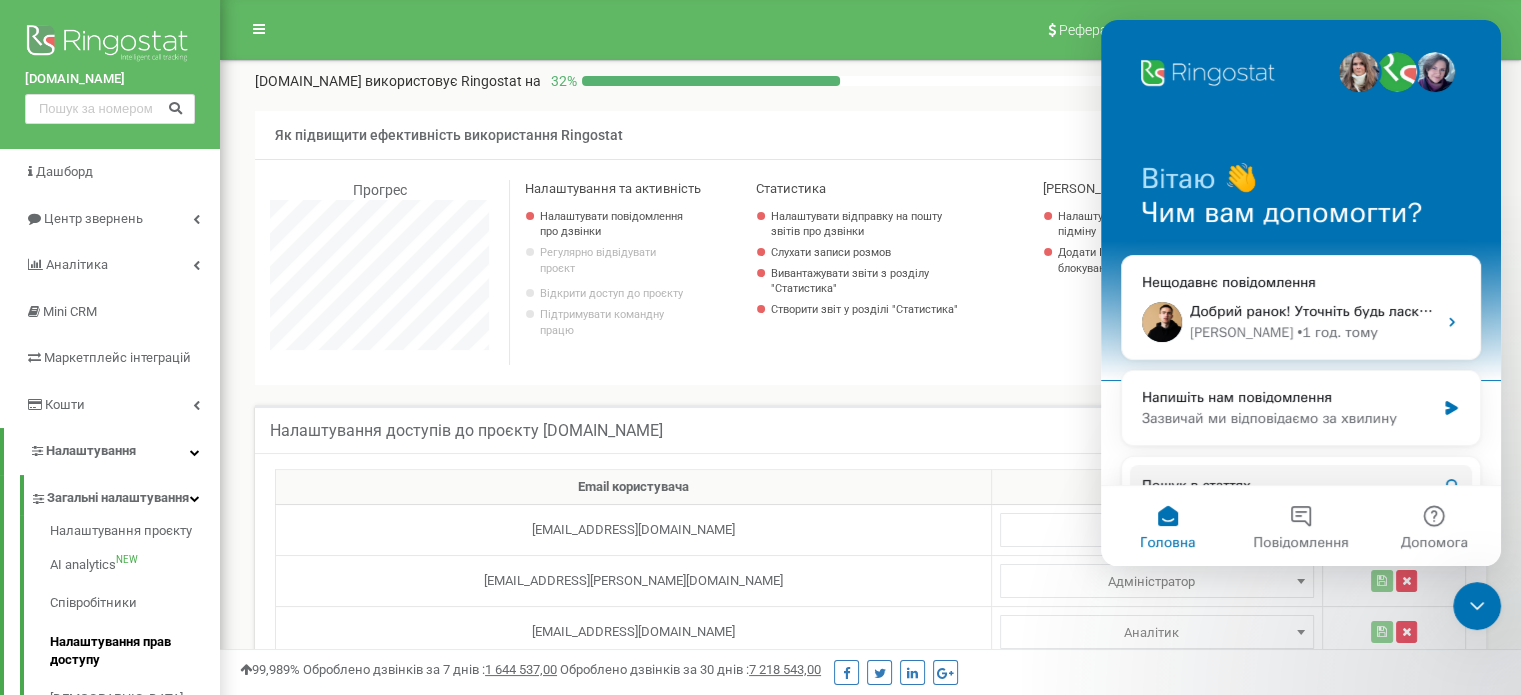 scroll, scrollTop: 0, scrollLeft: 0, axis: both 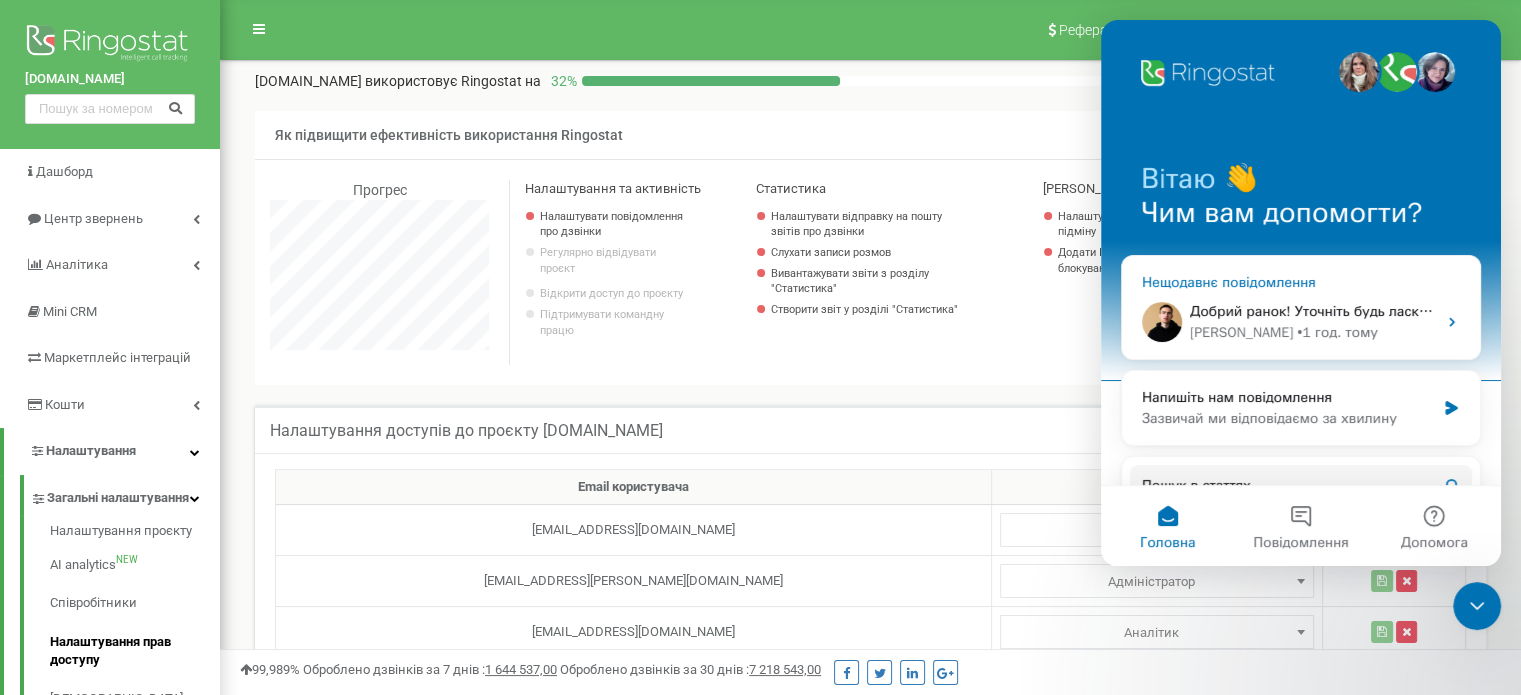 click 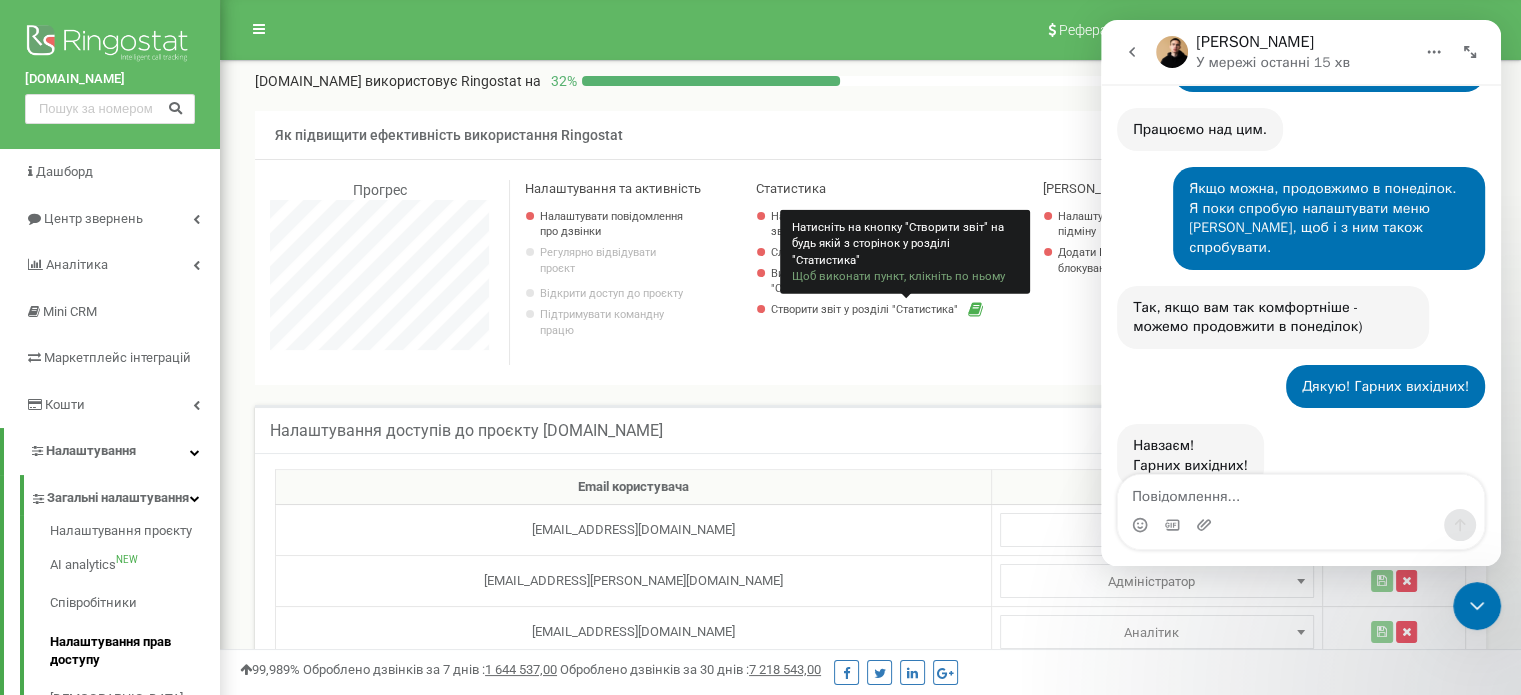 scroll, scrollTop: 2740, scrollLeft: 0, axis: vertical 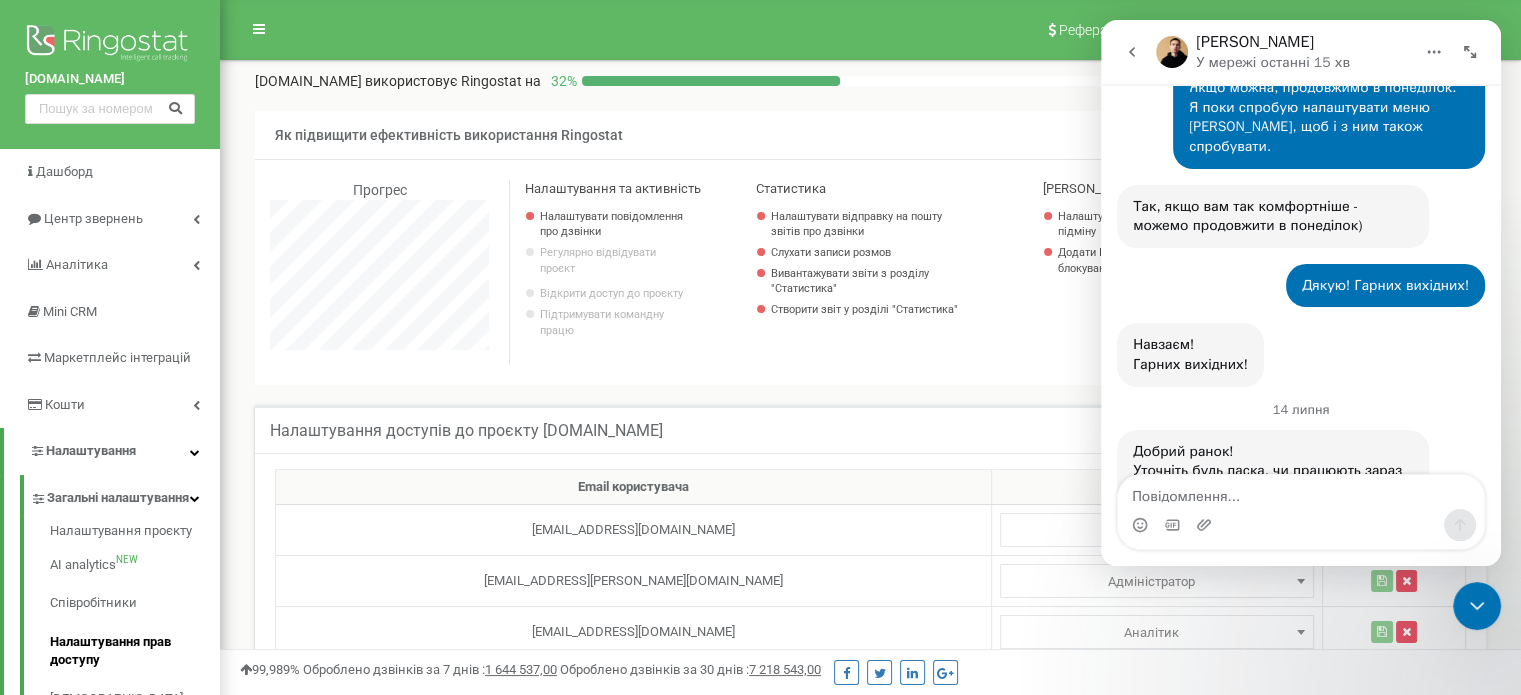 click on "Email користувача" at bounding box center (634, 487) 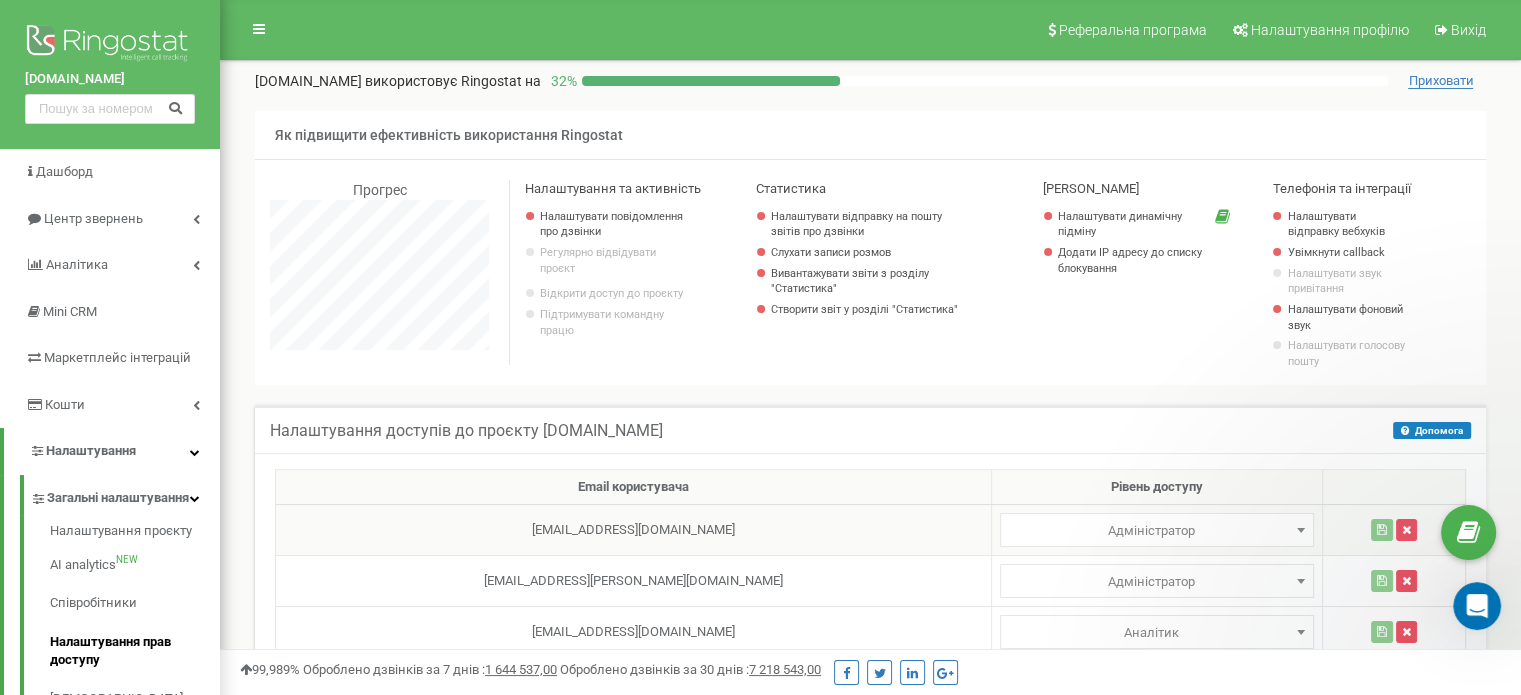 scroll, scrollTop: 0, scrollLeft: 0, axis: both 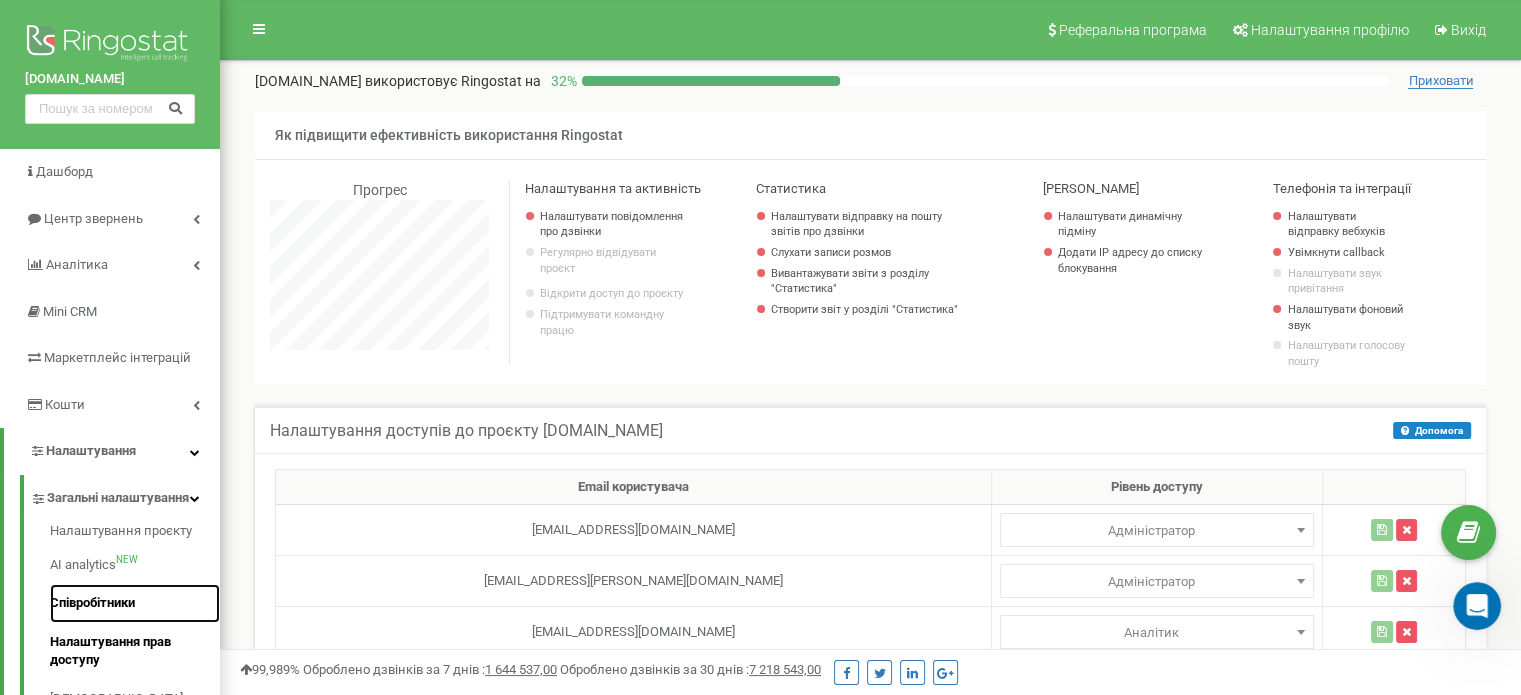click on "Співробітники" at bounding box center (135, 603) 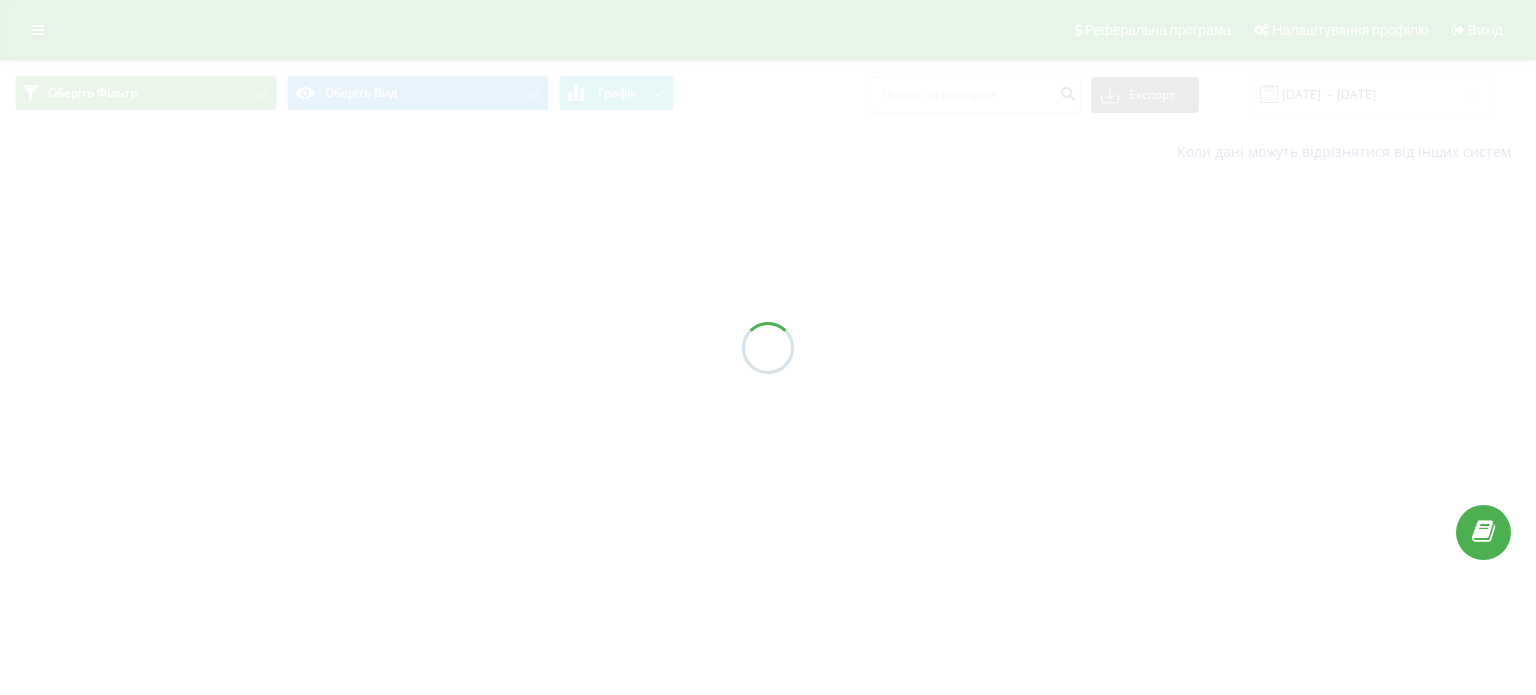 scroll, scrollTop: 0, scrollLeft: 0, axis: both 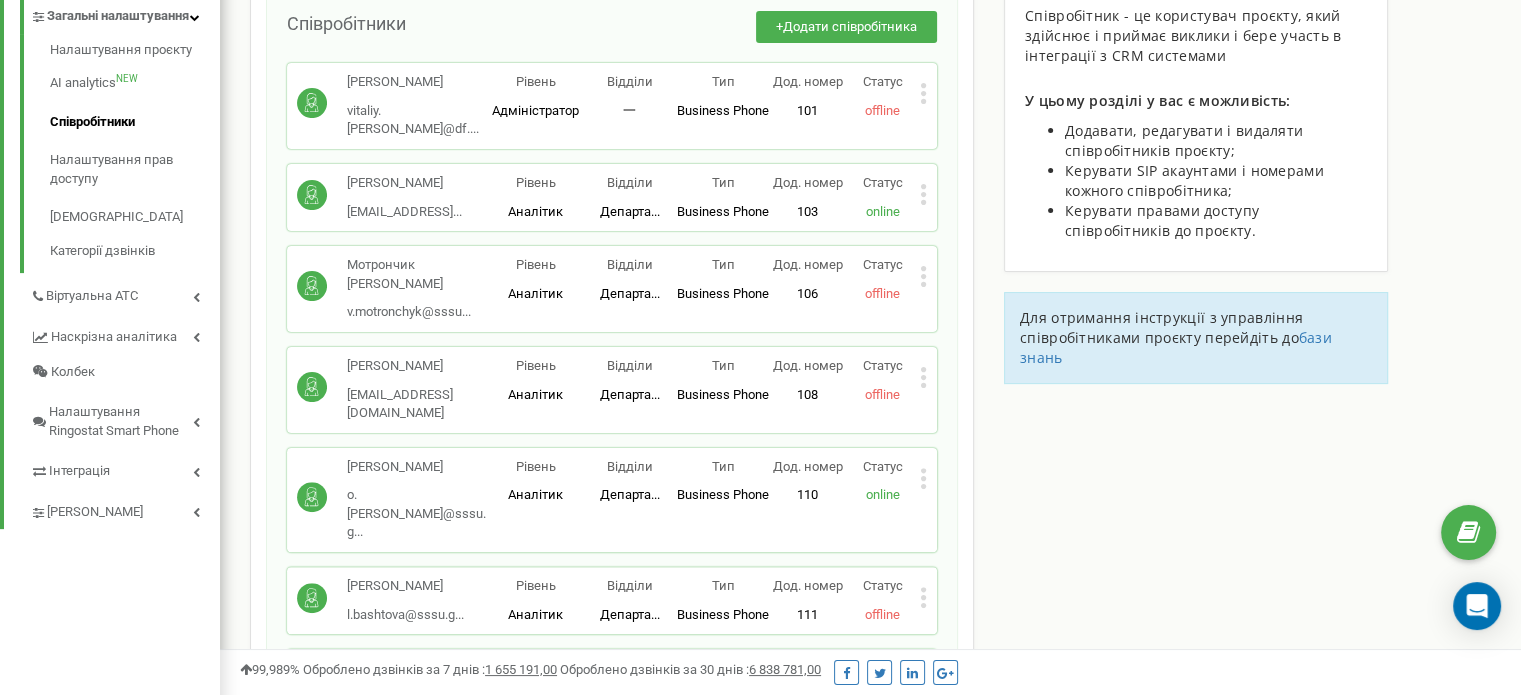 click 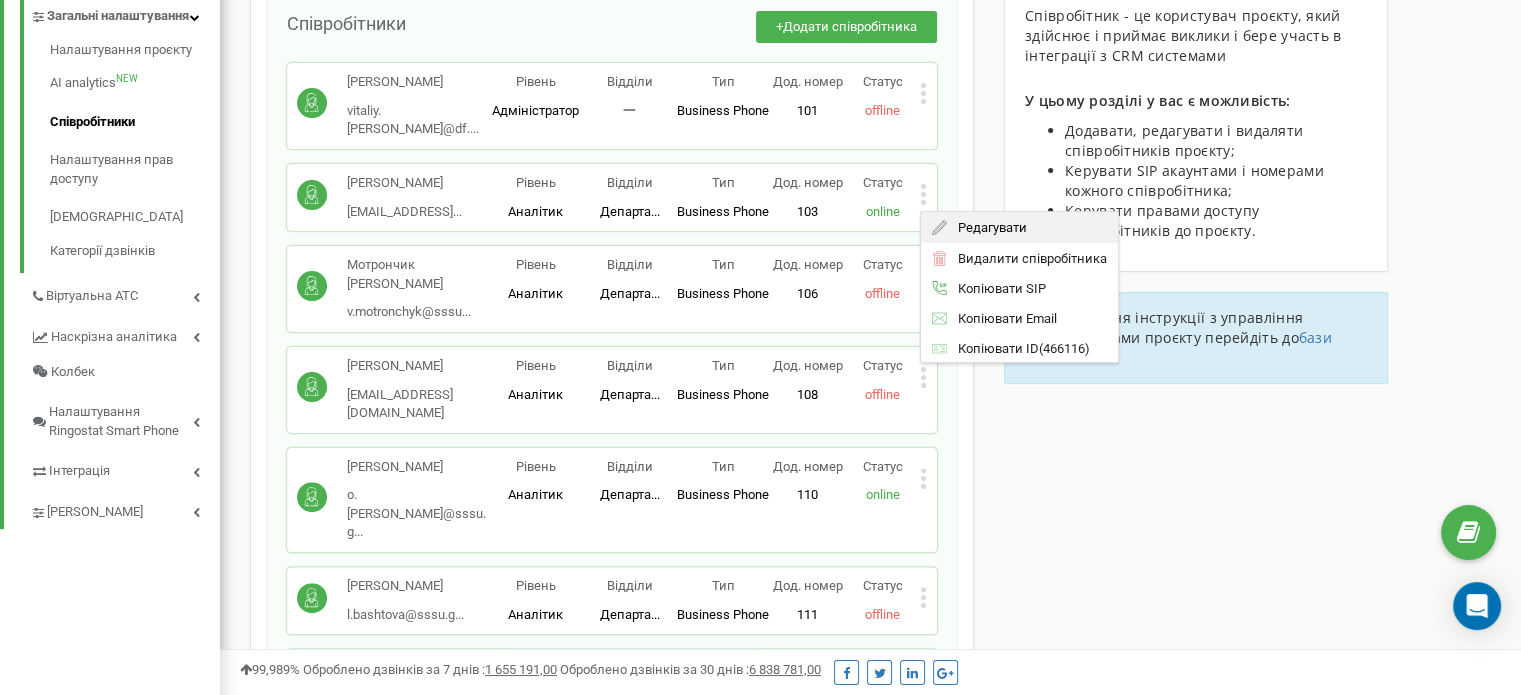 click on "Редагувати" at bounding box center [986, 226] 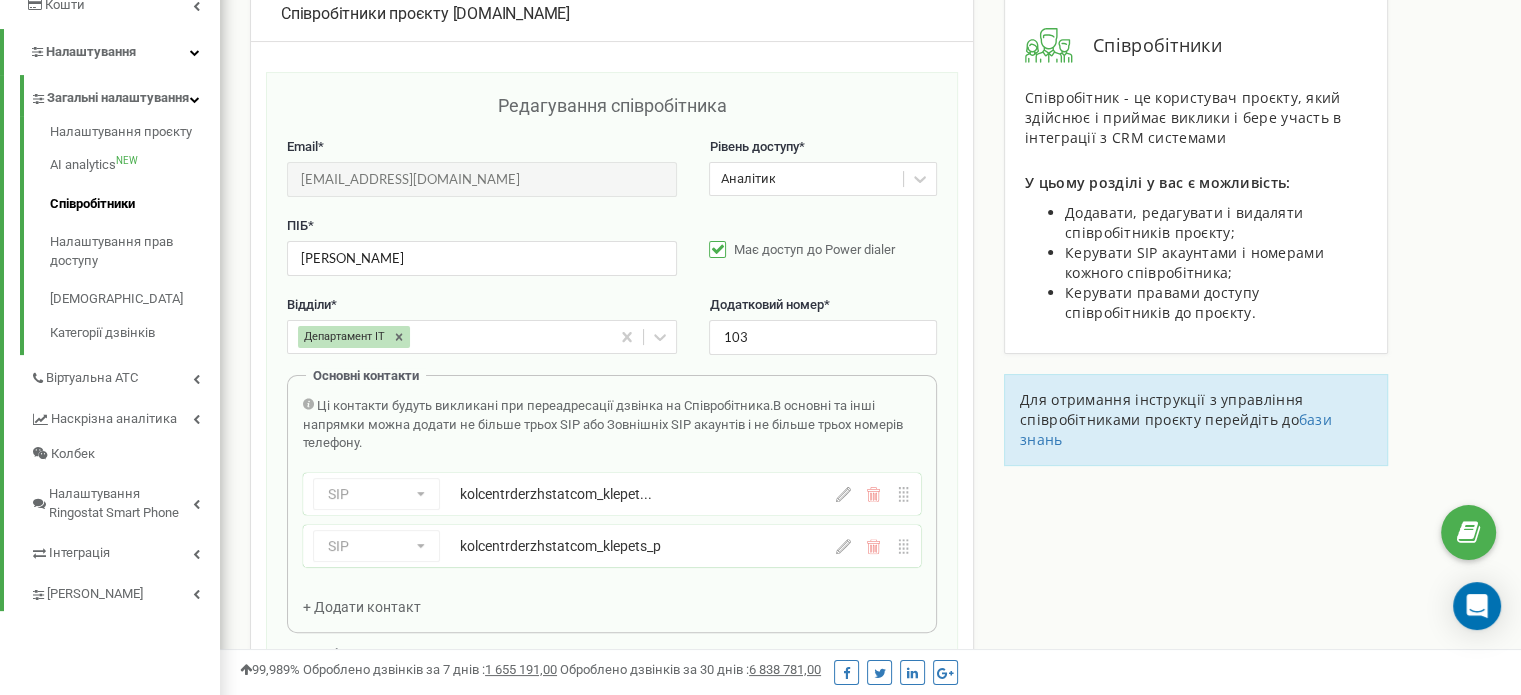 scroll, scrollTop: 200, scrollLeft: 0, axis: vertical 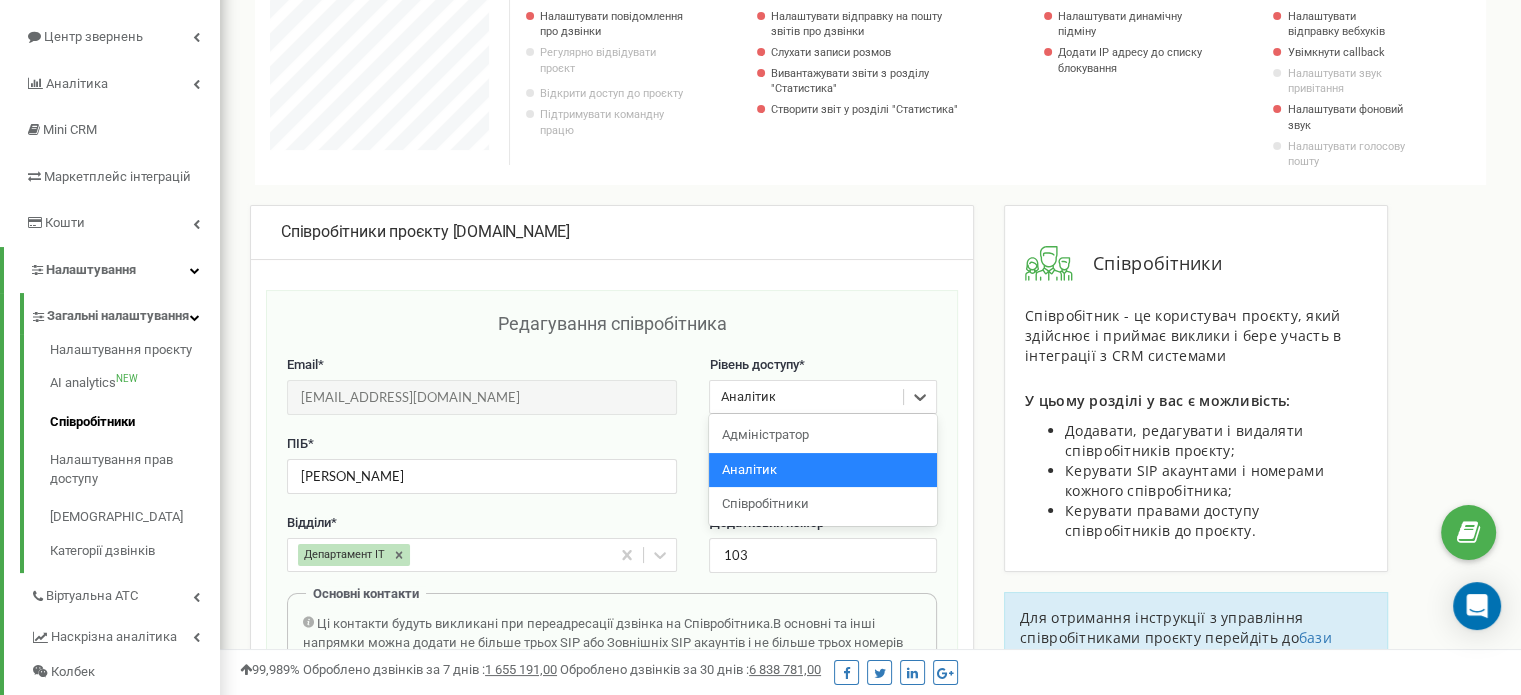 click on "Аналітик" at bounding box center [806, 397] 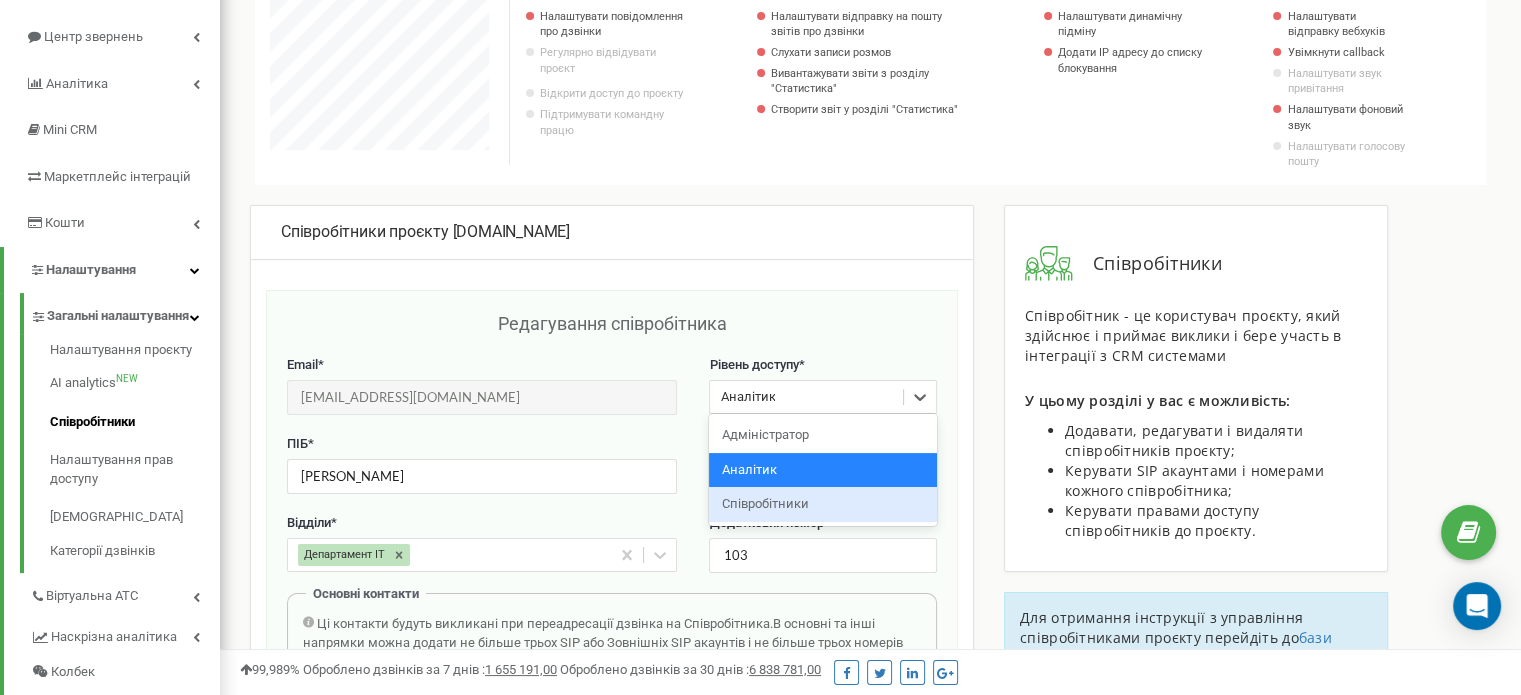 click on "Співробітники" at bounding box center [822, 504] 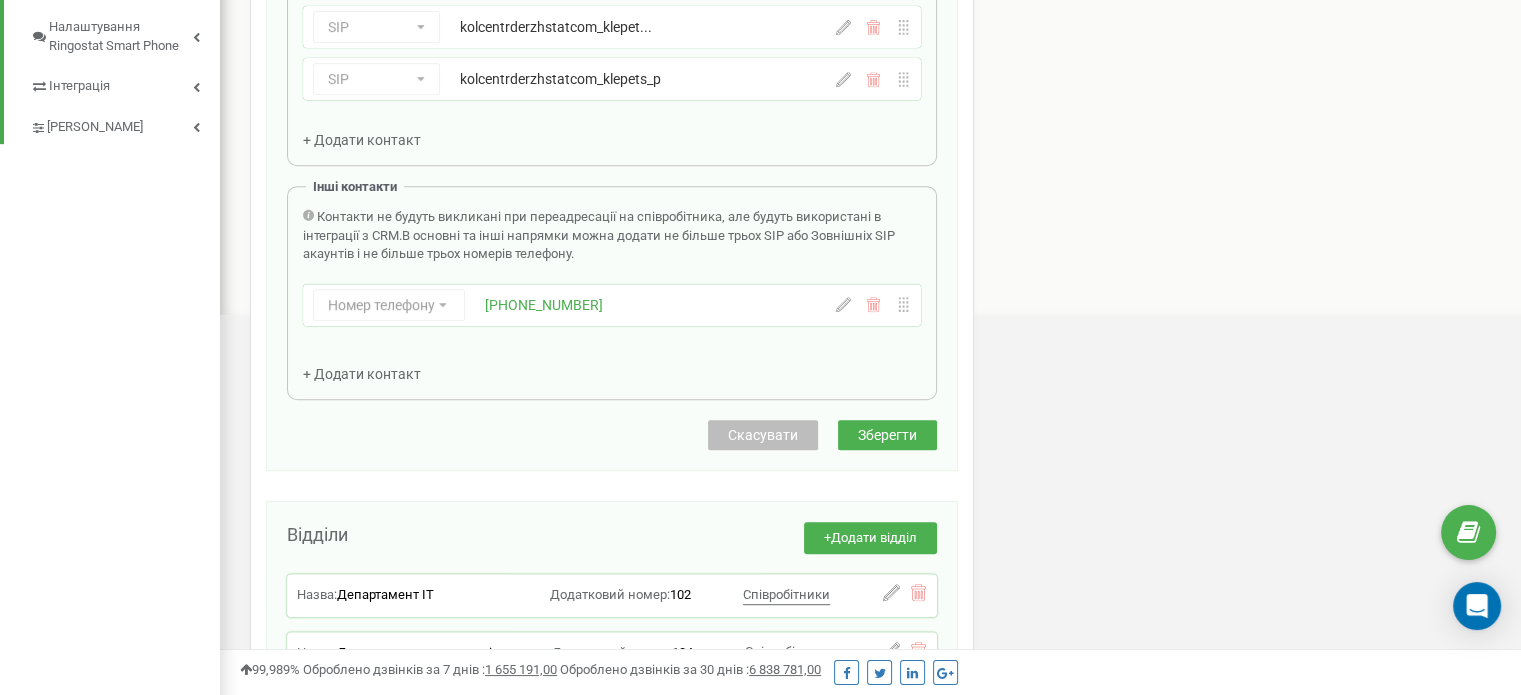 scroll, scrollTop: 900, scrollLeft: 0, axis: vertical 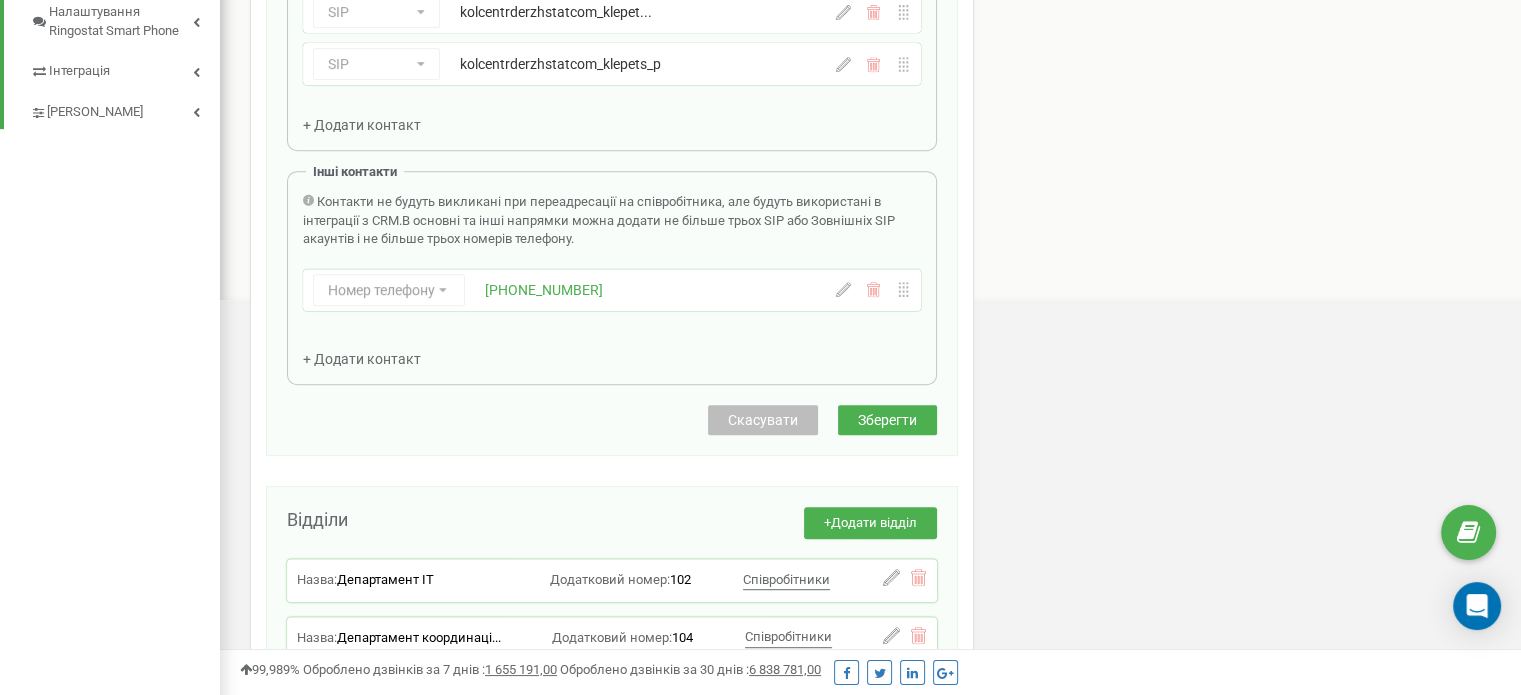 click on "Зберегти" at bounding box center (887, 420) 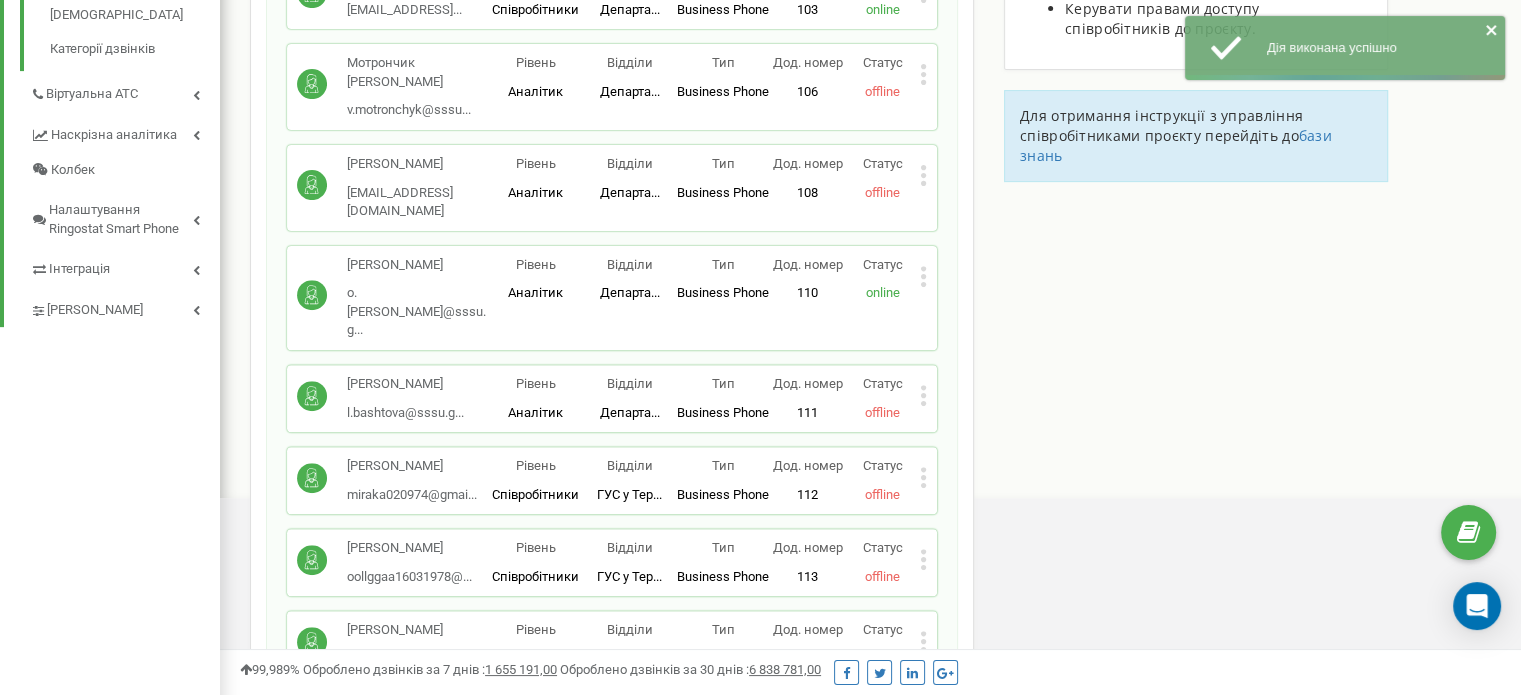 scroll, scrollTop: 400, scrollLeft: 0, axis: vertical 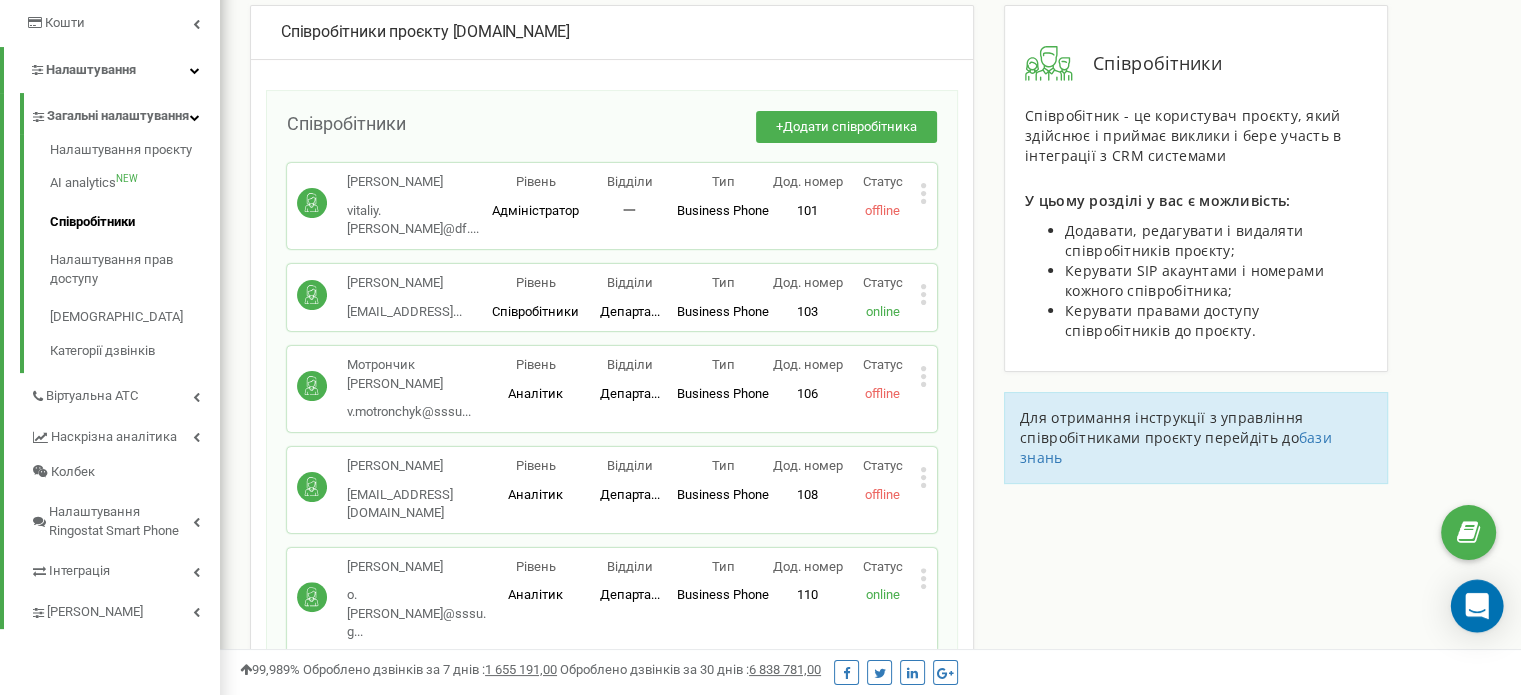click 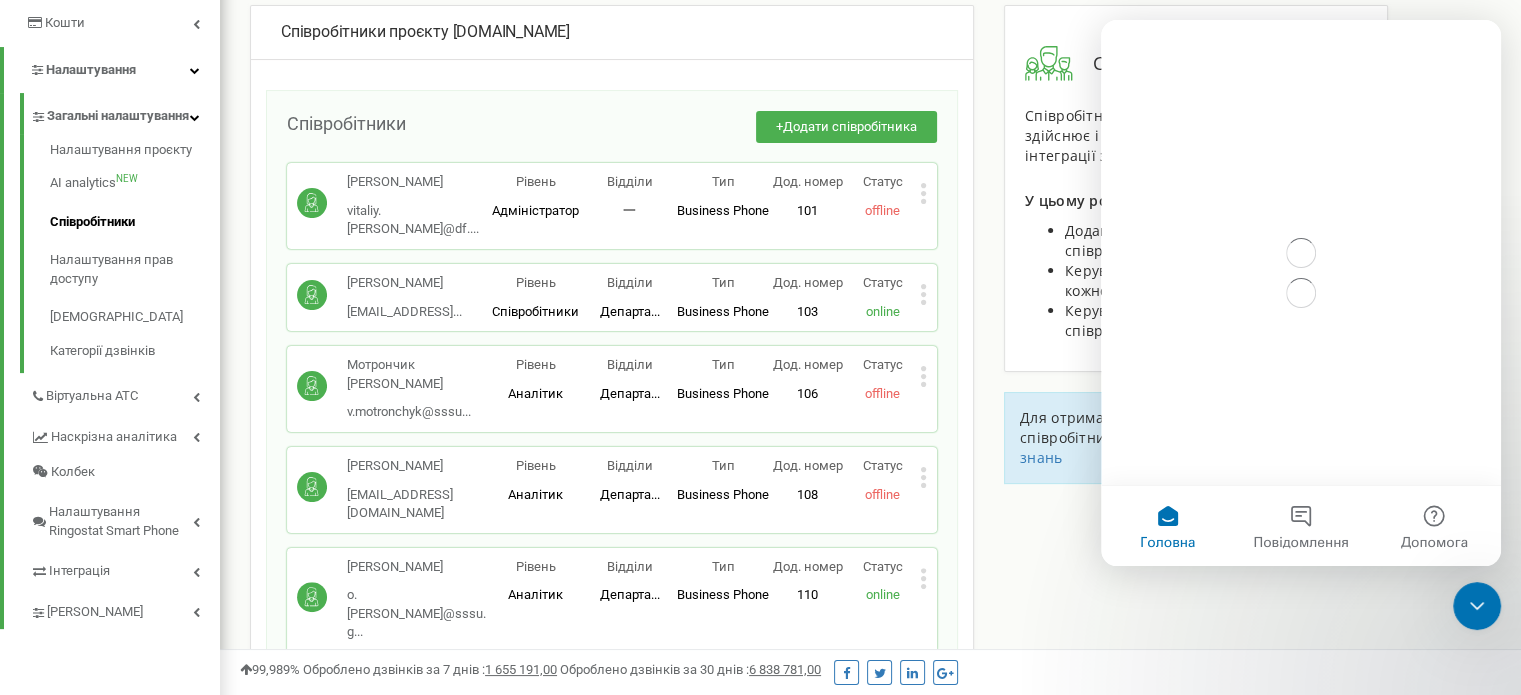 scroll, scrollTop: 0, scrollLeft: 0, axis: both 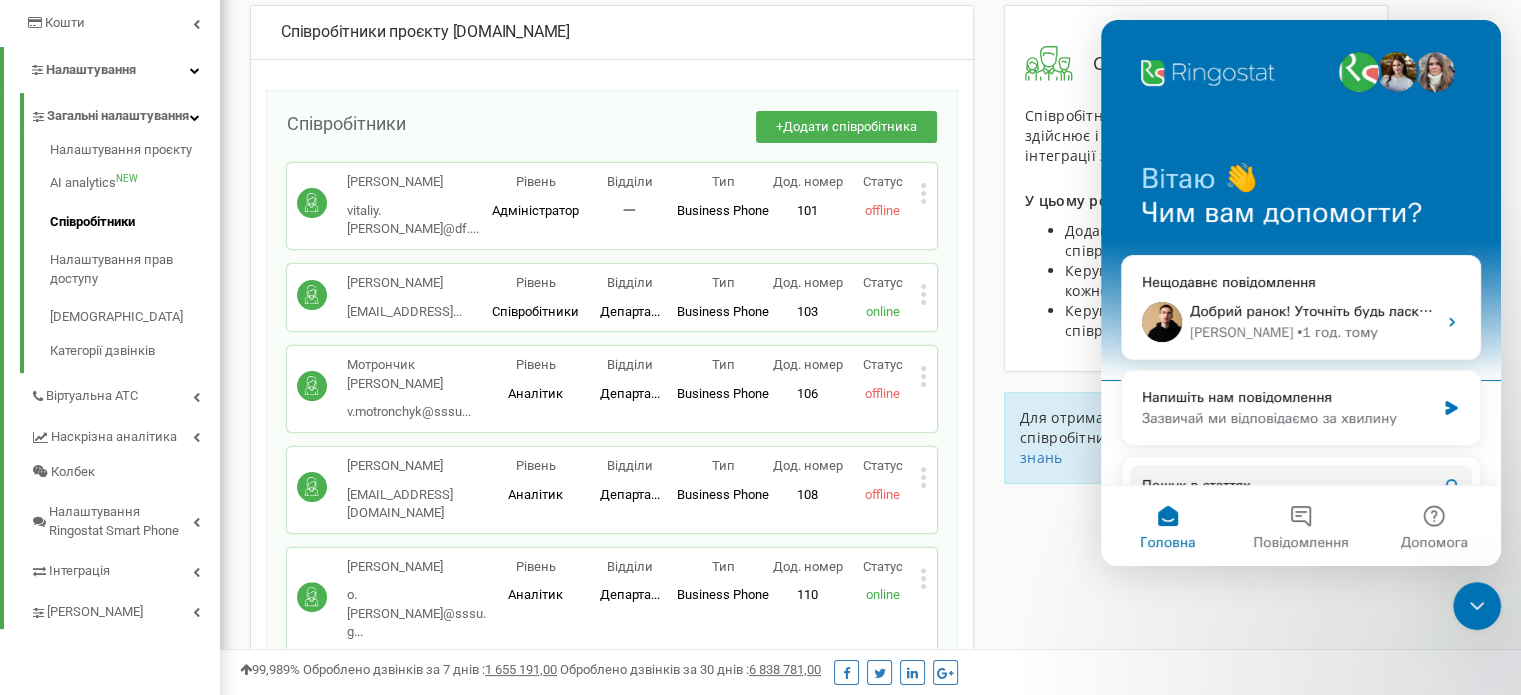 click on "Співробітники проєкту    kolcentr-derzhstat.com Співробітники +  Додати співробітника Віталій Гусар vitaliy.husar@df.... vitaliy.husar@df.stat.gov.ua Рівень Адміністратор Відділи 一 Тип Business Phone Повноцінне робоче місце співробітника з усіма можливостями, дозволяє використовувати Ringostat Smart Phone і прив'язати зовнішні номери співробітника. Дод. номер 101 Статус offline Редагувати   Видалити співробітника Копіювати SIP Копіювати Email Копіювати ID ( 465216 ) Клепець Едуард Леонідович e.klepets@sssu.go... e.klepets@sssu.gov.ua Рівень Співробітники Відділи Департа... Департамент ІТ Тип Business Phone Дод. номер 103 Статус online   ( 466116 ) 106" at bounding box center (870, 769) 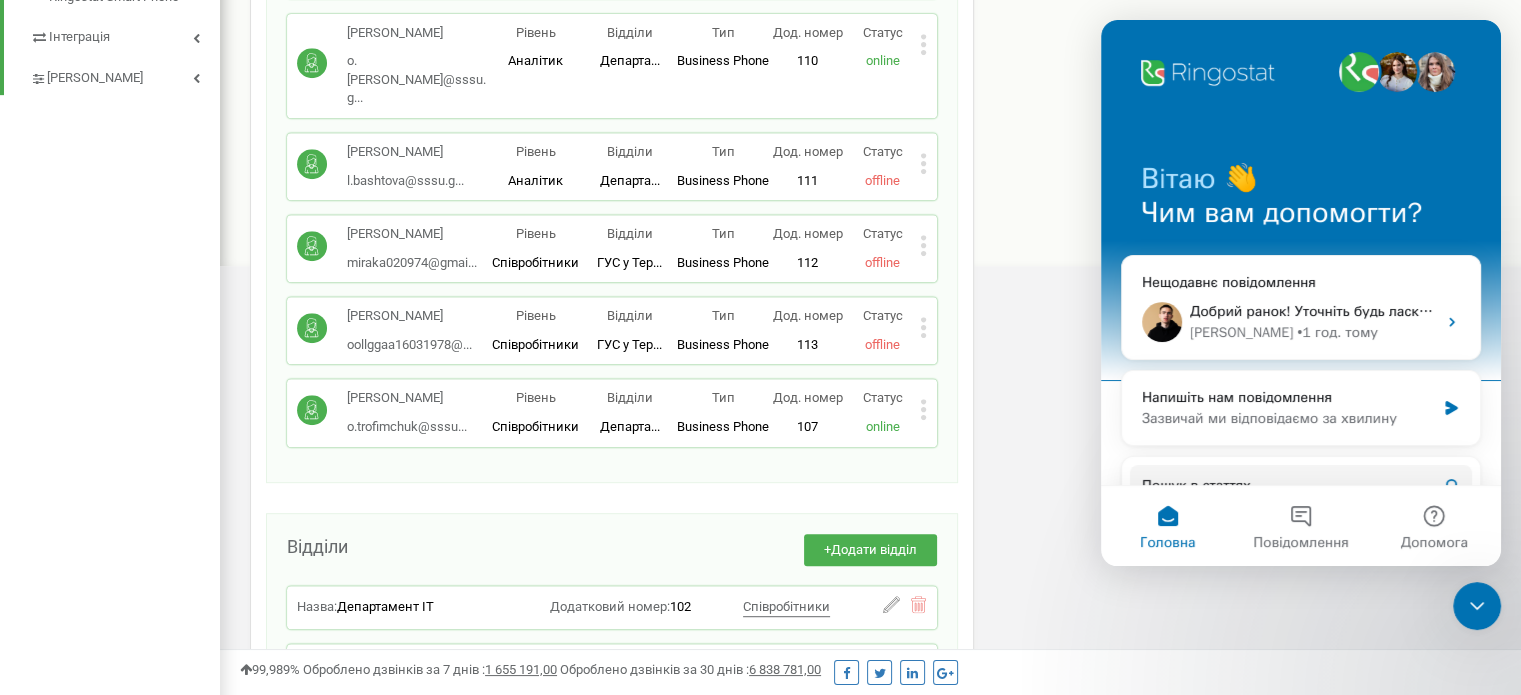 scroll, scrollTop: 900, scrollLeft: 0, axis: vertical 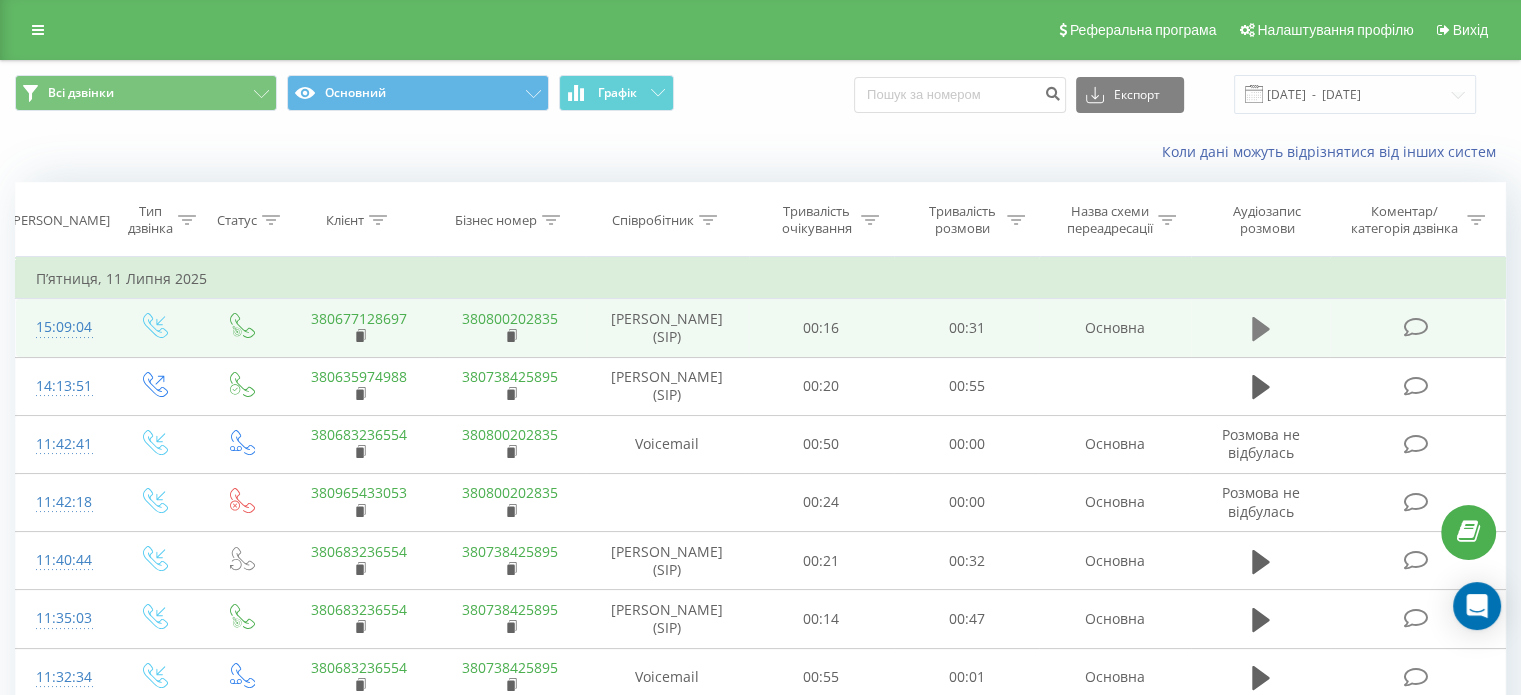 click 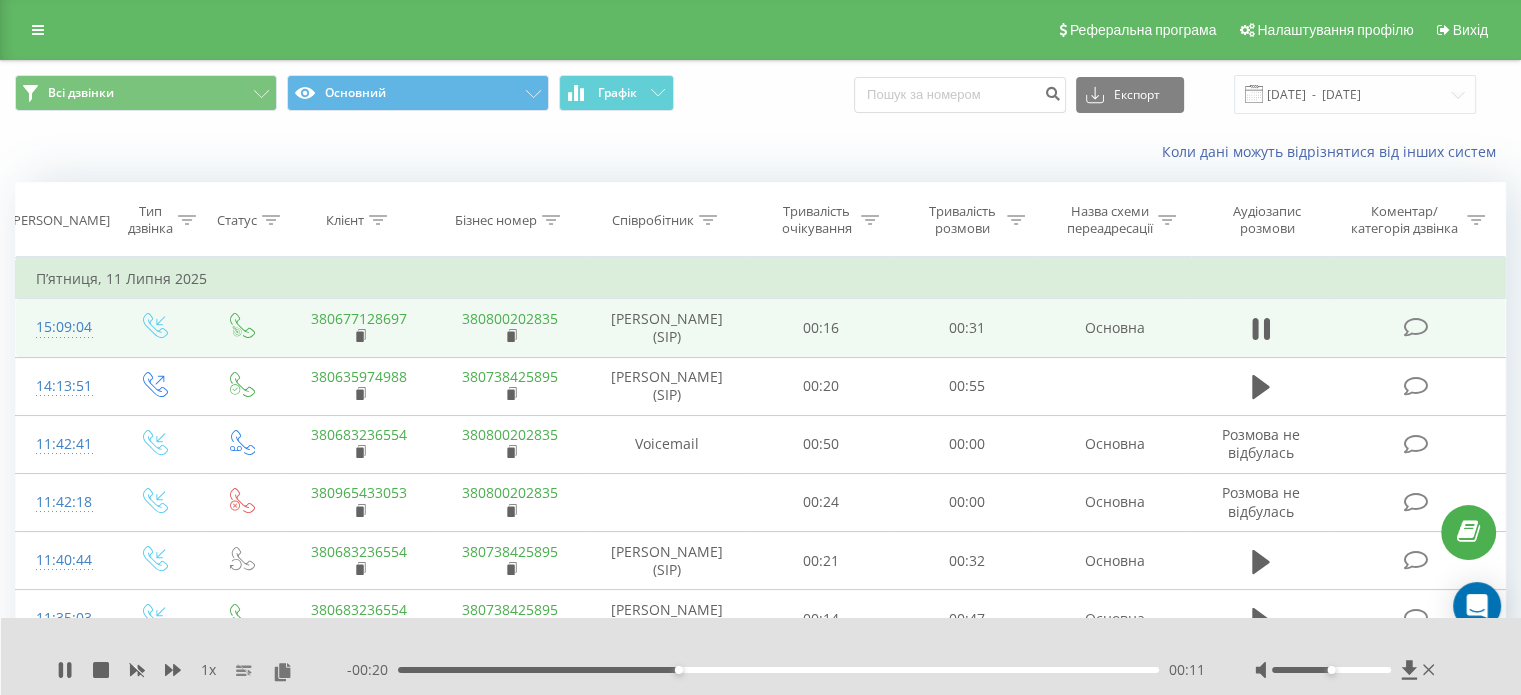 click 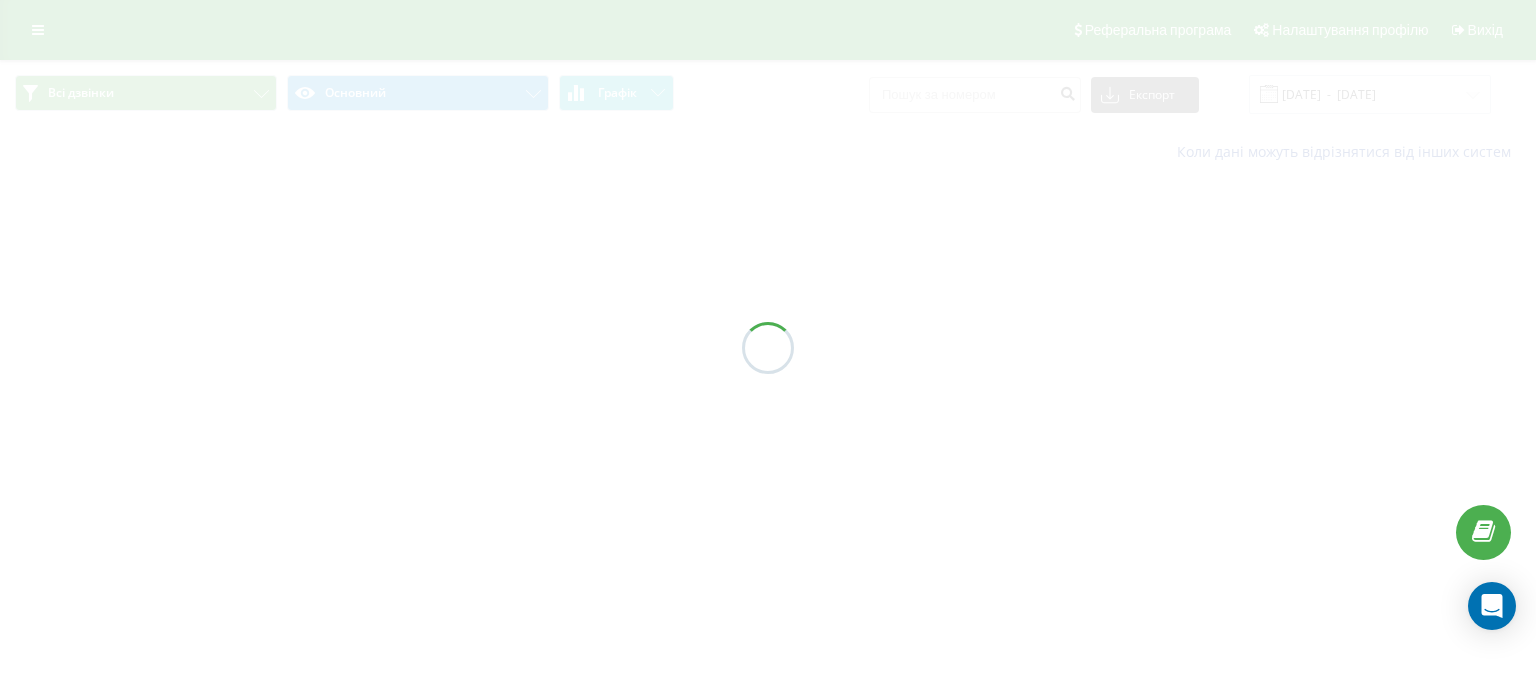 scroll, scrollTop: 0, scrollLeft: 0, axis: both 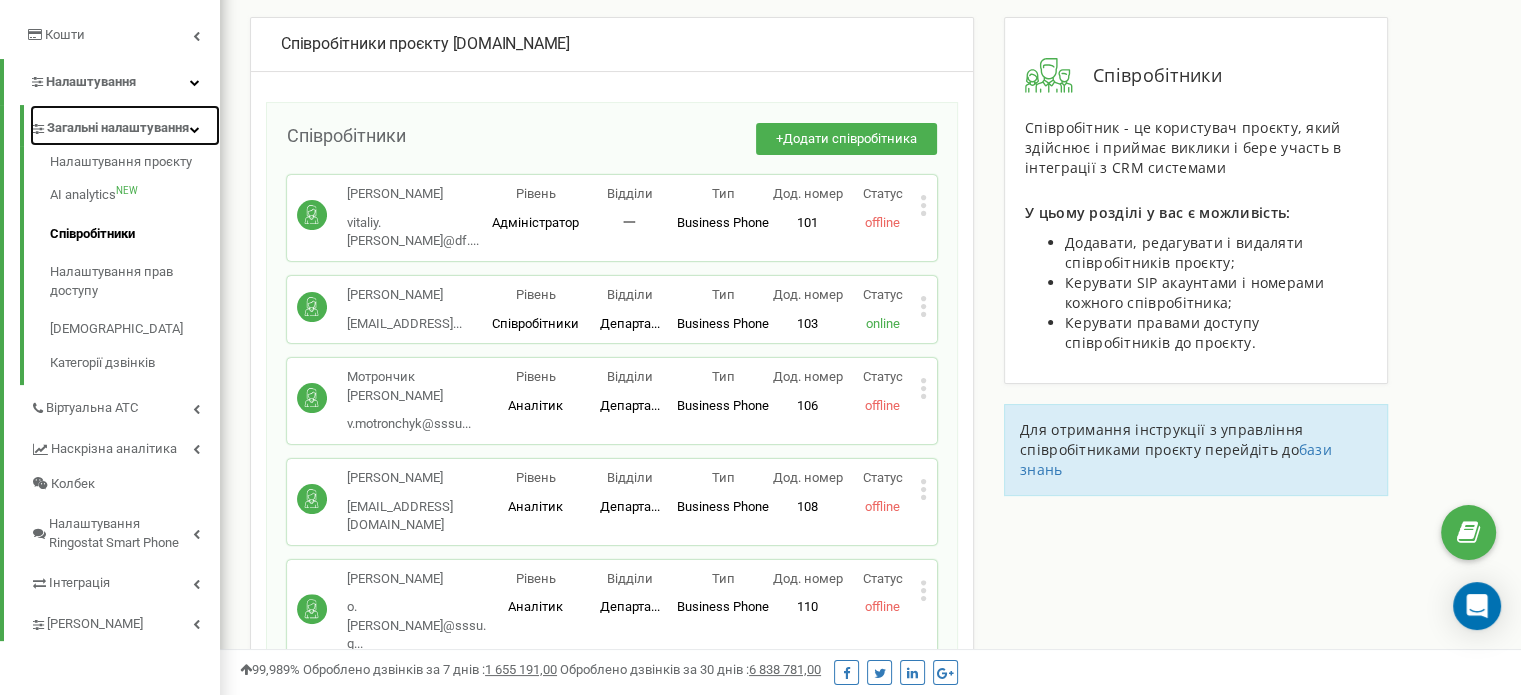 click on "Загальні налаштування" at bounding box center (118, 128) 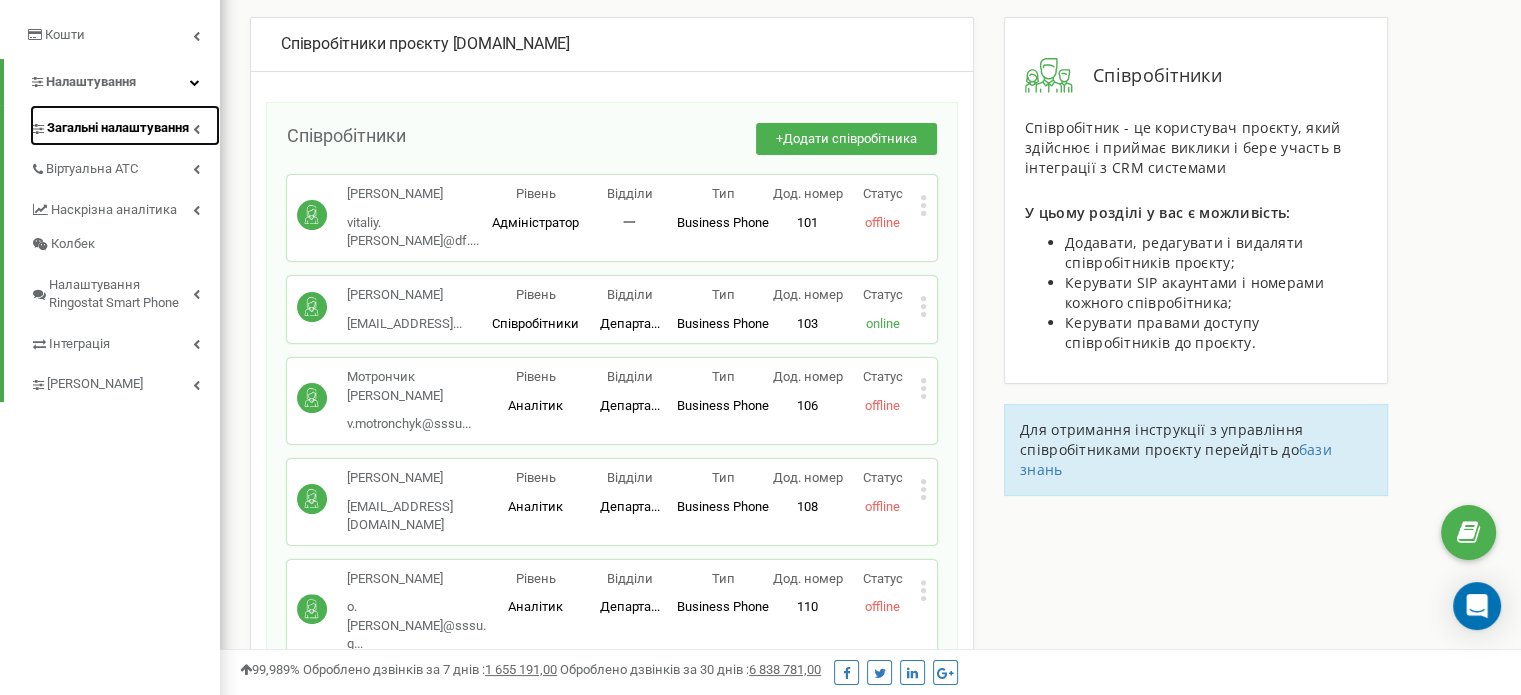 click on "Загальні налаштування" at bounding box center (118, 128) 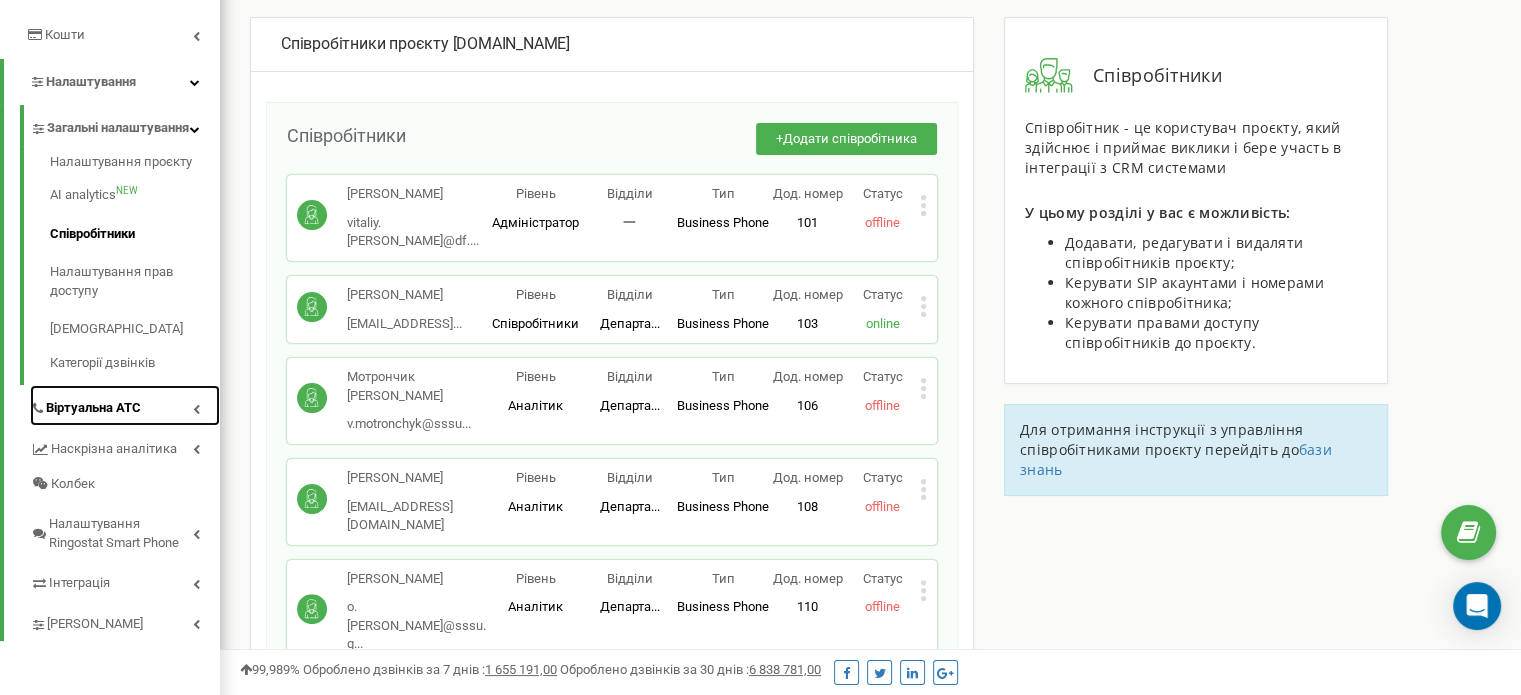 click on "Віртуальна АТС" at bounding box center (93, 408) 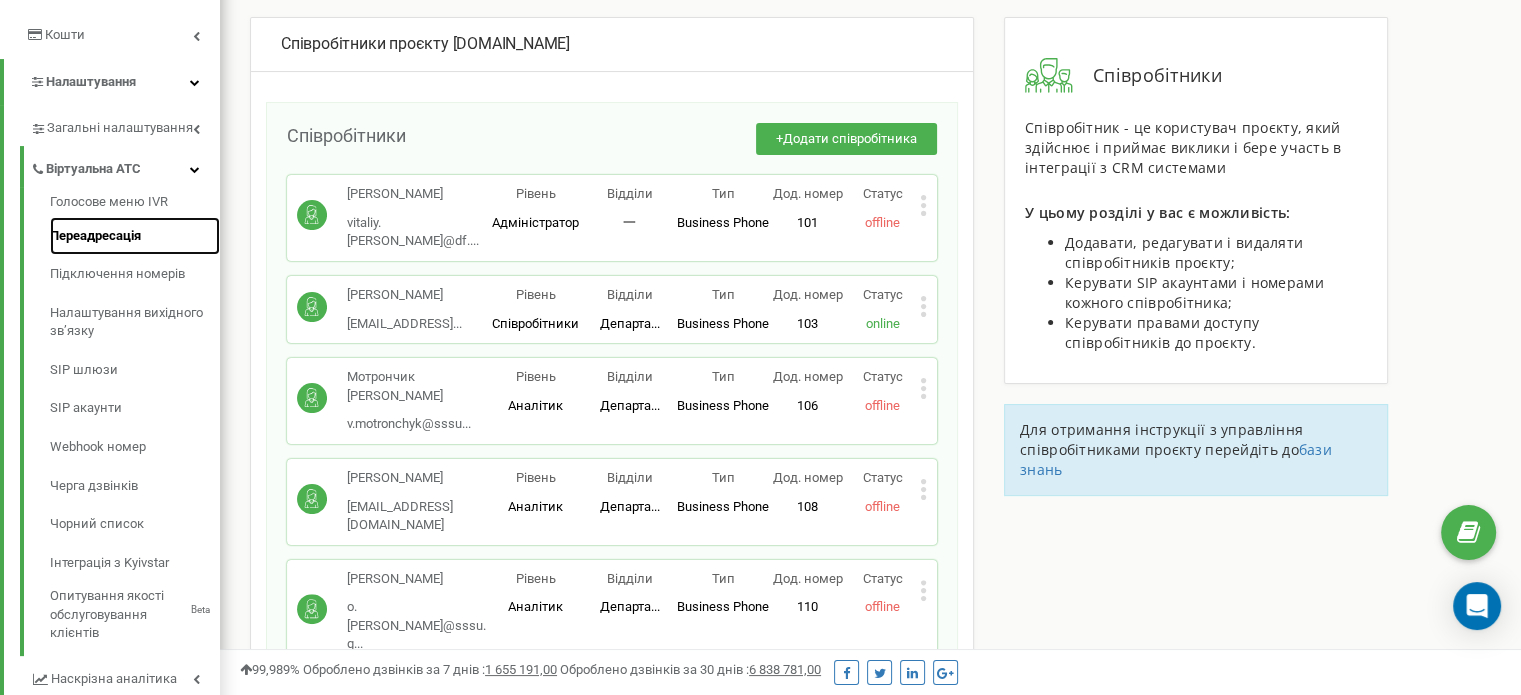 click on "Переадресація" at bounding box center (135, 236) 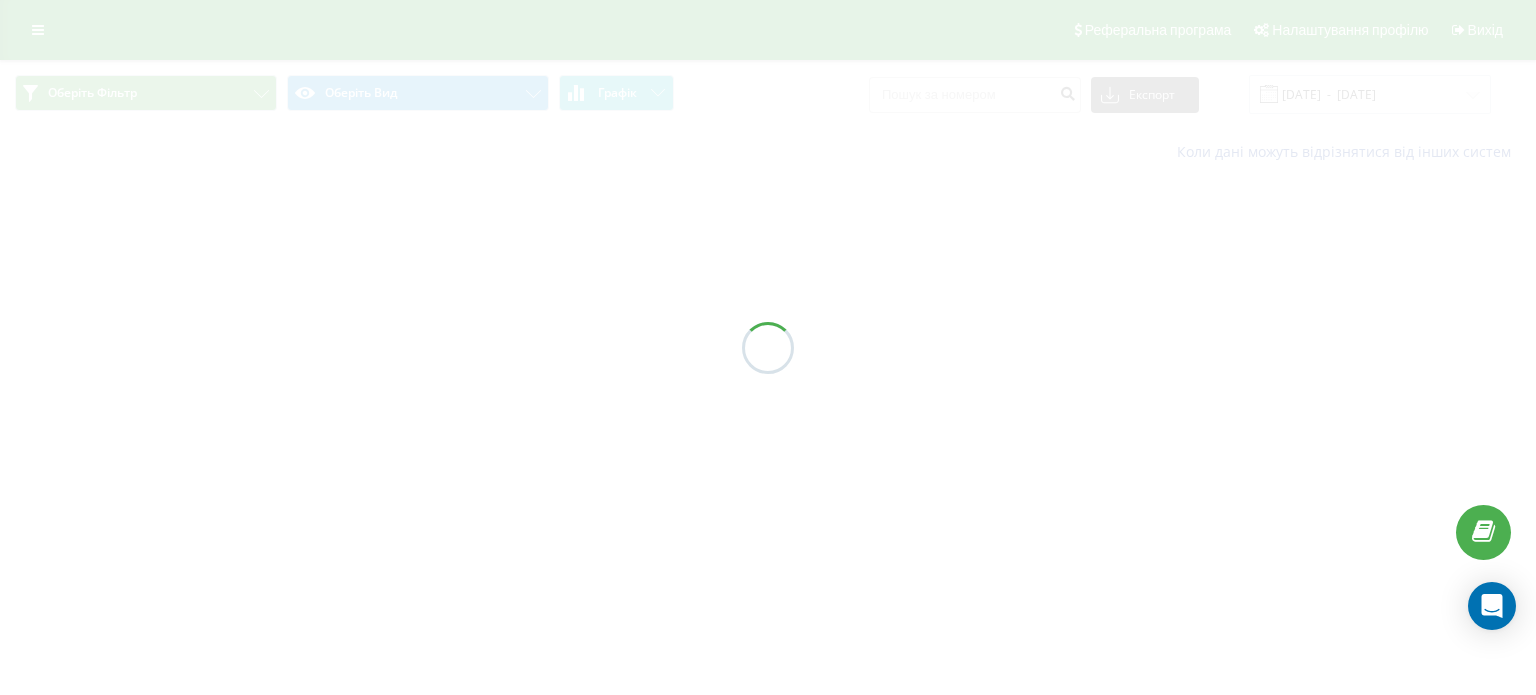 scroll, scrollTop: 0, scrollLeft: 0, axis: both 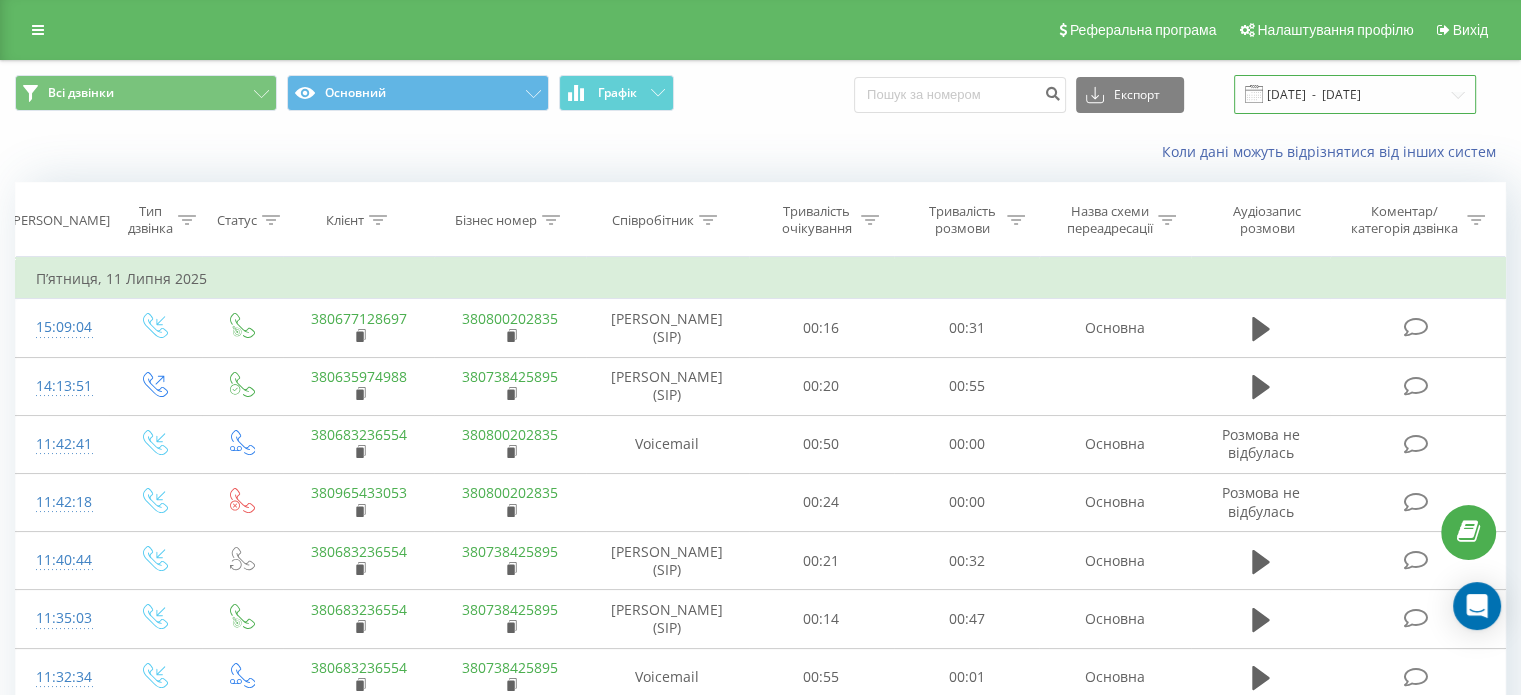 click on "[DATE]  -  [DATE]" at bounding box center (1355, 94) 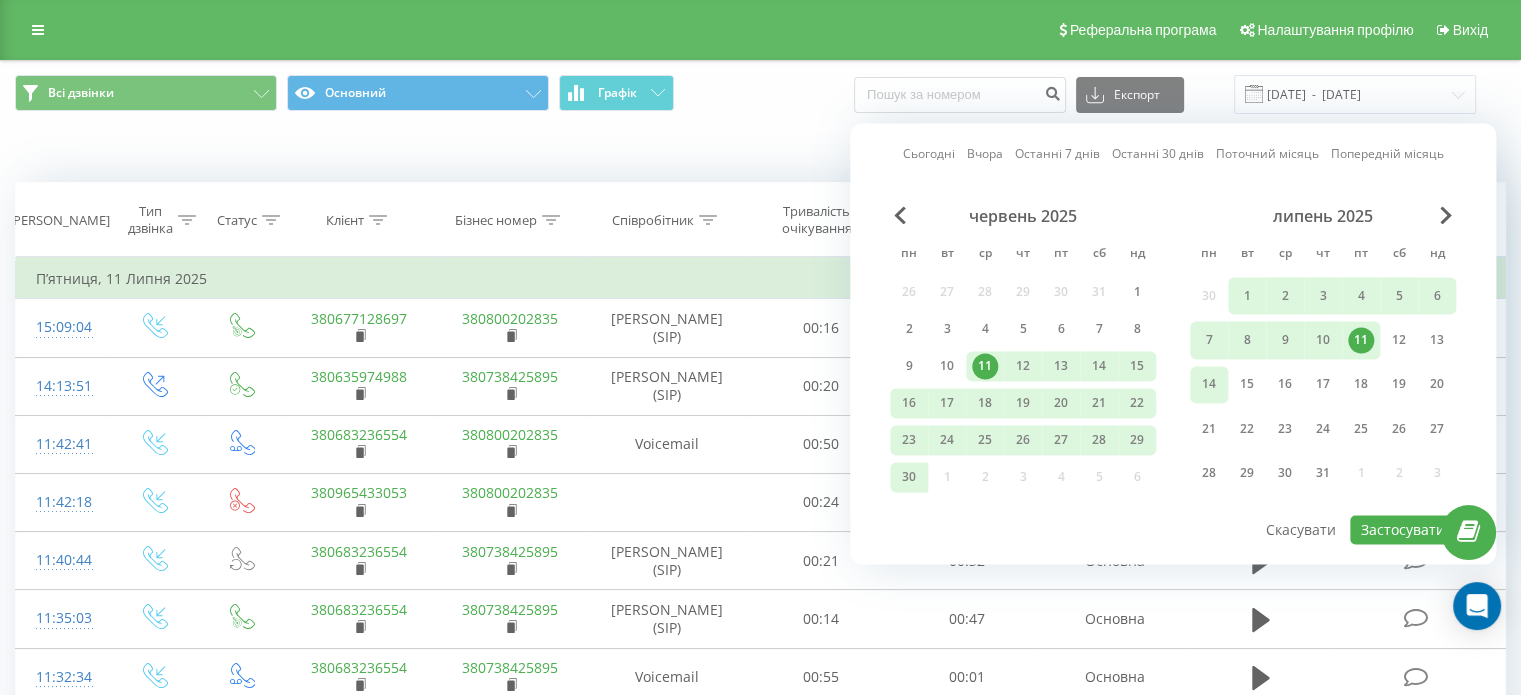 click on "14" at bounding box center [1209, 385] 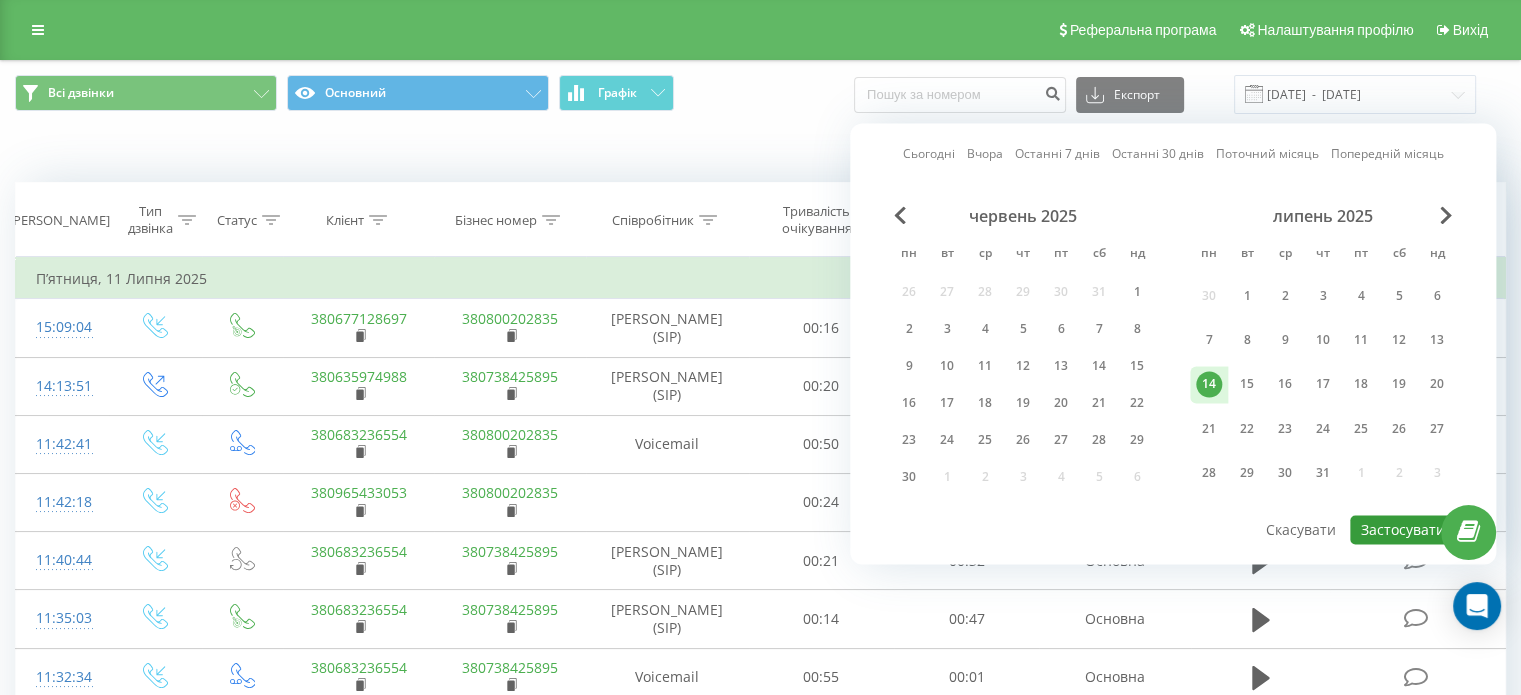 click on "Застосувати" at bounding box center (1403, 529) 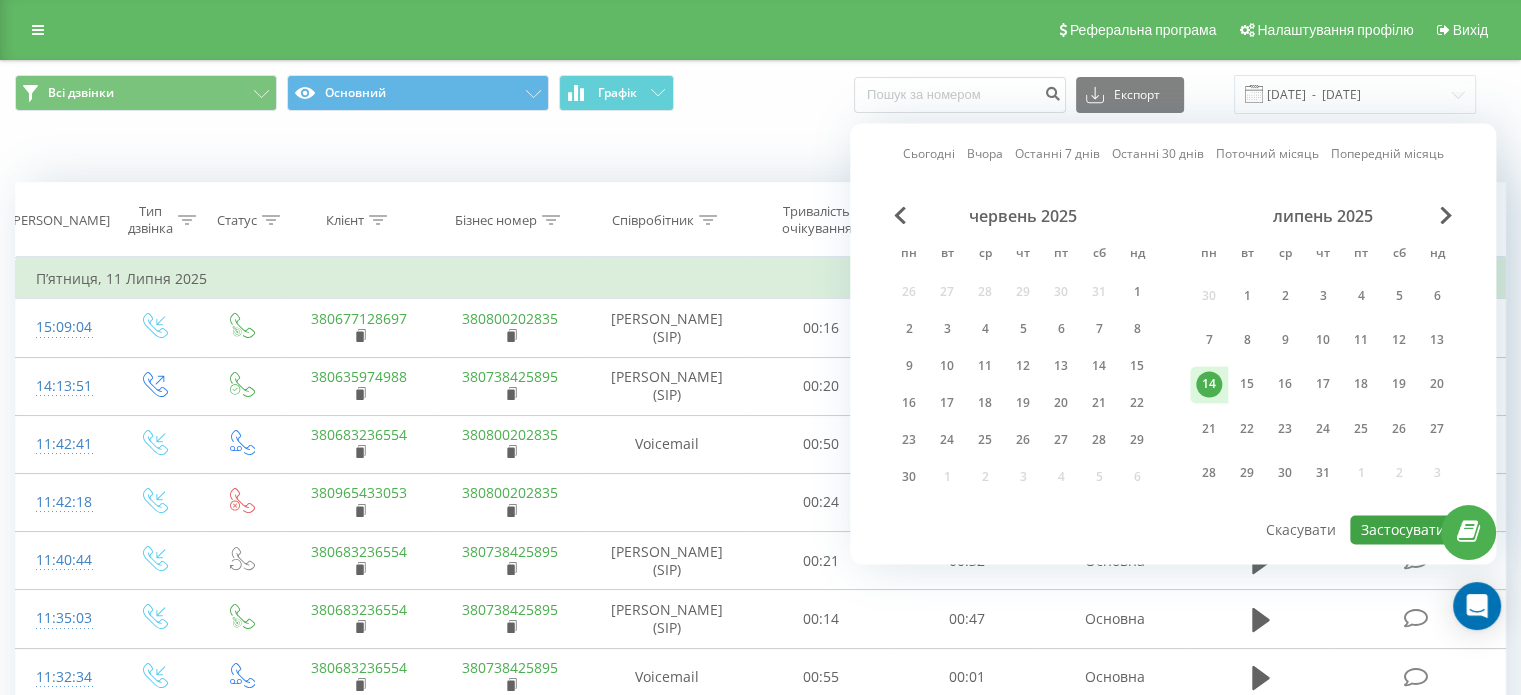 type on "14.07.2025  -  14.07.2025" 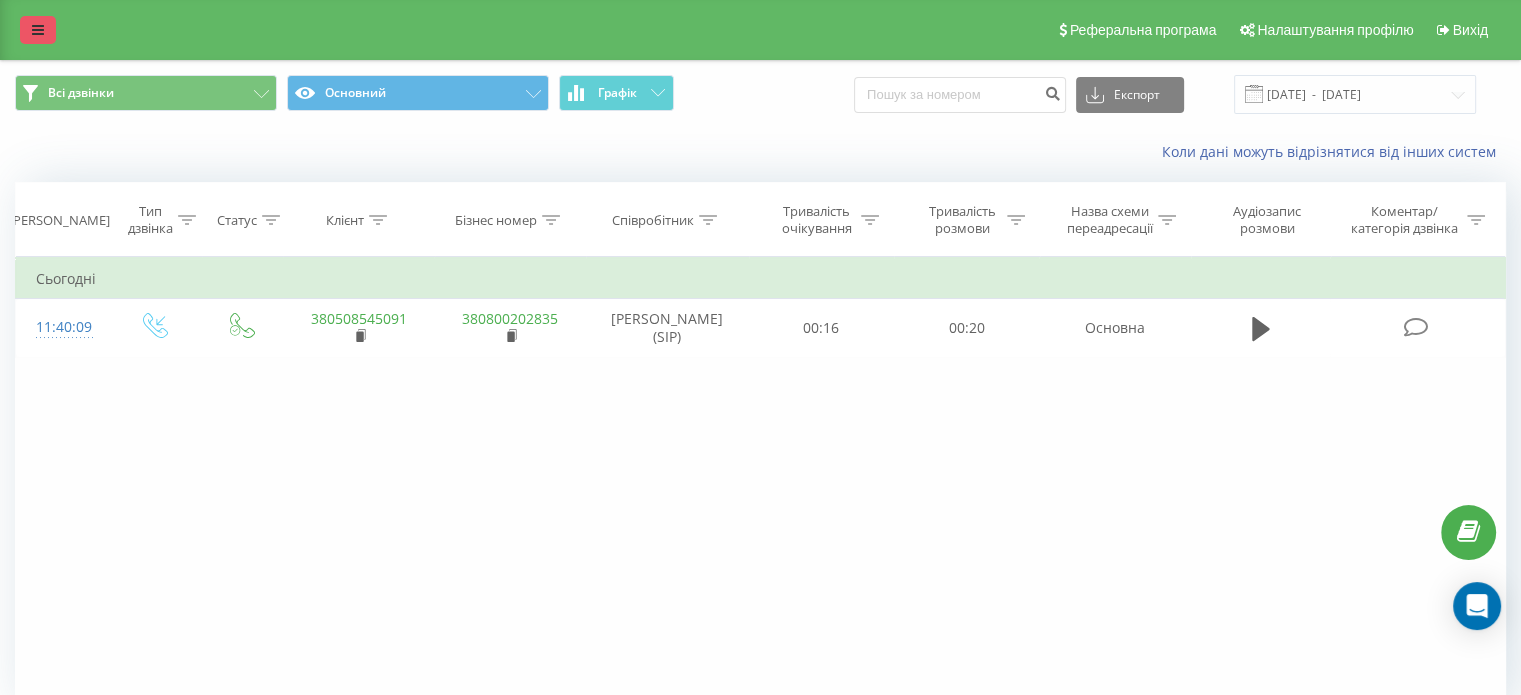 click at bounding box center (38, 30) 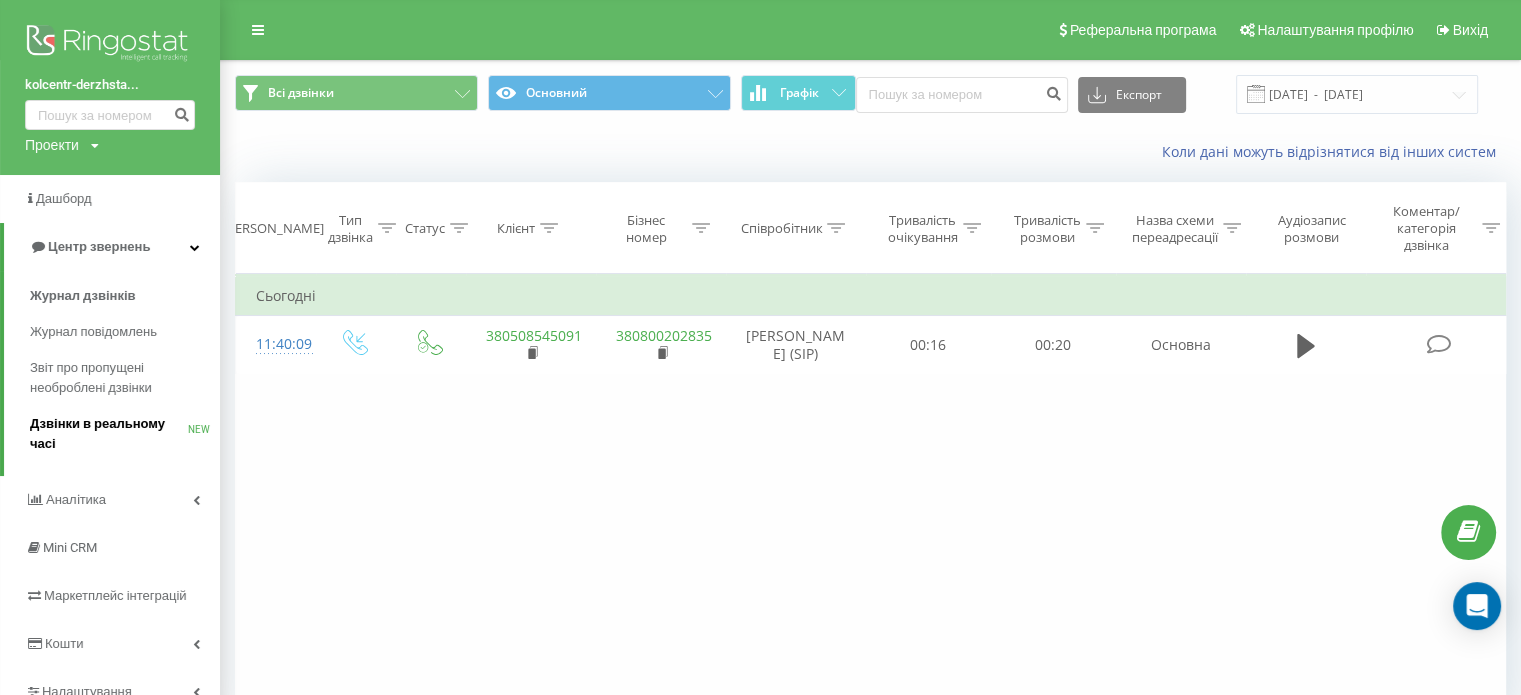 click on "Дзвінки в реальному часі" at bounding box center (109, 434) 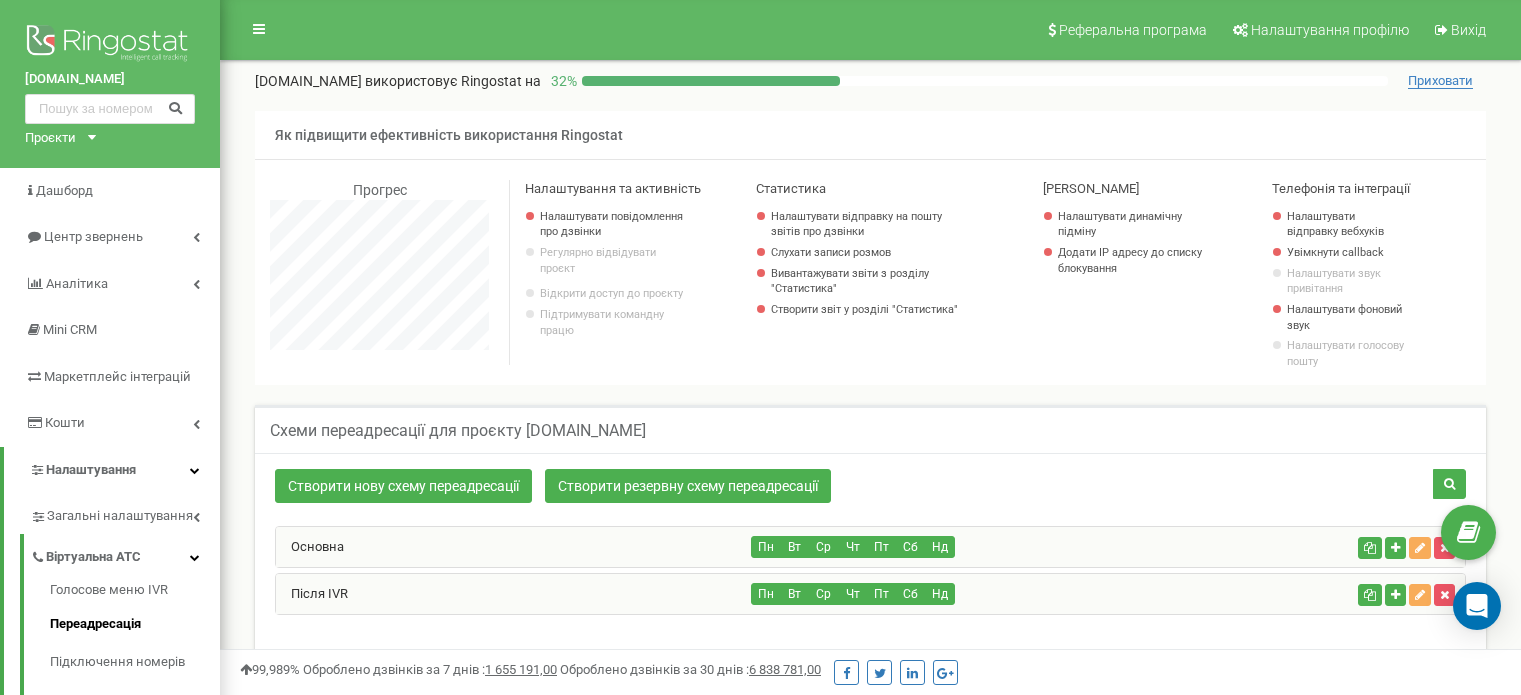 scroll, scrollTop: 0, scrollLeft: 0, axis: both 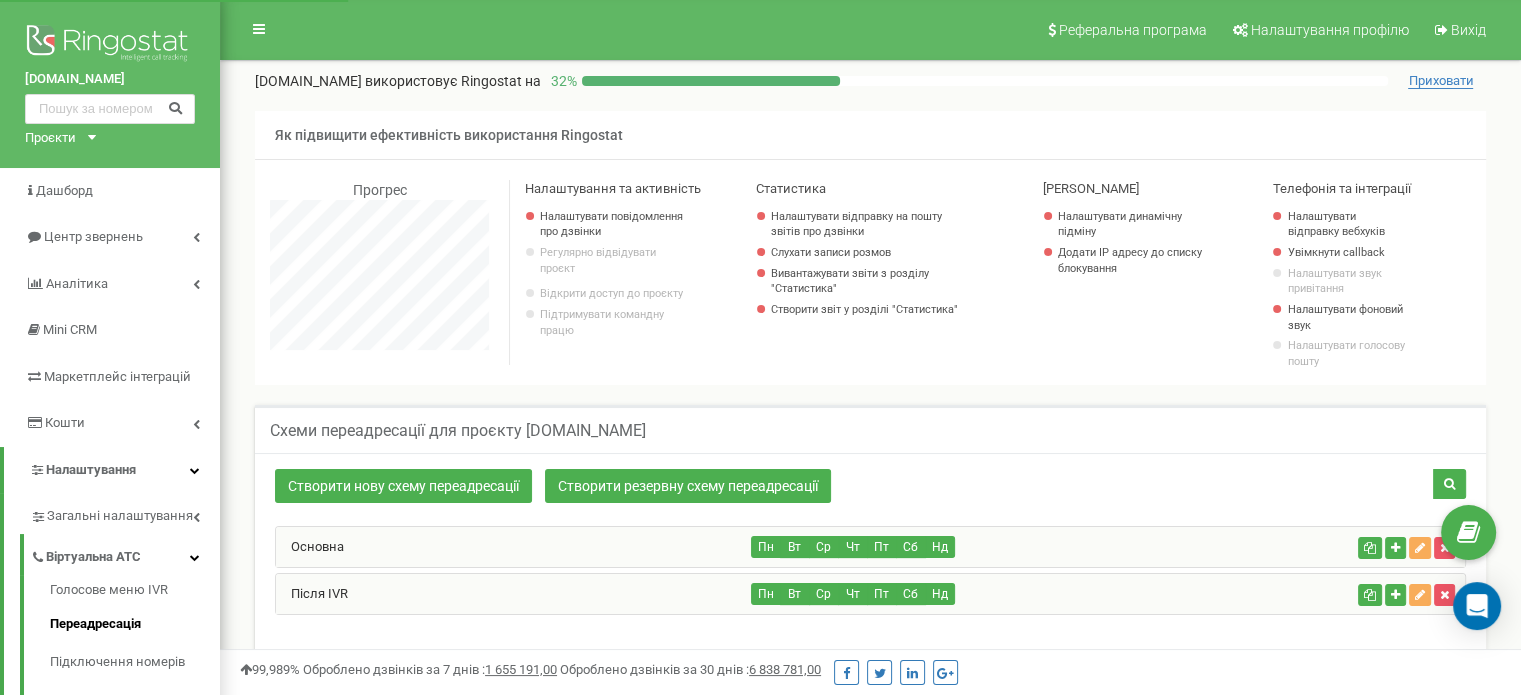 click on "Основна" at bounding box center [310, 546] 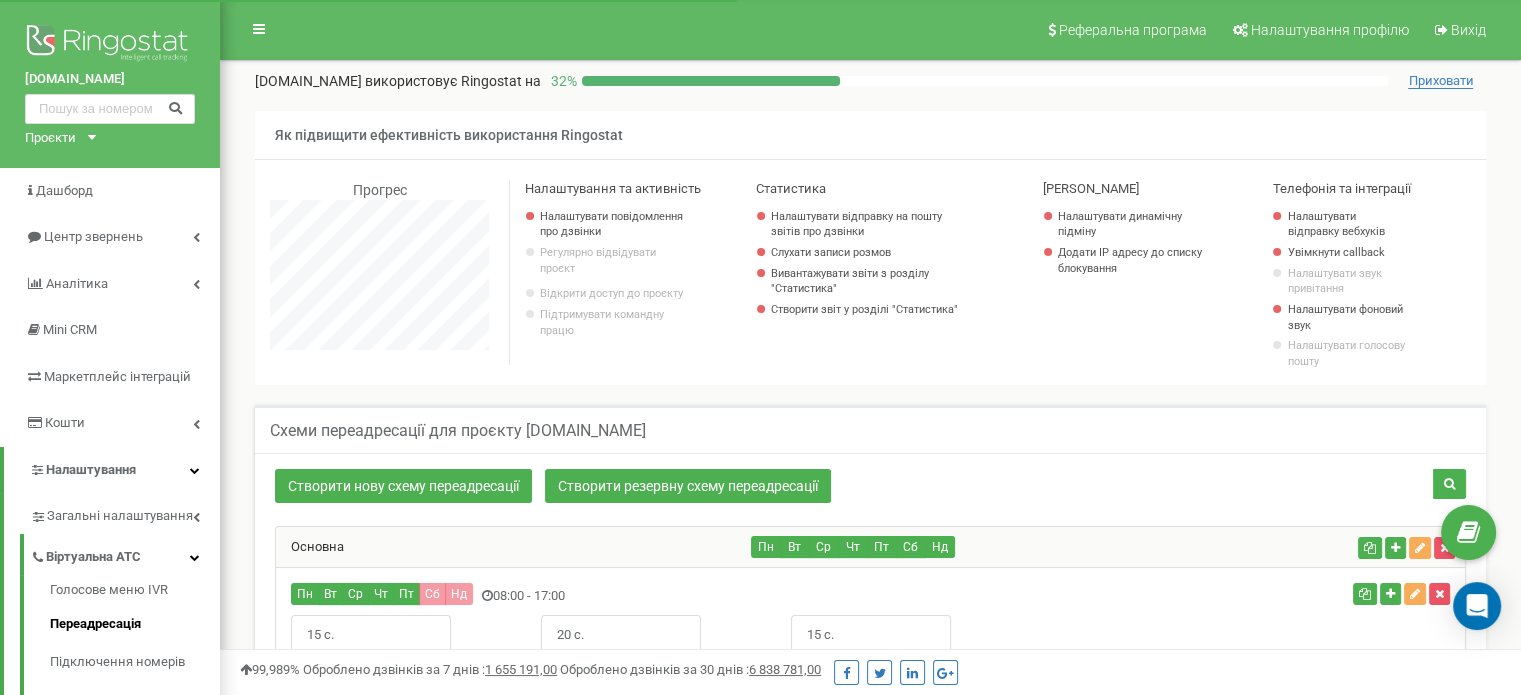 scroll, scrollTop: 998424, scrollLeft: 998699, axis: both 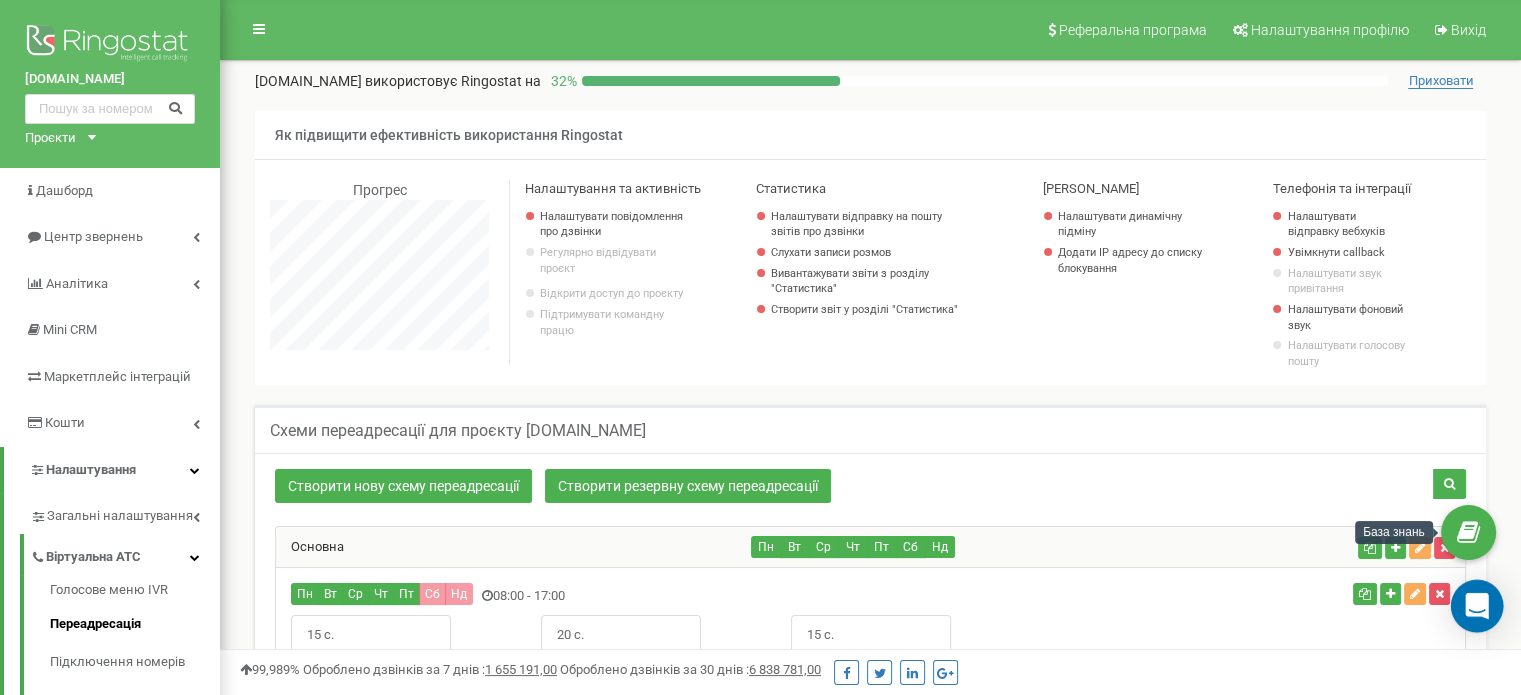 click 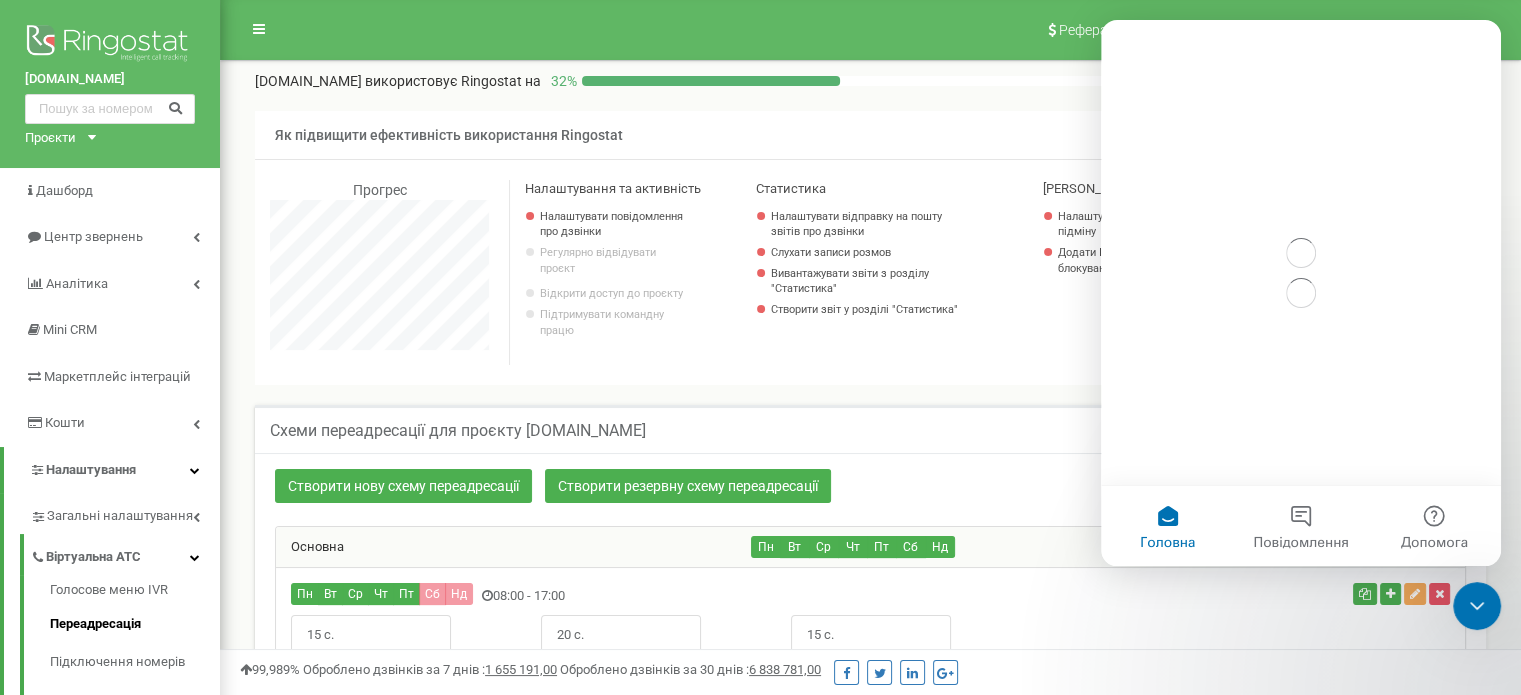 scroll, scrollTop: 0, scrollLeft: 0, axis: both 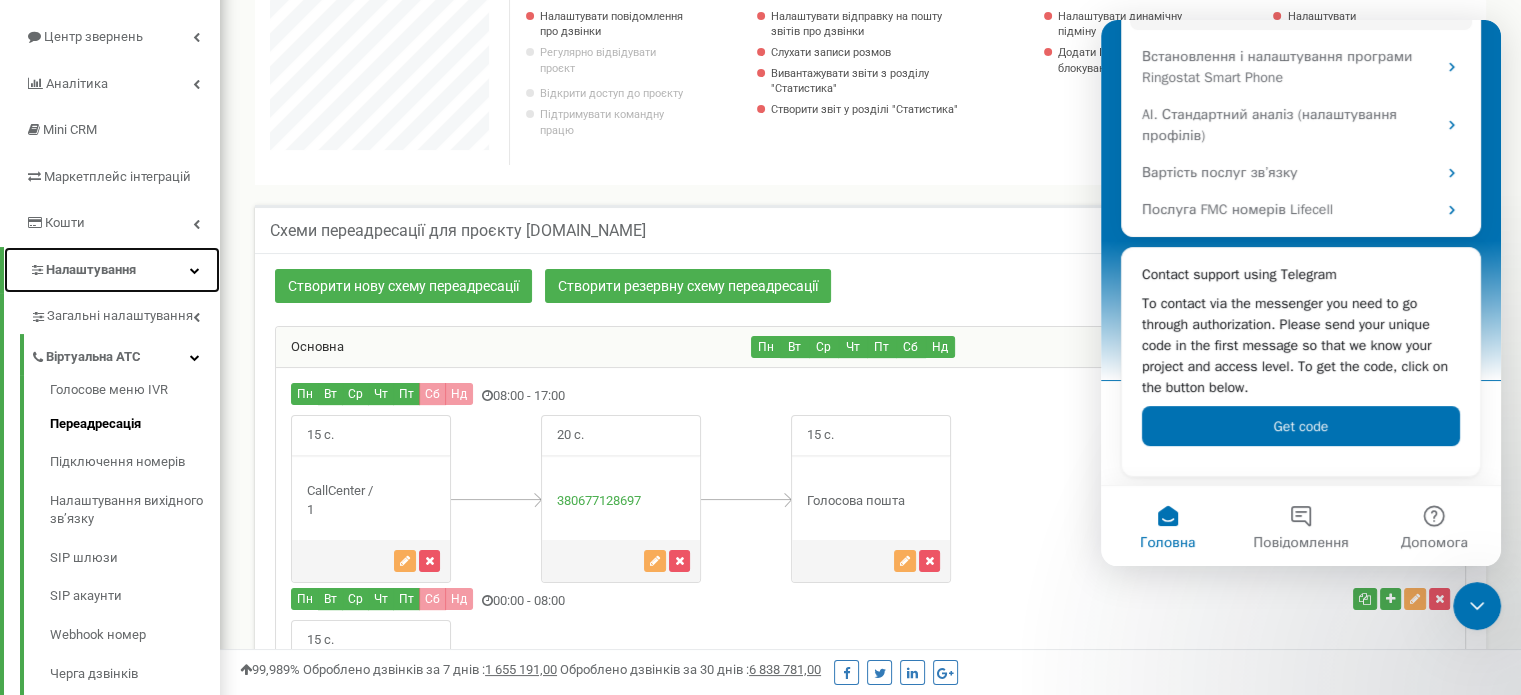 click on "Налаштування" at bounding box center [91, 269] 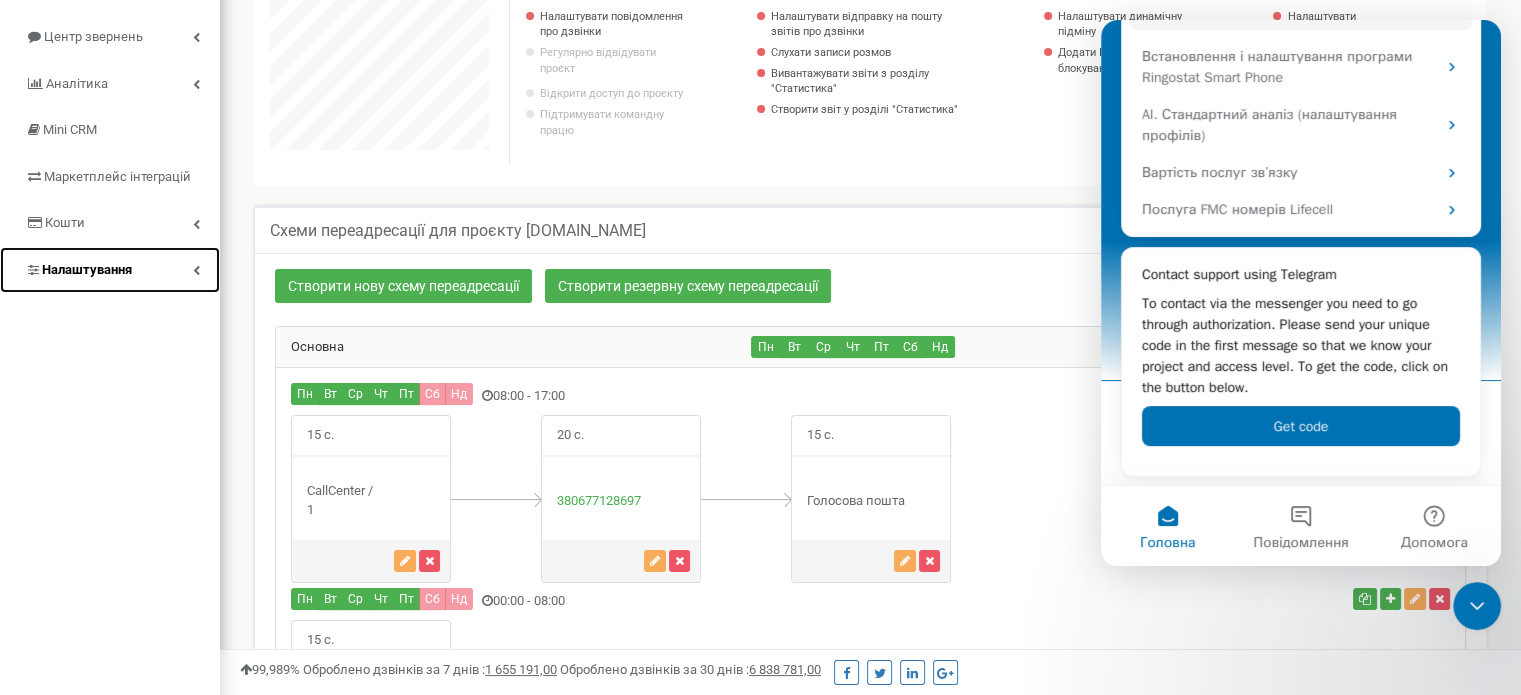 click on "Налаштування" at bounding box center (87, 269) 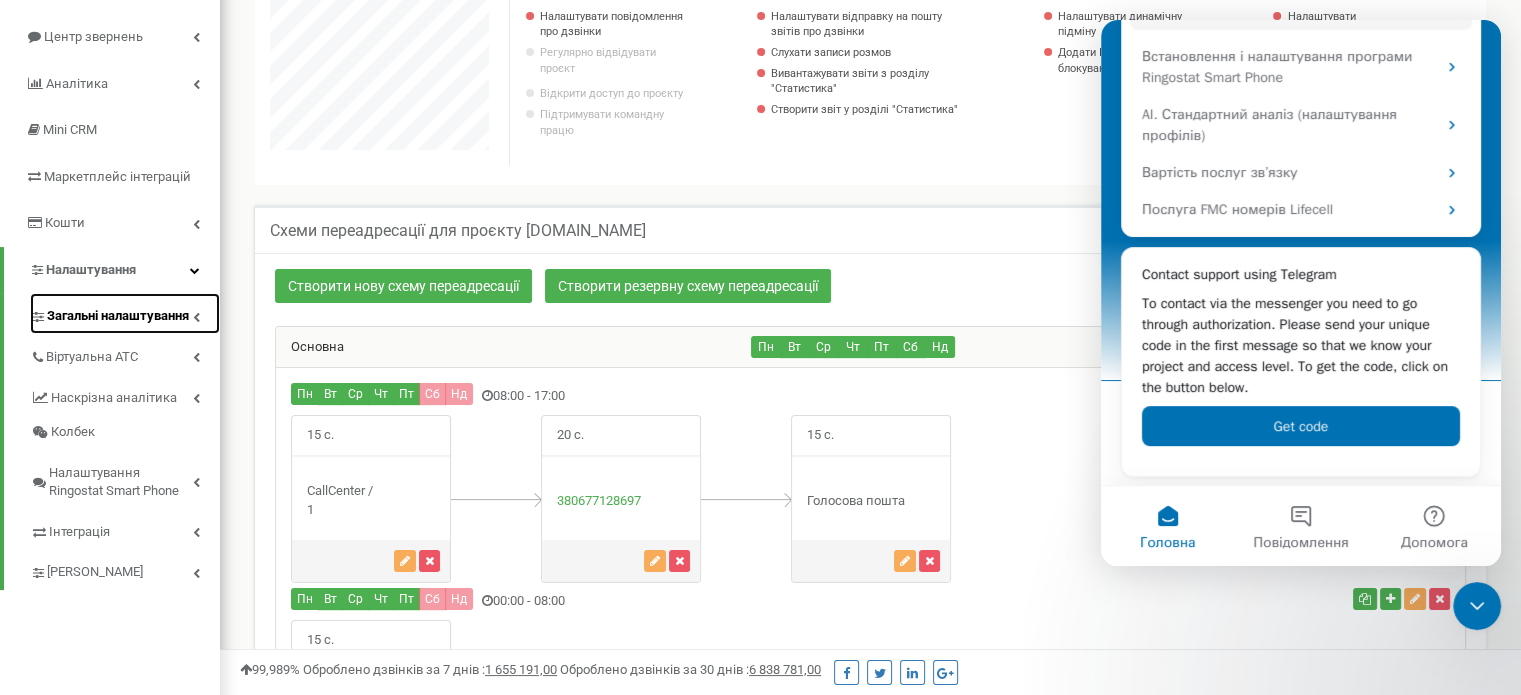 click on "Загальні налаштування" at bounding box center [118, 316] 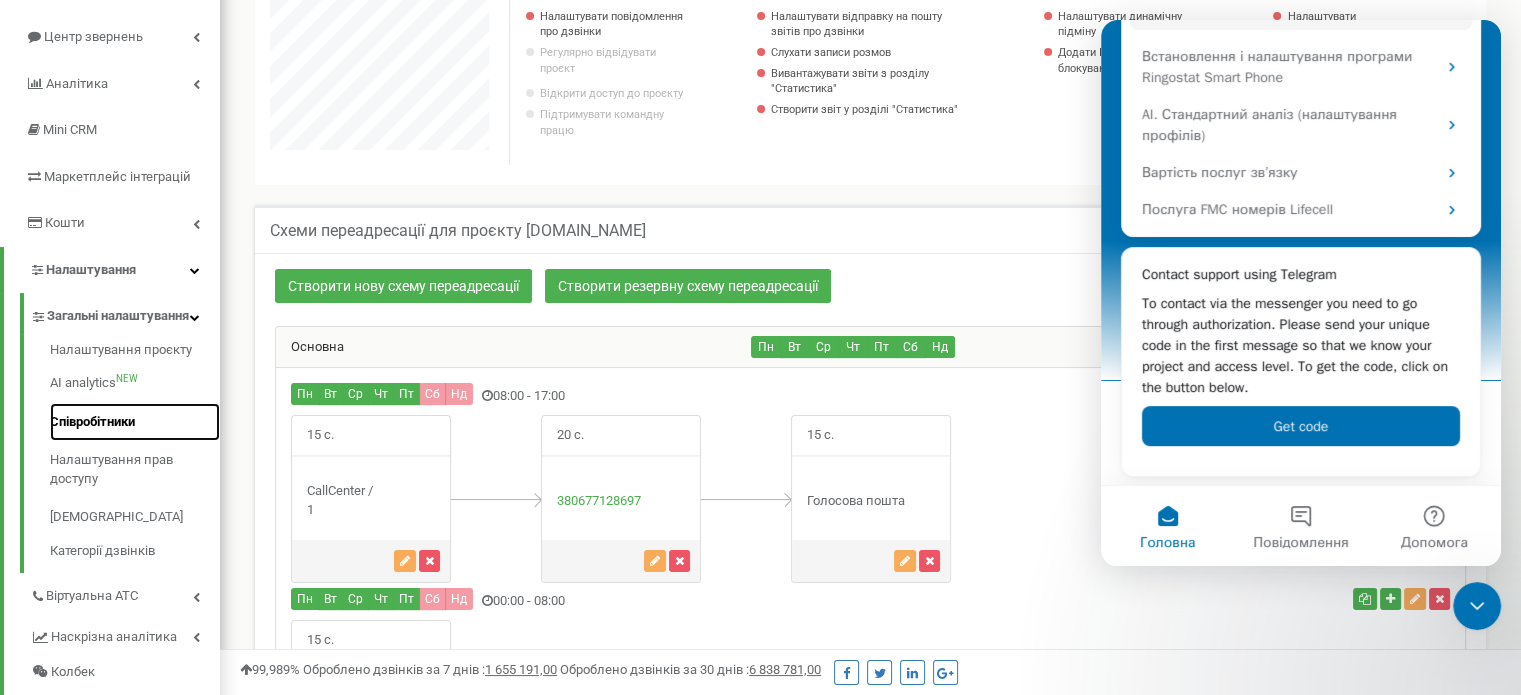 click on "Співробітники" at bounding box center (135, 422) 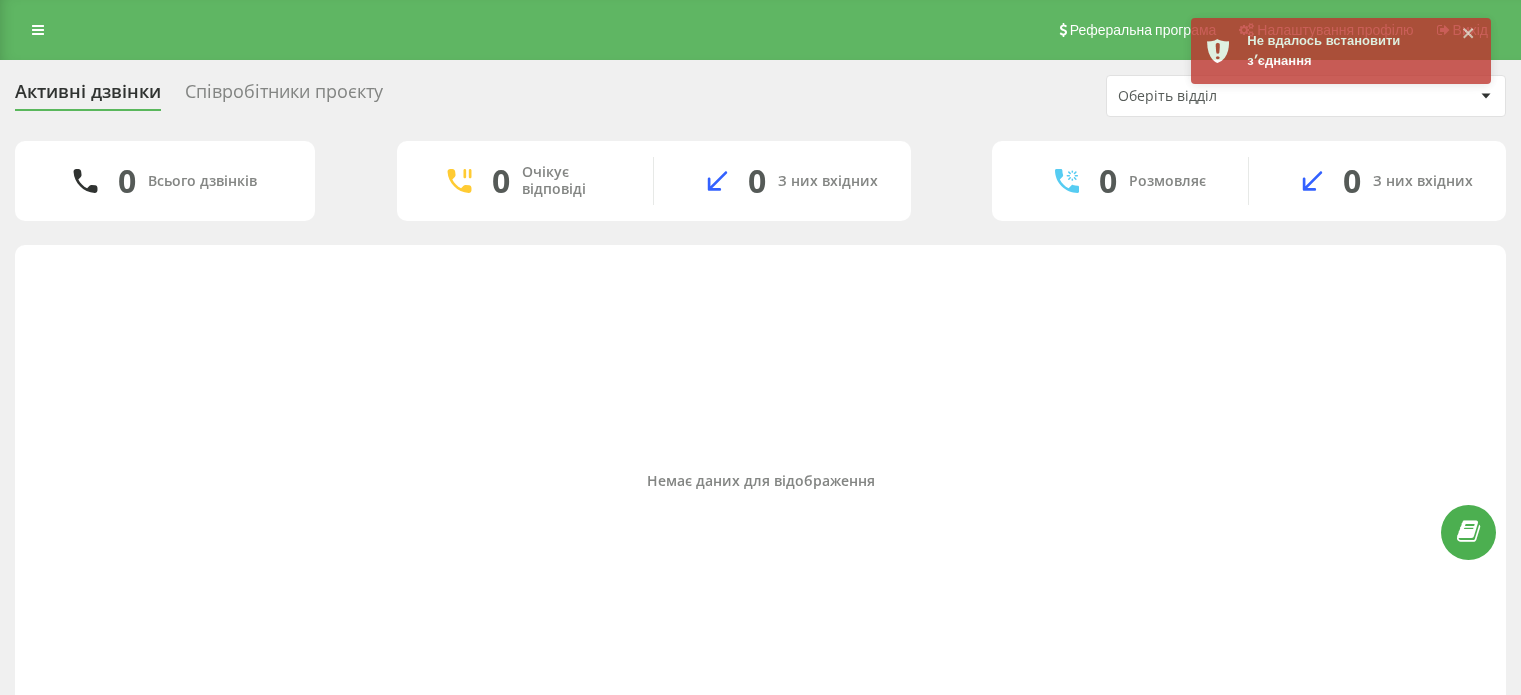scroll, scrollTop: 0, scrollLeft: 0, axis: both 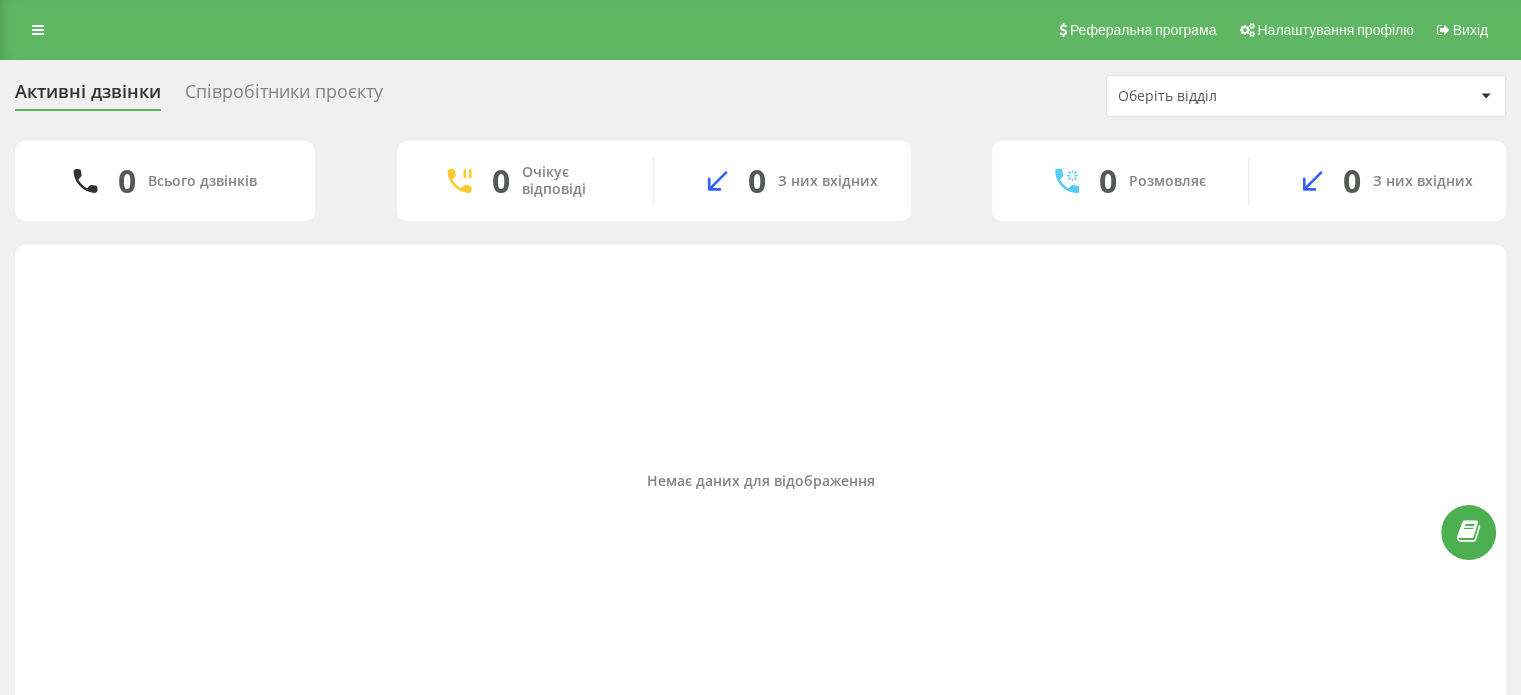 click on "Немає даних для відображення" at bounding box center (760, 481) 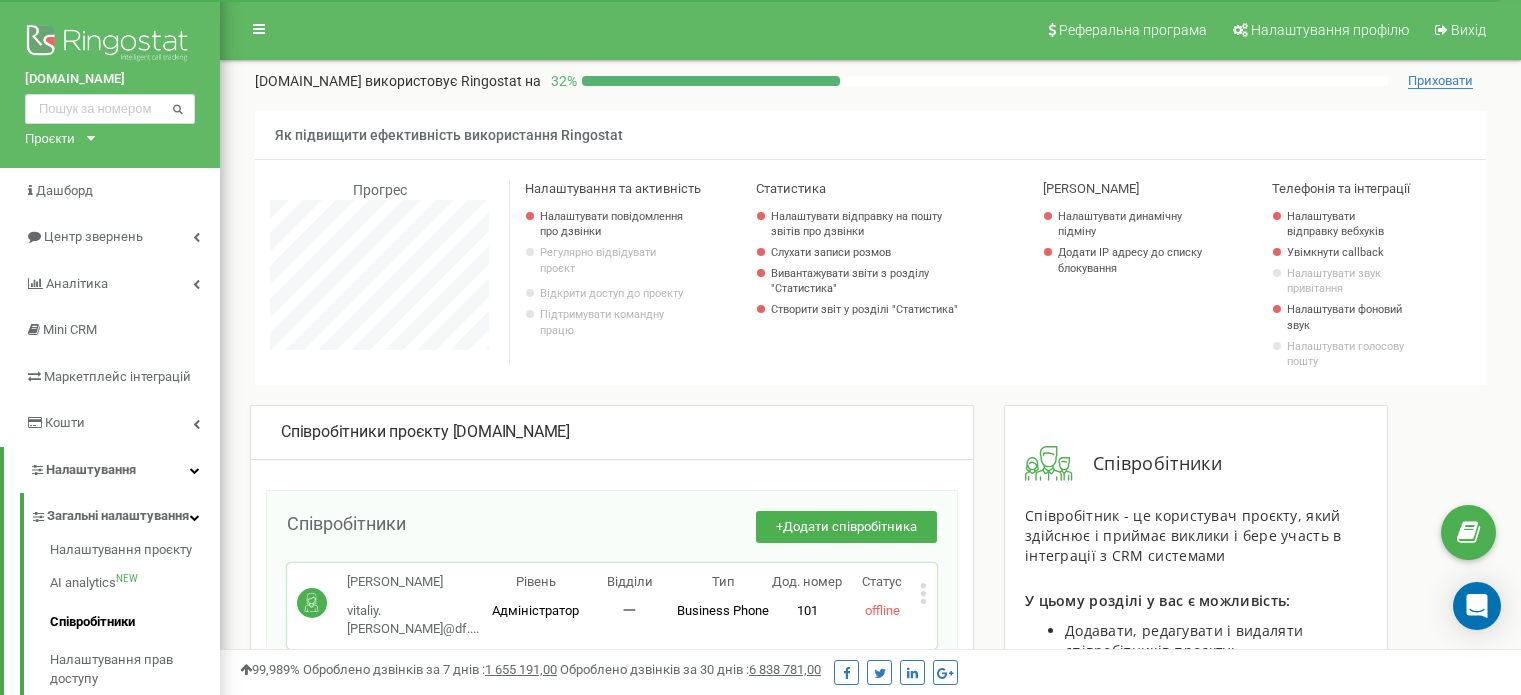 scroll, scrollTop: 400, scrollLeft: 0, axis: vertical 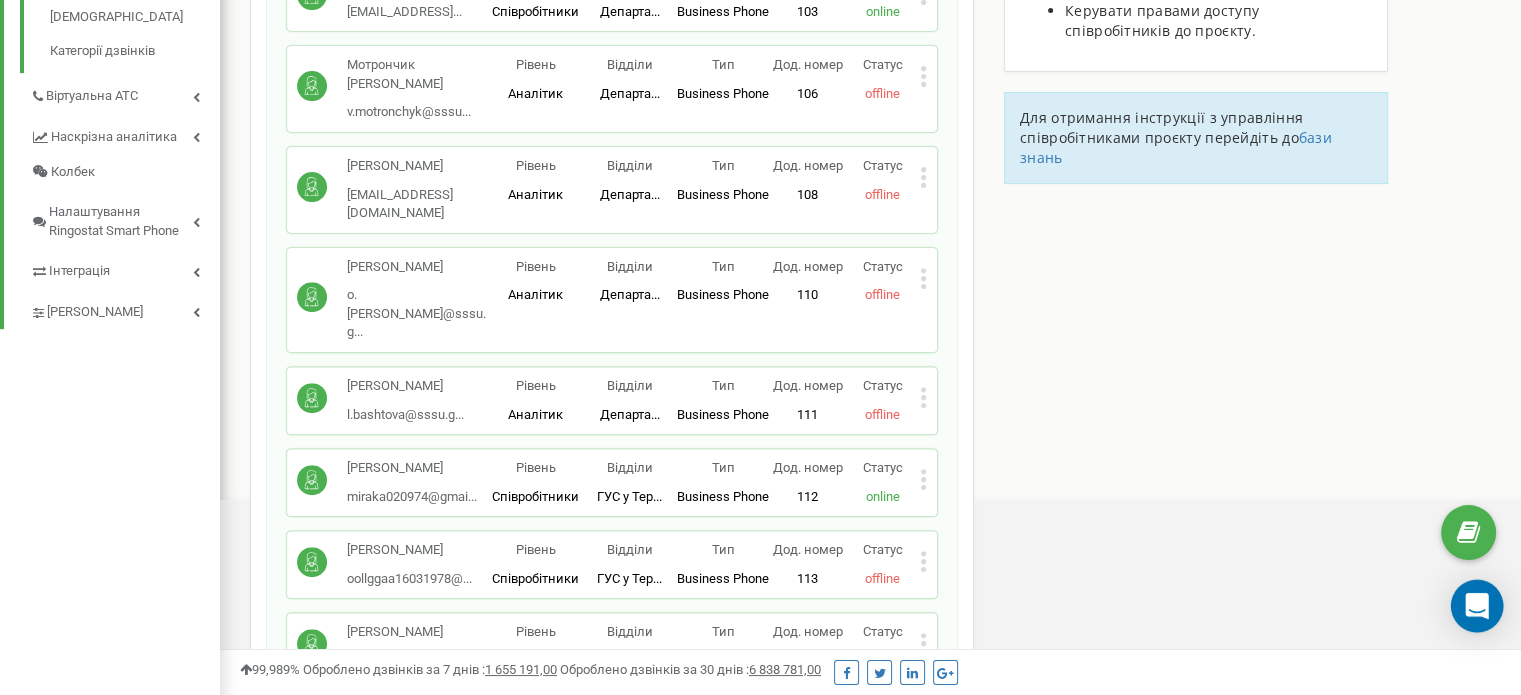 click 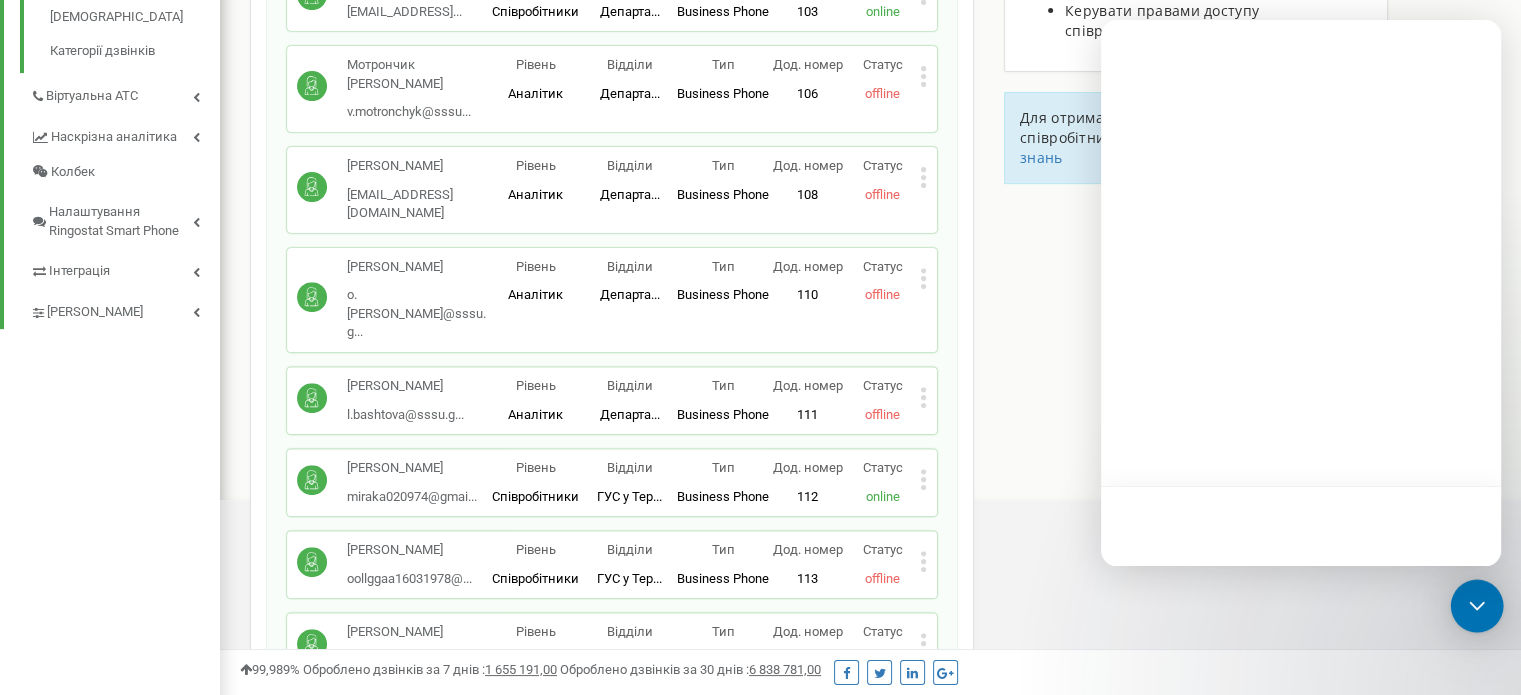 scroll, scrollTop: 0, scrollLeft: 0, axis: both 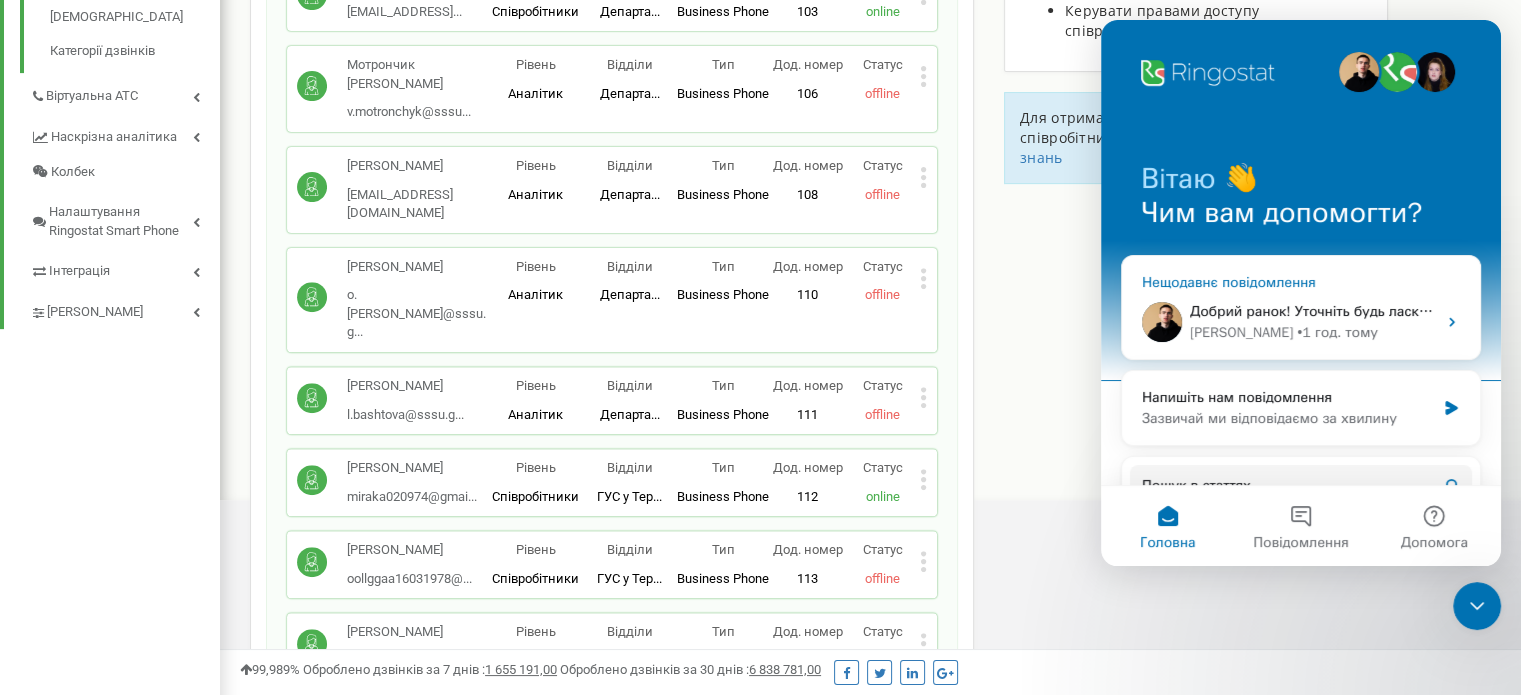 click 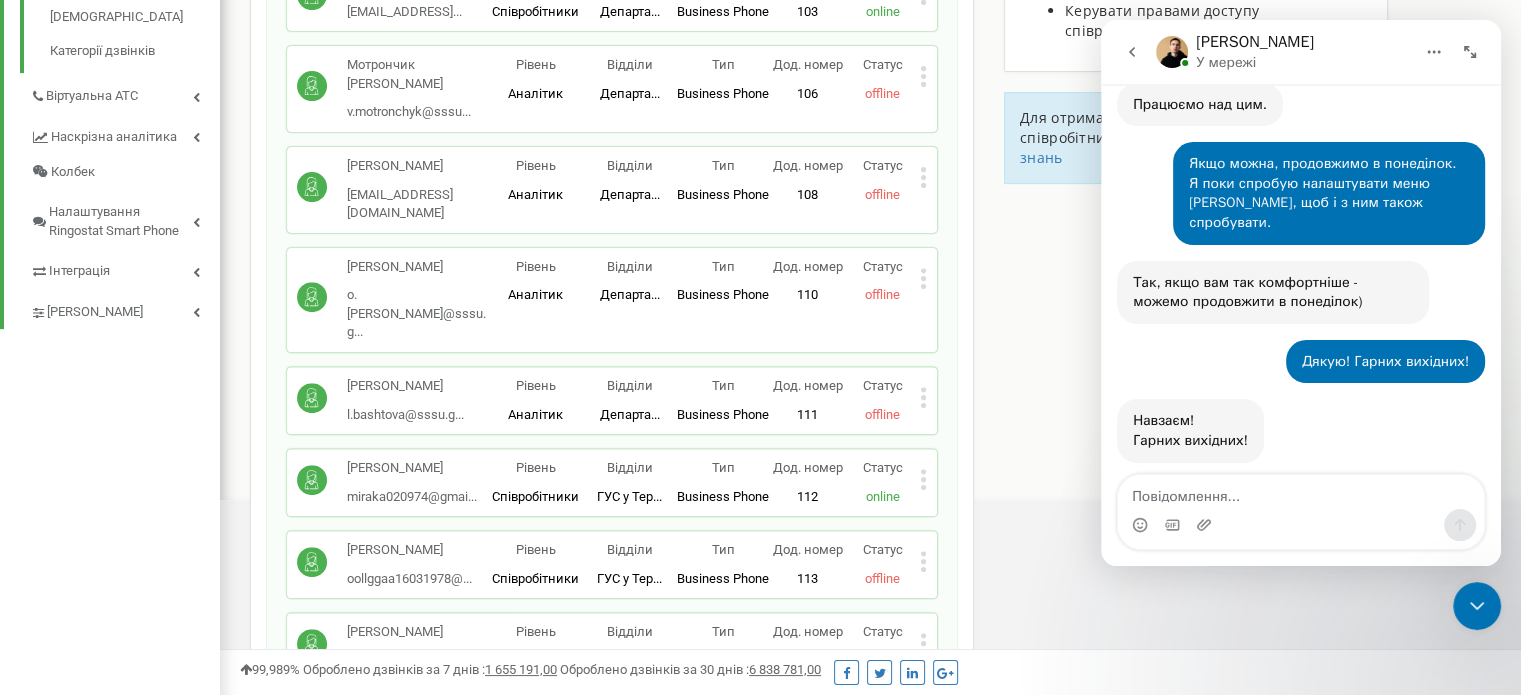 scroll, scrollTop: 2740, scrollLeft: 0, axis: vertical 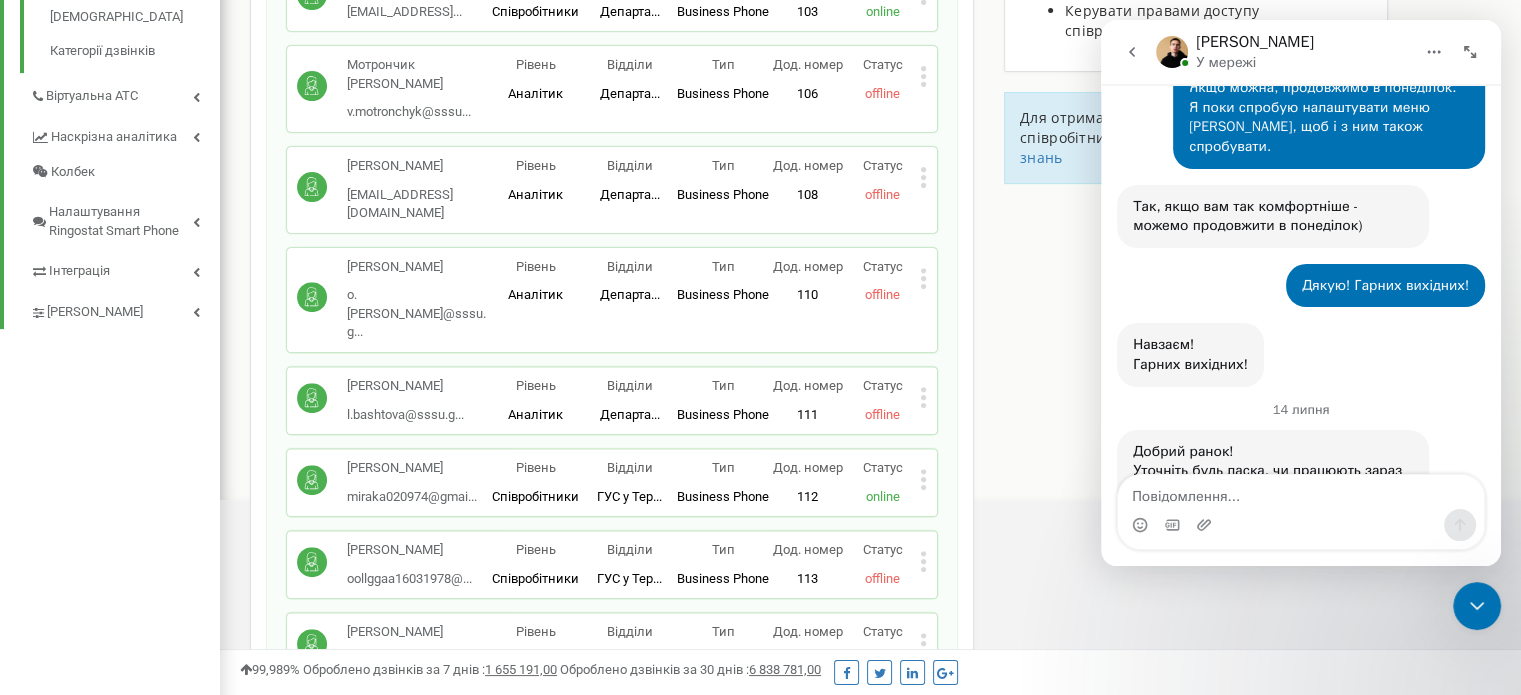click at bounding box center (1301, 525) 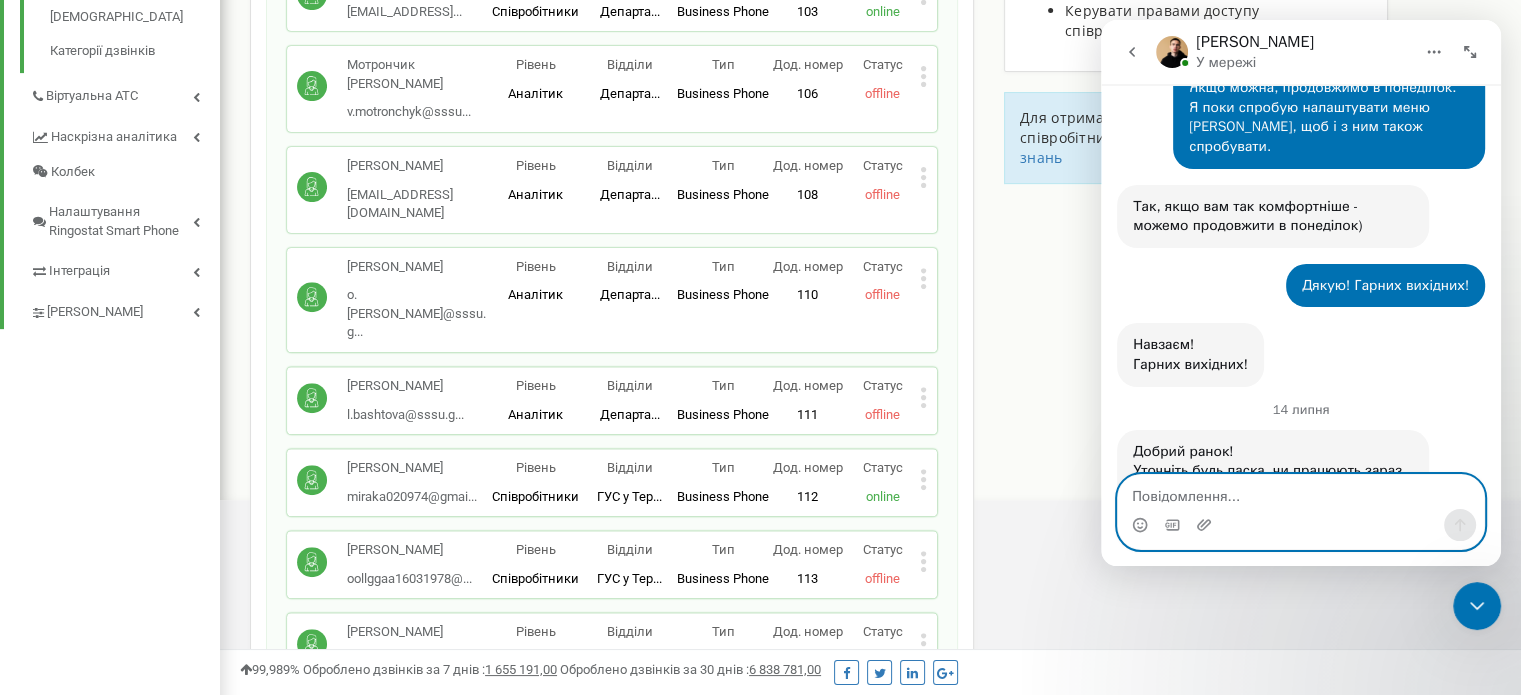 click at bounding box center (1301, 492) 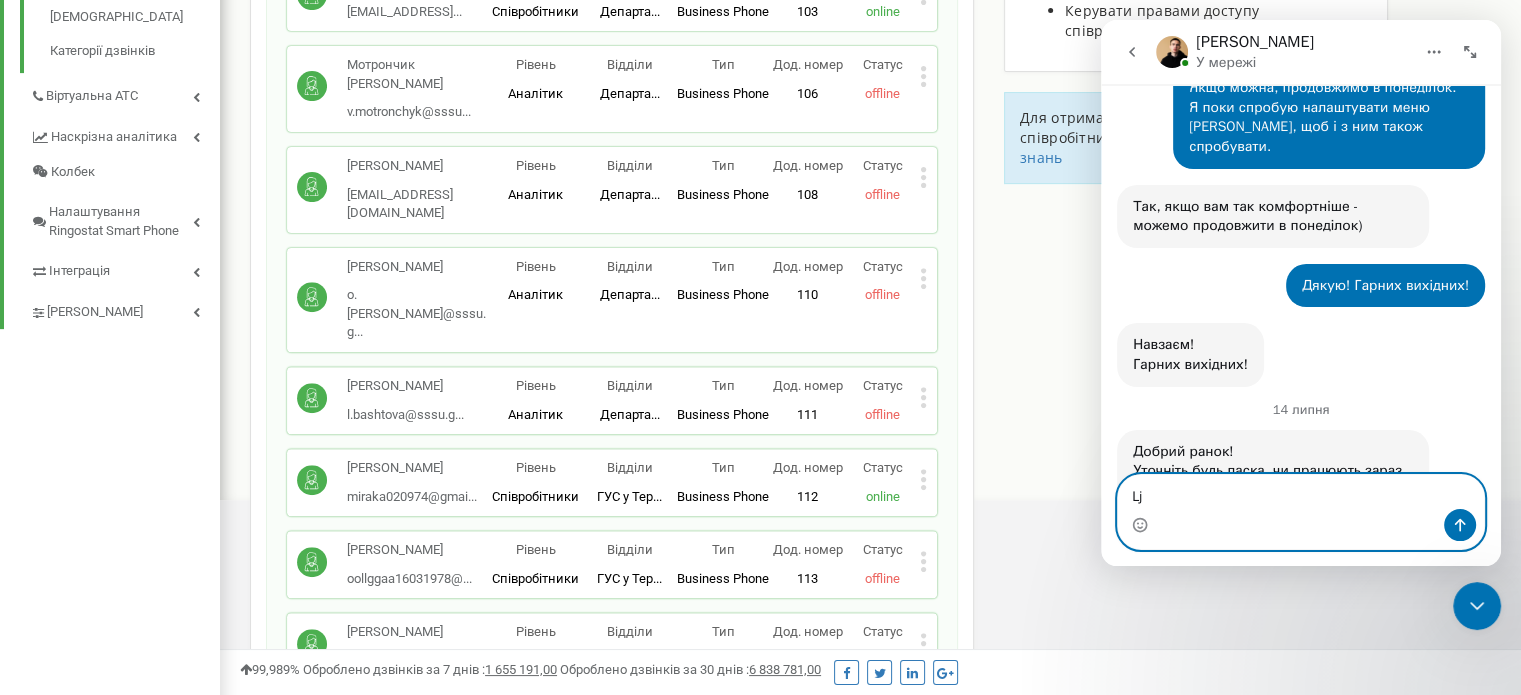 type on "L" 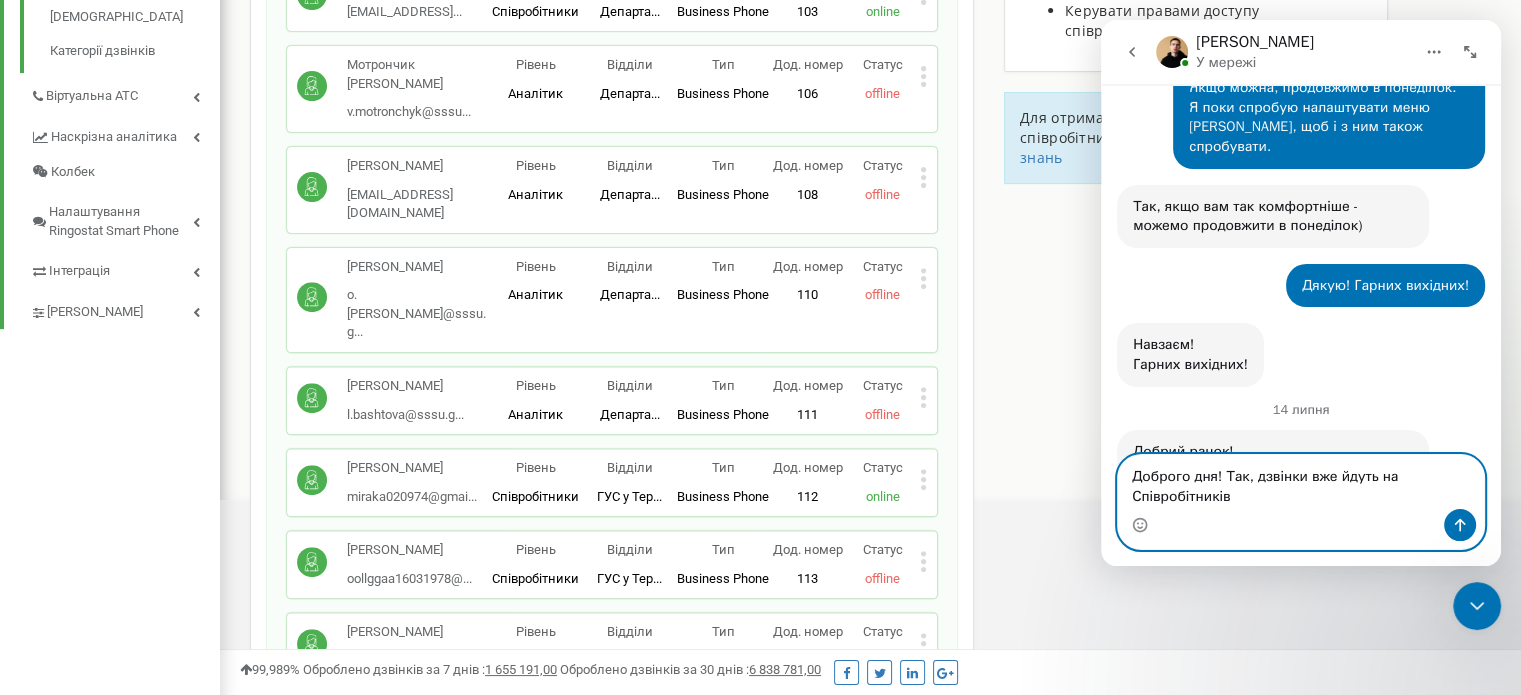 scroll, scrollTop: 2760, scrollLeft: 0, axis: vertical 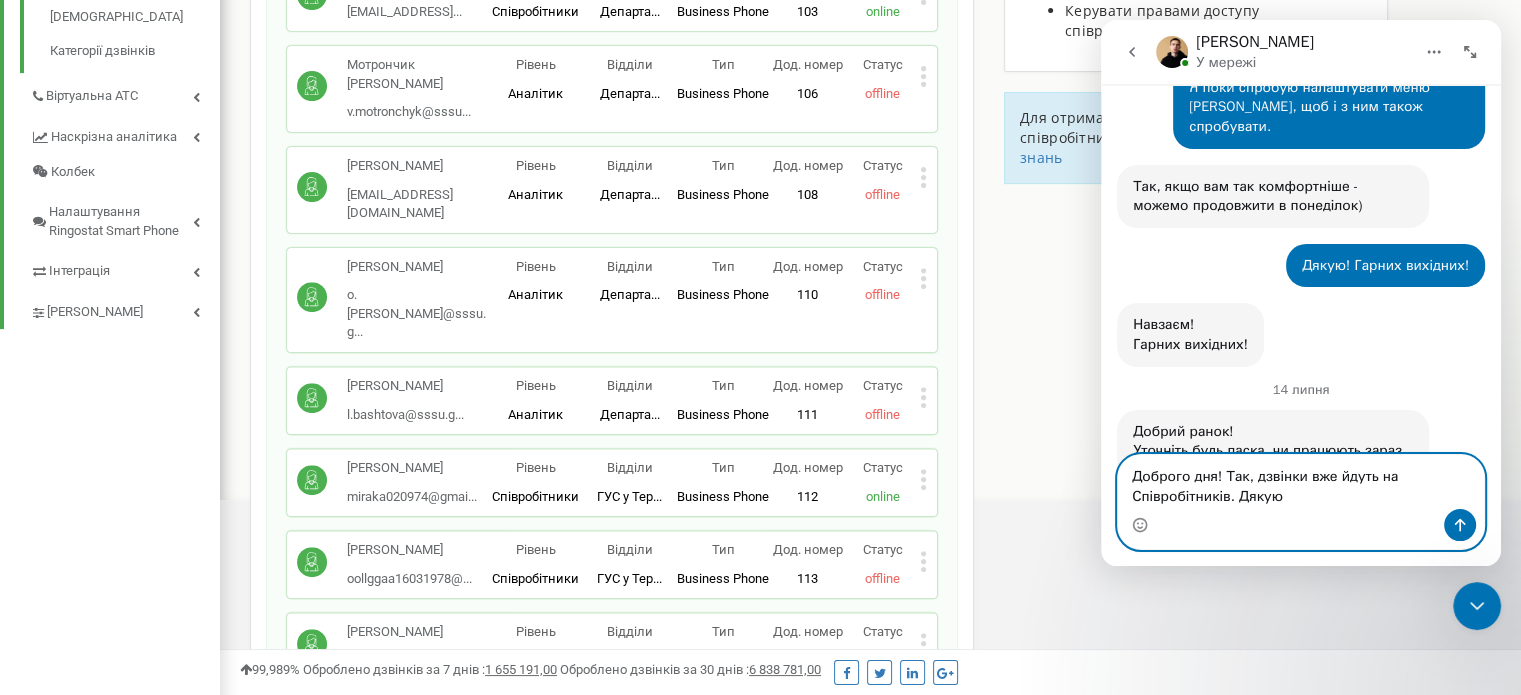 type on "Доброго дня! Так, дзвінки вже йдуть на Співробітників. Дякую!" 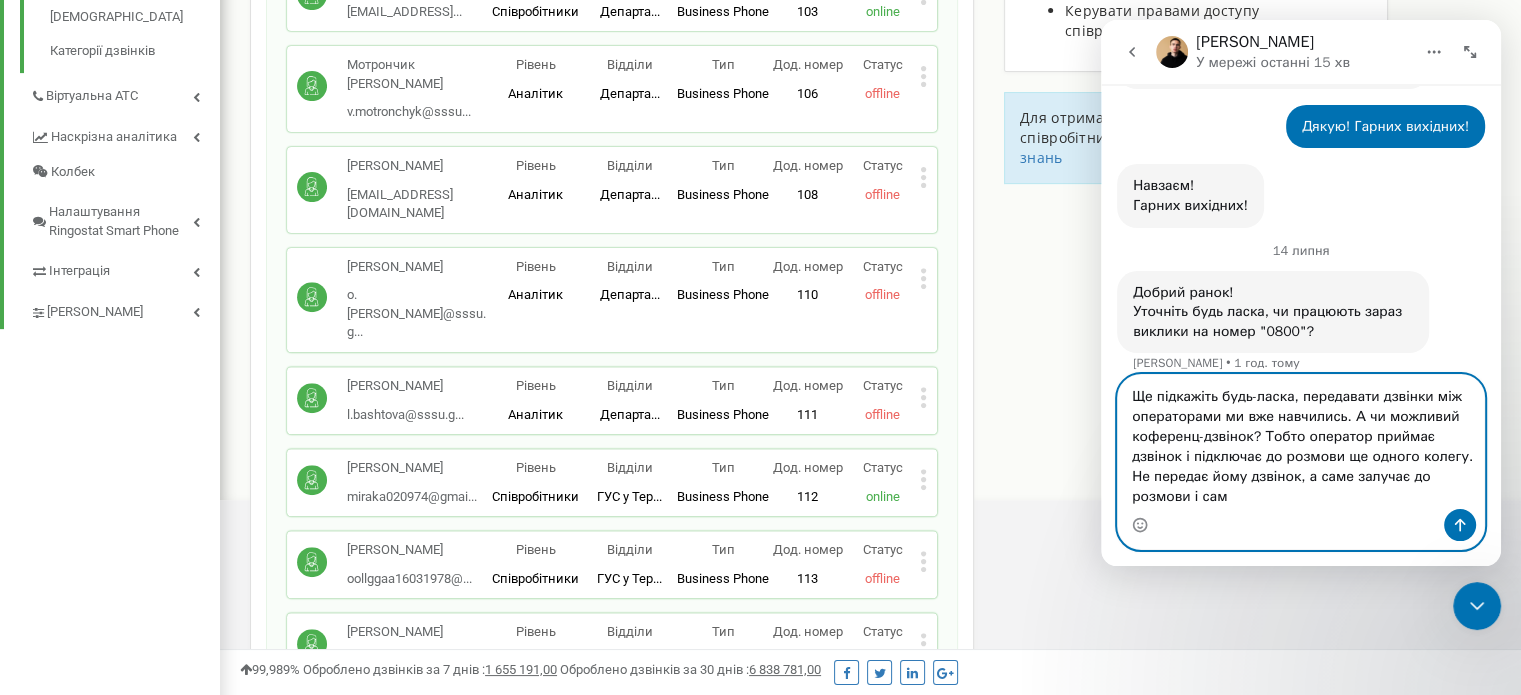 scroll, scrollTop: 2919, scrollLeft: 0, axis: vertical 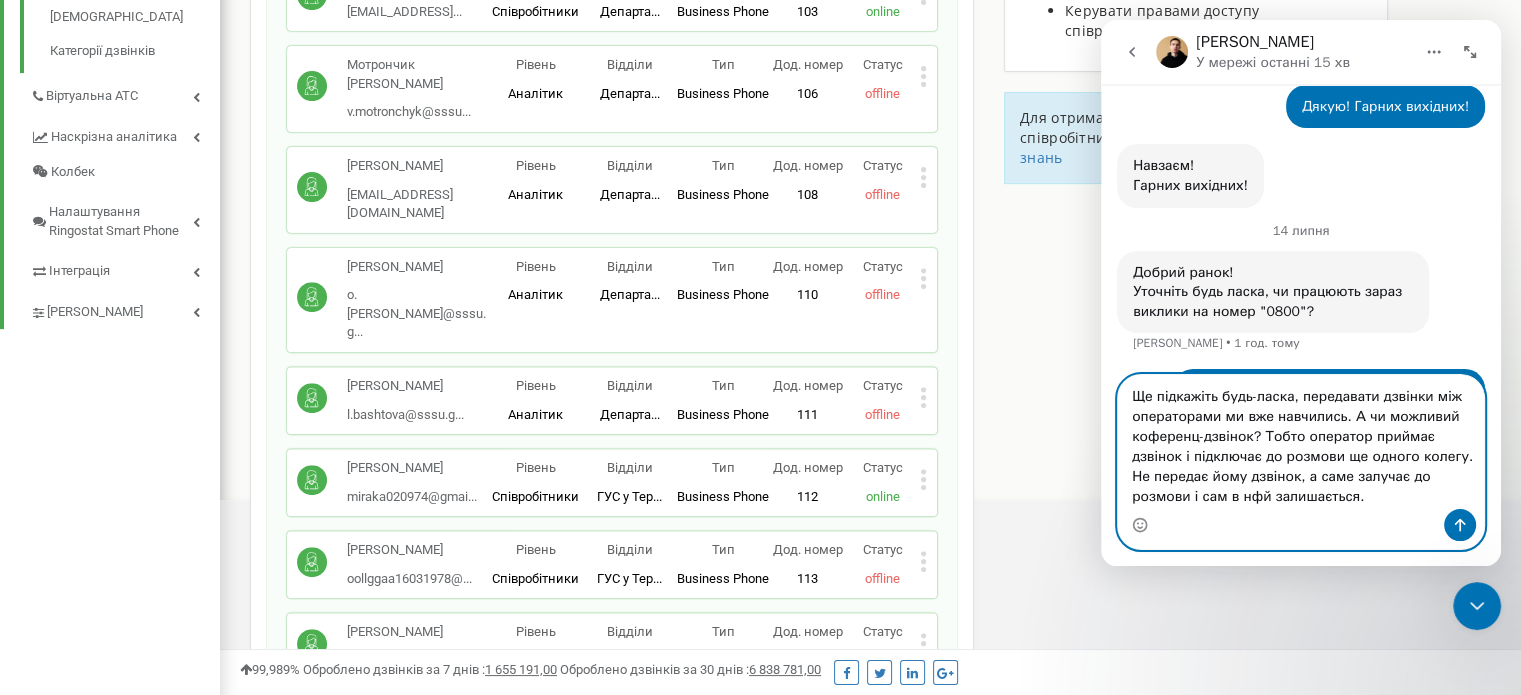 drag, startPoint x: 1176, startPoint y: 491, endPoint x: 1186, endPoint y: 494, distance: 10.440307 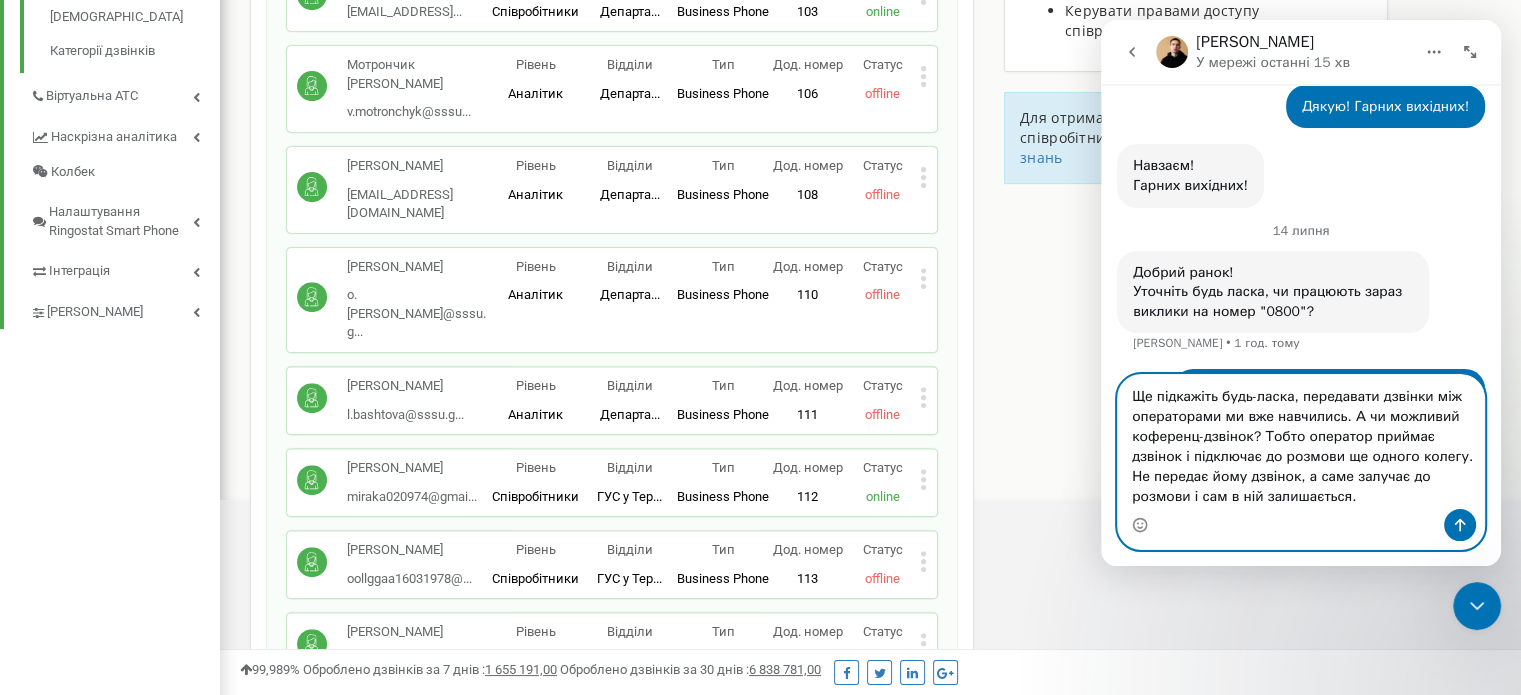 click on "Ще підкажіть будь-ласка, передавати дзвінки між операторами ми вже навчились. А чи можливий коференц-дзвінок? Тобто оператор приймає дзвінок і підключає до розмови ще одного колегу. Не передає йому дзвінок, а саме залучає до розмови і сам в ній залишається." at bounding box center (1301, 442) 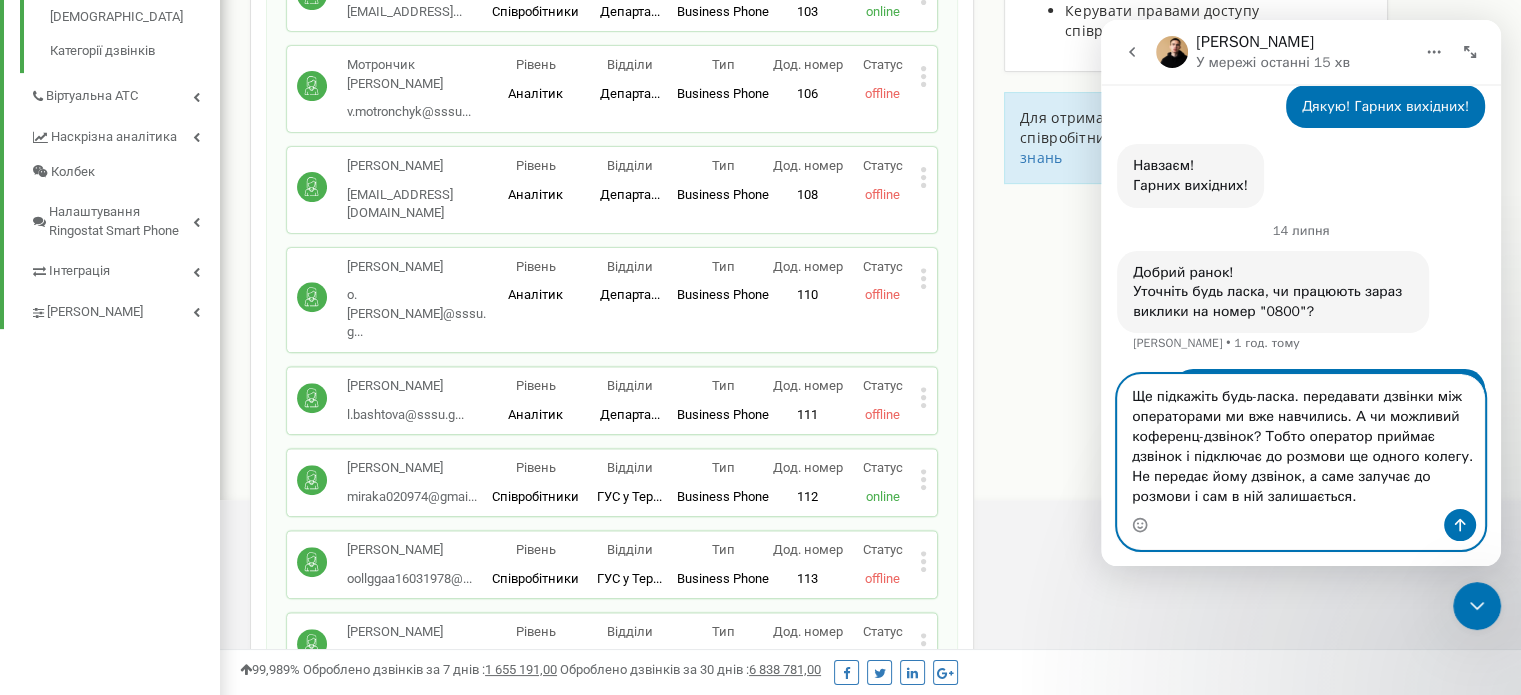 drag, startPoint x: 1297, startPoint y: 398, endPoint x: 1309, endPoint y: 398, distance: 12 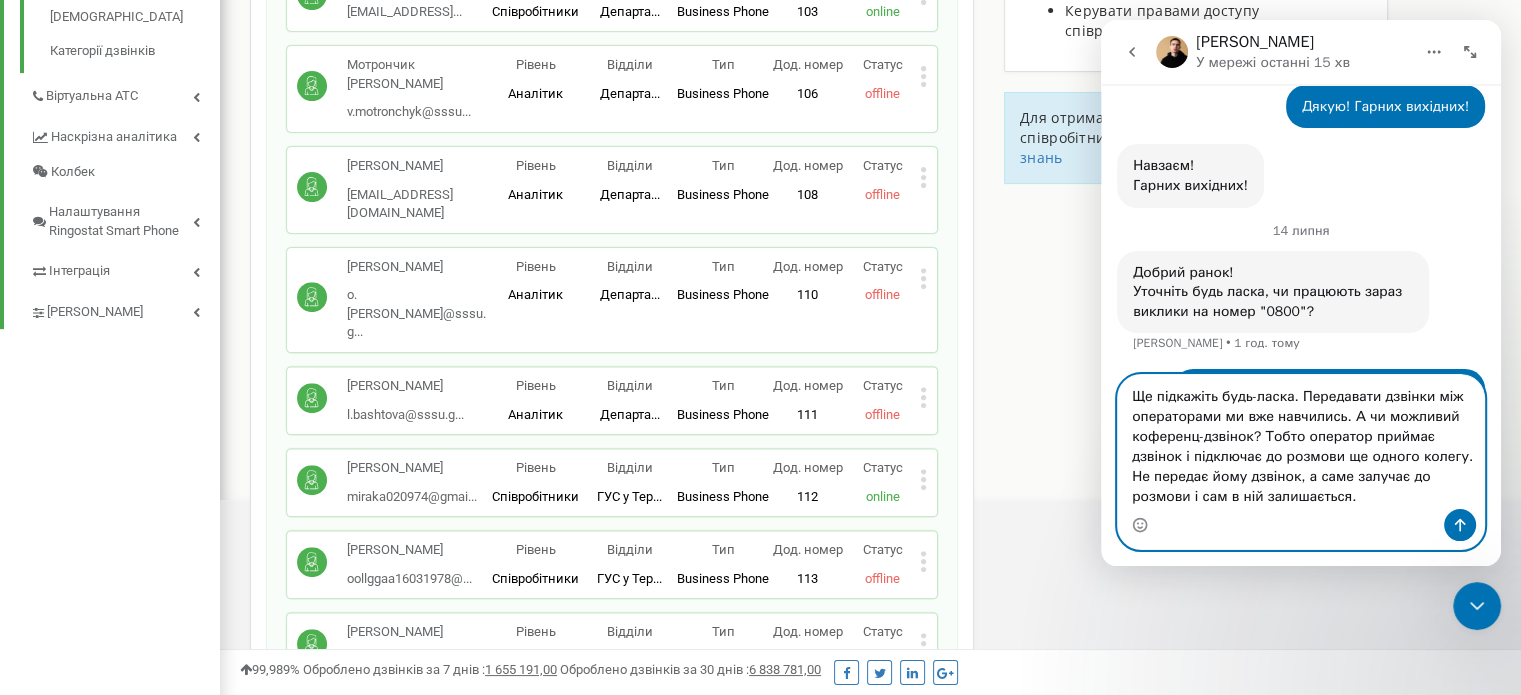 type on "Ще підкажіть будь-ласка. Передавати дзвінки між операторами ми вже навчились. А чи можливий коференц-дзвінок? Тобто оператор приймає дзвінок і підключає до розмови ще одного колегу. Не передає йому дзвінок, а саме залучає до розмови і сам в ній залишається." 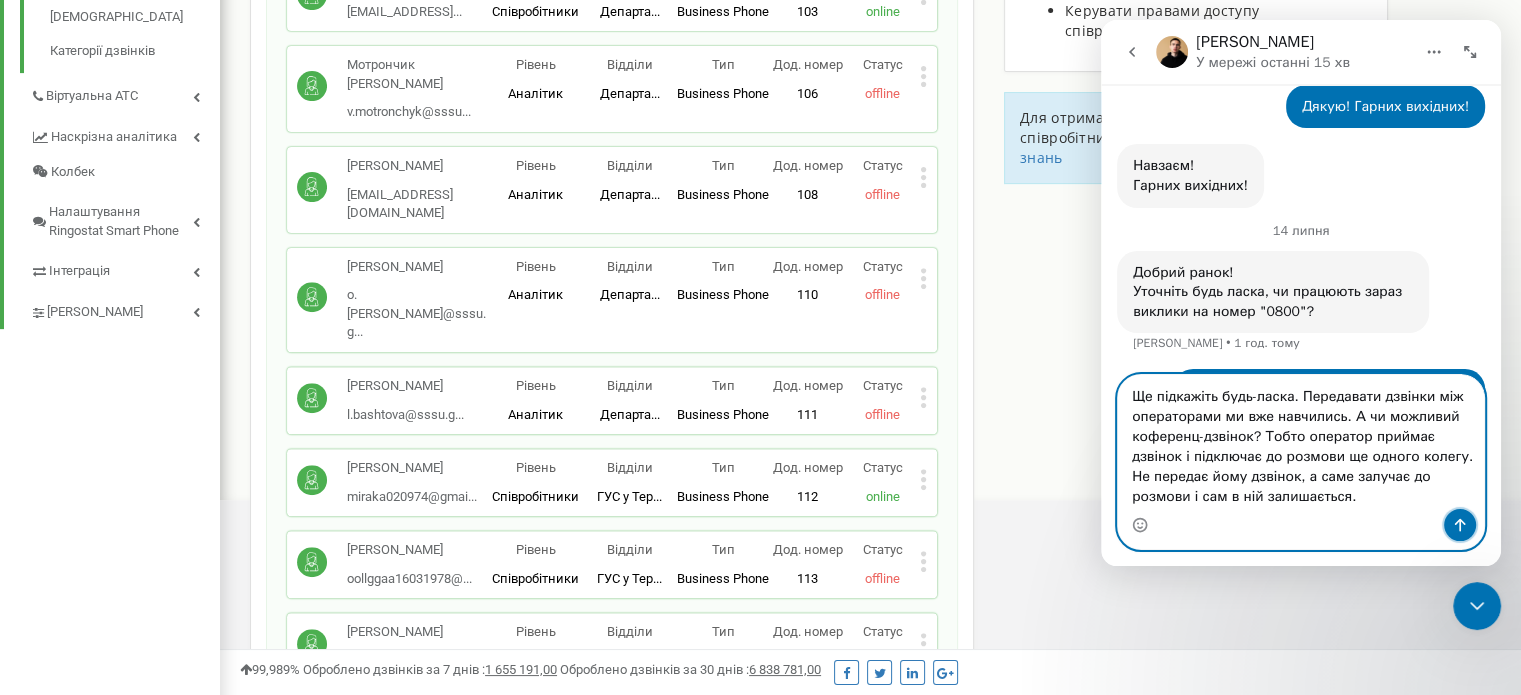 click 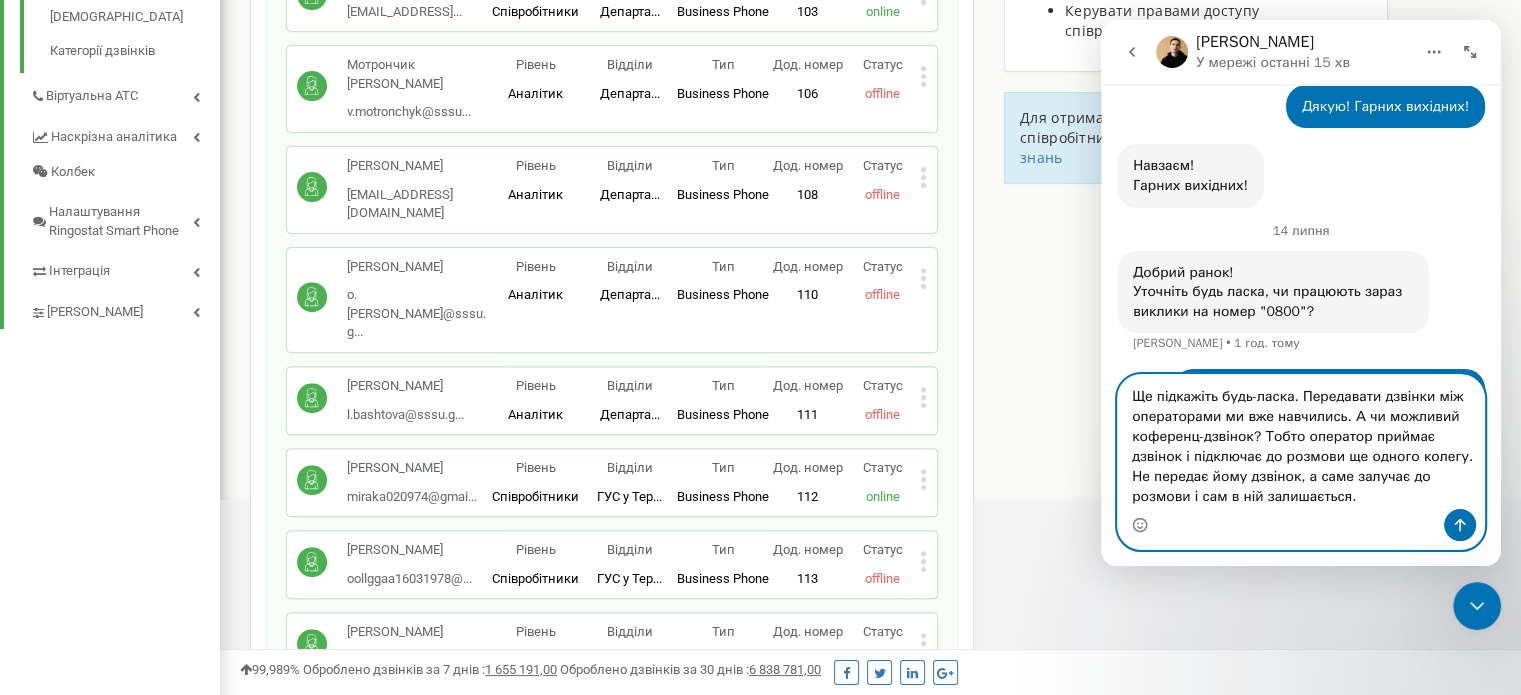 type 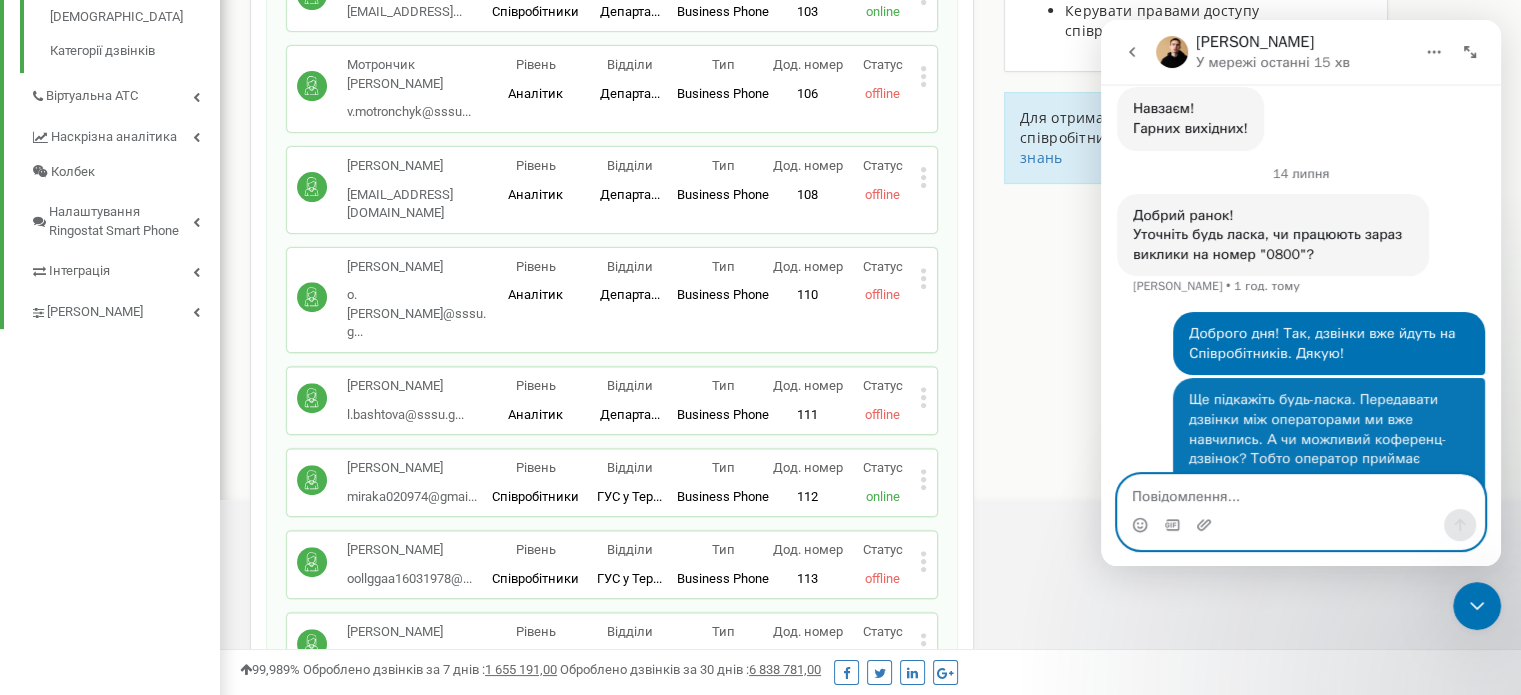 scroll, scrollTop: 2982, scrollLeft: 0, axis: vertical 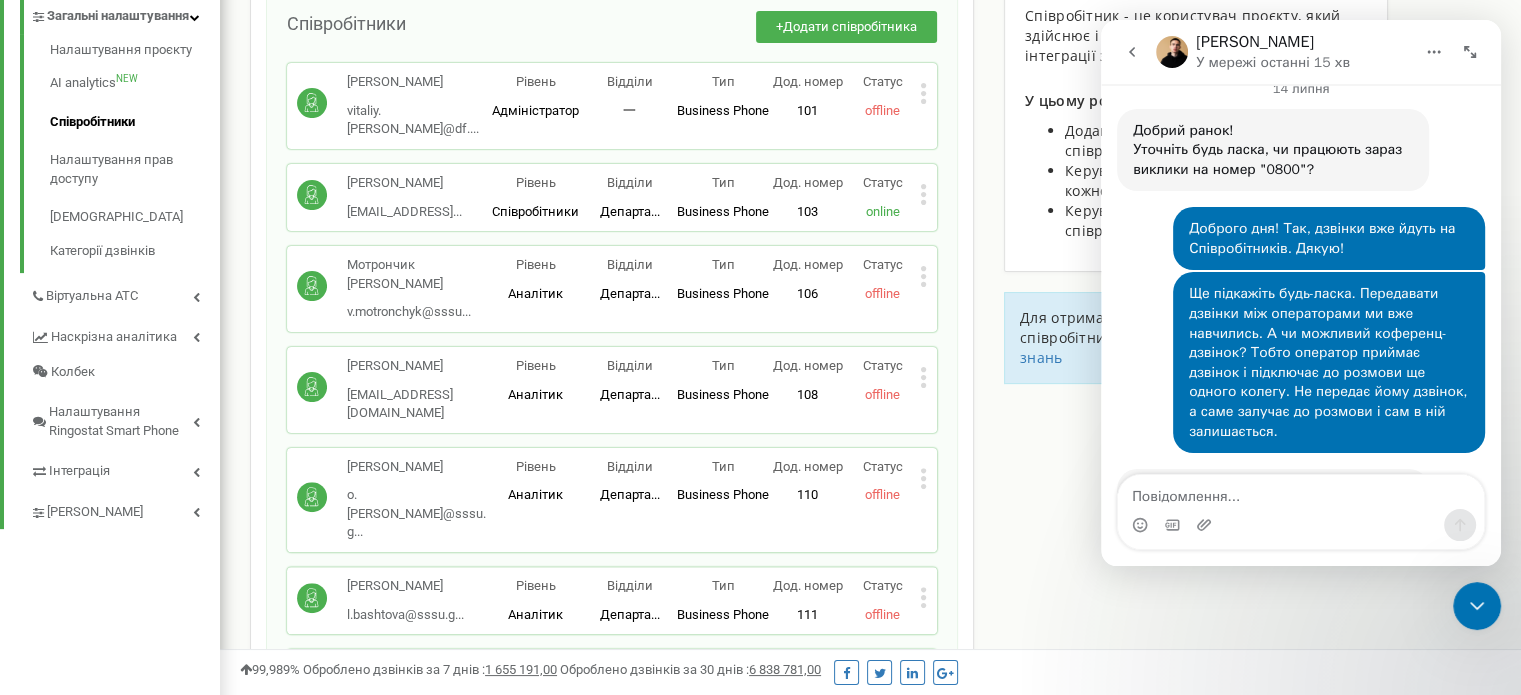click 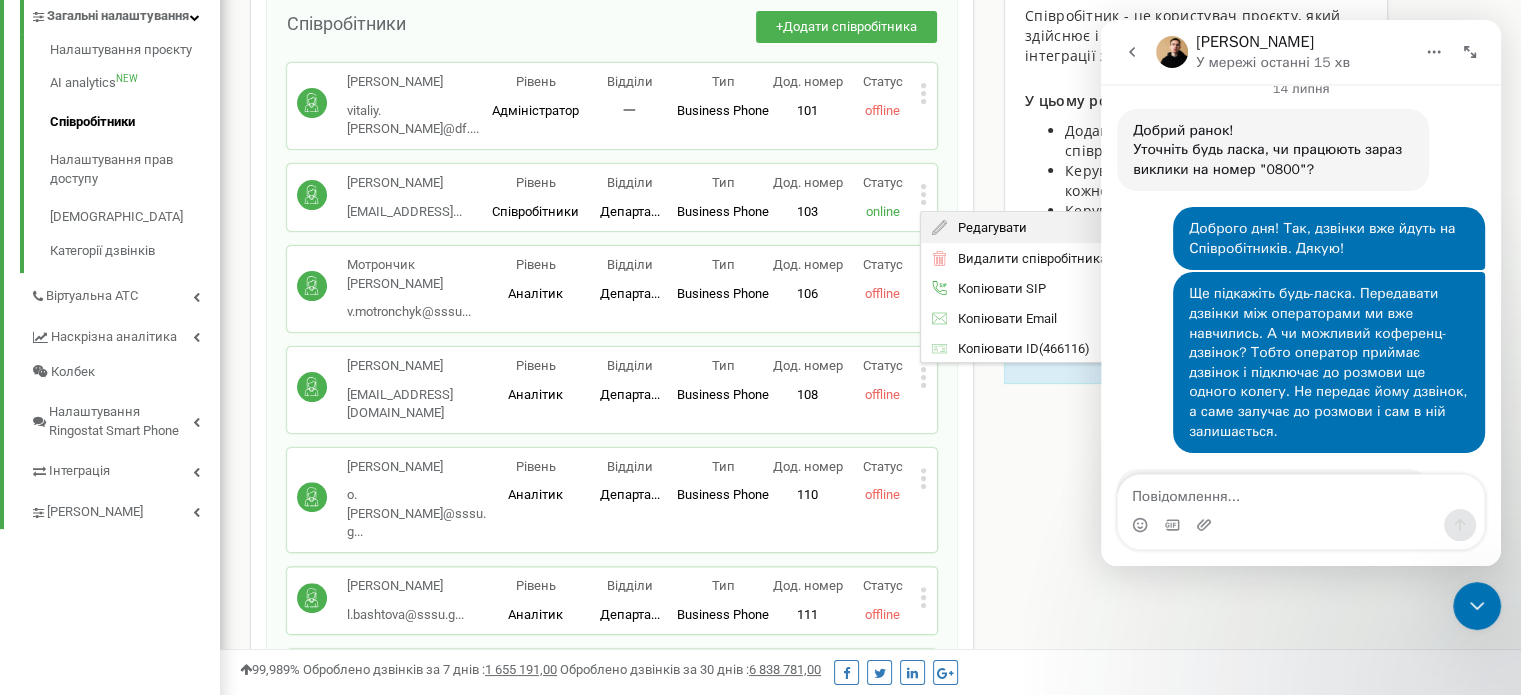 click on "Редагувати" at bounding box center (986, 226) 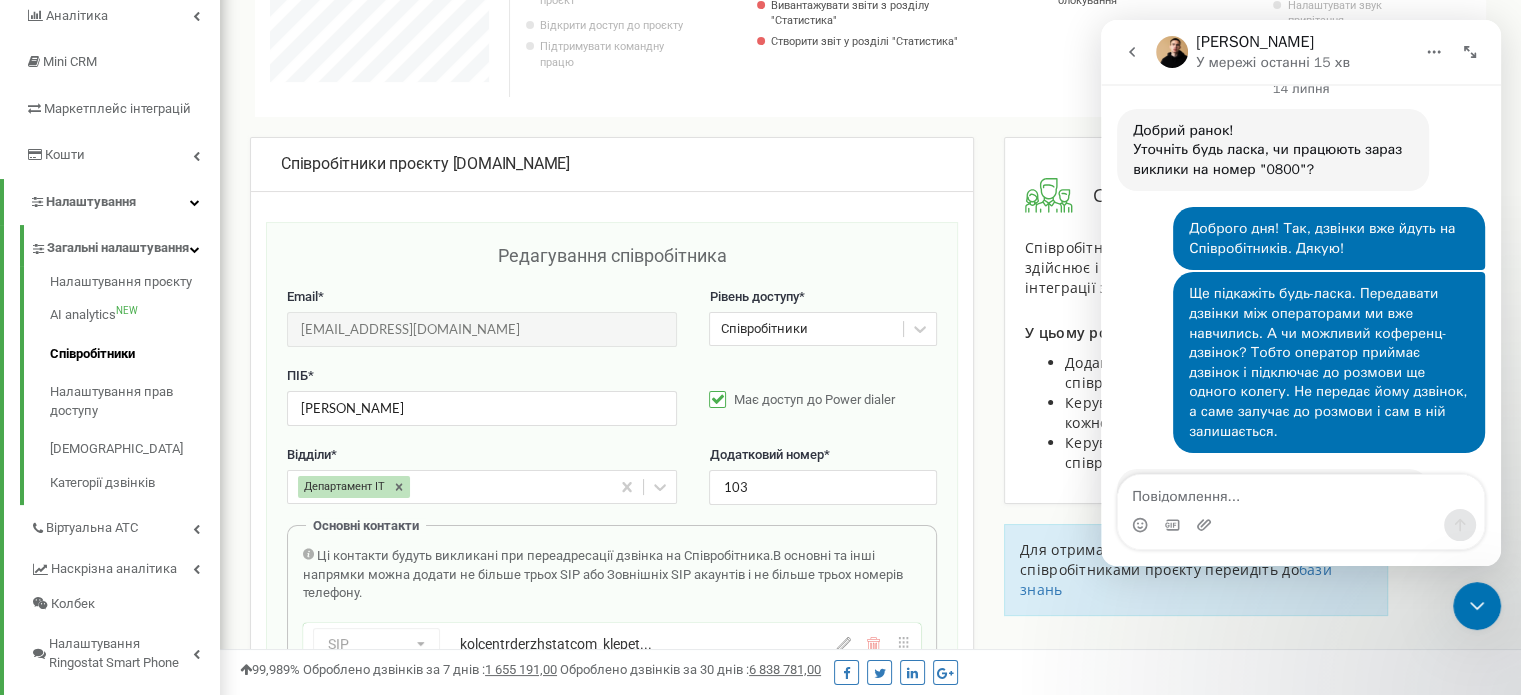 scroll, scrollTop: 300, scrollLeft: 0, axis: vertical 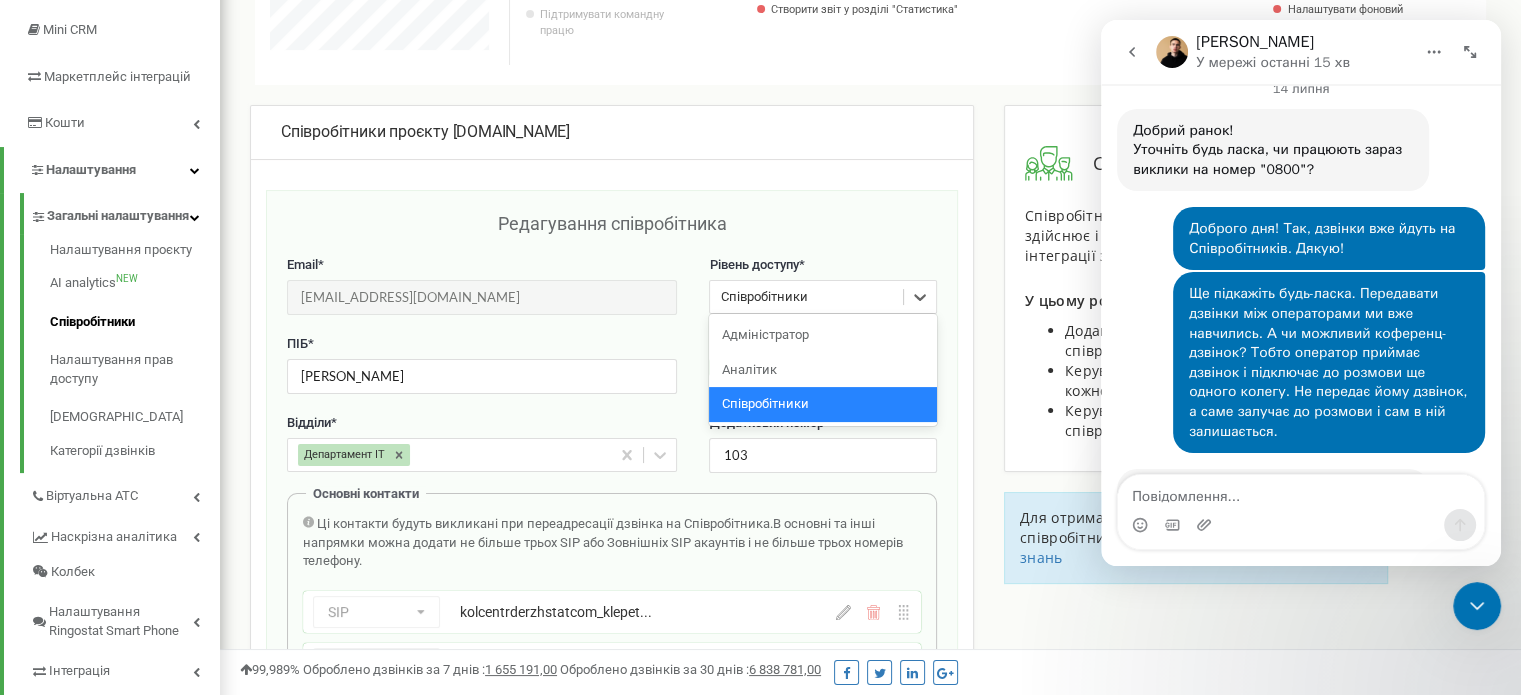 click on "Співробітники" at bounding box center [806, 297] 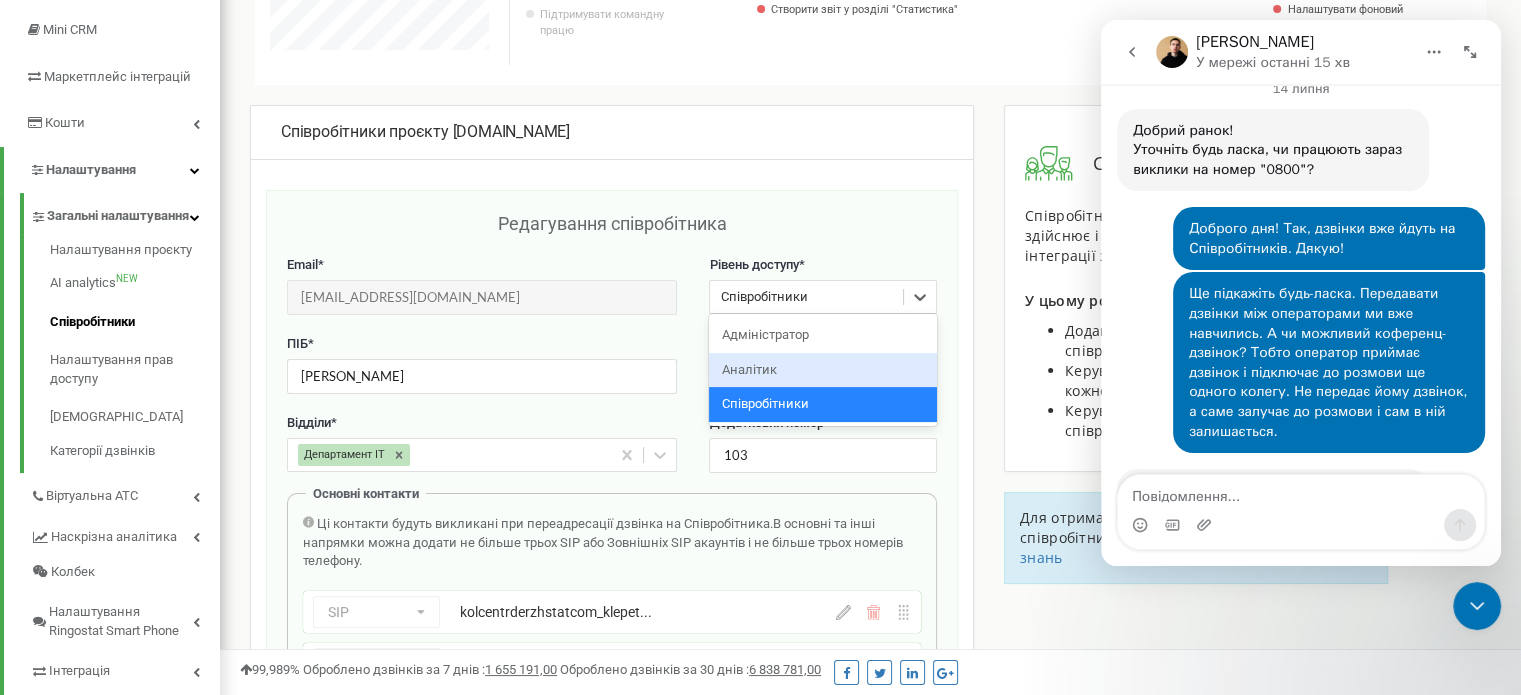 click on "Аналітик" at bounding box center [822, 370] 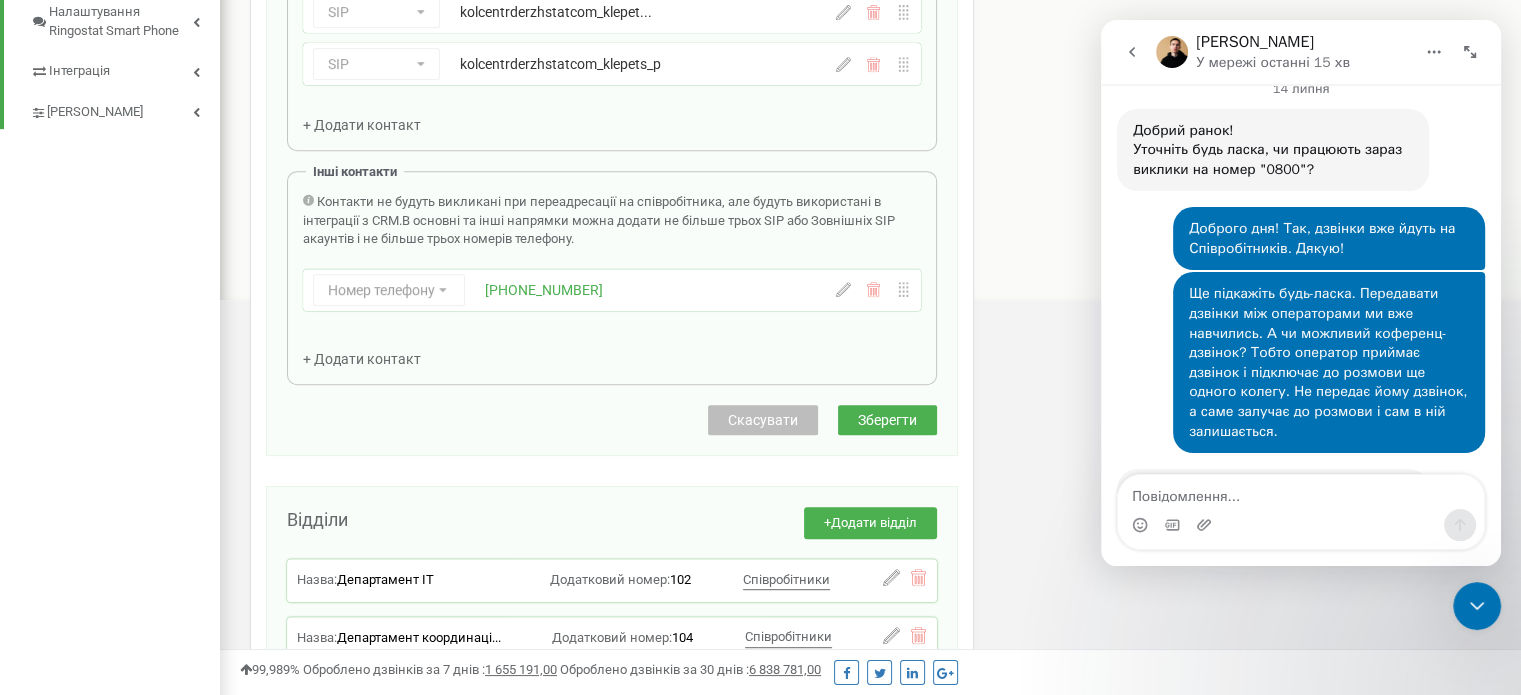 click on "Зберегти" at bounding box center [887, 420] 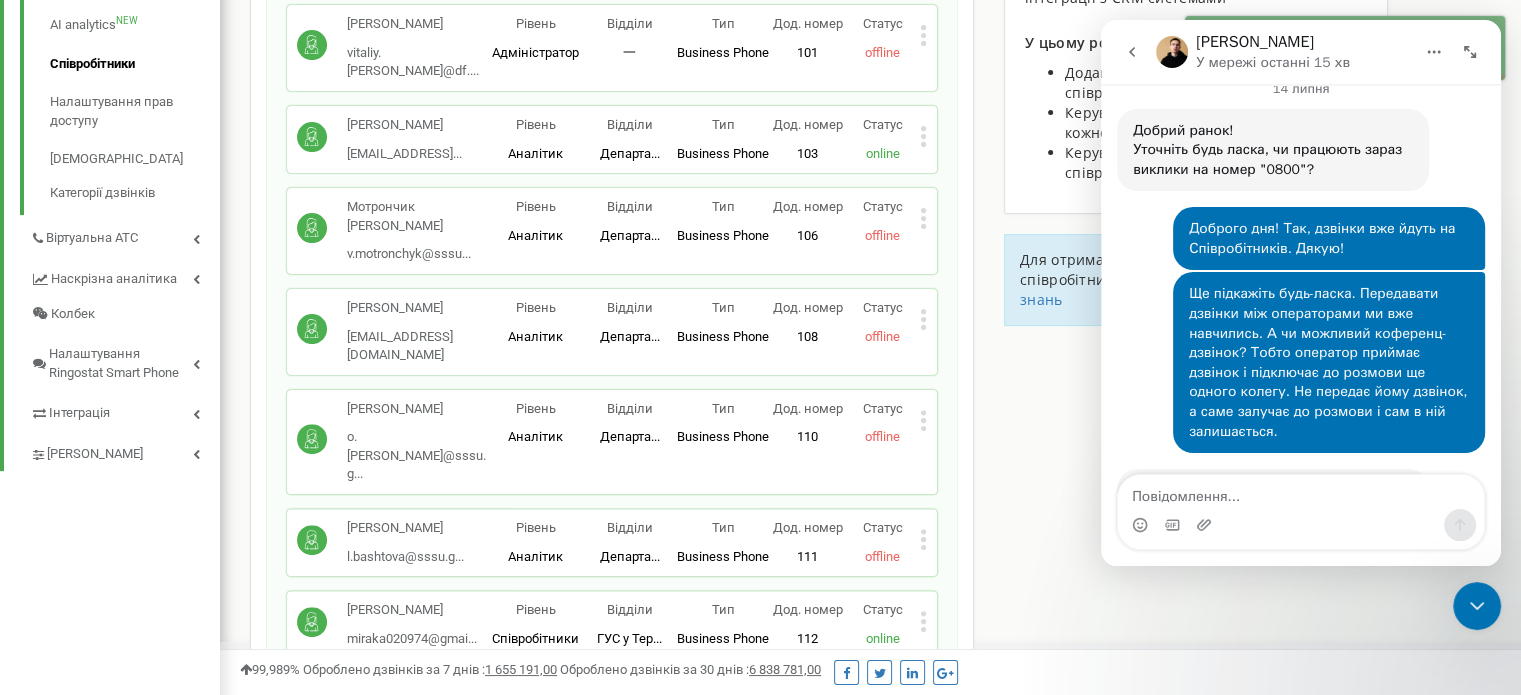 scroll, scrollTop: 900, scrollLeft: 0, axis: vertical 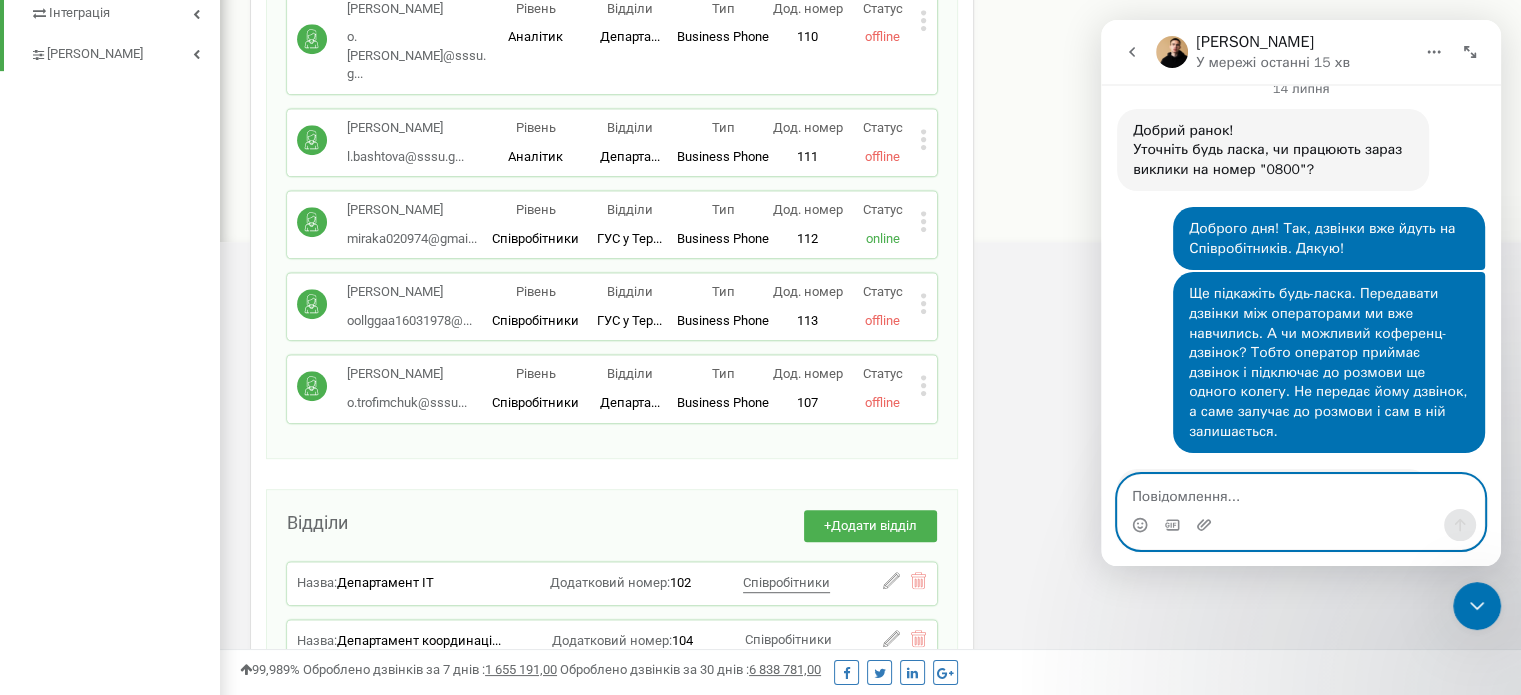 drag, startPoint x: 1227, startPoint y: 507, endPoint x: 1213, endPoint y: 502, distance: 14.866069 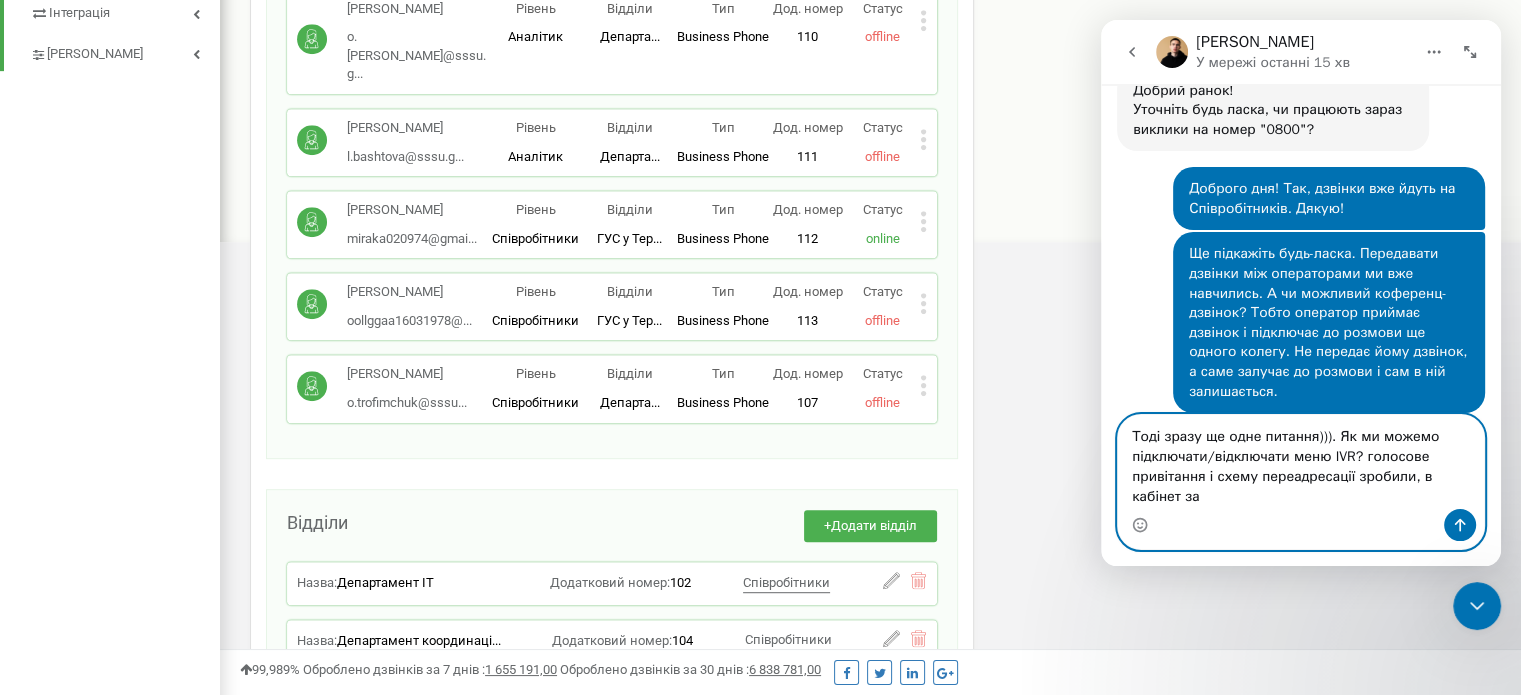 scroll, scrollTop: 3121, scrollLeft: 0, axis: vertical 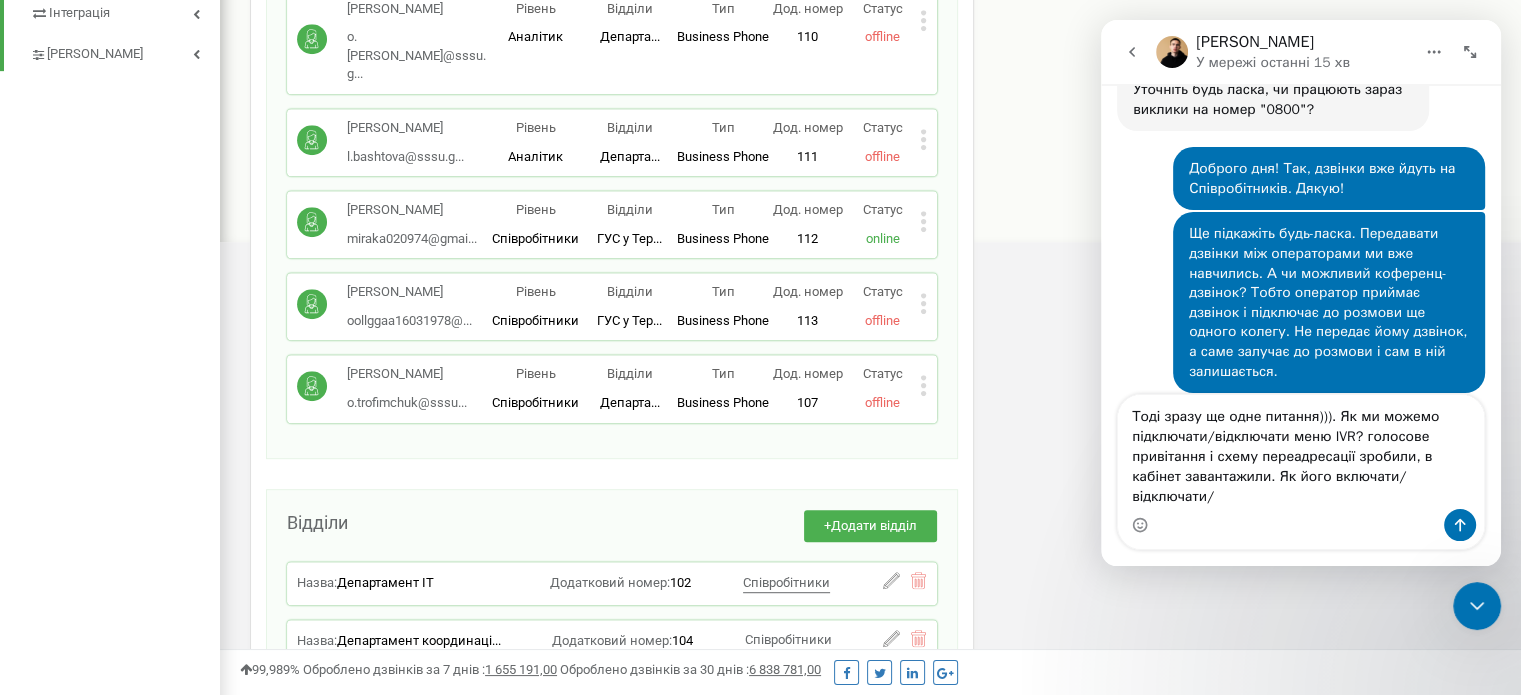 click on "Тоді зразу ще одне питання))). Як ми можемо підключати/відключати меню IVR? голосове привітання і схему переадресації зробили, в кабінет завантажили. Як його включати/відключати/ Тоді зразу ще одне питання))). Як ми можемо підключати/відключати меню IVR? голосове привітання і схему переадресації зробили, в кабінет завантажили. Як його включати/відключати/" at bounding box center [1301, 480] 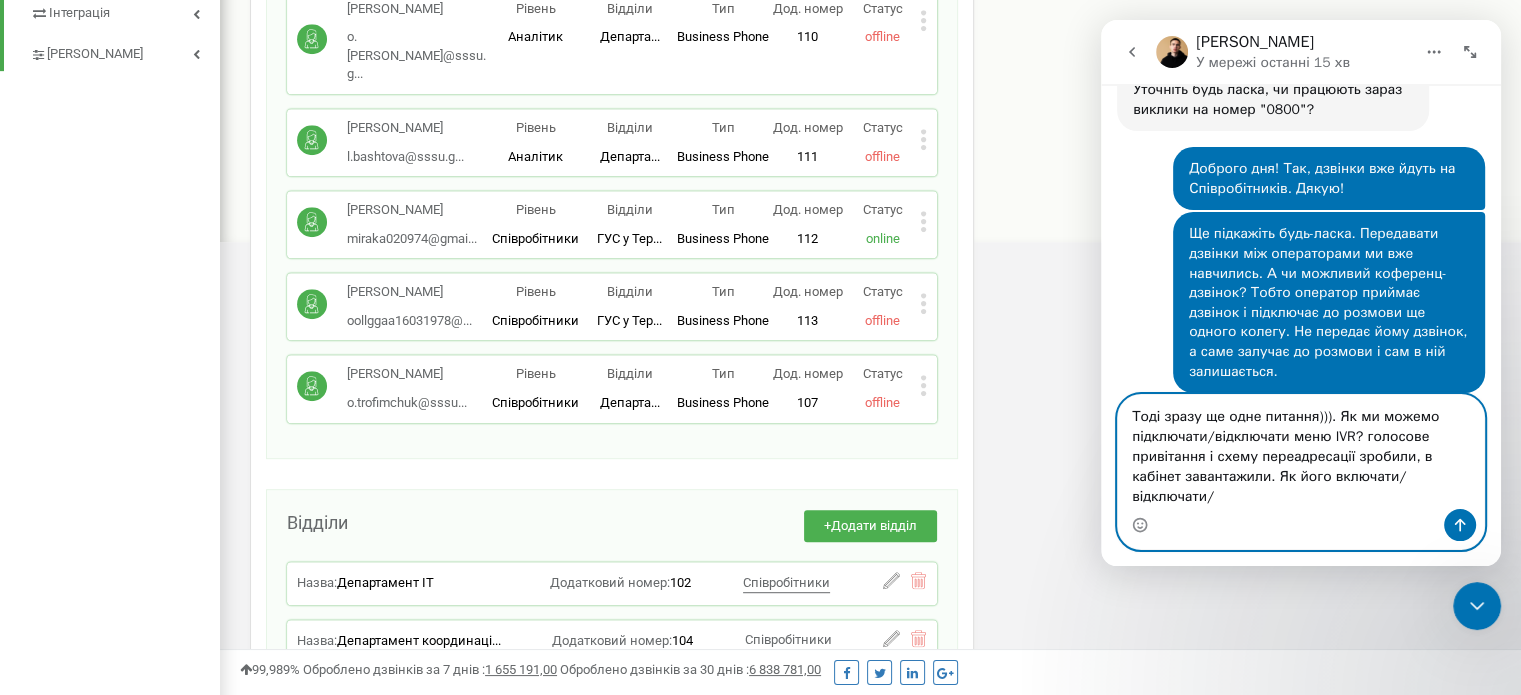 click on "Тоді зразу ще одне питання))). Як ми можемо підключати/відключати меню IVR? голосове привітання і схему переадресації зробили, в кабінет завантажили. Як його включати/відключати/" at bounding box center (1301, 452) 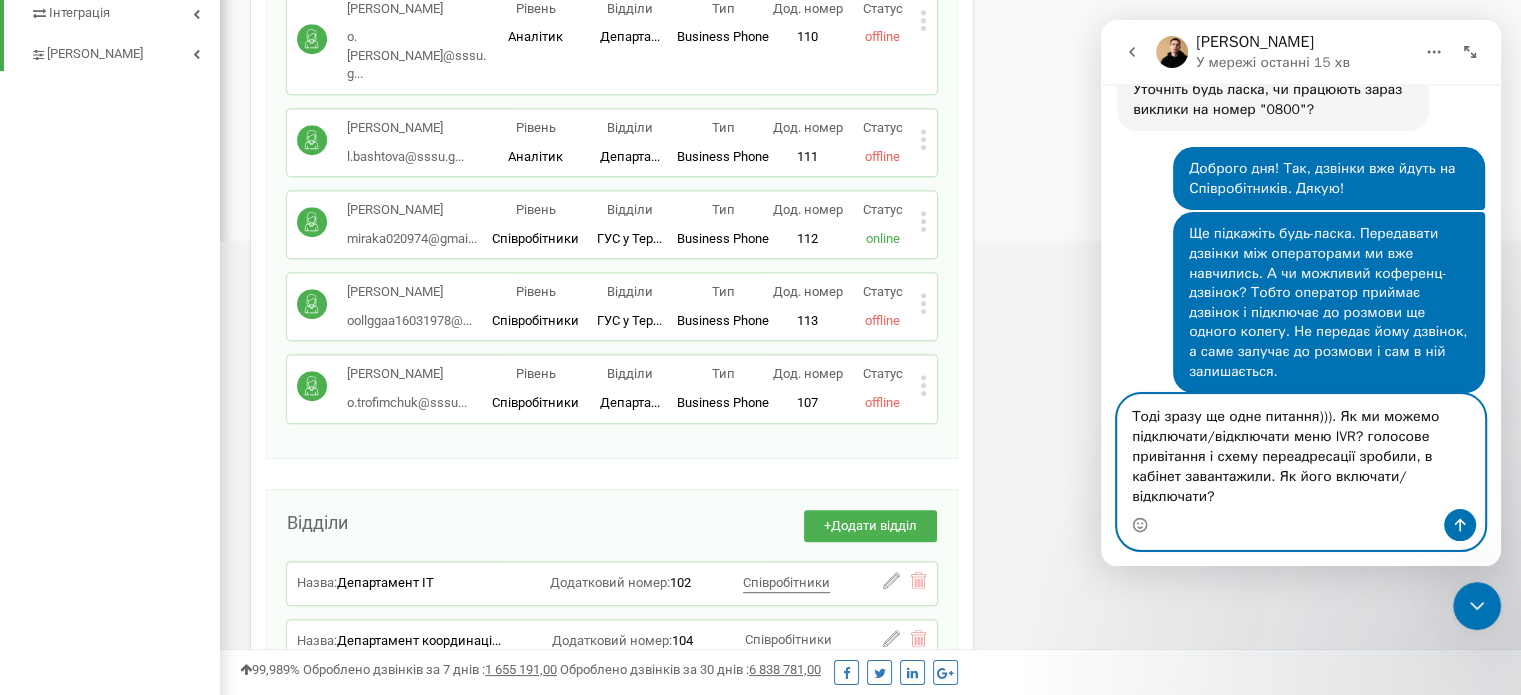 type on "Тоді зразу ще одне питання))). Як ми можемо підключати/відключати меню IVR? голосове привітання і схему переадресації зробили, в кабінет завантажили. Як його включати/відключати?" 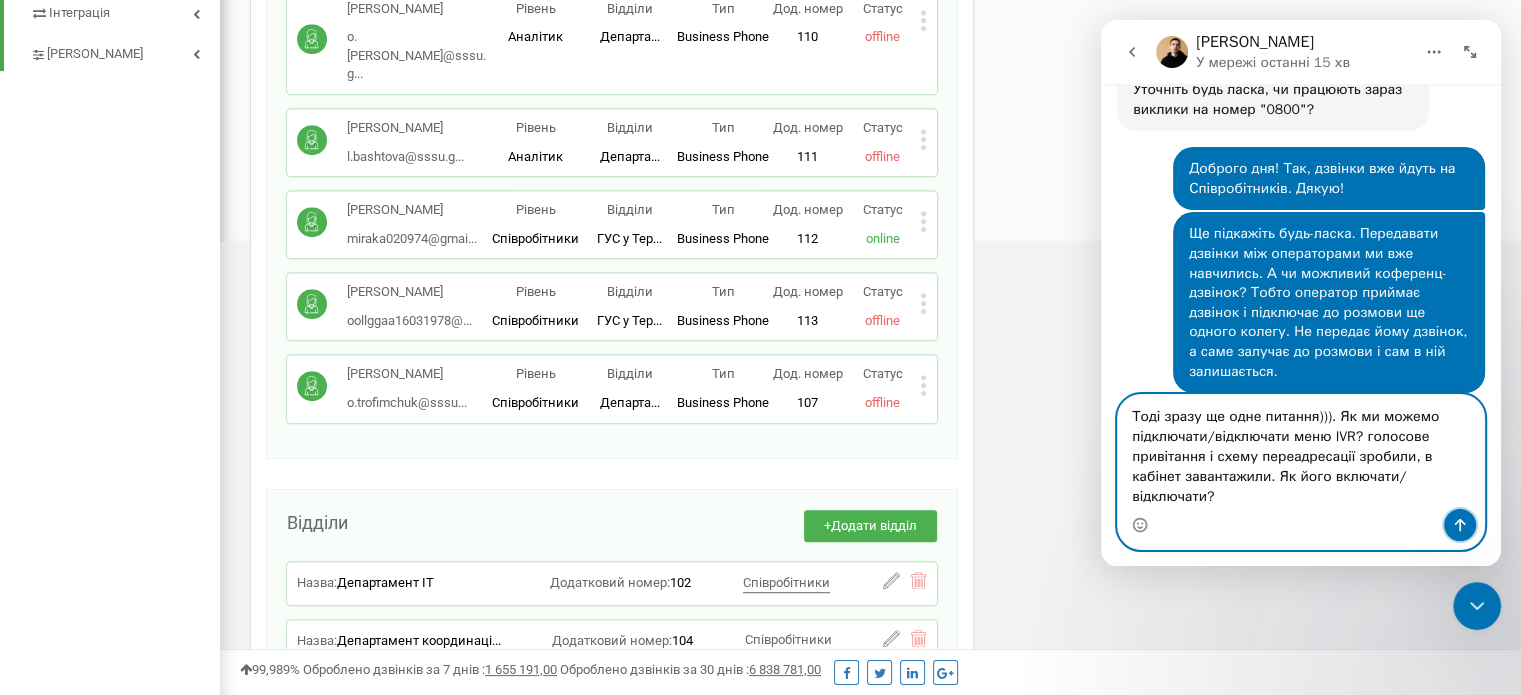 click 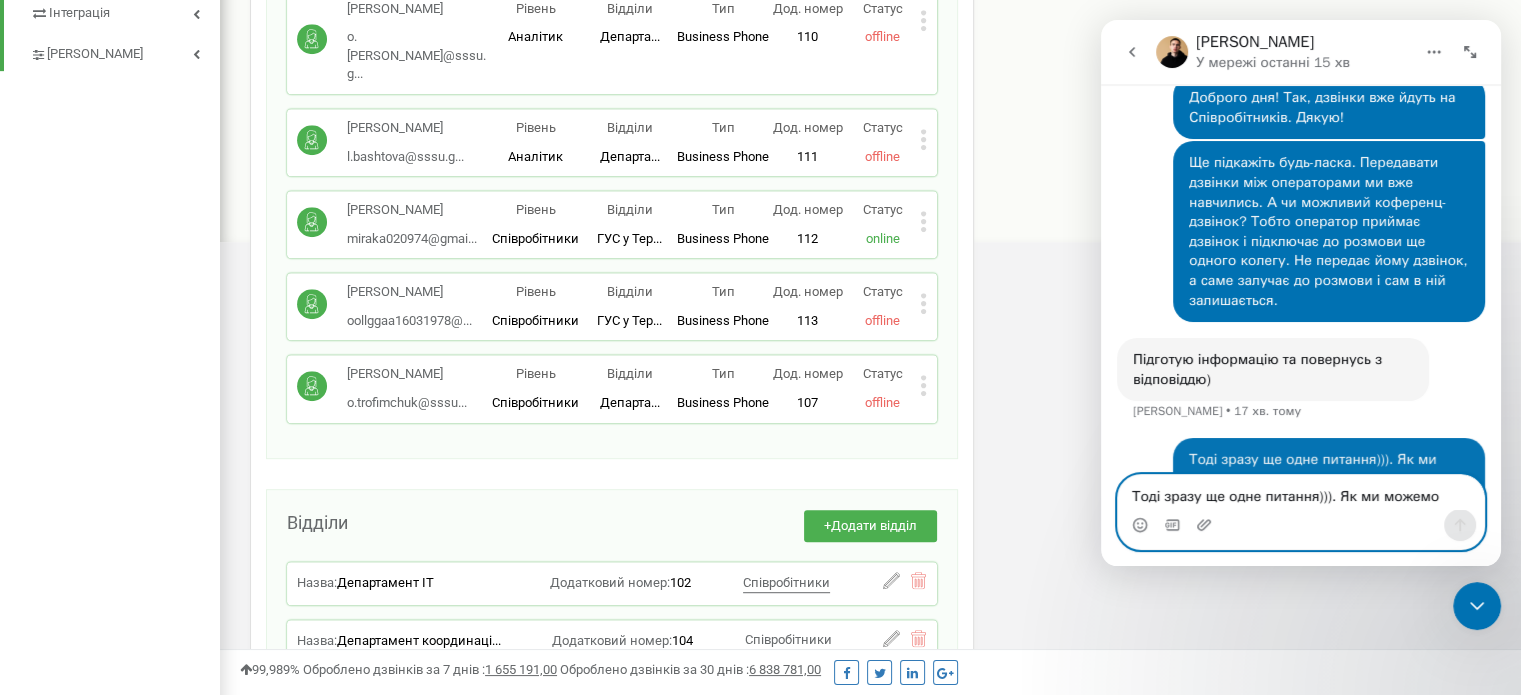 scroll, scrollTop: 3219, scrollLeft: 0, axis: vertical 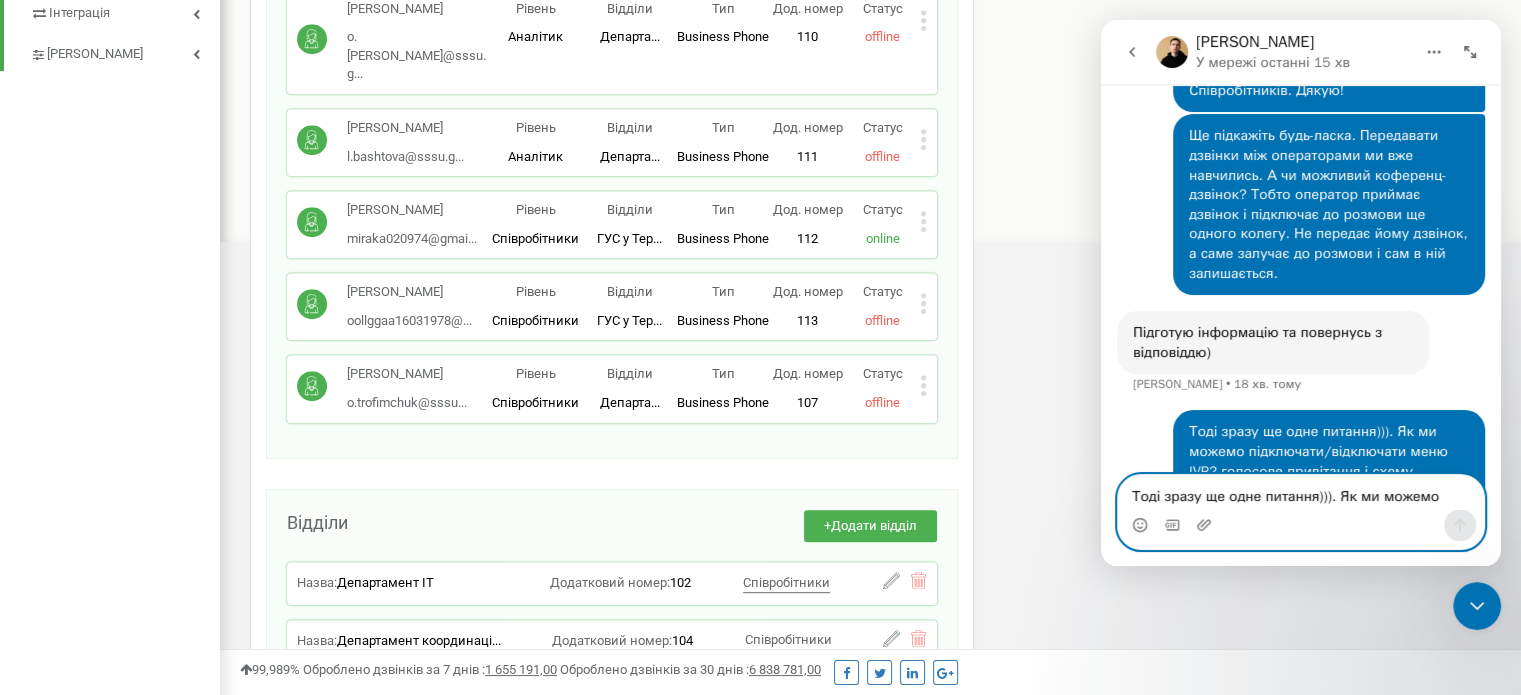 click on "Тоді зразу ще одне питання))). Як ми можемо підключати/відключати меню IVR? голосове привітання і схему переадресації зробили, в кабінет завантажили. Як його включати/відключати?" at bounding box center (1301, 492) 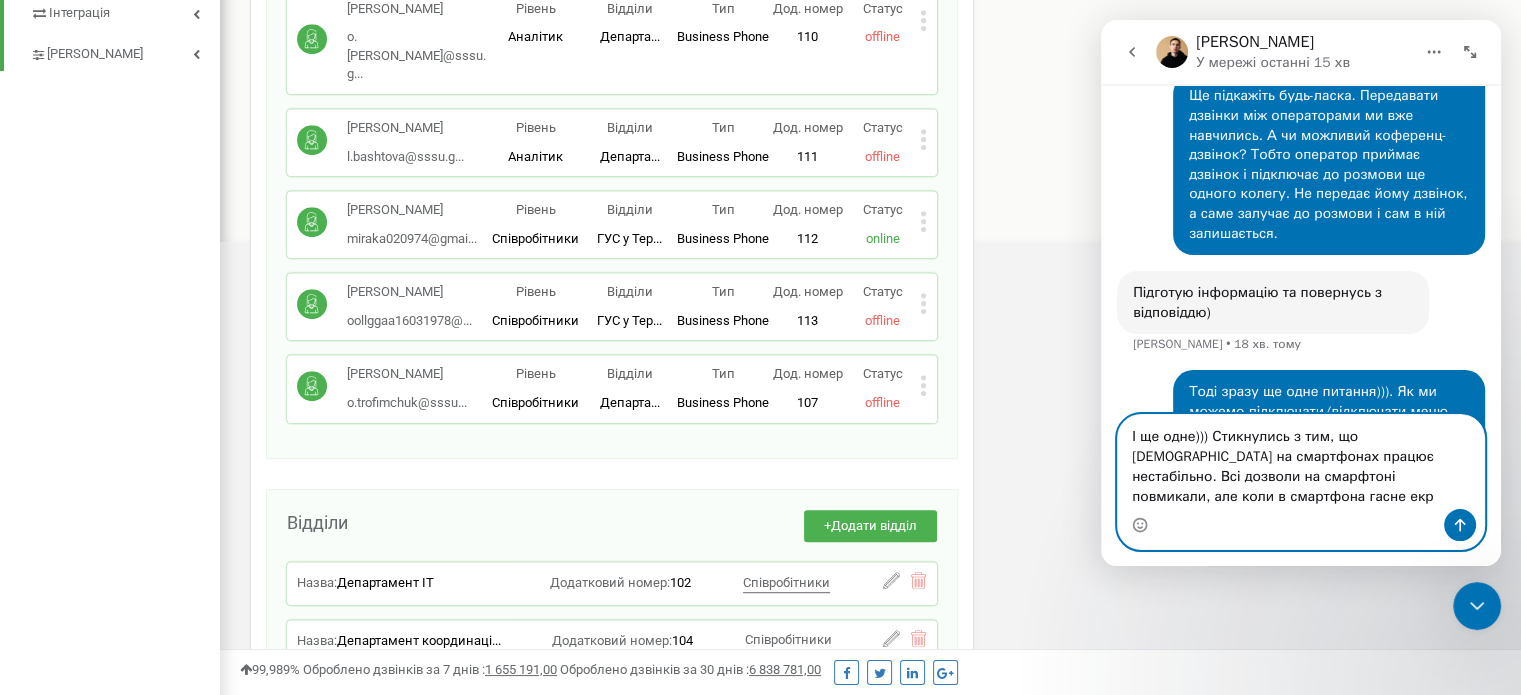 scroll, scrollTop: 3279, scrollLeft: 0, axis: vertical 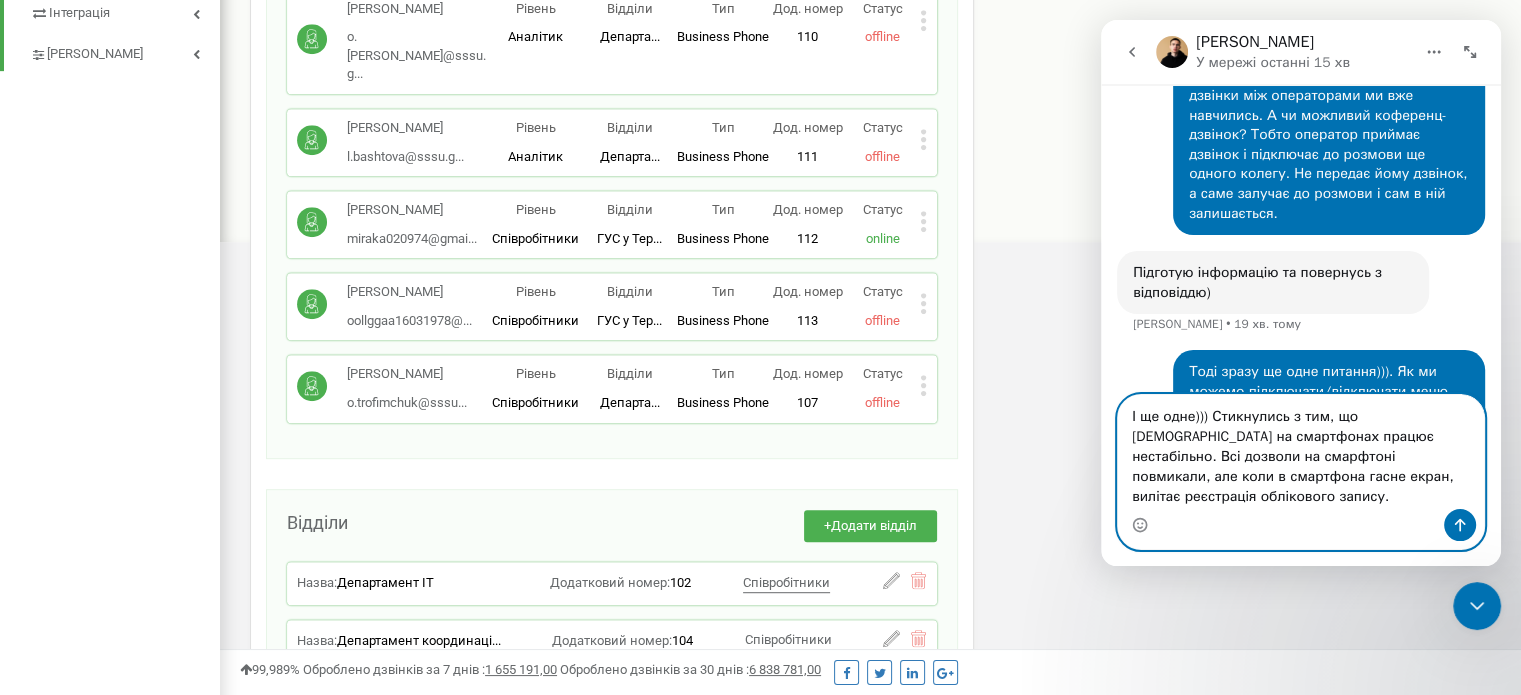 drag, startPoint x: 1177, startPoint y: 503, endPoint x: 1415, endPoint y: 498, distance: 238.05252 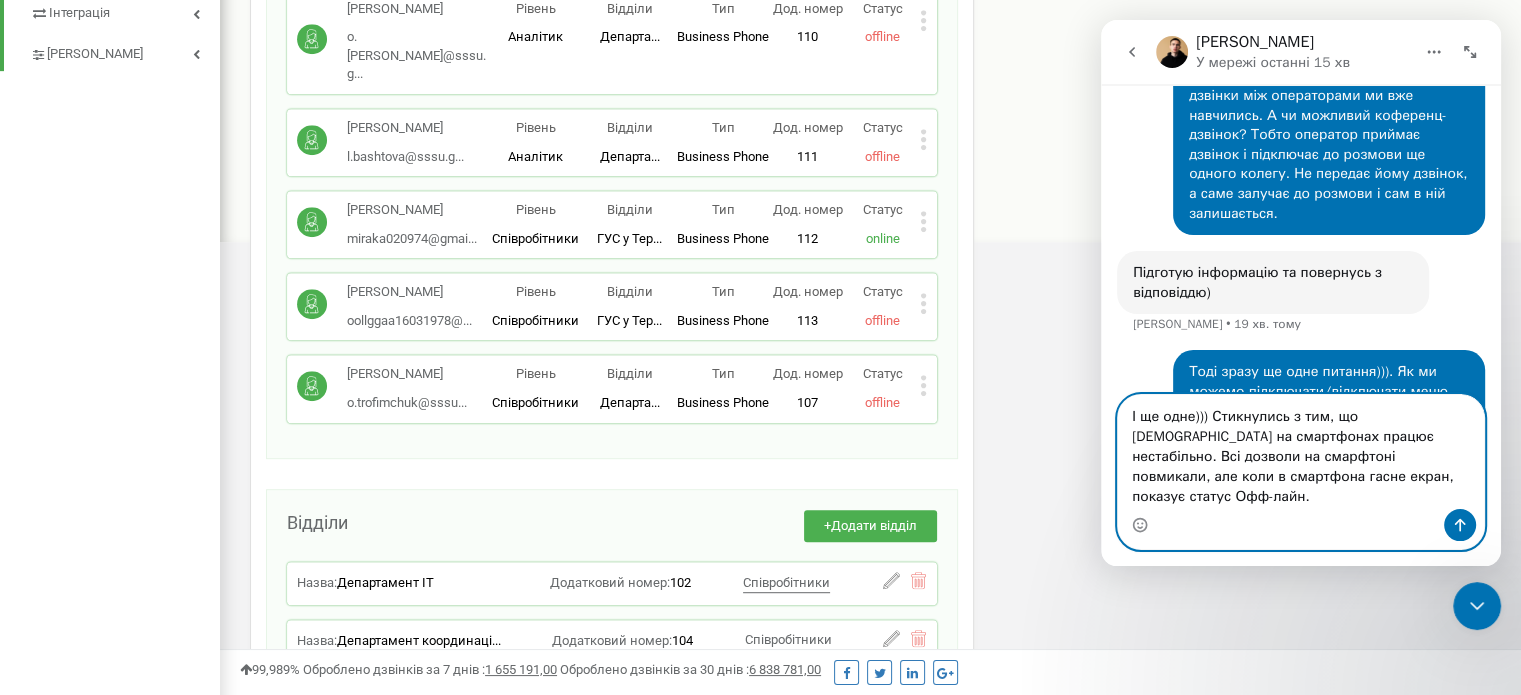 click on "І ще одне))) Стикнулись з тим, що даодаток на смартфонах працює нестабільно. Всі дозволи на смарфтоні повмикали, але коли в смартфона гасне екран, показує статус Офф-лайн." at bounding box center (1301, 452) 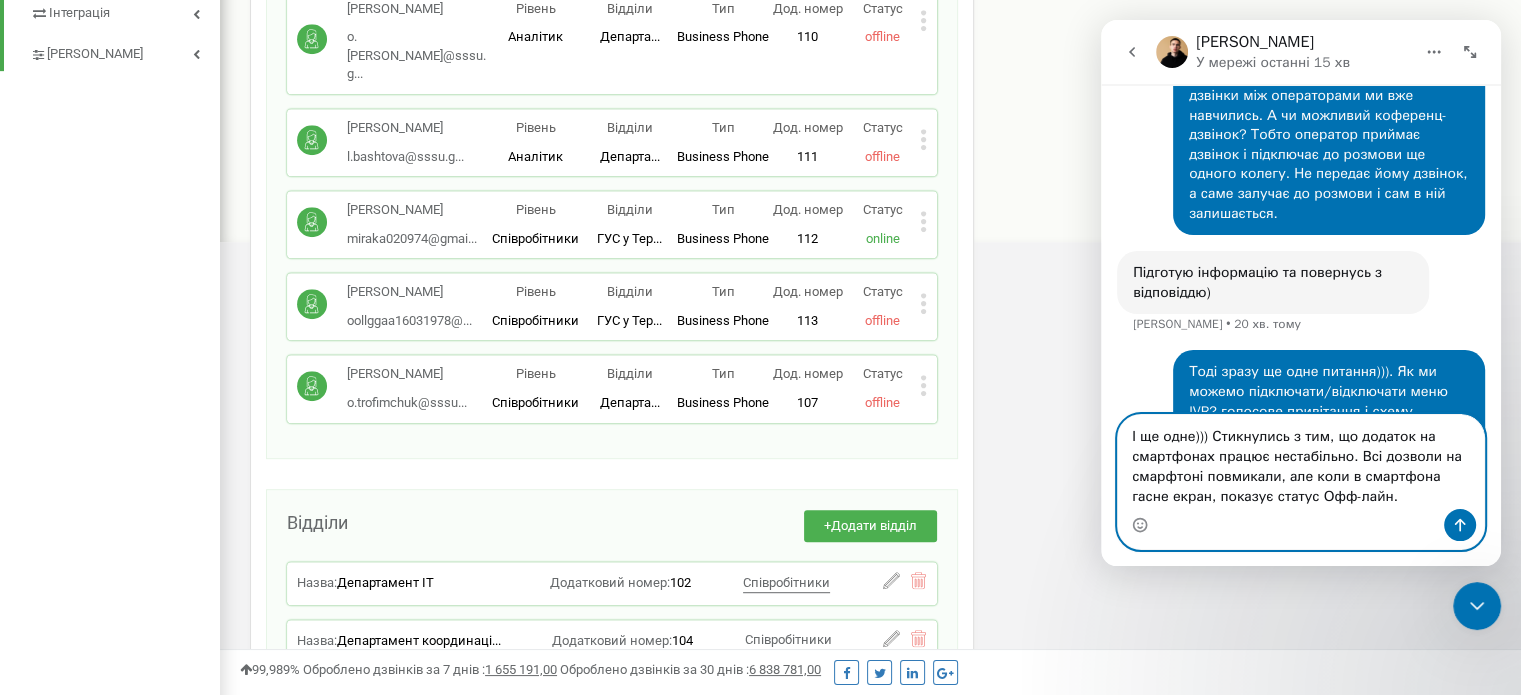 click on "І ще одне))) Стикнулись з тим, що додаток на смартфонах працює нестабільно. Всі дозволи на смарфтоні повмикали, але коли в смартфона гасне екран, показує статус Офф-лайн." at bounding box center [1301, 462] 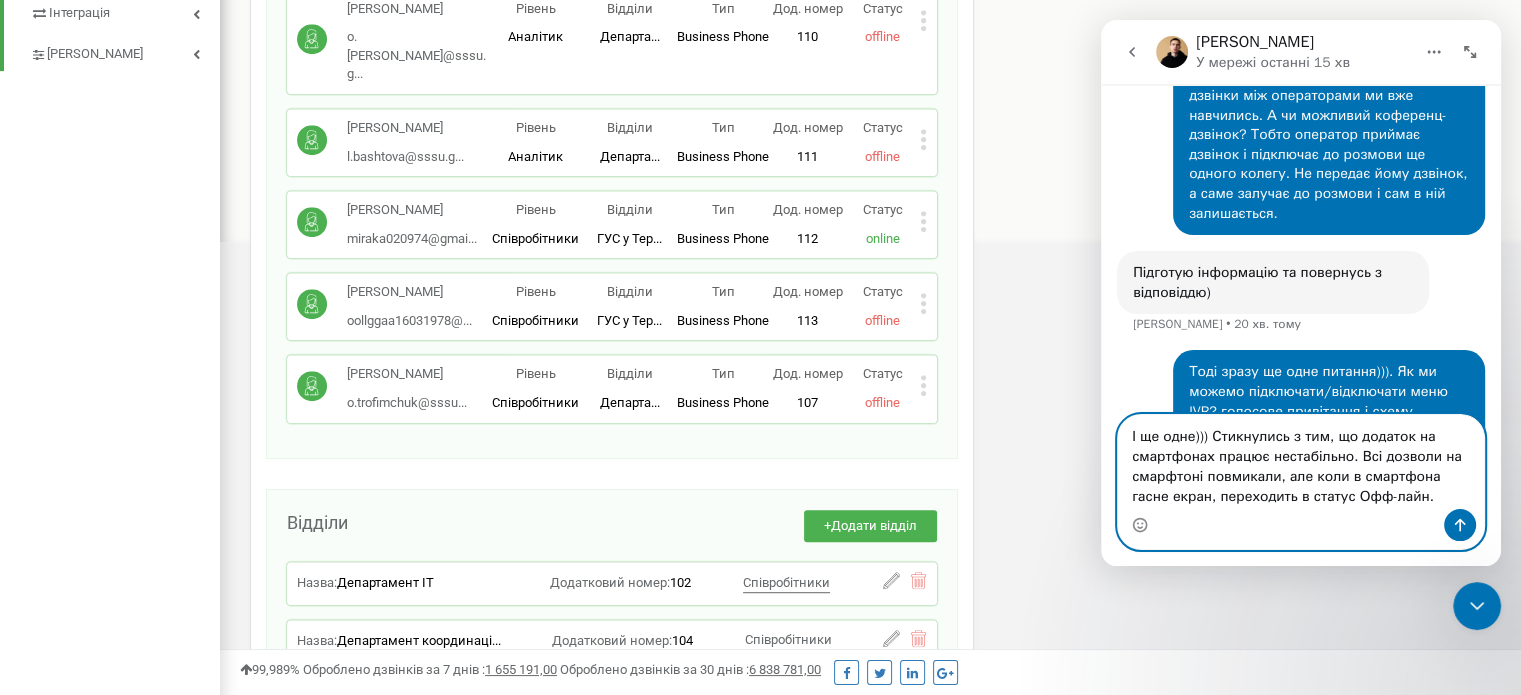 click on "І ще одне))) Стикнулись з тим, що додаток на смартфонах працює нестабільно. Всі дозволи на смарфтоні повмикали, але коли в смартфона гасне екран, переходить в статус Офф-лайн." at bounding box center [1301, 462] 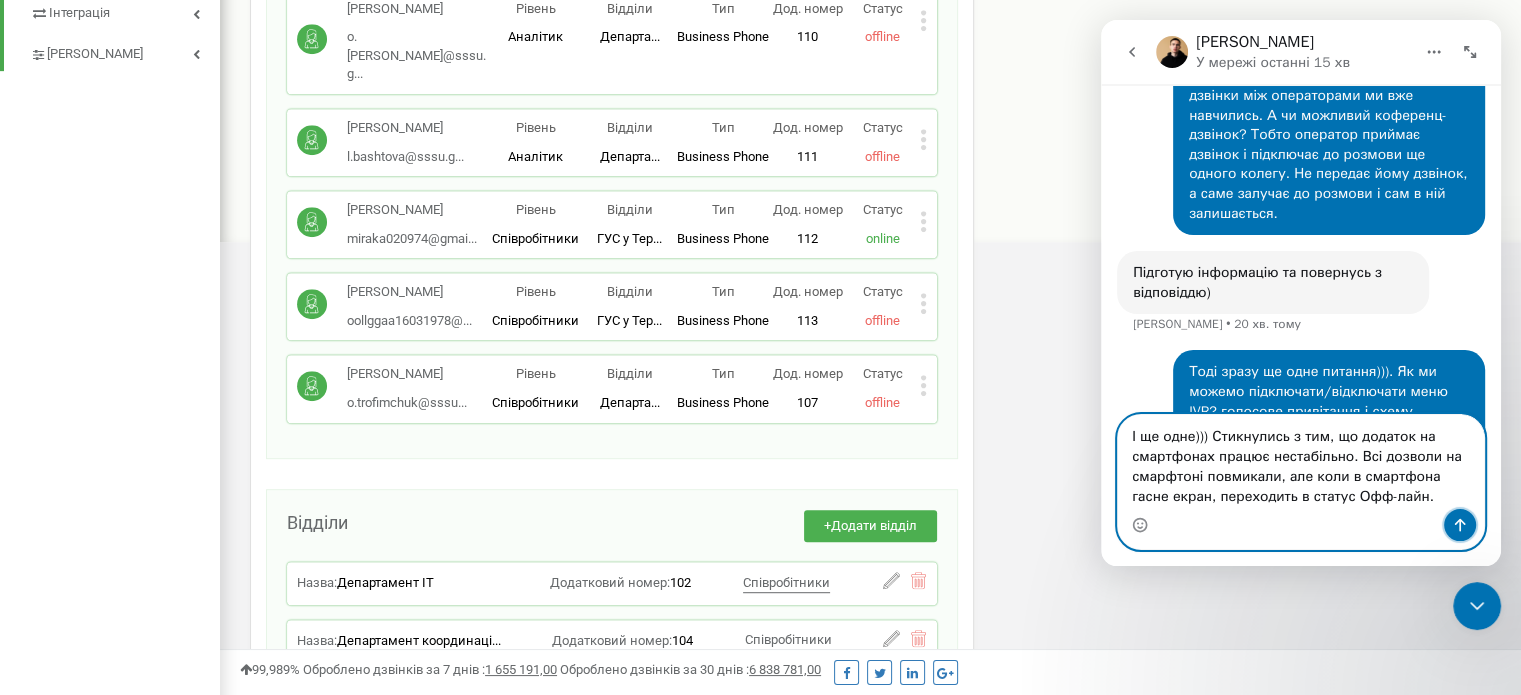 click 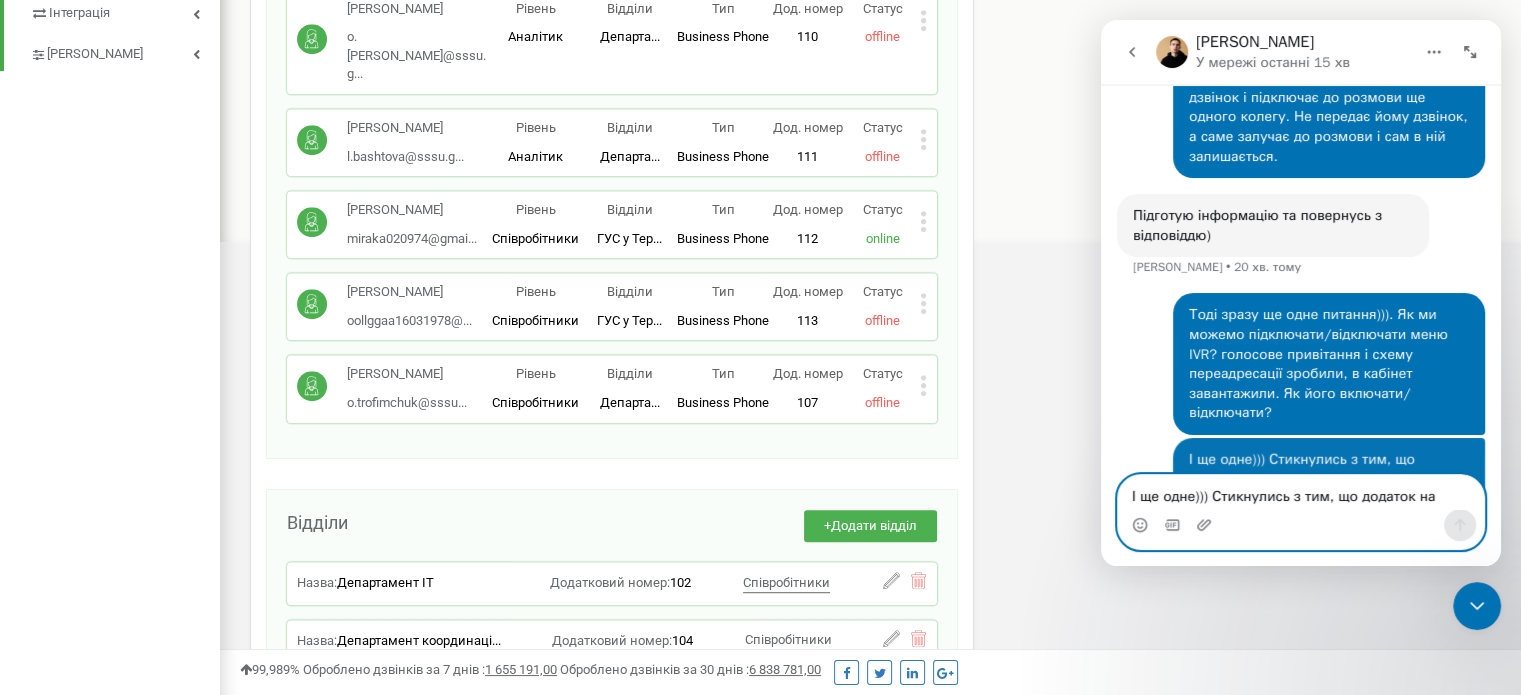 scroll, scrollTop: 3343, scrollLeft: 0, axis: vertical 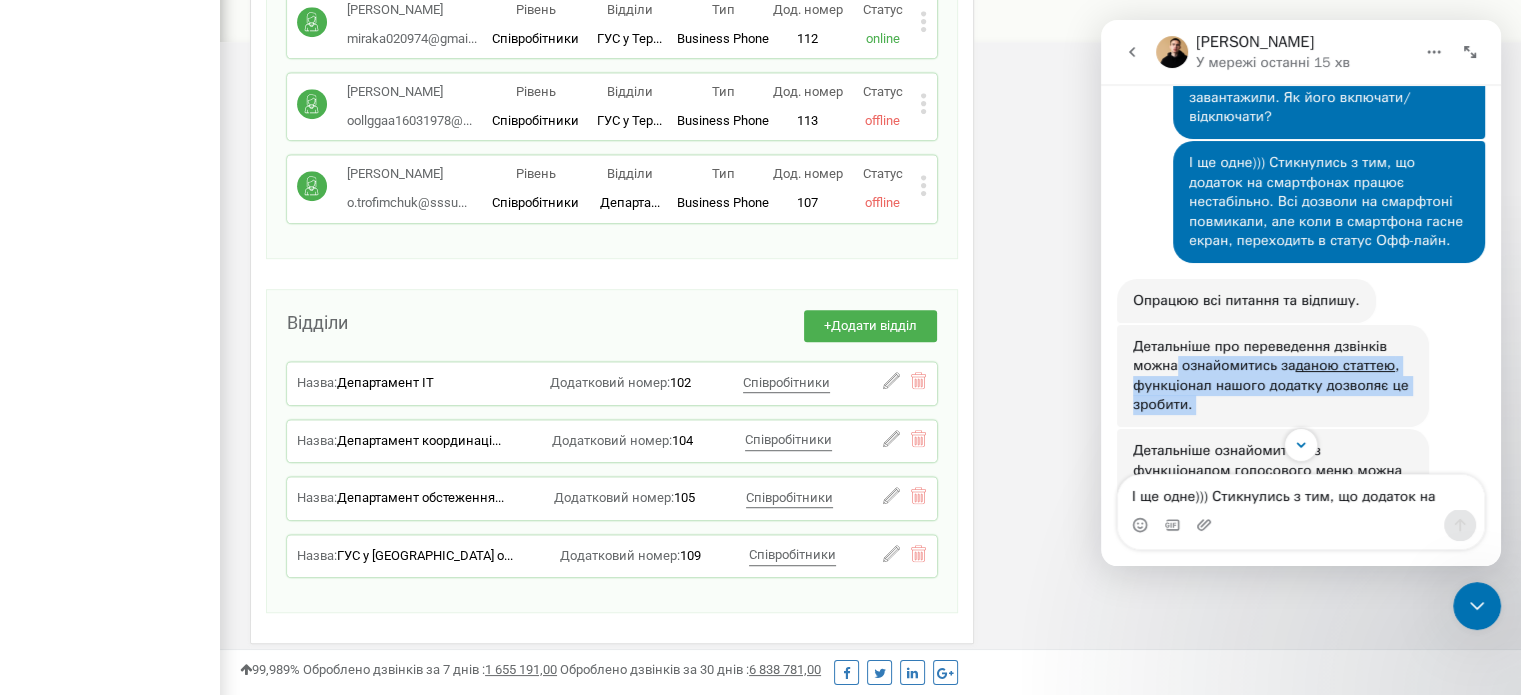 drag, startPoint x: 1134, startPoint y: 249, endPoint x: 1173, endPoint y: 270, distance: 44.294468 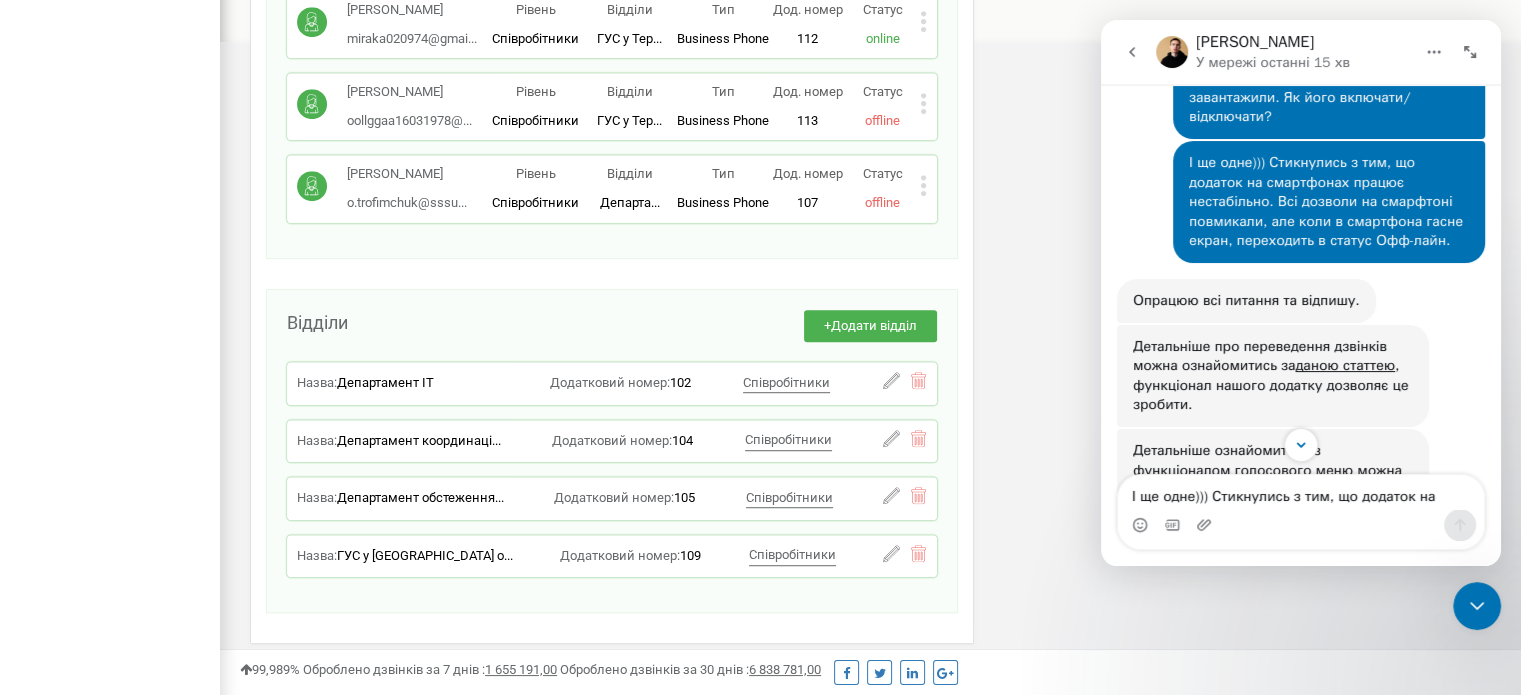 click on "Детальніше ознайомитись з функціоналом голосового меню можна за  даними статтями , самої функції включати/відключати IVR, як такої не має - хіба до цього можна наблизитись створивши дві ідентичні схеми переадресації - одна з IVR, інша ні, та використовувати ту яка вас цікавить найбільше в даний момент. ​" at bounding box center (1273, 539) 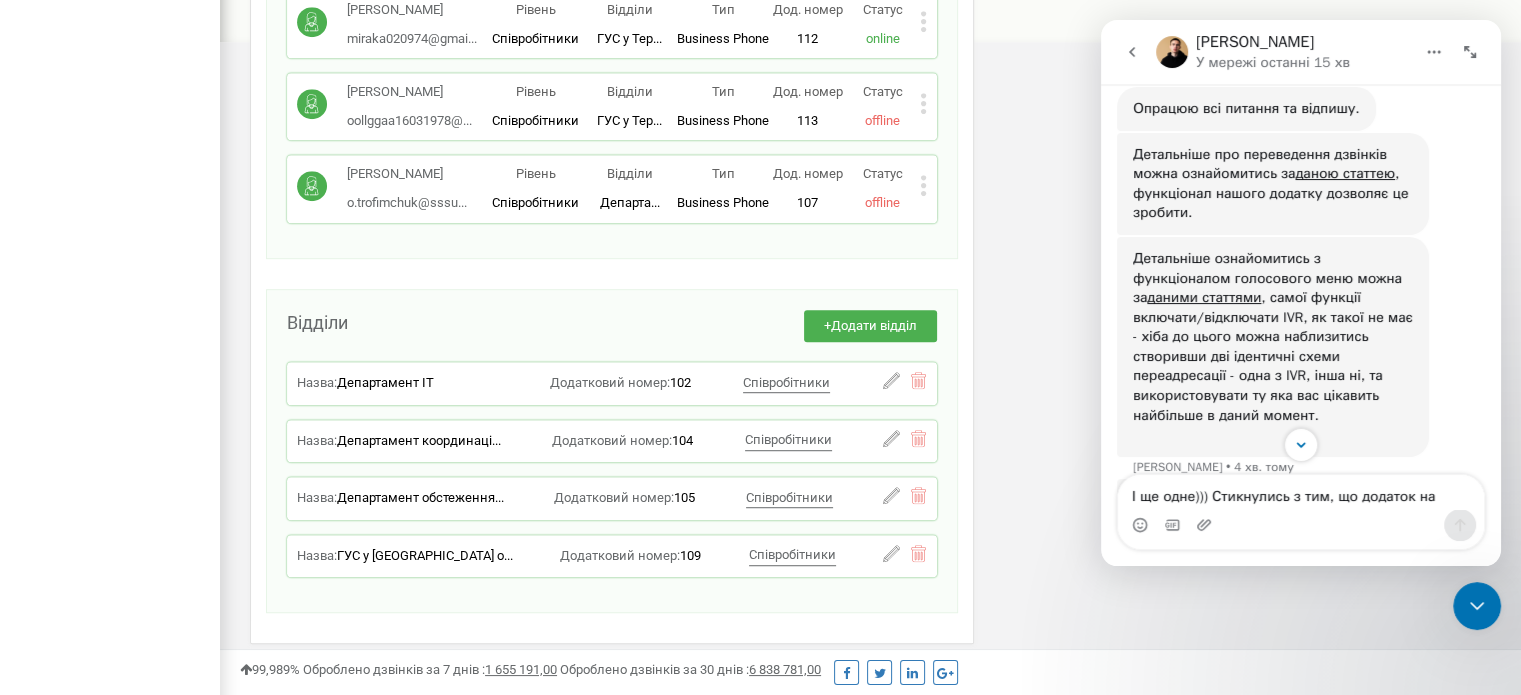 scroll, scrollTop: 3812, scrollLeft: 0, axis: vertical 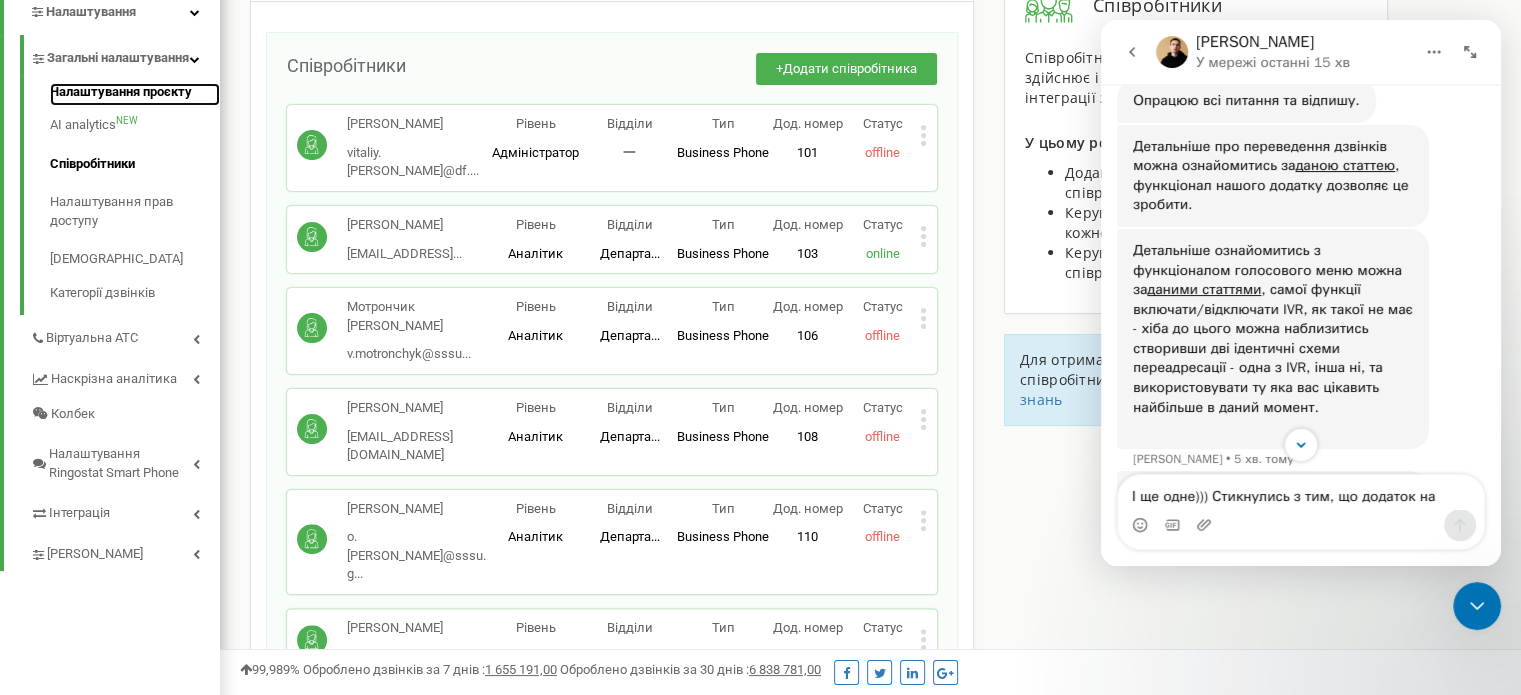 click on "Налаштування проєкту" at bounding box center [135, 95] 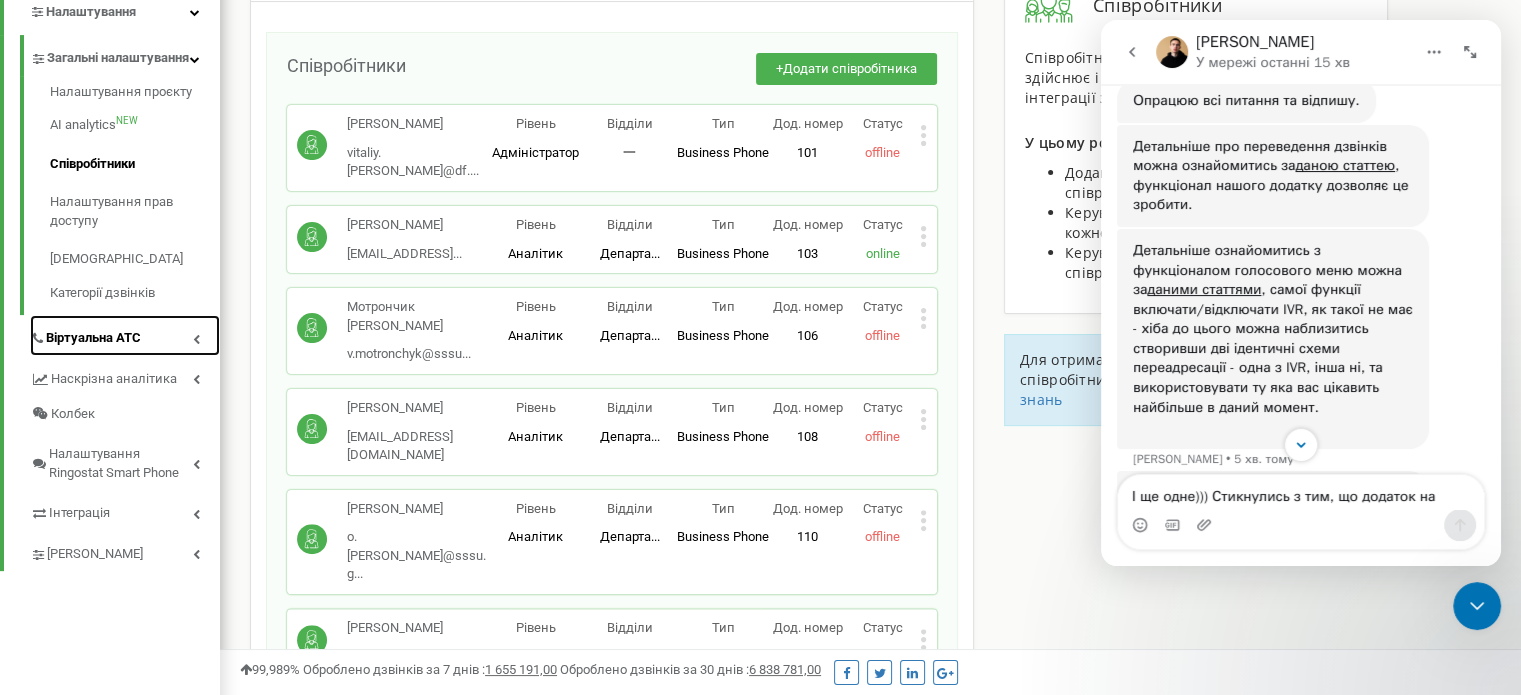click on "Віртуальна АТС" at bounding box center (93, 338) 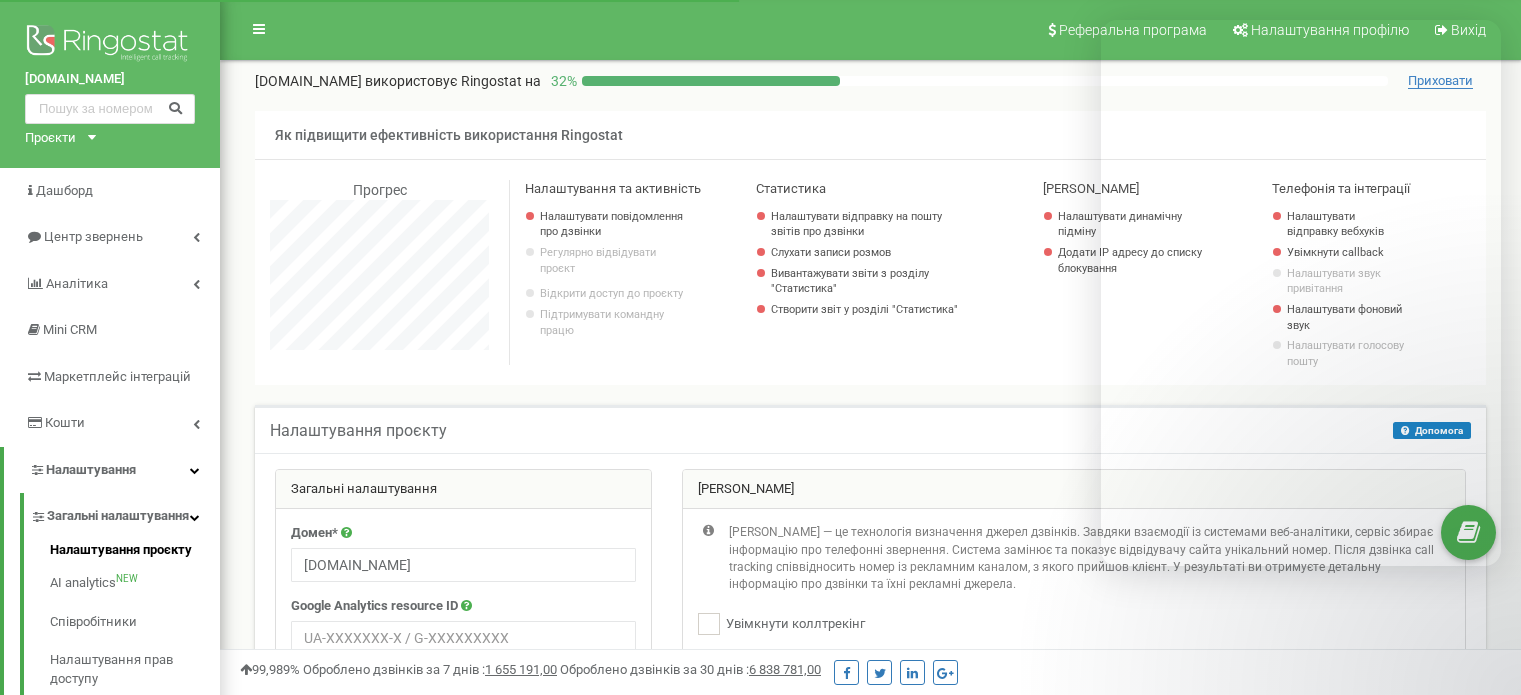 scroll, scrollTop: 700, scrollLeft: 0, axis: vertical 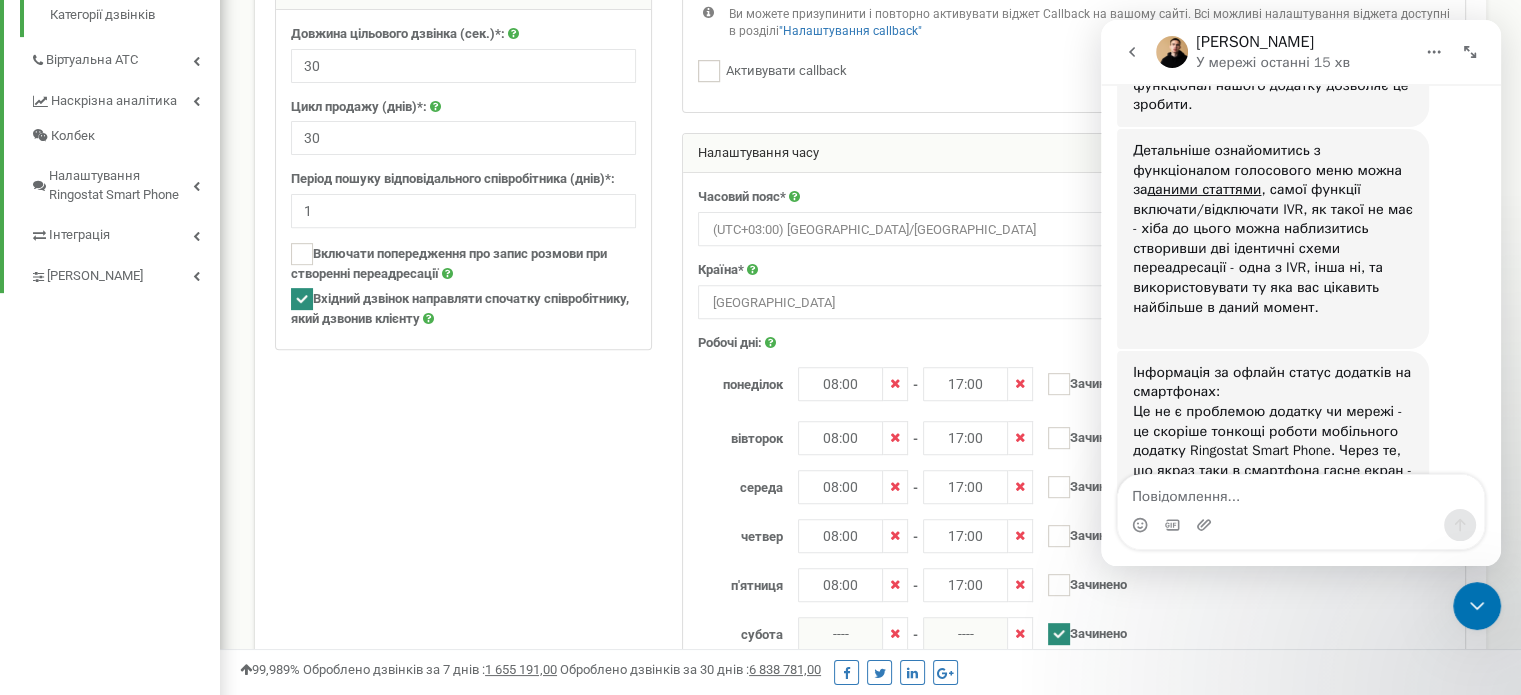 click 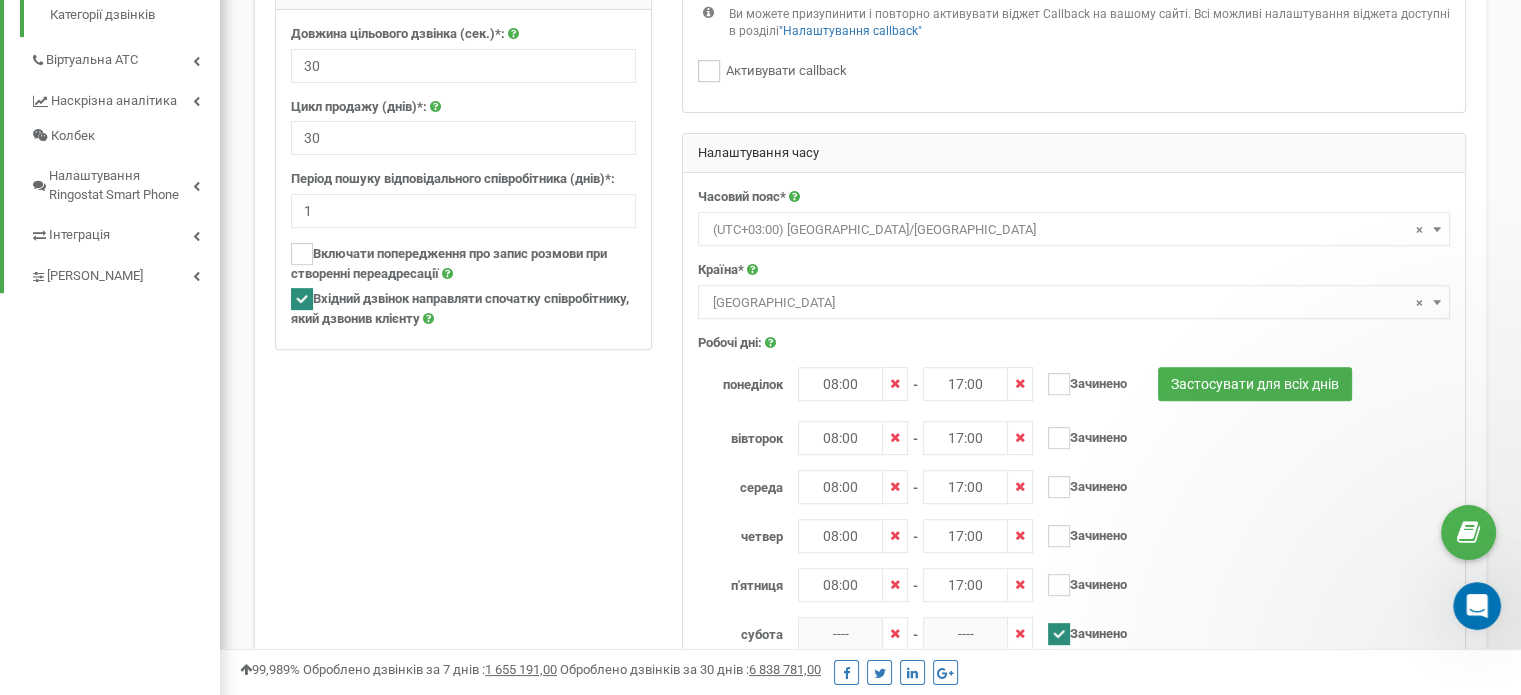 scroll, scrollTop: 0, scrollLeft: 0, axis: both 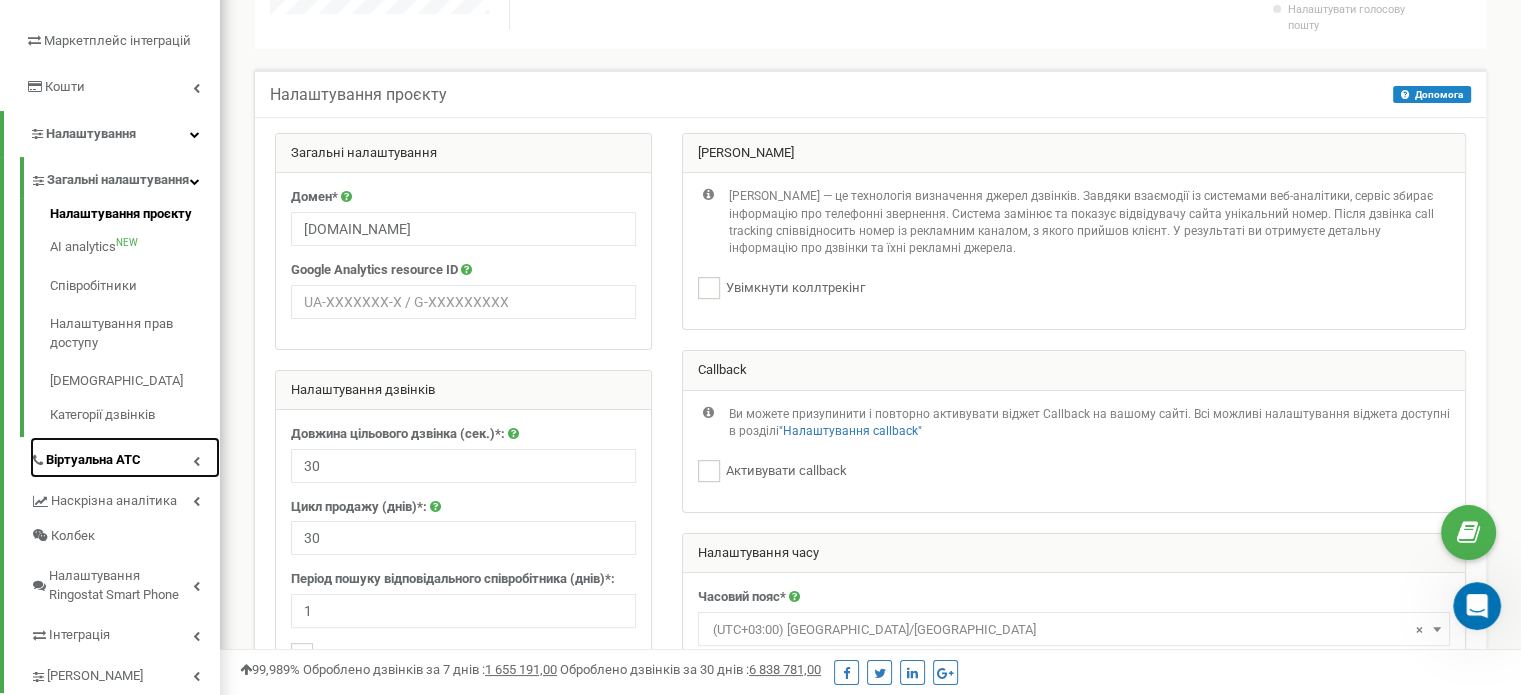 click on "Віртуальна АТС" at bounding box center (93, 460) 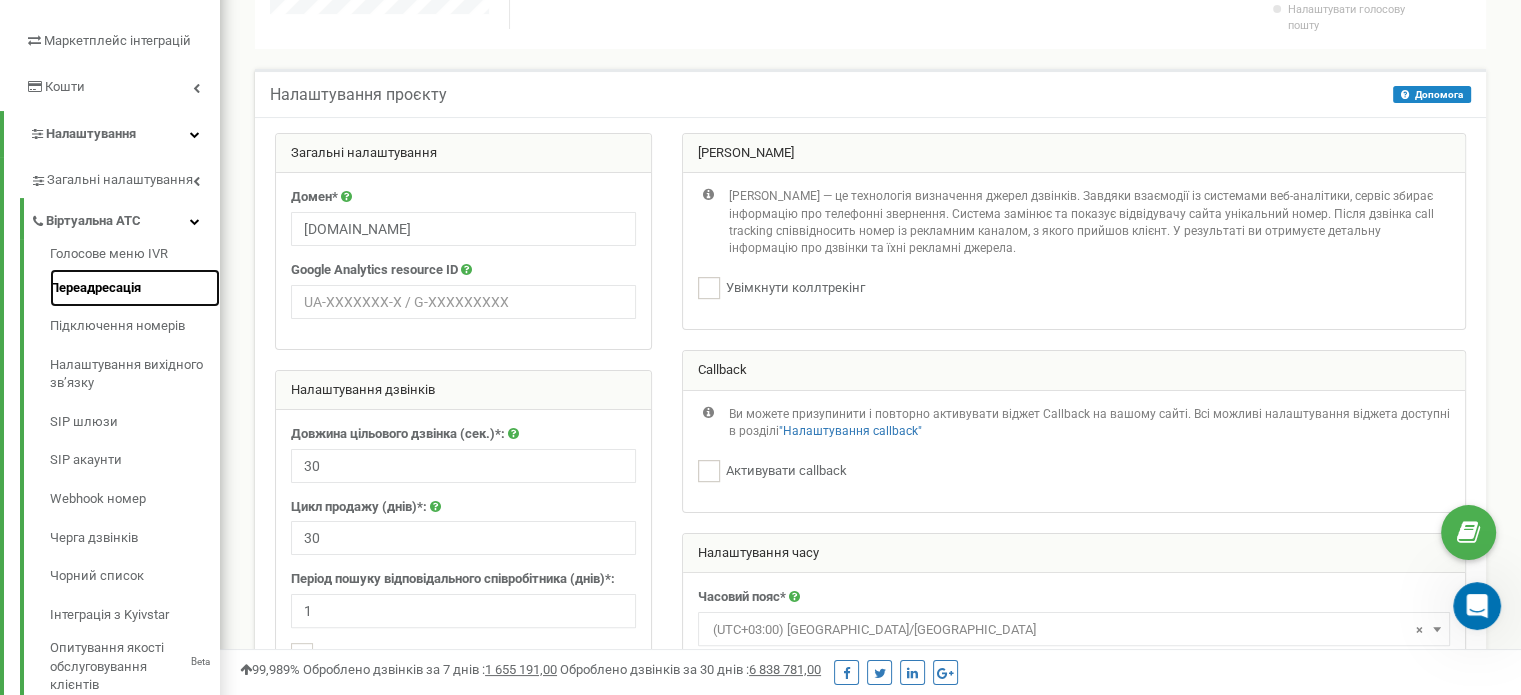click on "Переадресація" at bounding box center [135, 288] 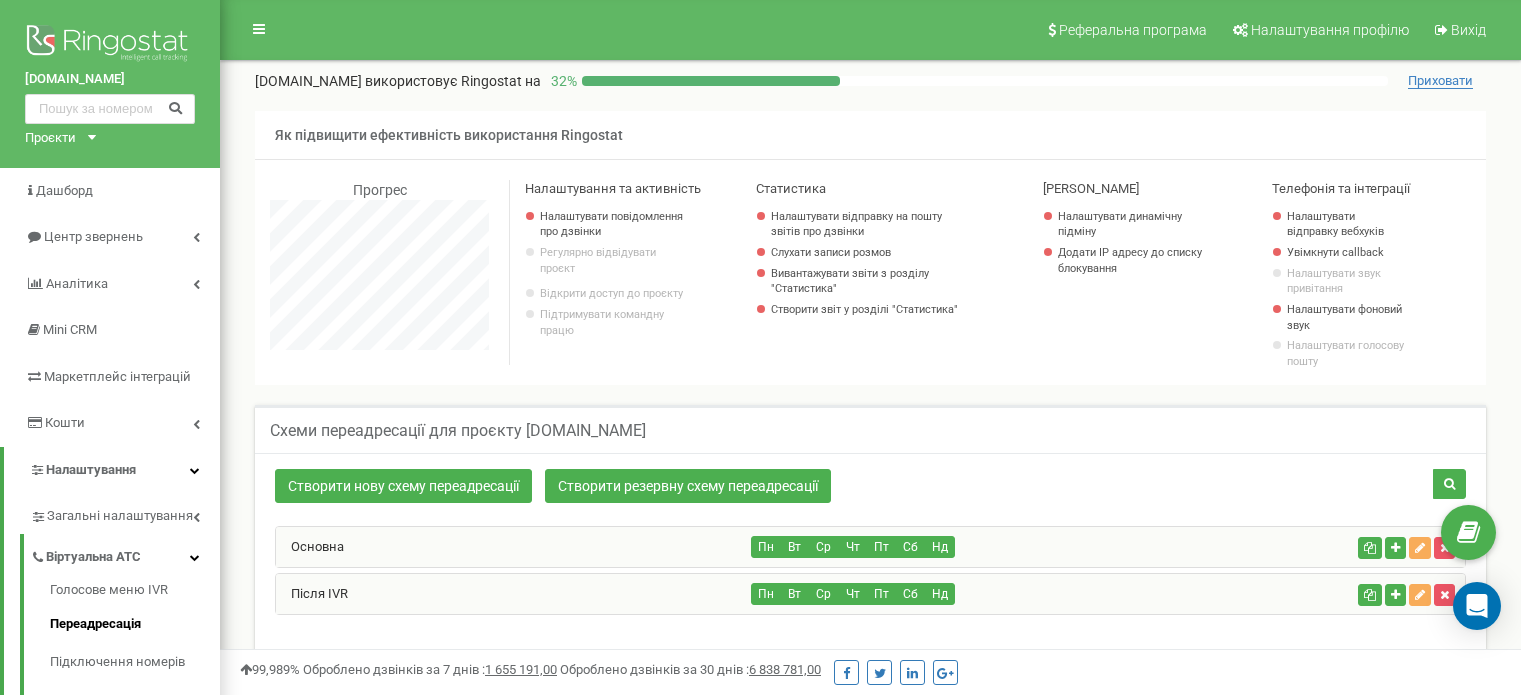 scroll, scrollTop: 200, scrollLeft: 0, axis: vertical 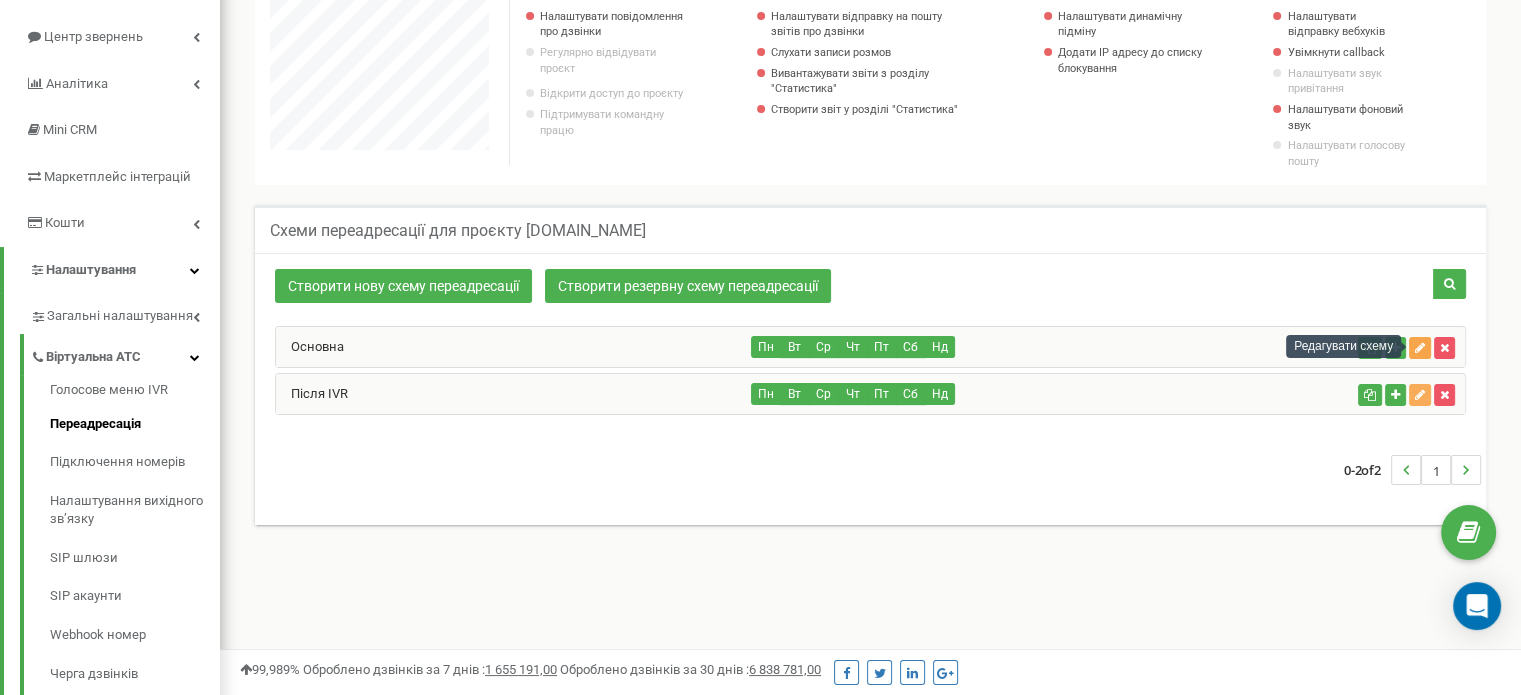 click at bounding box center (1420, 348) 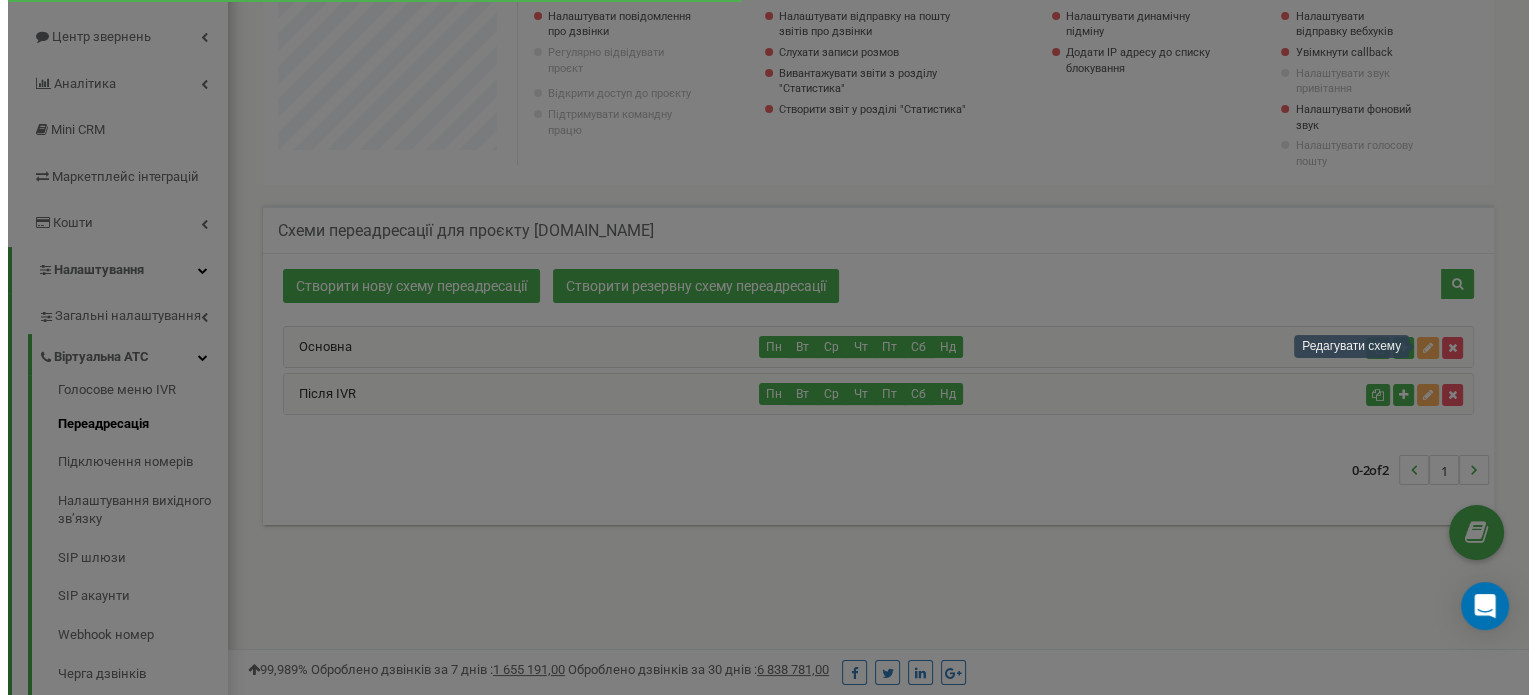 scroll, scrollTop: 998800, scrollLeft: 998684, axis: both 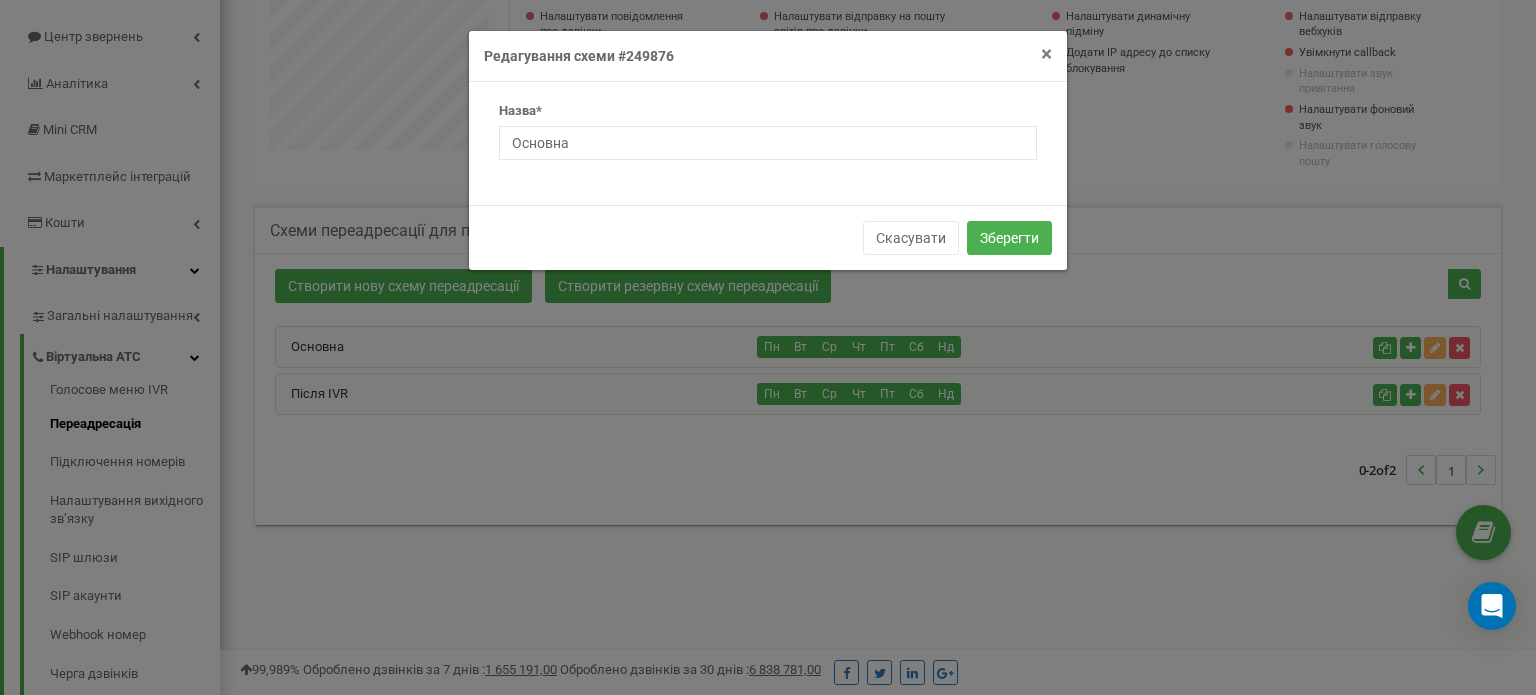 click on "×" at bounding box center (1046, 54) 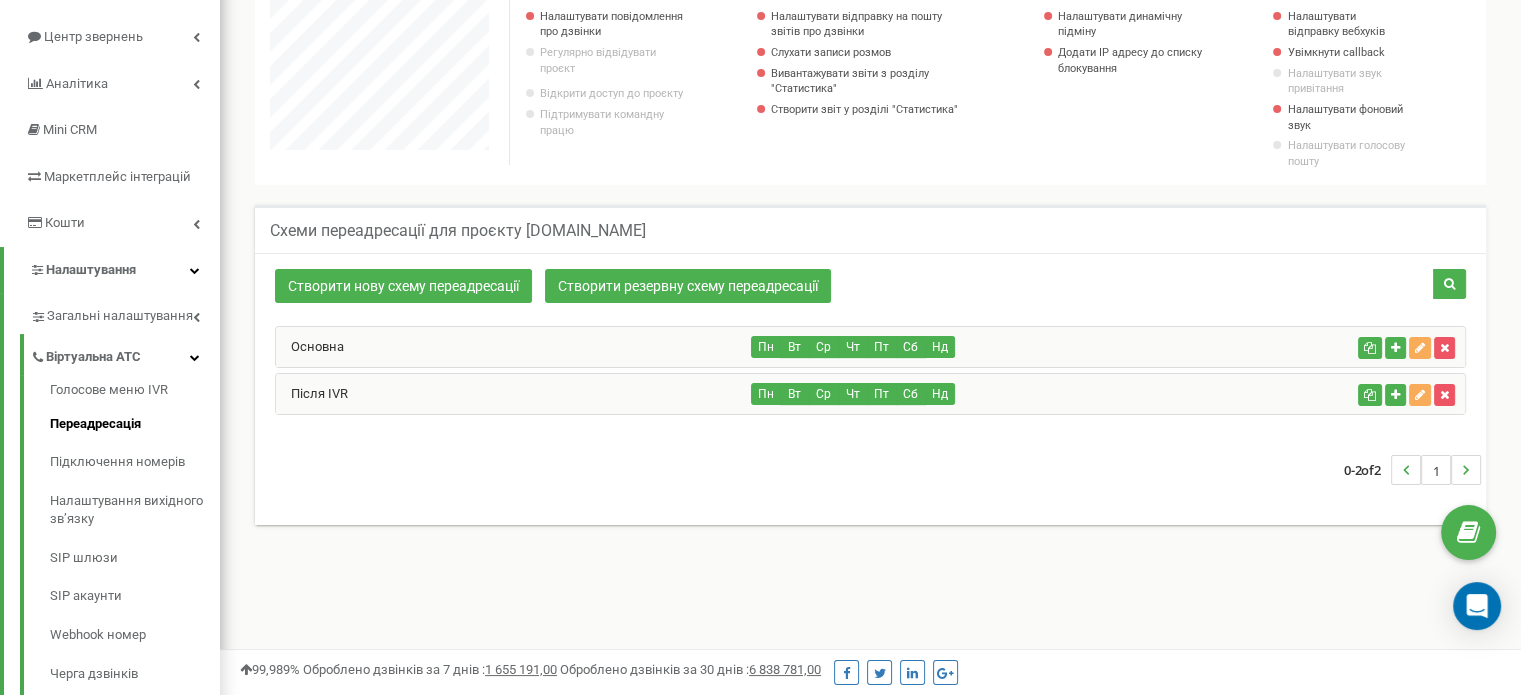 scroll, scrollTop: 1200, scrollLeft: 1300, axis: both 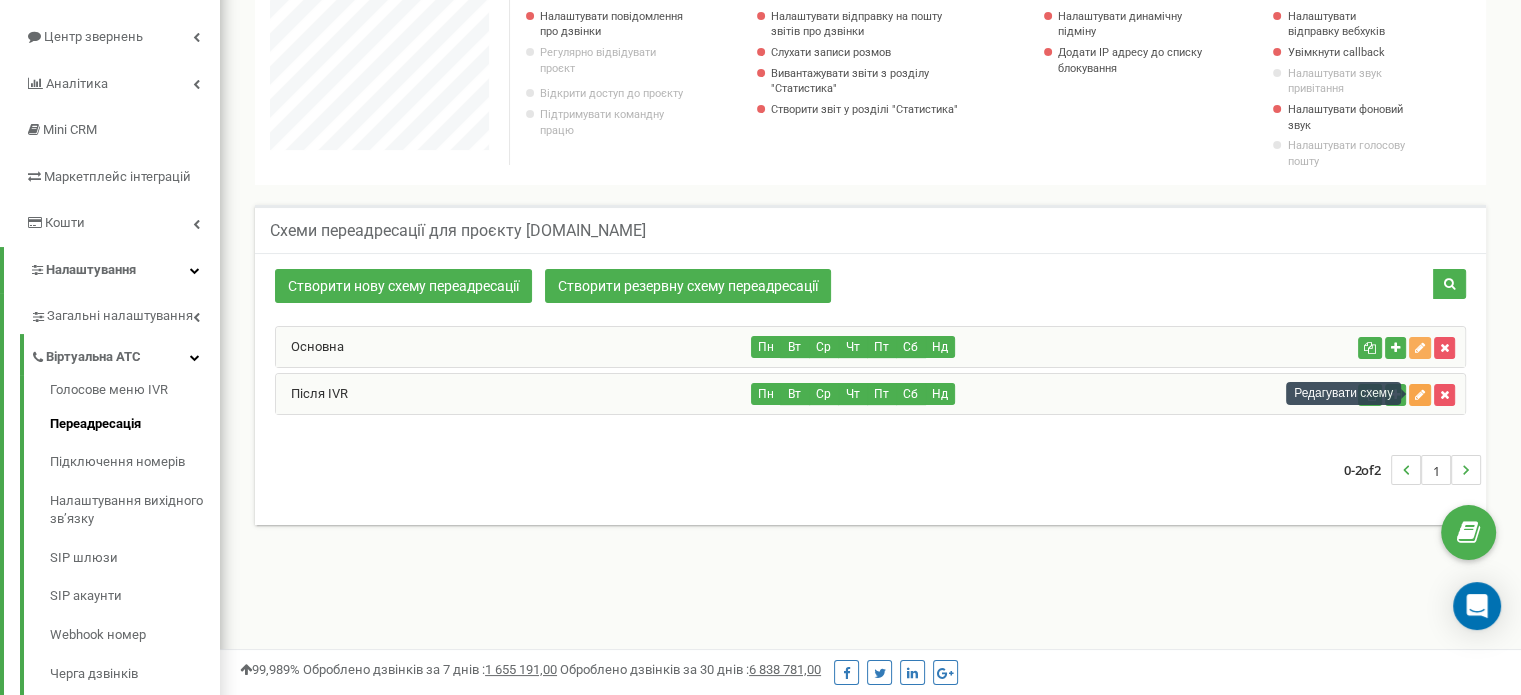 click at bounding box center [1420, 395] 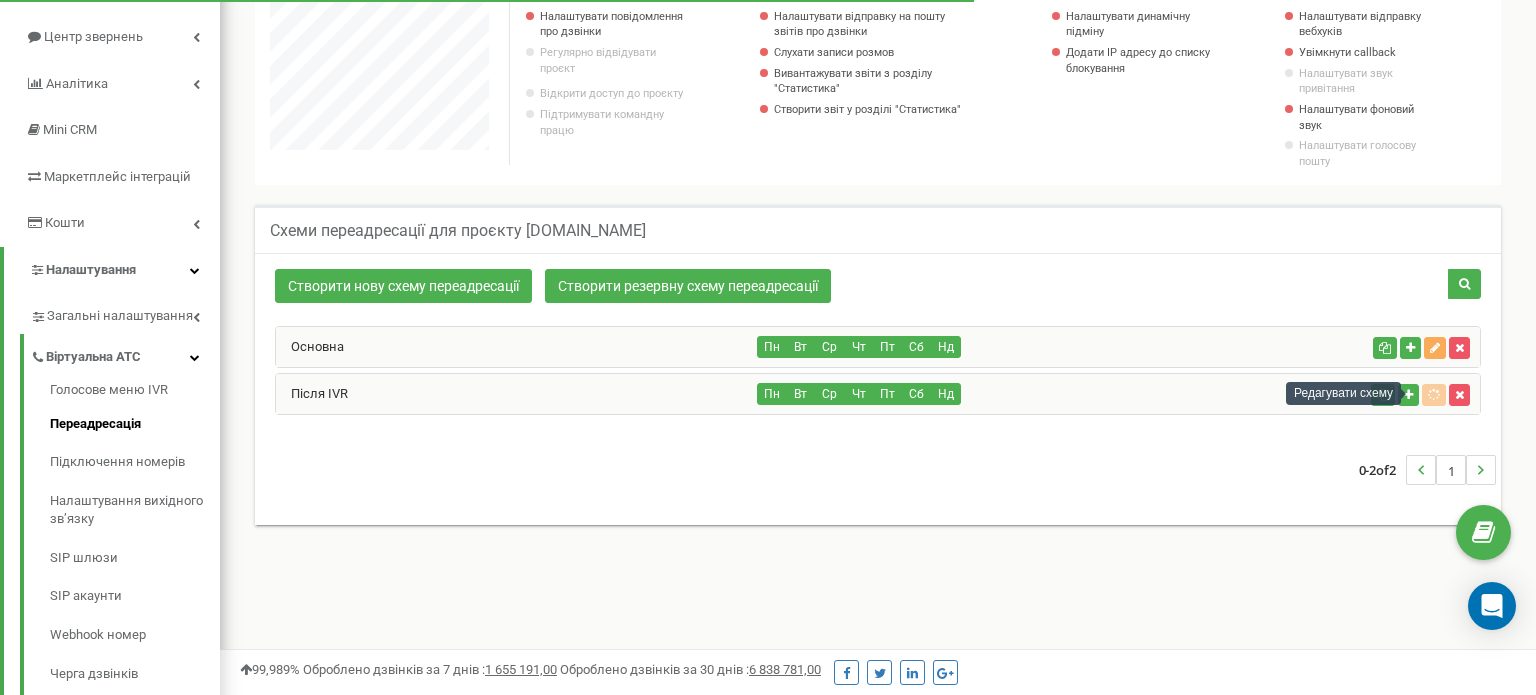 scroll, scrollTop: 998800, scrollLeft: 998684, axis: both 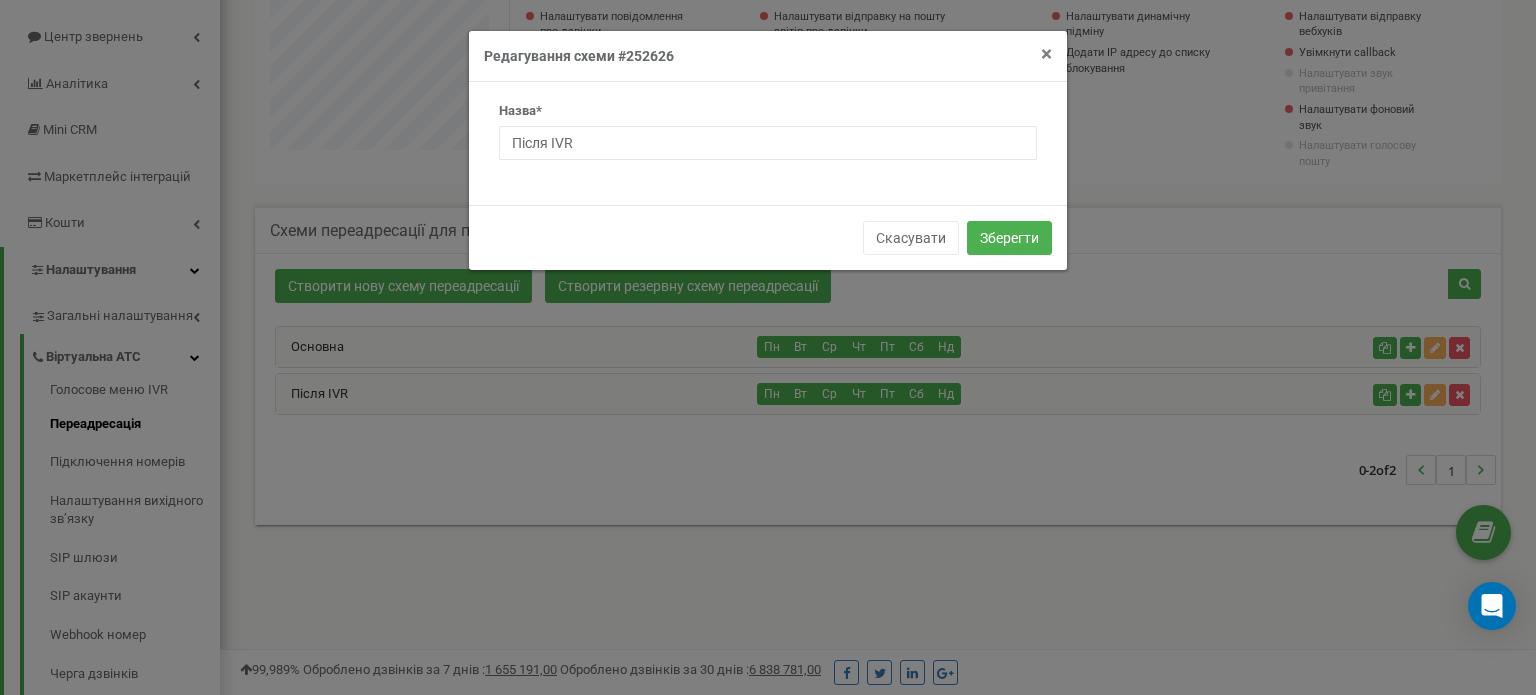 click on "Редагування схеми #252626" at bounding box center (768, 56) 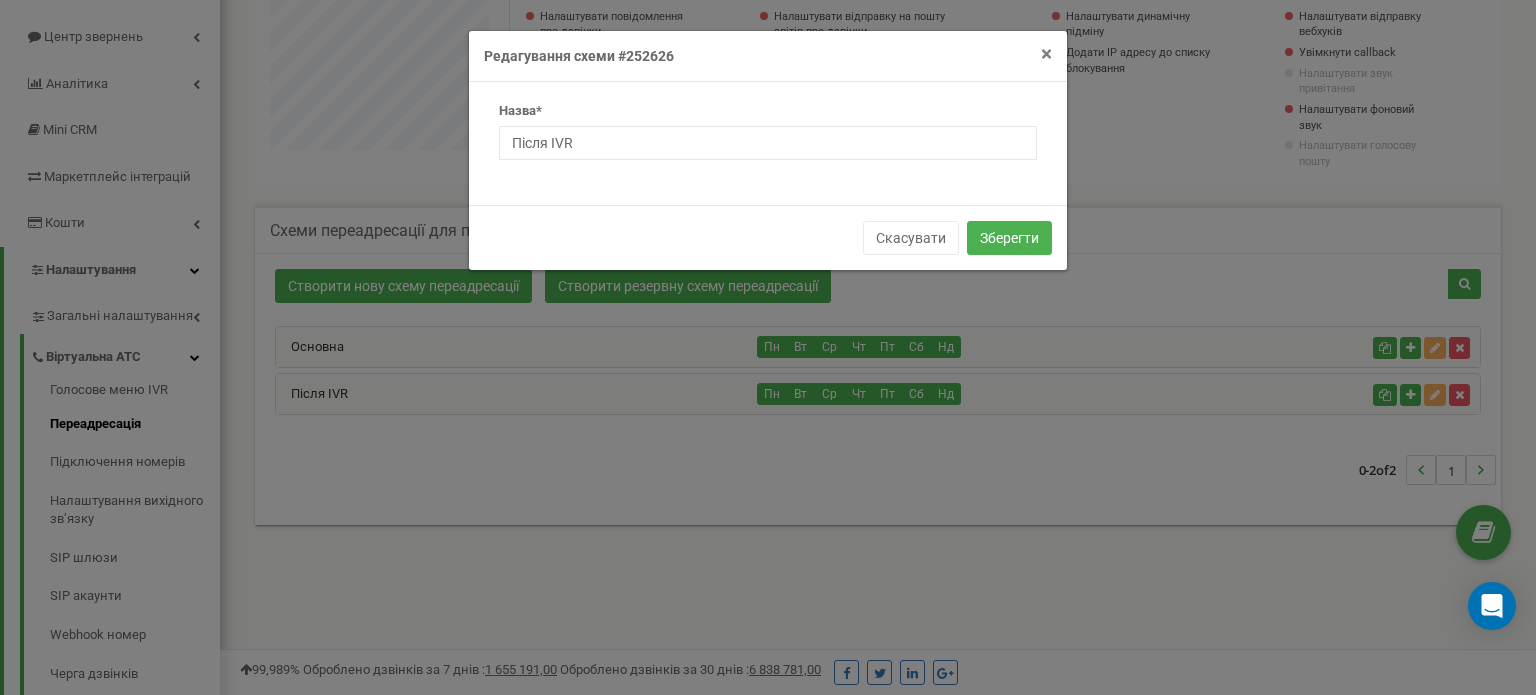 click on "×" at bounding box center (1046, 54) 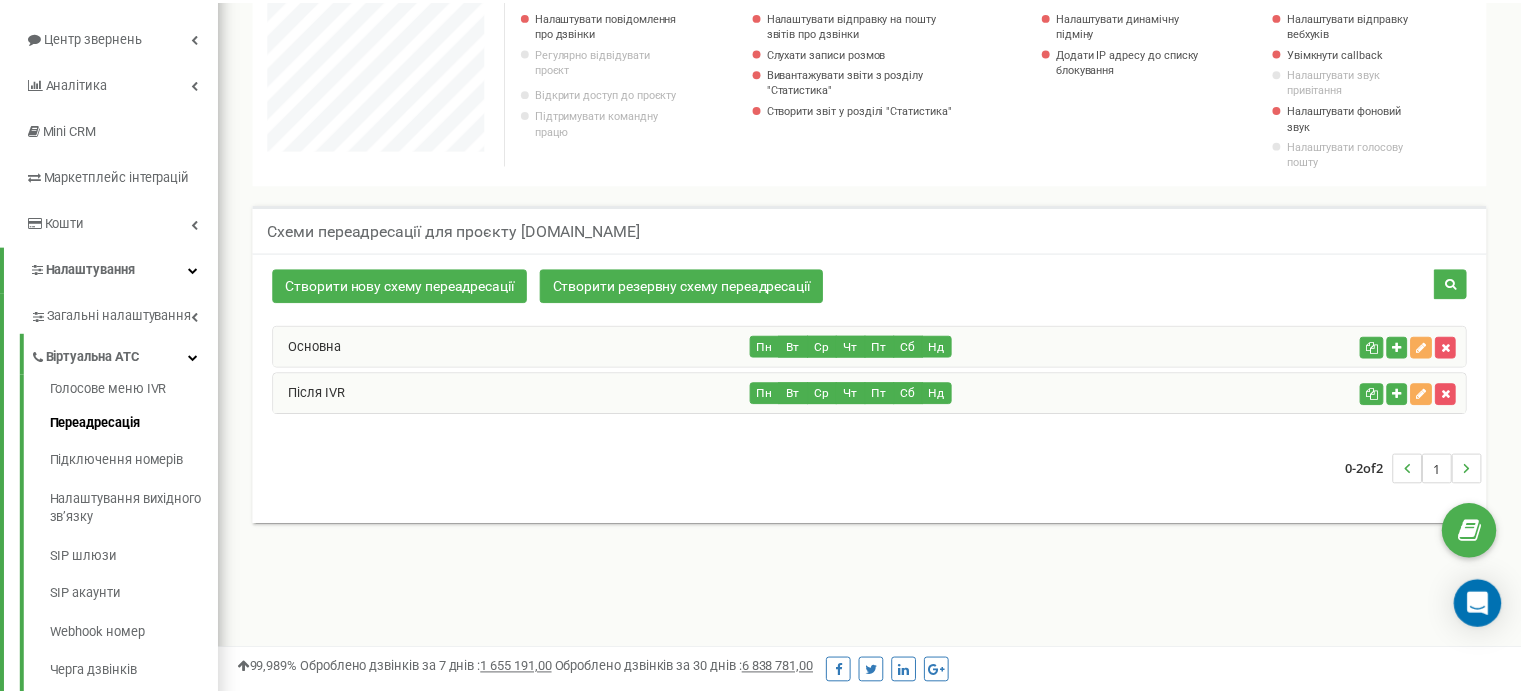 scroll, scrollTop: 1200, scrollLeft: 1300, axis: both 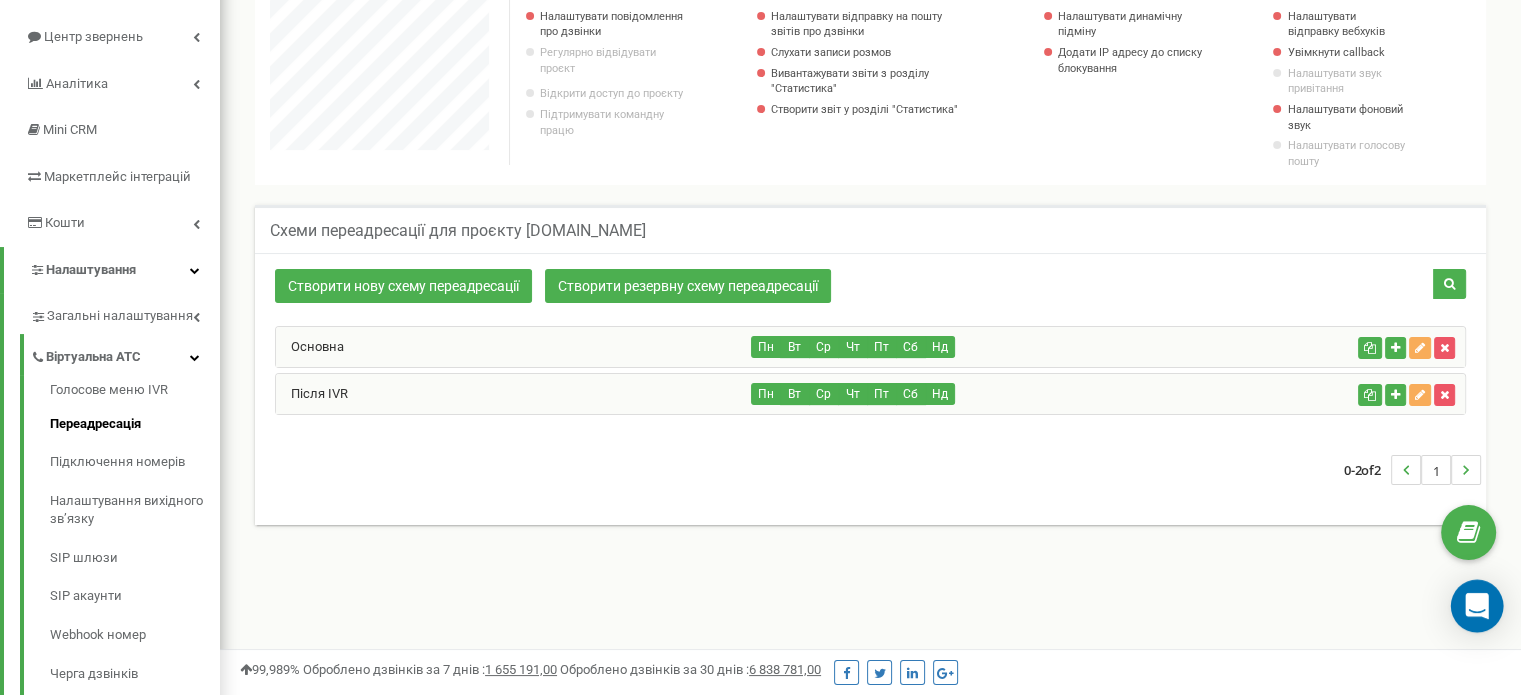click 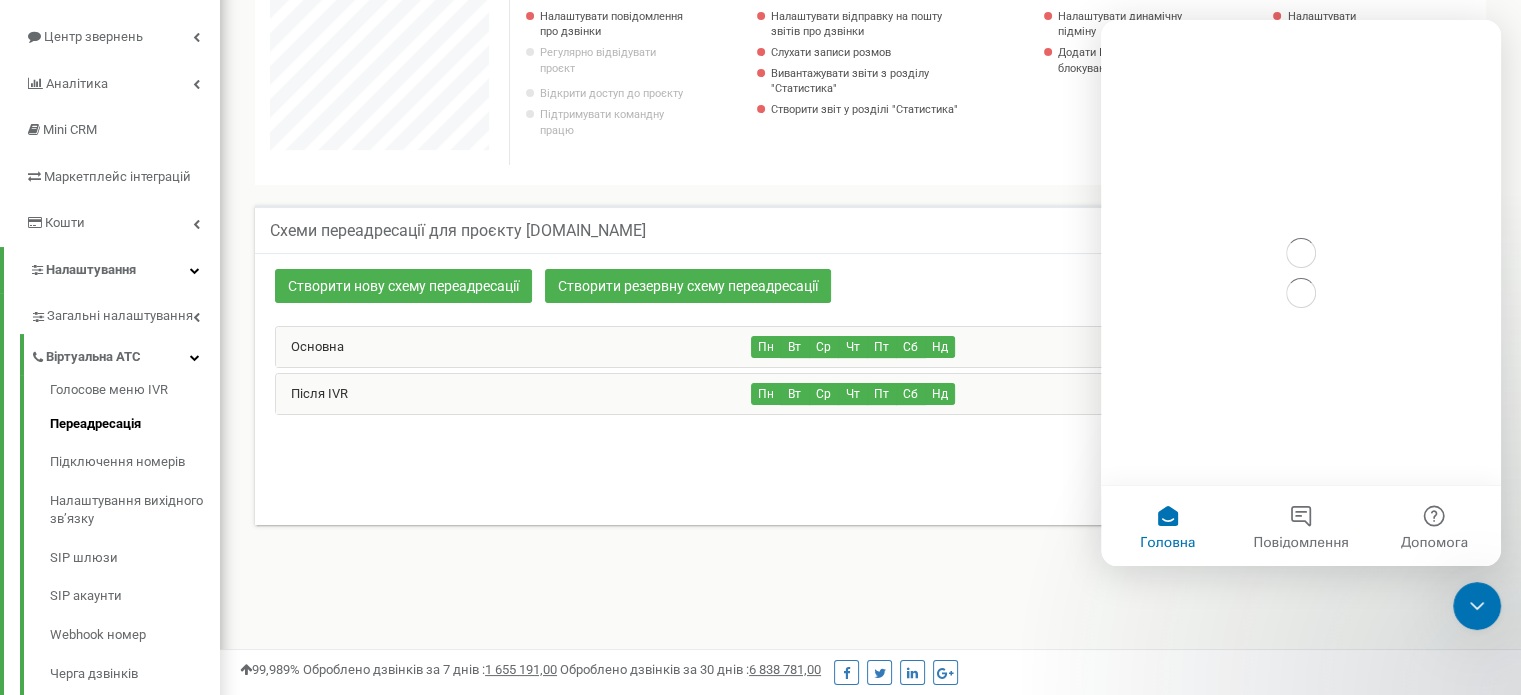 scroll, scrollTop: 0, scrollLeft: 0, axis: both 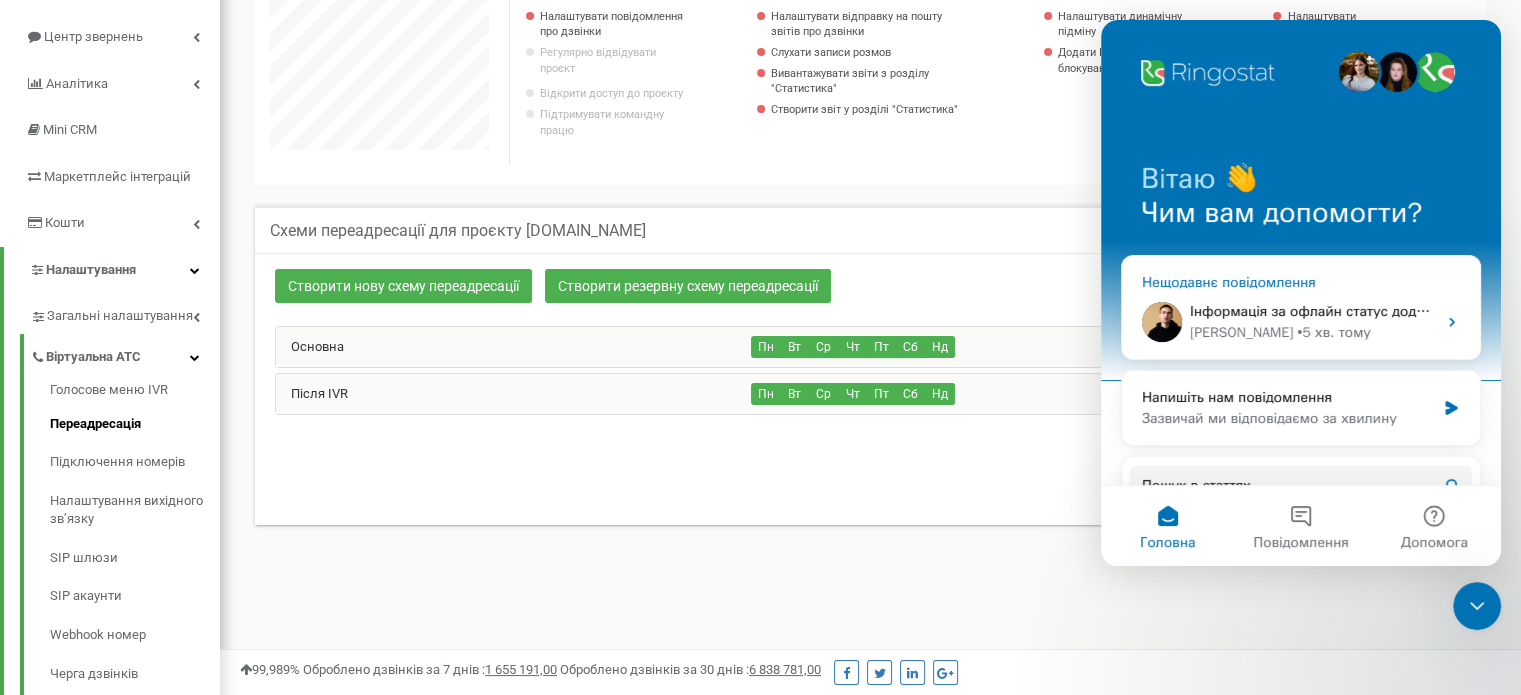 click on "Інформація за офлайн статус додатків на смартфонах: Це не є проблемою додатку чи мережі - це скоріше тонкощі роботи мобільного додатку Ringostat Smart Phone. Через те, що якраз таки в смартфона гасне екран - він переходить в статус офлайн, але будьте впевнені - при вхідному виклику додаток активізується та прийде дзвінок) [PERSON_NAME] •  5 хв. тому" at bounding box center [1301, 322] 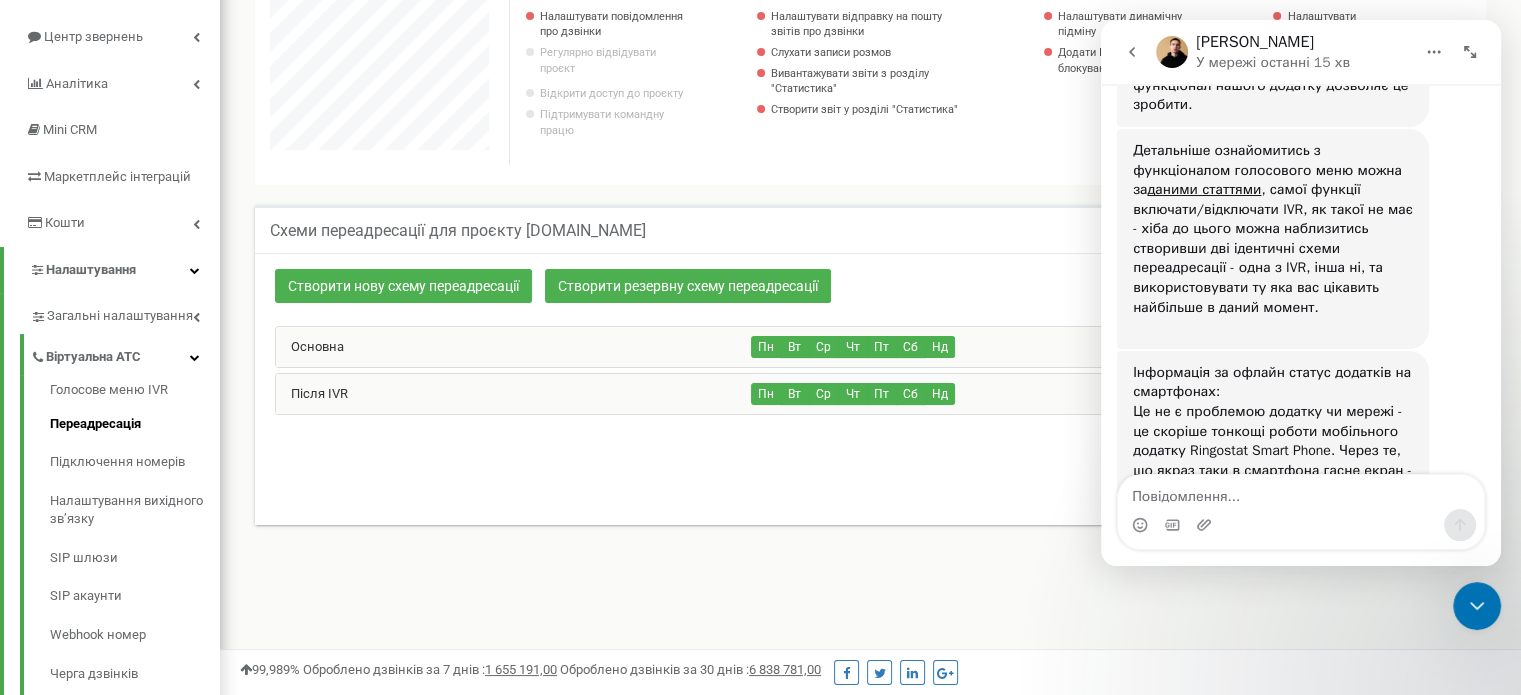 scroll, scrollTop: 3812, scrollLeft: 0, axis: vertical 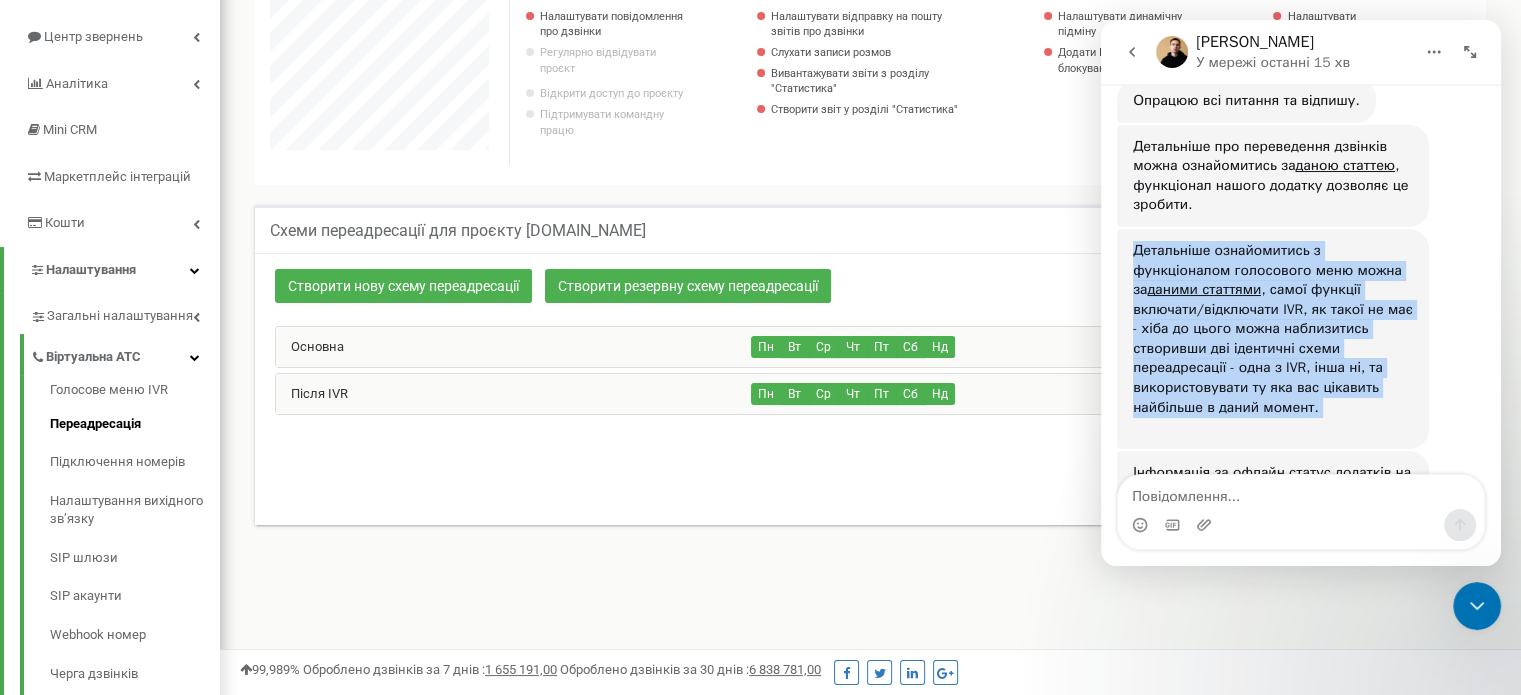 drag, startPoint x: 1134, startPoint y: 155, endPoint x: 1396, endPoint y: 303, distance: 300.91196 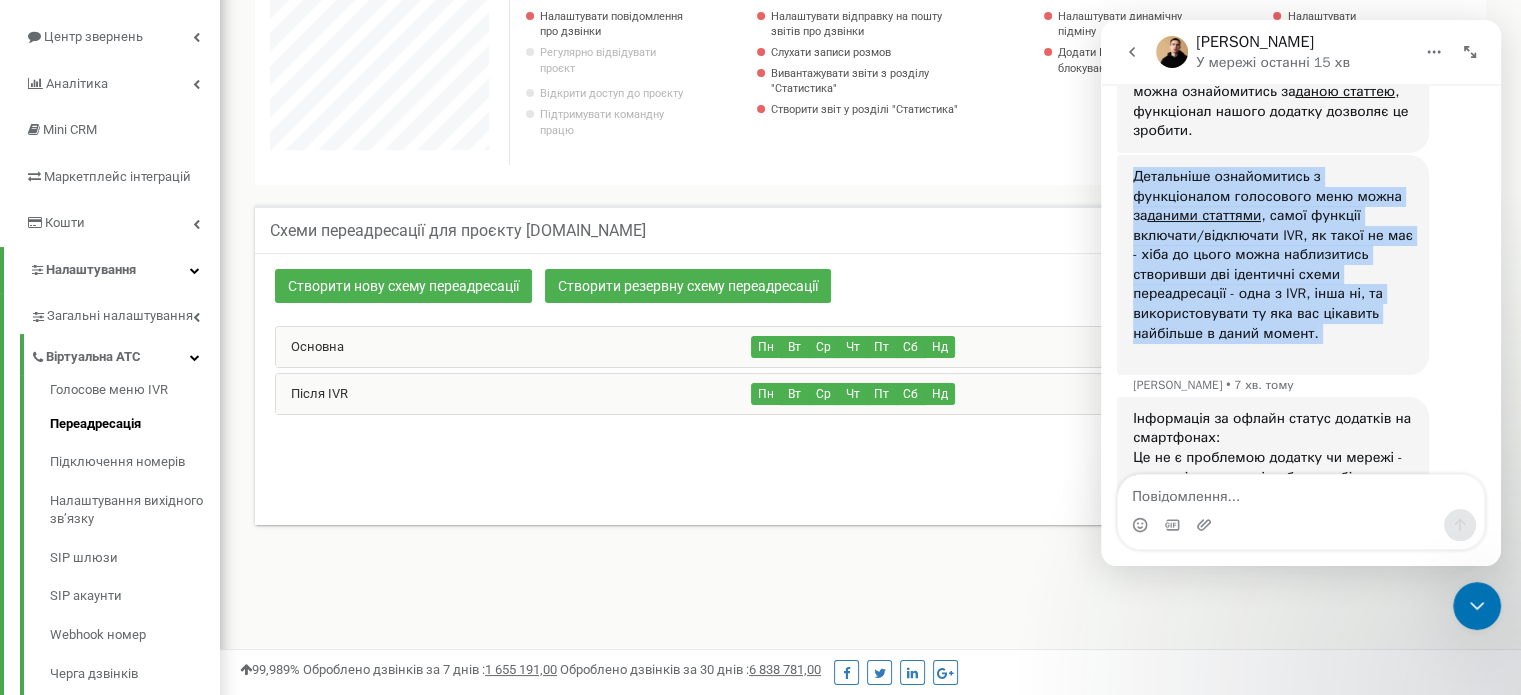 scroll, scrollTop: 3932, scrollLeft: 0, axis: vertical 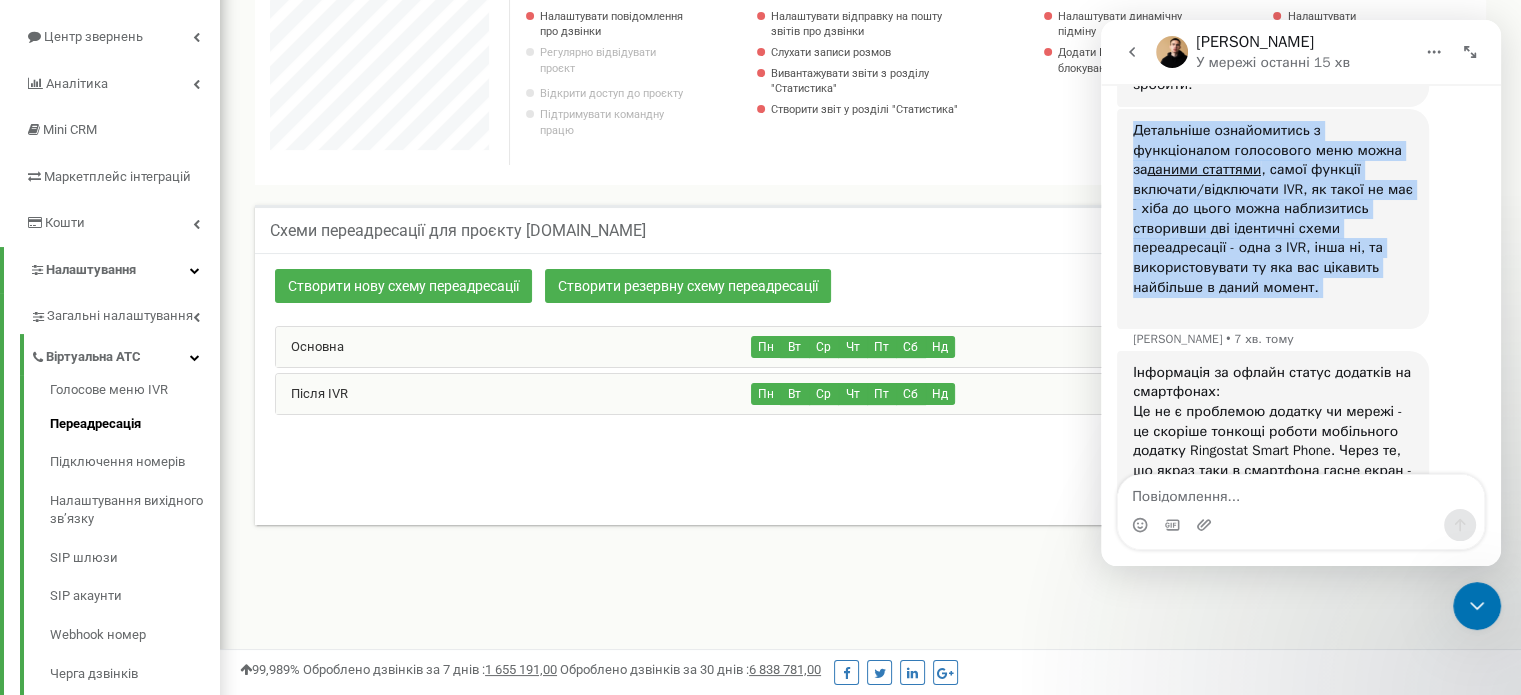 click on "Детальніше ознайомитись з функціоналом голосового меню можна за  даними статтями , самої функції включати/відключати IVR, як такої не має - хіба до цього можна наблизитись створивши дві ідентичні схеми переадресації - одна з IVR, інша ні, та використовувати ту яка вас цікавить найбільше в даний момент. ​" at bounding box center (1273, 219) 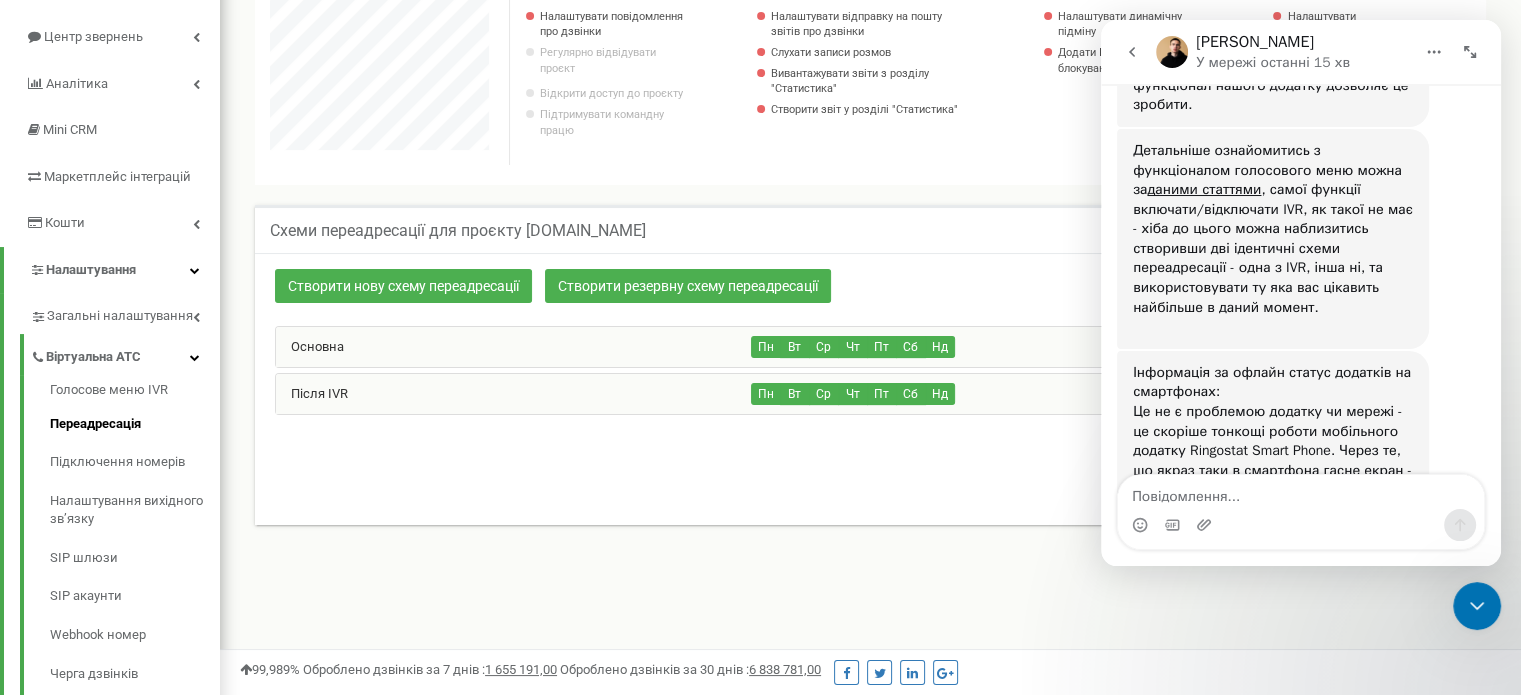 scroll, scrollTop: 3812, scrollLeft: 0, axis: vertical 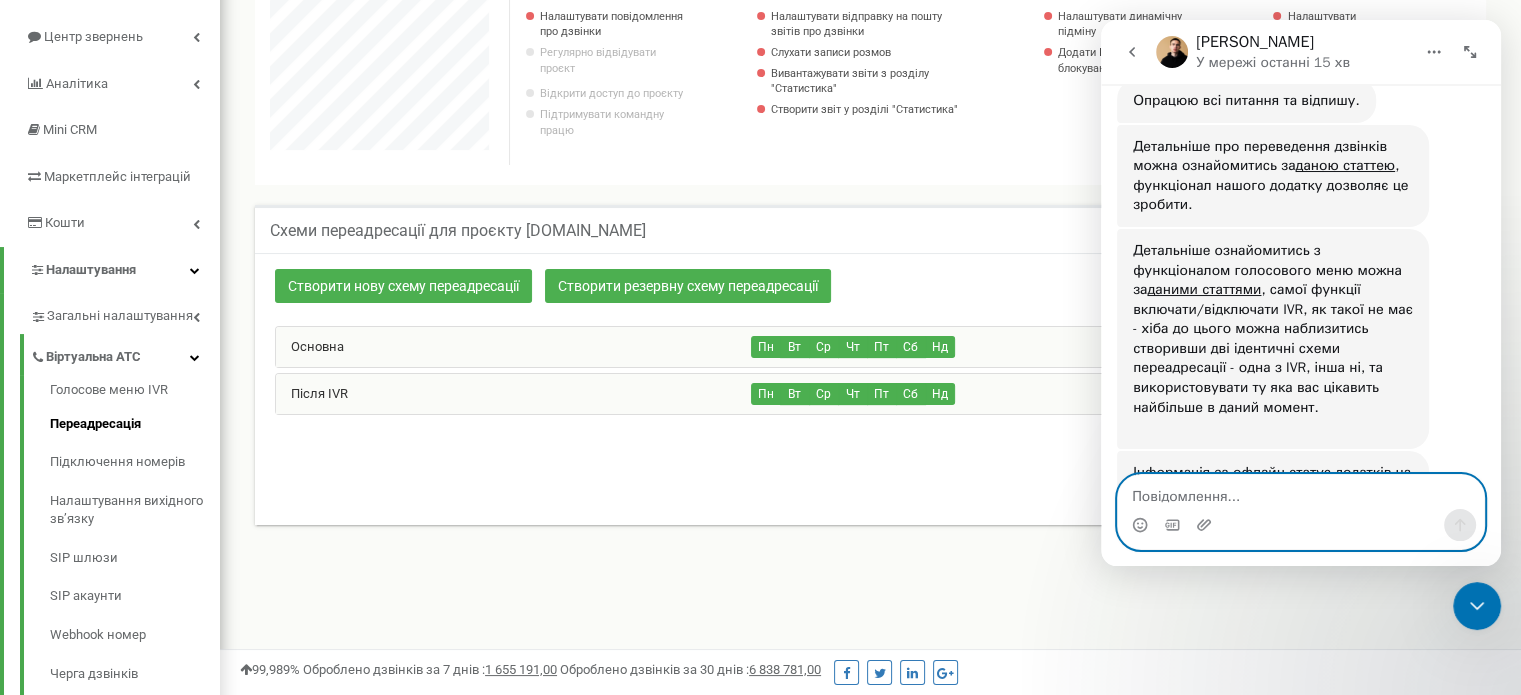 click at bounding box center (1301, 492) 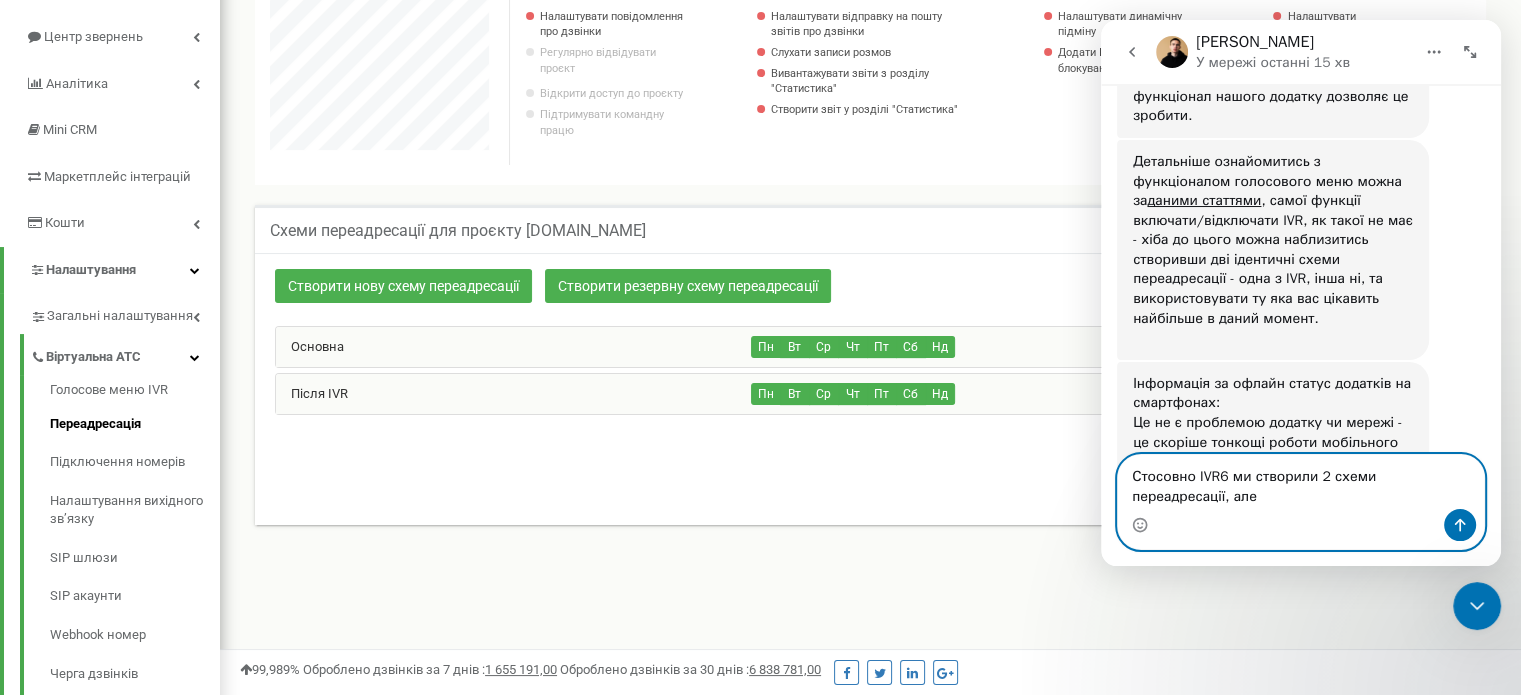scroll, scrollTop: 3932, scrollLeft: 0, axis: vertical 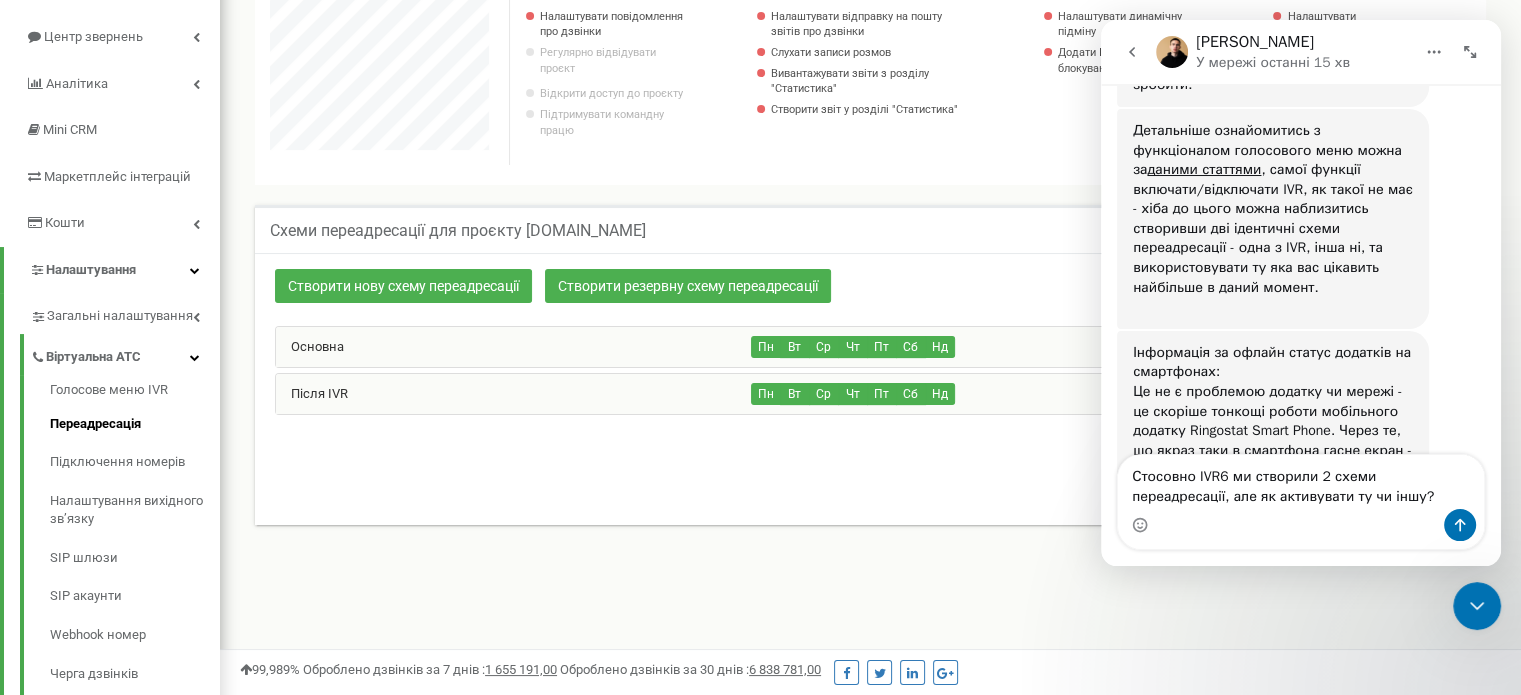 click on "0-2  of  2
1" at bounding box center [870, 470] 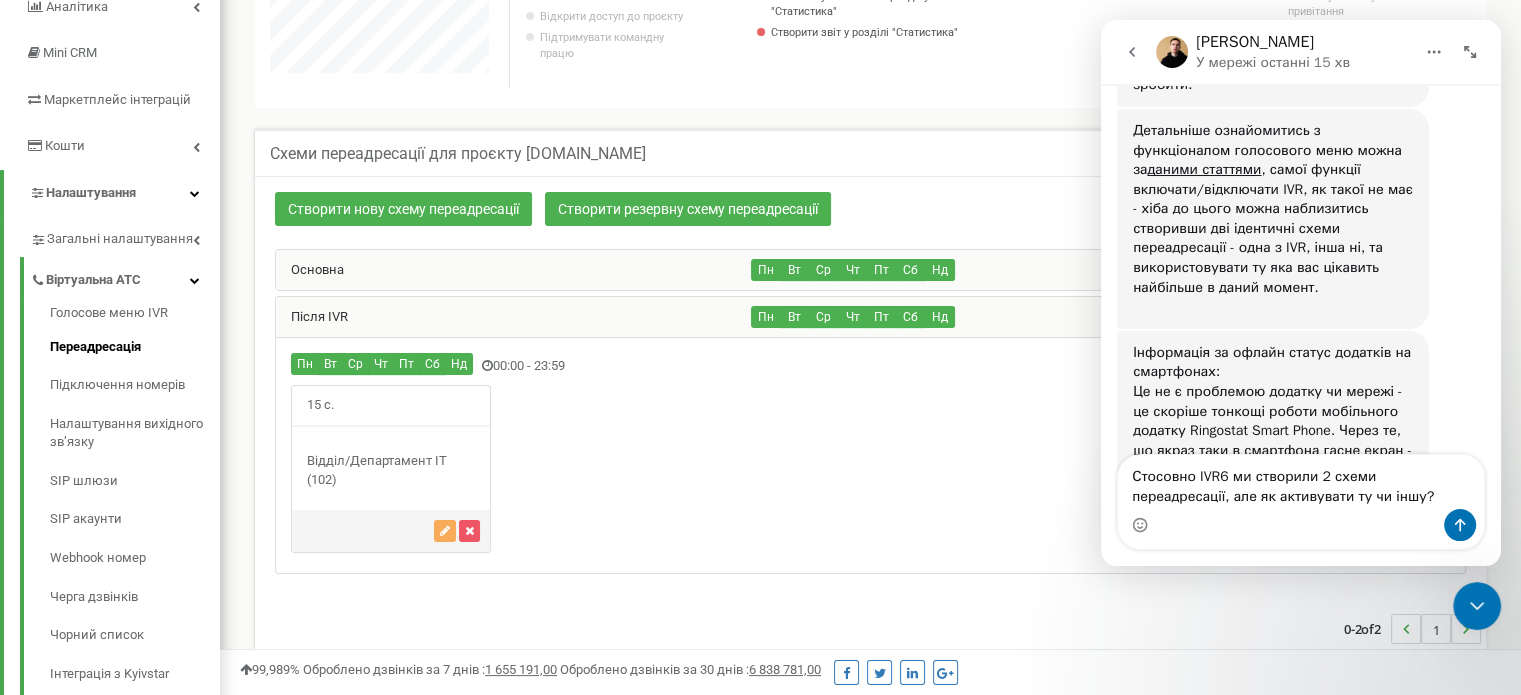 scroll, scrollTop: 300, scrollLeft: 0, axis: vertical 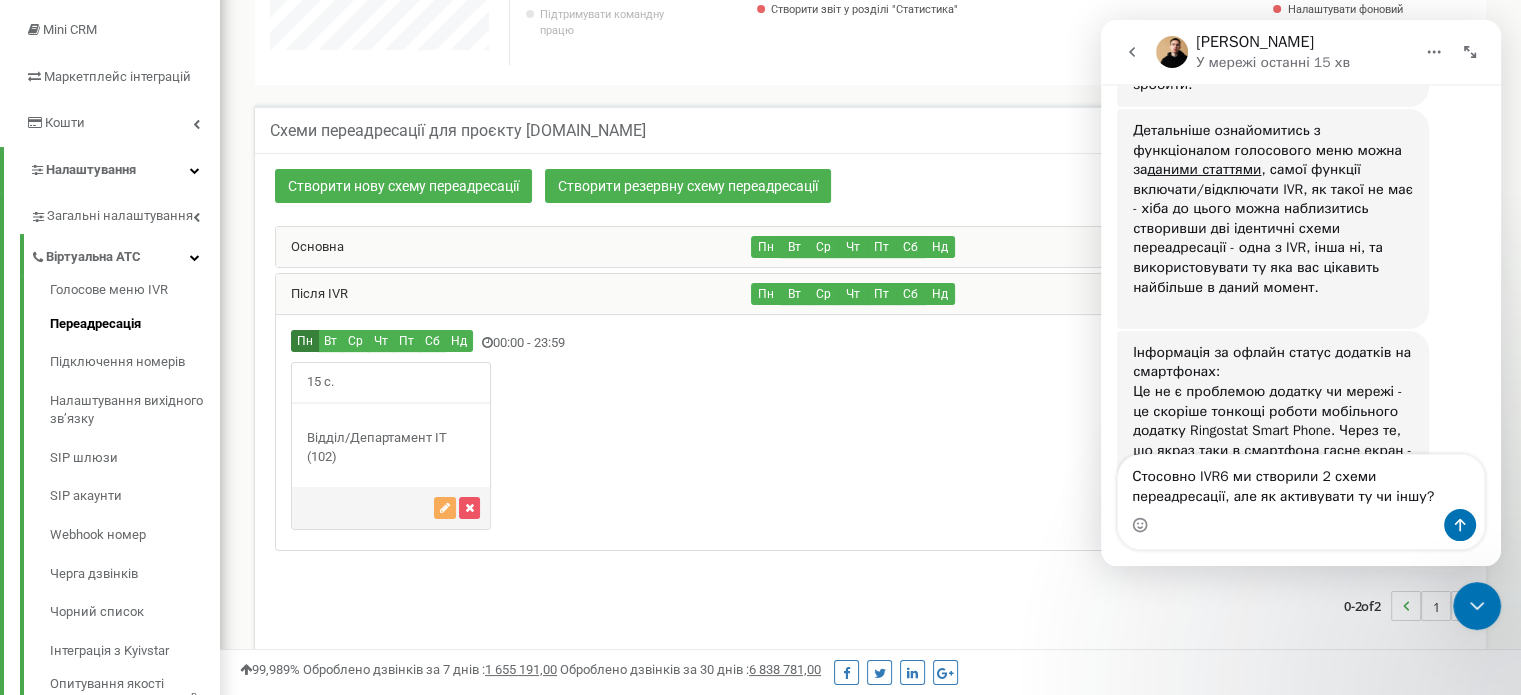 click on "Пн" at bounding box center [305, 341] 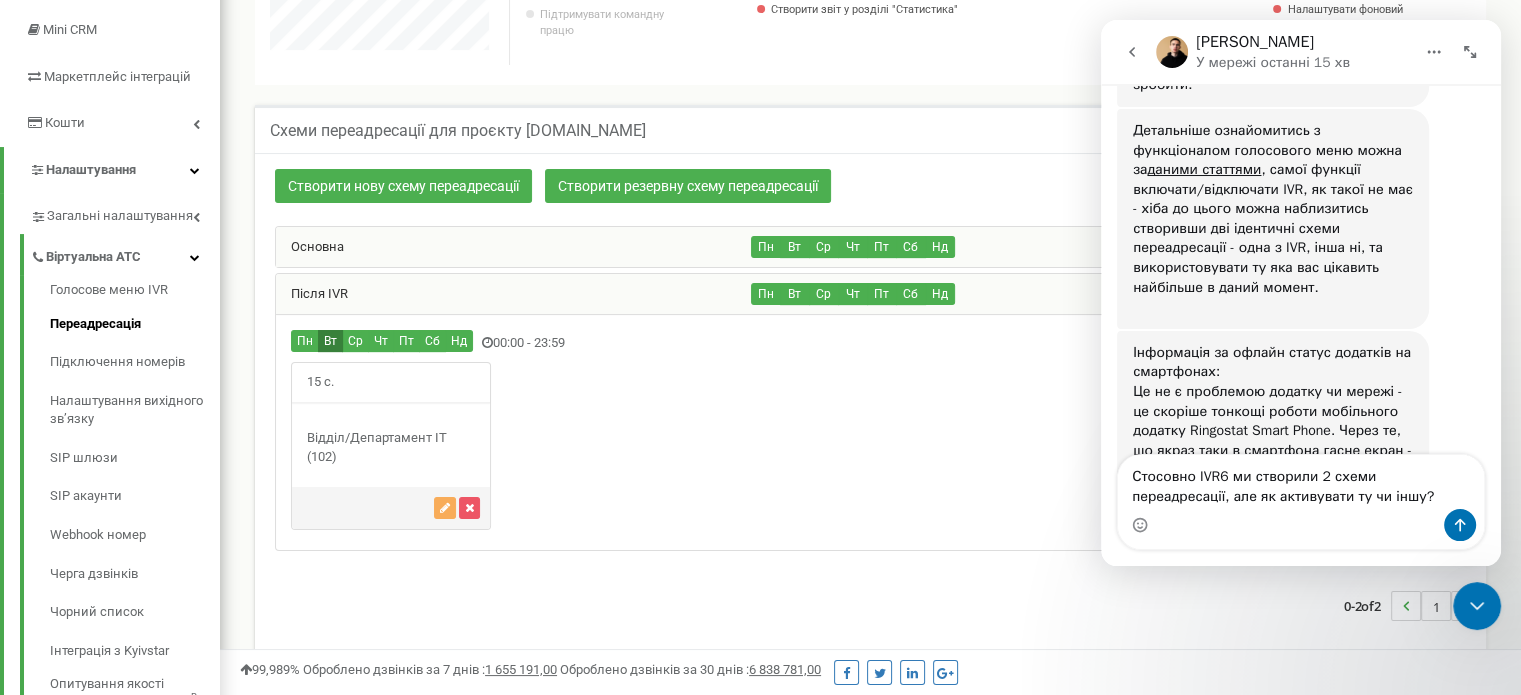 click on "Вт" at bounding box center (330, 341) 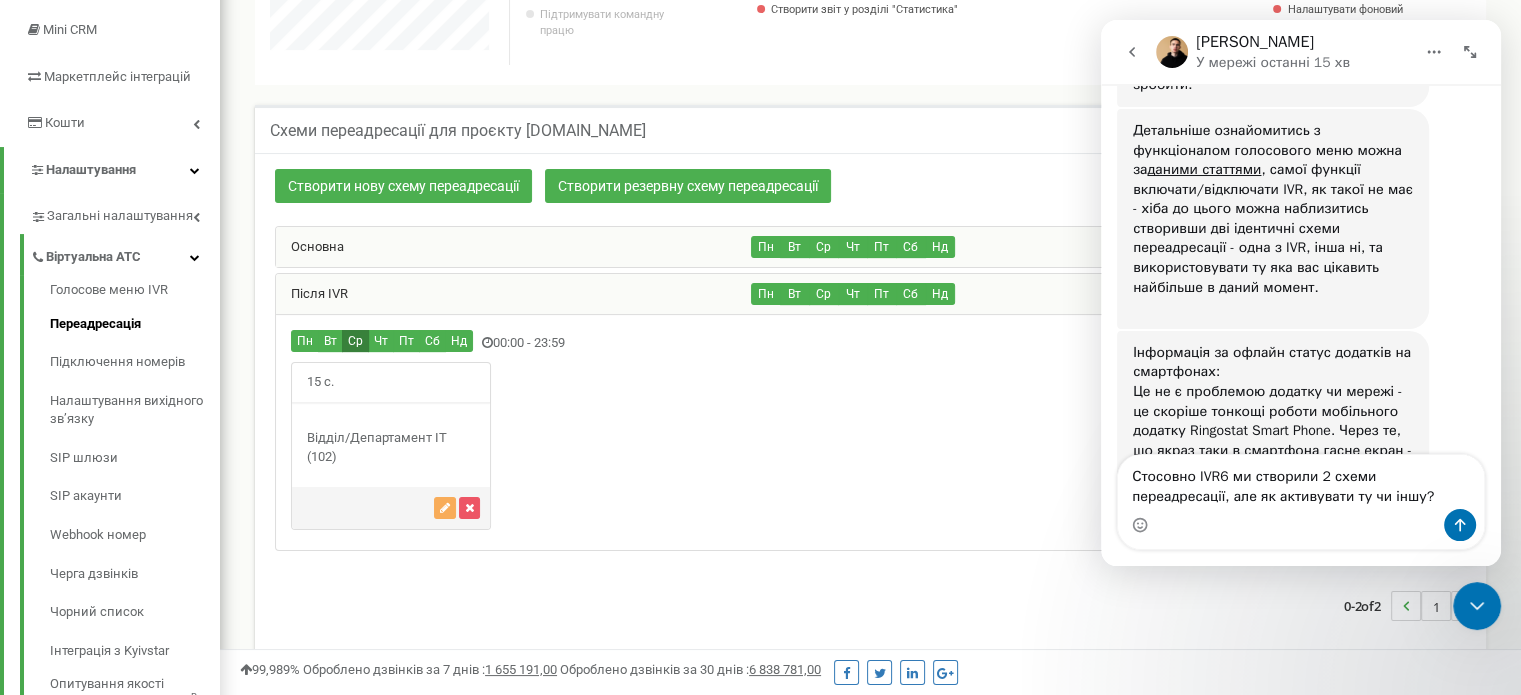 click on "Ср" at bounding box center (355, 341) 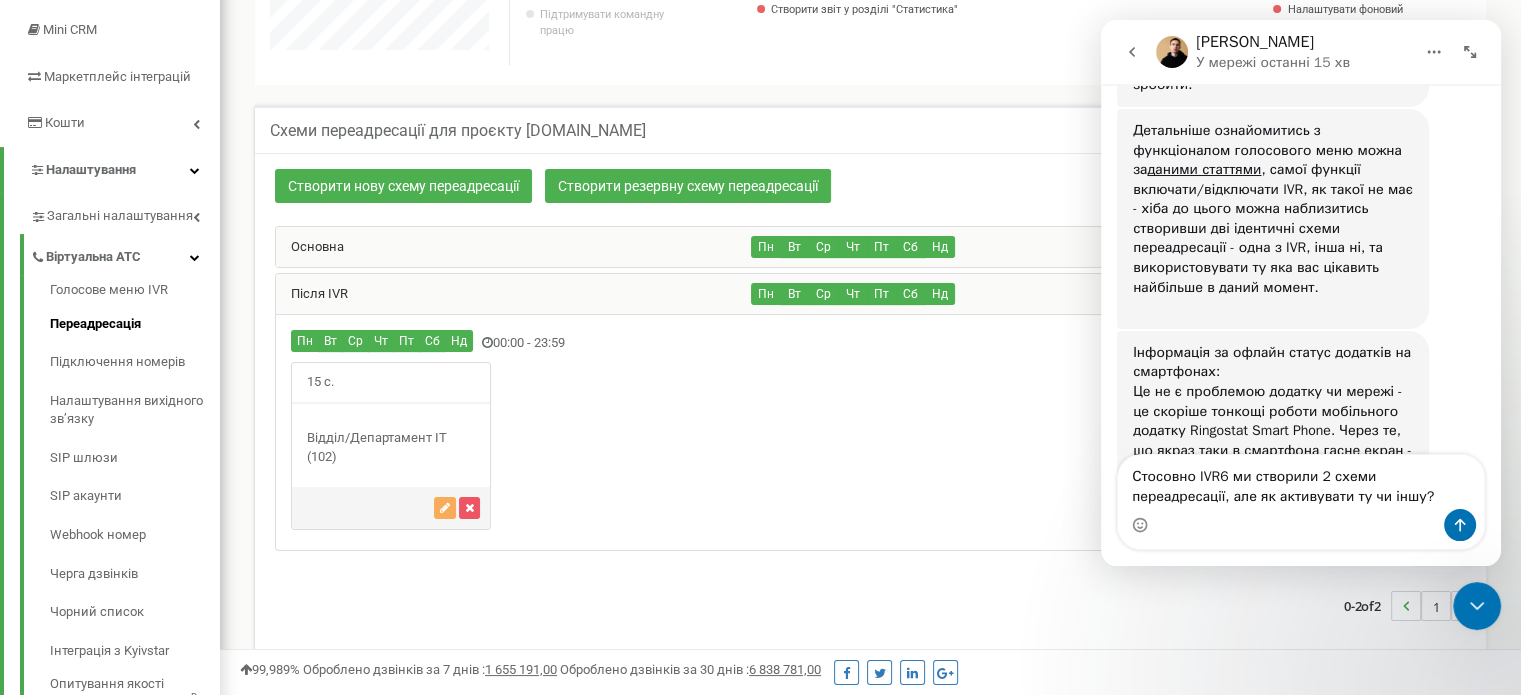 click on "Основна" at bounding box center [514, 247] 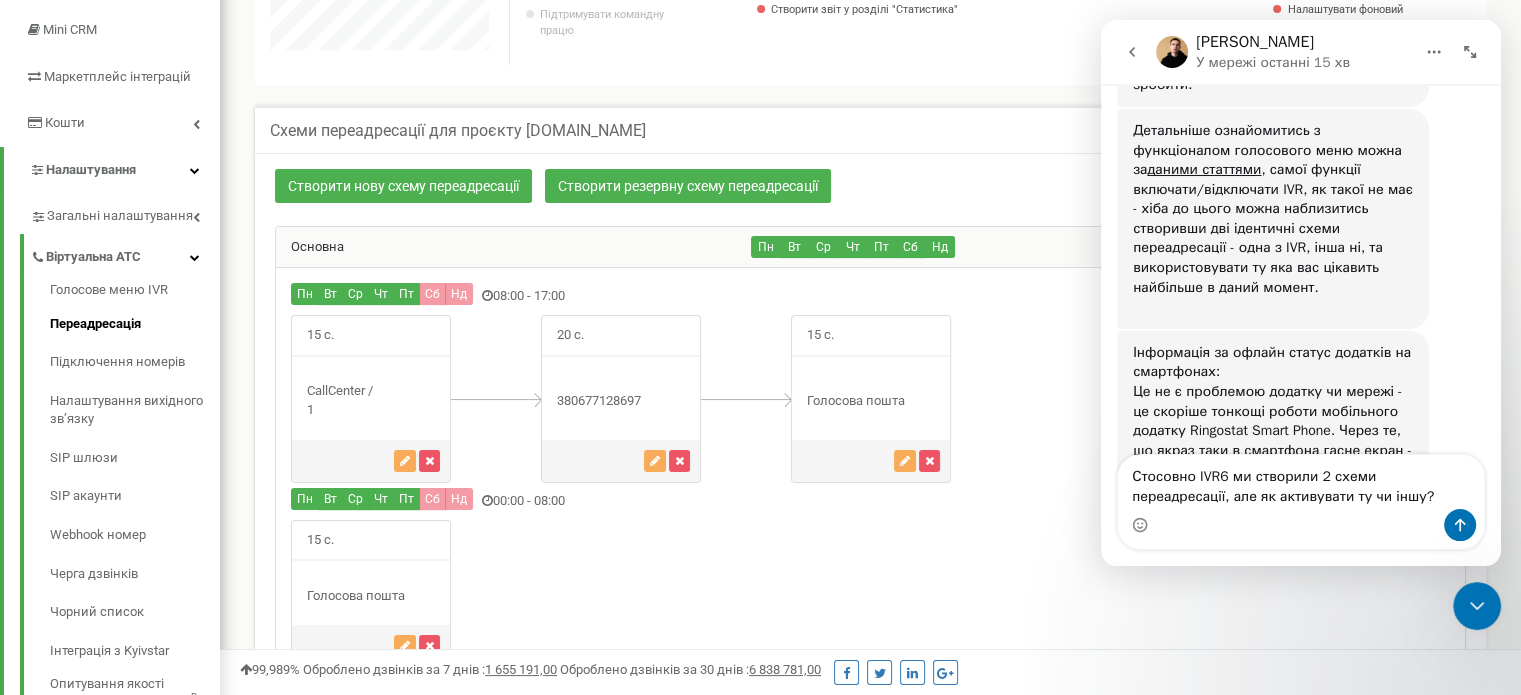 scroll, scrollTop: 998430, scrollLeft: 998699, axis: both 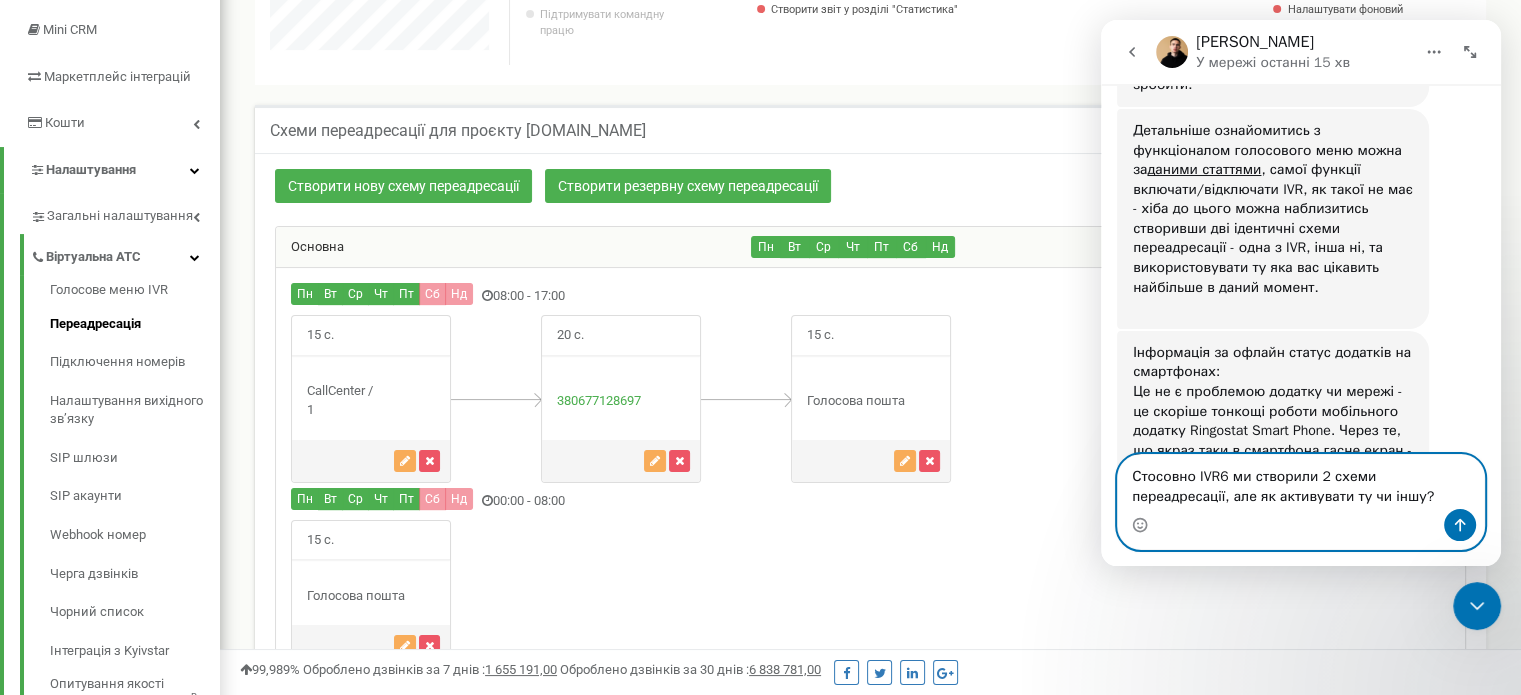 click on "Стосовно IVR6 ми створили 2 схеми переадресації, але як активувати ту чи іншу?" at bounding box center [1301, 482] 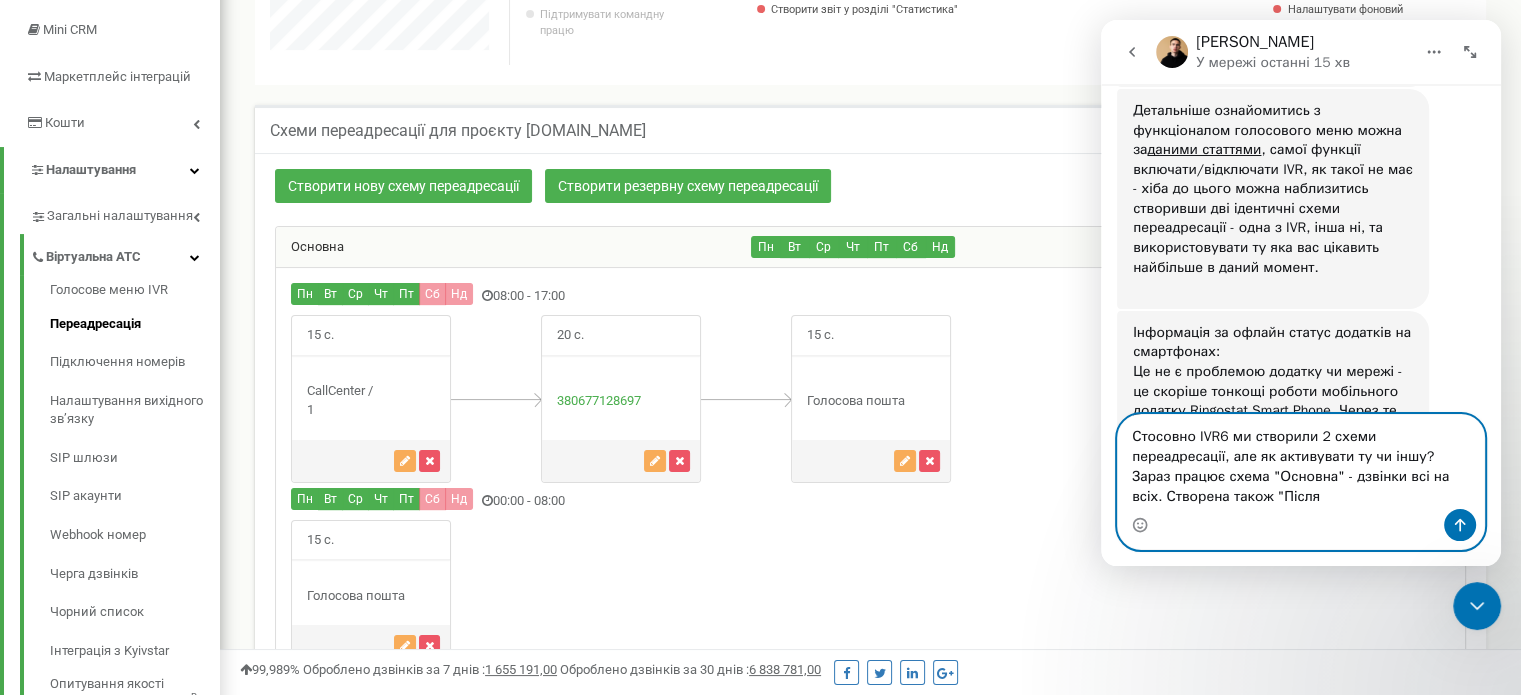 scroll, scrollTop: 3972, scrollLeft: 0, axis: vertical 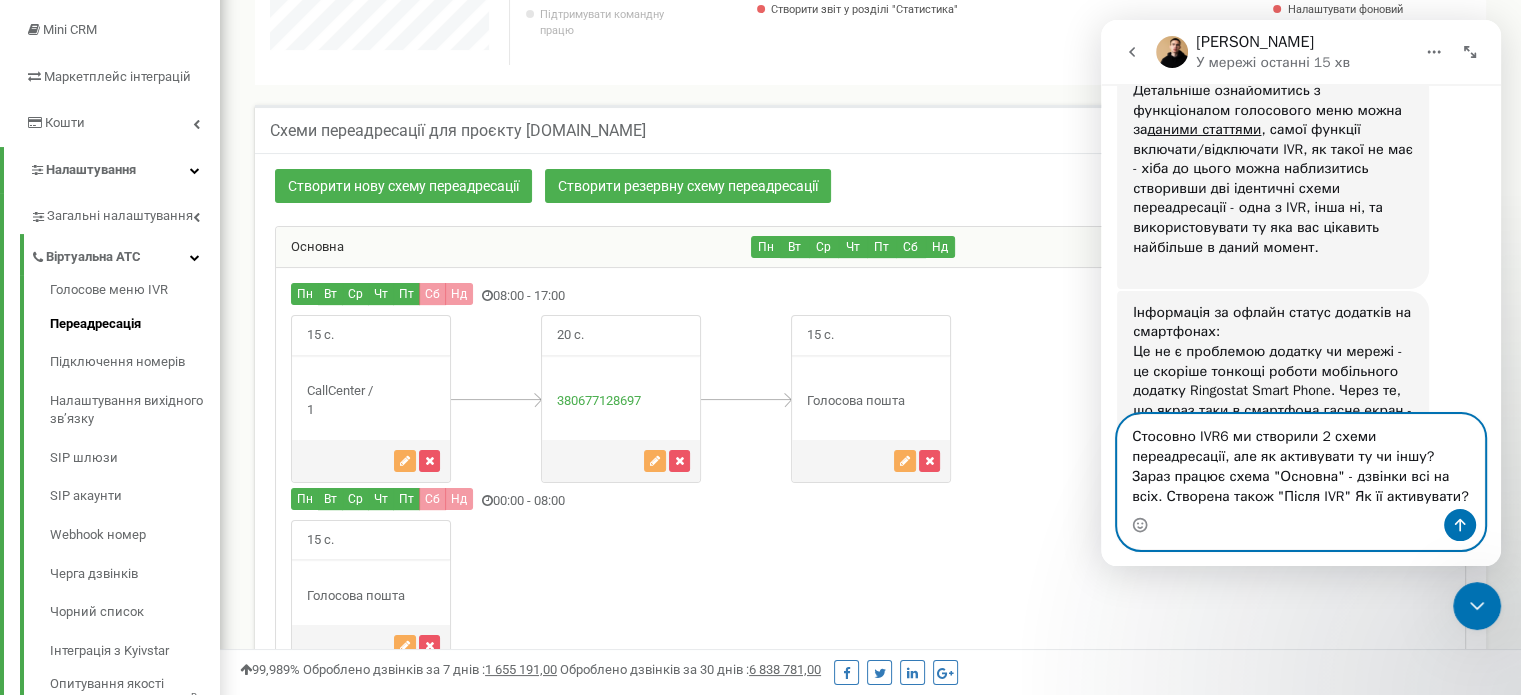 click on "Стосовно IVR6 ми створили 2 схеми переадресації, але як активувати ту чи іншу?  Зараз працює схема "Основна" - дзвінки всі на всіх. Створена також "Після IVR" Як її активувати?" at bounding box center (1301, 462) 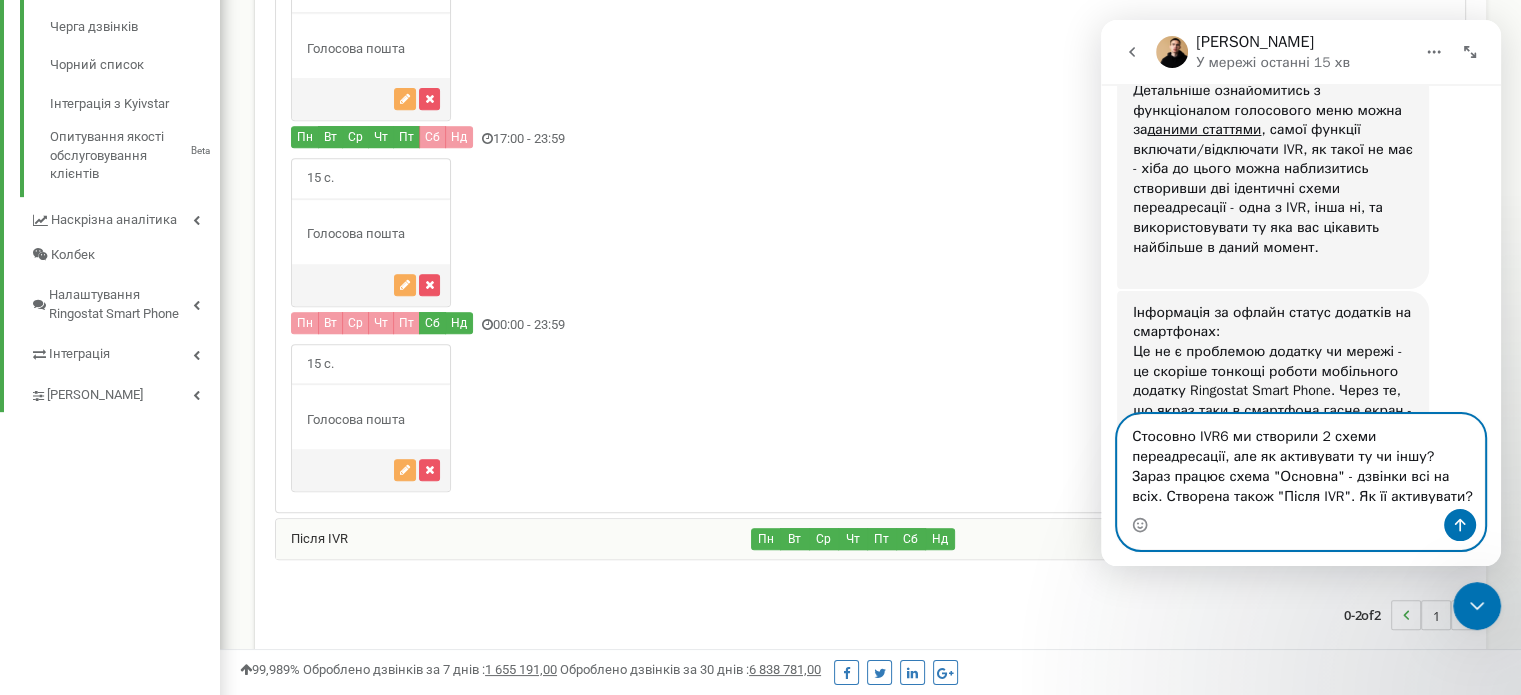 scroll, scrollTop: 881, scrollLeft: 0, axis: vertical 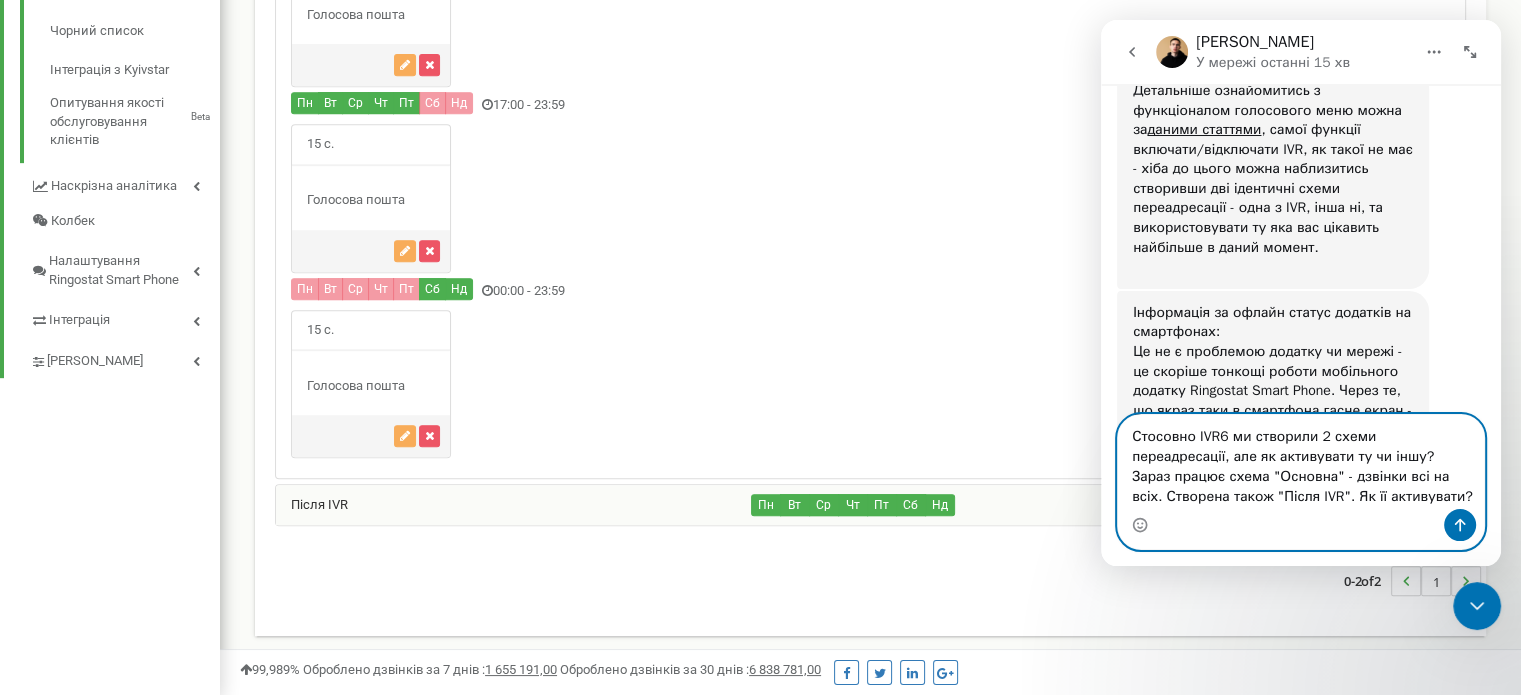 type on "Стосовно IVR6 ми створили 2 схеми переадресації, але як активувати ту чи іншу?  Зараз працює схема "Основна" - дзвінки всі на всіх. Створена також "Після IVR". Як її активувати?" 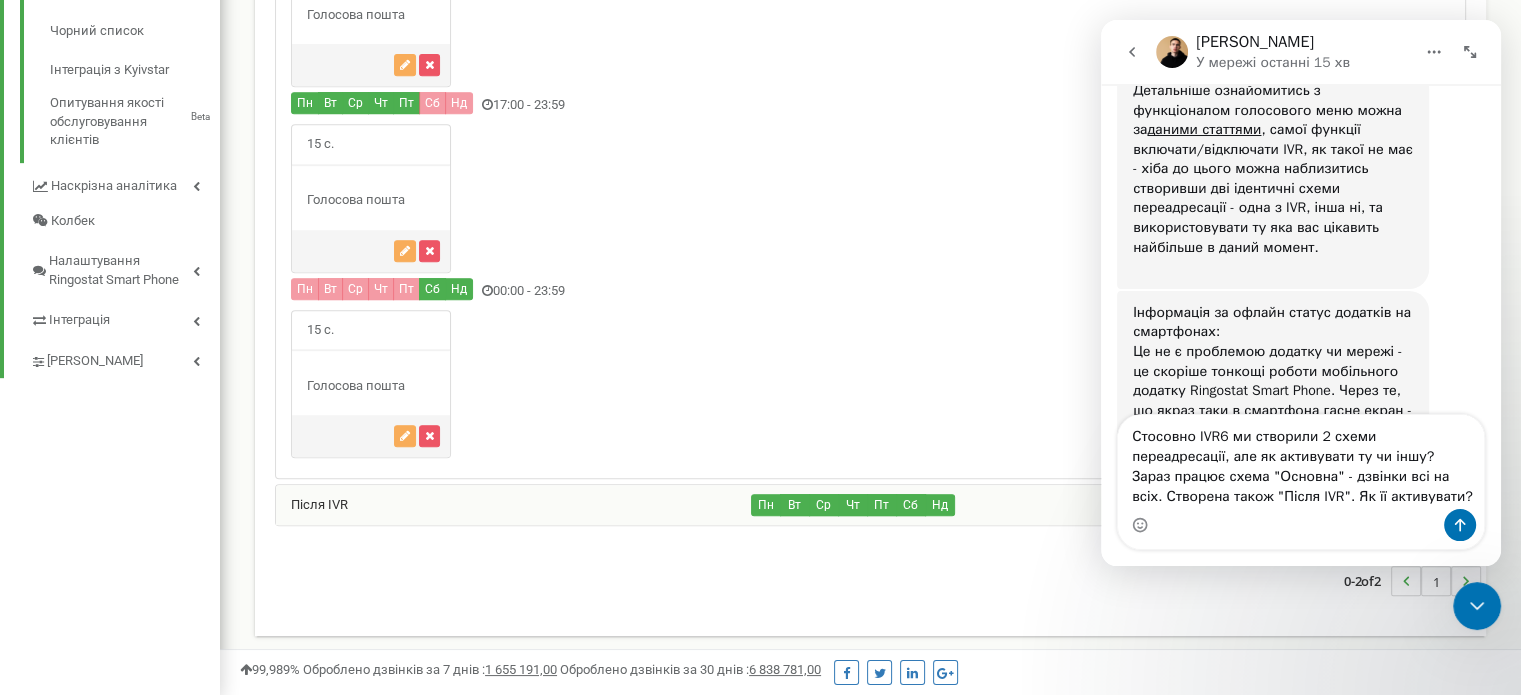 click on "Після IVR" at bounding box center (514, 505) 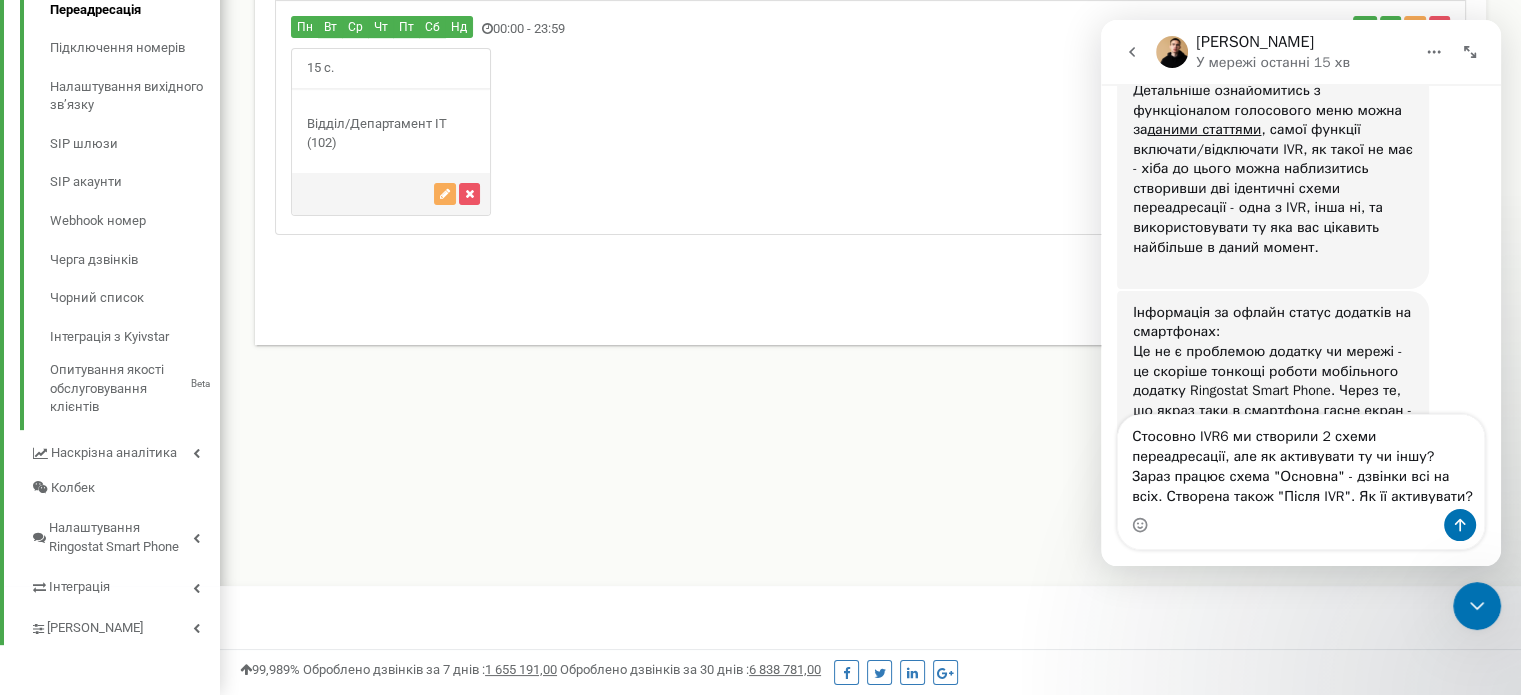 scroll, scrollTop: 1200, scrollLeft: 1300, axis: both 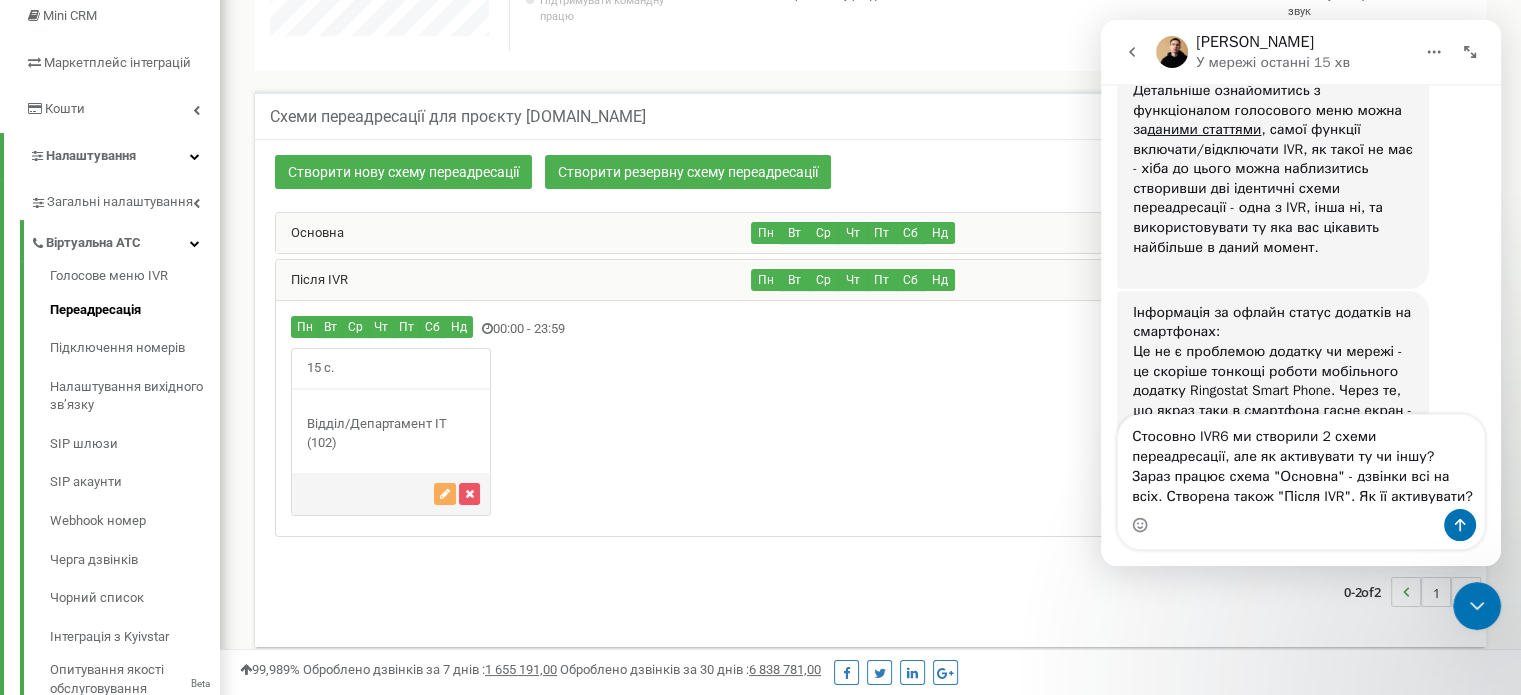 click on "15                                                                                    с." at bounding box center [391, 431] 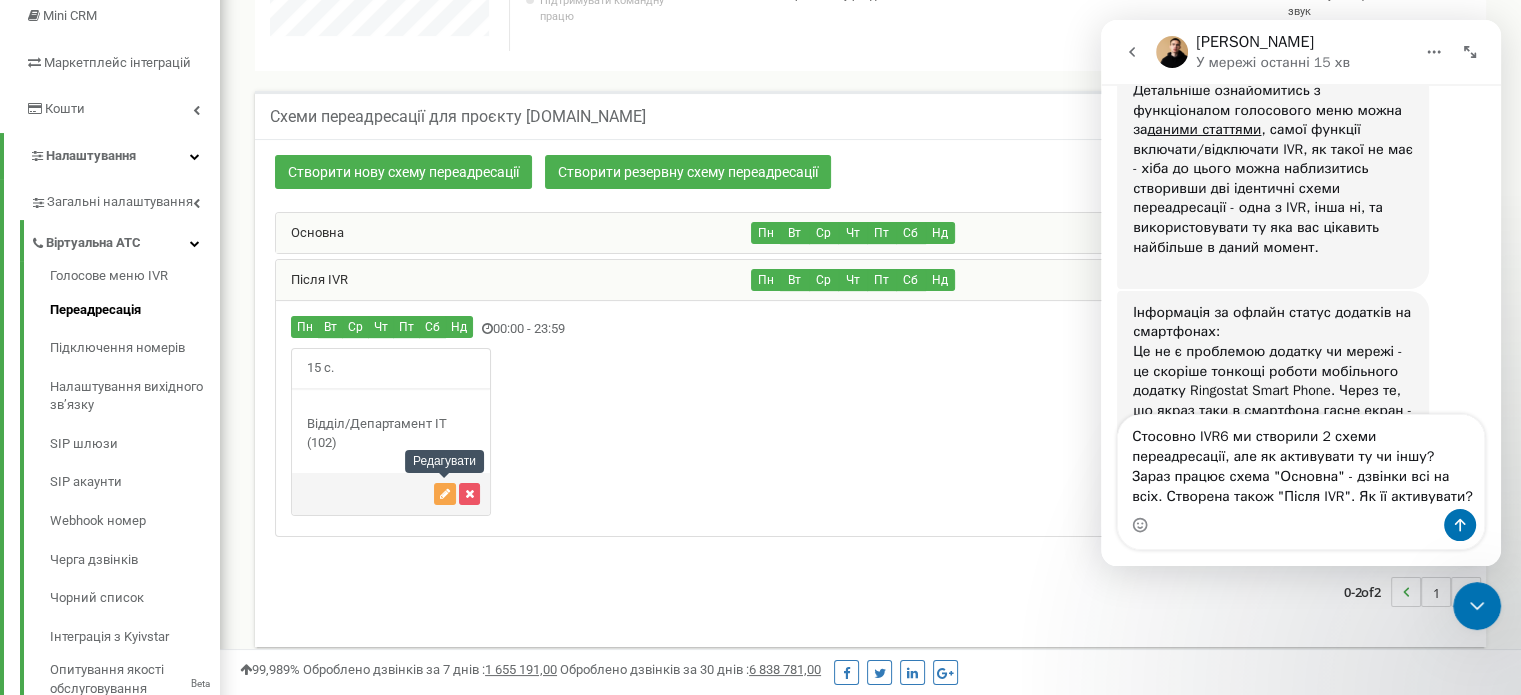 click at bounding box center (445, 494) 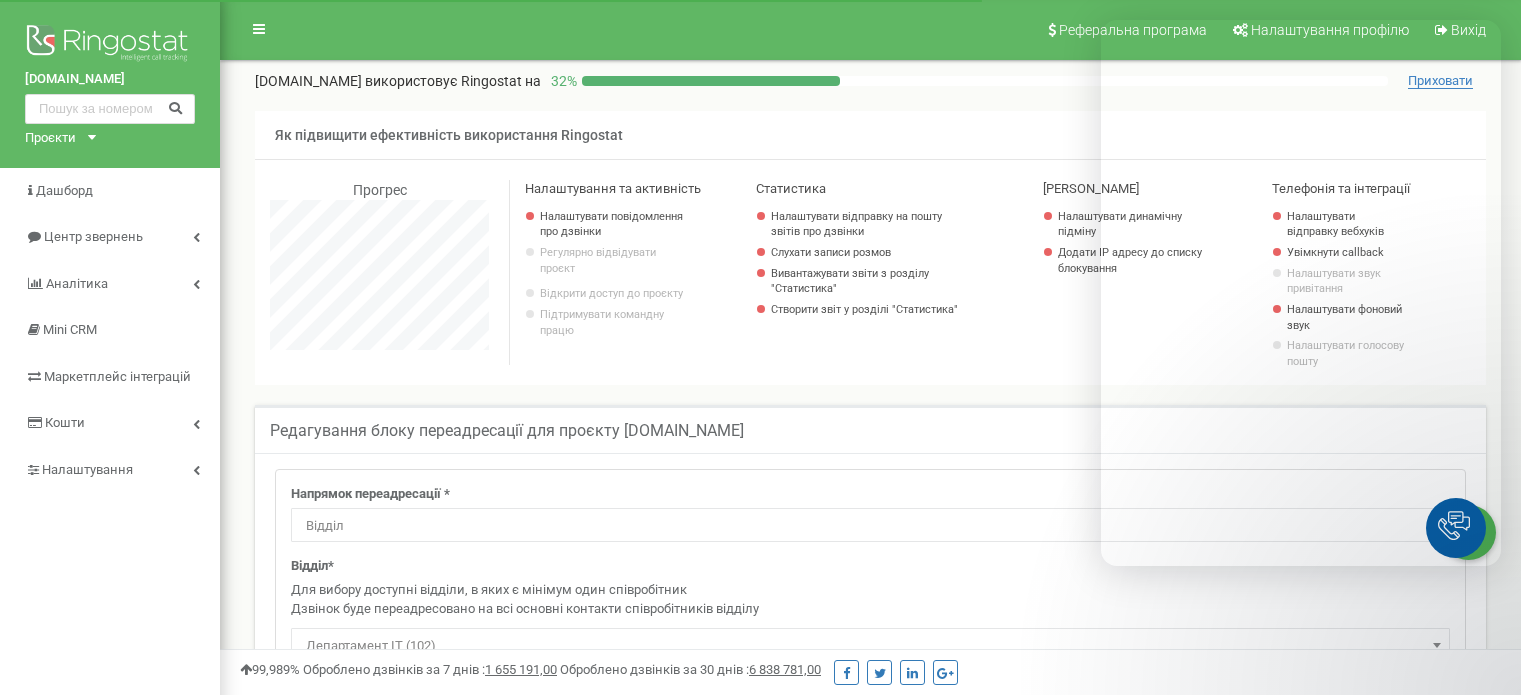 select on "Department" 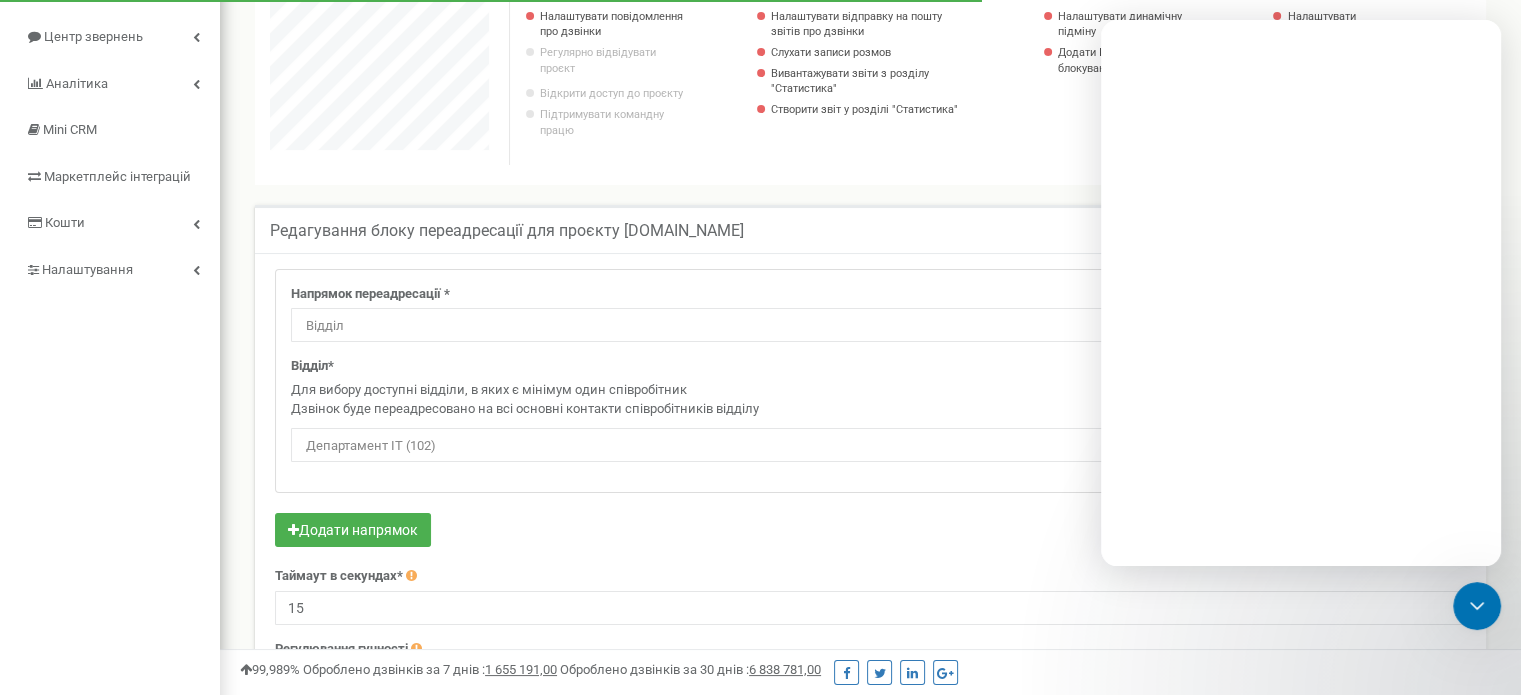 scroll, scrollTop: 998800, scrollLeft: 998699, axis: both 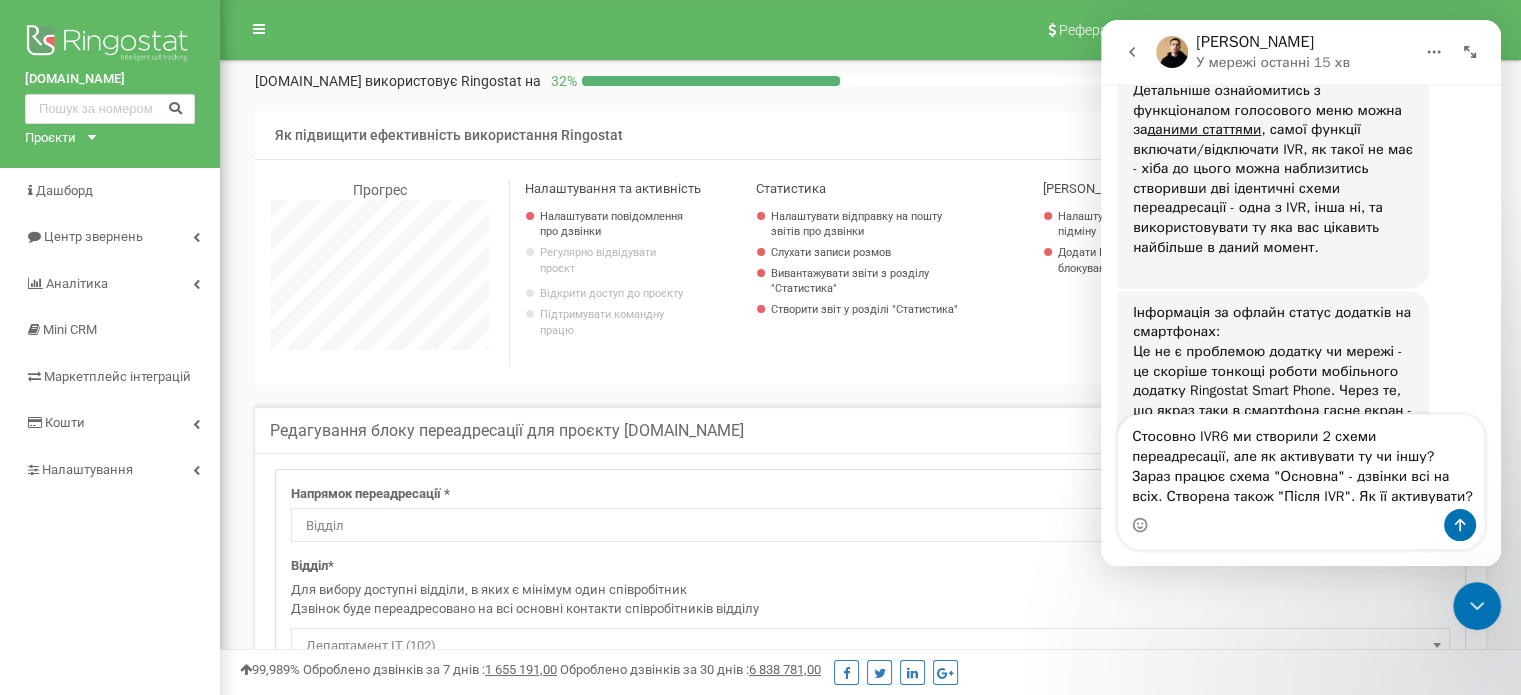click on "Стосовно IVR6 ми створили 2 схеми переадресації, але як активувати ту чи іншу?  Зараз працює схема "Основна" - дзвінки всі на всіх. Створена також "Після IVR". Як її активувати?" at bounding box center [1301, 462] 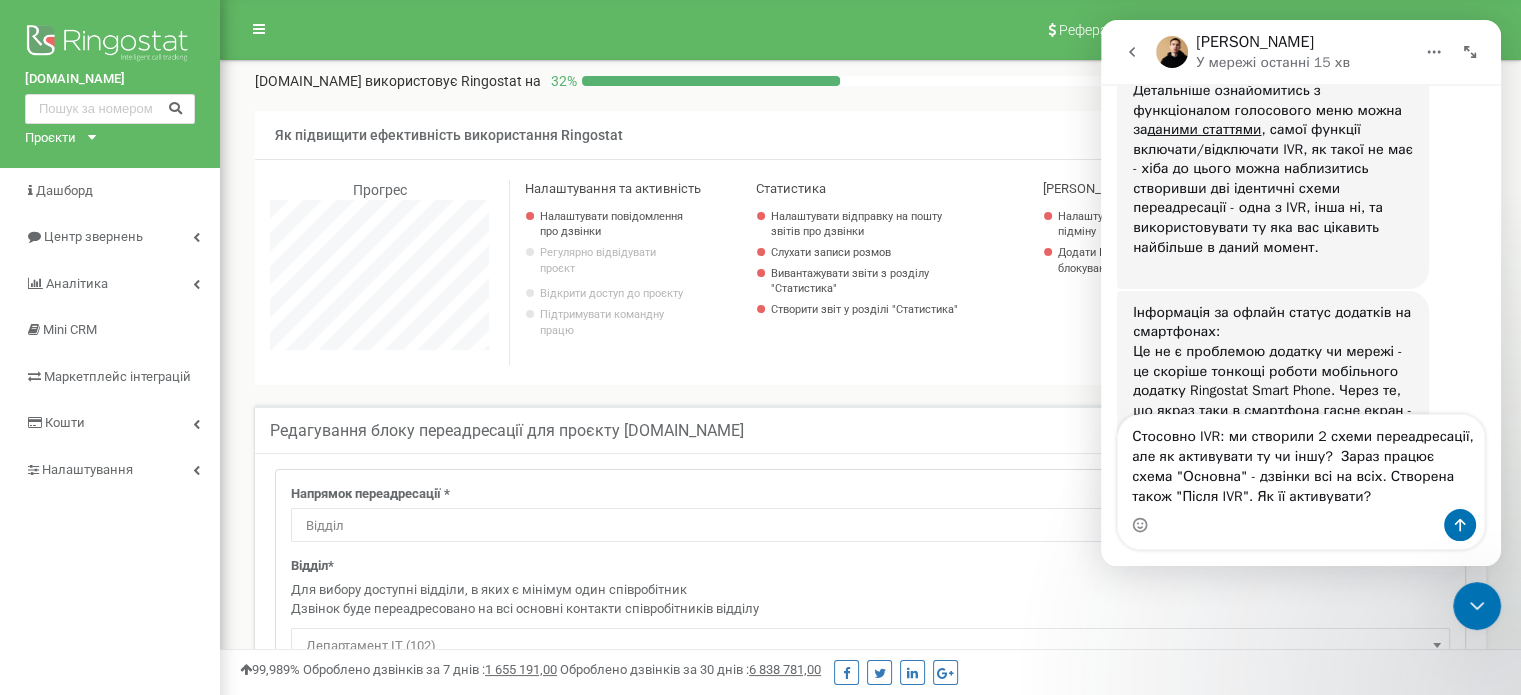 type on "Стосовно IVR: ми створили 2 схеми переадресації, але як активувати ту чи іншу?  Зараз працює схема "Основна" - дзвінки всі на всіх. Створена також "Після IVR". Як її активувати?" 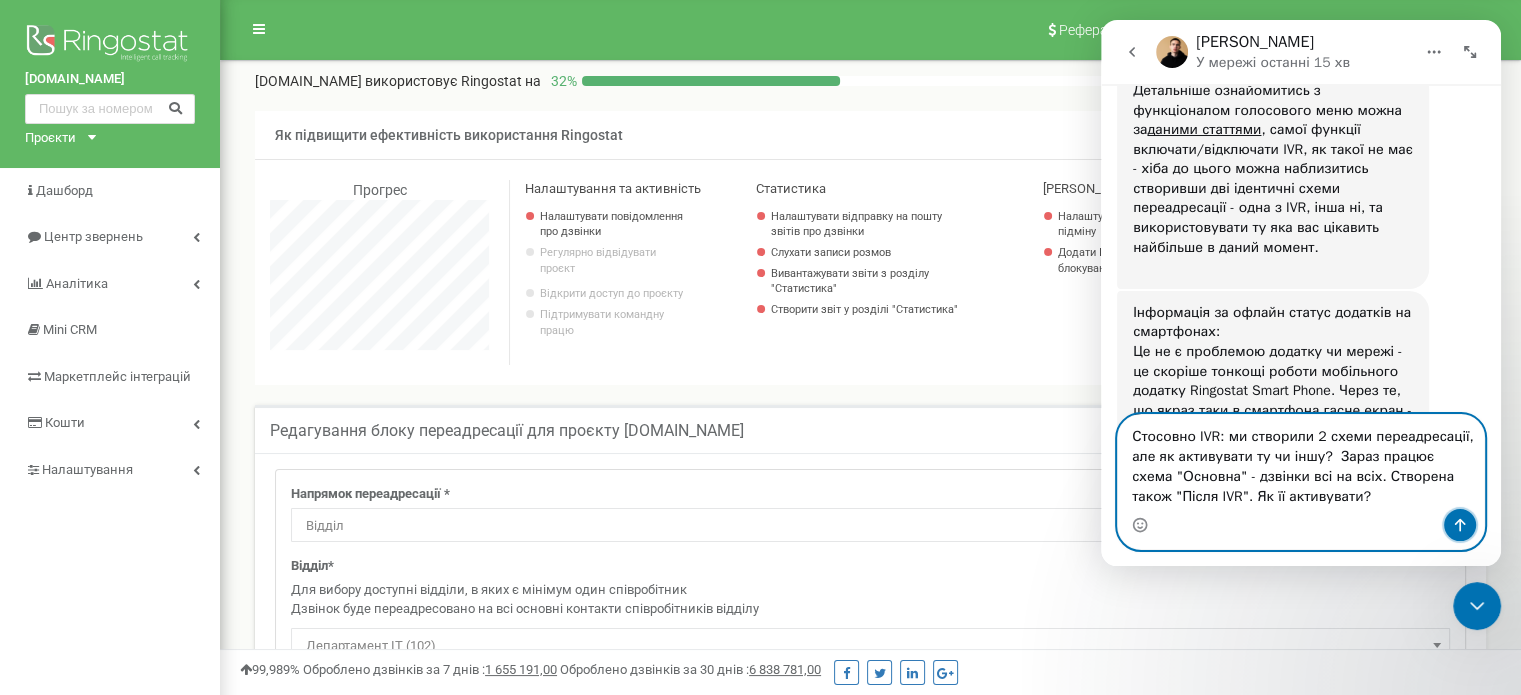 click at bounding box center (1460, 525) 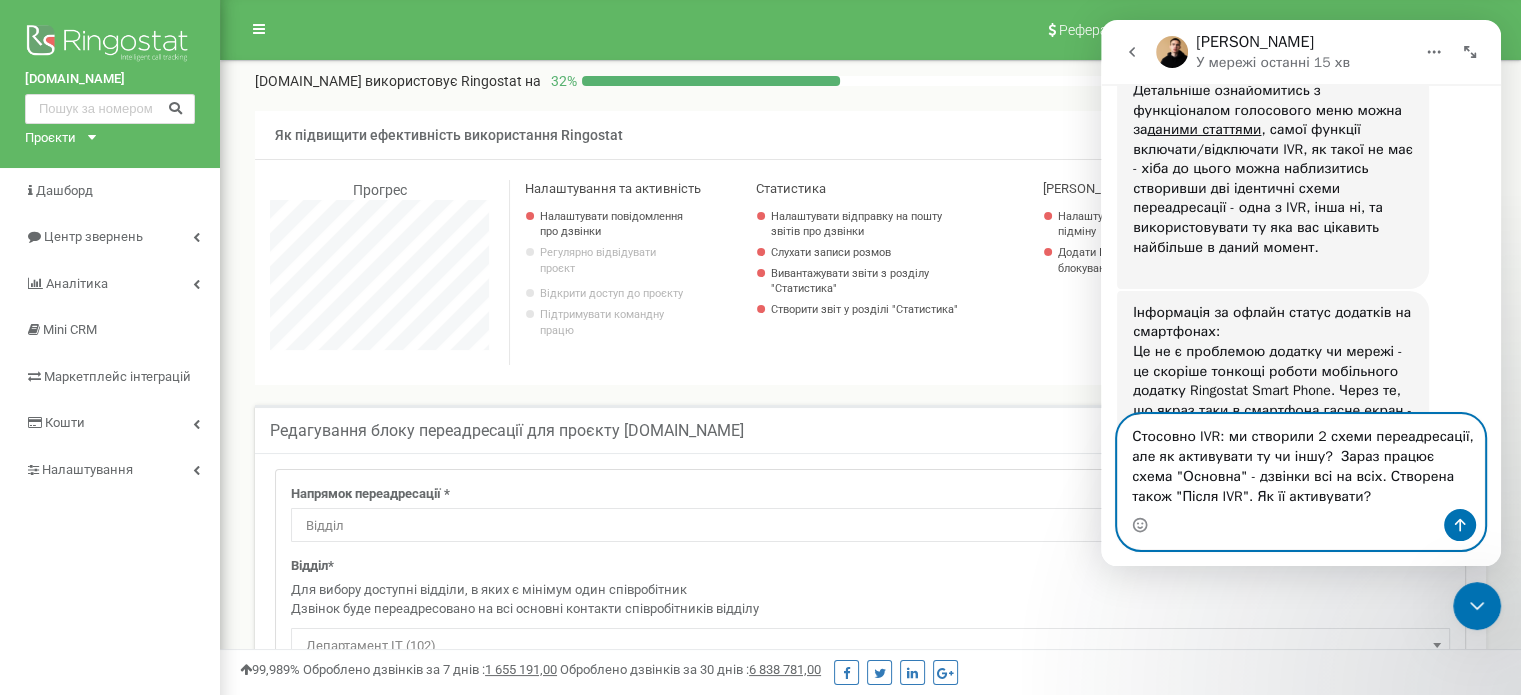 type 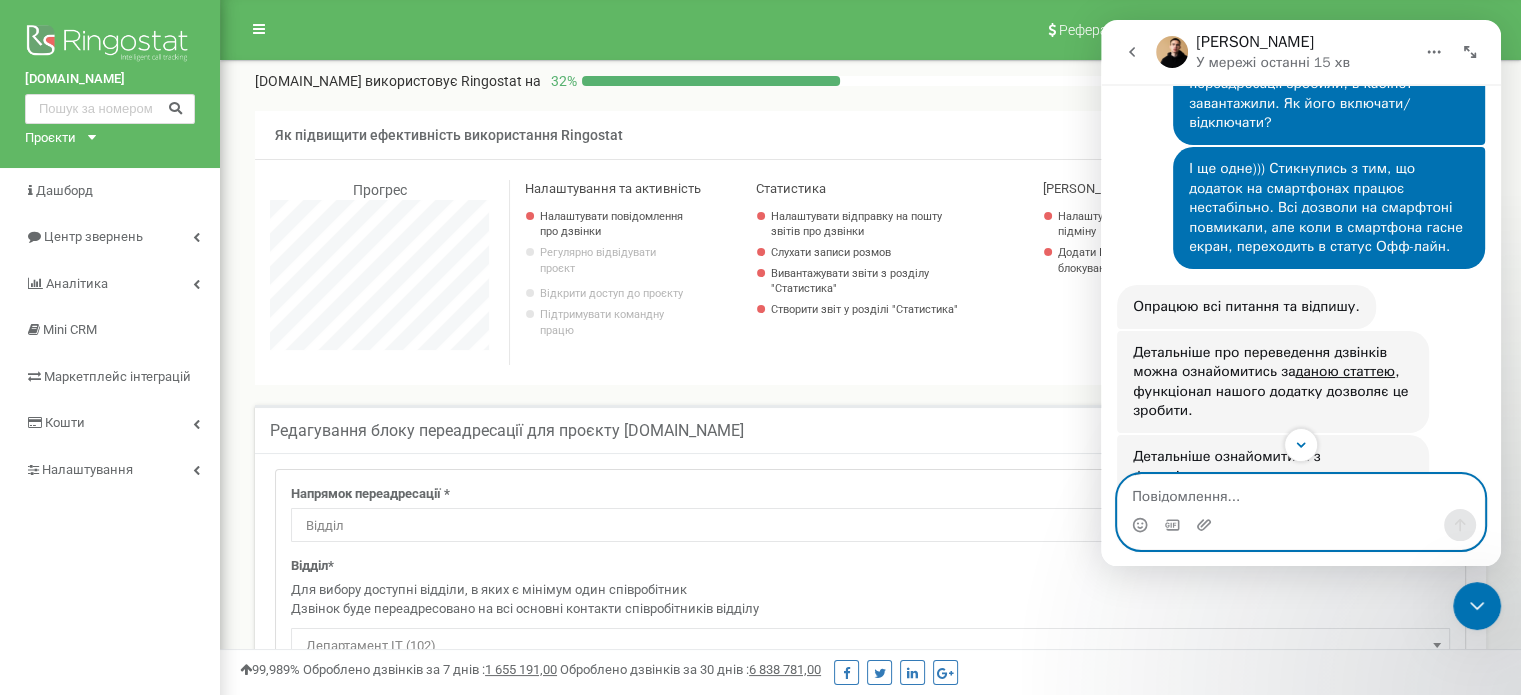 scroll, scrollTop: 3650, scrollLeft: 0, axis: vertical 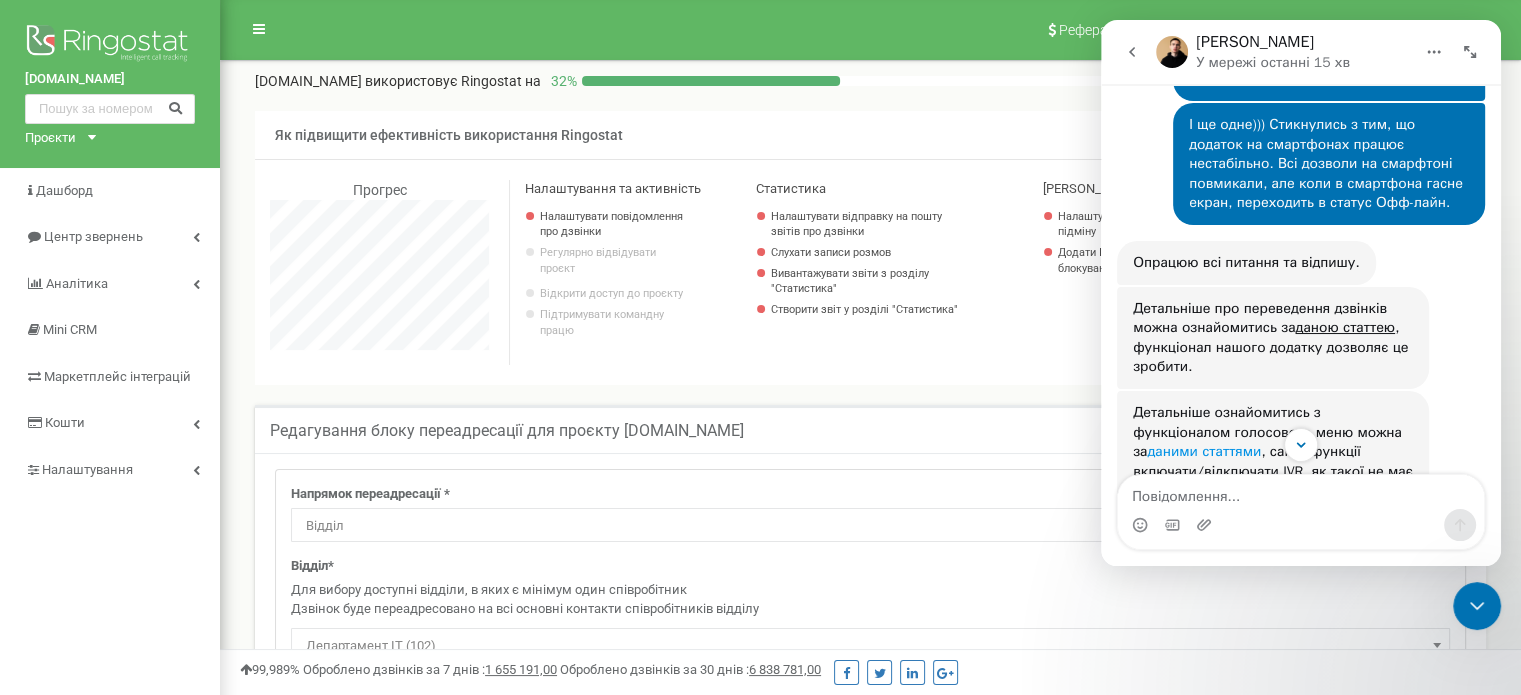 click on "даними статтями" at bounding box center [1204, 451] 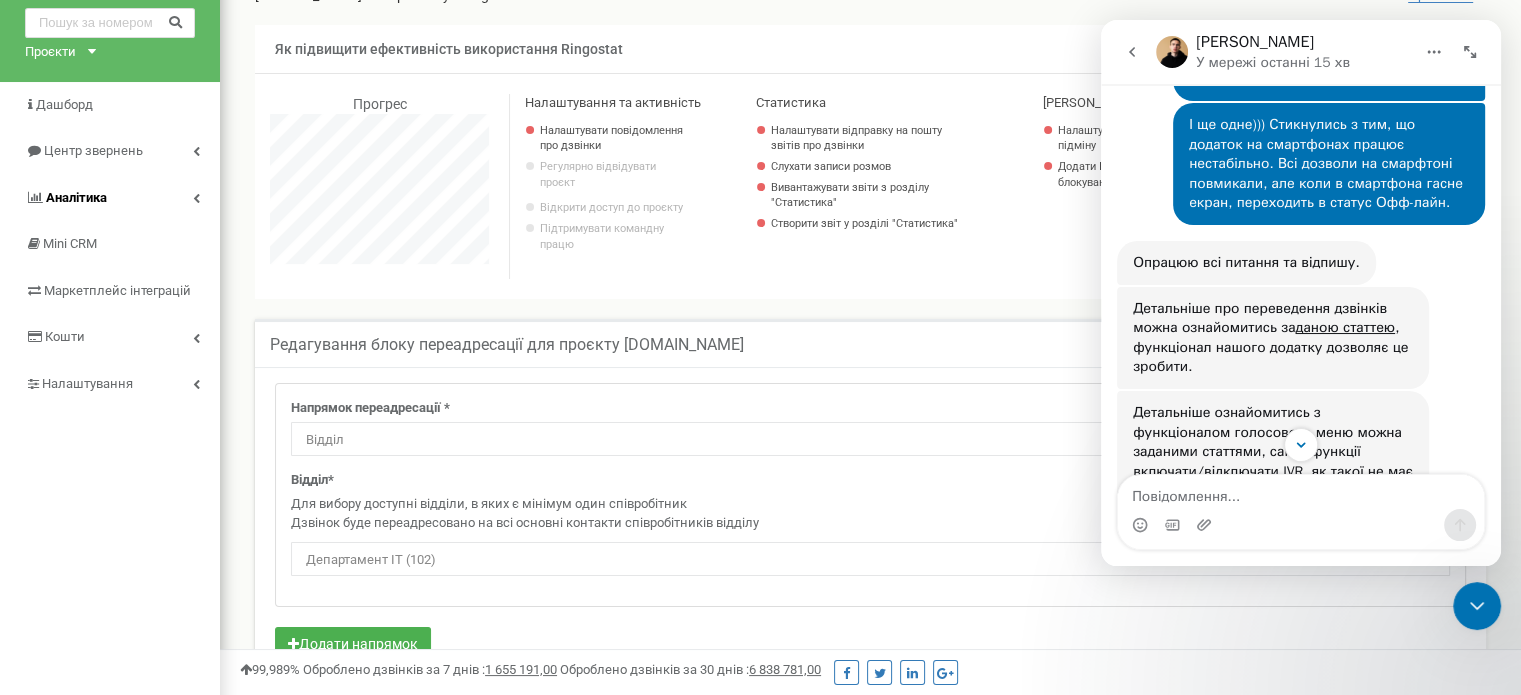 scroll, scrollTop: 0, scrollLeft: 0, axis: both 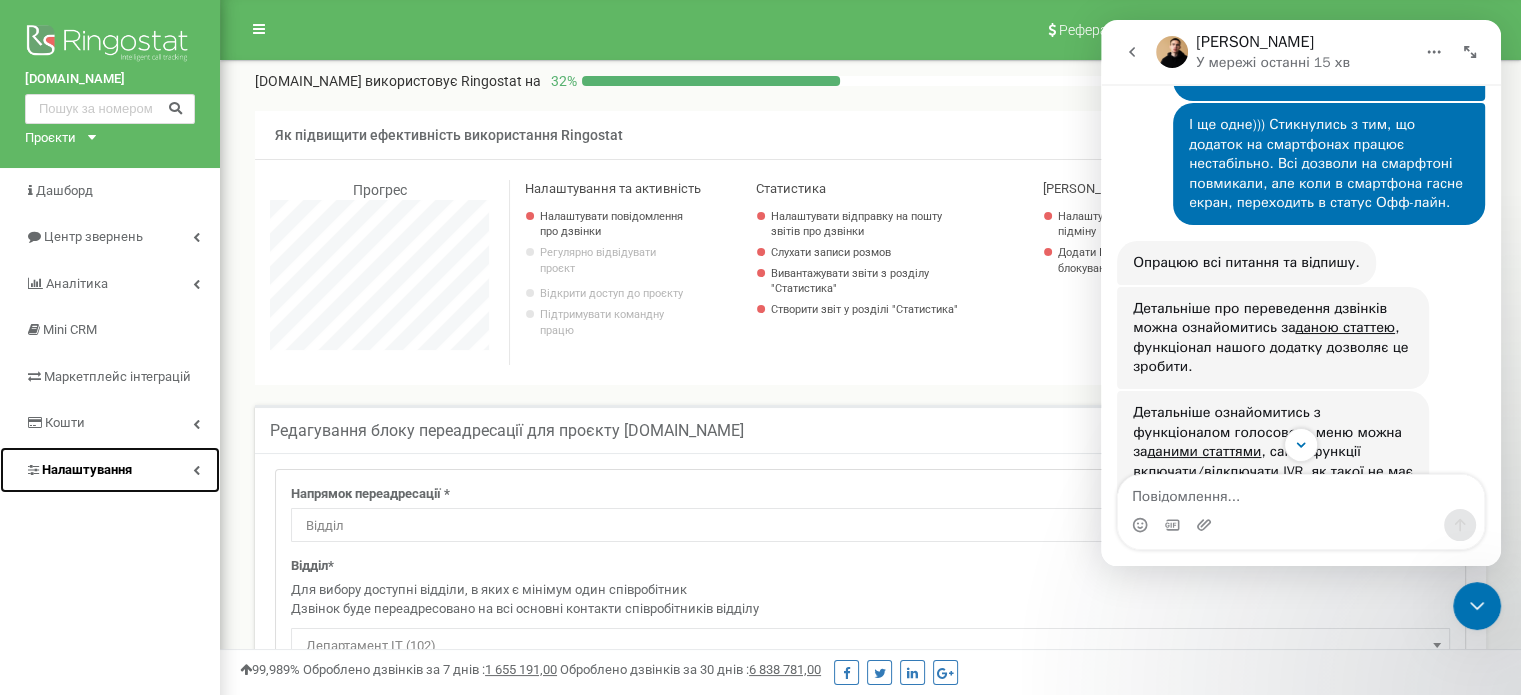 click on "Налаштування" at bounding box center (87, 469) 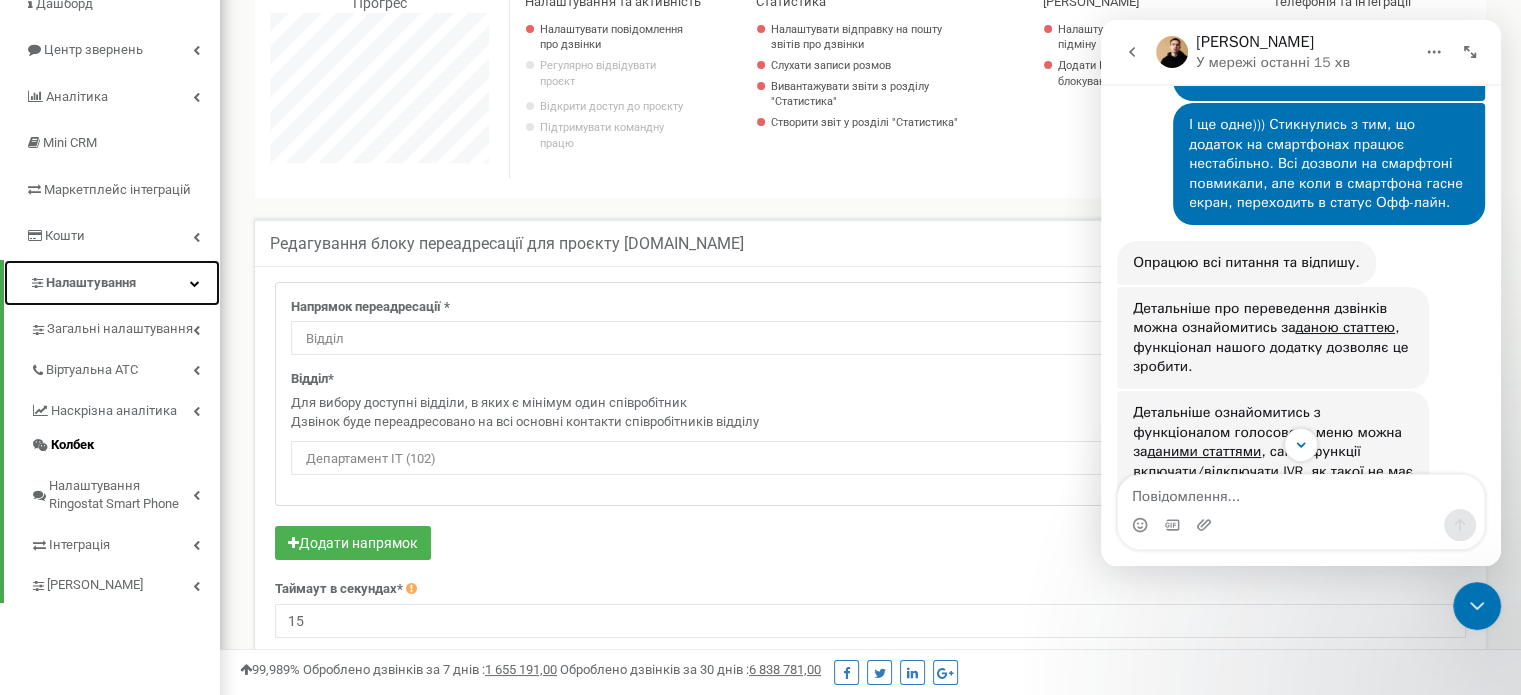 scroll, scrollTop: 200, scrollLeft: 0, axis: vertical 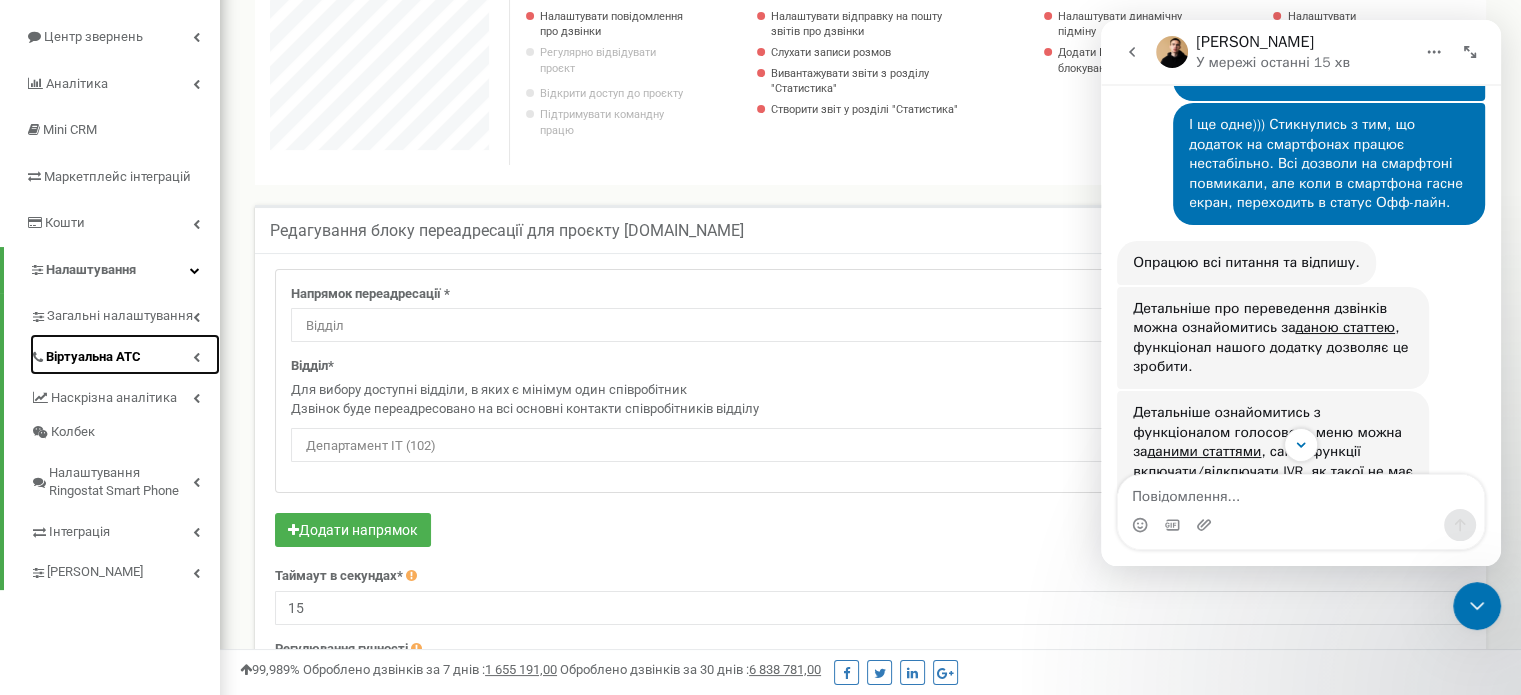 click on "Віртуальна АТС" at bounding box center [93, 357] 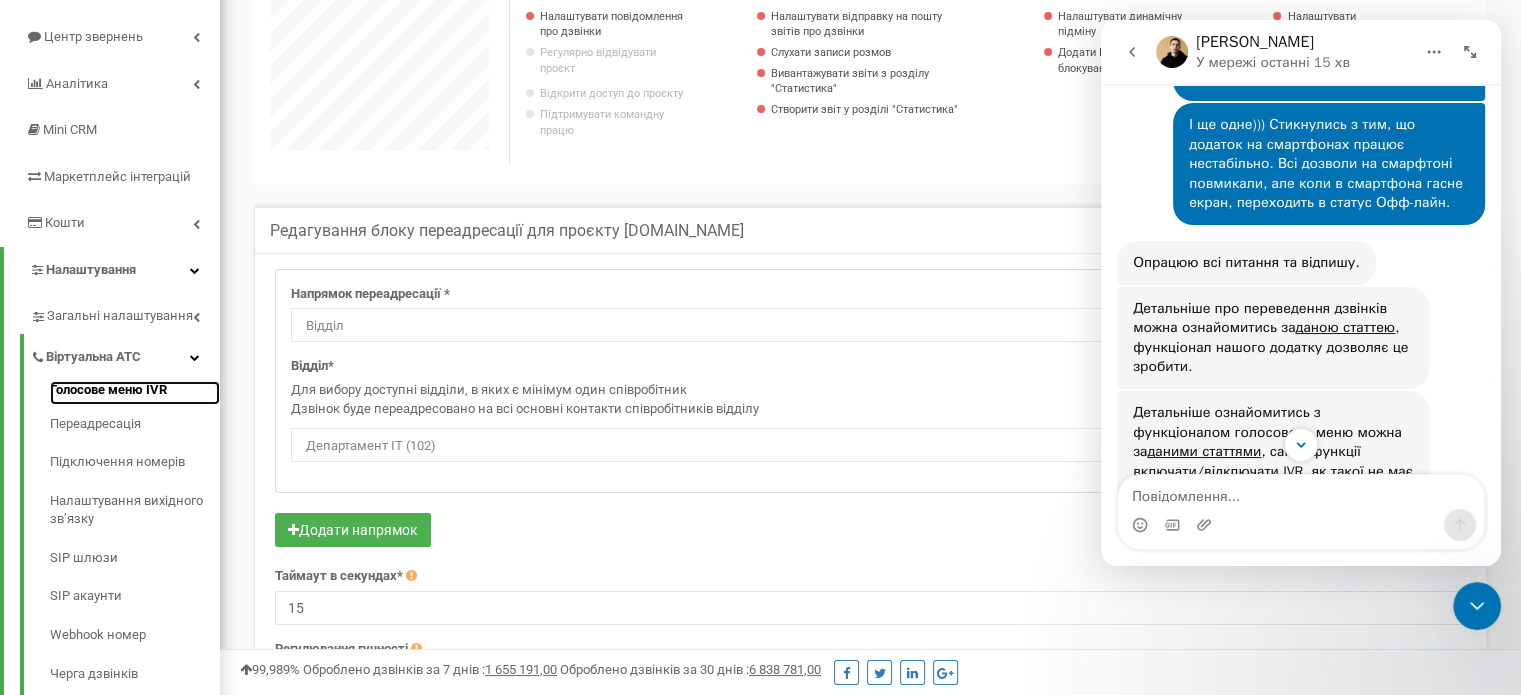 click on "Голосове меню IVR" at bounding box center (135, 393) 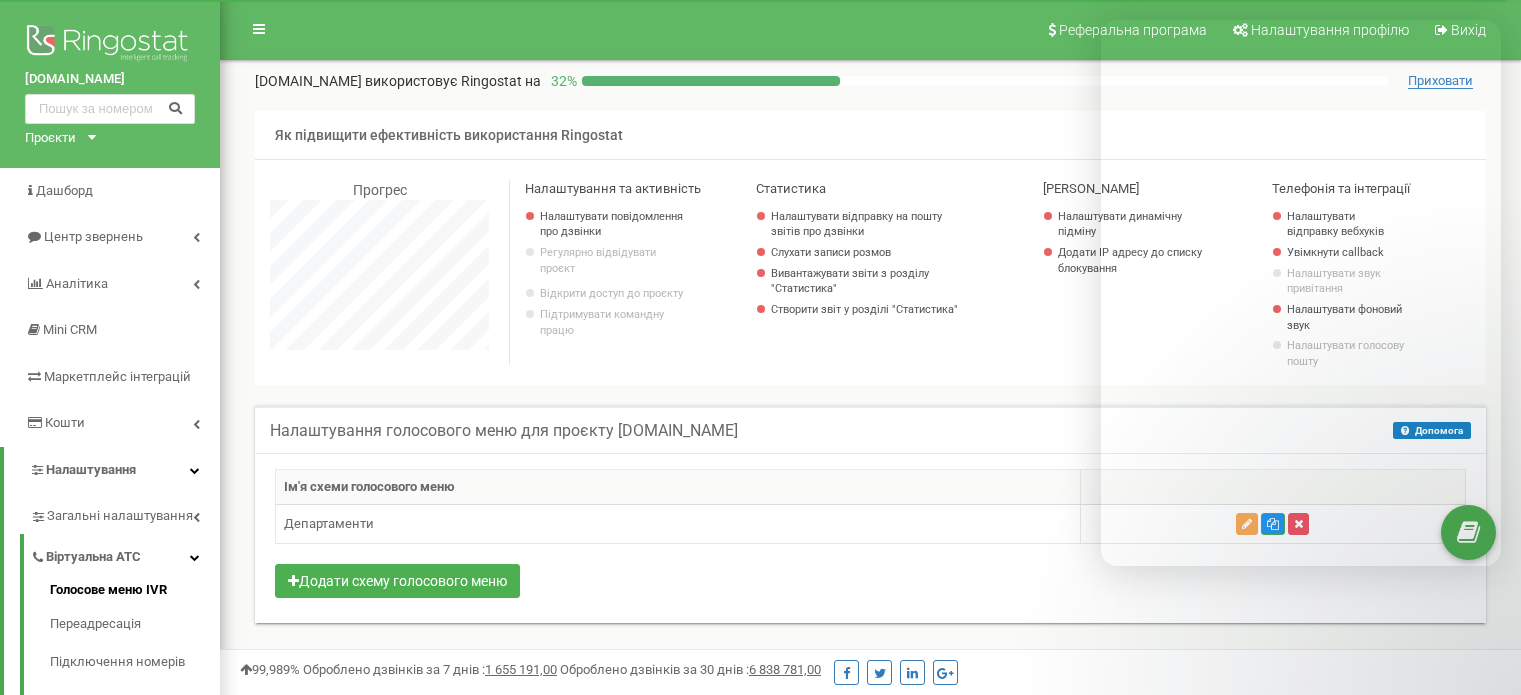 scroll, scrollTop: 100, scrollLeft: 0, axis: vertical 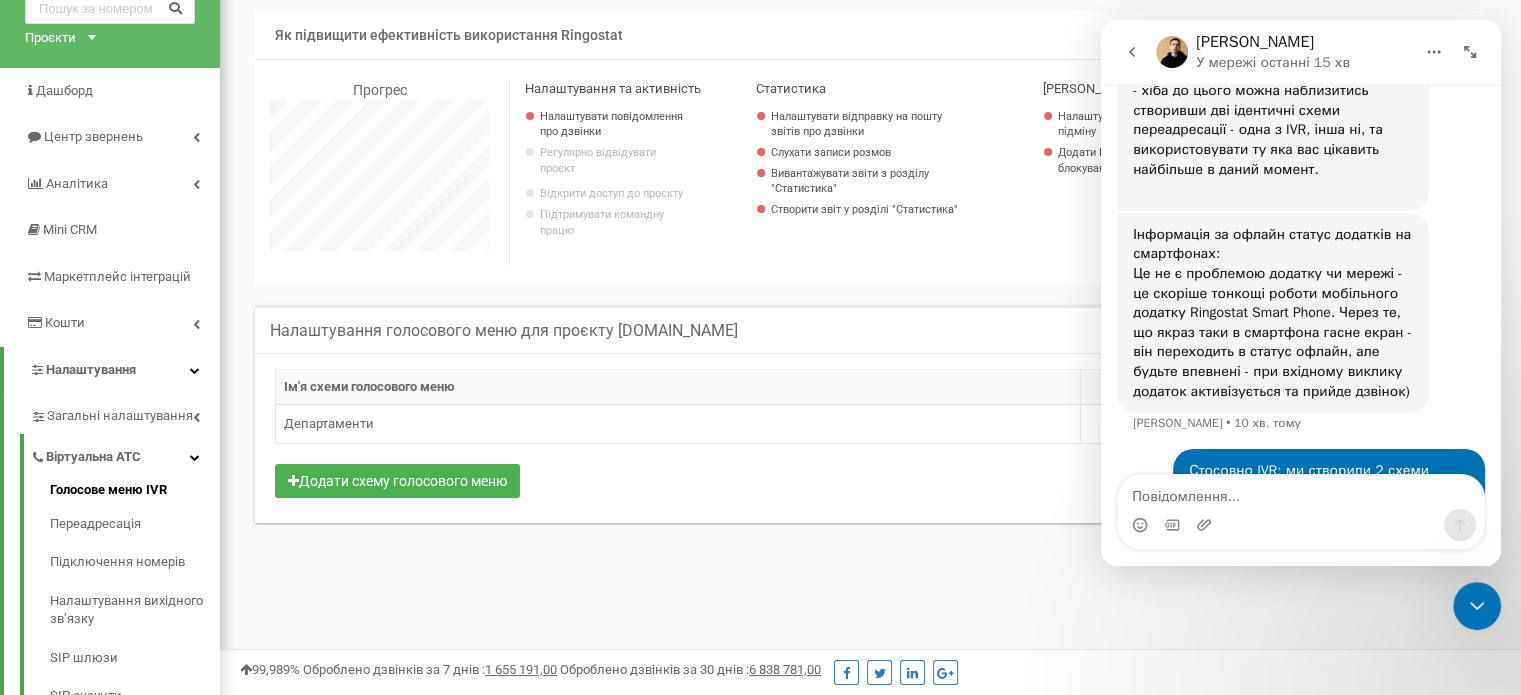 drag, startPoint x: 1478, startPoint y: 616, endPoint x: 2871, endPoint y: 1192, distance: 1507.3901 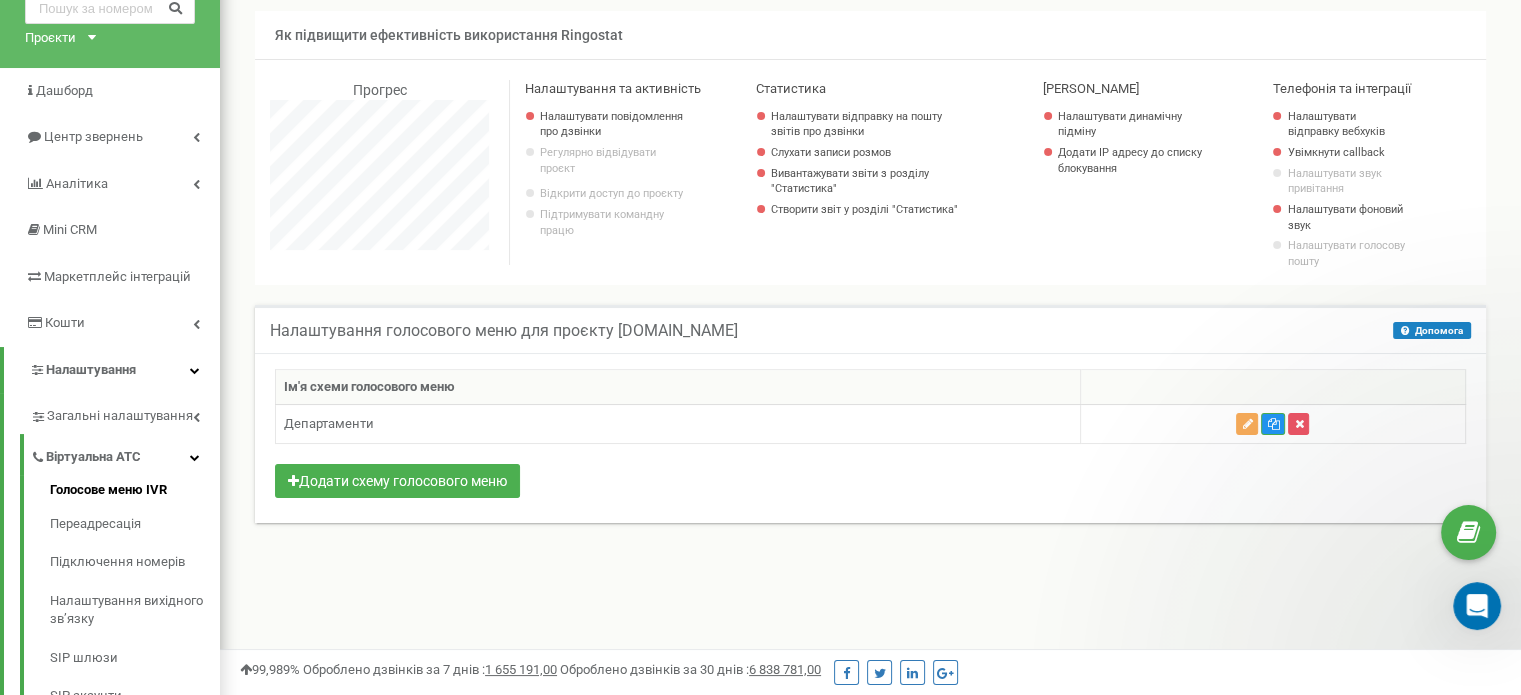 scroll, scrollTop: 0, scrollLeft: 0, axis: both 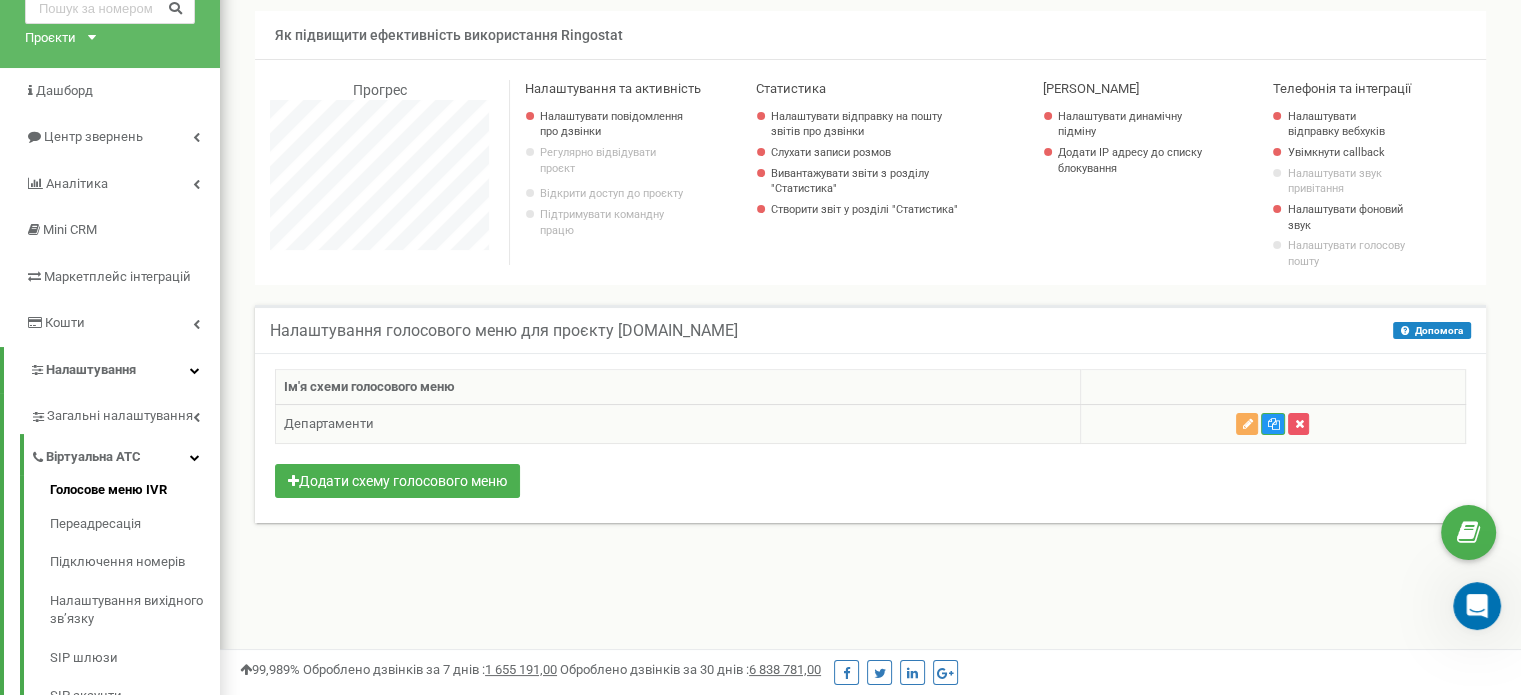 click on "Департаменти" at bounding box center [678, 424] 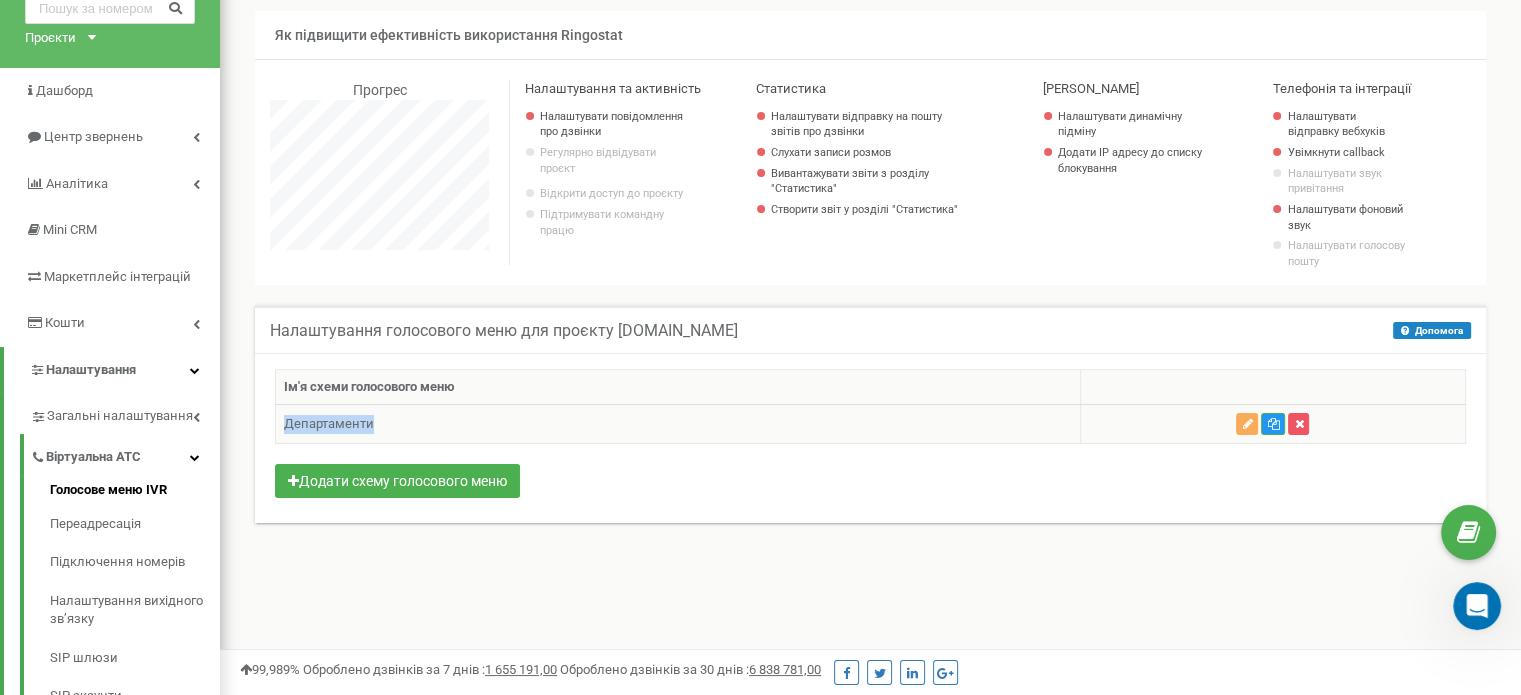 click on "Департаменти" at bounding box center [678, 424] 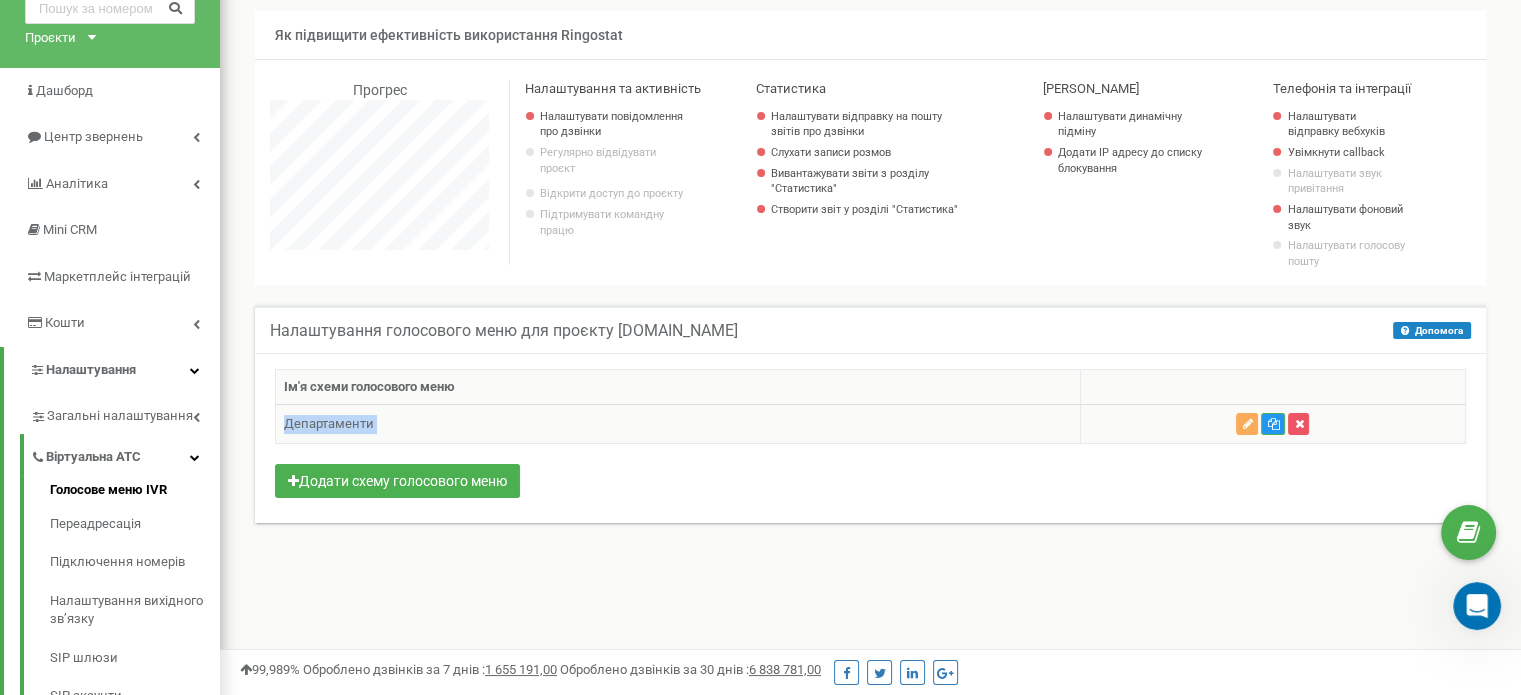 click on "Департаменти" at bounding box center (678, 424) 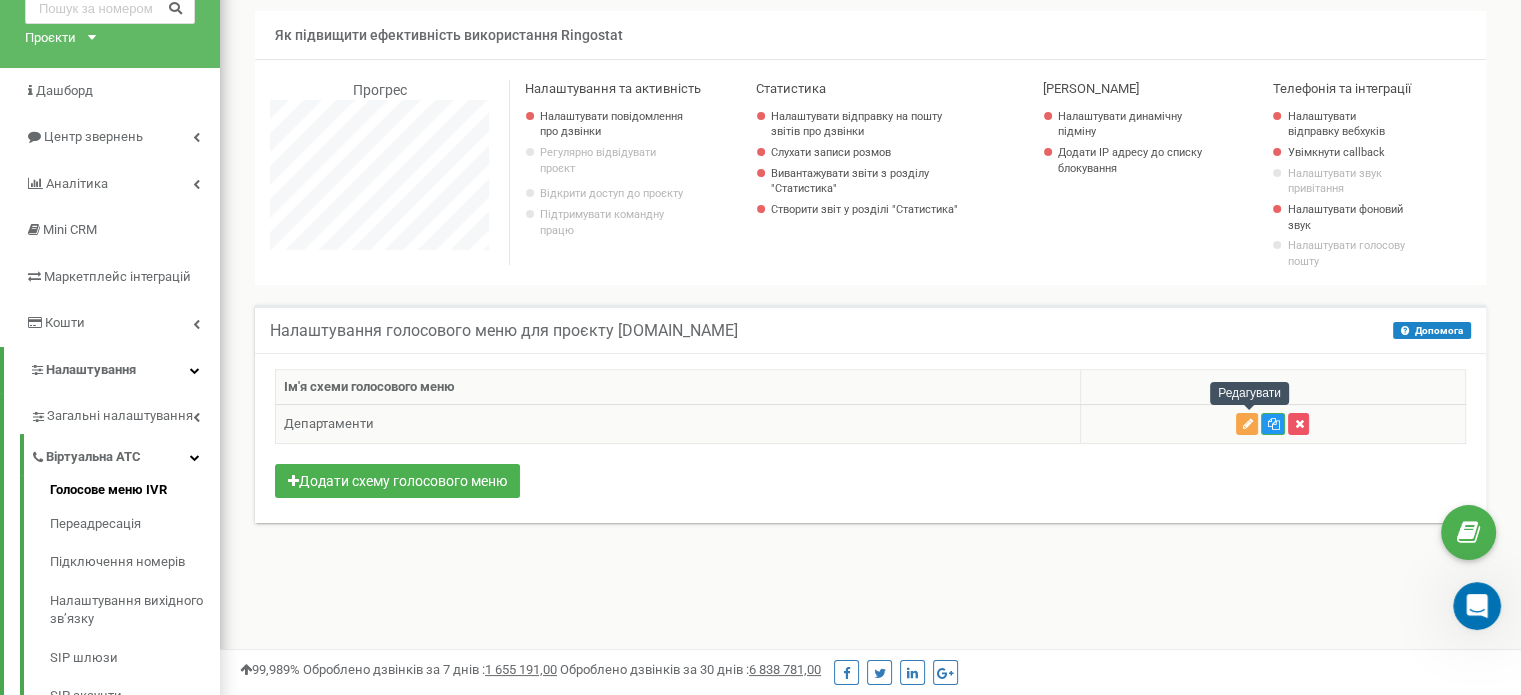 click at bounding box center [1247, 424] 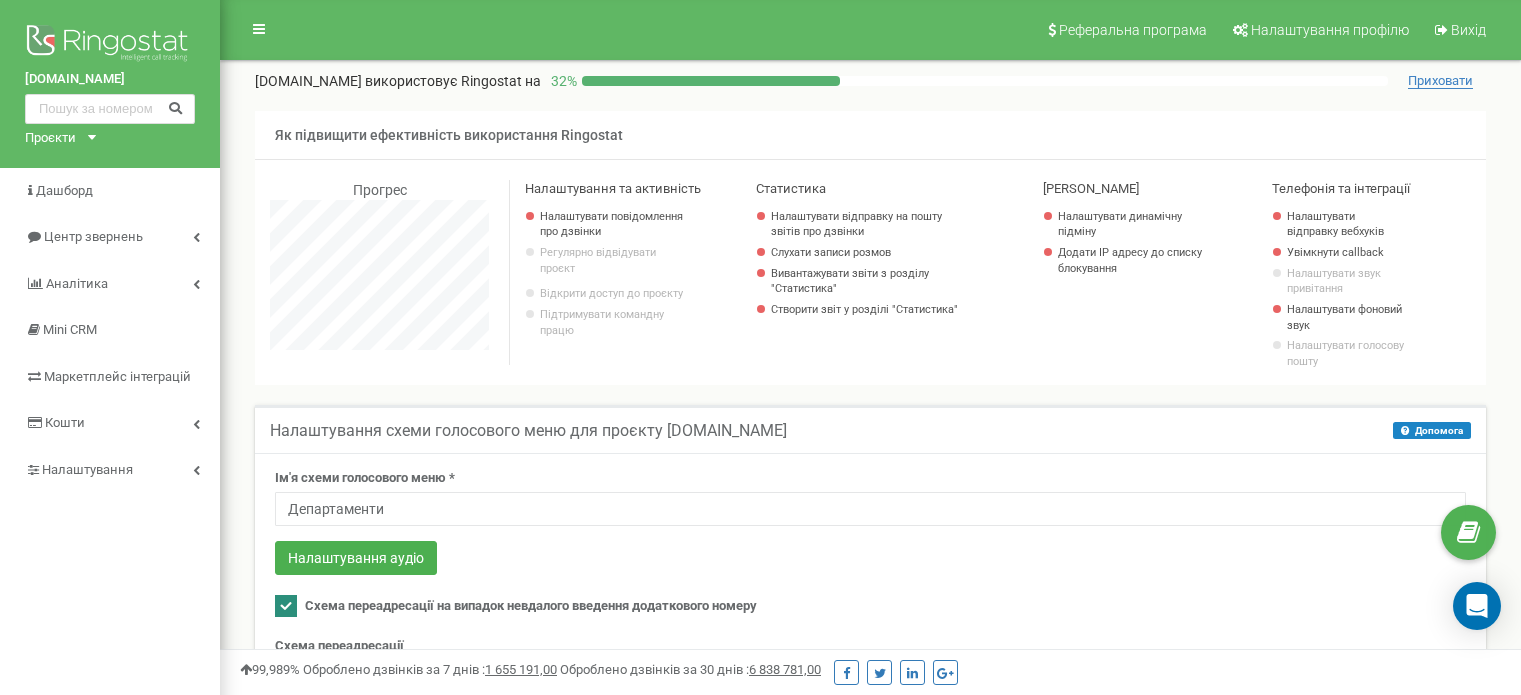 scroll, scrollTop: 300, scrollLeft: 0, axis: vertical 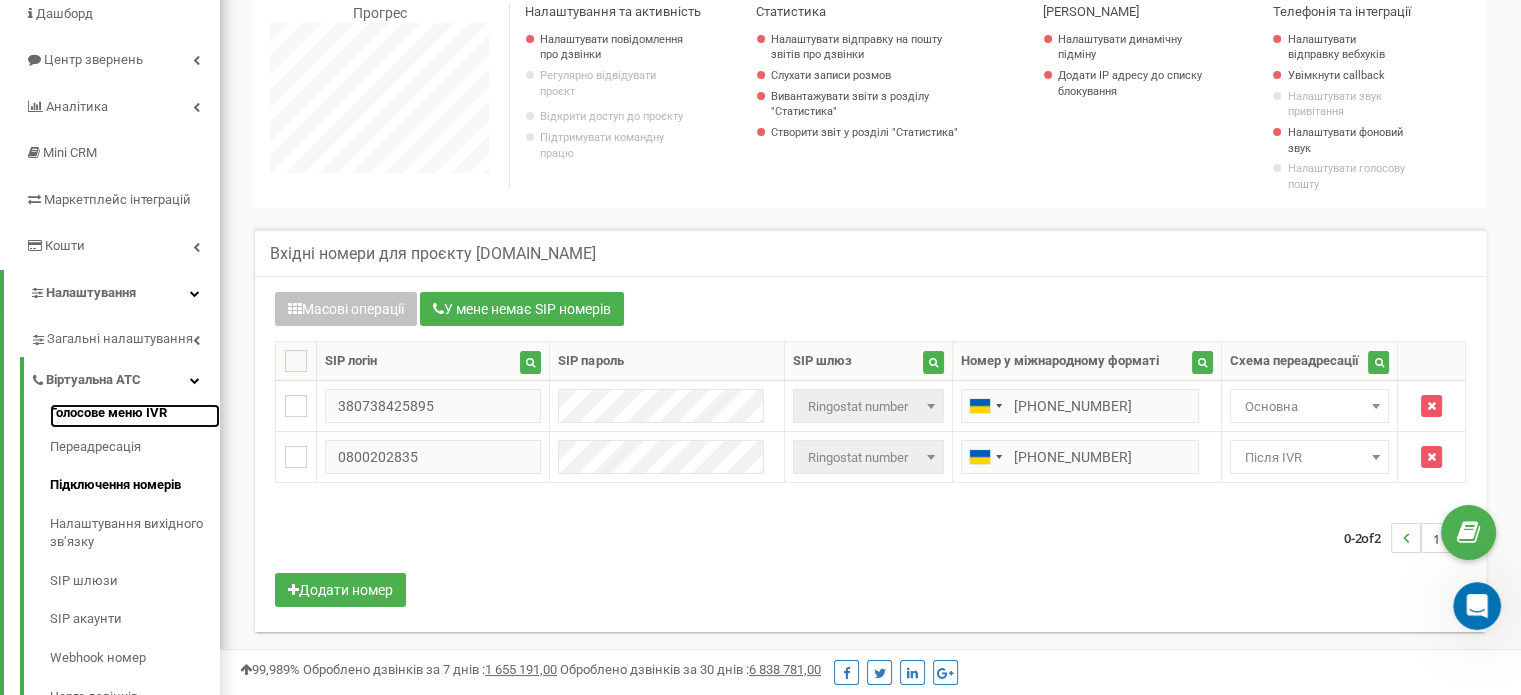 click on "Голосове меню IVR" at bounding box center [135, 416] 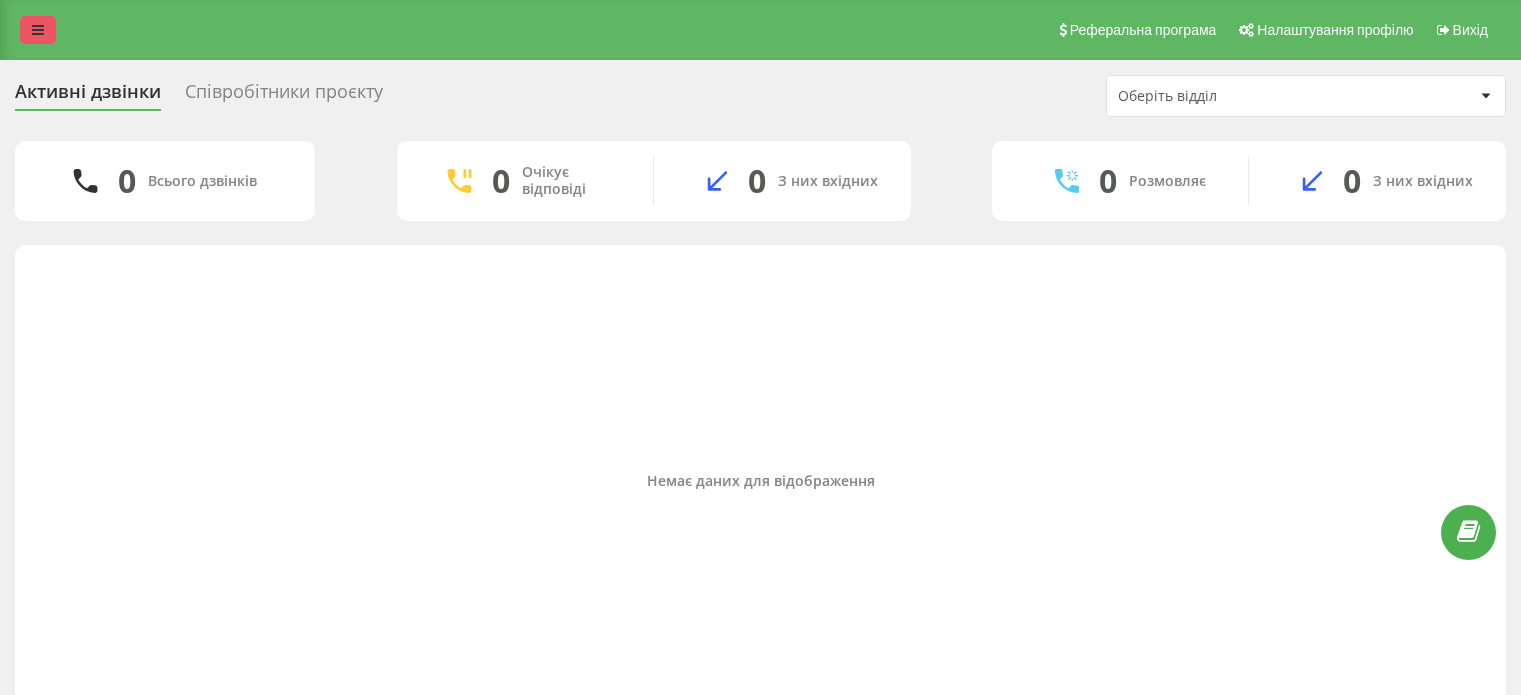 scroll, scrollTop: 0, scrollLeft: 0, axis: both 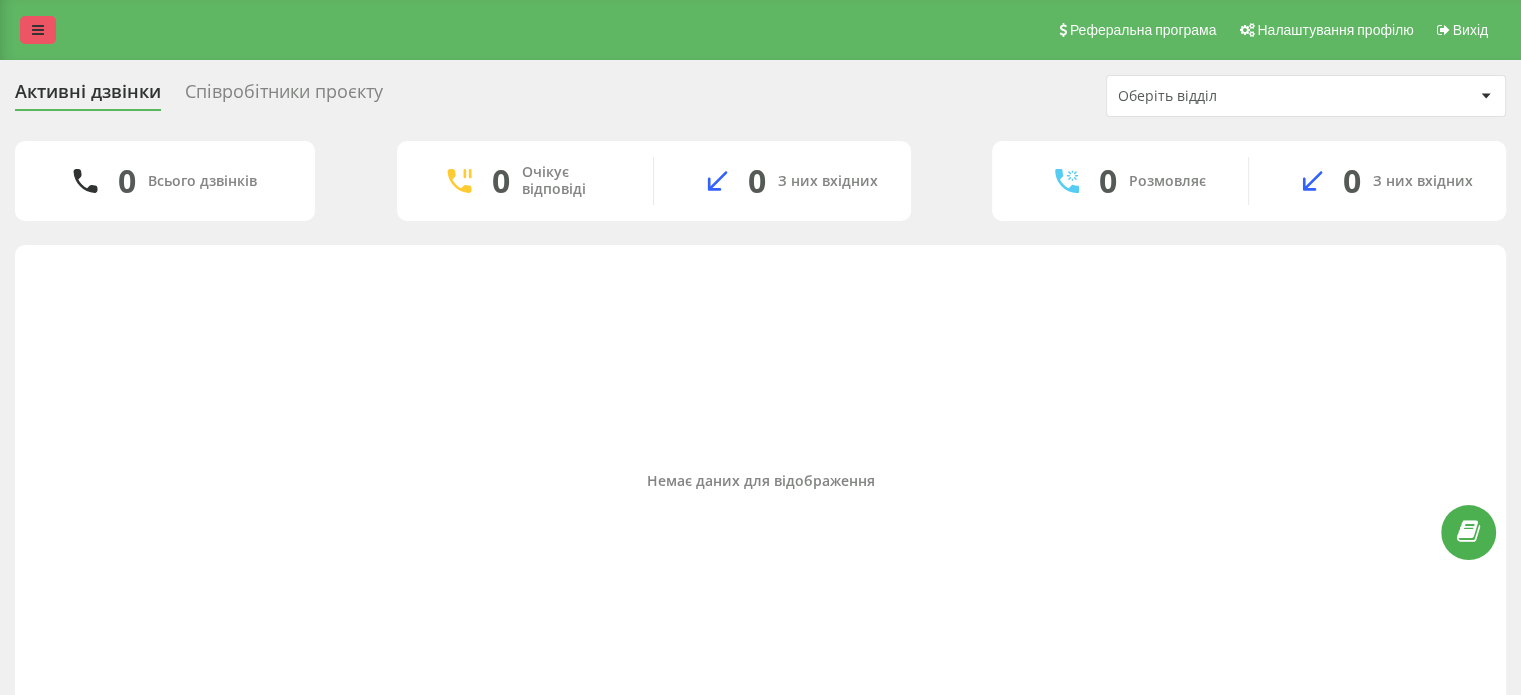click at bounding box center (38, 30) 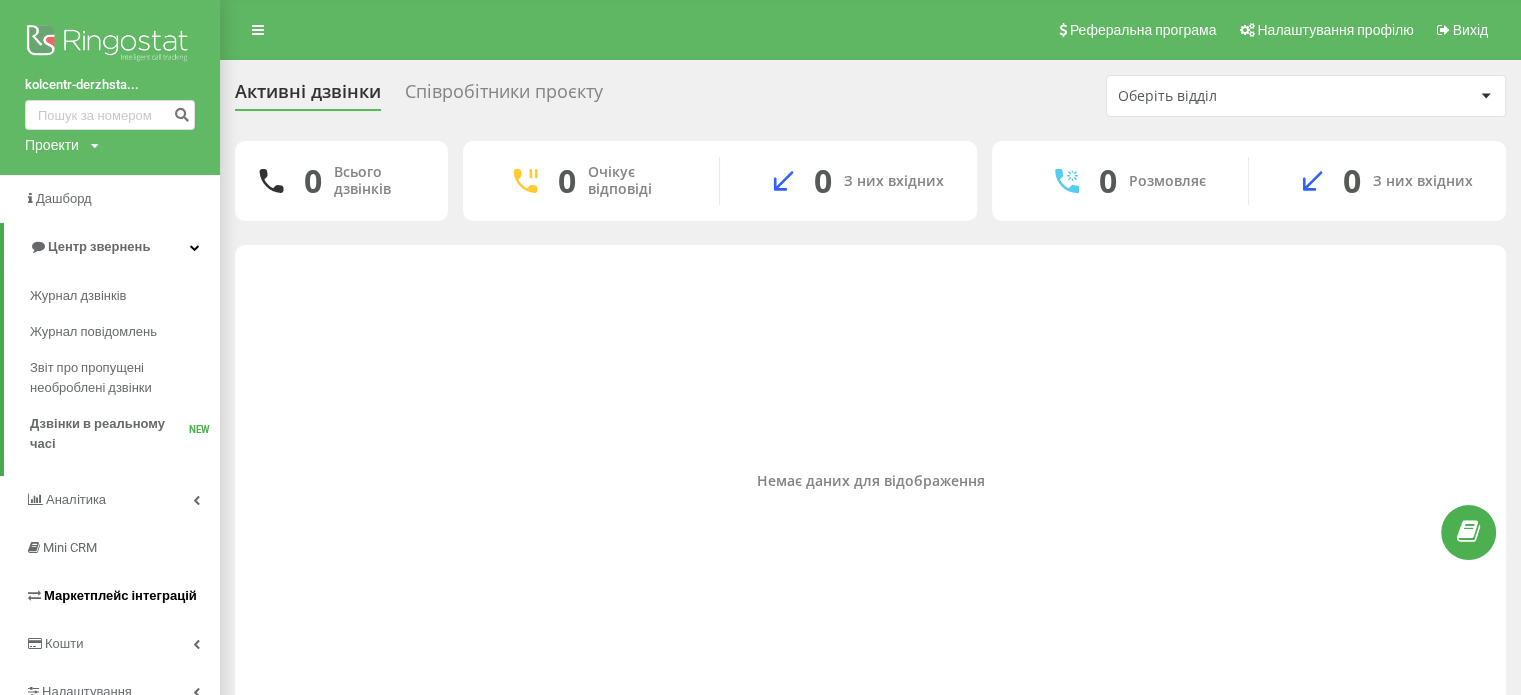 scroll, scrollTop: 51, scrollLeft: 0, axis: vertical 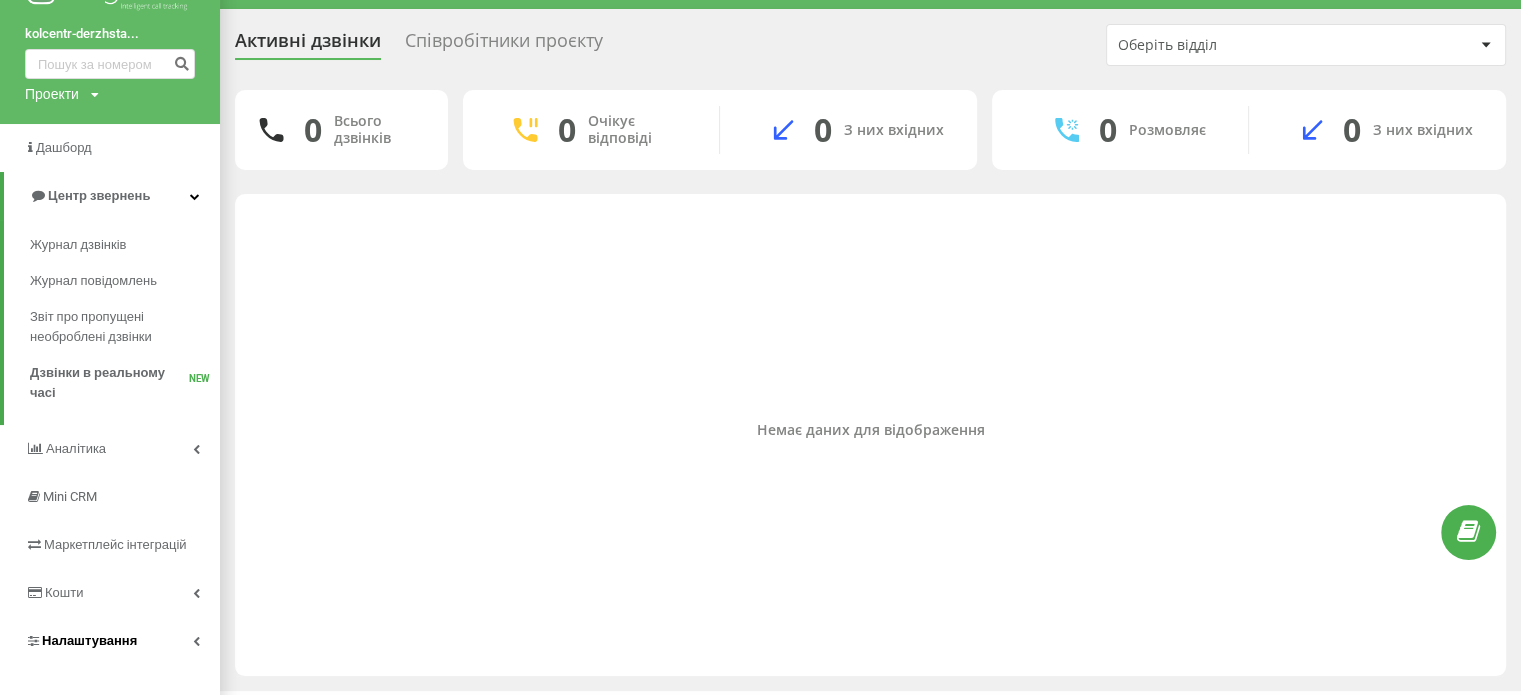 click on "Налаштування" at bounding box center [89, 640] 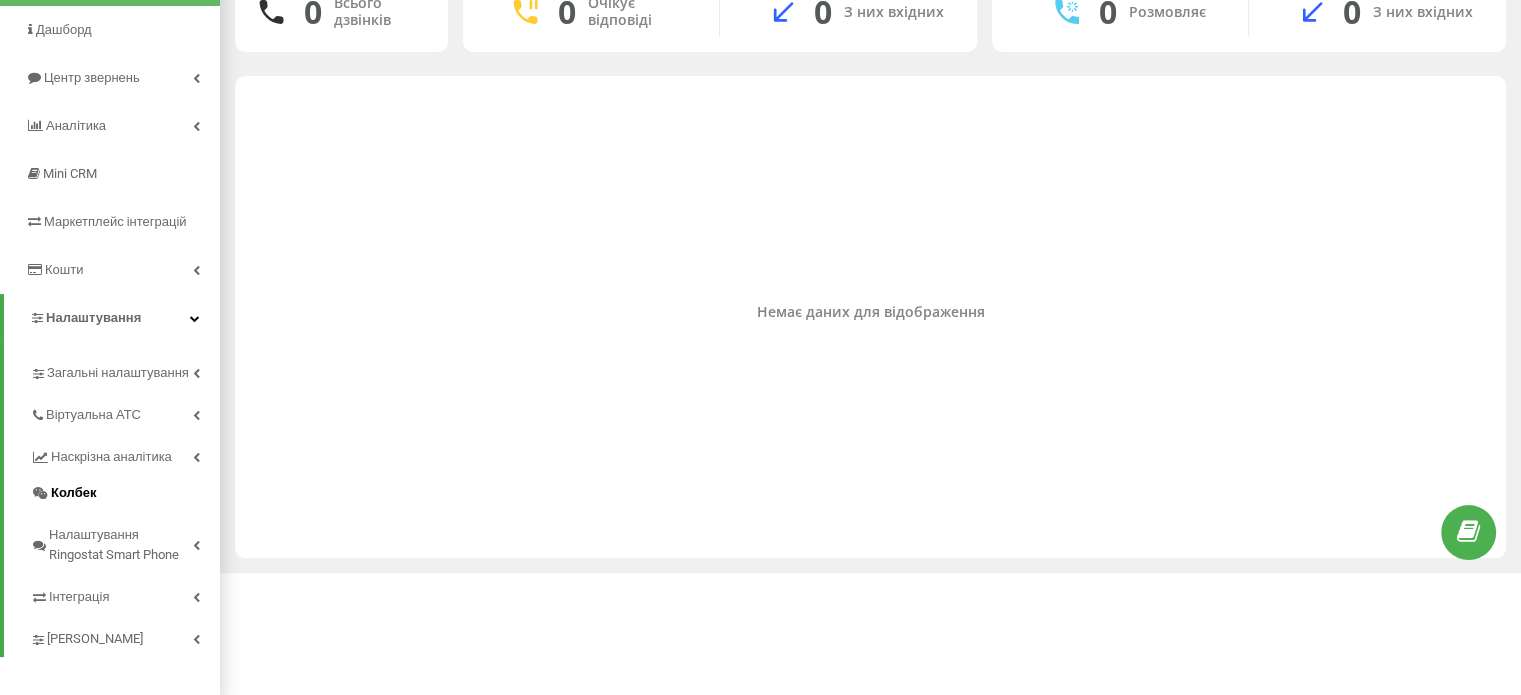 scroll, scrollTop: 180, scrollLeft: 0, axis: vertical 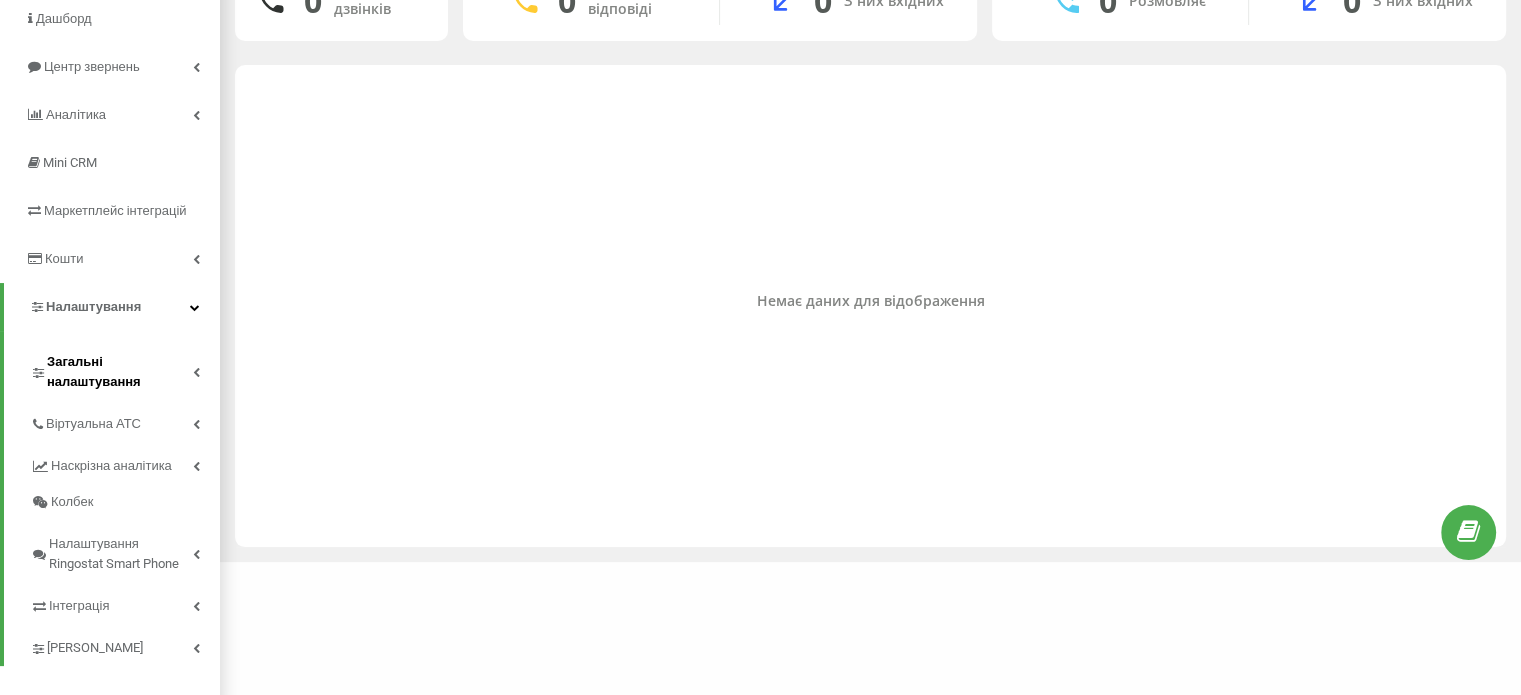 click on "Загальні налаштування" at bounding box center (120, 372) 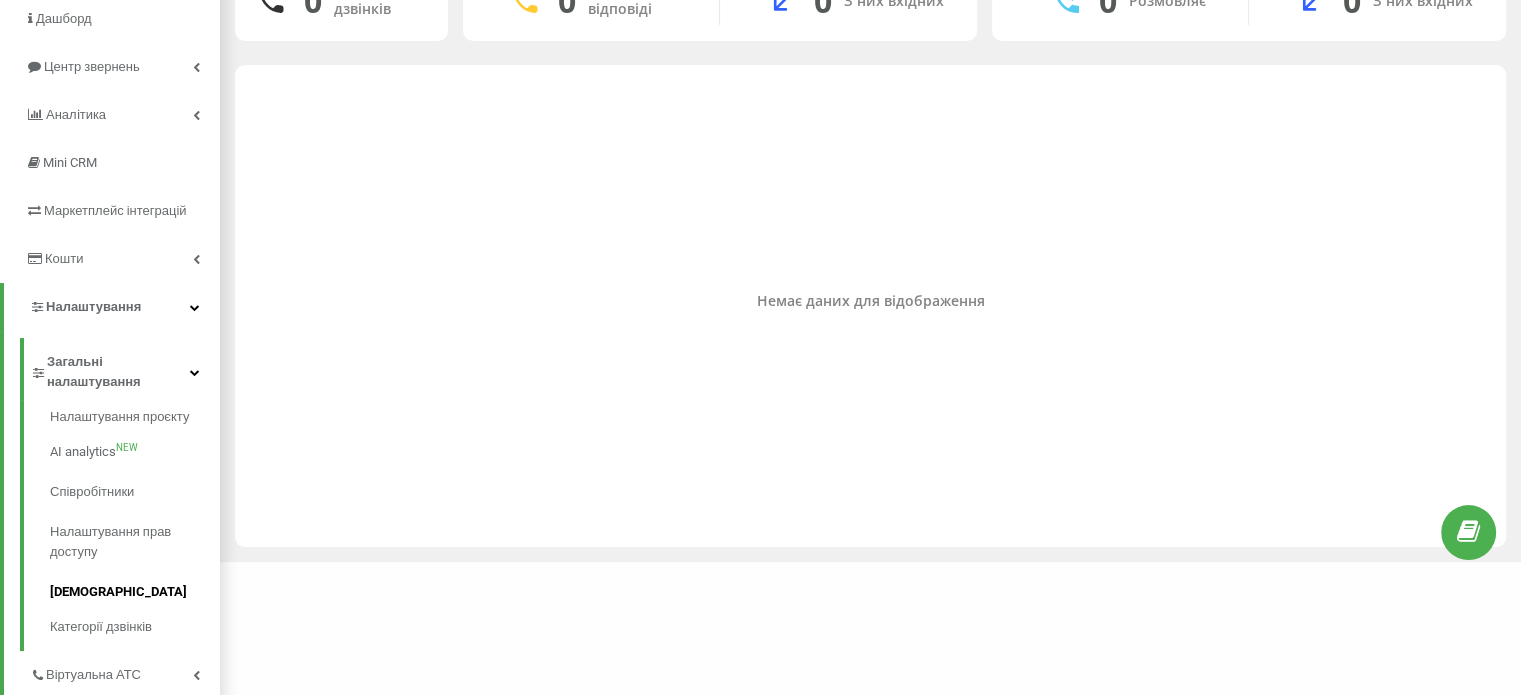 click on "[DEMOGRAPHIC_DATA]" at bounding box center (135, 592) 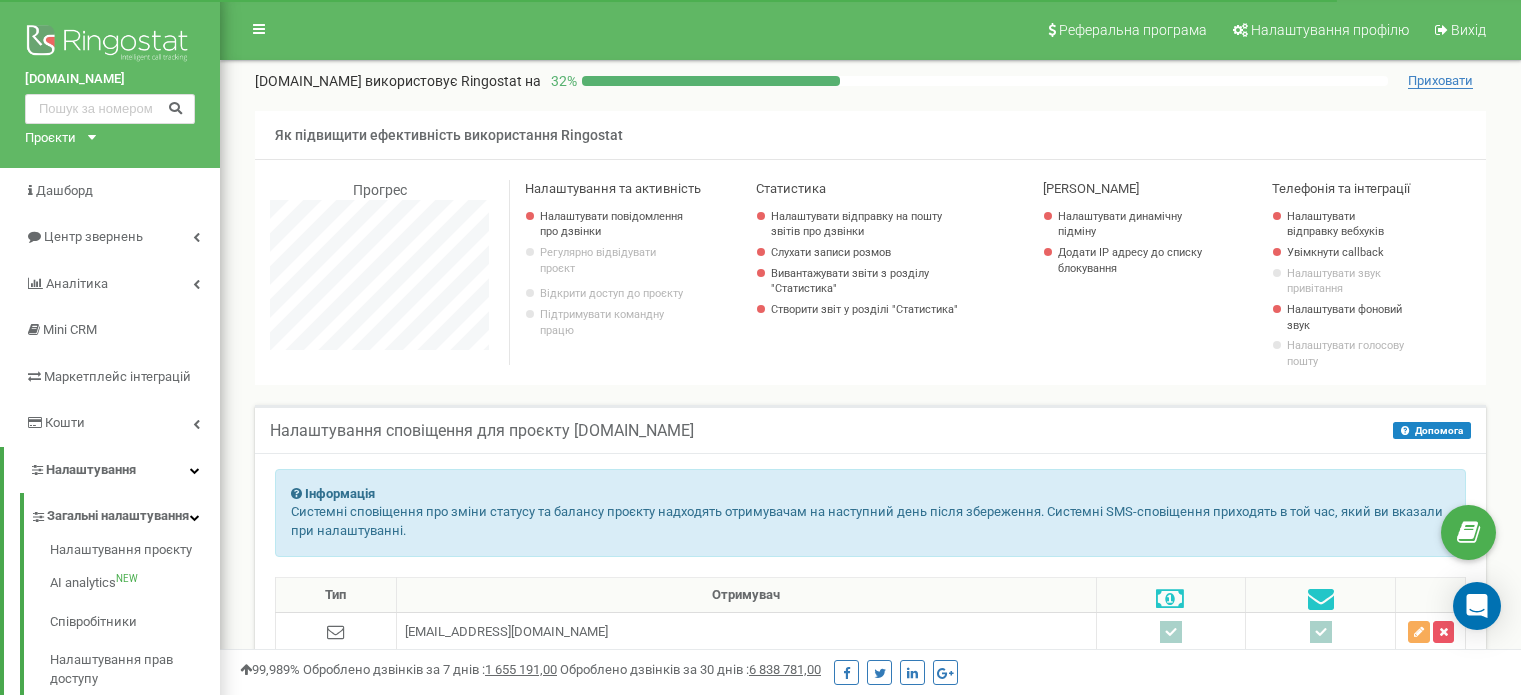 scroll, scrollTop: 204, scrollLeft: 0, axis: vertical 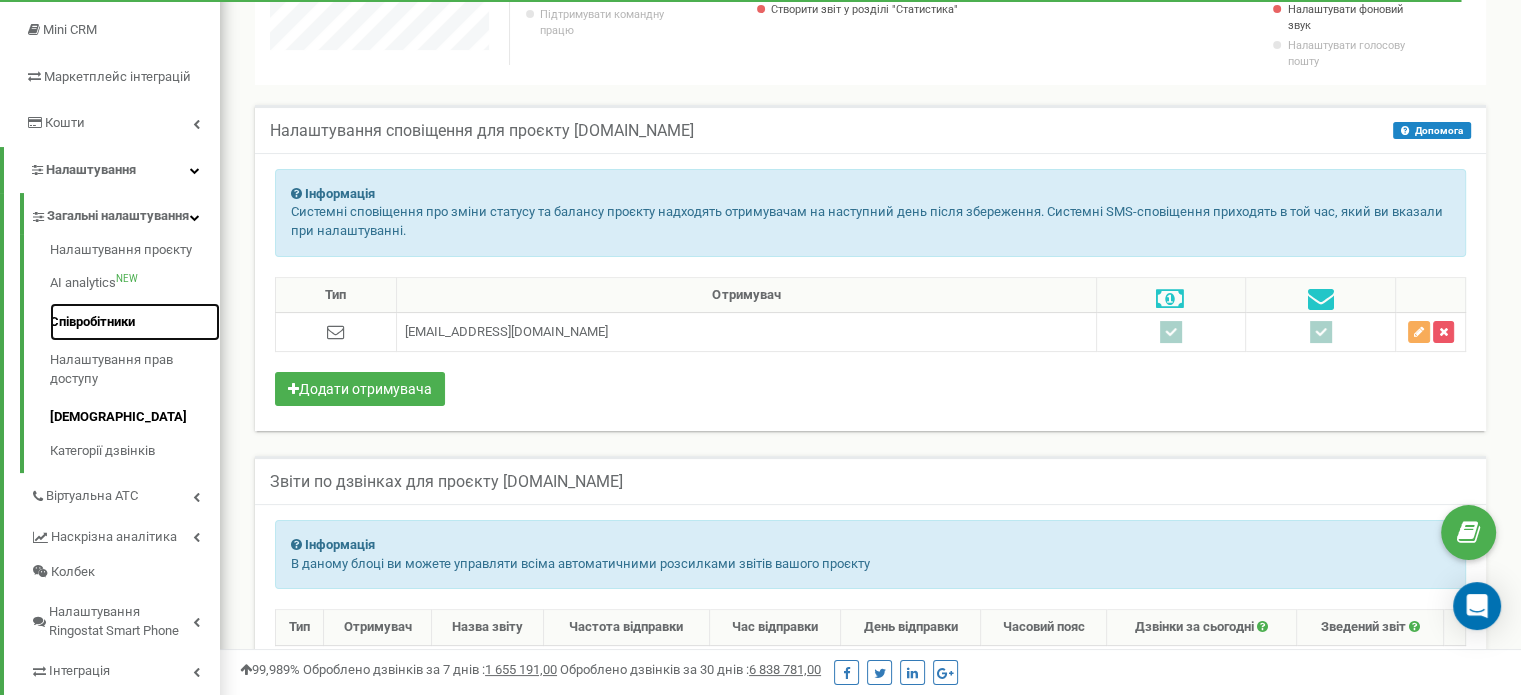 click on "Співробітники" at bounding box center [135, 322] 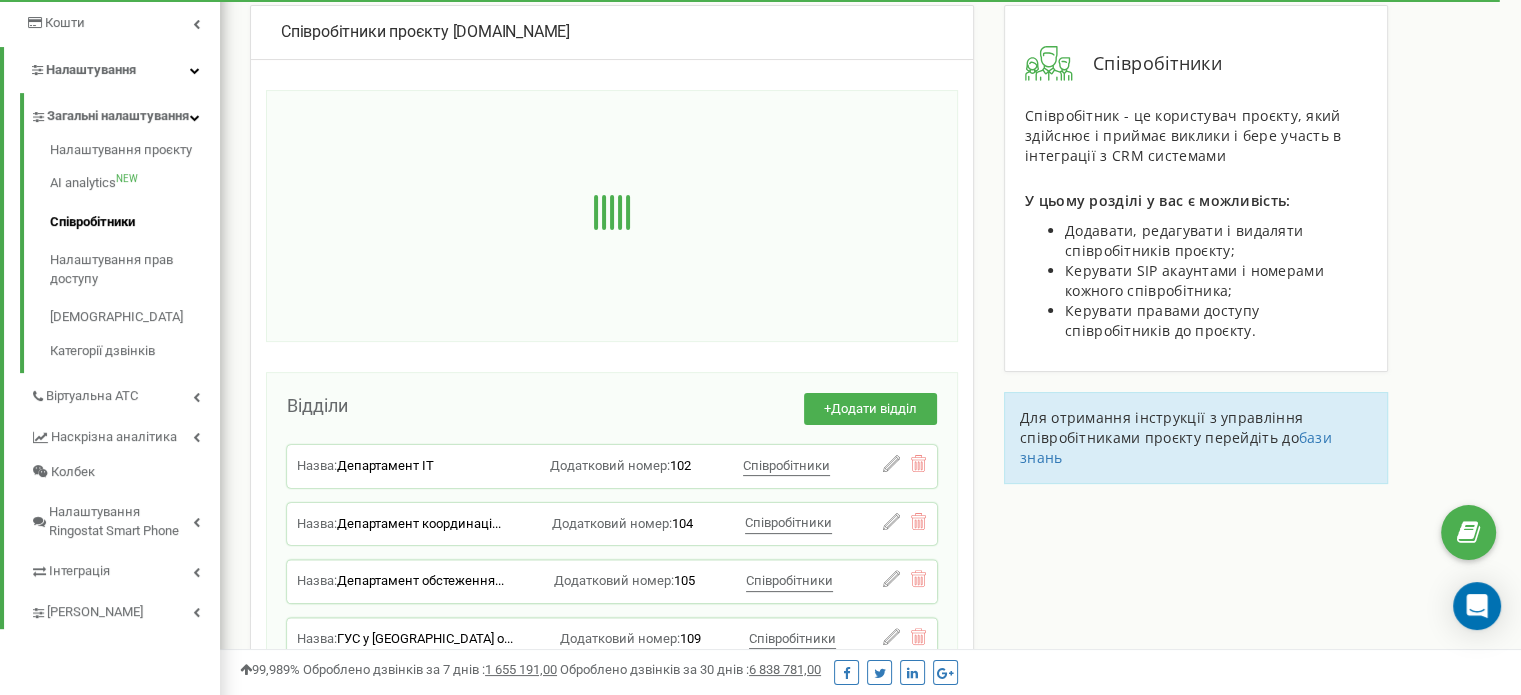 scroll, scrollTop: 400, scrollLeft: 0, axis: vertical 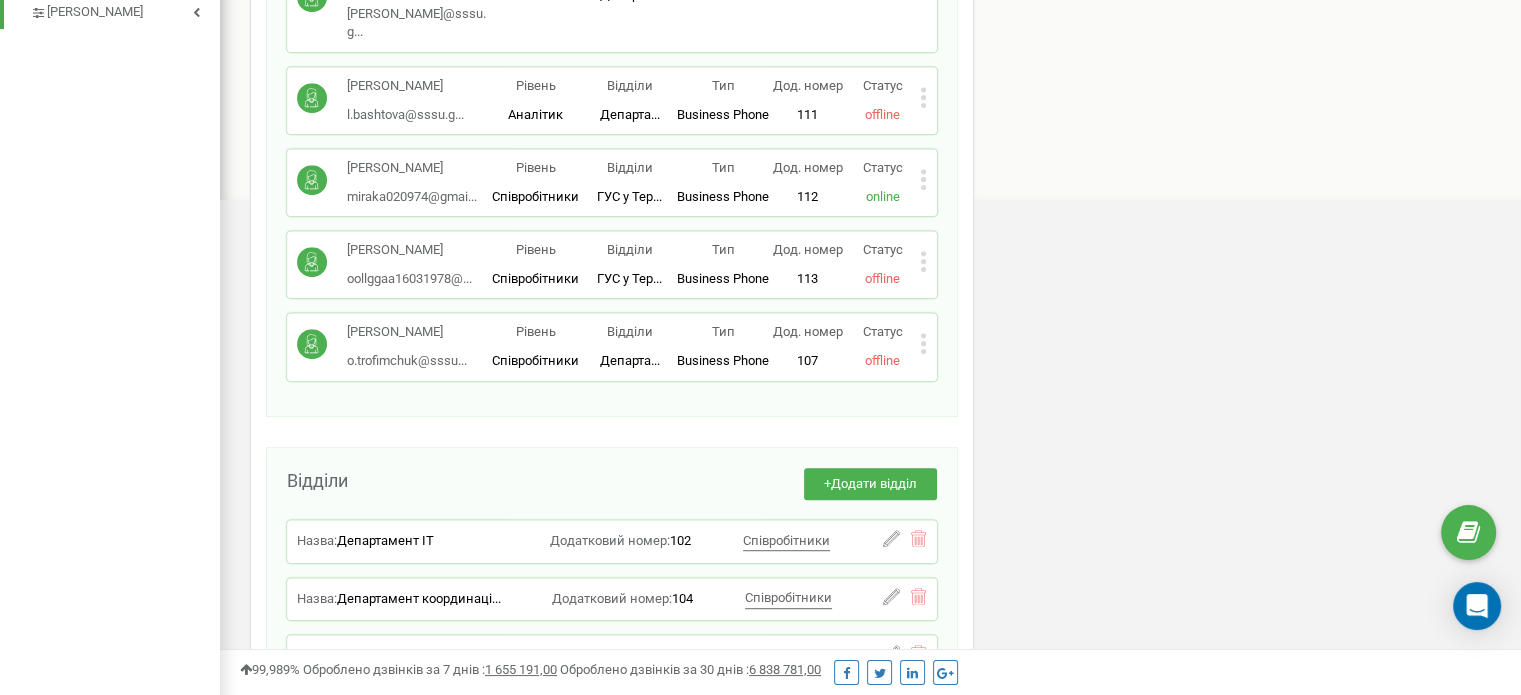 click on "Співробітники проєкту    kolcentr-derzhstat.com Співробітники +  Додати співробітника Віталій Гусар vitaliy.husar@df.... vitaliy.husar@df.stat.gov.ua Рівень Адміністратор Відділи 一 Тип Business Phone Повноцінне робоче місце співробітника з усіма можливостями, дозволяє використовувати Ringostat Smart Phone і прив'язати зовнішні номери співробітника. Дод. номер 101 Статус offline Редагувати   Видалити співробітника Копіювати SIP Копіювати Email Копіювати ID ( 465216 ) Клепець Едуард Леонідович e.klepets@sssu.go... e.klepets@sssu.gov.ua Рівень Аналітик Відділи Департа... Департамент ІТ Тип Business Phone Дод. номер 103 Статус online Редагувати   ( )" at bounding box center [870, 169] 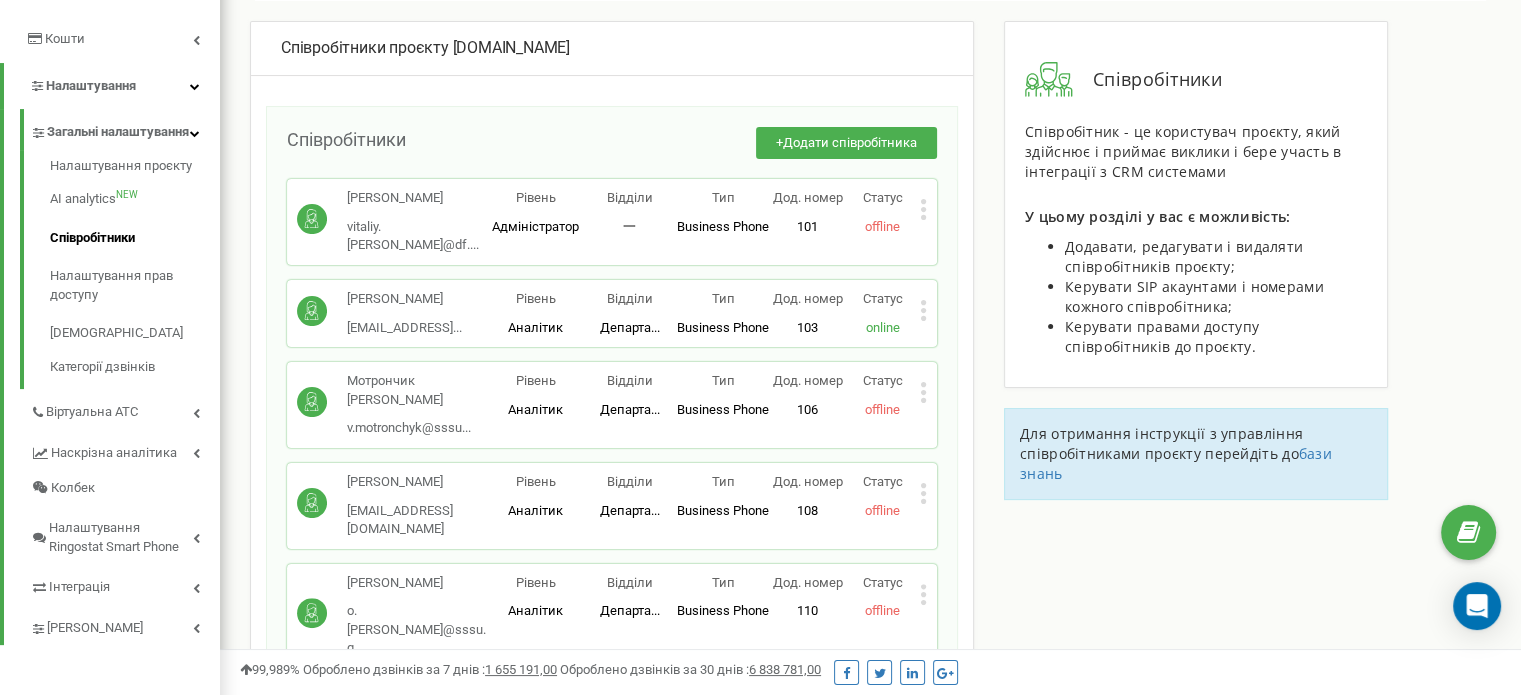 scroll, scrollTop: 400, scrollLeft: 0, axis: vertical 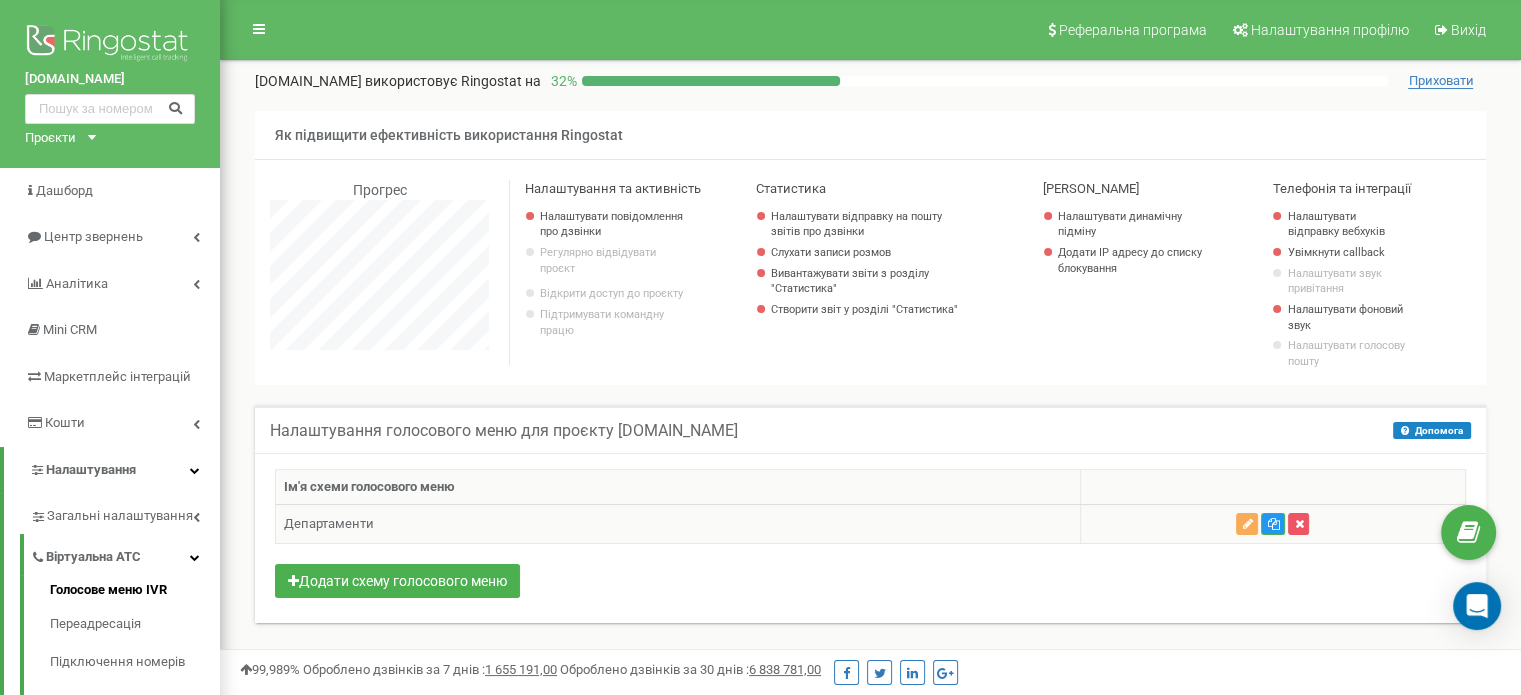 click on "Департаменти" at bounding box center [678, 524] 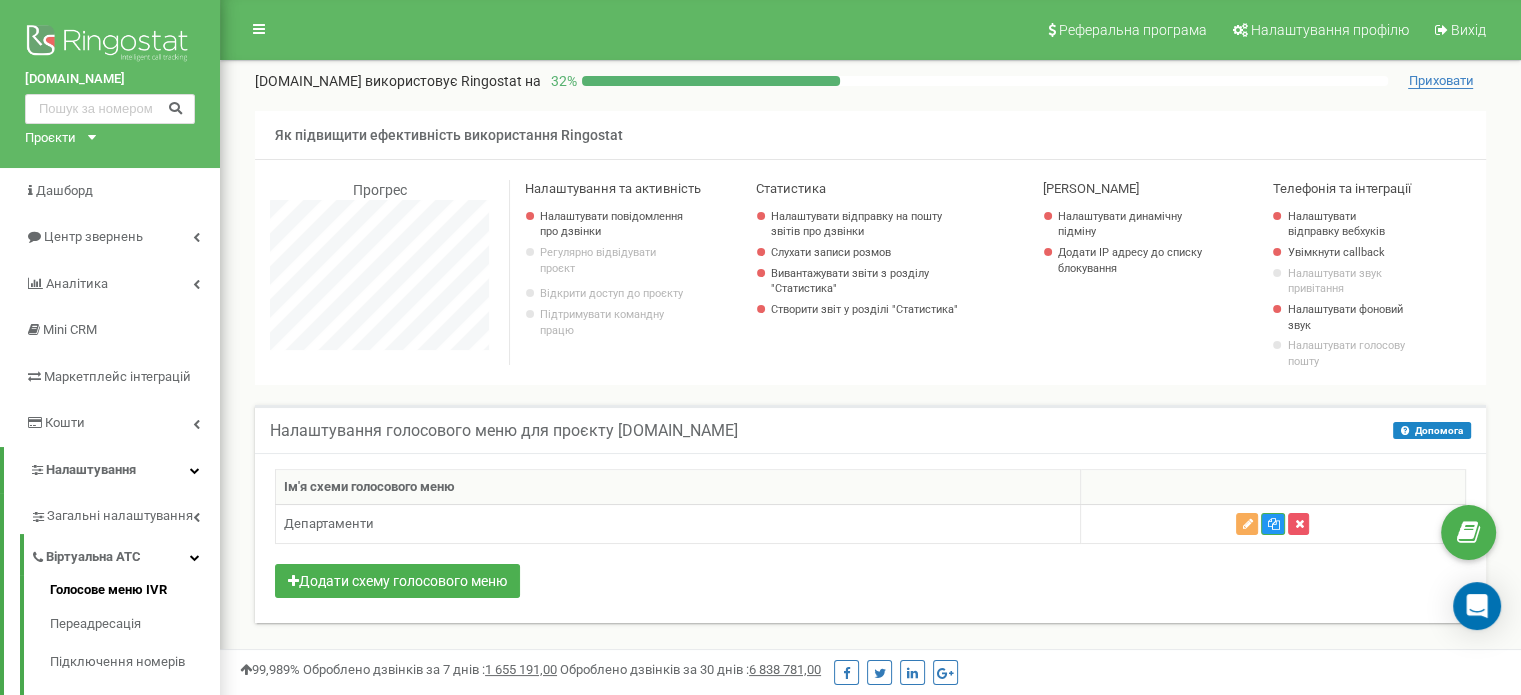 click on "Ім'я схеми голосового меню
Департаменти" at bounding box center [870, 538] 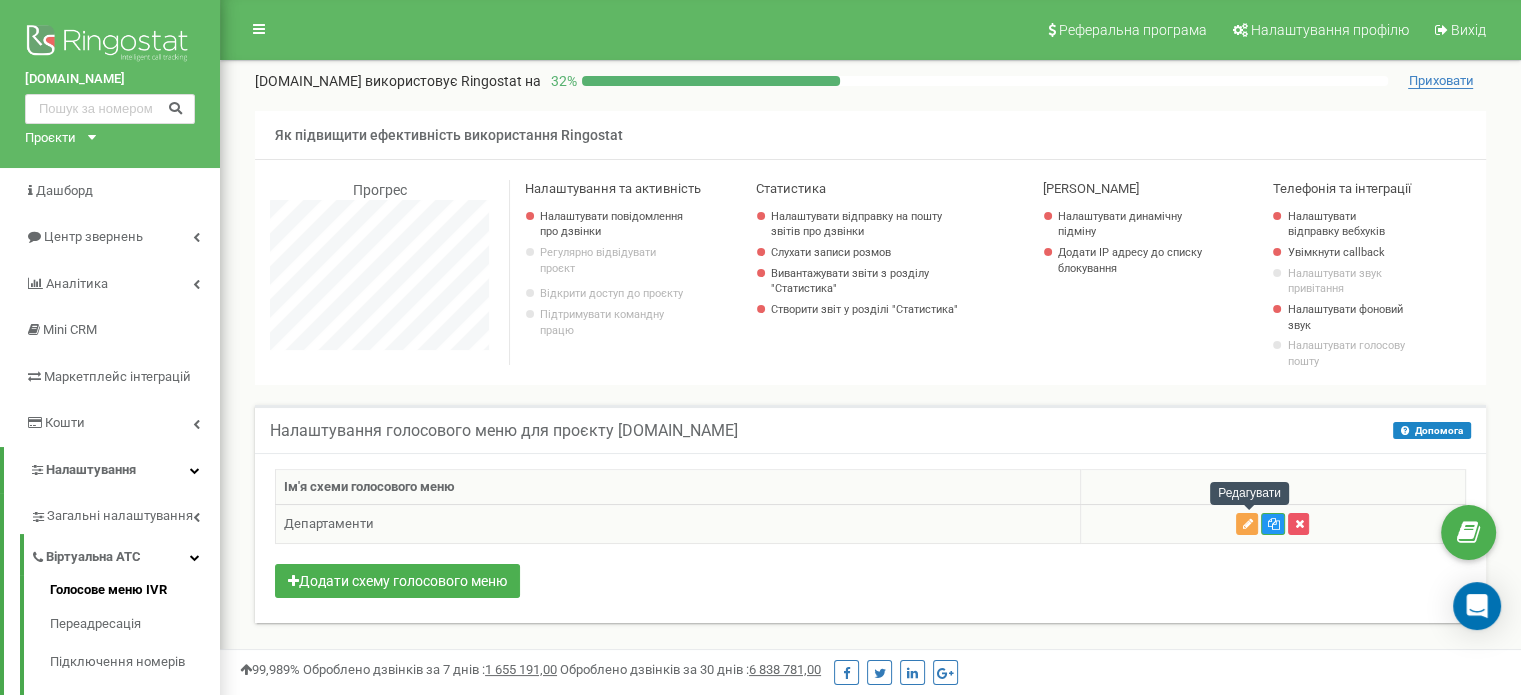 click at bounding box center [1247, 524] 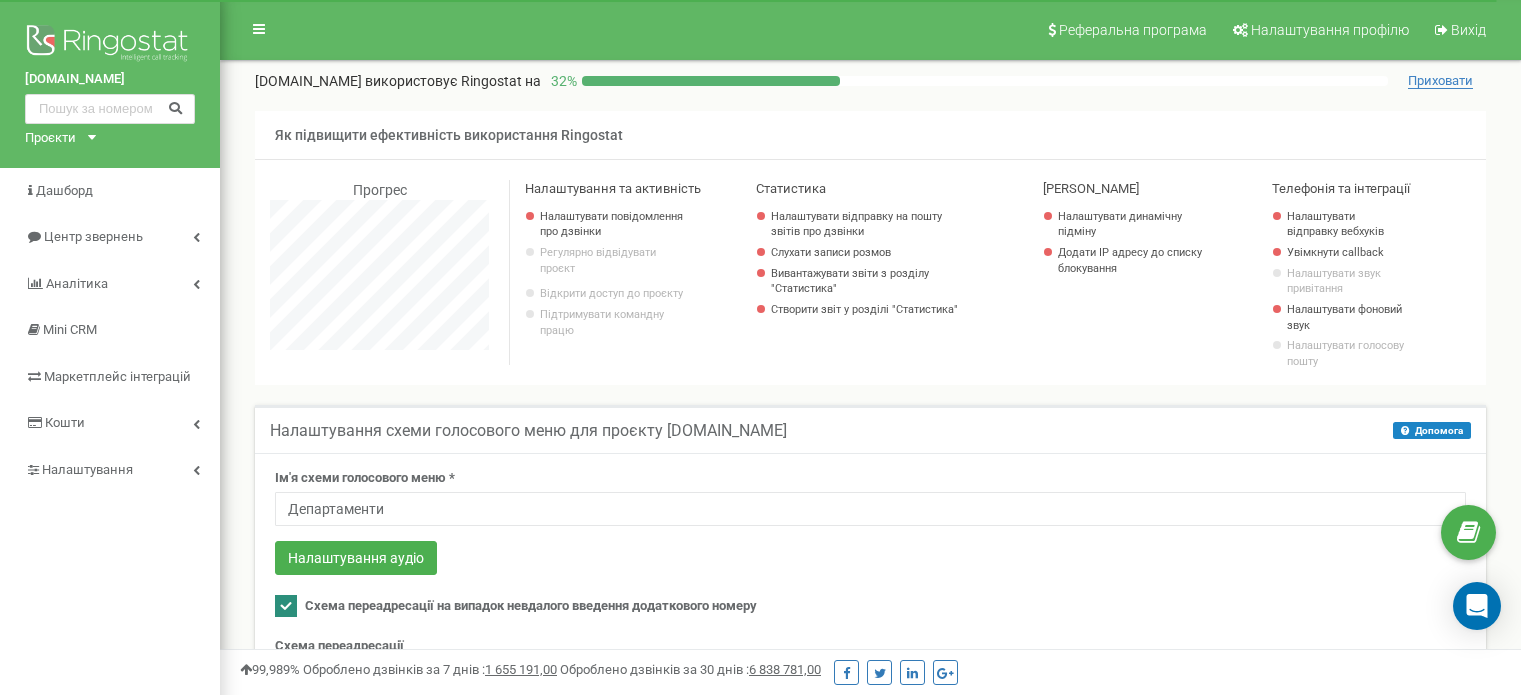 scroll, scrollTop: 300, scrollLeft: 0, axis: vertical 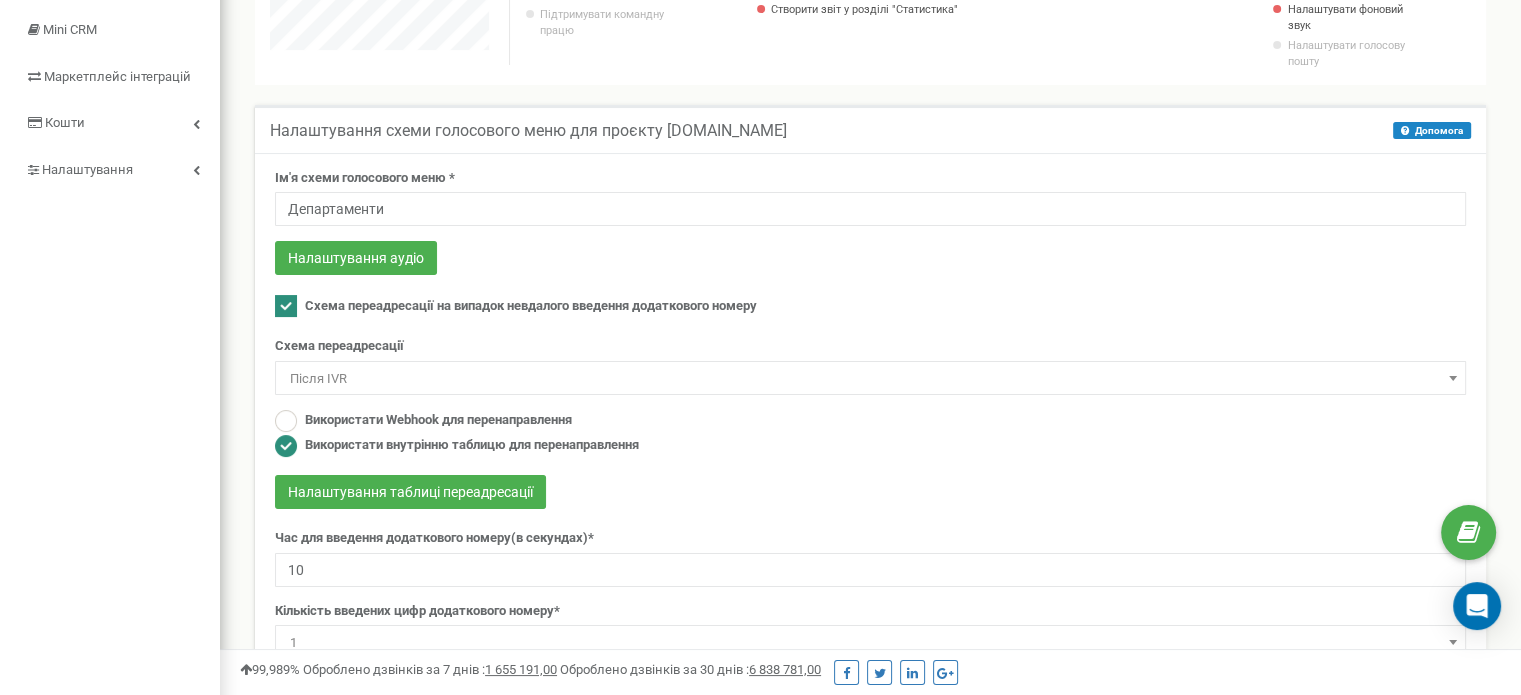 click on "Після IVR" at bounding box center (870, 379) 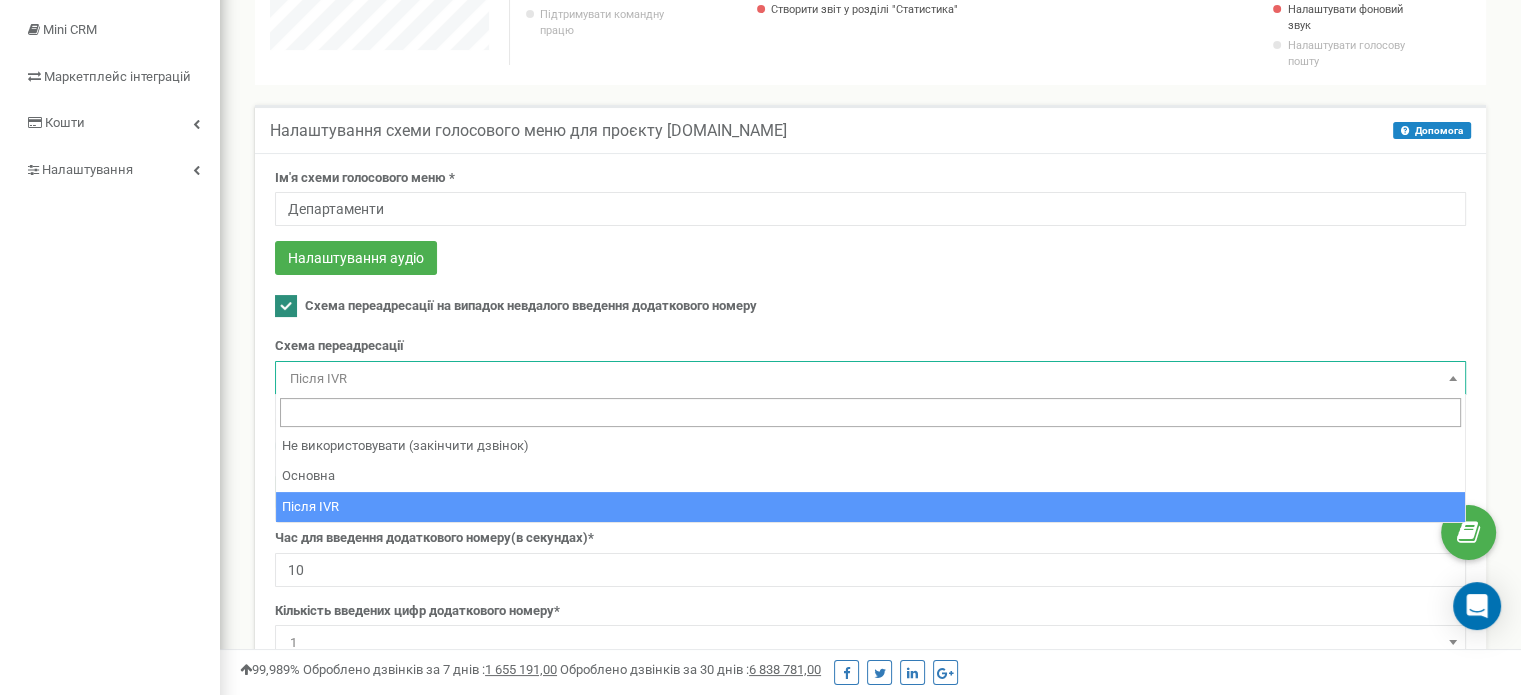 click on "Після IVR" at bounding box center [870, 379] 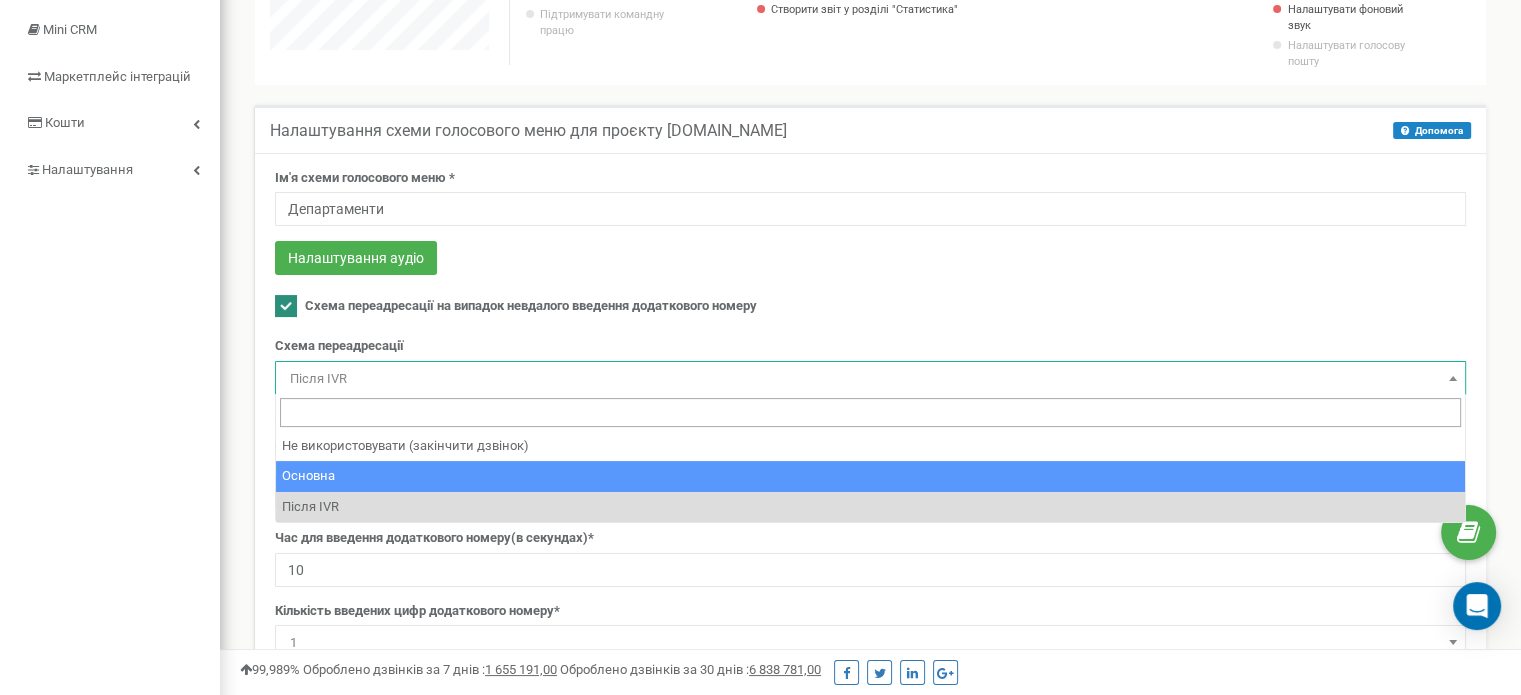 select on "249876" 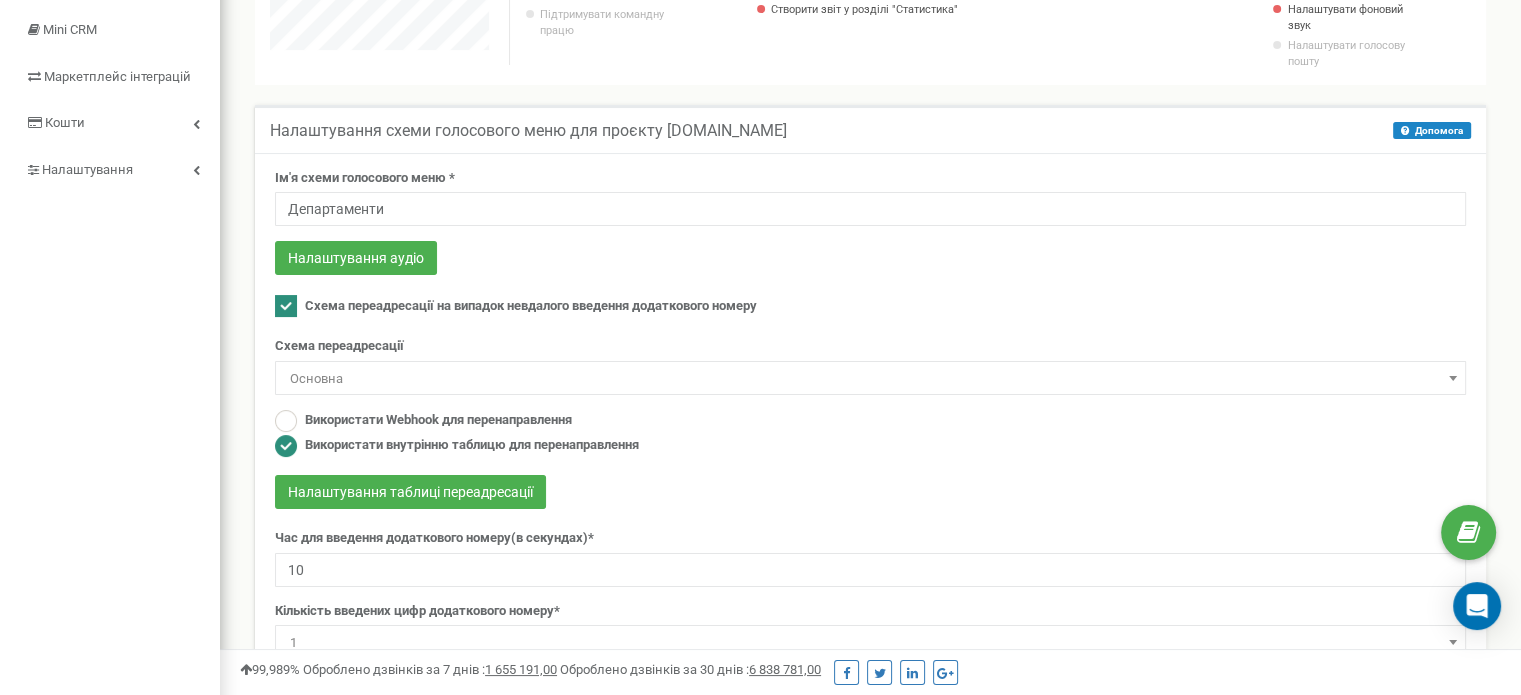 click on "Основна" at bounding box center (870, 379) 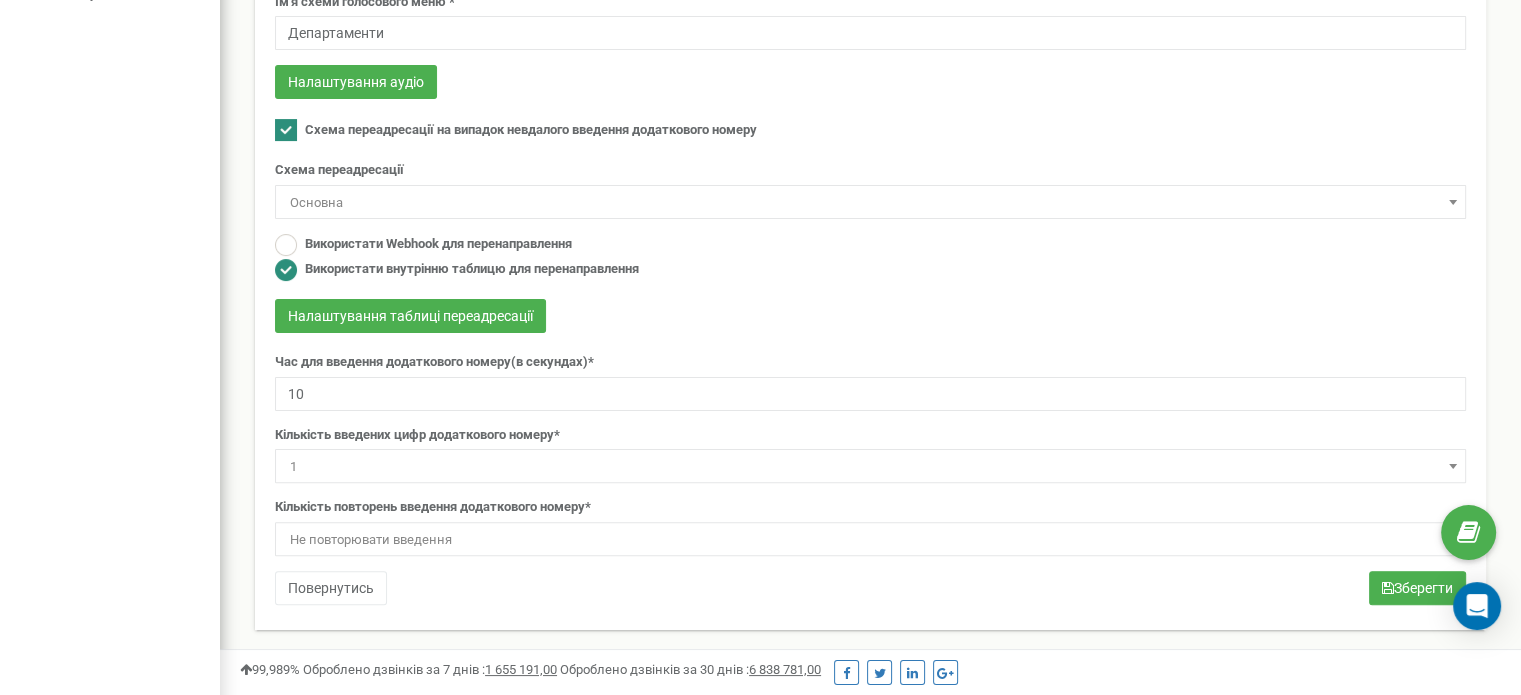 scroll, scrollTop: 500, scrollLeft: 0, axis: vertical 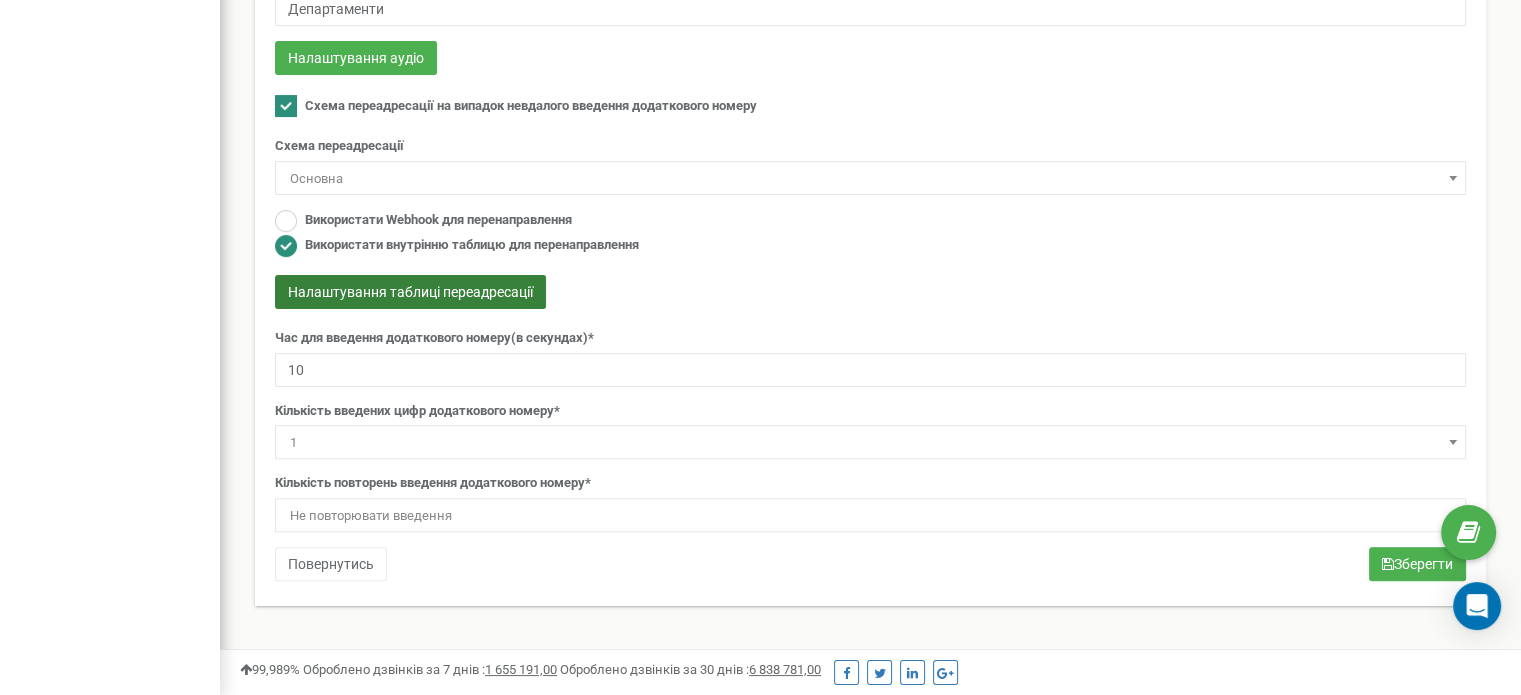 click on "Налаштування таблиці переадресації" at bounding box center [410, 292] 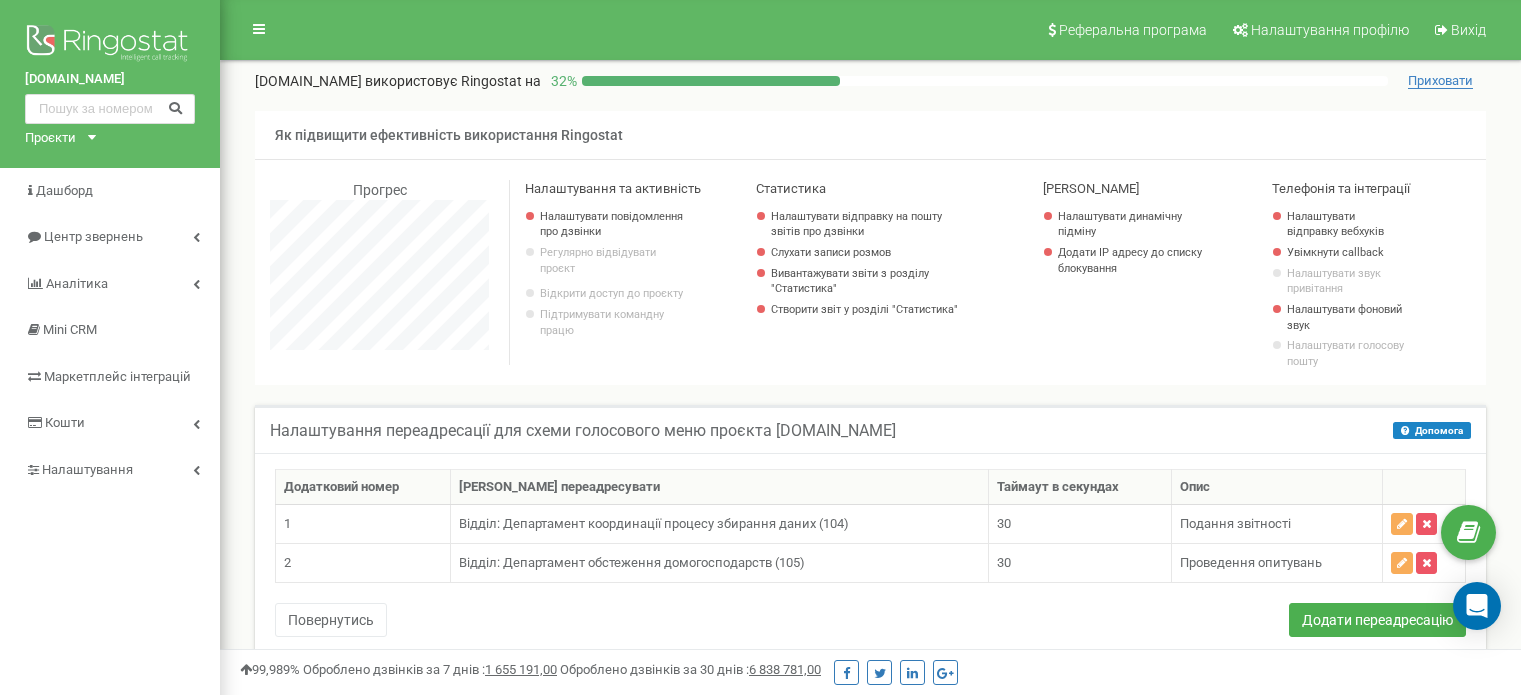 scroll, scrollTop: 0, scrollLeft: 0, axis: both 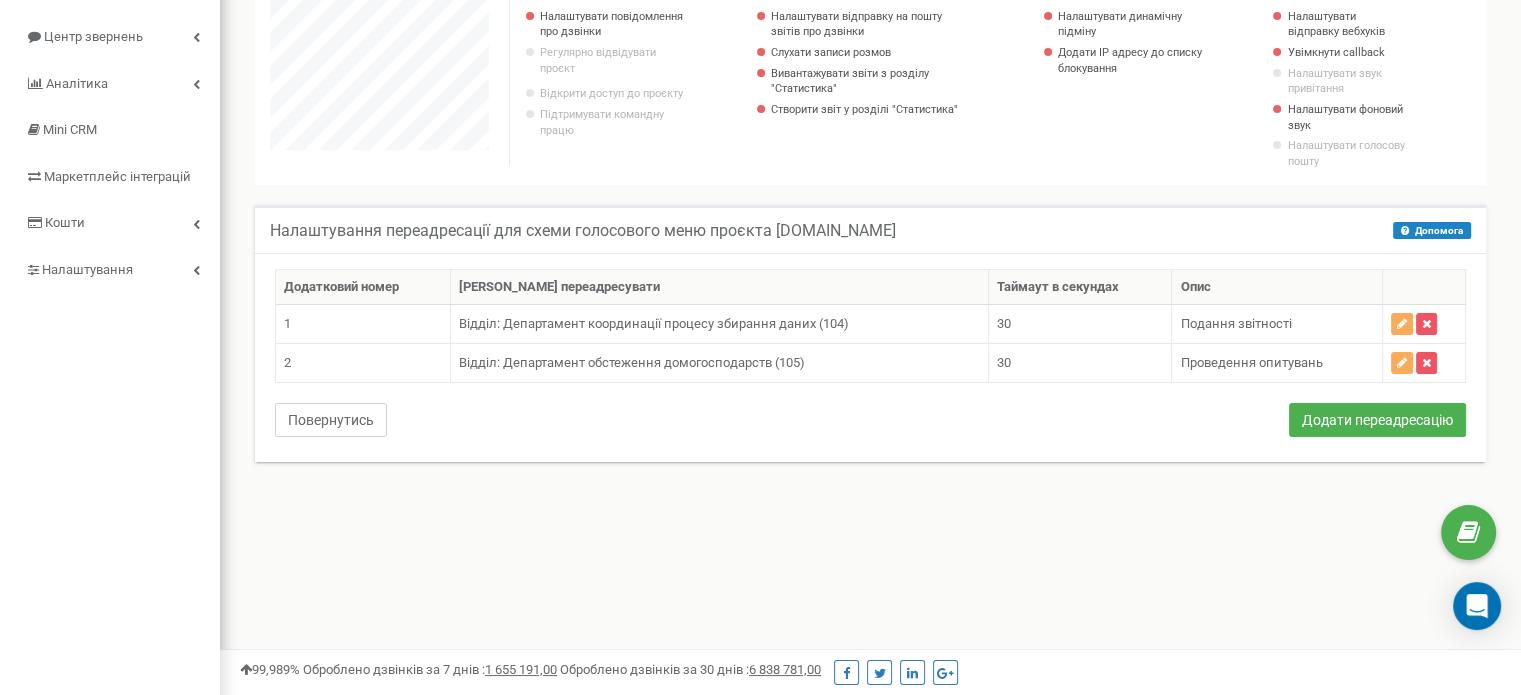 click on "Повернутись" at bounding box center [331, 420] 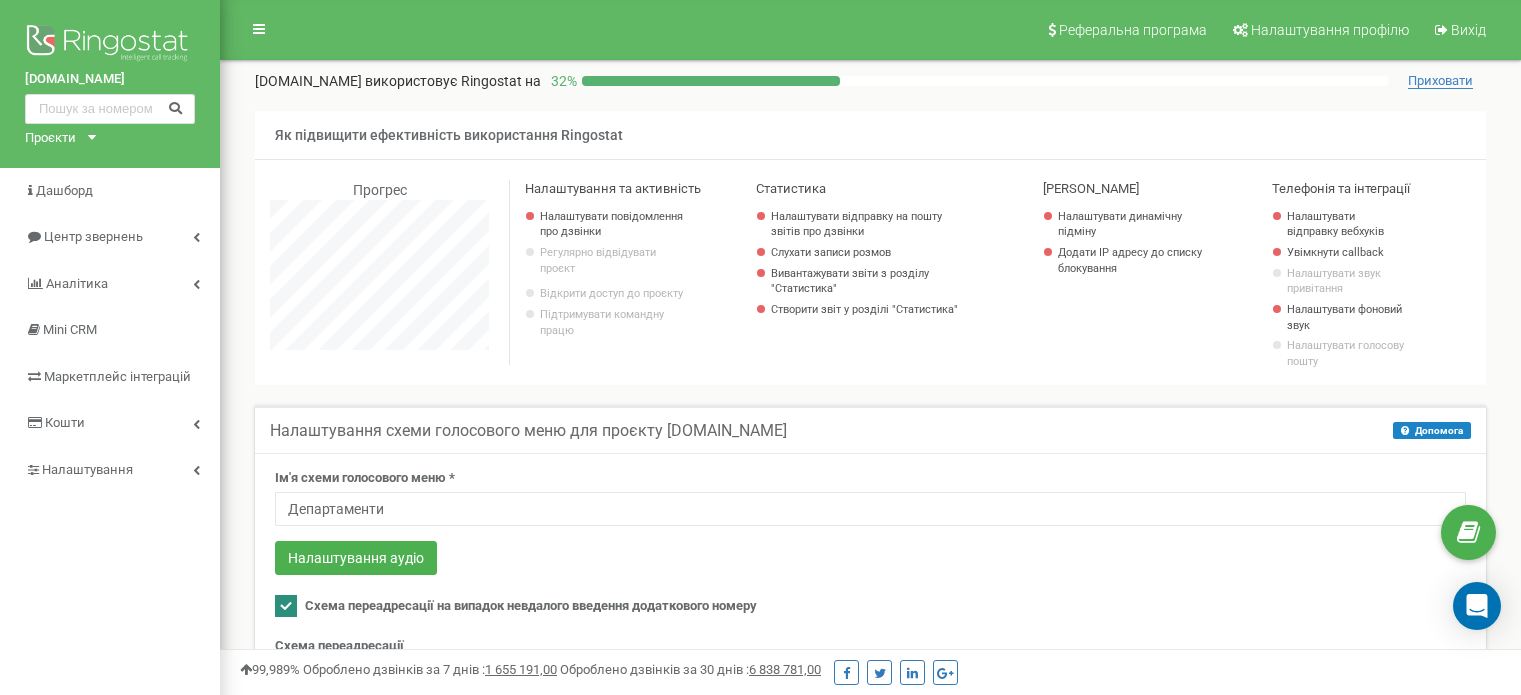 scroll, scrollTop: 200, scrollLeft: 0, axis: vertical 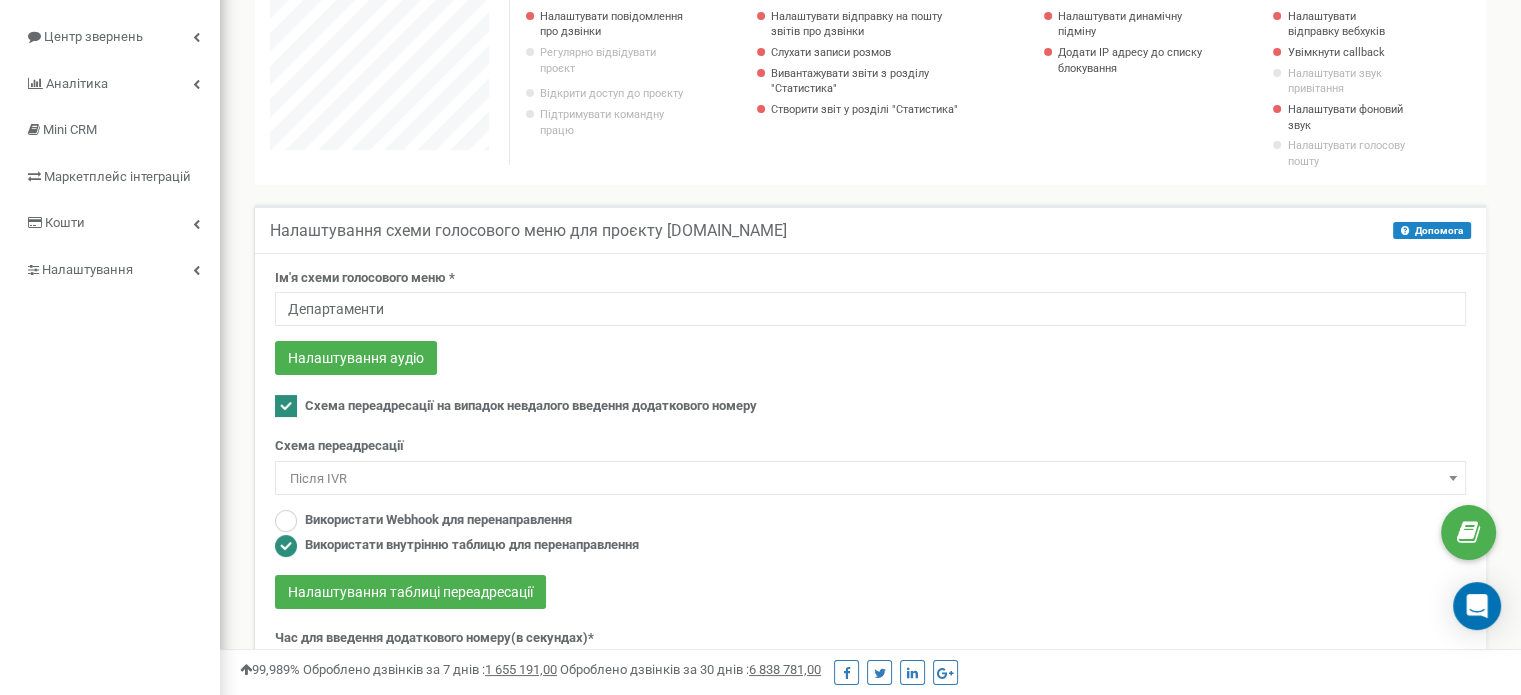 click on "Після IVR" at bounding box center (870, 479) 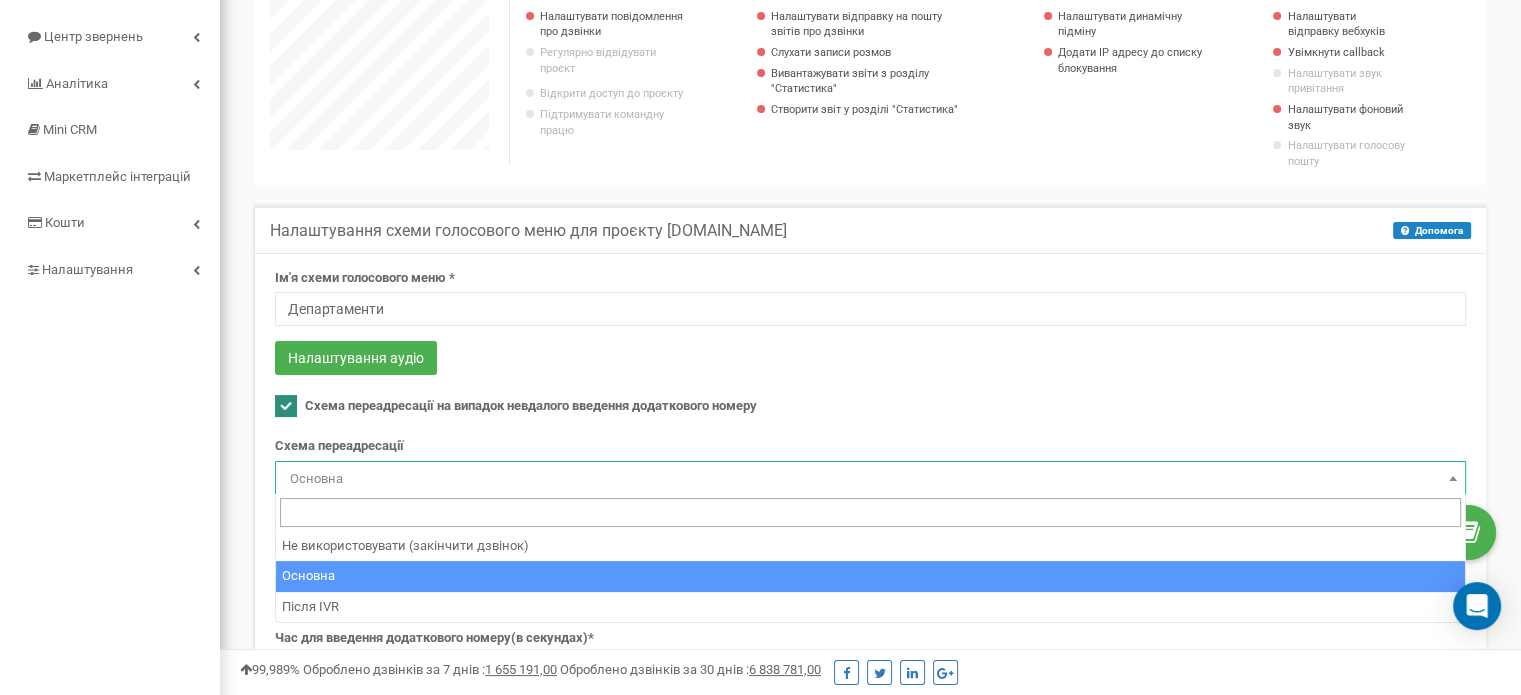 click on "Основна" at bounding box center [870, 479] 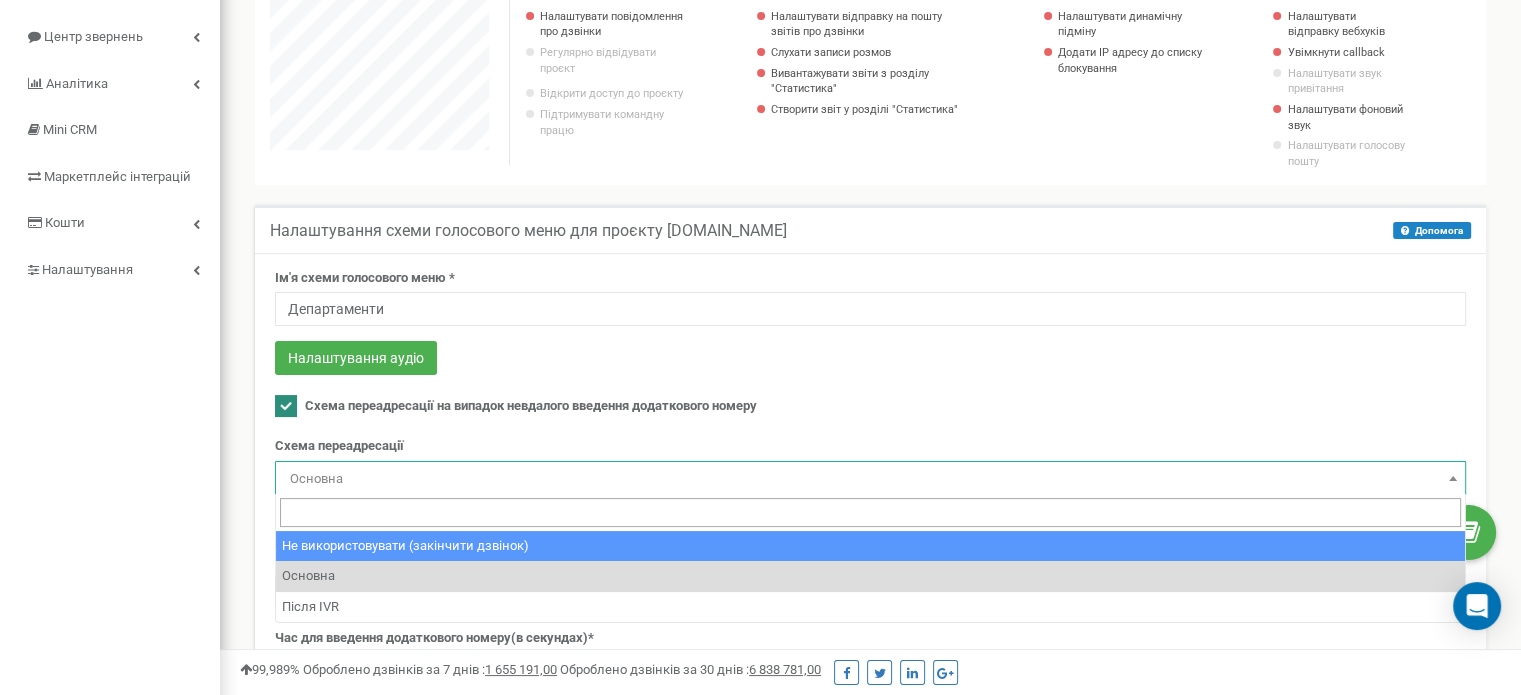 select on "nan" 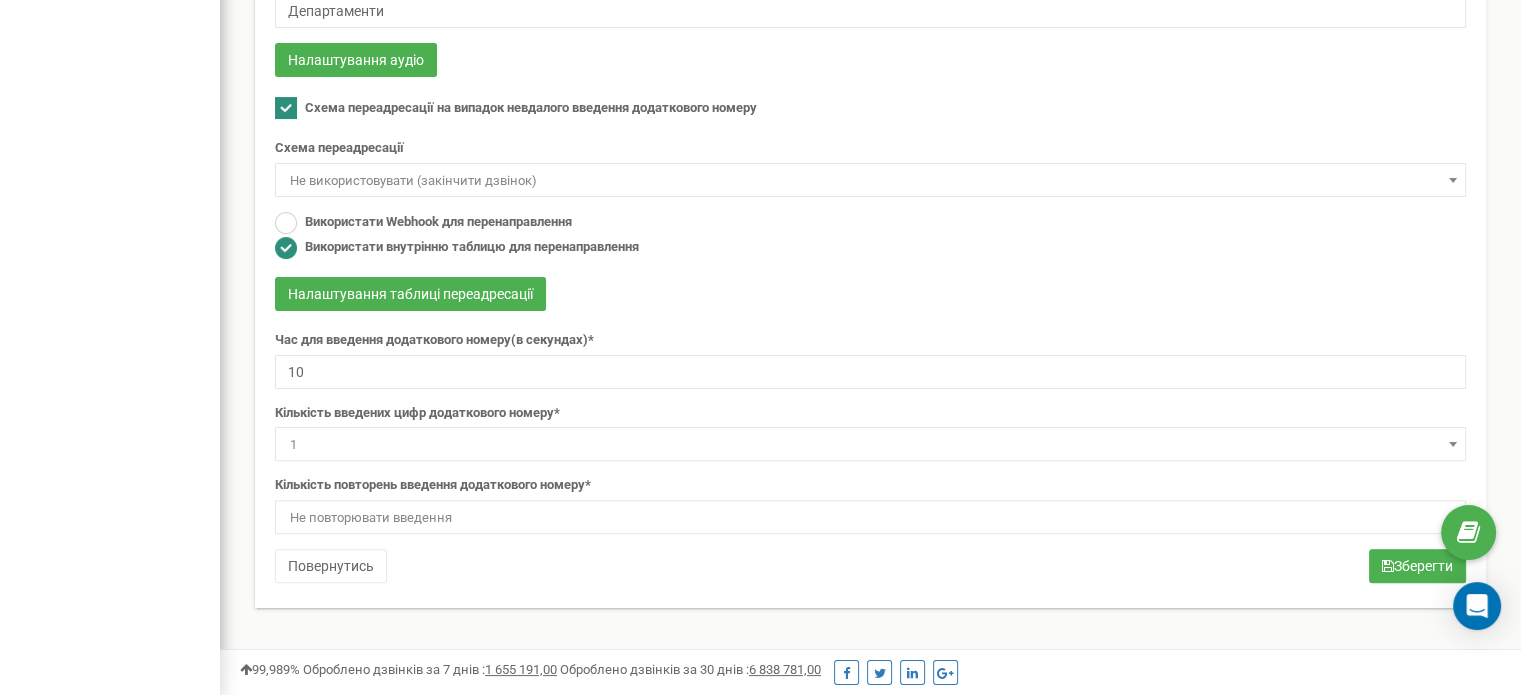 scroll, scrollTop: 504, scrollLeft: 0, axis: vertical 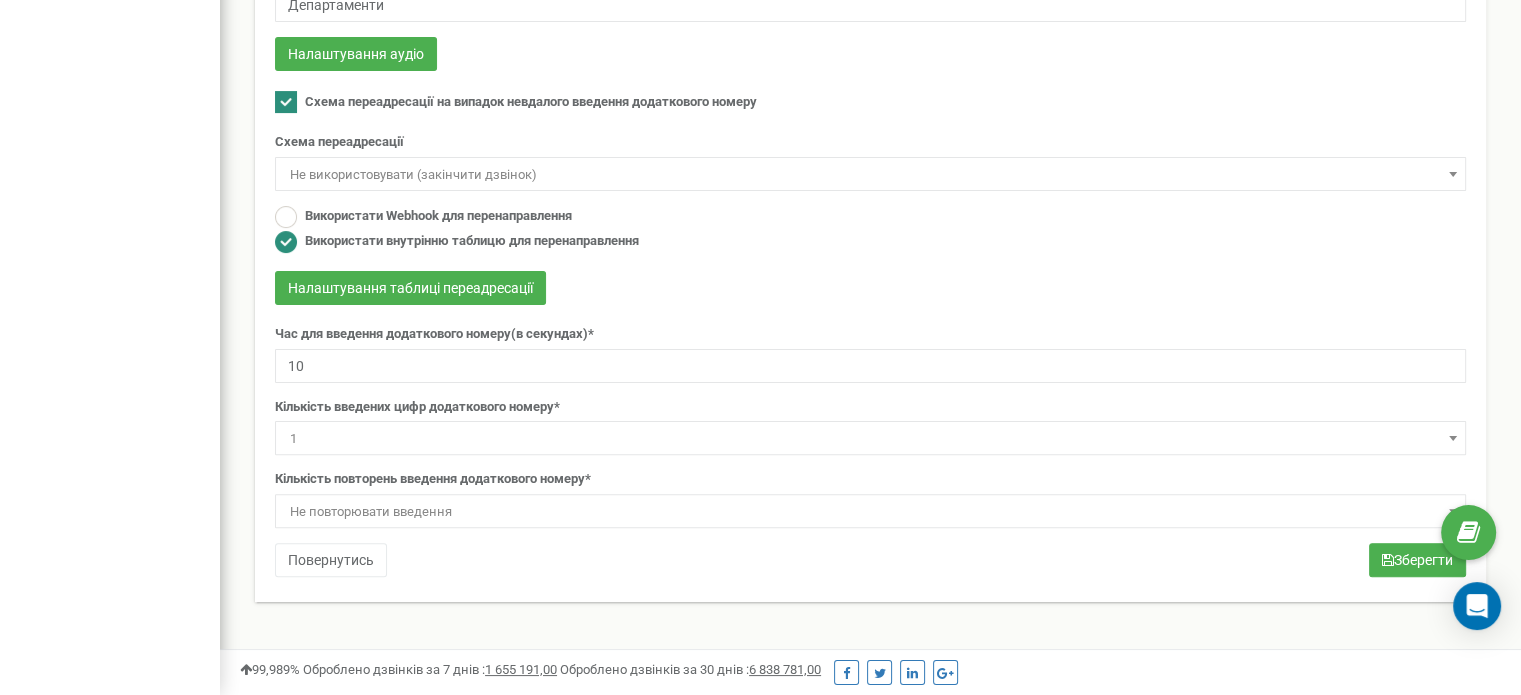 click on "1" at bounding box center [870, 439] 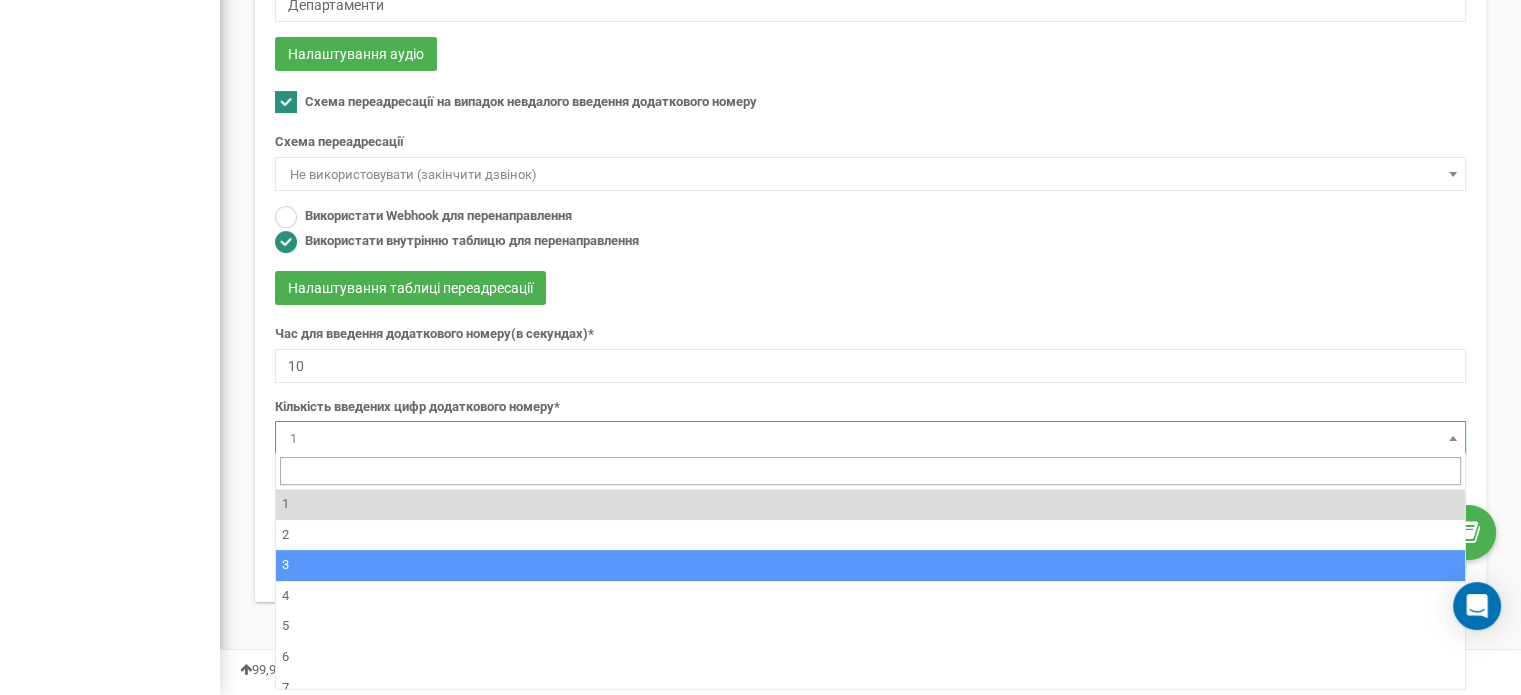 select on "3" 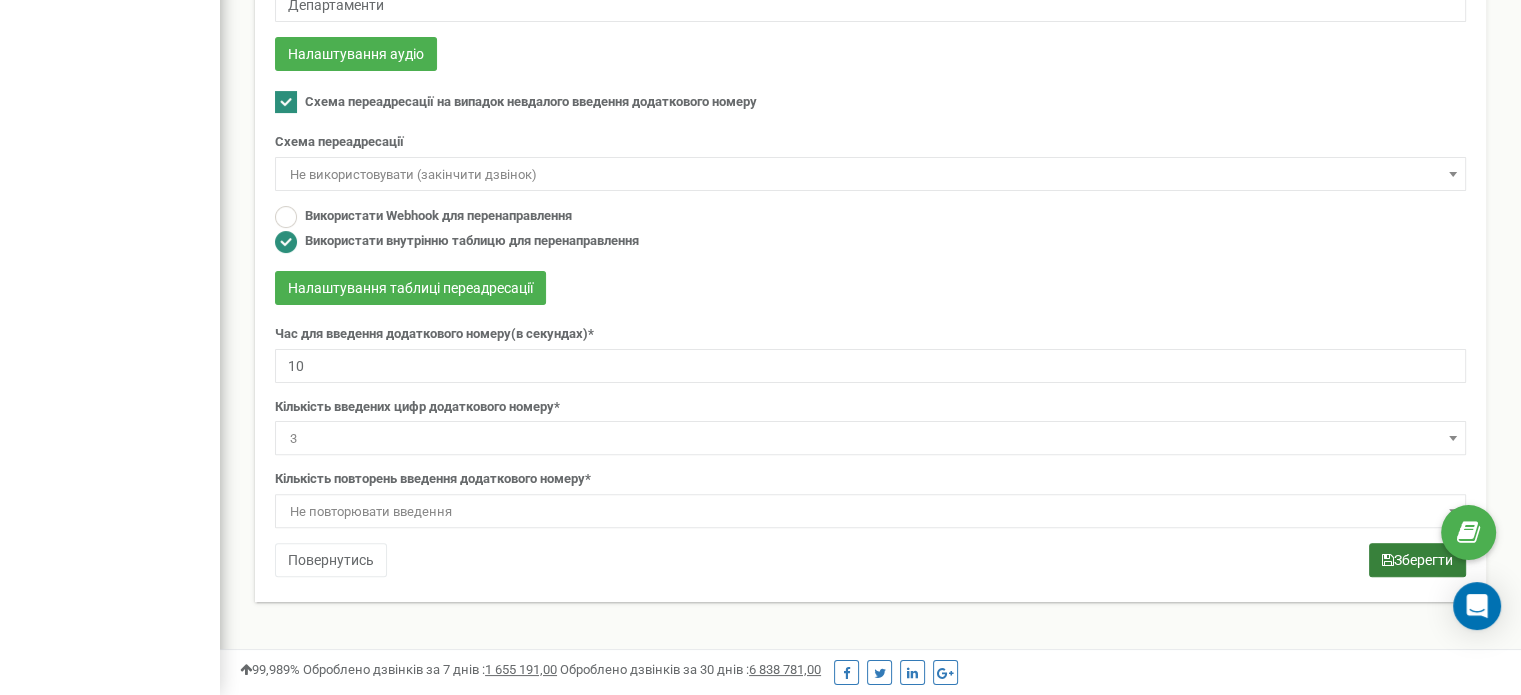 click at bounding box center (1388, 560) 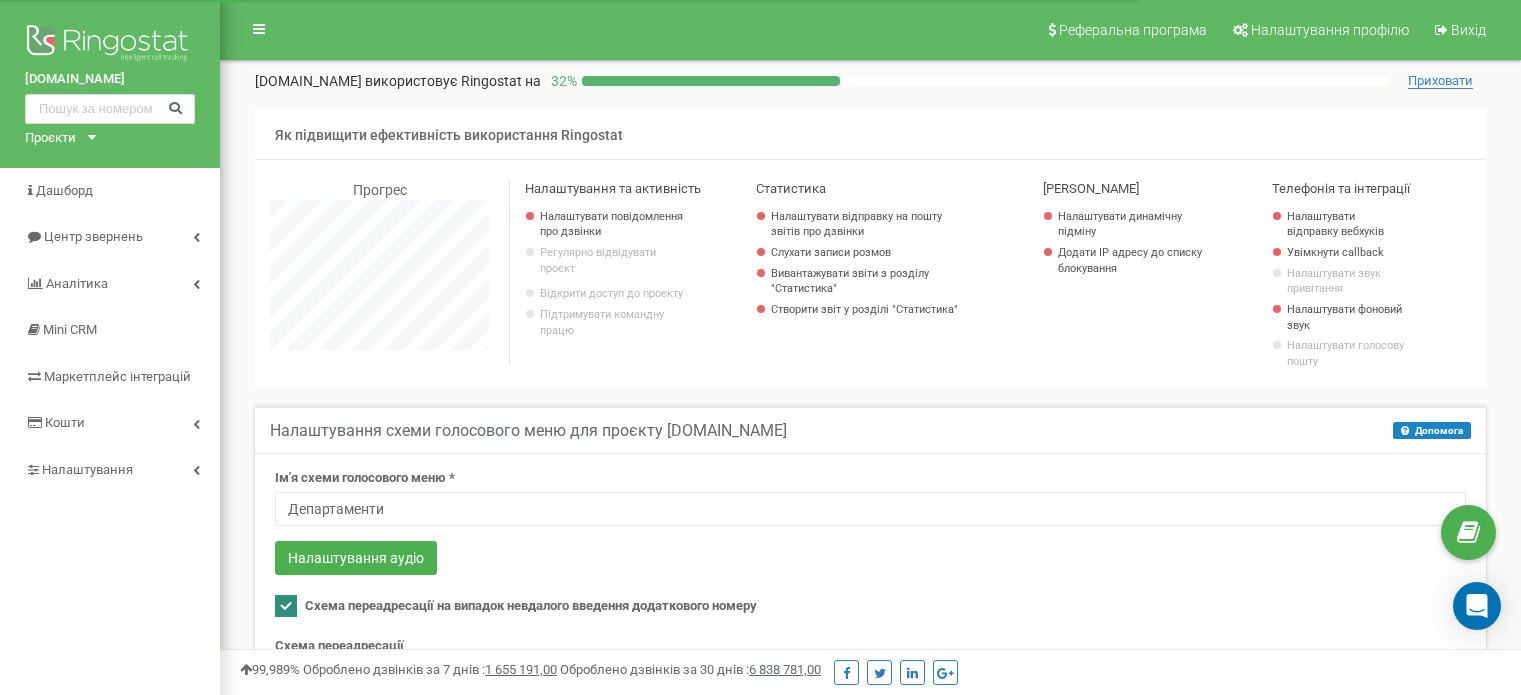 scroll, scrollTop: 200, scrollLeft: 0, axis: vertical 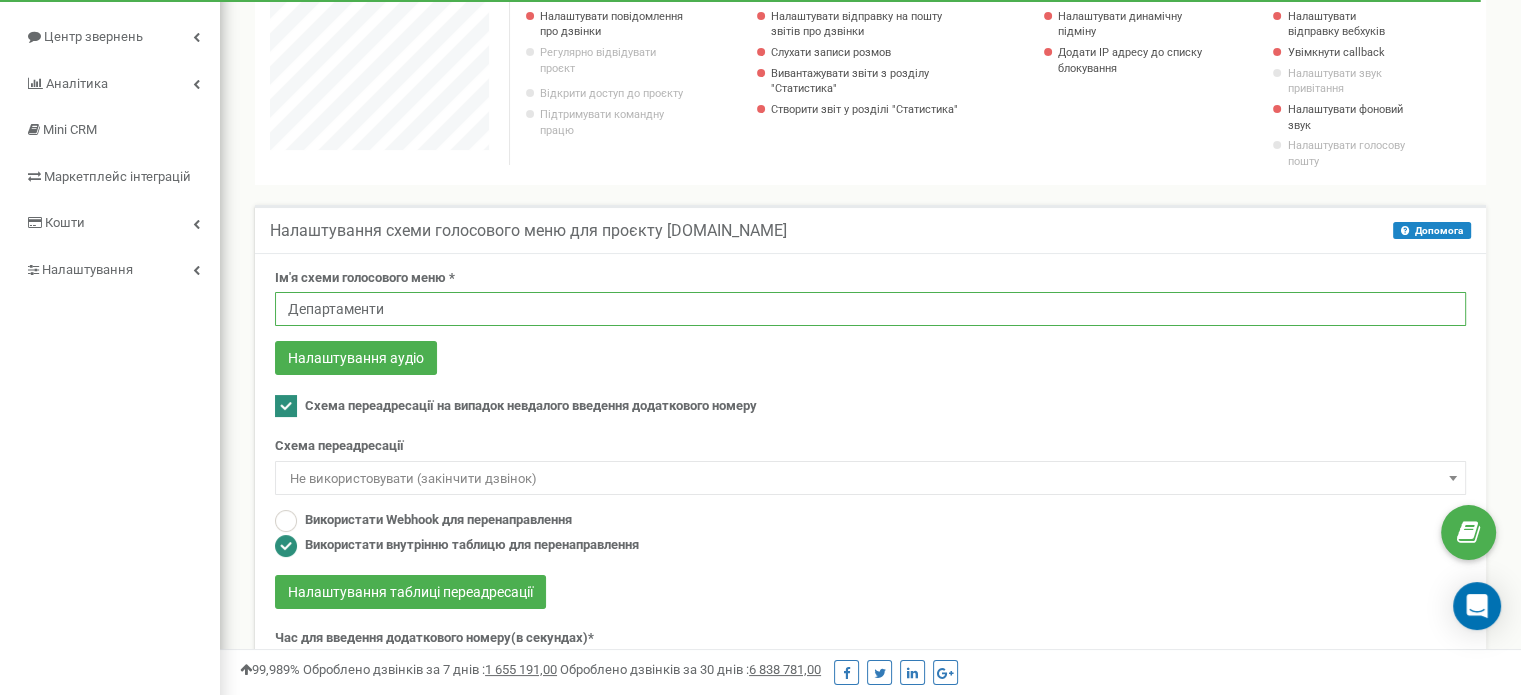 click on "Департаменти" at bounding box center [870, 309] 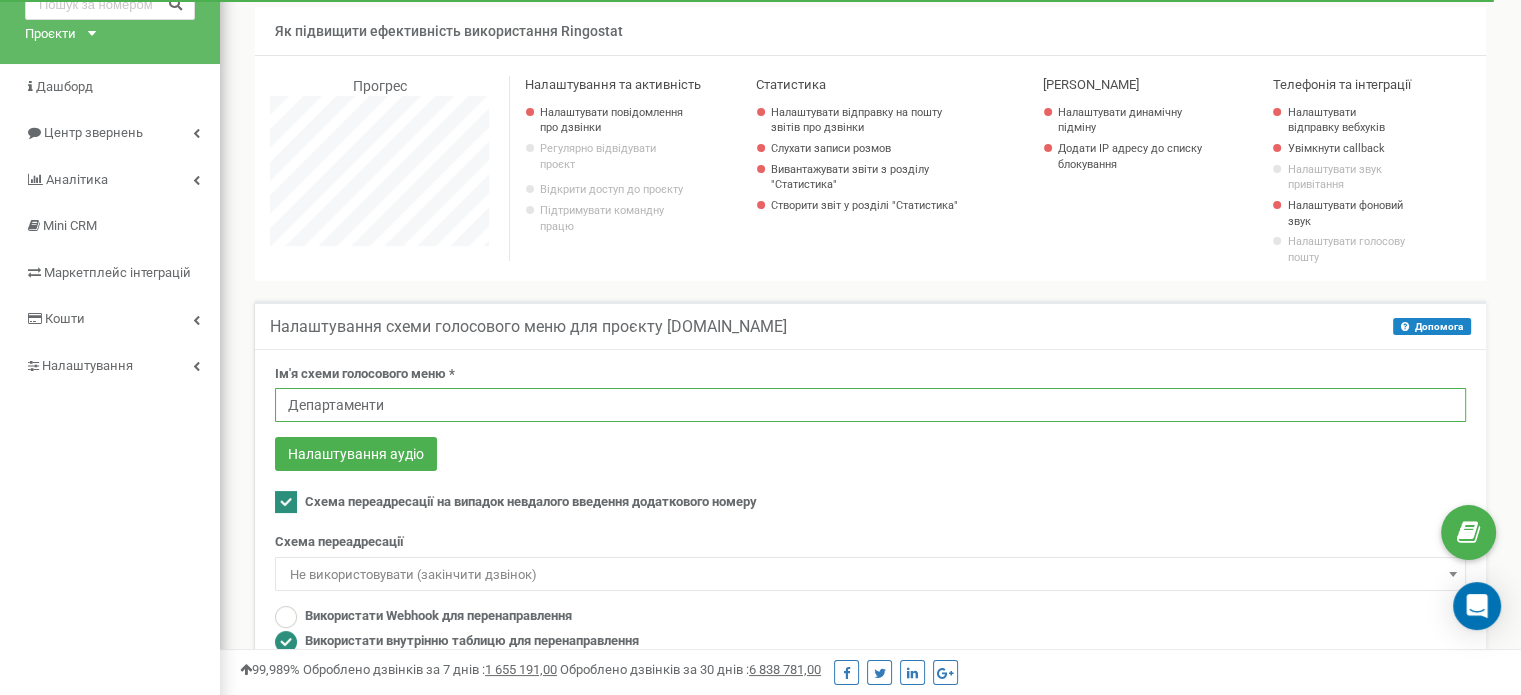 scroll, scrollTop: 0, scrollLeft: 0, axis: both 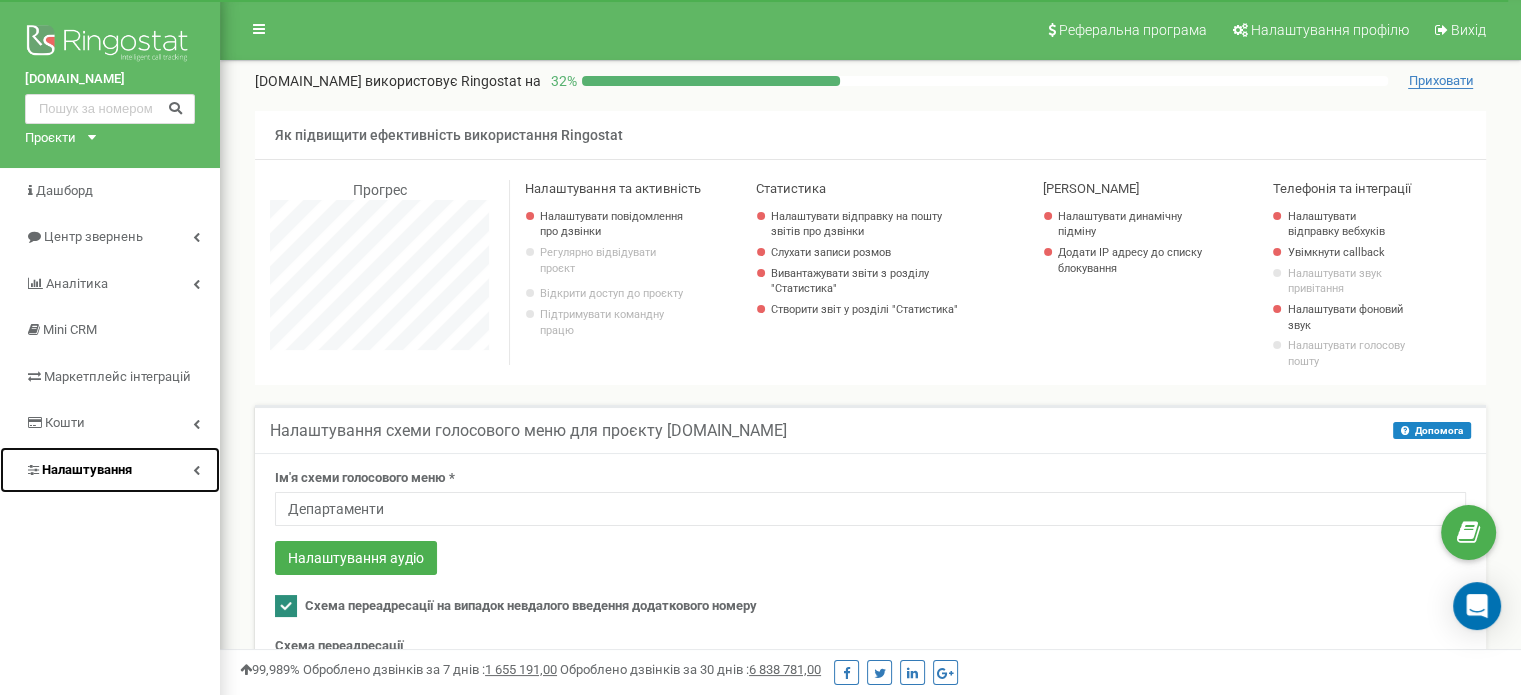 click on "Налаштування" at bounding box center (87, 469) 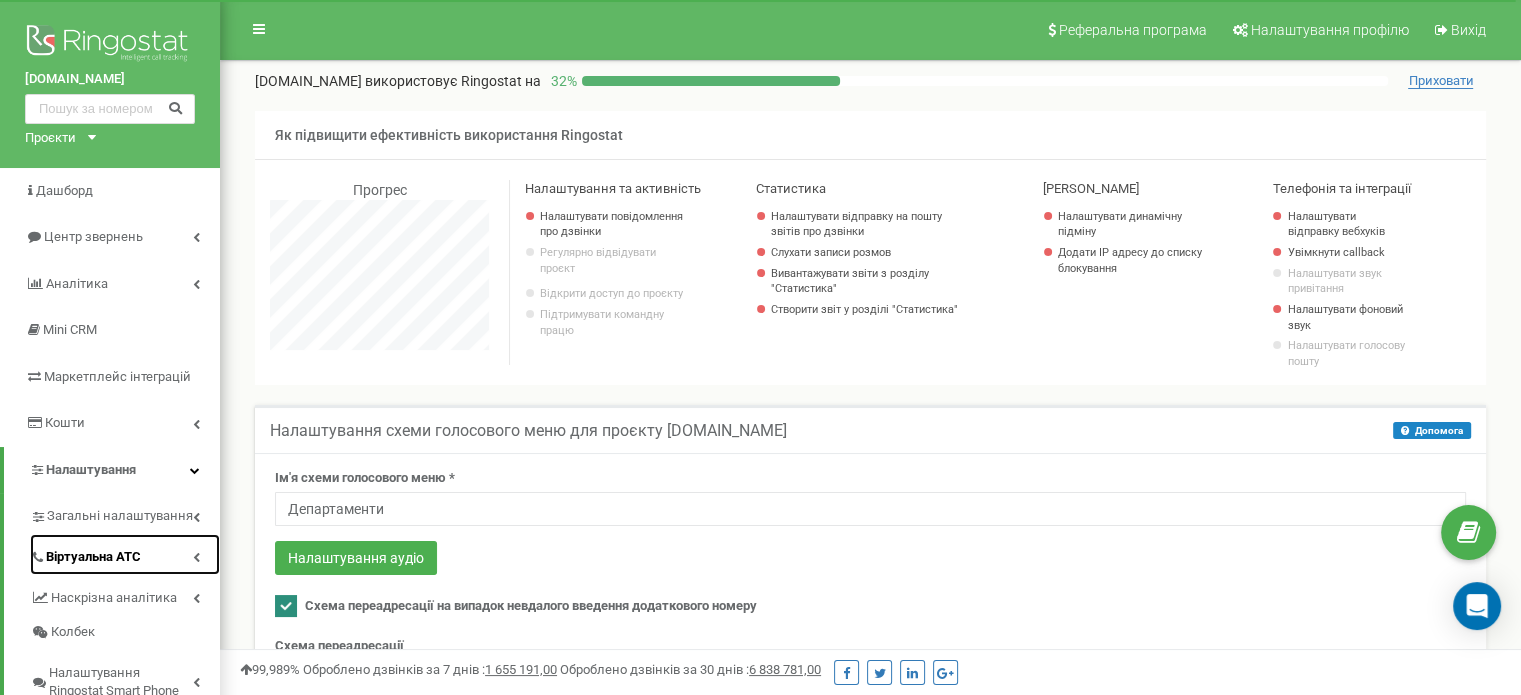 click on "Віртуальна АТС" at bounding box center [93, 557] 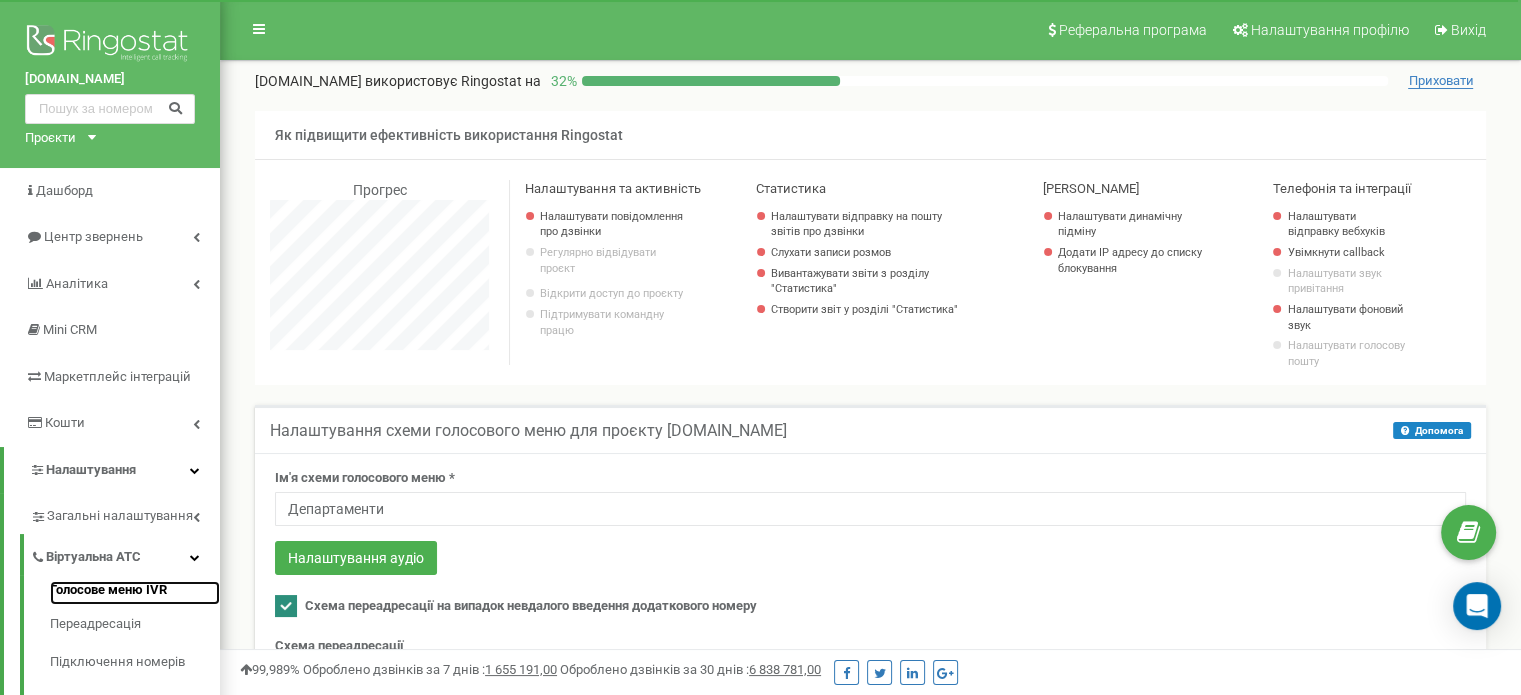 click on "Голосове меню IVR" at bounding box center (135, 593) 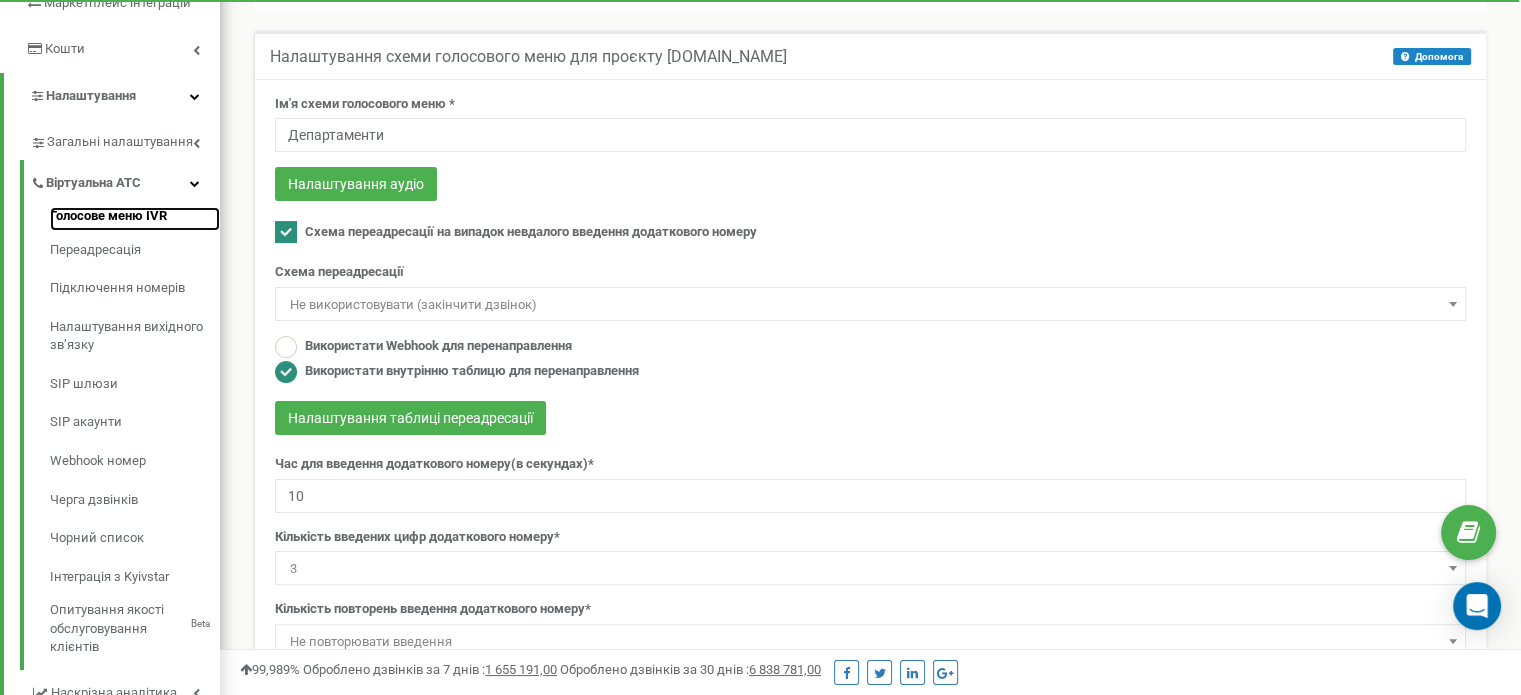 scroll, scrollTop: 400, scrollLeft: 0, axis: vertical 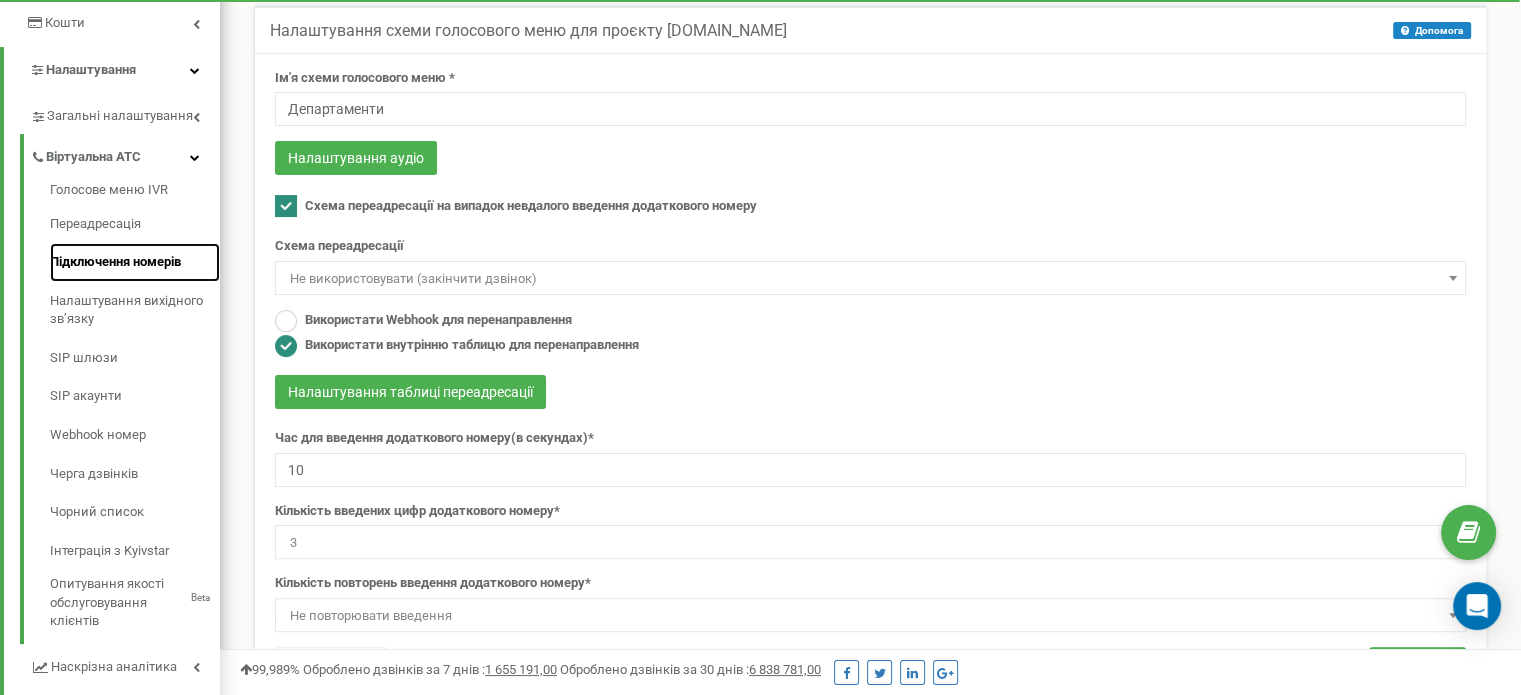 click on "Підключення номерів" at bounding box center (135, 262) 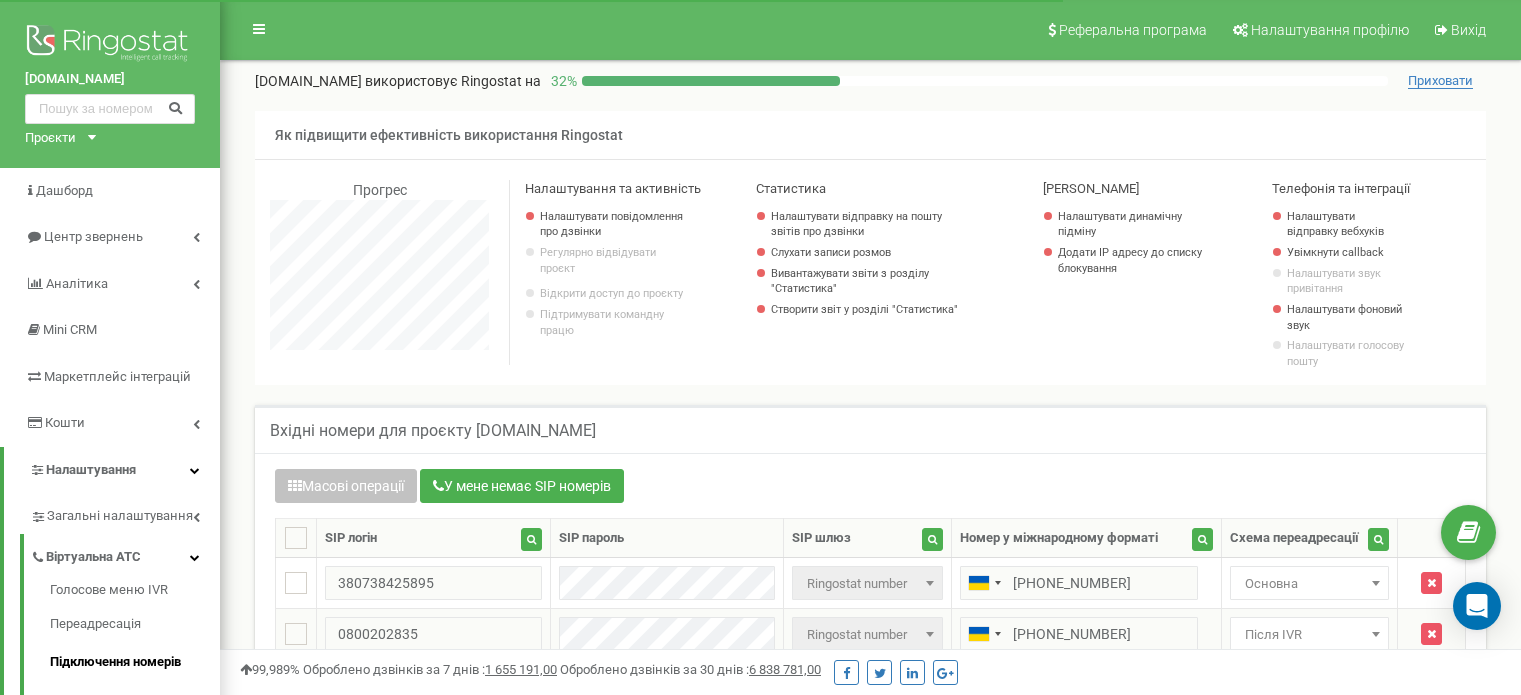 scroll, scrollTop: 0, scrollLeft: 0, axis: both 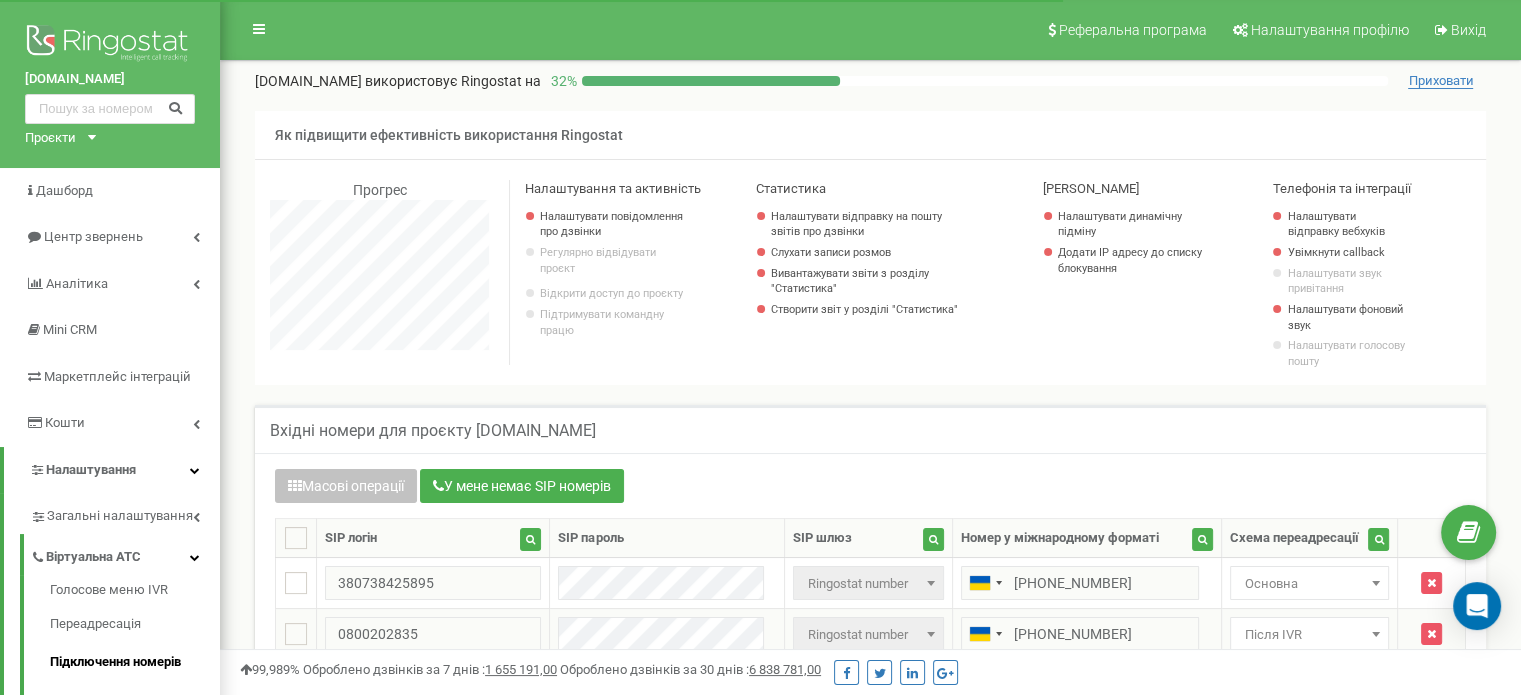 click at bounding box center (1376, 634) 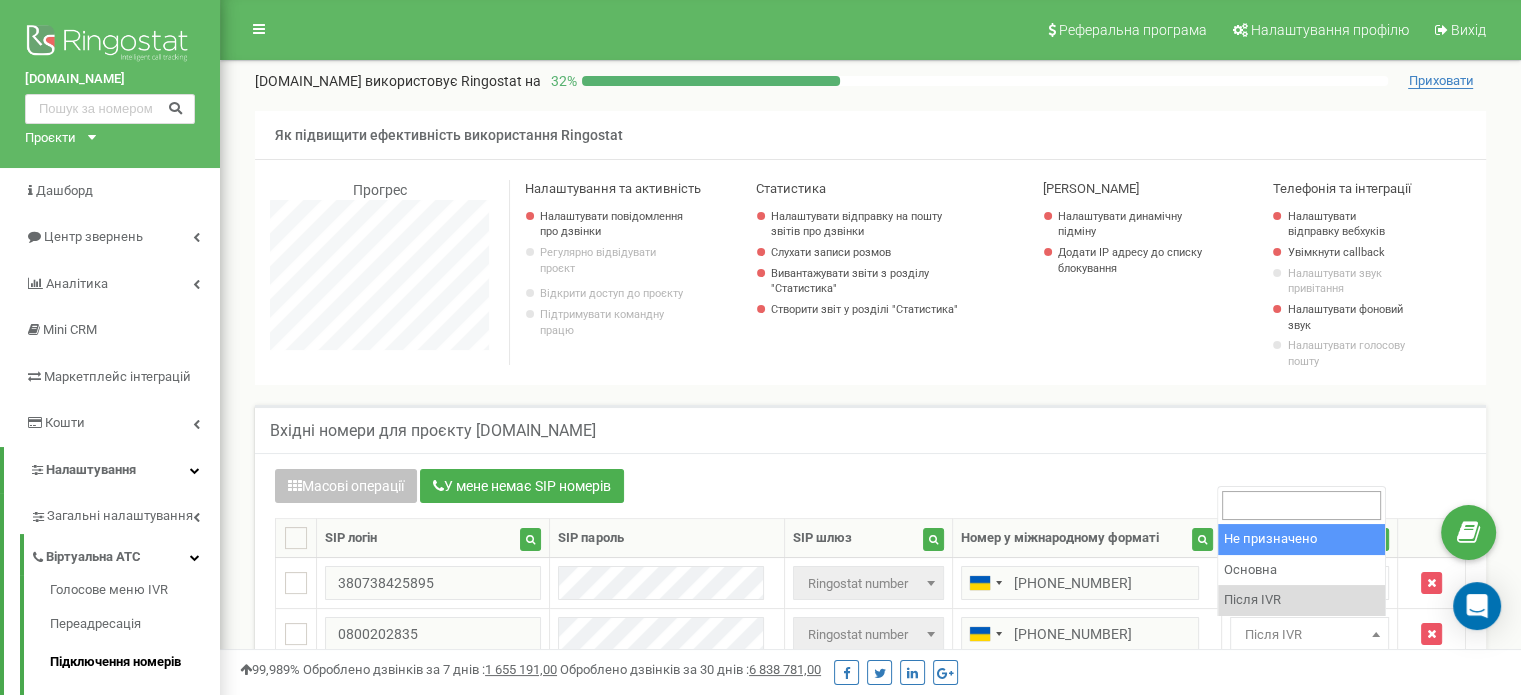 click on "Вхідні номери для проєкту [DOMAIN_NAME]" at bounding box center [870, 429] 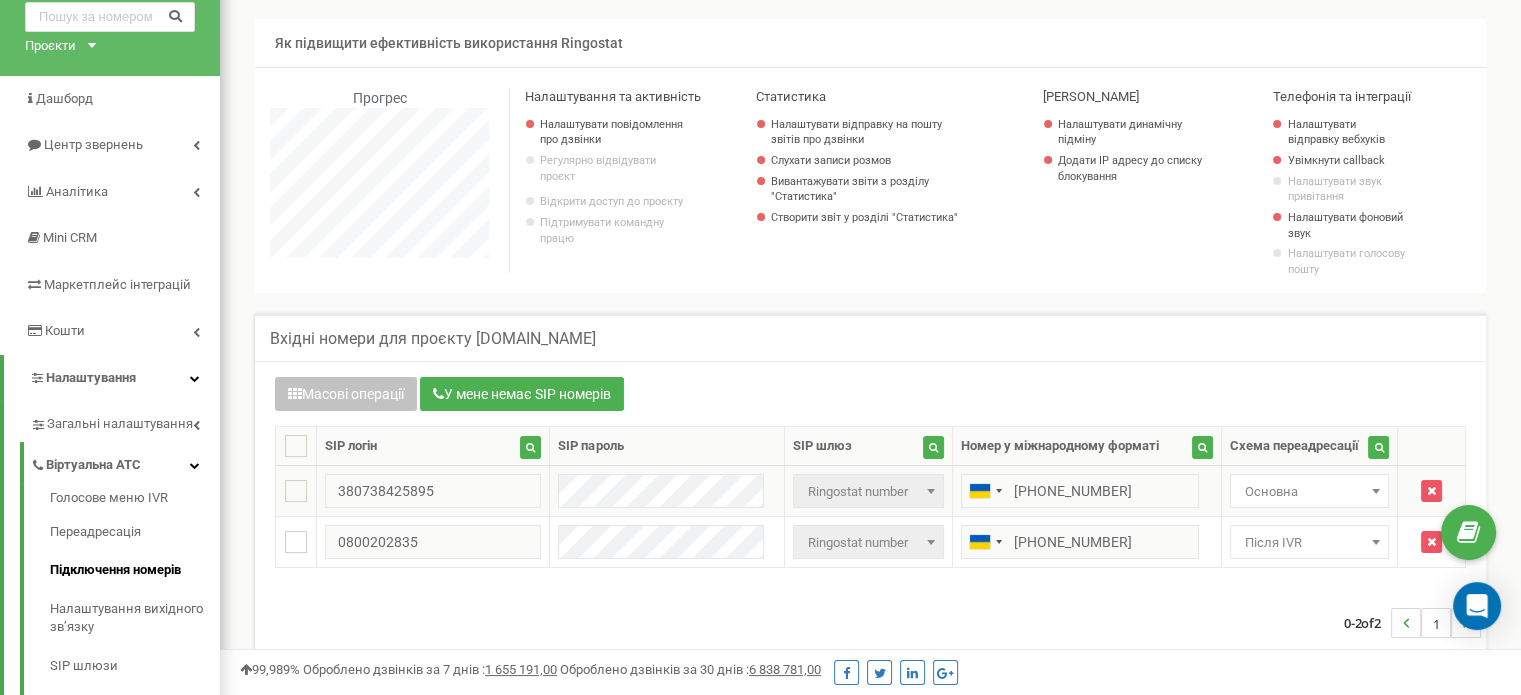 scroll, scrollTop: 200, scrollLeft: 0, axis: vertical 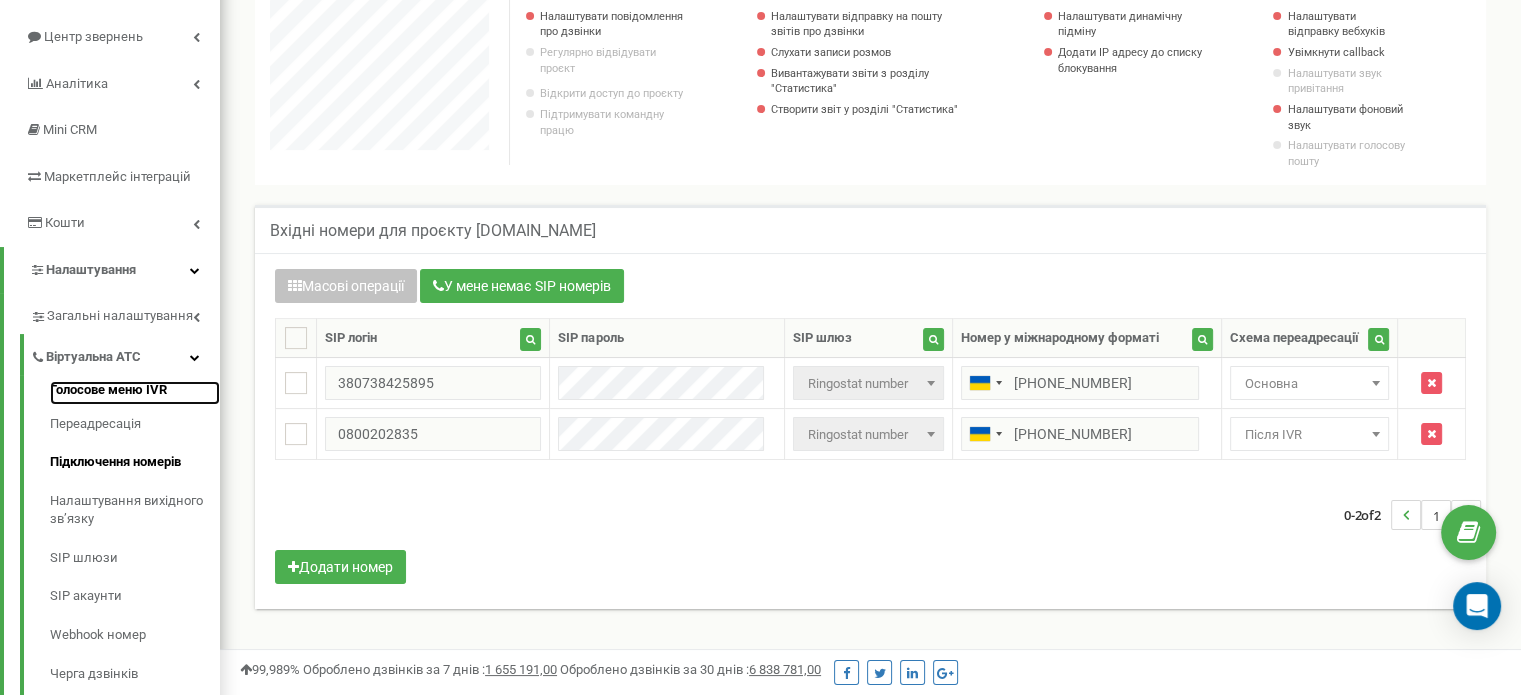 click on "Голосове меню IVR" at bounding box center (135, 393) 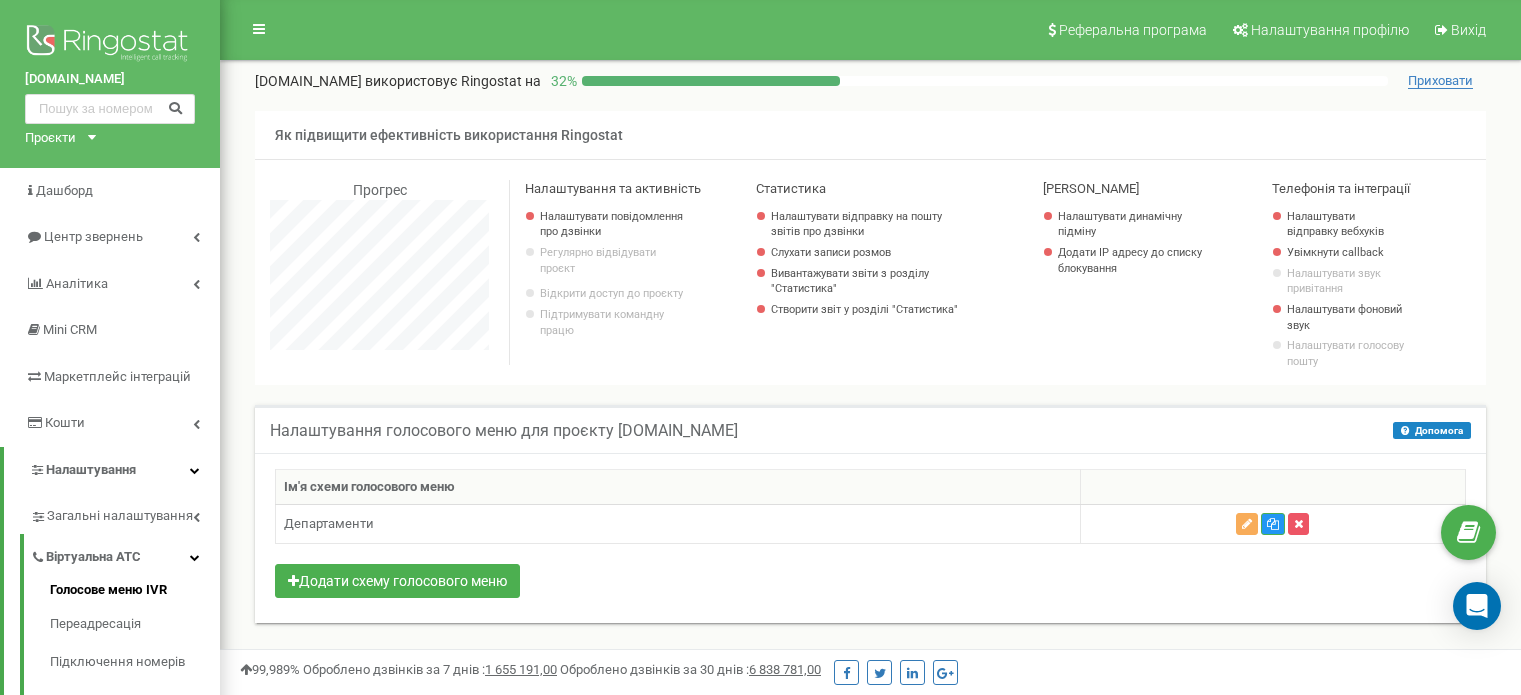 scroll, scrollTop: 0, scrollLeft: 0, axis: both 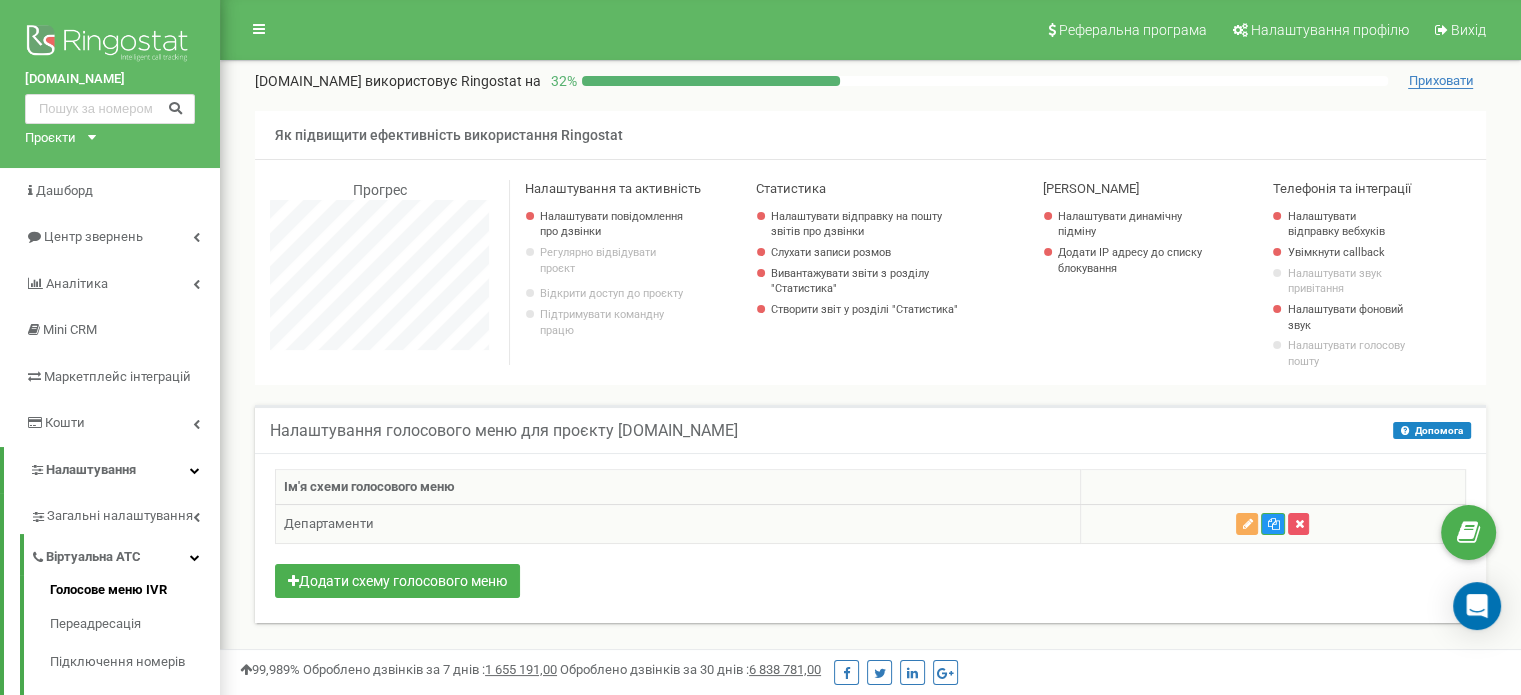 click on "Департаменти" at bounding box center [678, 524] 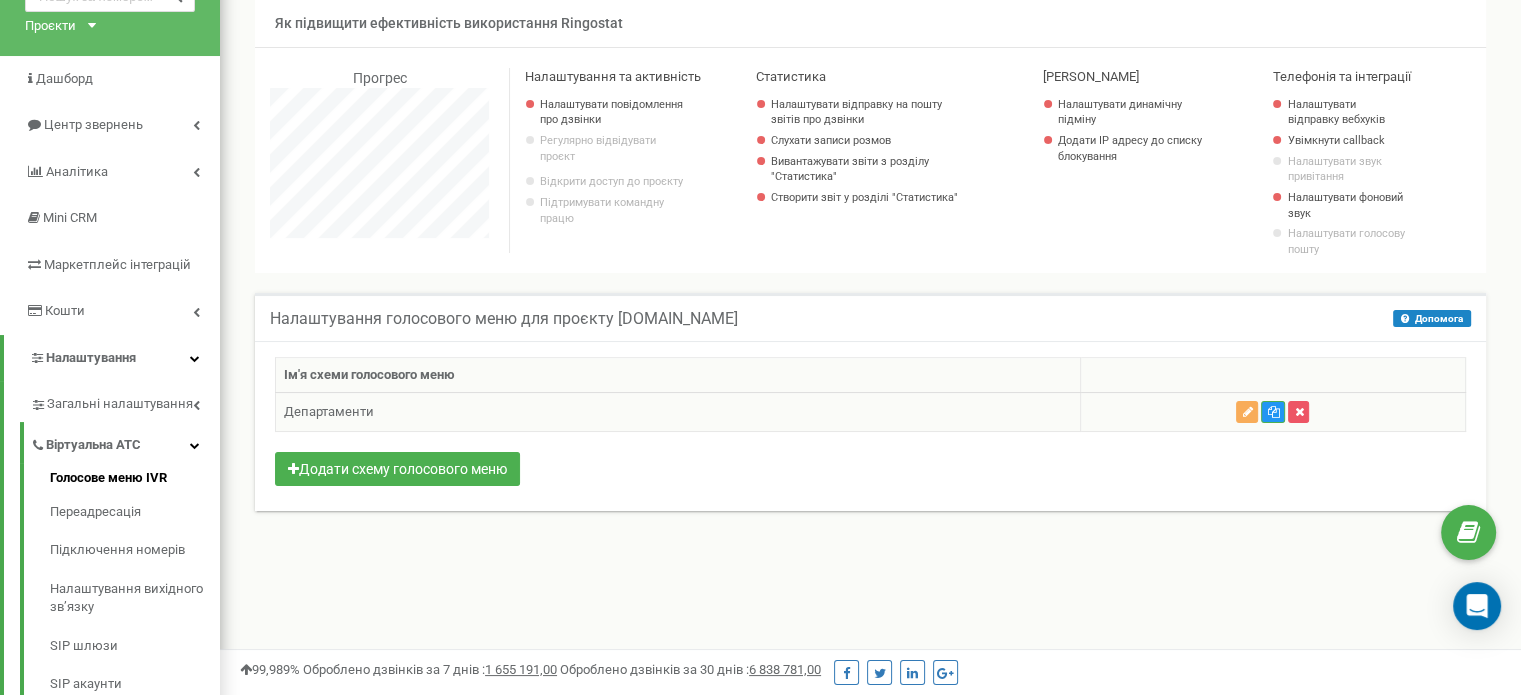 scroll, scrollTop: 200, scrollLeft: 0, axis: vertical 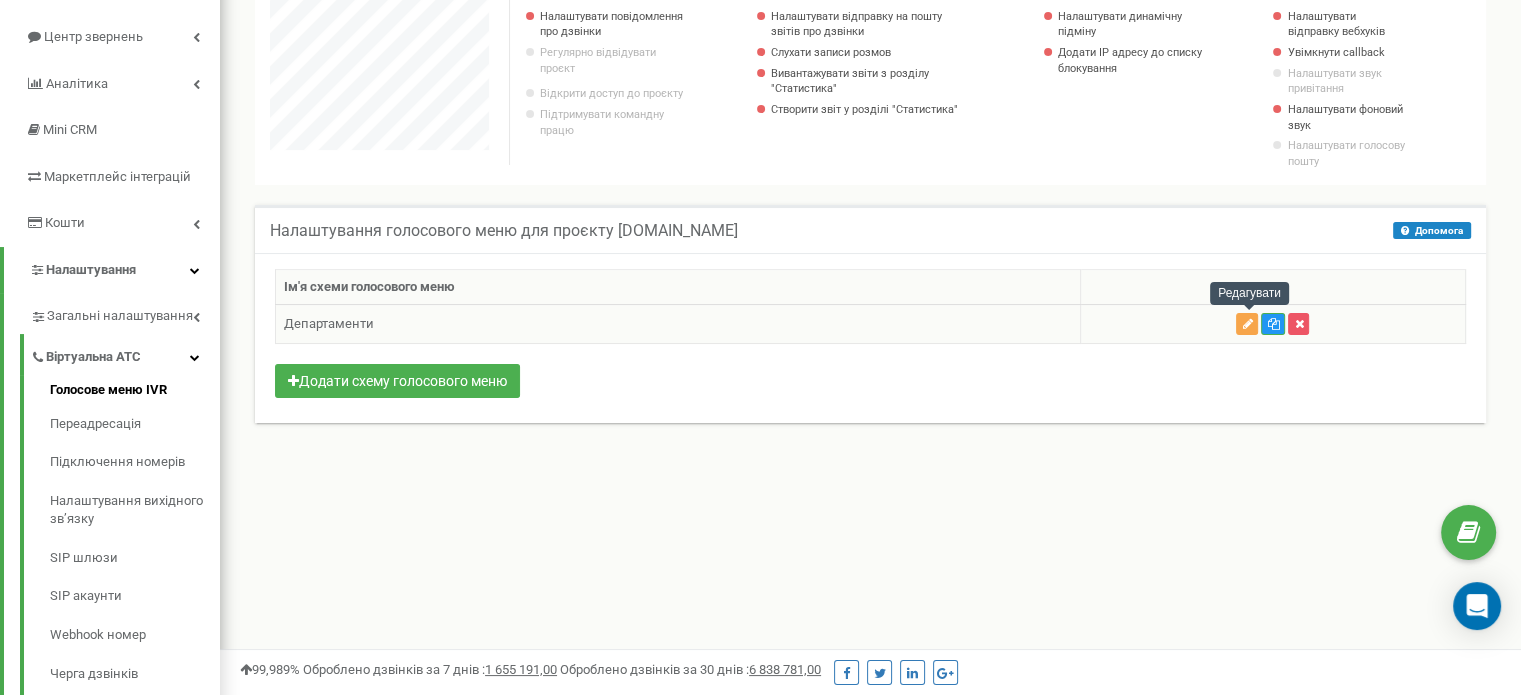 click at bounding box center [1247, 324] 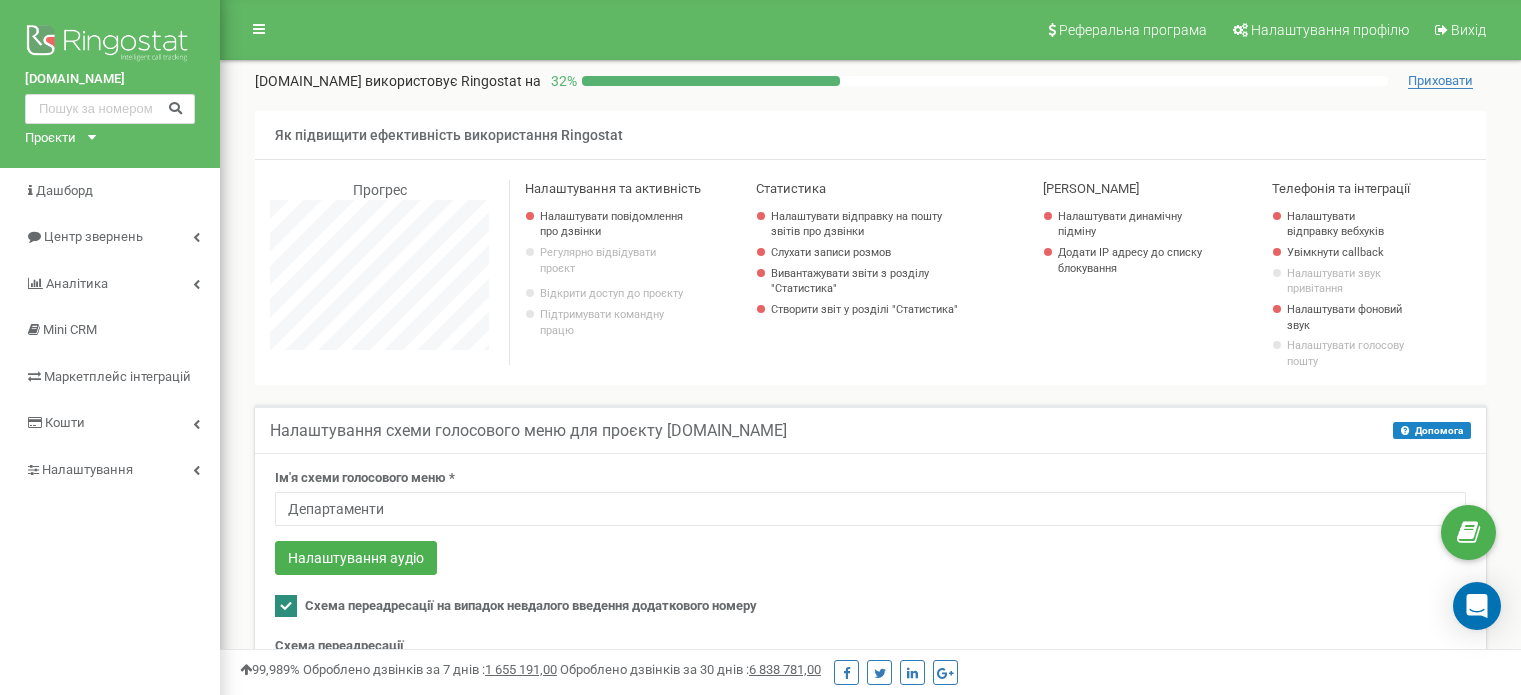 scroll, scrollTop: 300, scrollLeft: 0, axis: vertical 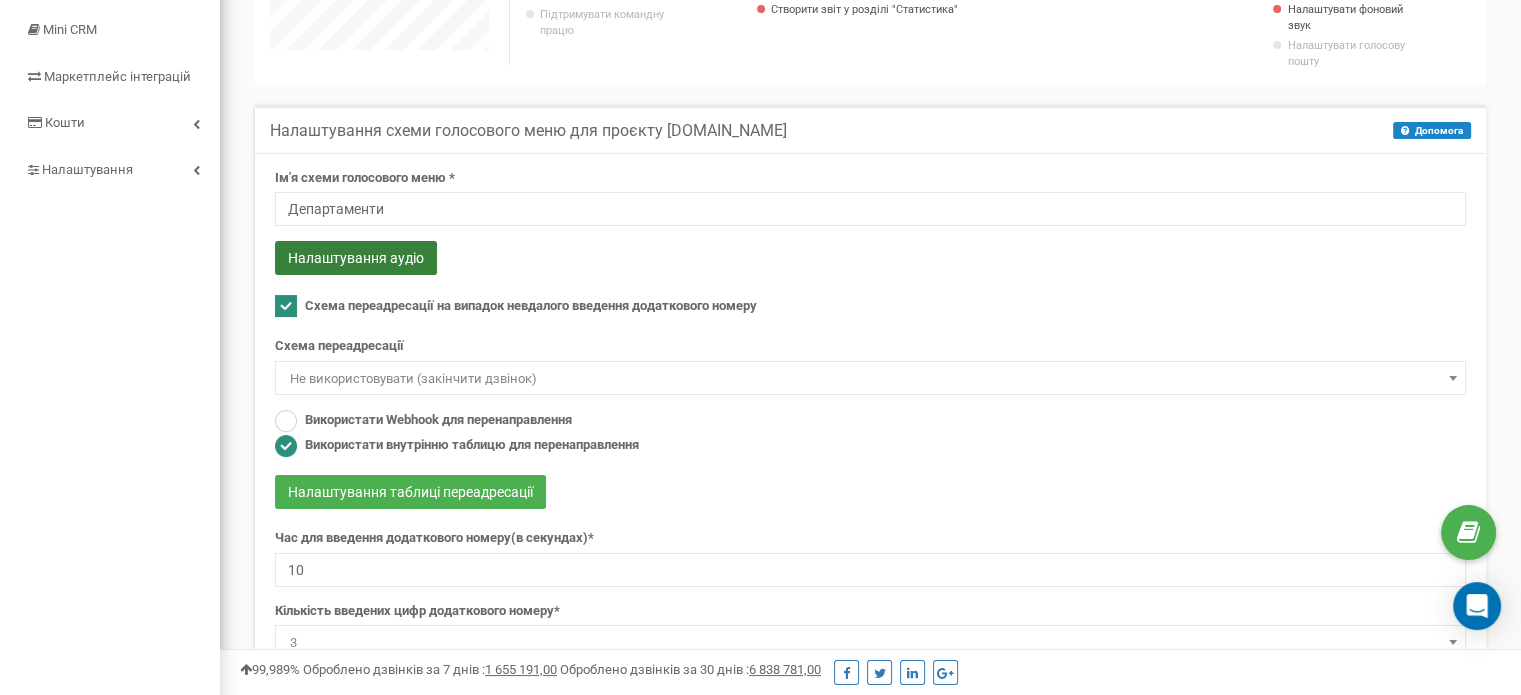 click on "Налаштування аудіо" at bounding box center (356, 258) 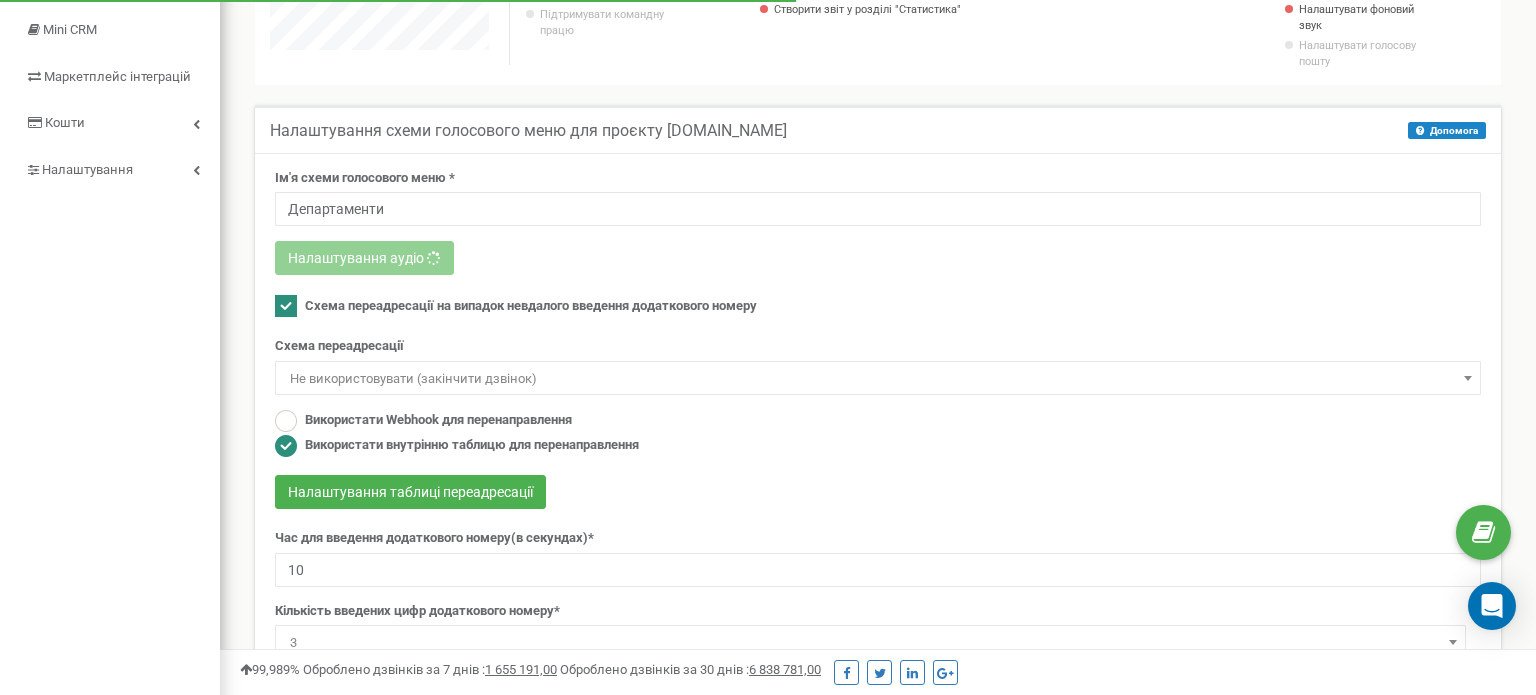 scroll, scrollTop: 998800, scrollLeft: 998684, axis: both 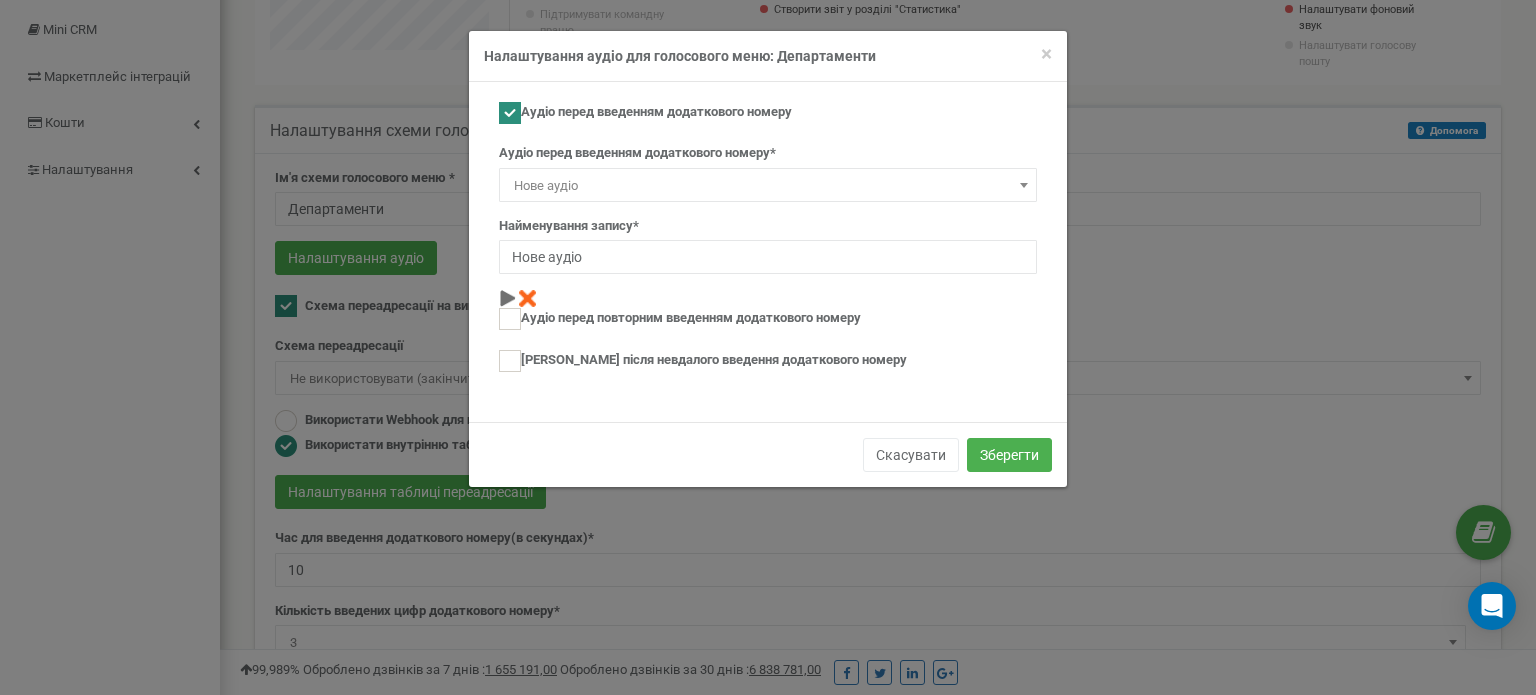 click at bounding box center (1024, 185) 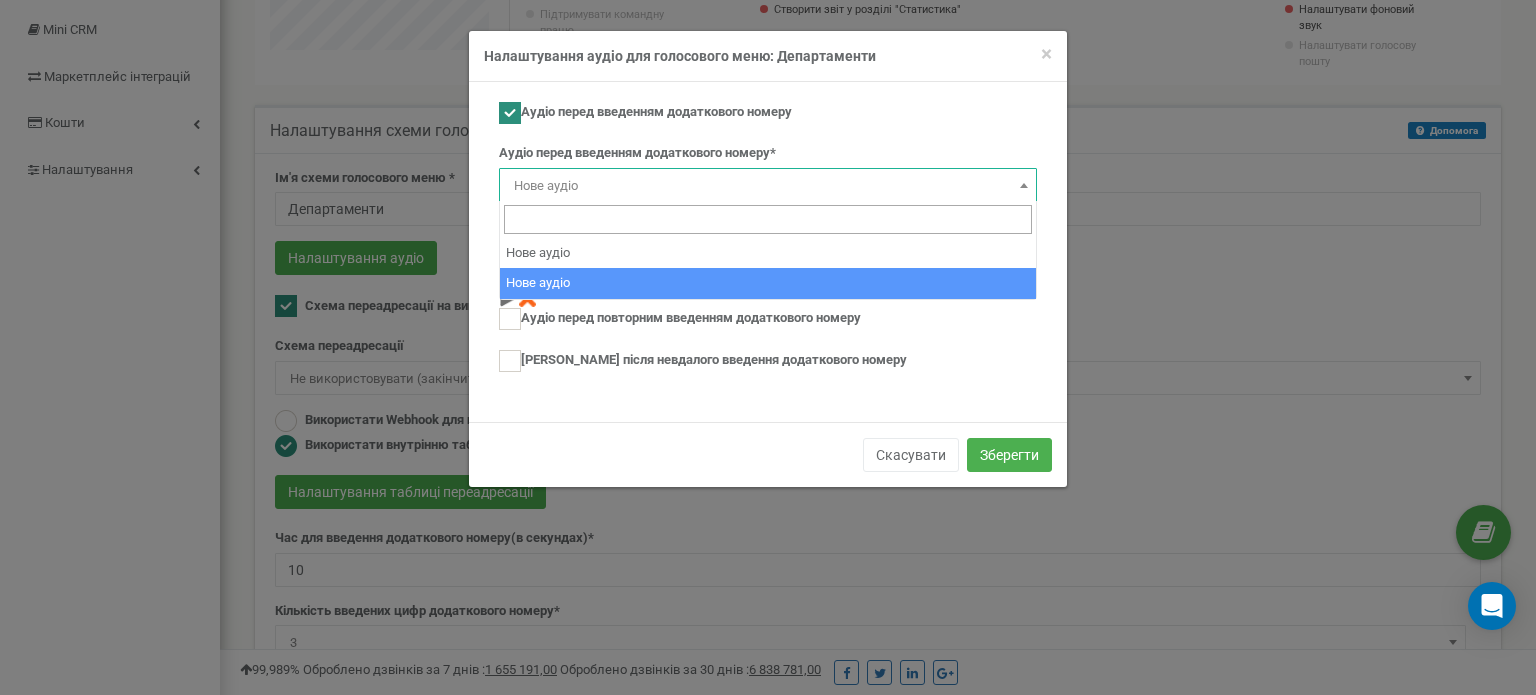 click at bounding box center [1024, 185] 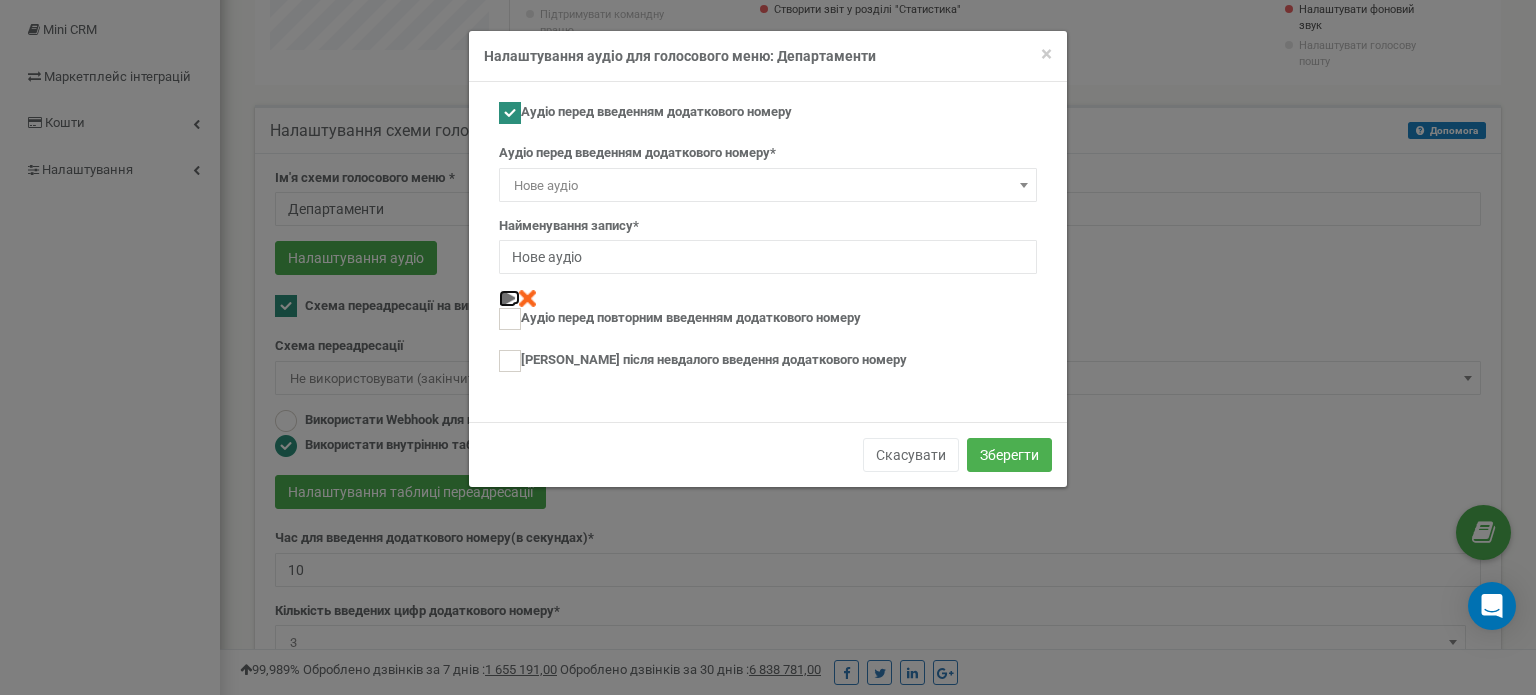 click at bounding box center (507, 298) 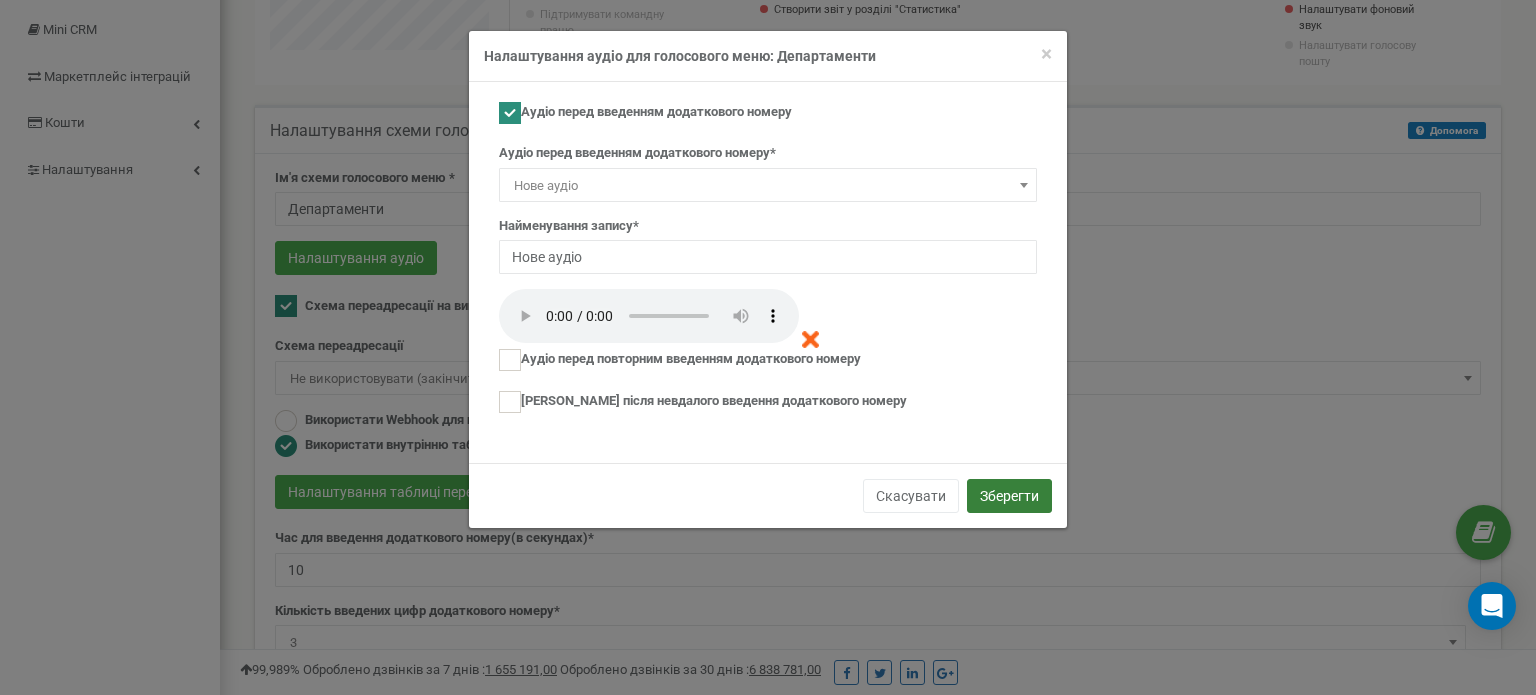 click on "Зберегти" at bounding box center (1009, 496) 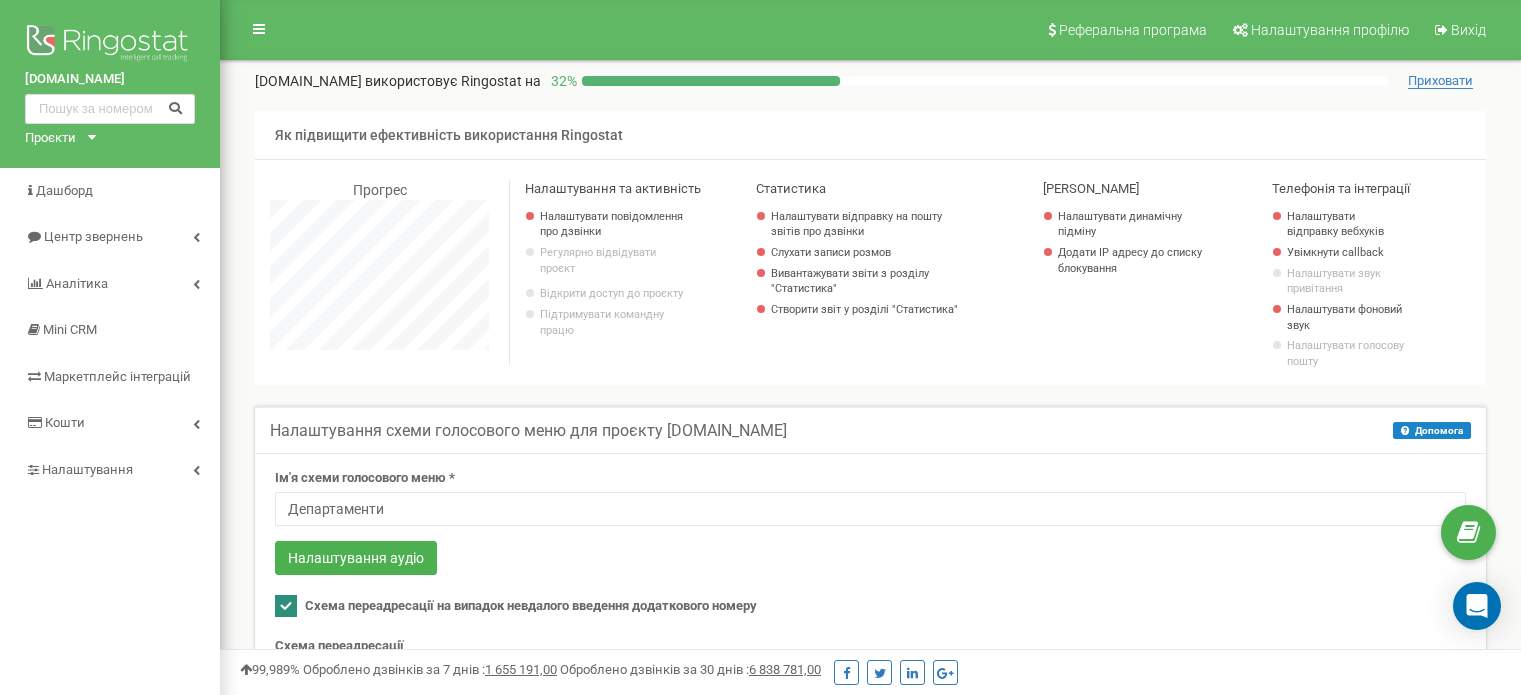 scroll, scrollTop: 200, scrollLeft: 0, axis: vertical 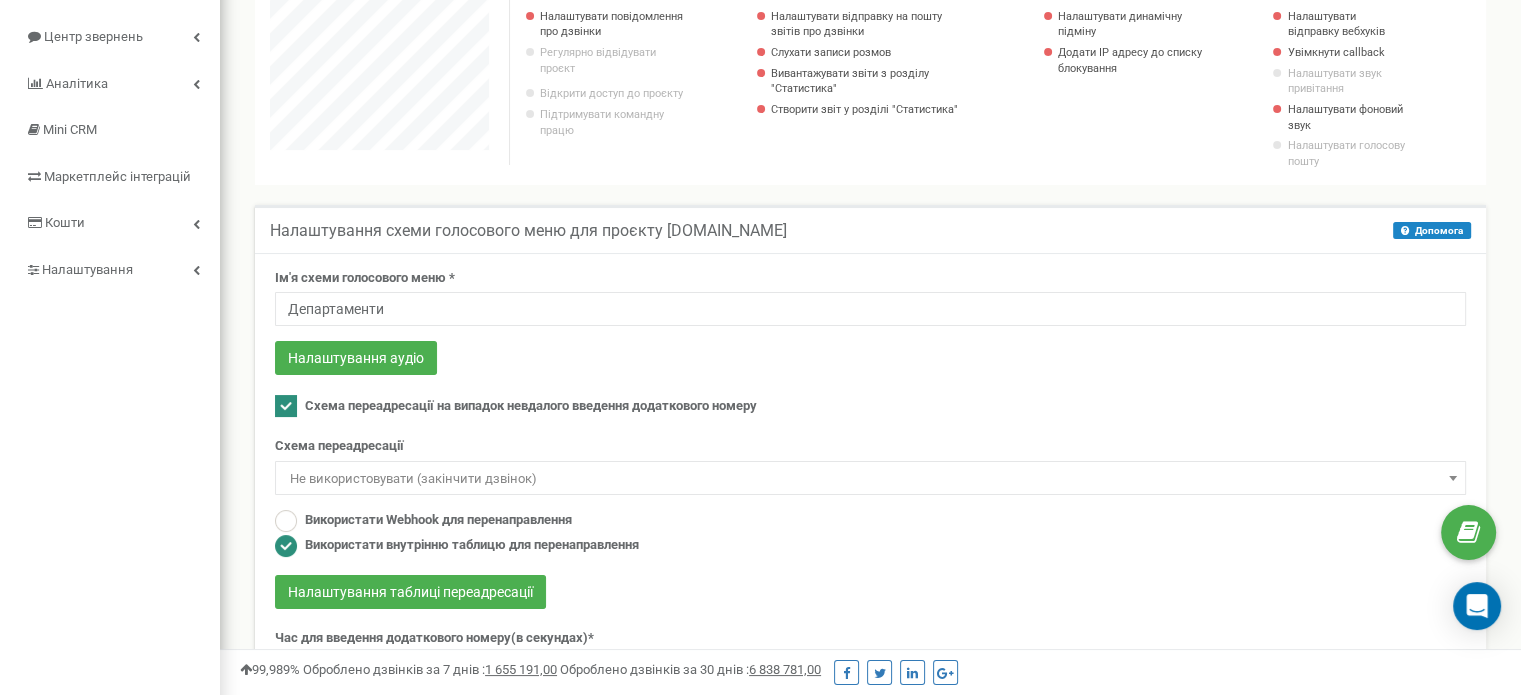 click on "Схема переадресації на випадок невдалого введення додаткового номеру" at bounding box center (870, 408) 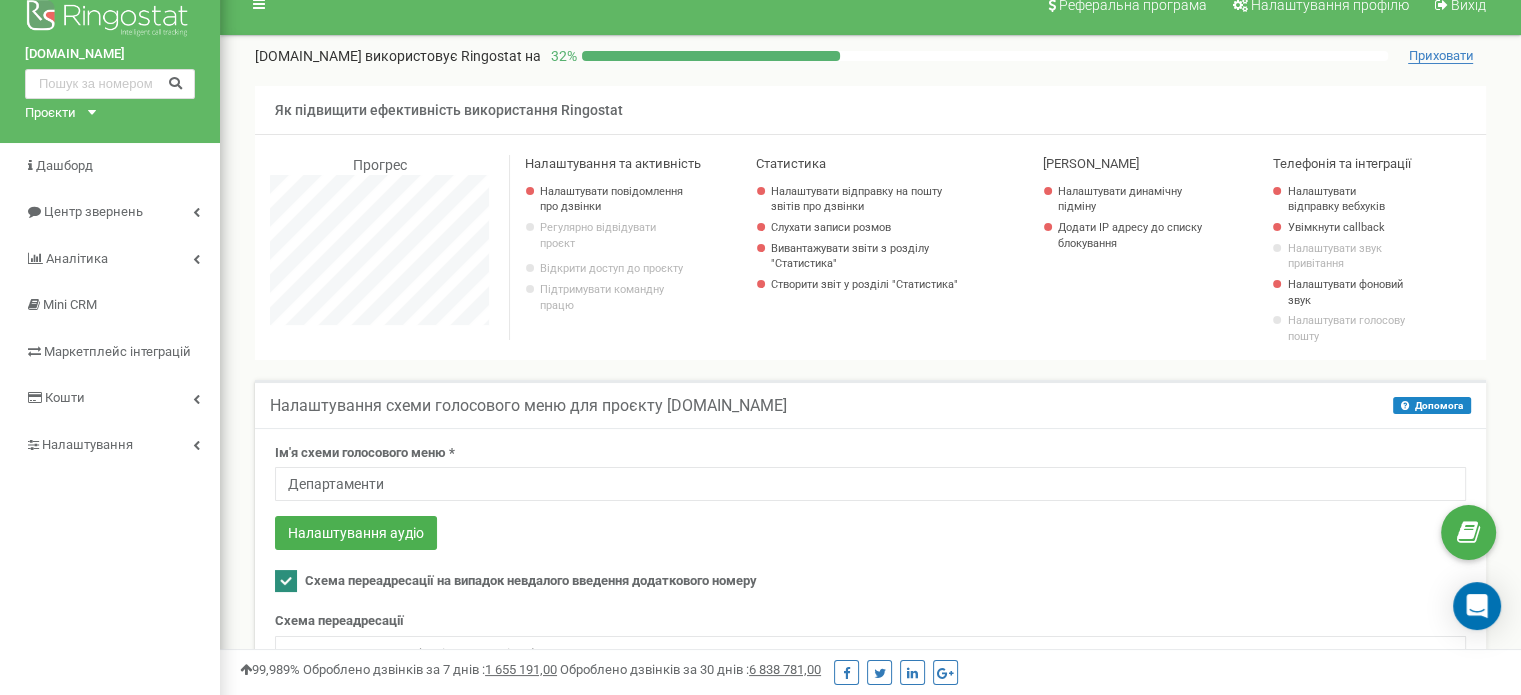 scroll, scrollTop: 0, scrollLeft: 0, axis: both 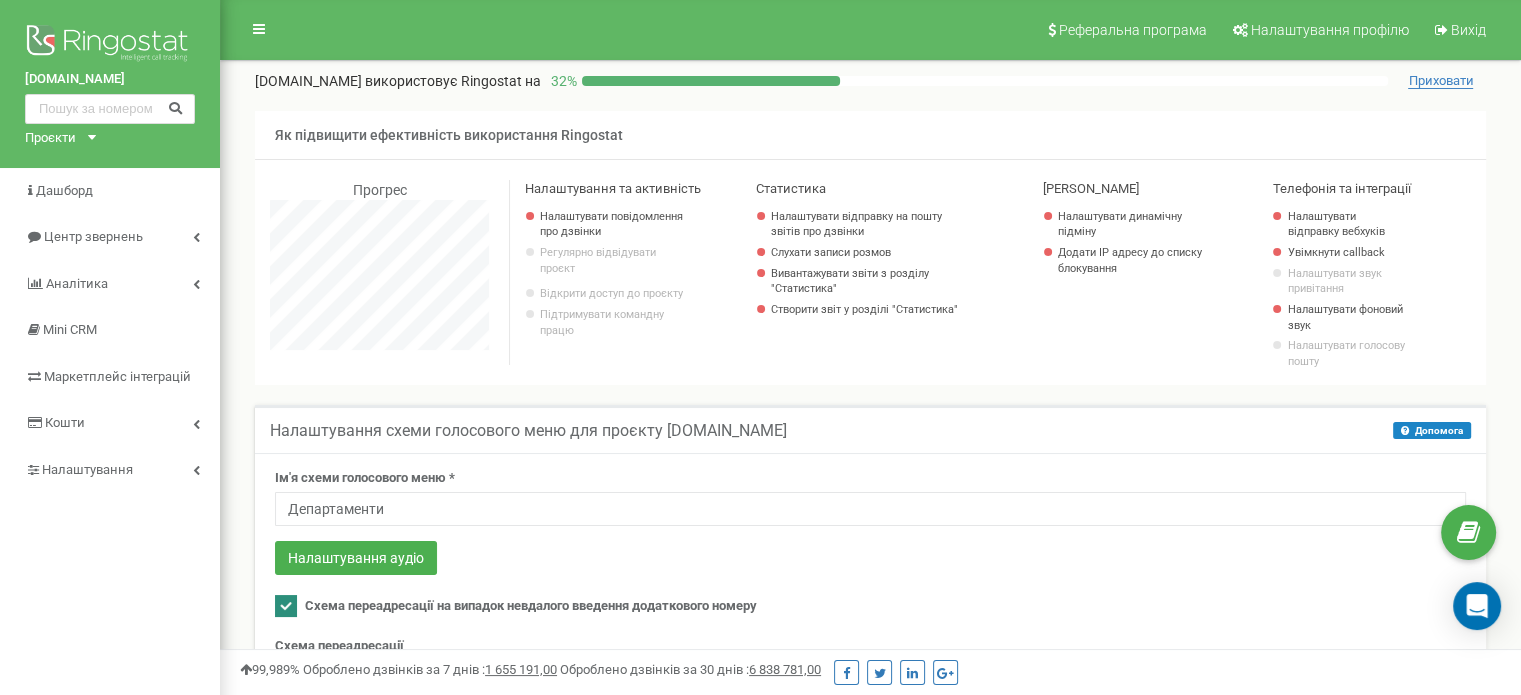 click at bounding box center [251, 24] 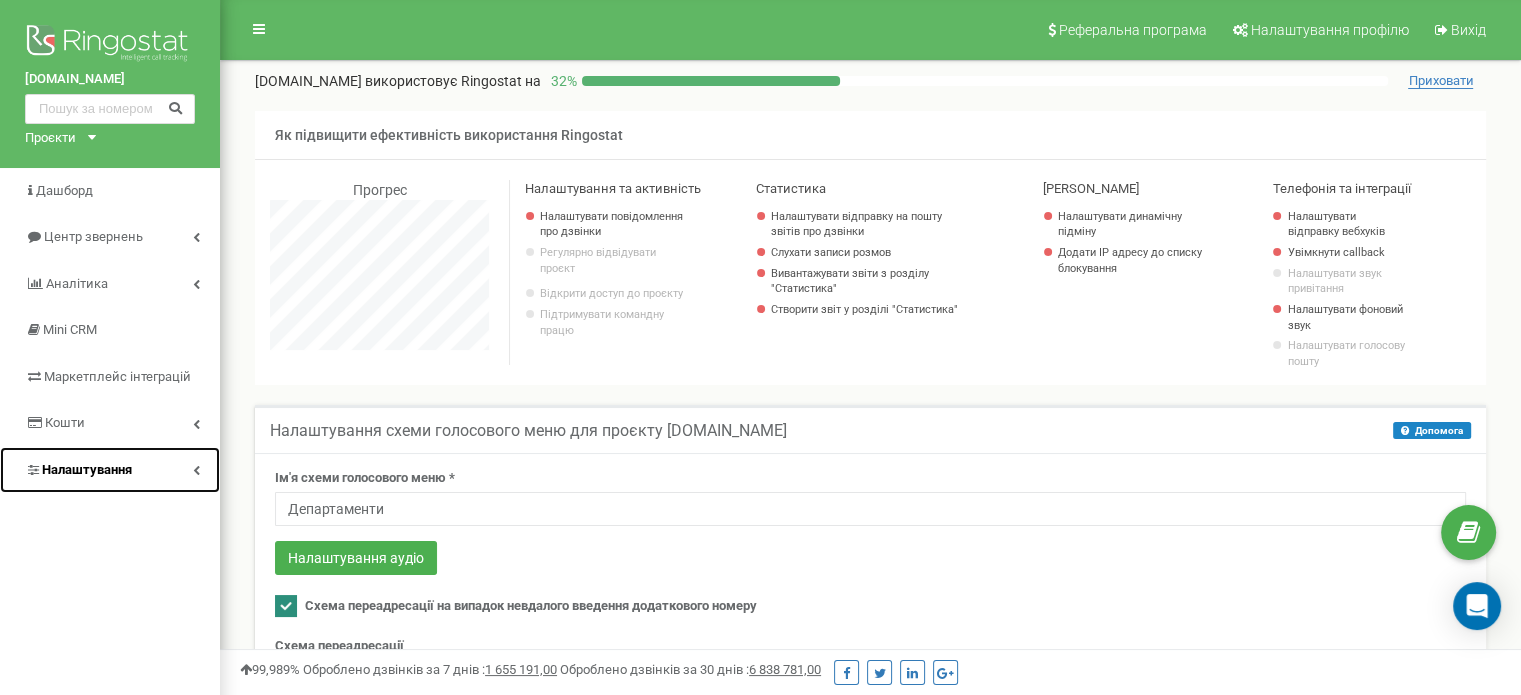 click on "Налаштування" at bounding box center [87, 469] 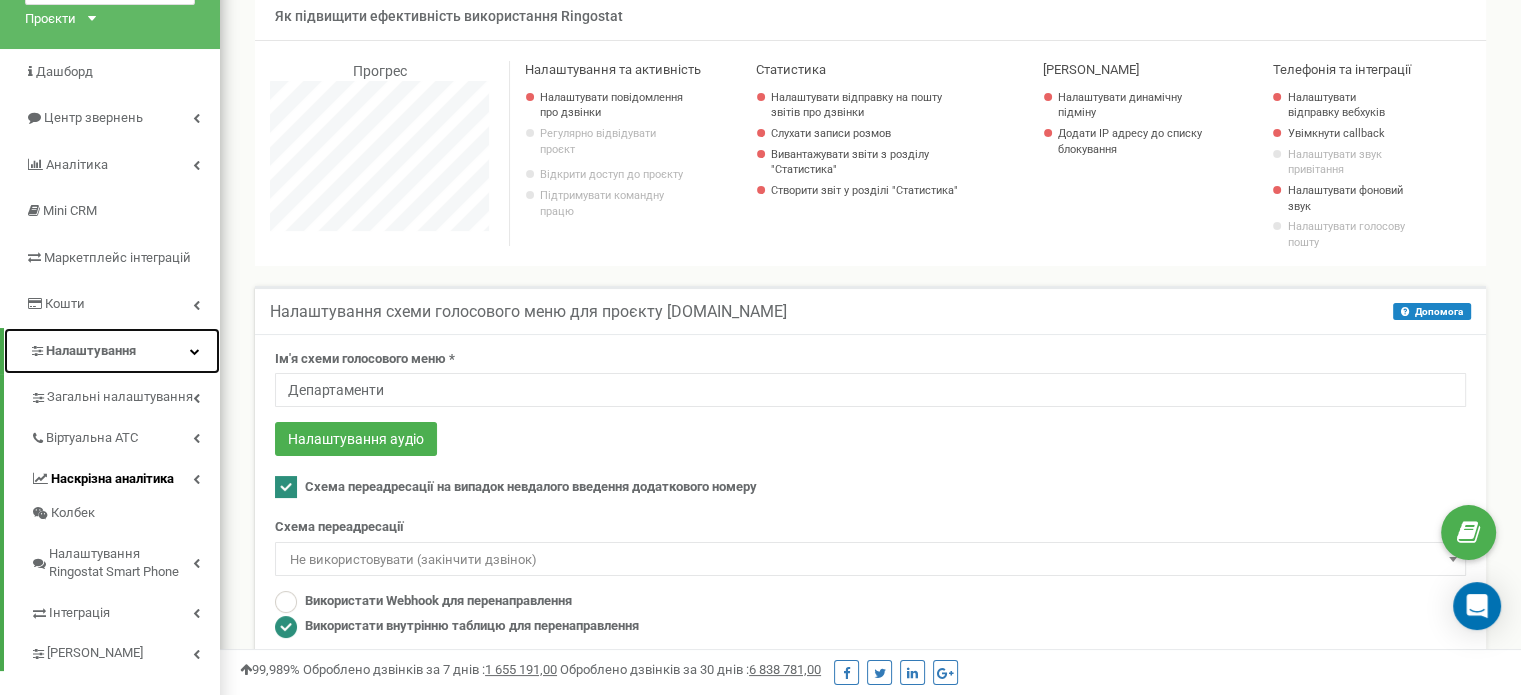 scroll, scrollTop: 200, scrollLeft: 0, axis: vertical 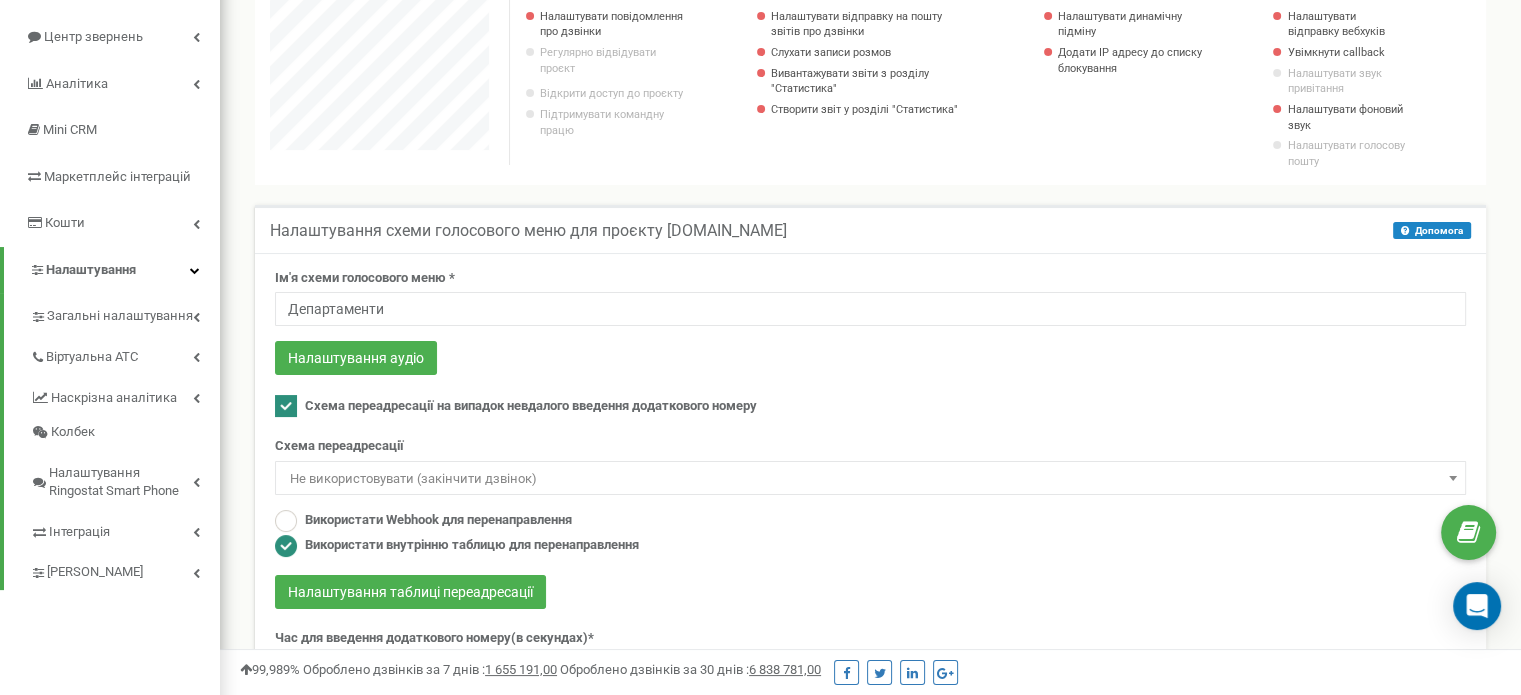 click at bounding box center [1453, 478] 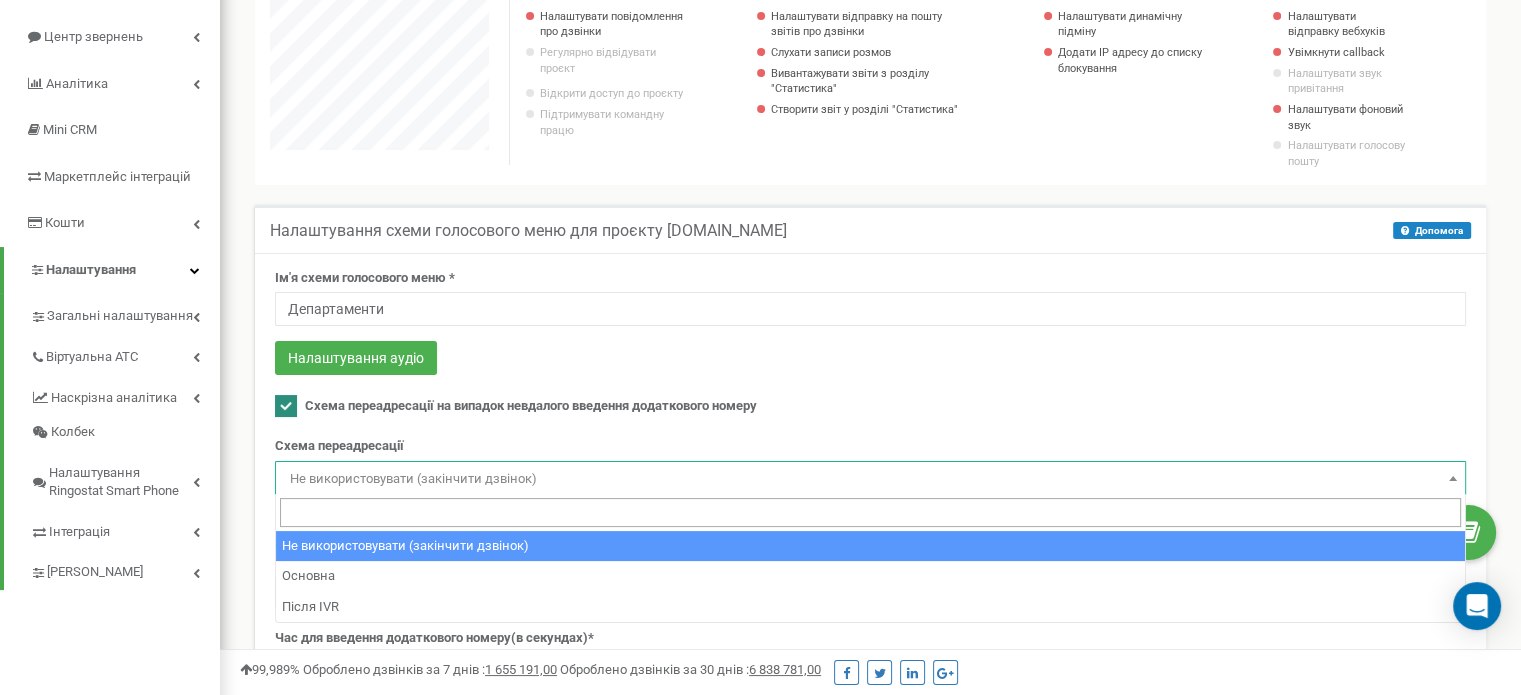 click at bounding box center (1453, 478) 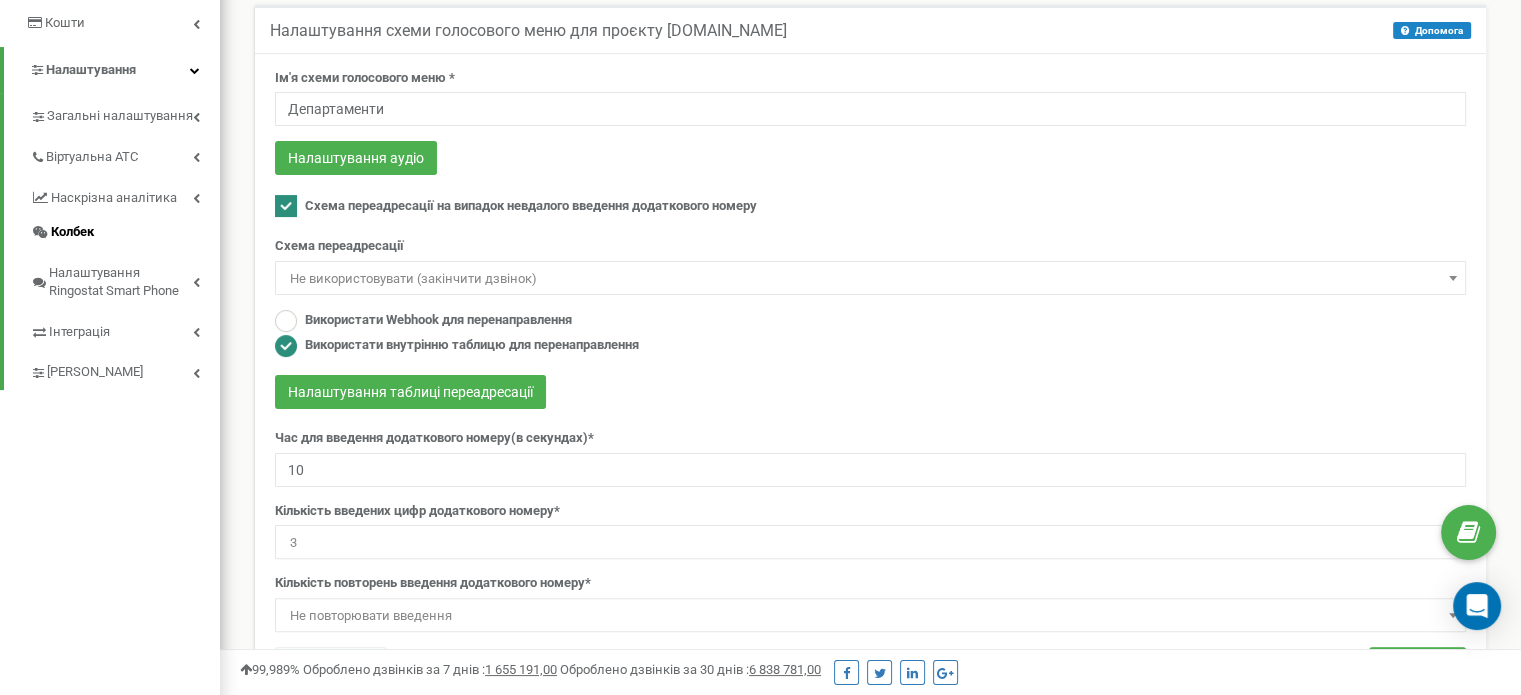 scroll, scrollTop: 300, scrollLeft: 0, axis: vertical 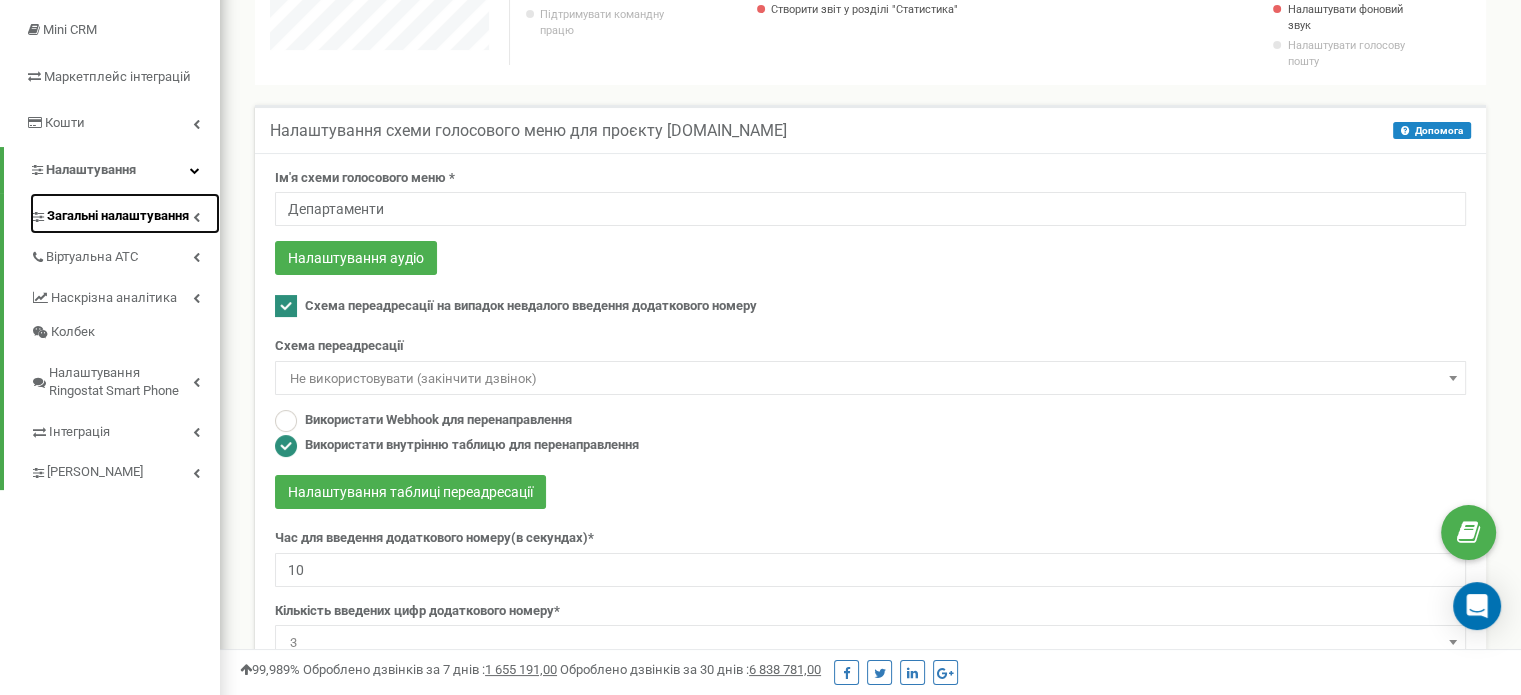 click on "Загальні налаштування" at bounding box center (118, 216) 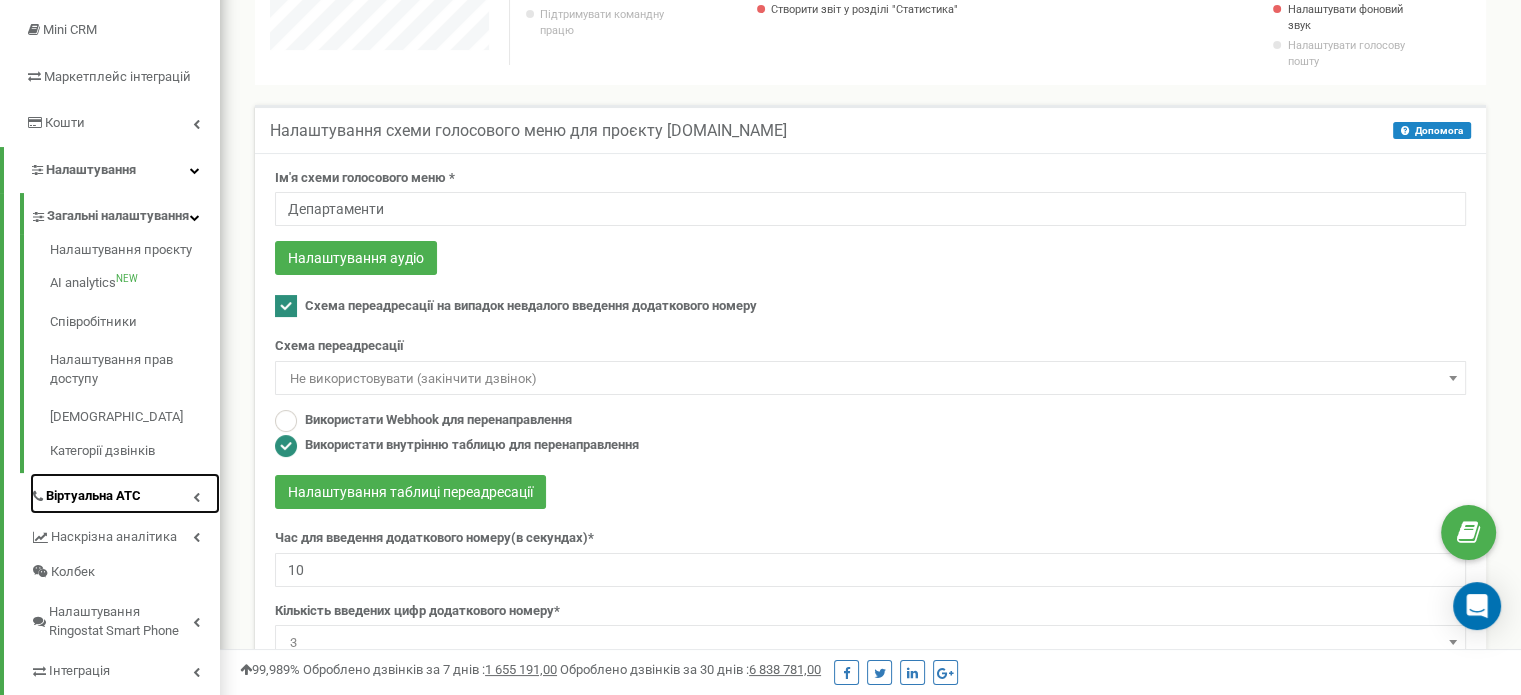 click on "Віртуальна АТС" at bounding box center (93, 496) 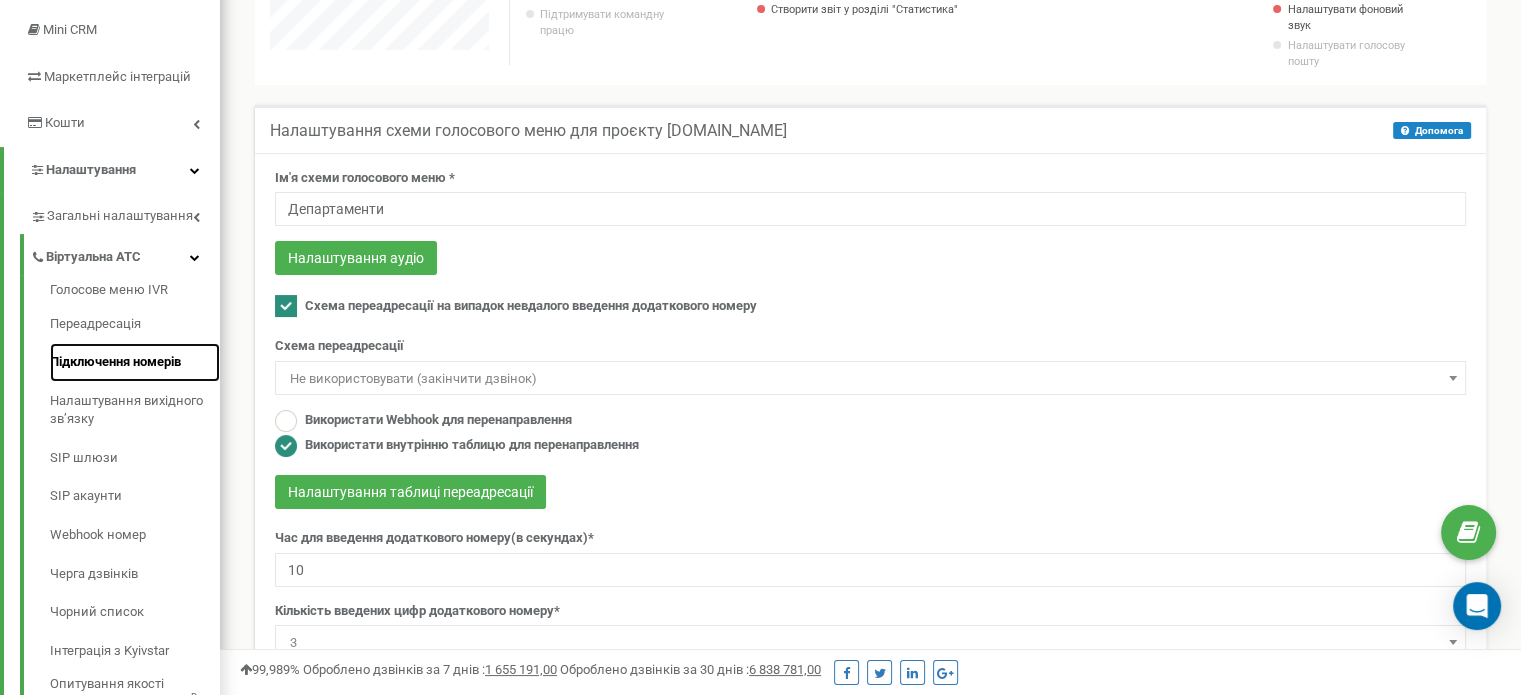 click on "Підключення номерів" at bounding box center [135, 362] 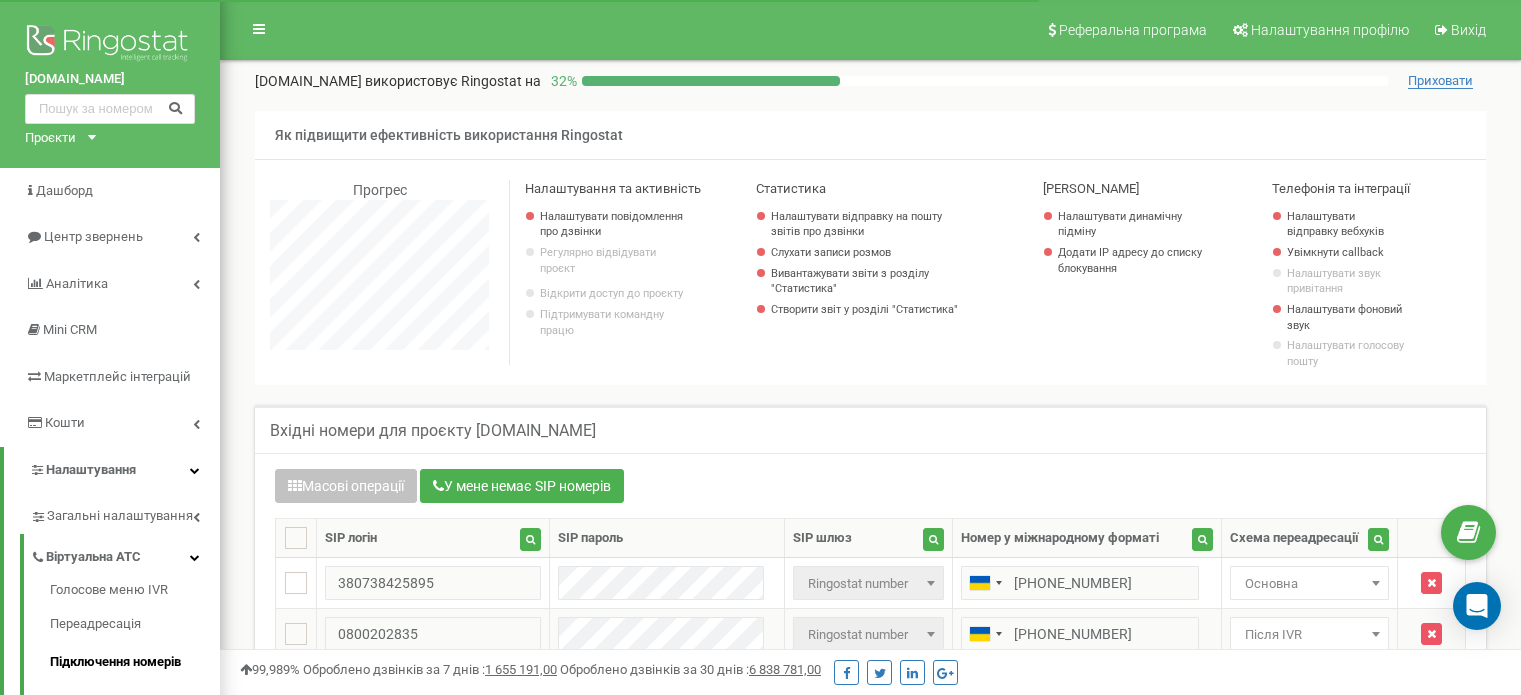 scroll, scrollTop: 300, scrollLeft: 0, axis: vertical 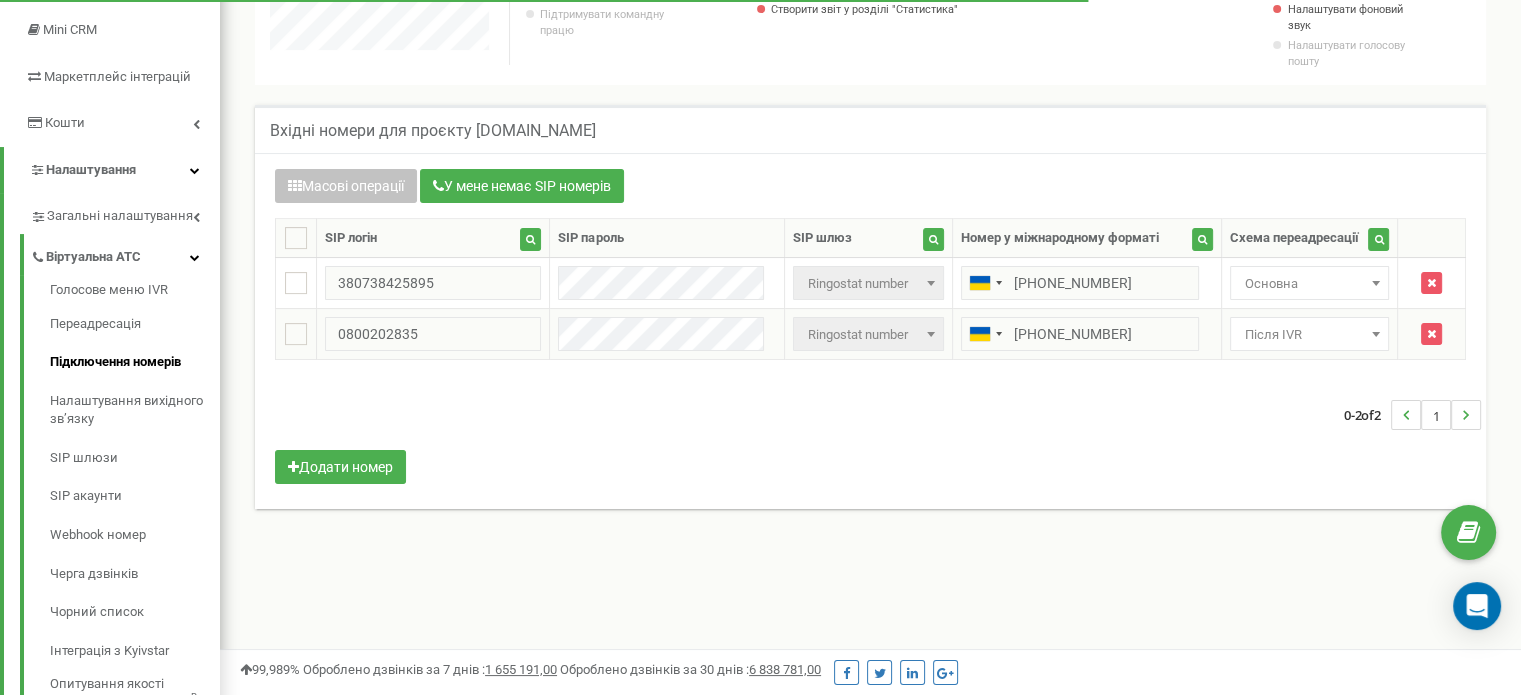 click on "Після IVR" at bounding box center [1309, 335] 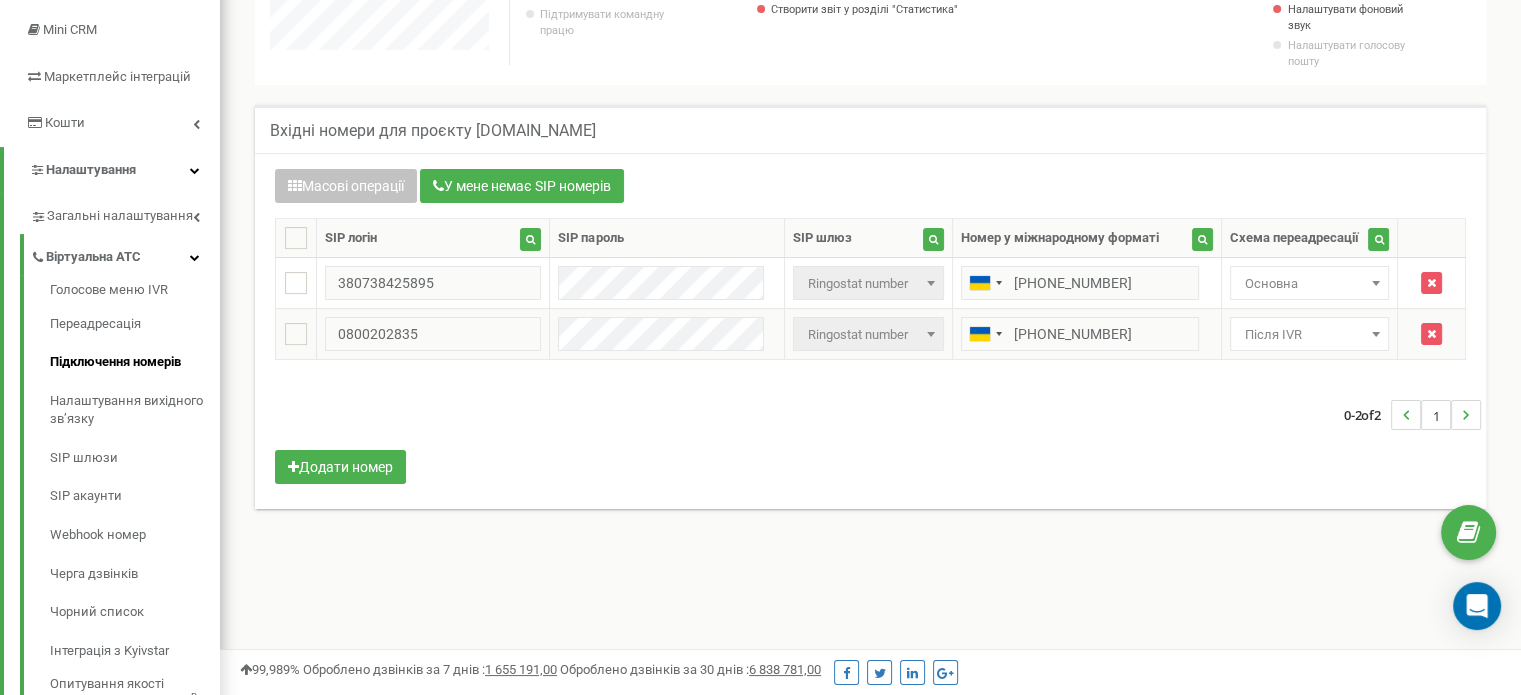 click on "Після IVR" at bounding box center [1309, 335] 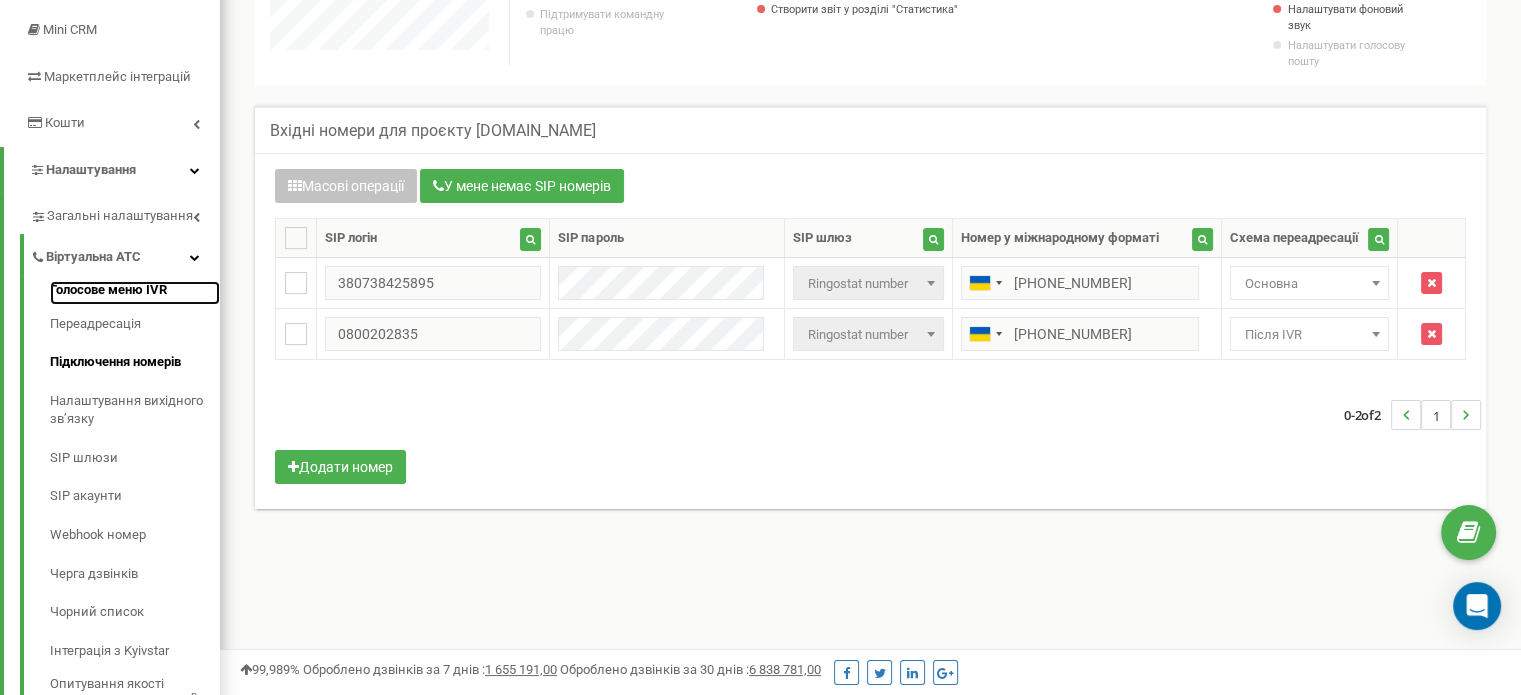 click on "Голосове меню IVR" at bounding box center [135, 293] 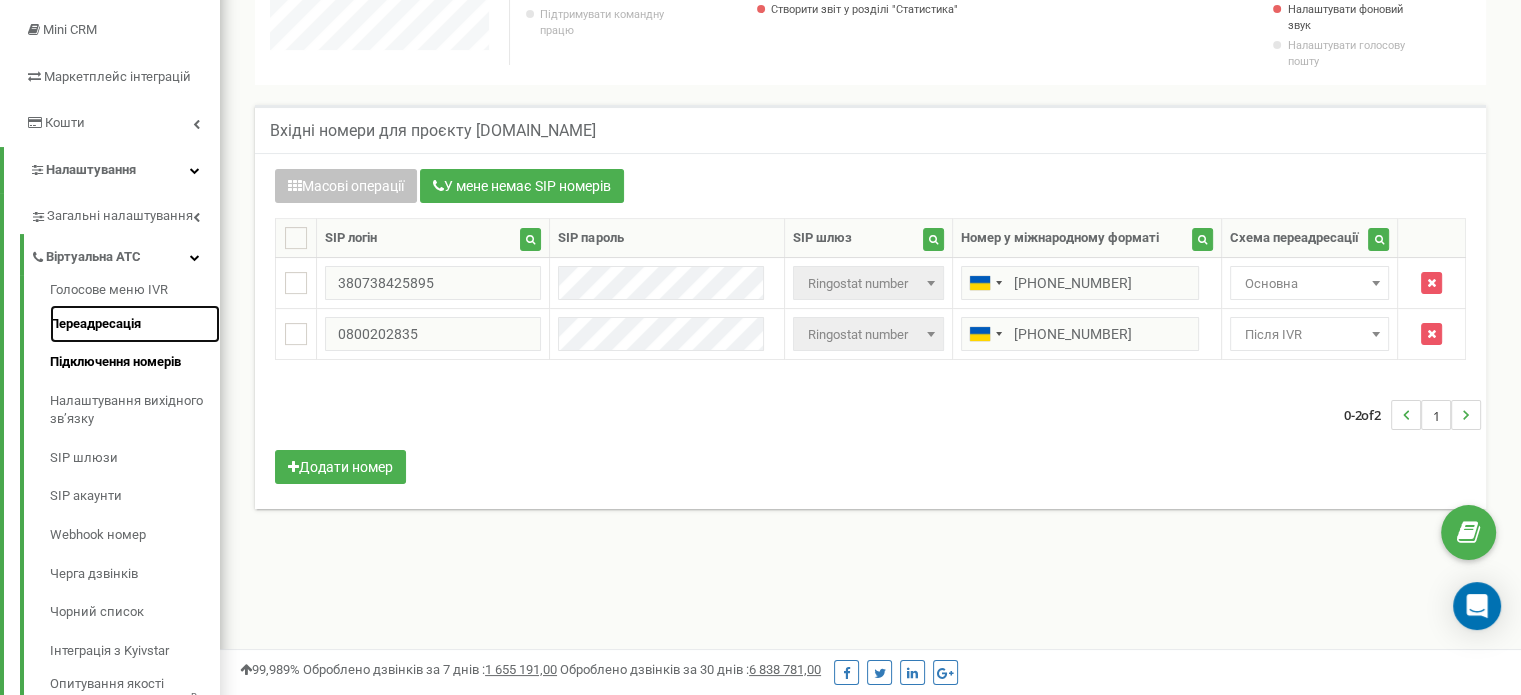 click on "Переадресація" at bounding box center [135, 324] 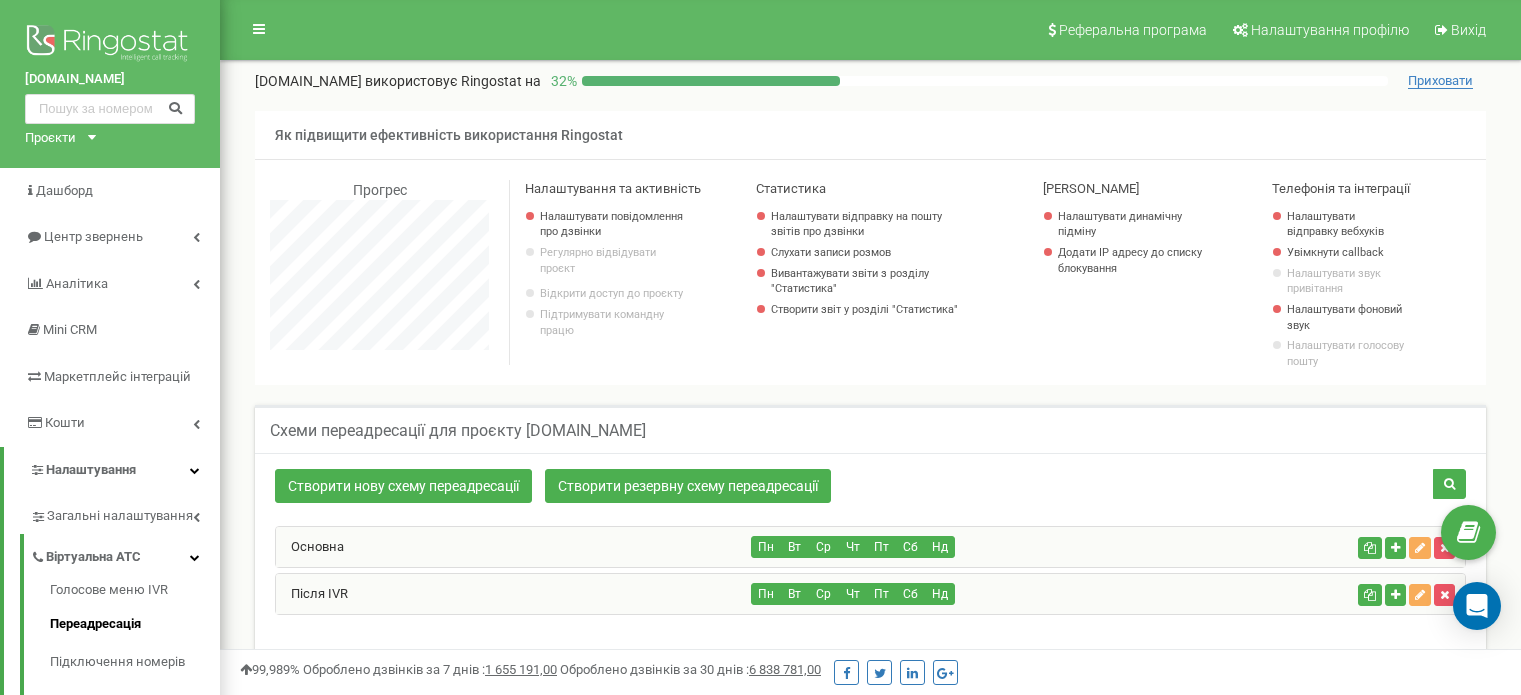 click on "Після IVR" at bounding box center [514, 594] 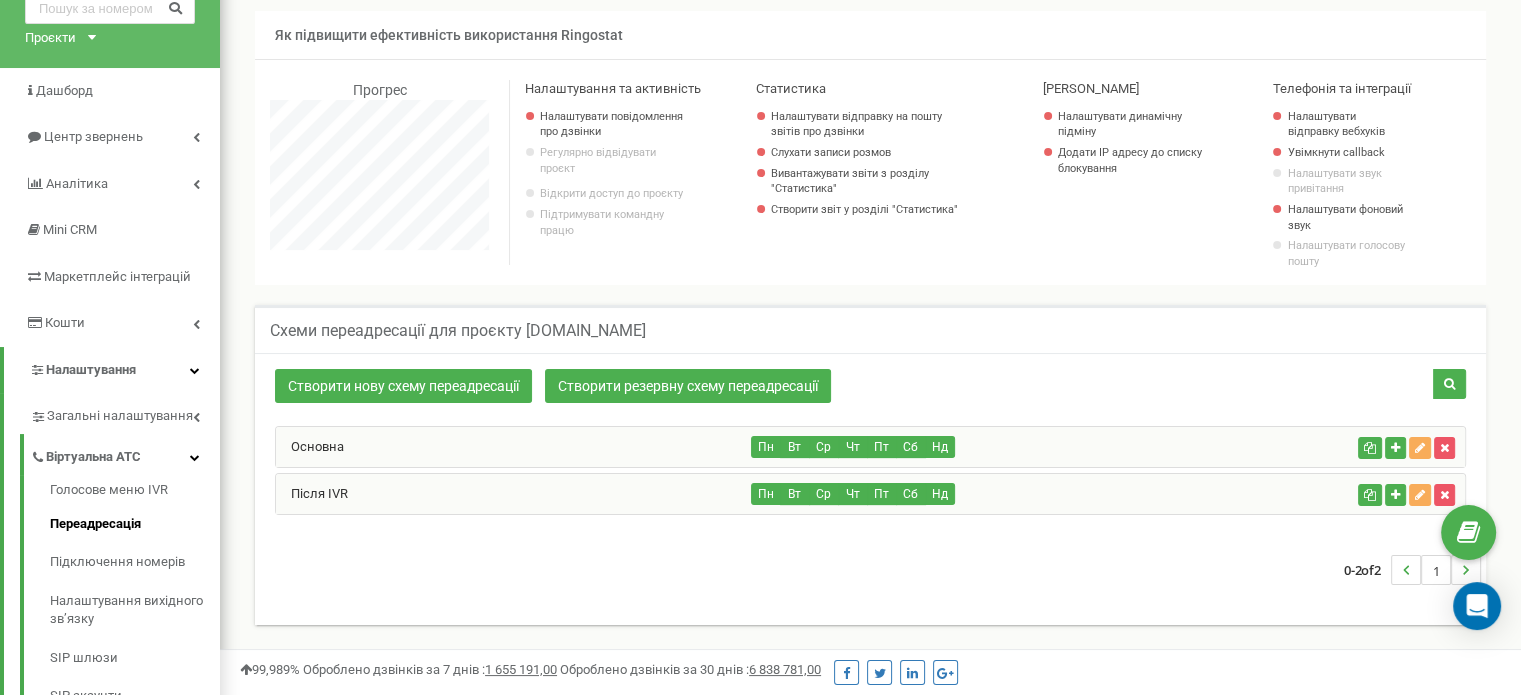 scroll, scrollTop: 0, scrollLeft: 0, axis: both 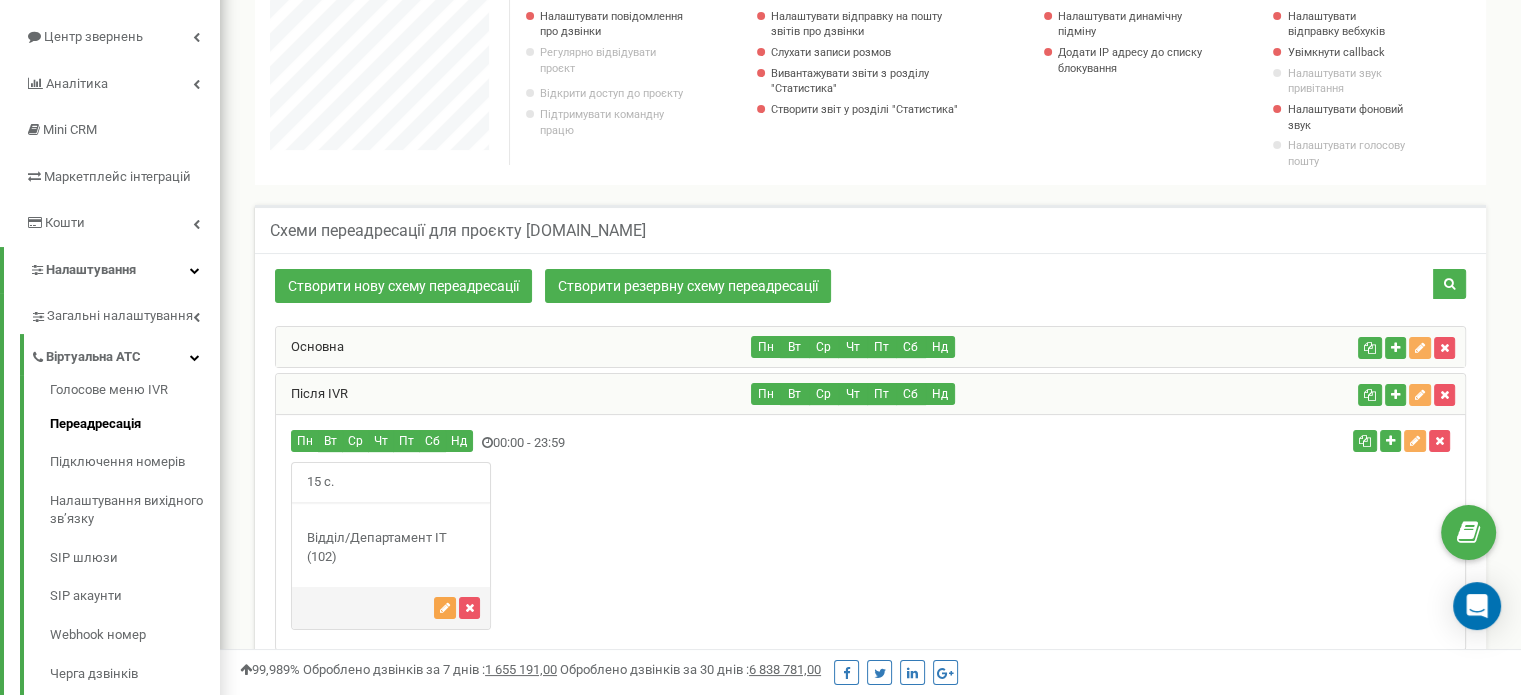 click at bounding box center (445, 608) 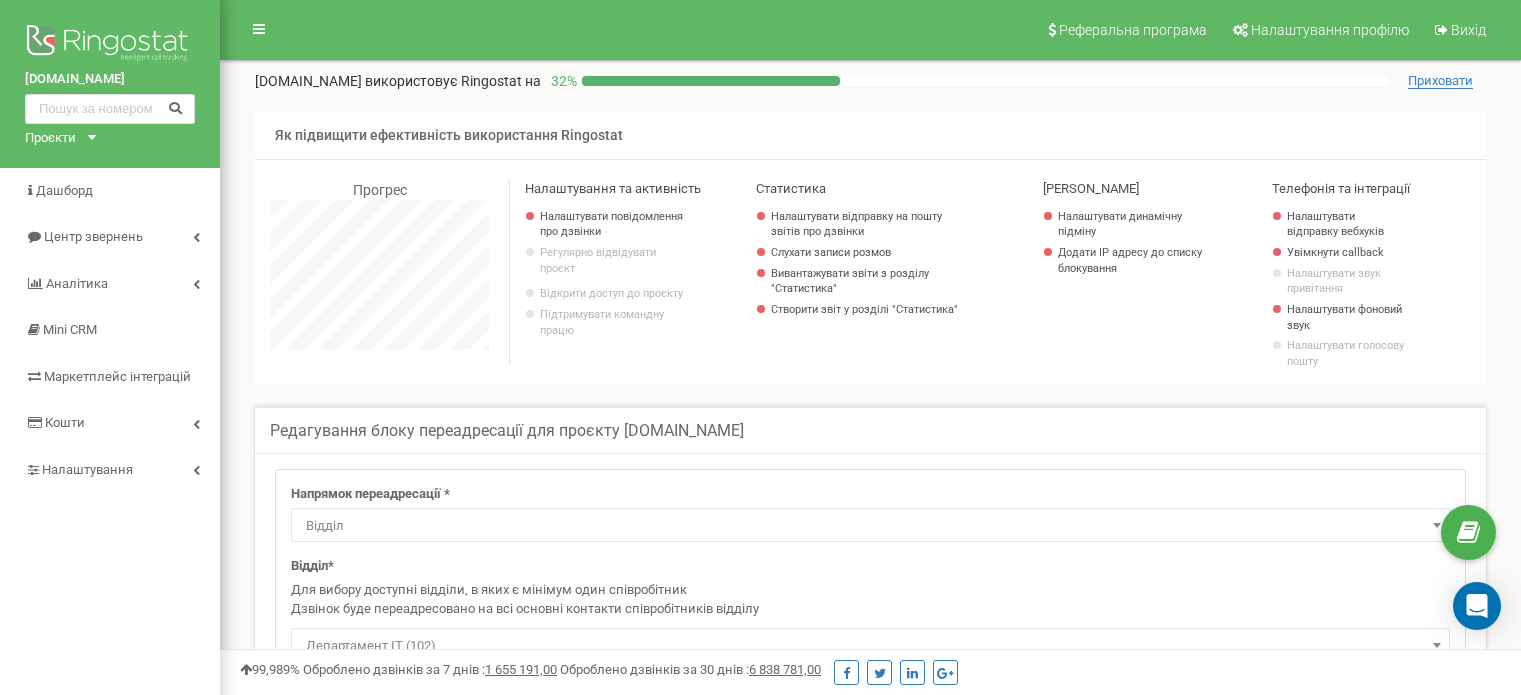 select on "Department" 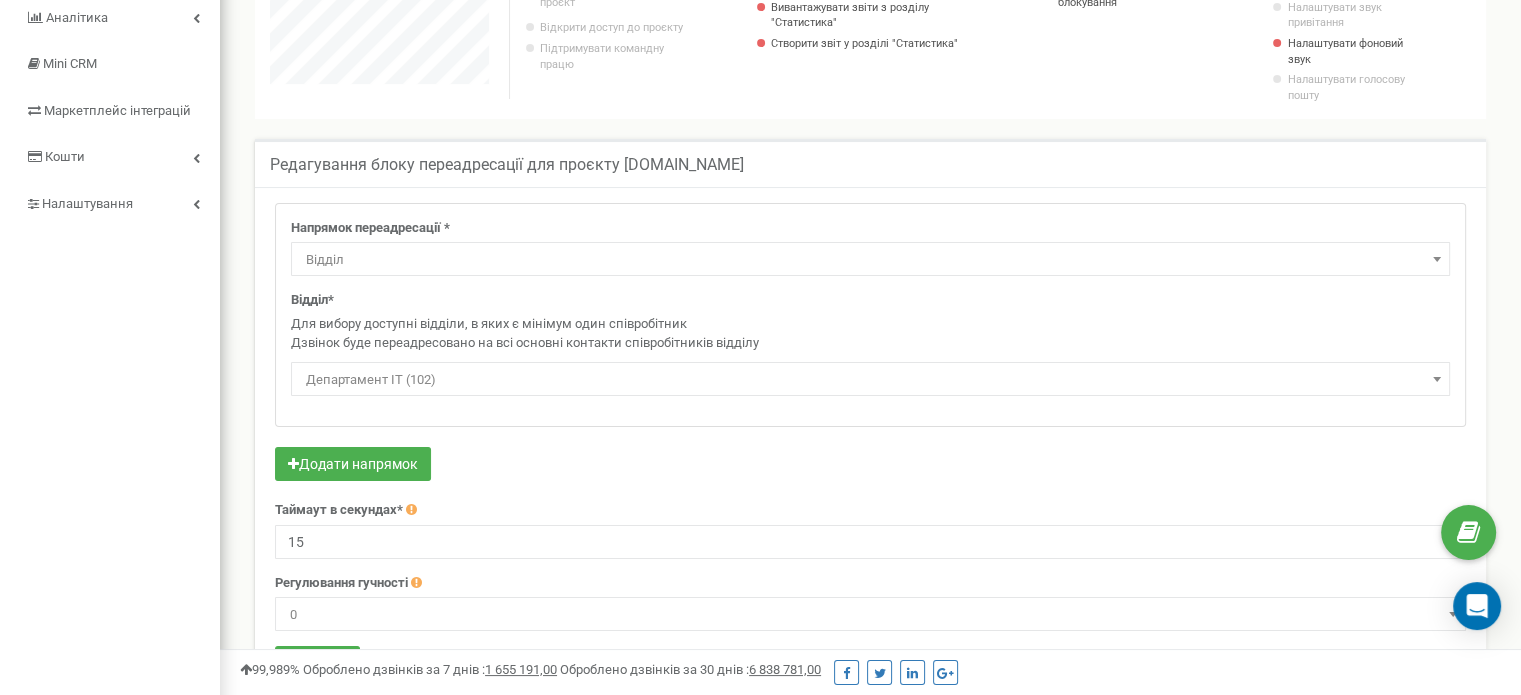 scroll, scrollTop: 0, scrollLeft: 0, axis: both 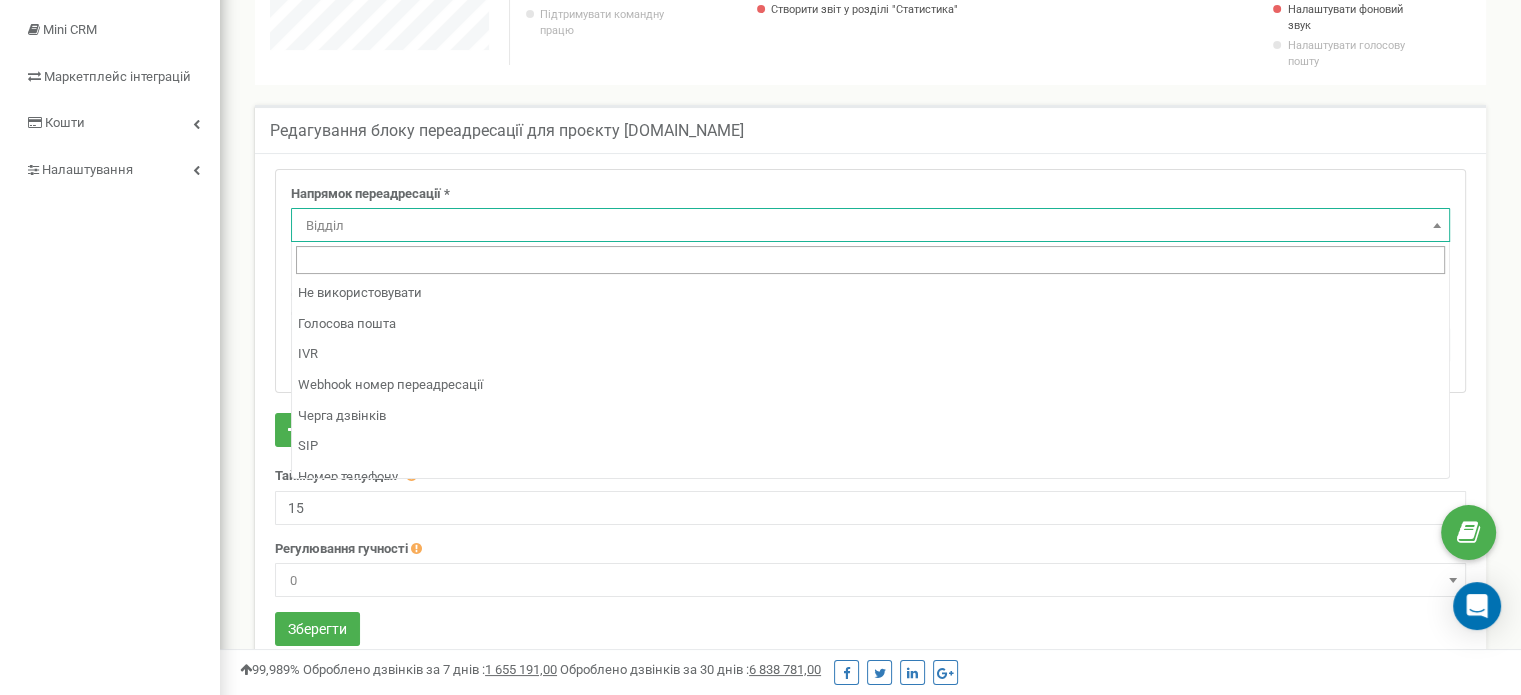 click at bounding box center [1437, 225] 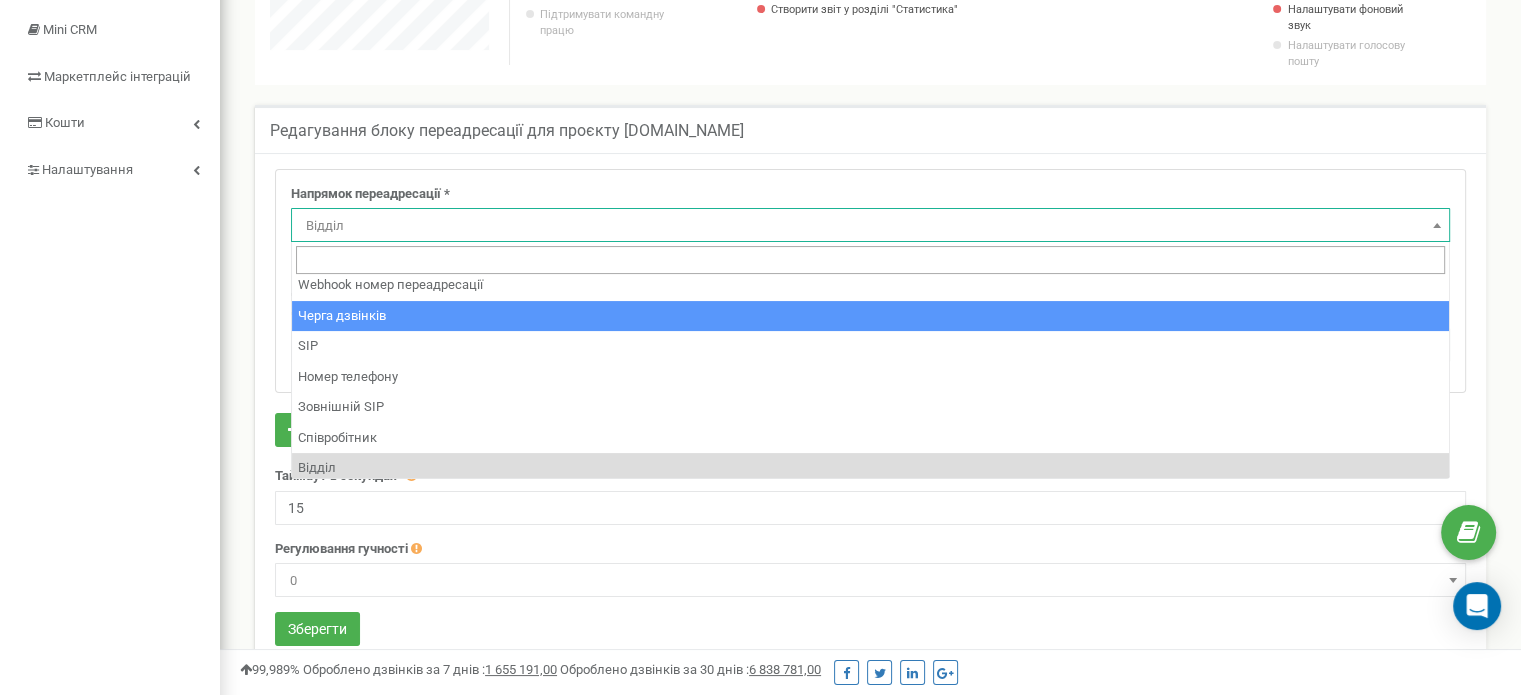 scroll, scrollTop: 105, scrollLeft: 0, axis: vertical 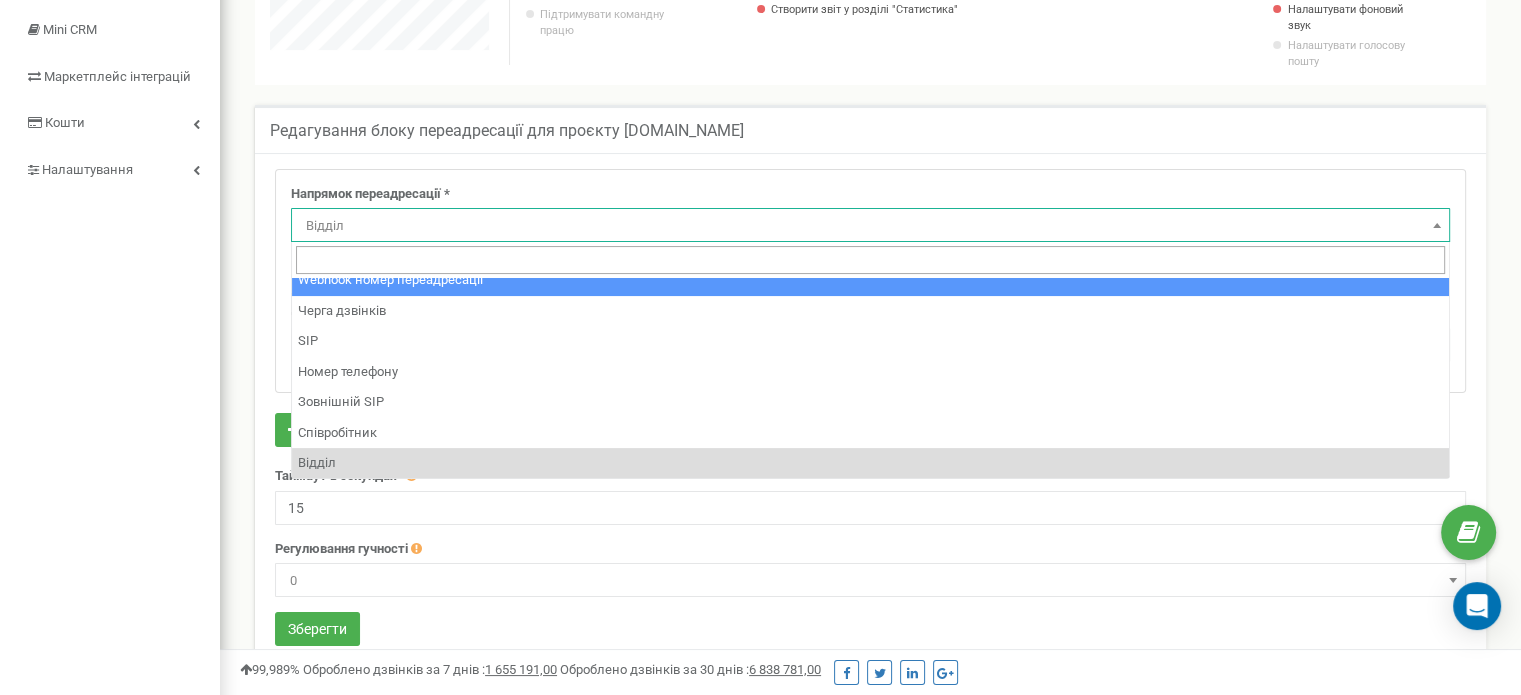 click on "Редагування блоку переадресації для проєкту kolcentr-derzhstat.com" at bounding box center (870, 129) 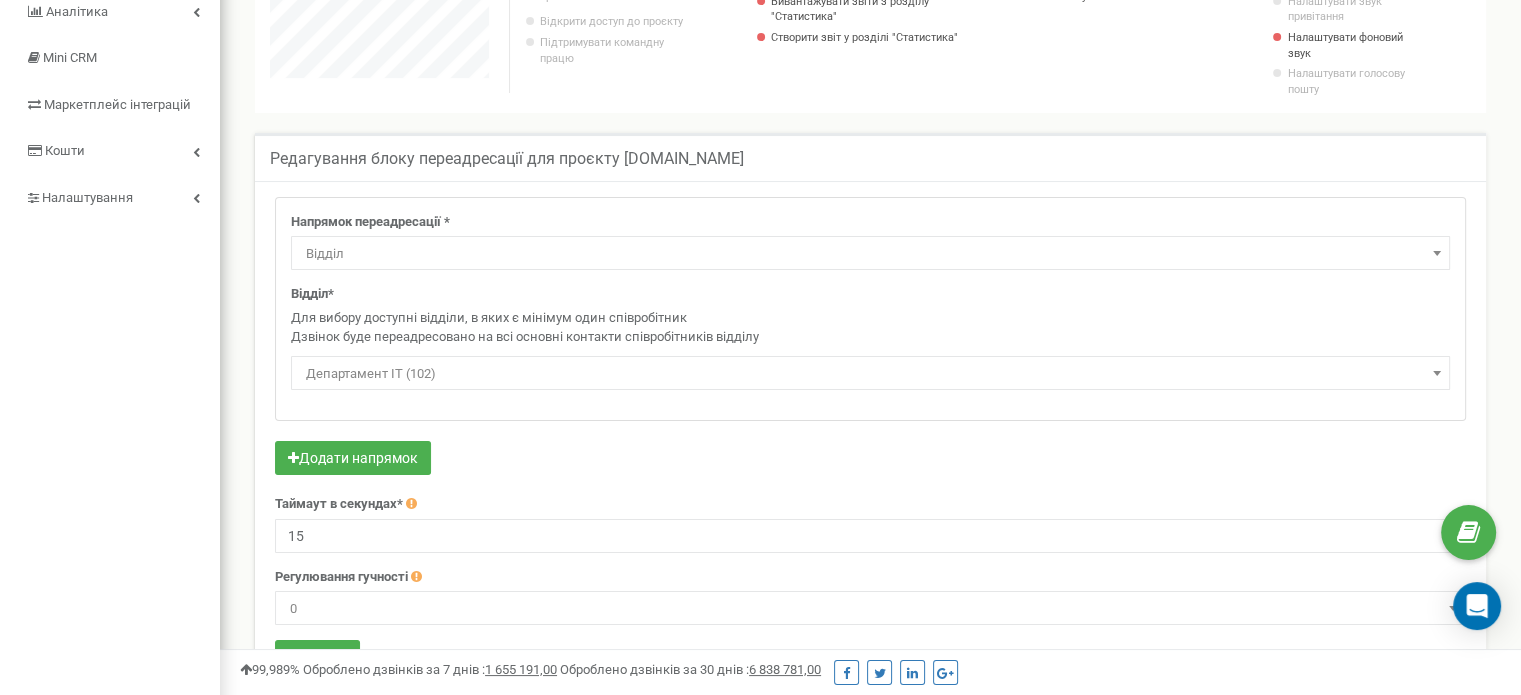 scroll, scrollTop: 0, scrollLeft: 0, axis: both 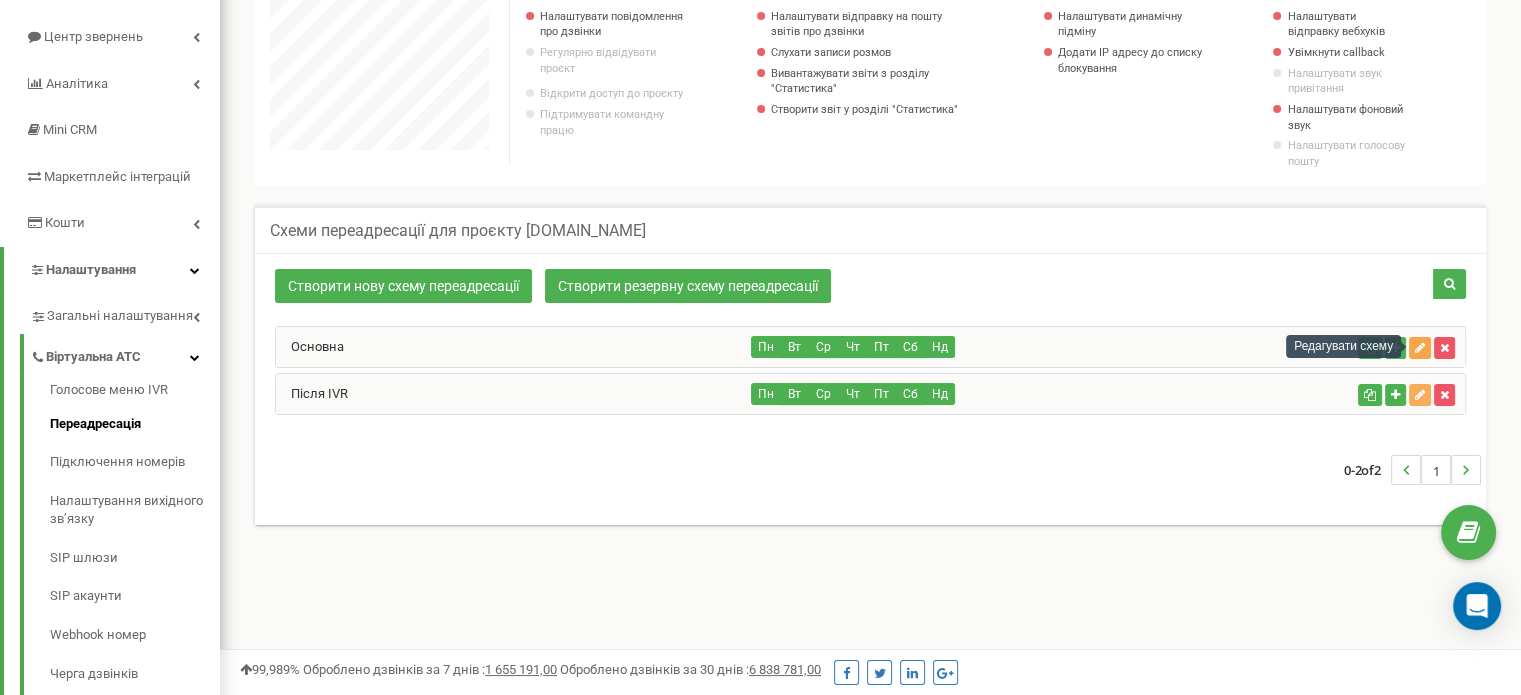click at bounding box center (1420, 348) 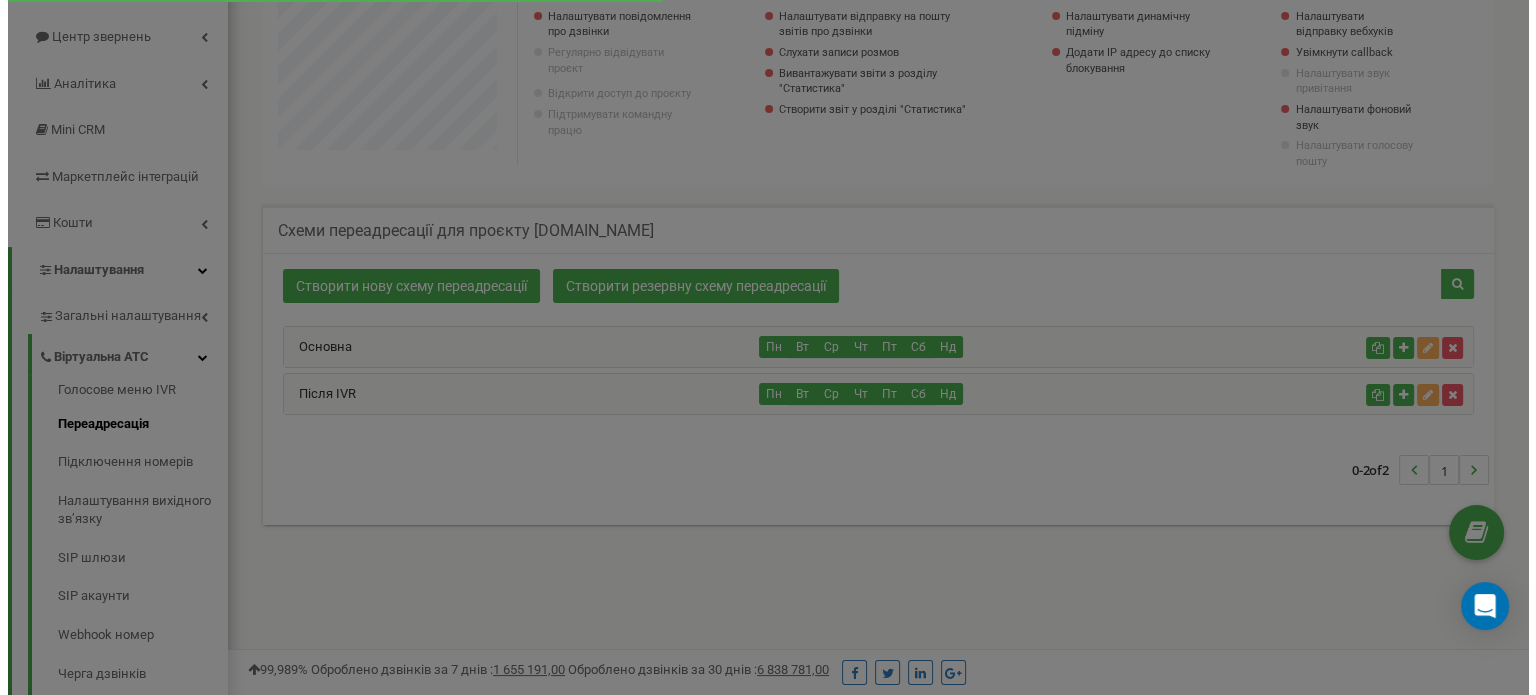 scroll, scrollTop: 998800, scrollLeft: 998684, axis: both 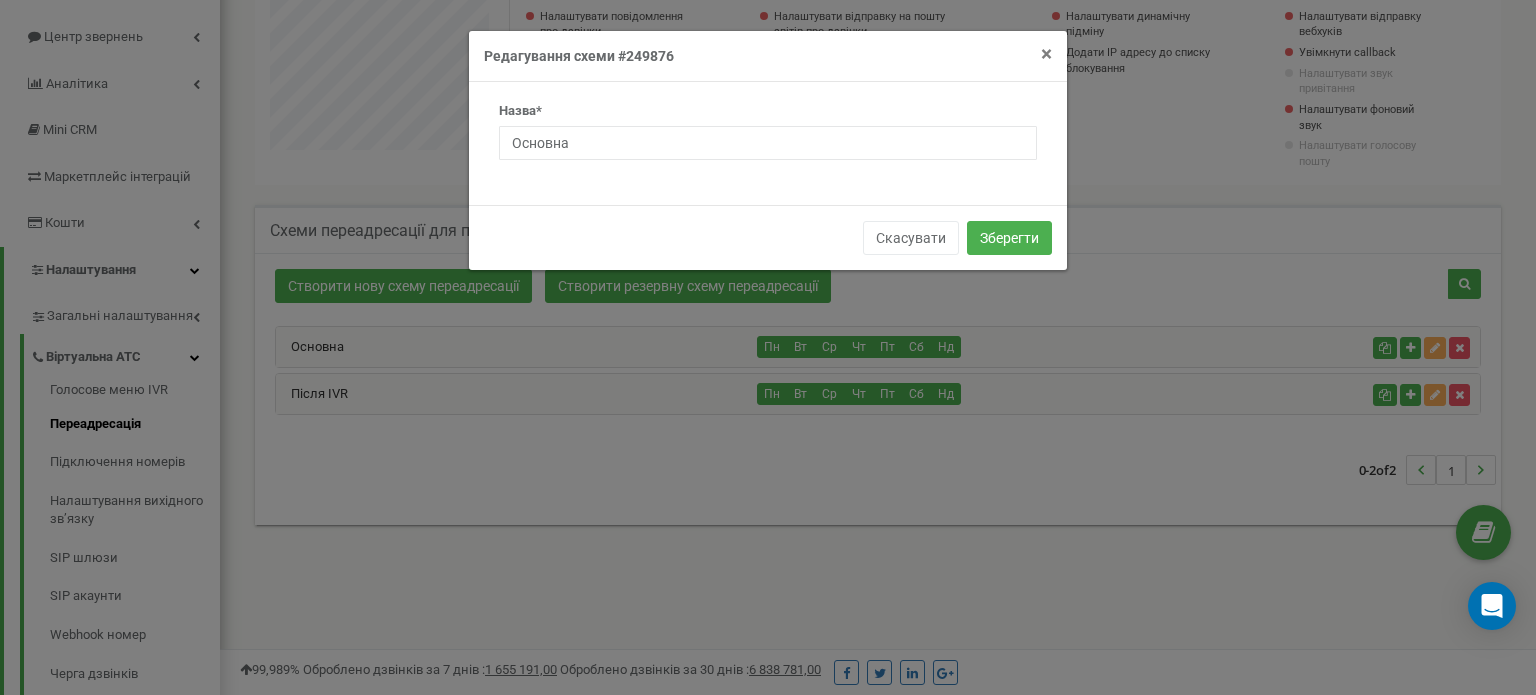 click on "×" at bounding box center [1046, 54] 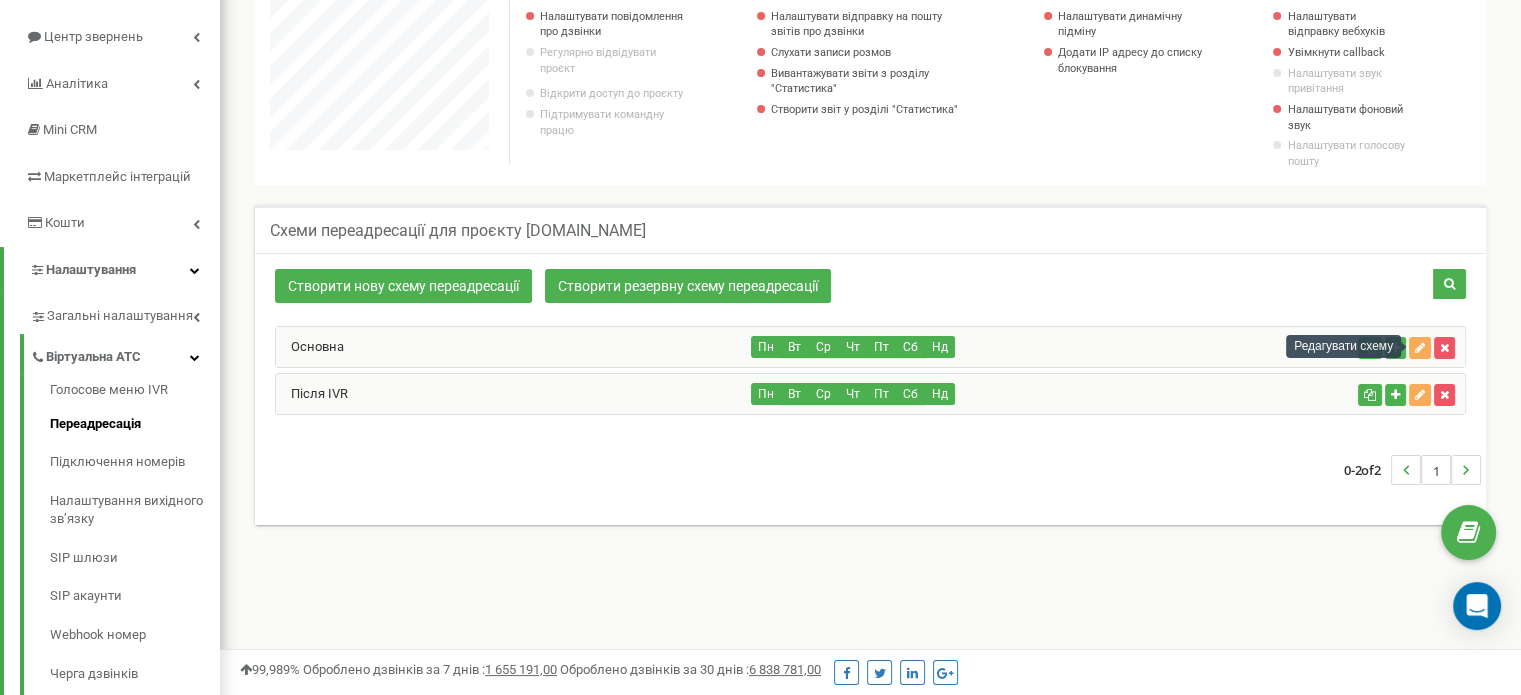 scroll, scrollTop: 1200, scrollLeft: 1300, axis: both 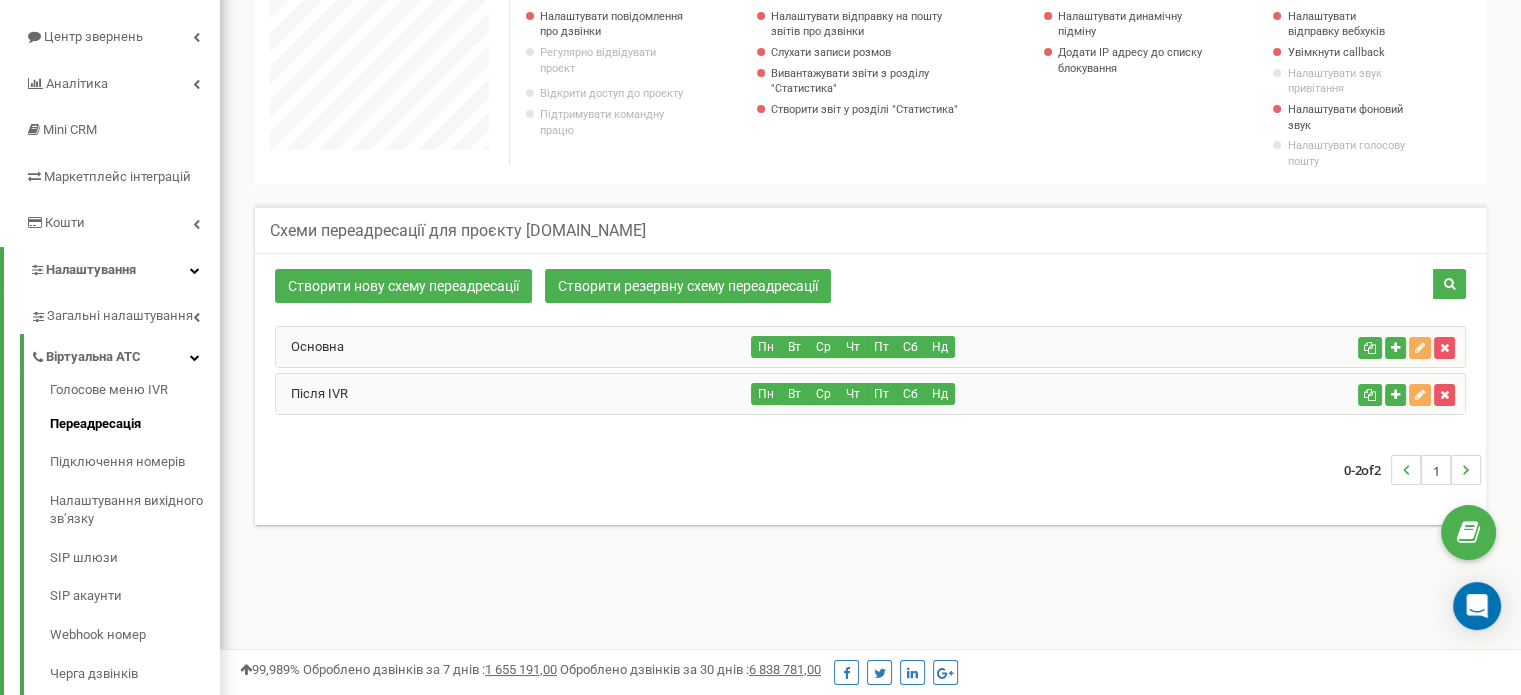 click on "Основна" at bounding box center [514, 347] 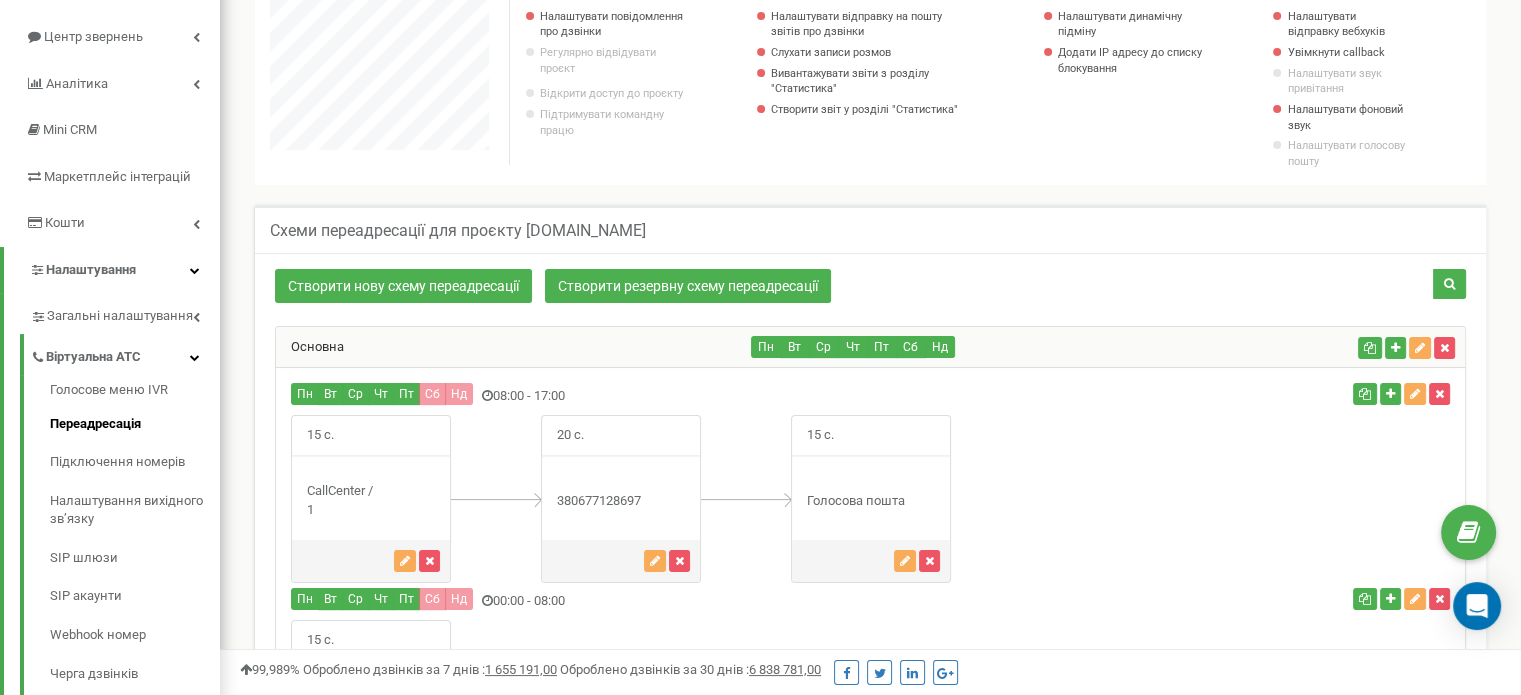 scroll, scrollTop: 998423, scrollLeft: 998699, axis: both 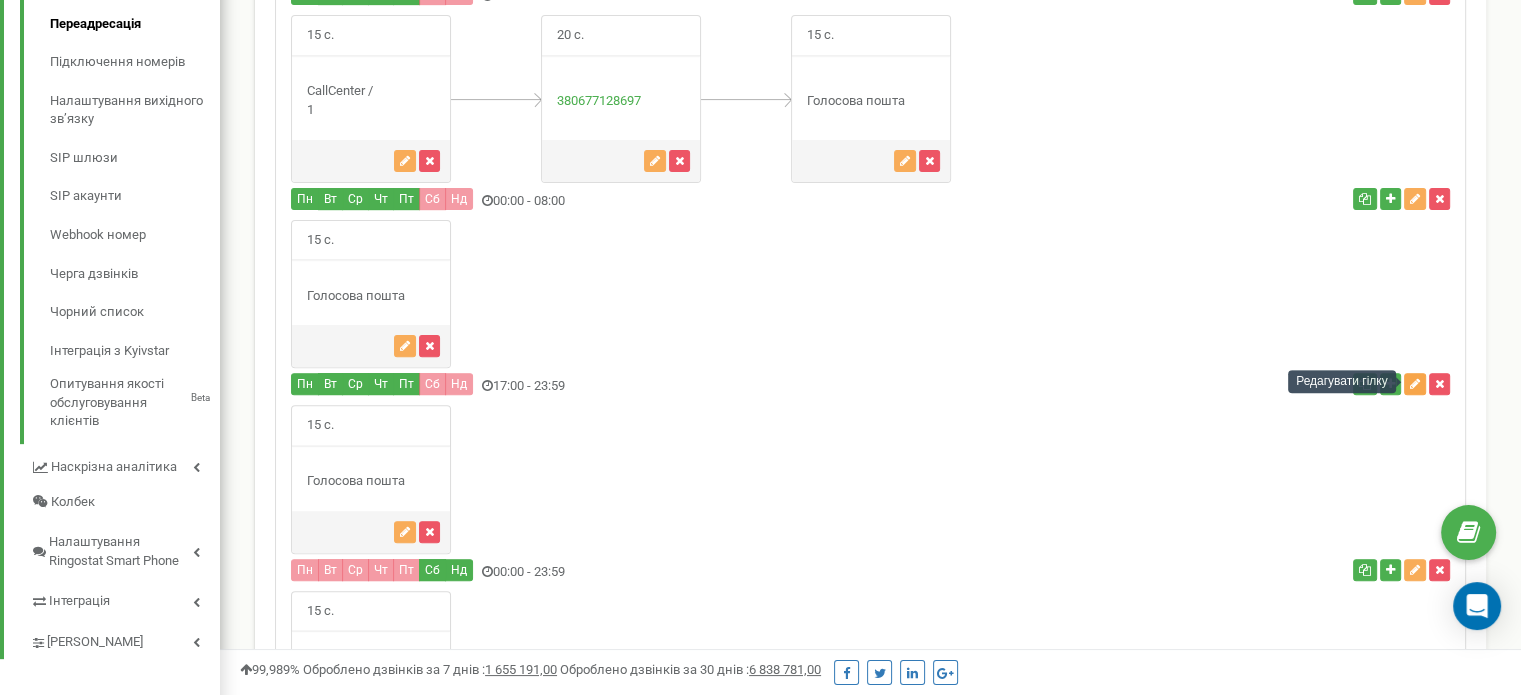 click at bounding box center [1415, 384] 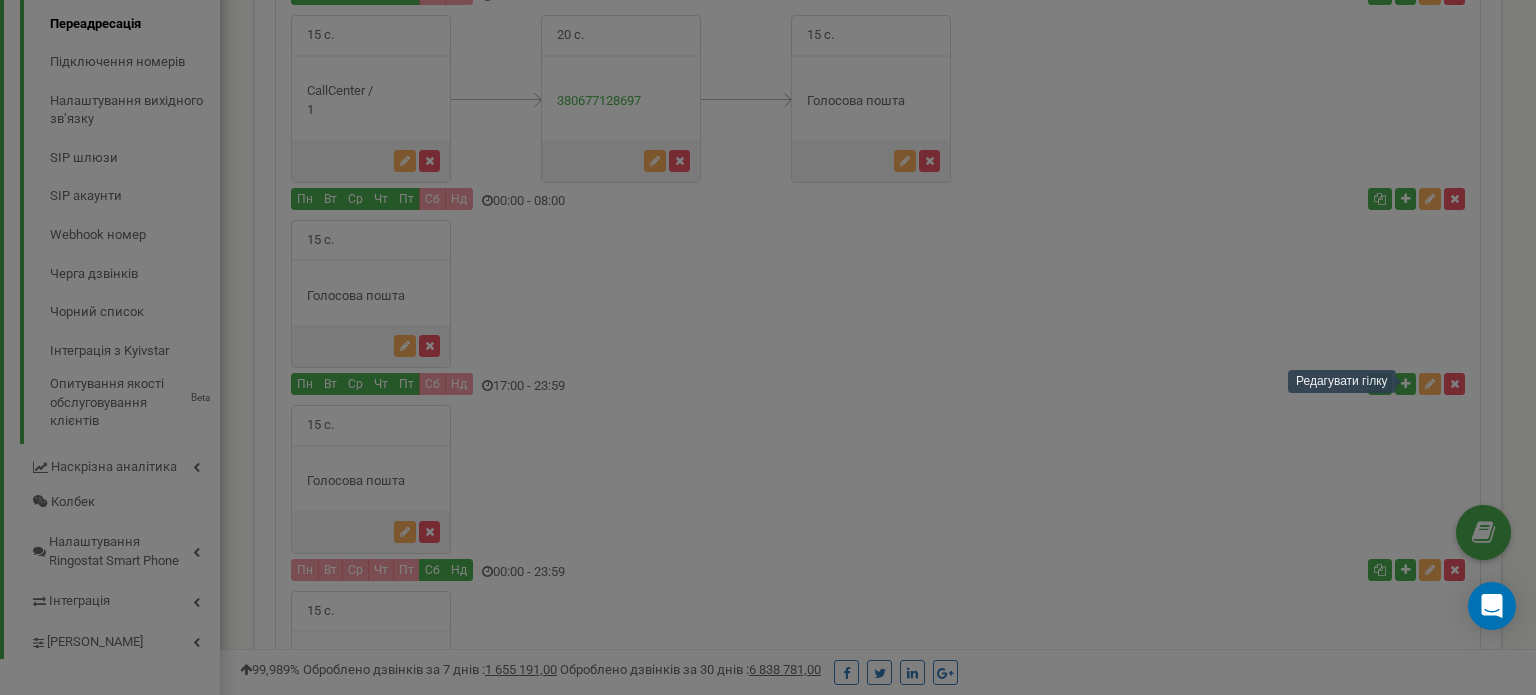 scroll, scrollTop: 998423, scrollLeft: 998684, axis: both 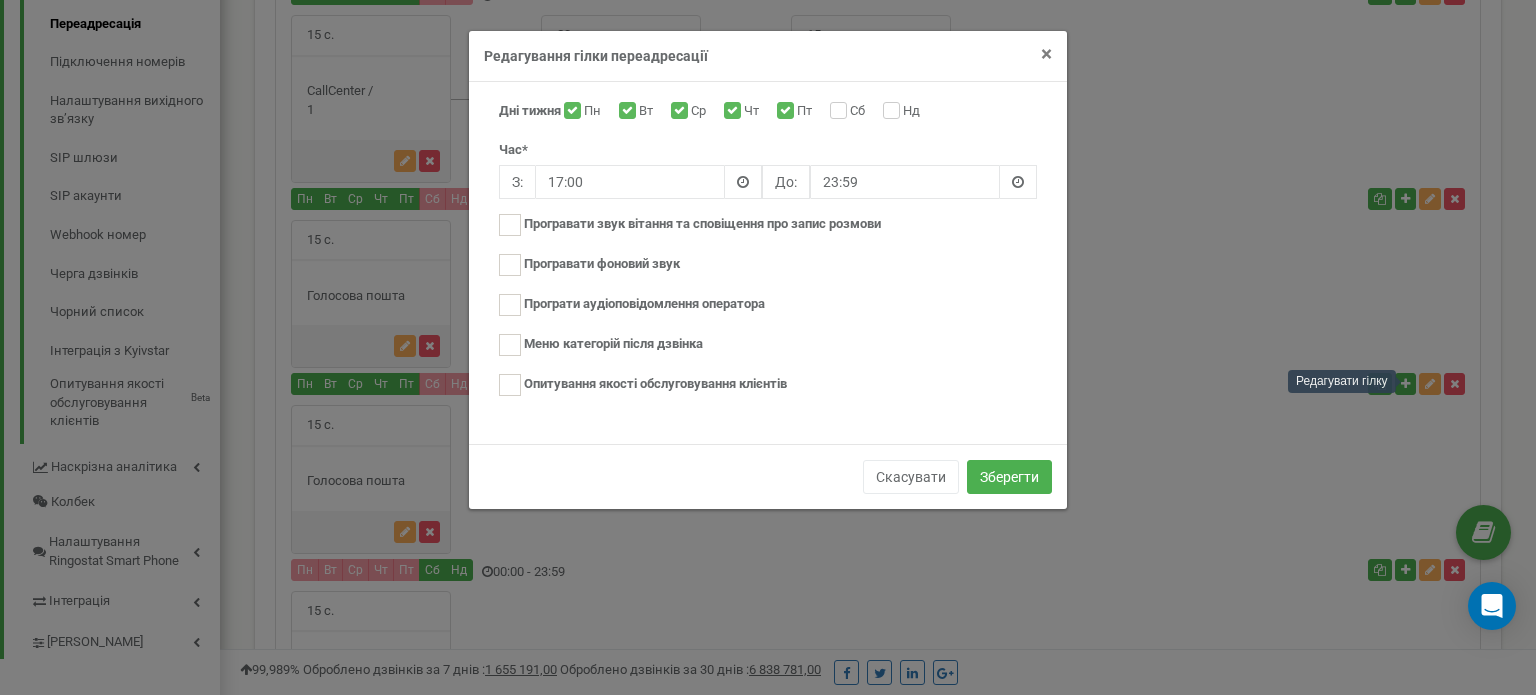 click on "×" at bounding box center [1046, 54] 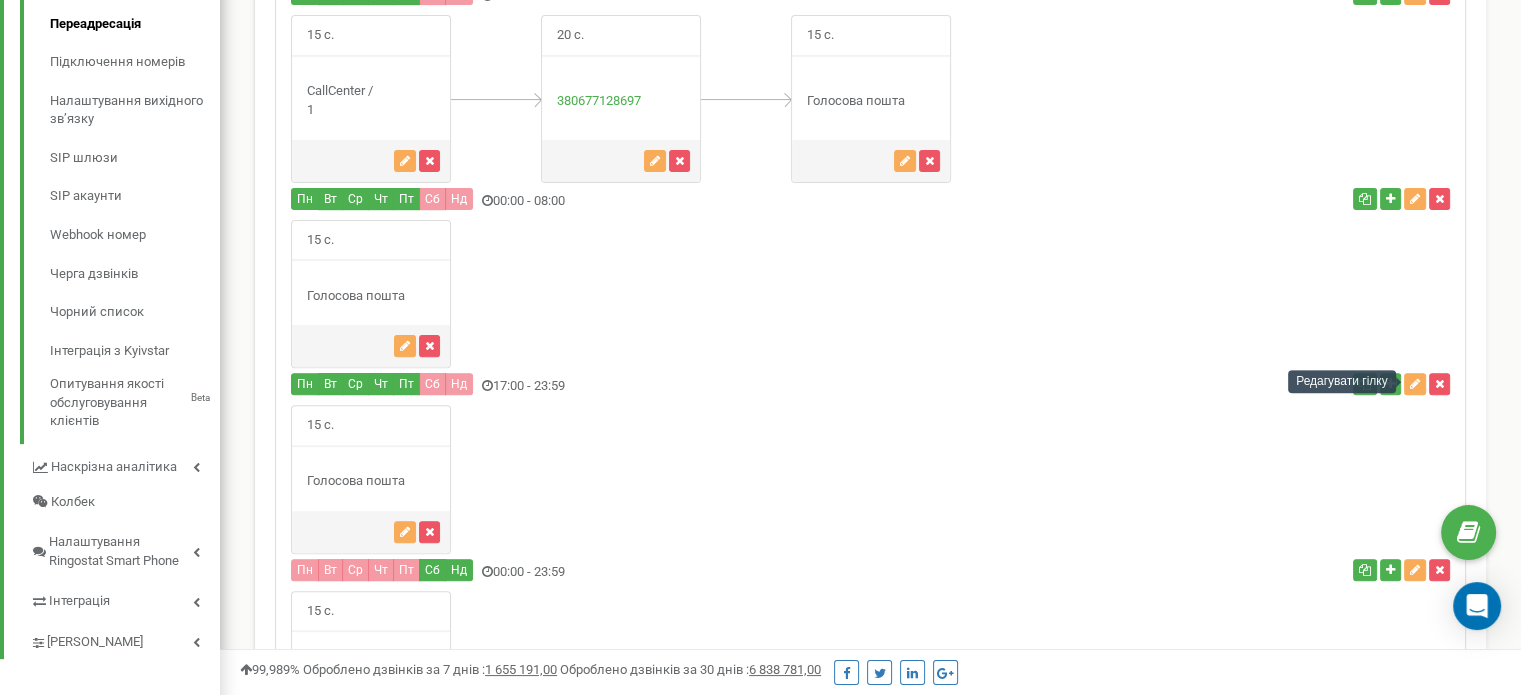 scroll, scrollTop: 1577, scrollLeft: 1300, axis: both 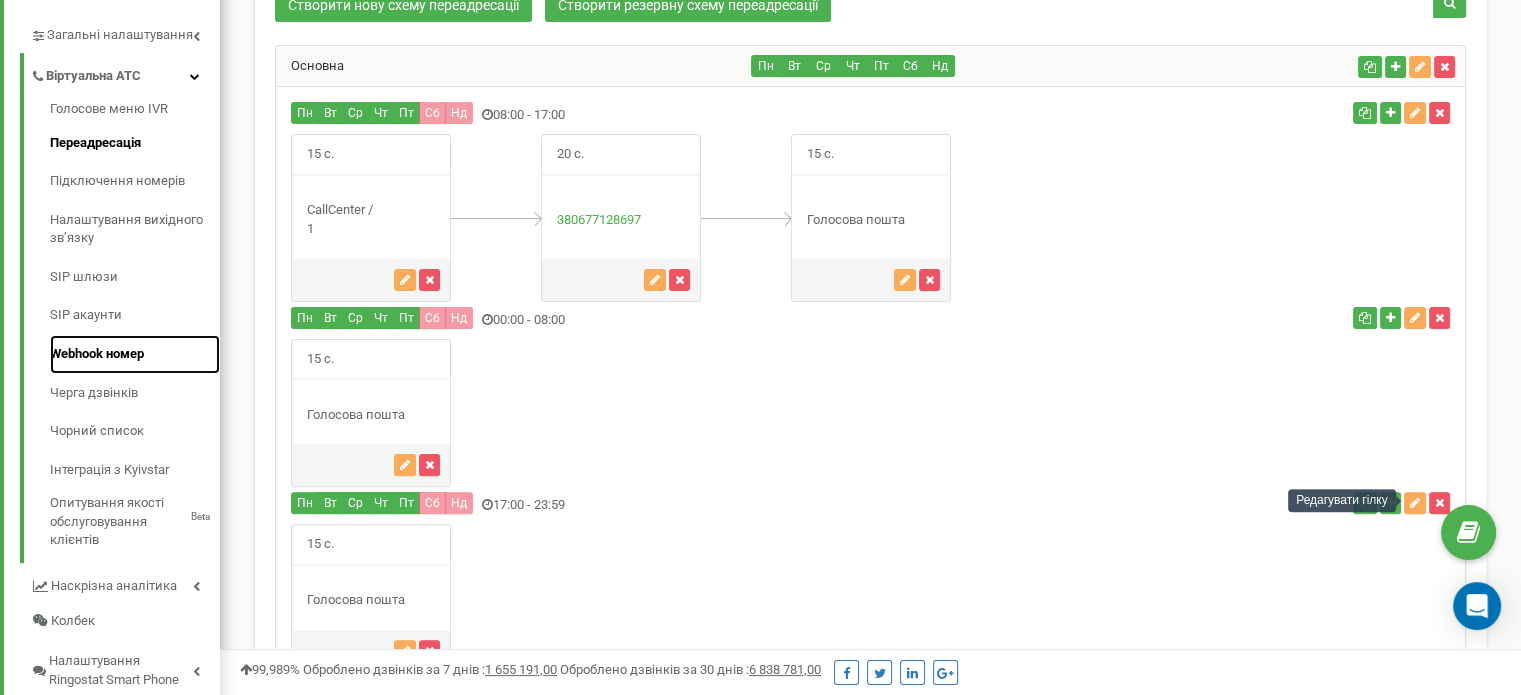 click on "Webhook номер" at bounding box center (135, 354) 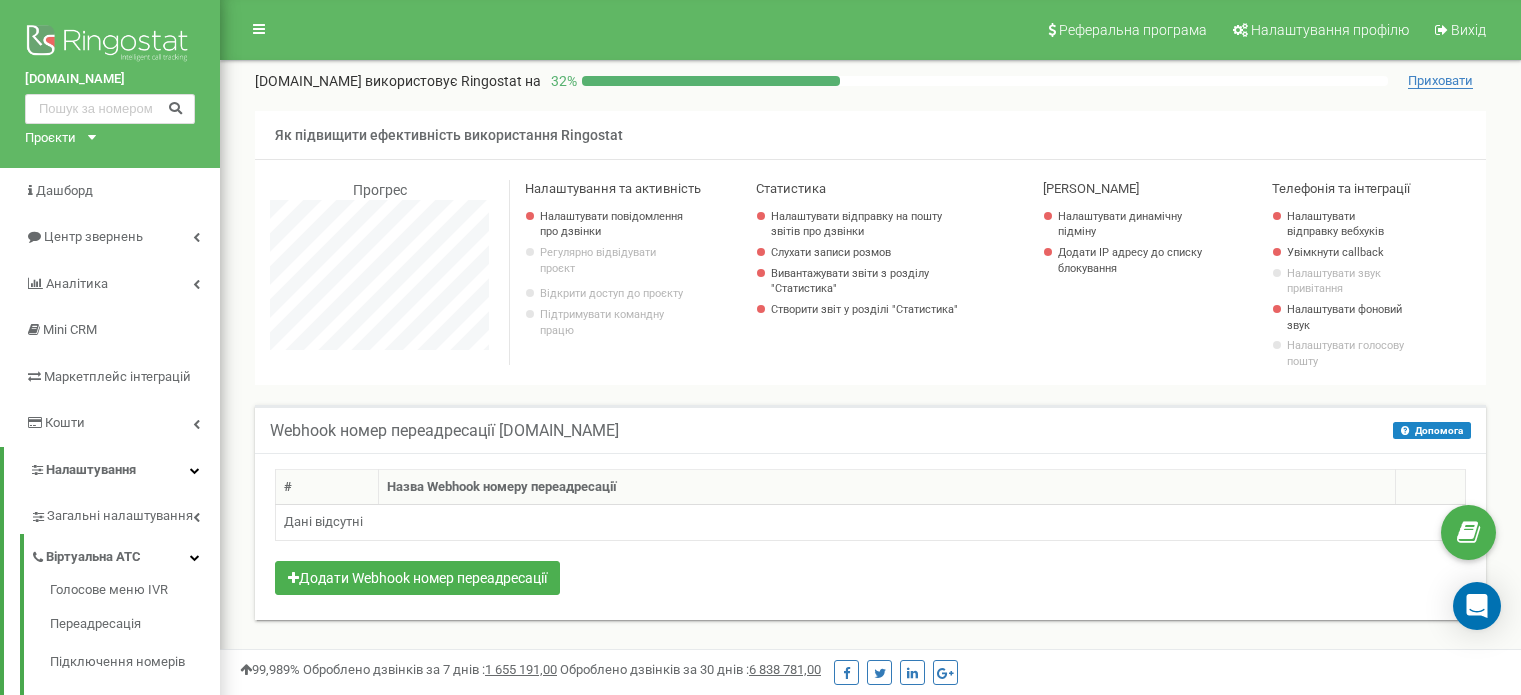 scroll, scrollTop: 0, scrollLeft: 0, axis: both 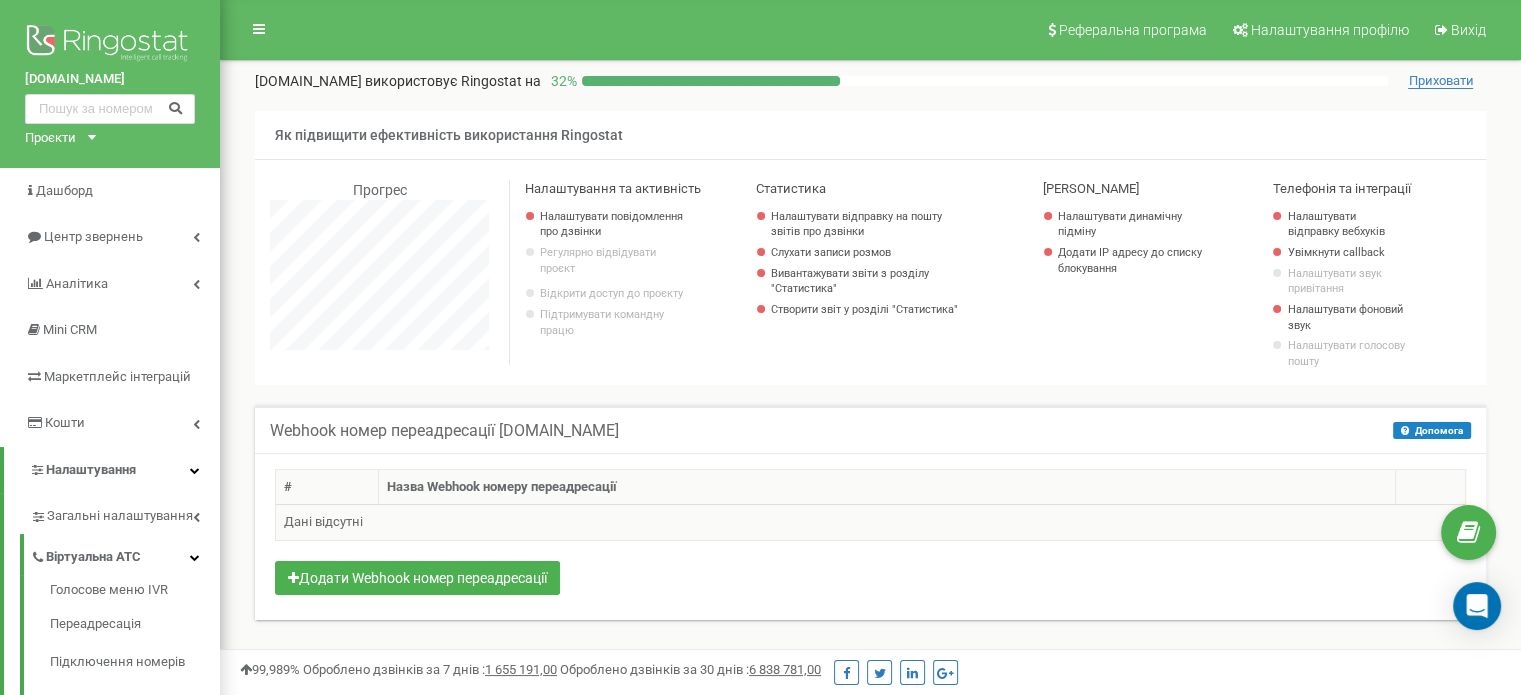 click on "Дані відсутні" at bounding box center (871, 523) 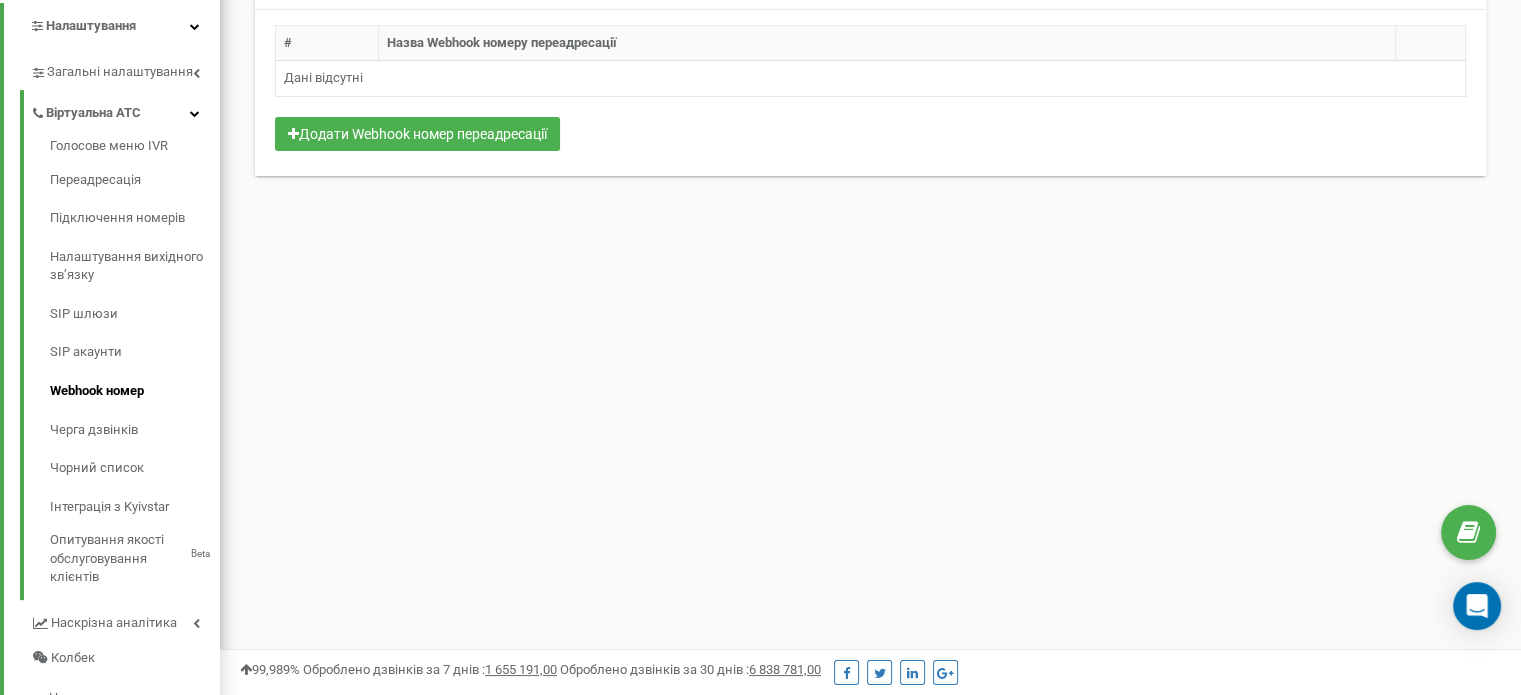 scroll, scrollTop: 14, scrollLeft: 0, axis: vertical 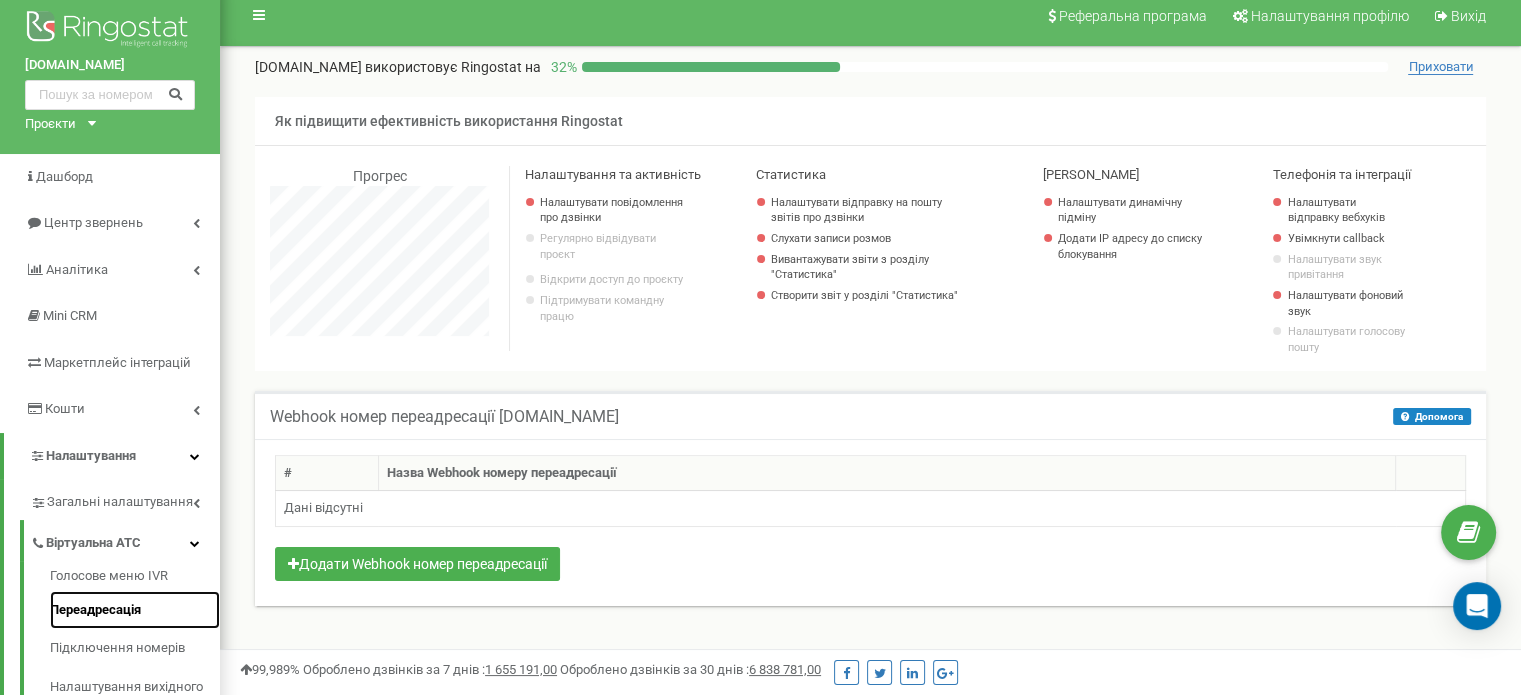 click on "Переадресація" at bounding box center (135, 610) 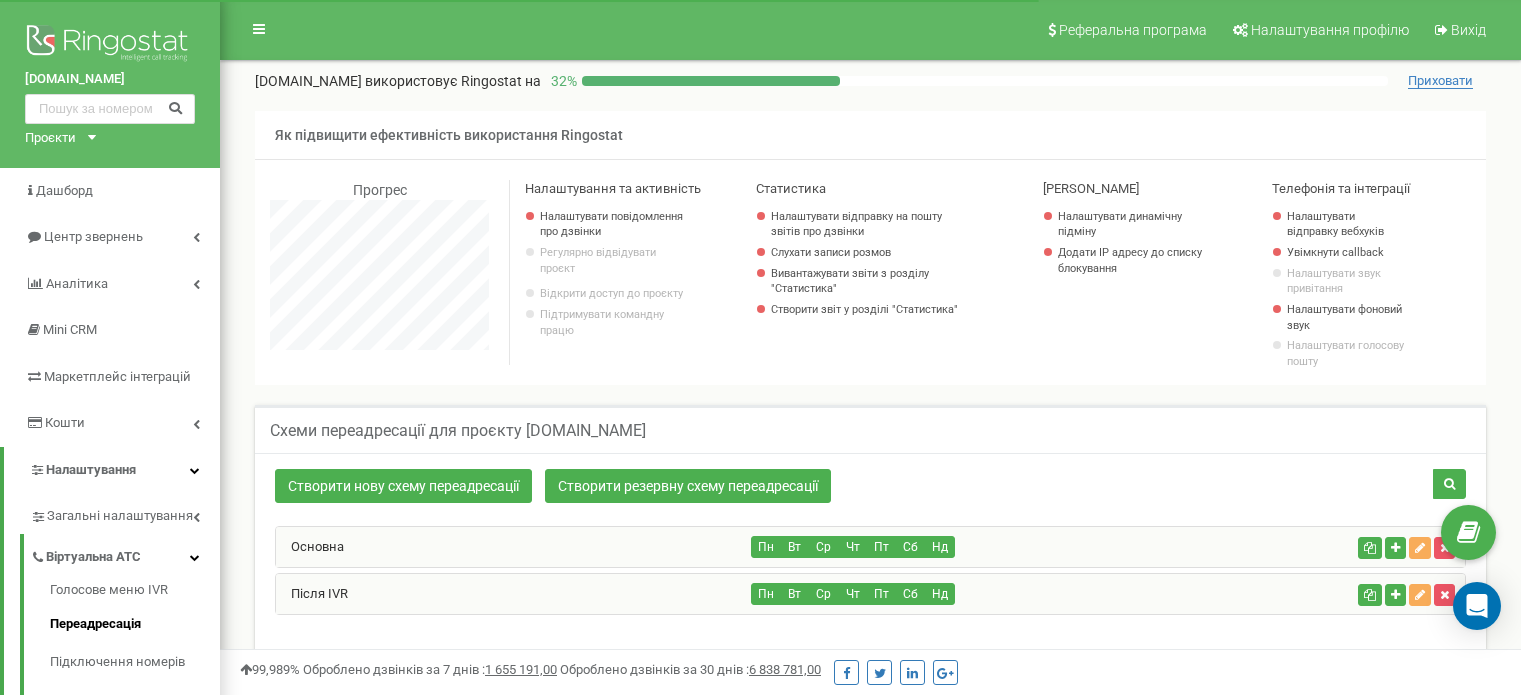 scroll, scrollTop: 0, scrollLeft: 0, axis: both 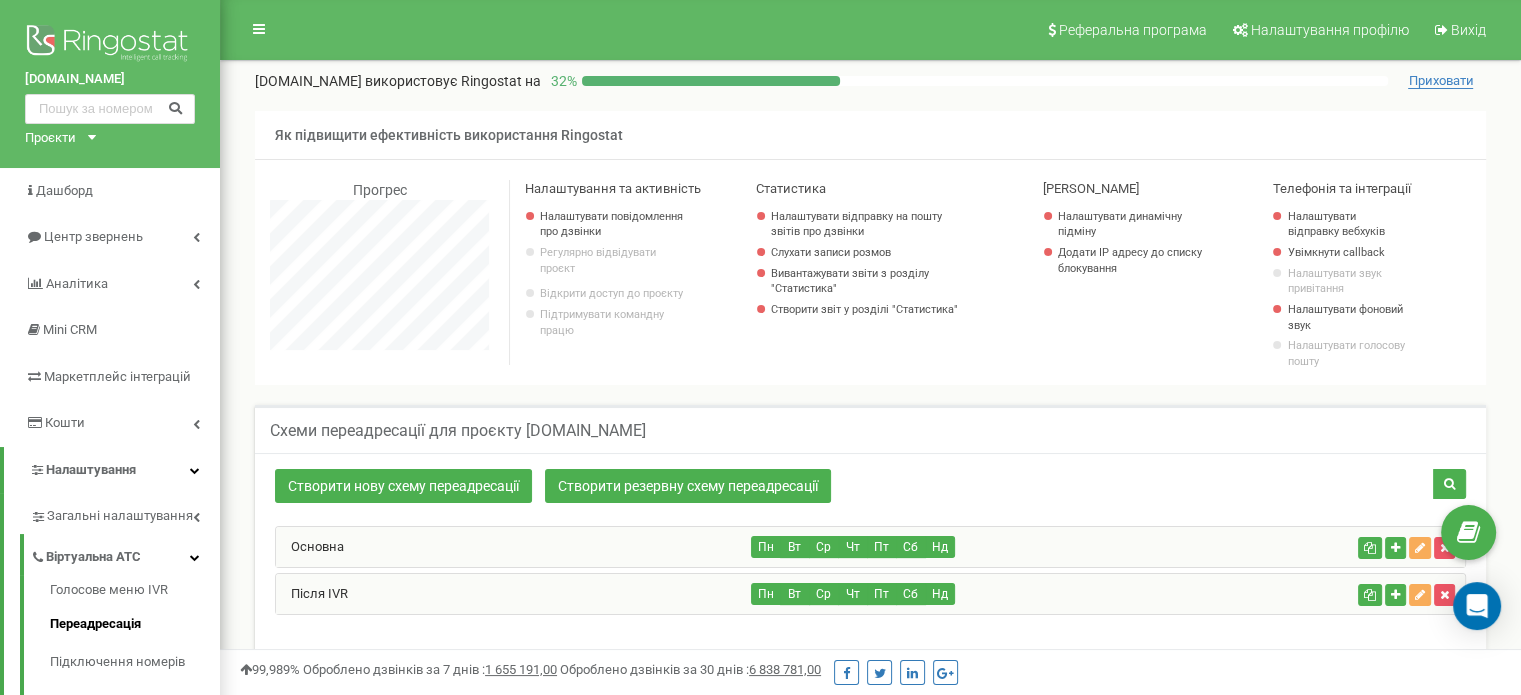 click on "Основна" at bounding box center [514, 547] 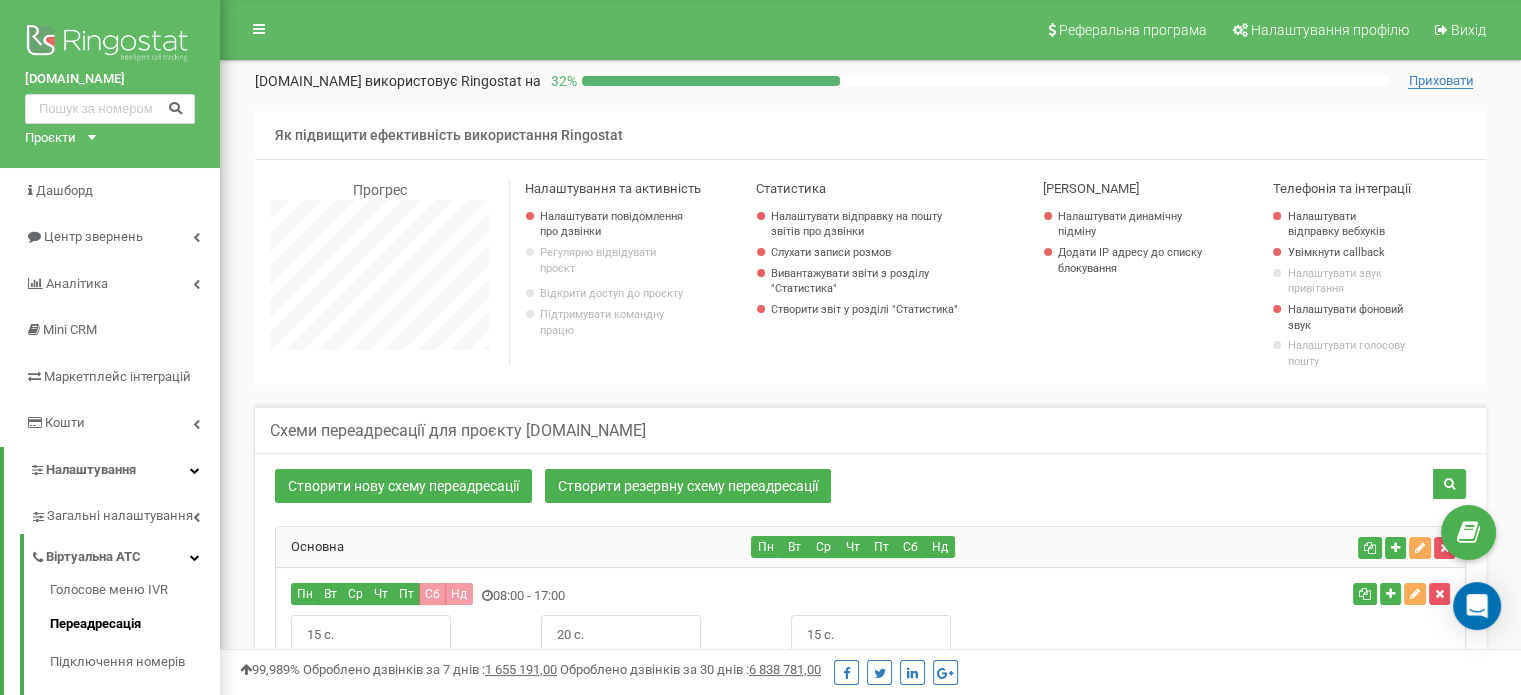 scroll, scrollTop: 998504, scrollLeft: 998699, axis: both 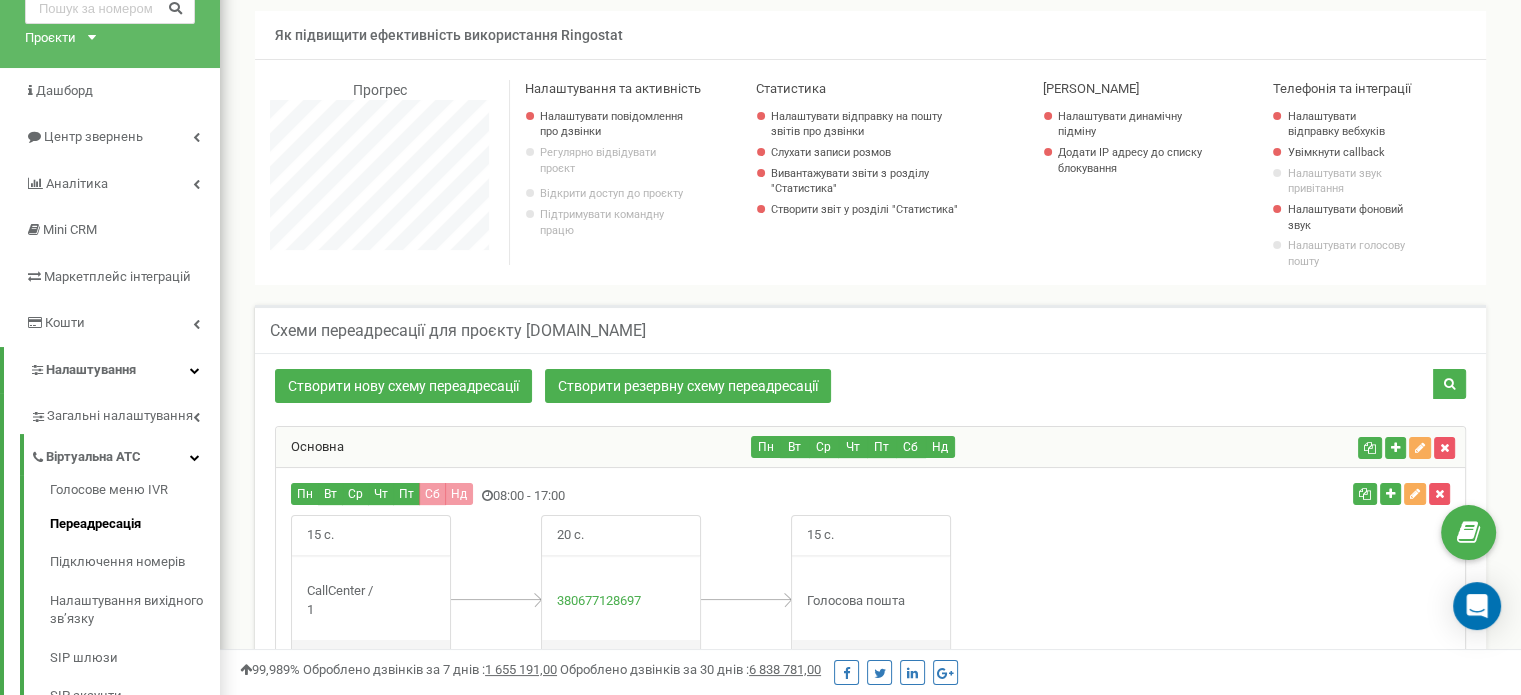 click on "Основна" at bounding box center (514, 447) 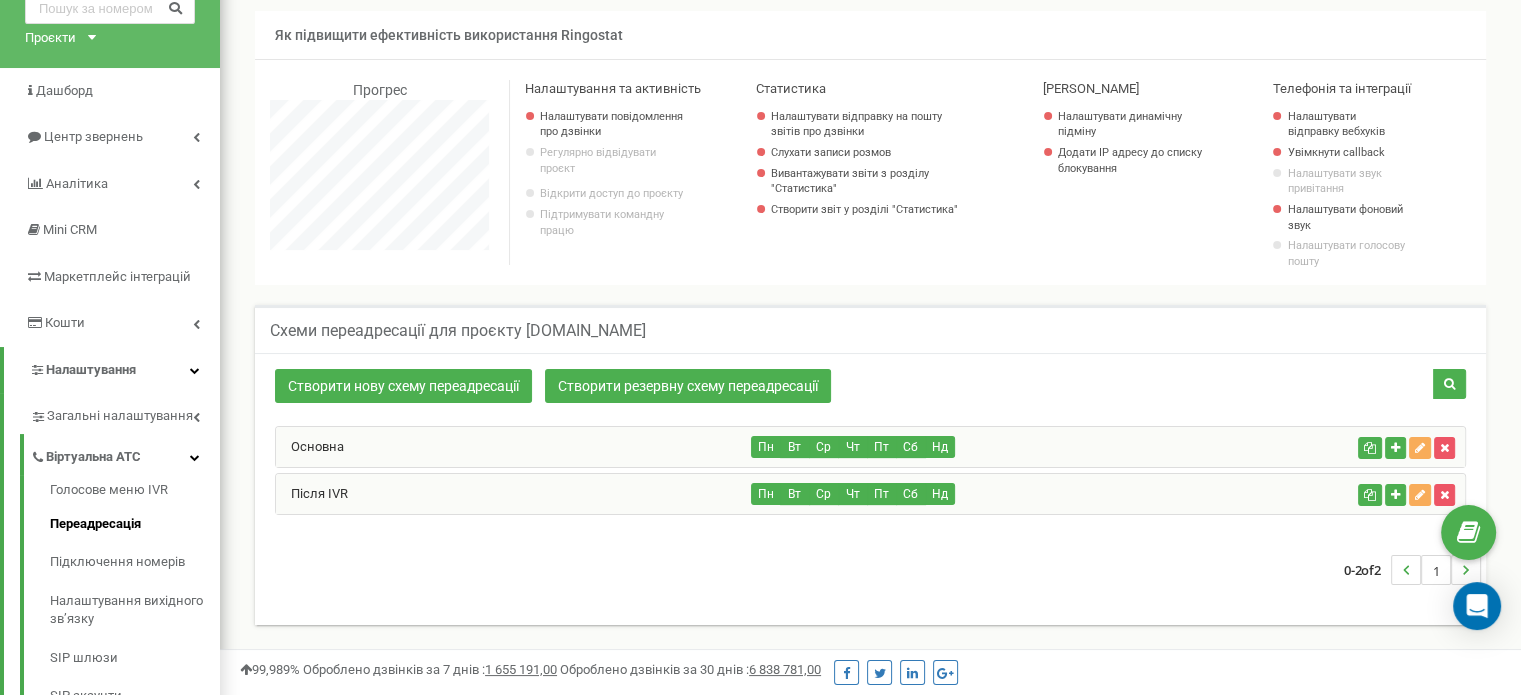 scroll, scrollTop: 1200, scrollLeft: 1300, axis: both 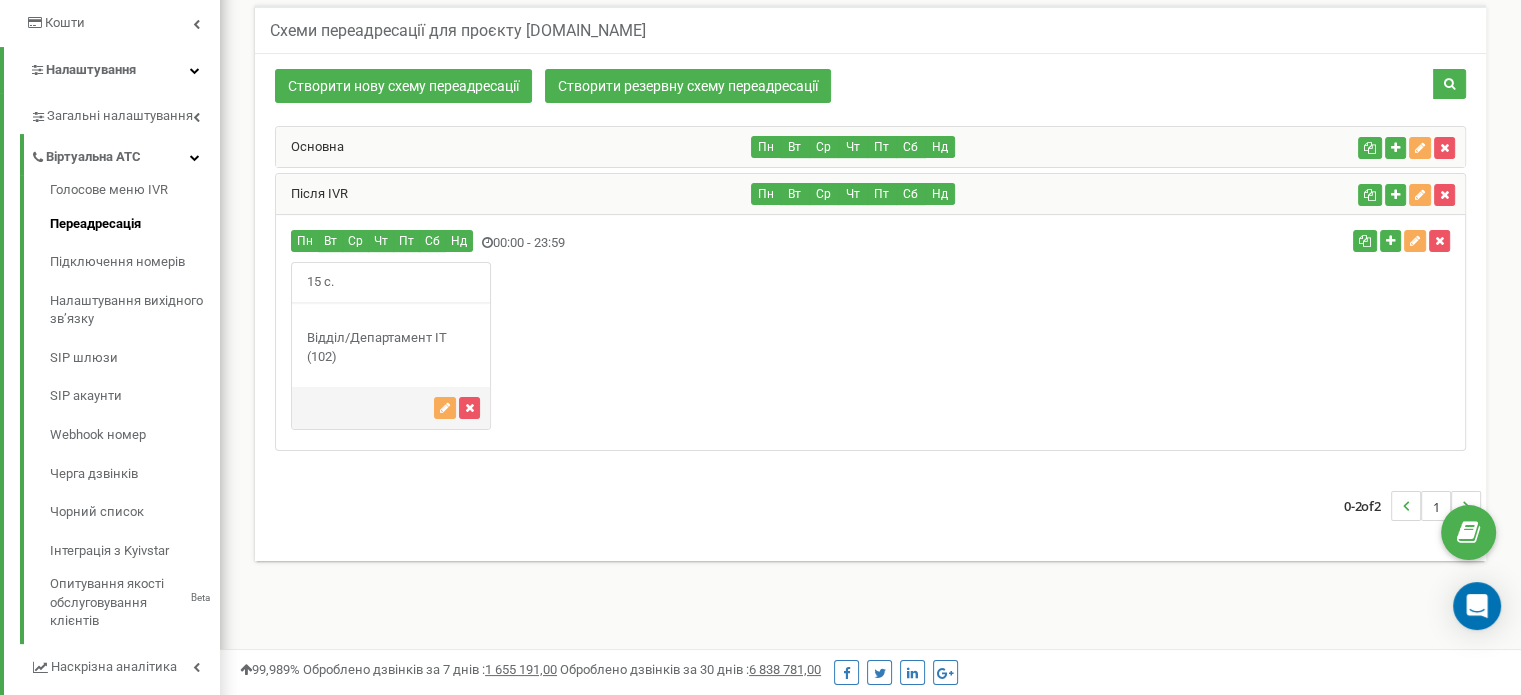 click on "Відділ/Департамент ІТ (102)" at bounding box center (391, 347) 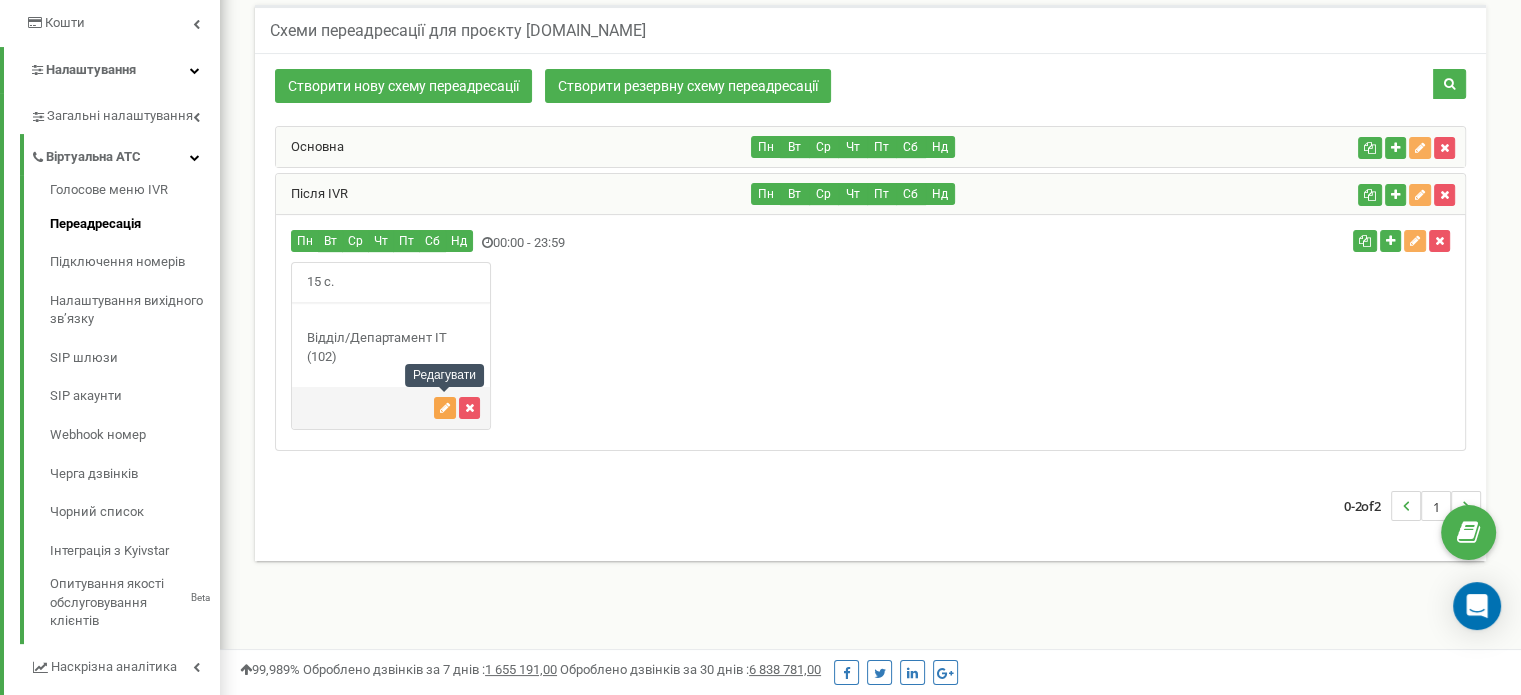 click at bounding box center (445, 408) 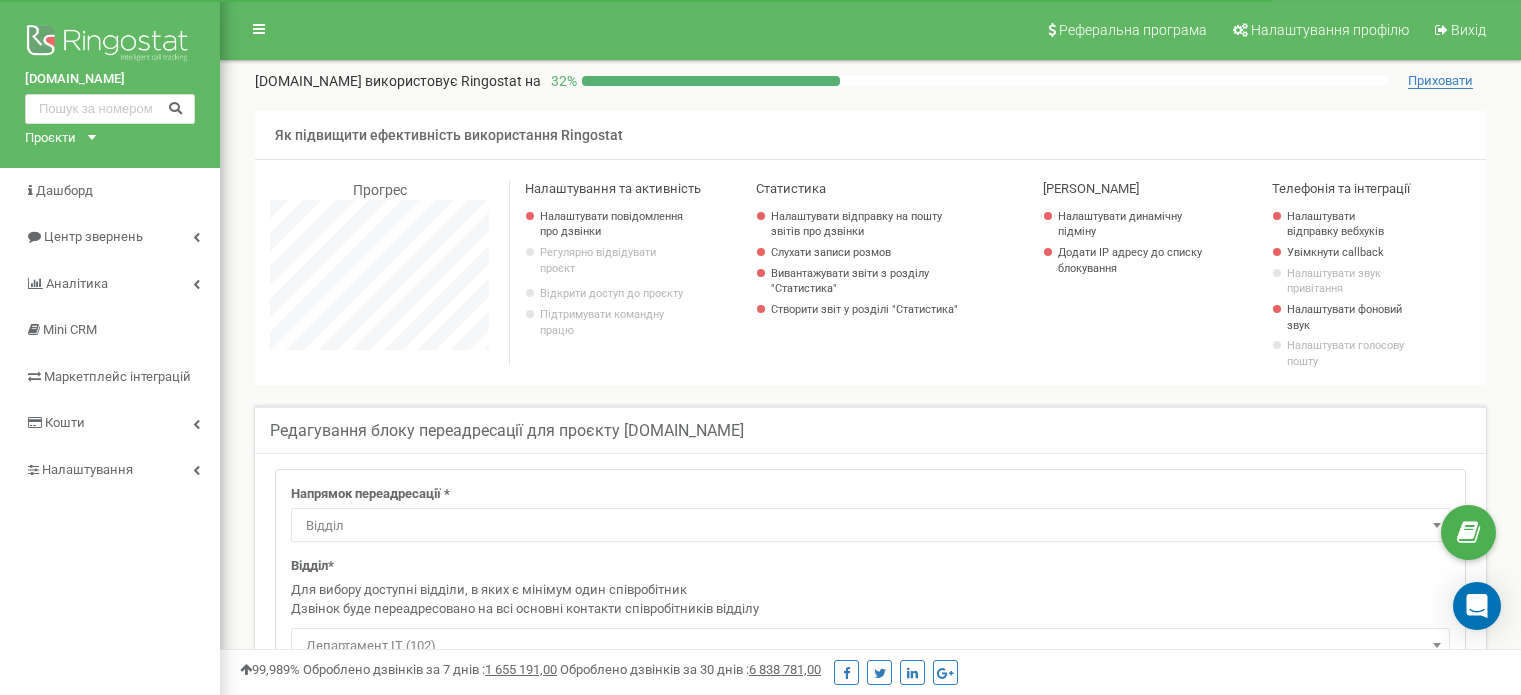 select on "Department" 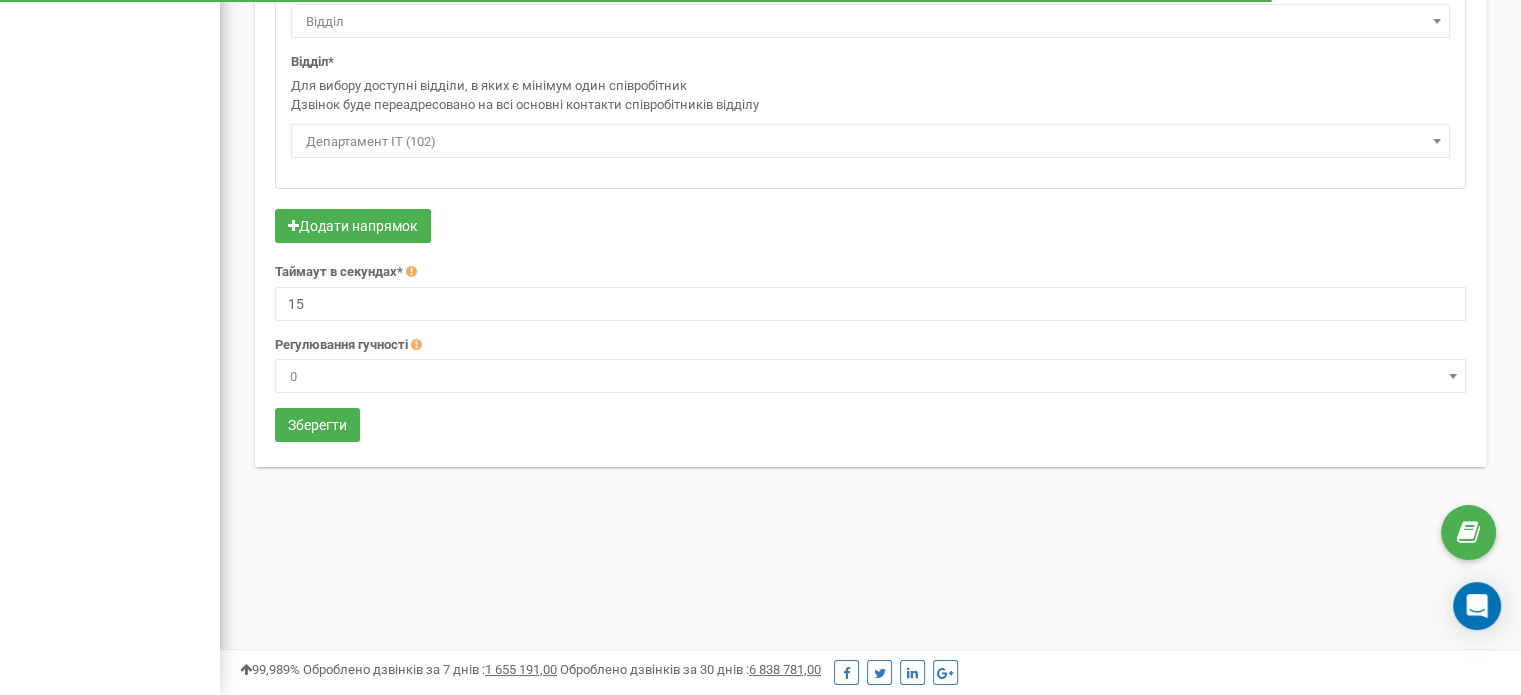 scroll, scrollTop: 0, scrollLeft: 0, axis: both 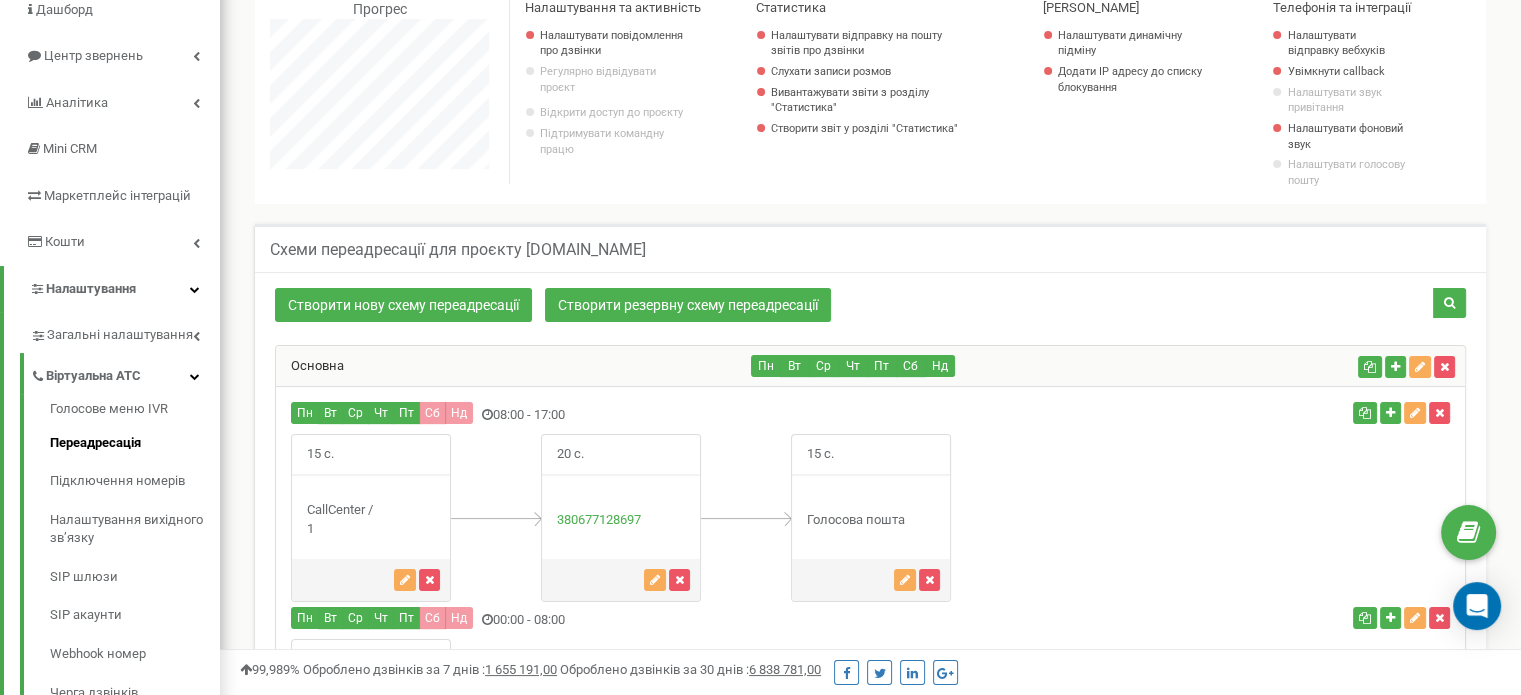 click on "CallCenter
/ 1" at bounding box center (371, 519) 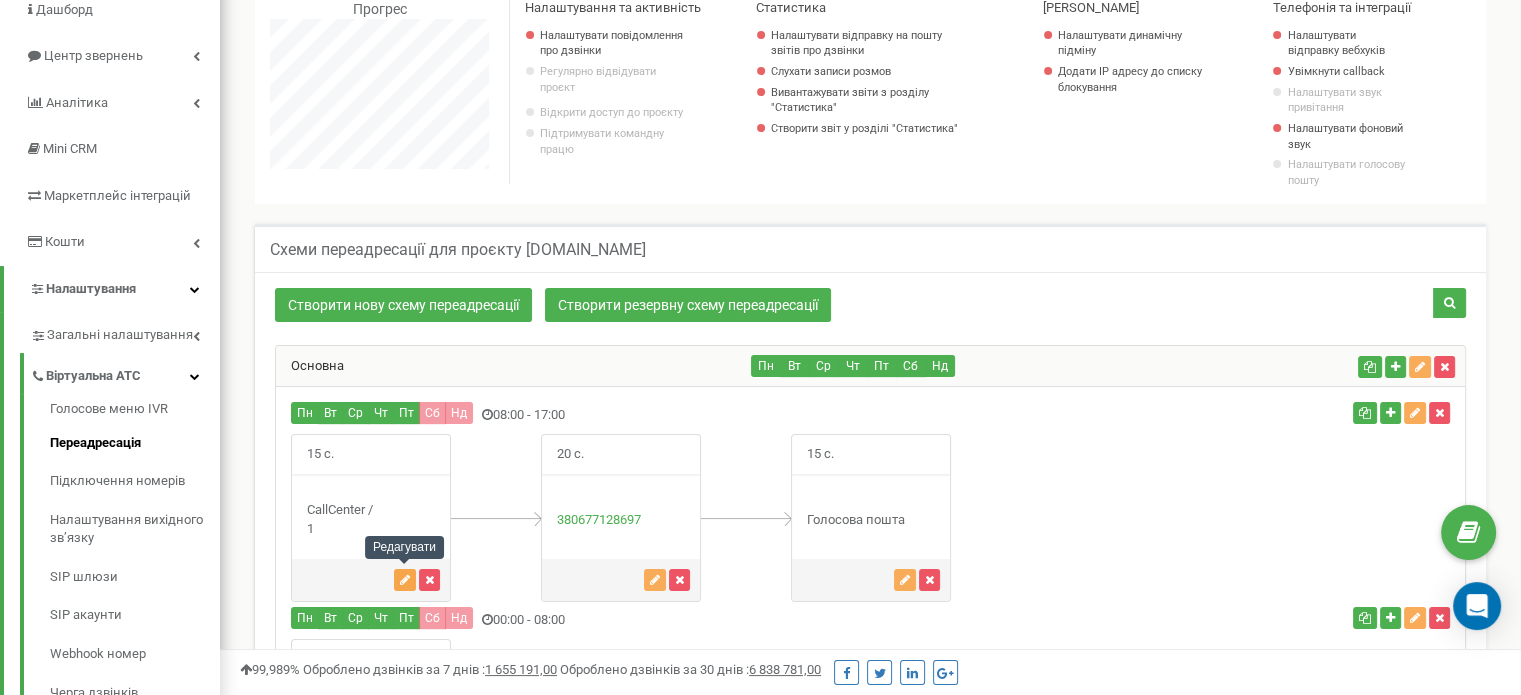 click at bounding box center [405, 580] 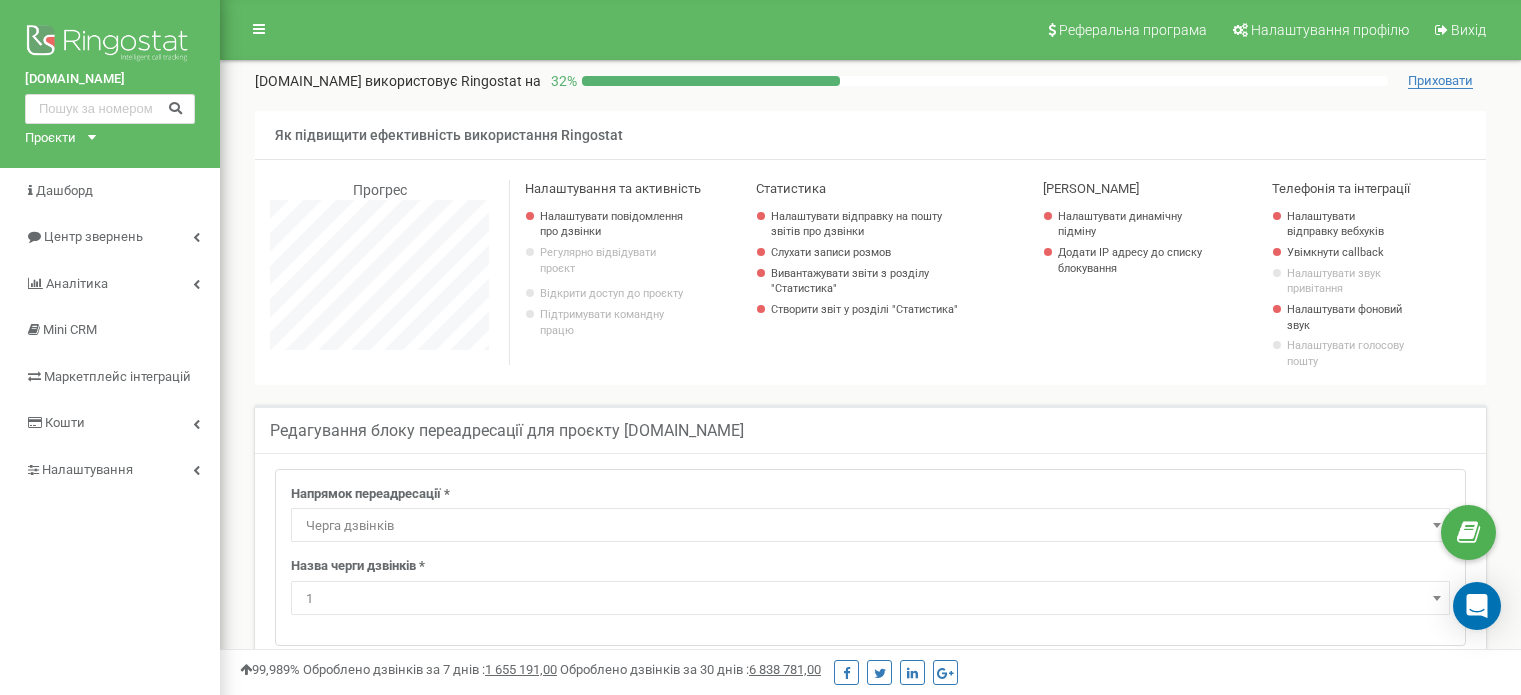 select on "CallCenter" 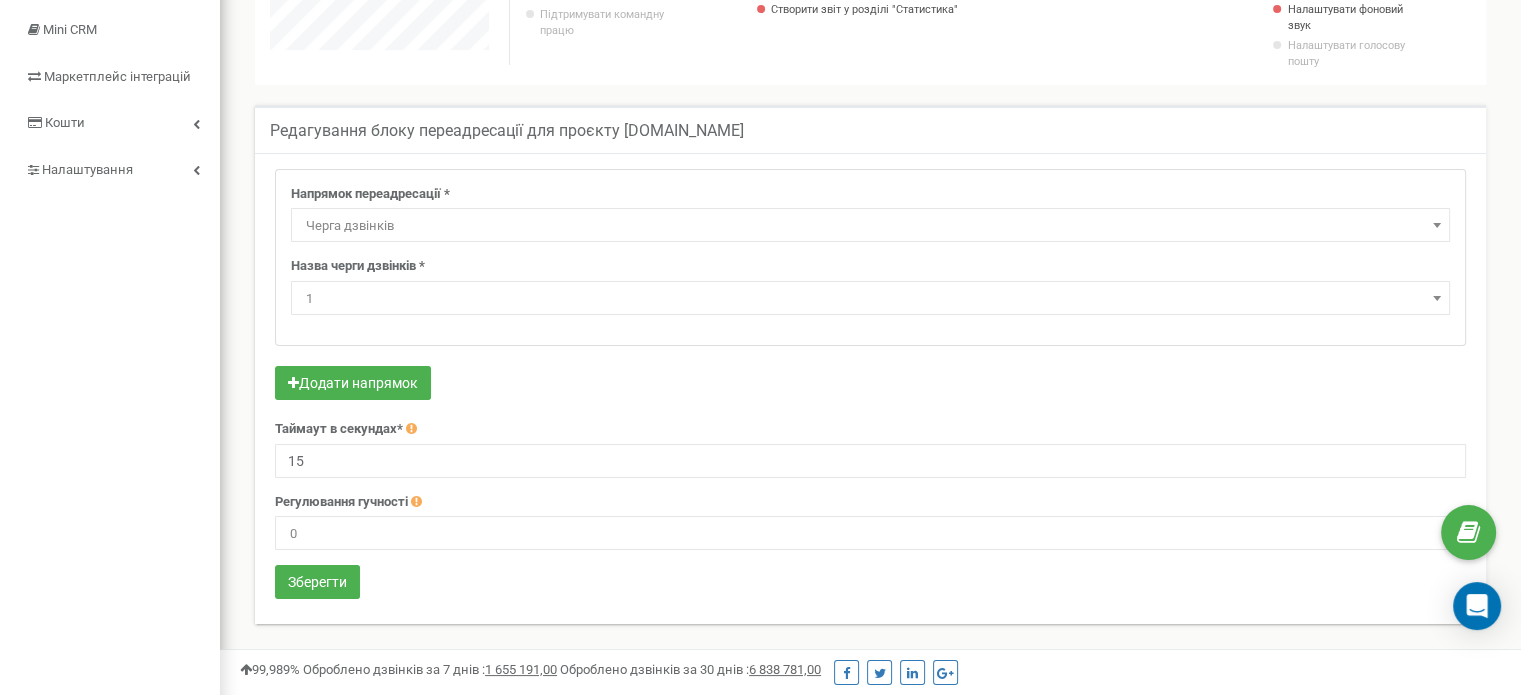 scroll, scrollTop: 0, scrollLeft: 0, axis: both 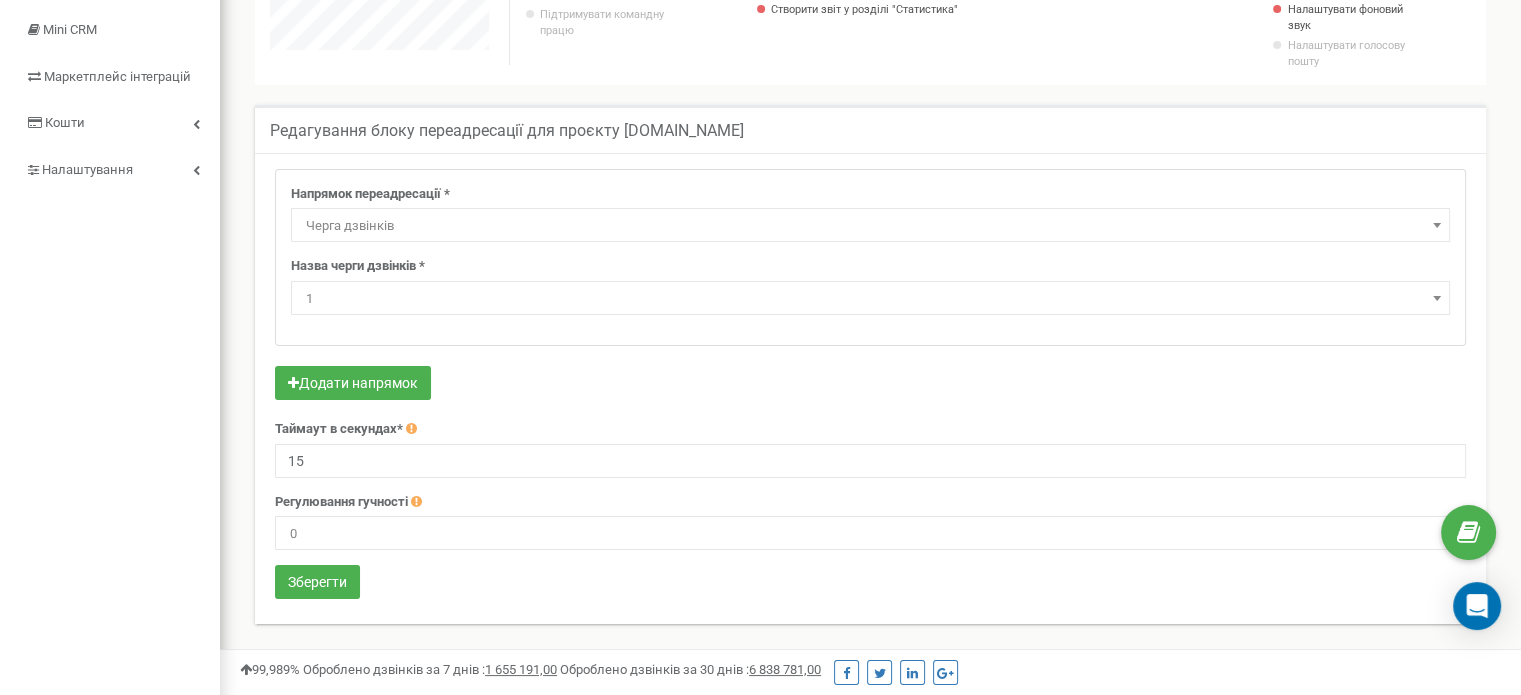 click at bounding box center [1437, 298] 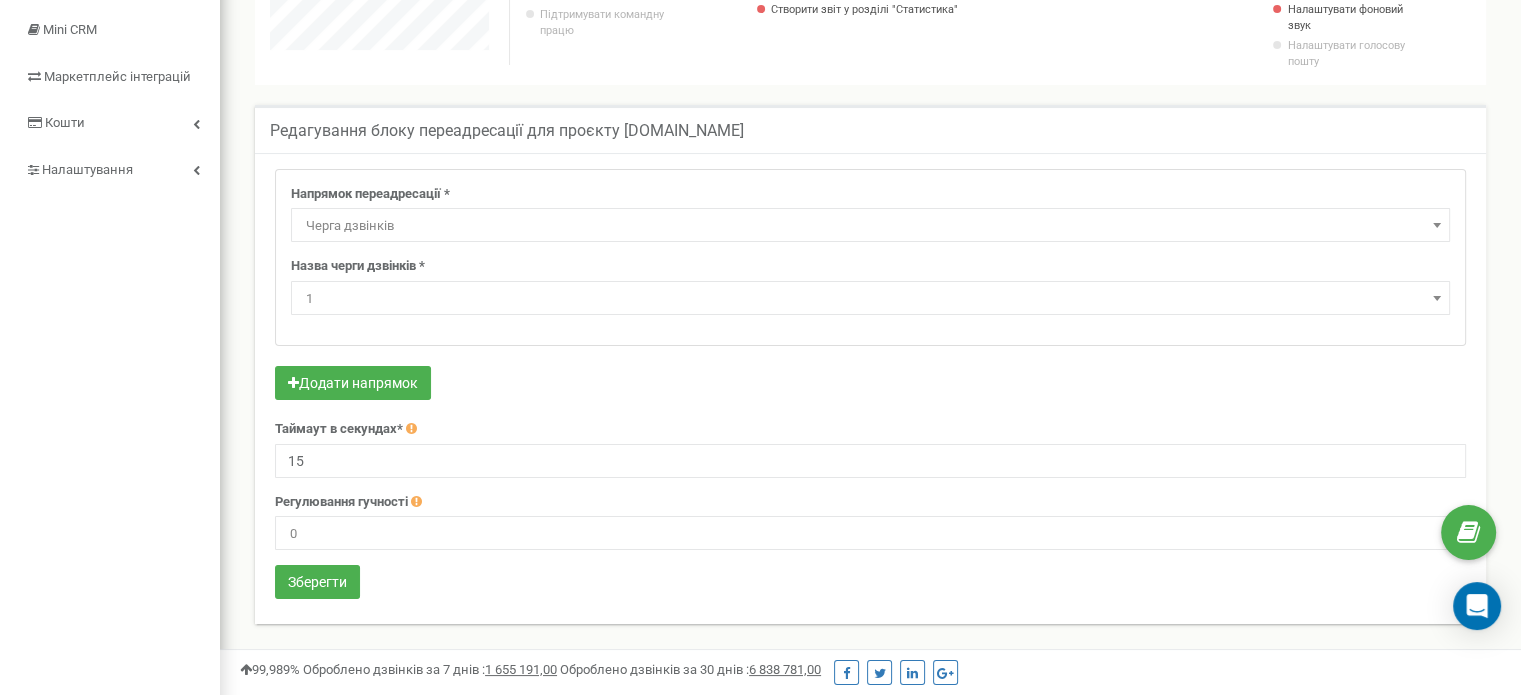 click at bounding box center [1437, 298] 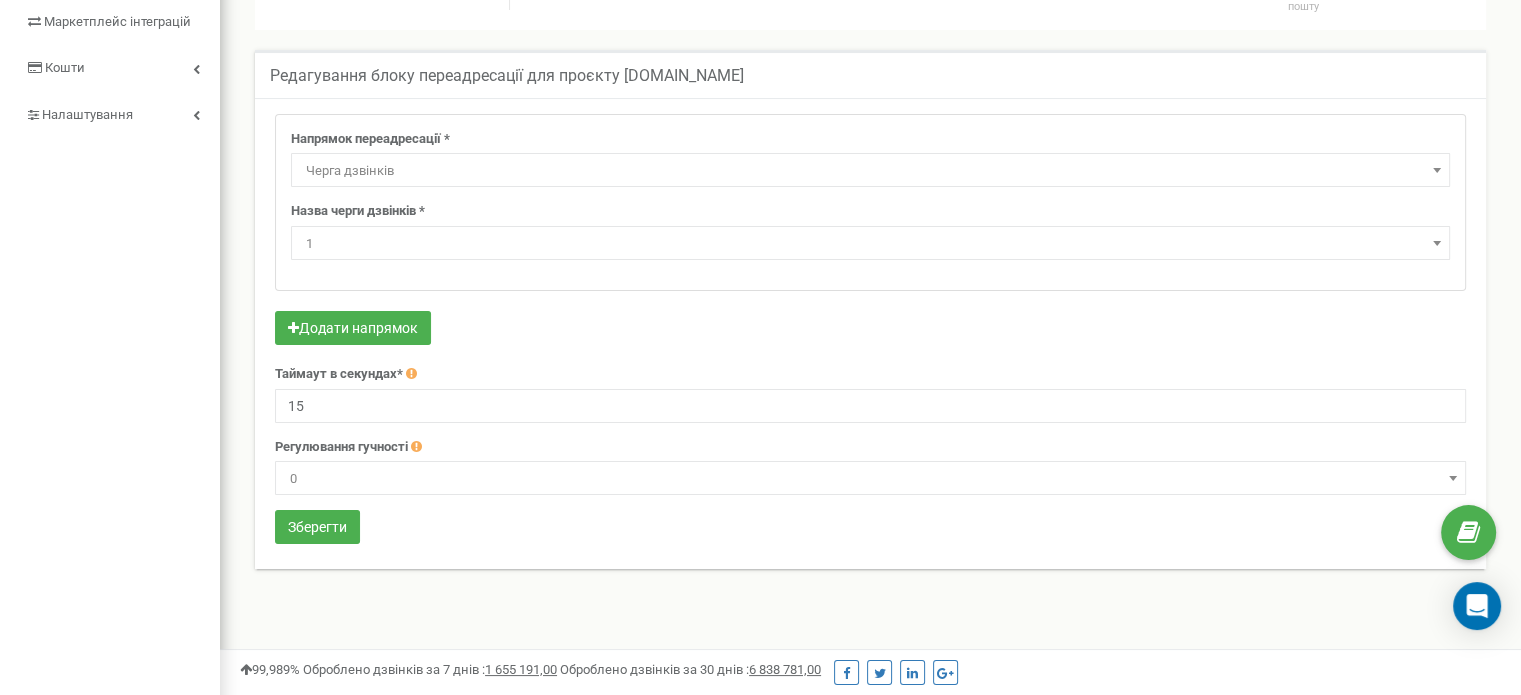 scroll, scrollTop: 400, scrollLeft: 0, axis: vertical 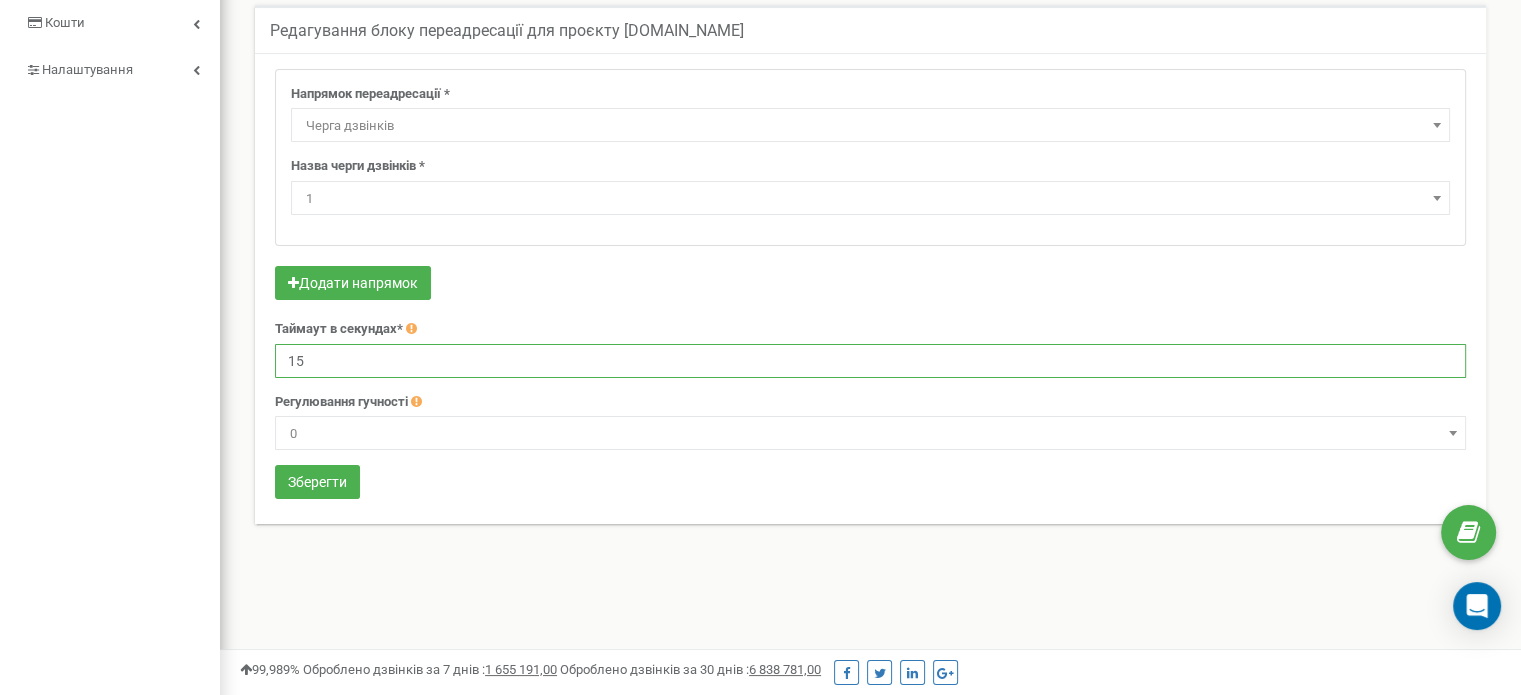 drag, startPoint x: 240, startPoint y: 355, endPoint x: 195, endPoint y: 355, distance: 45 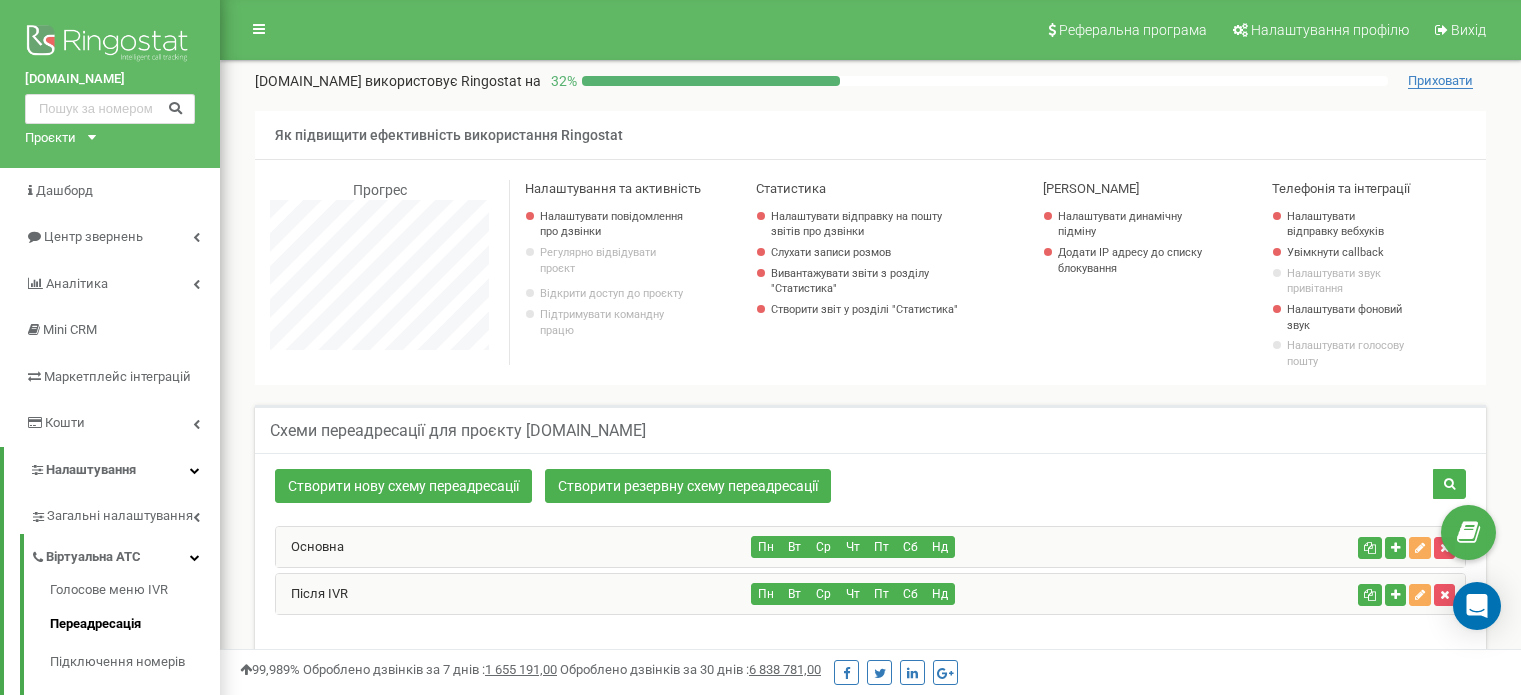 scroll, scrollTop: 181, scrollLeft: 0, axis: vertical 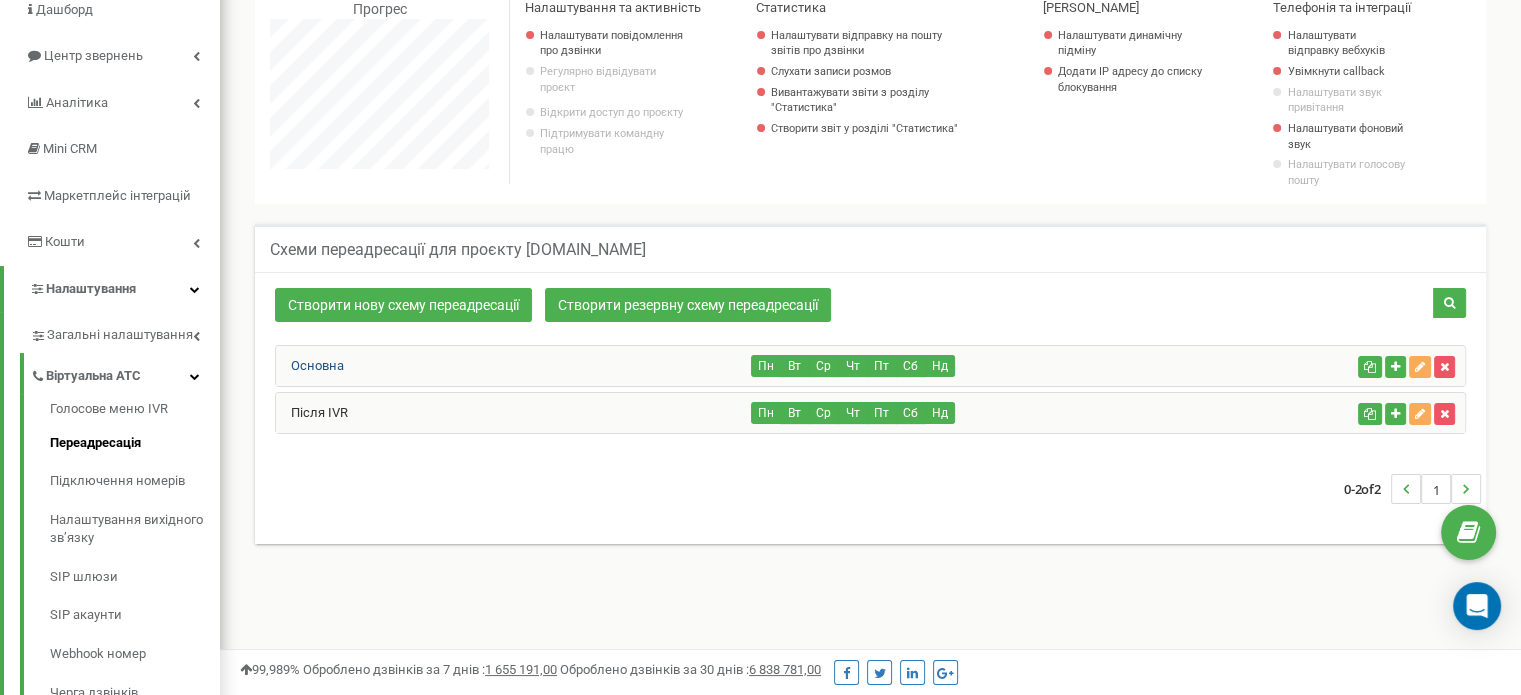 click on "Основна" at bounding box center (310, 365) 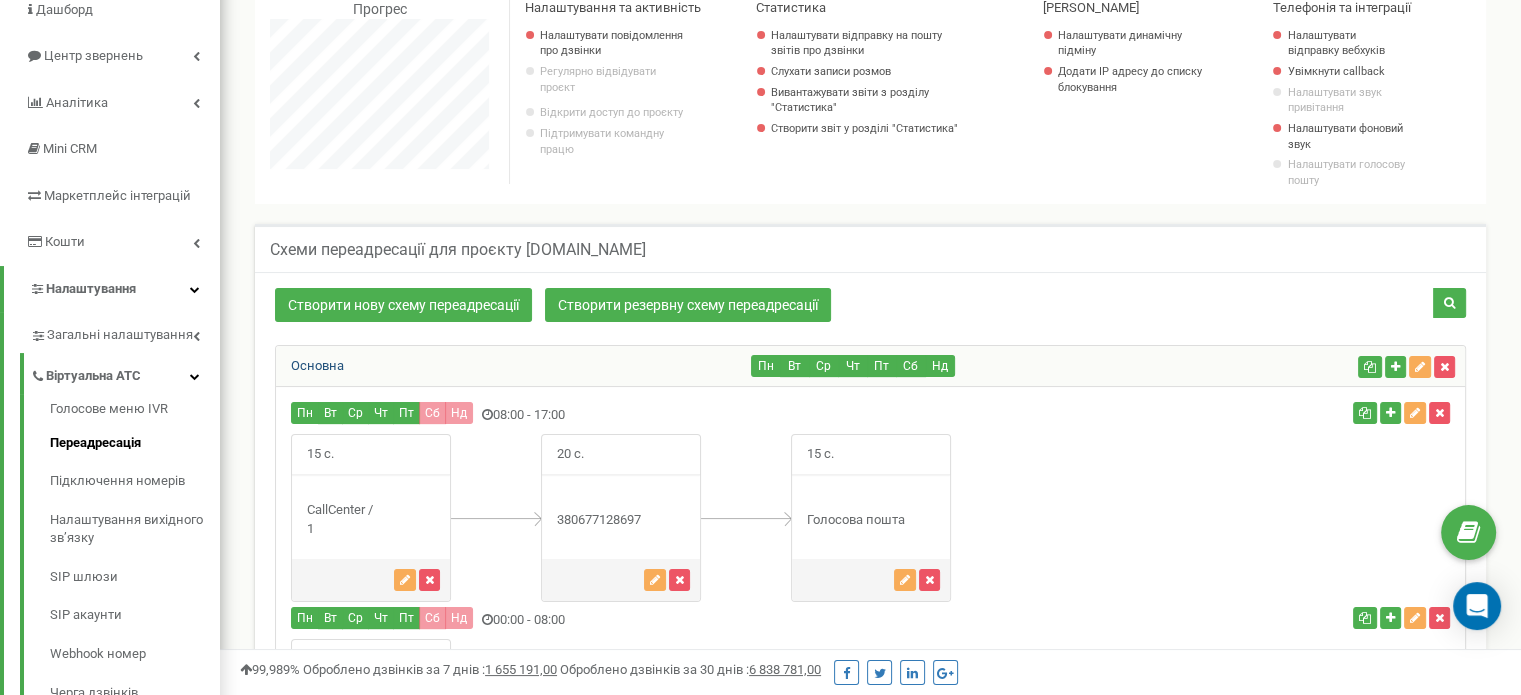 scroll, scrollTop: 998424, scrollLeft: 998699, axis: both 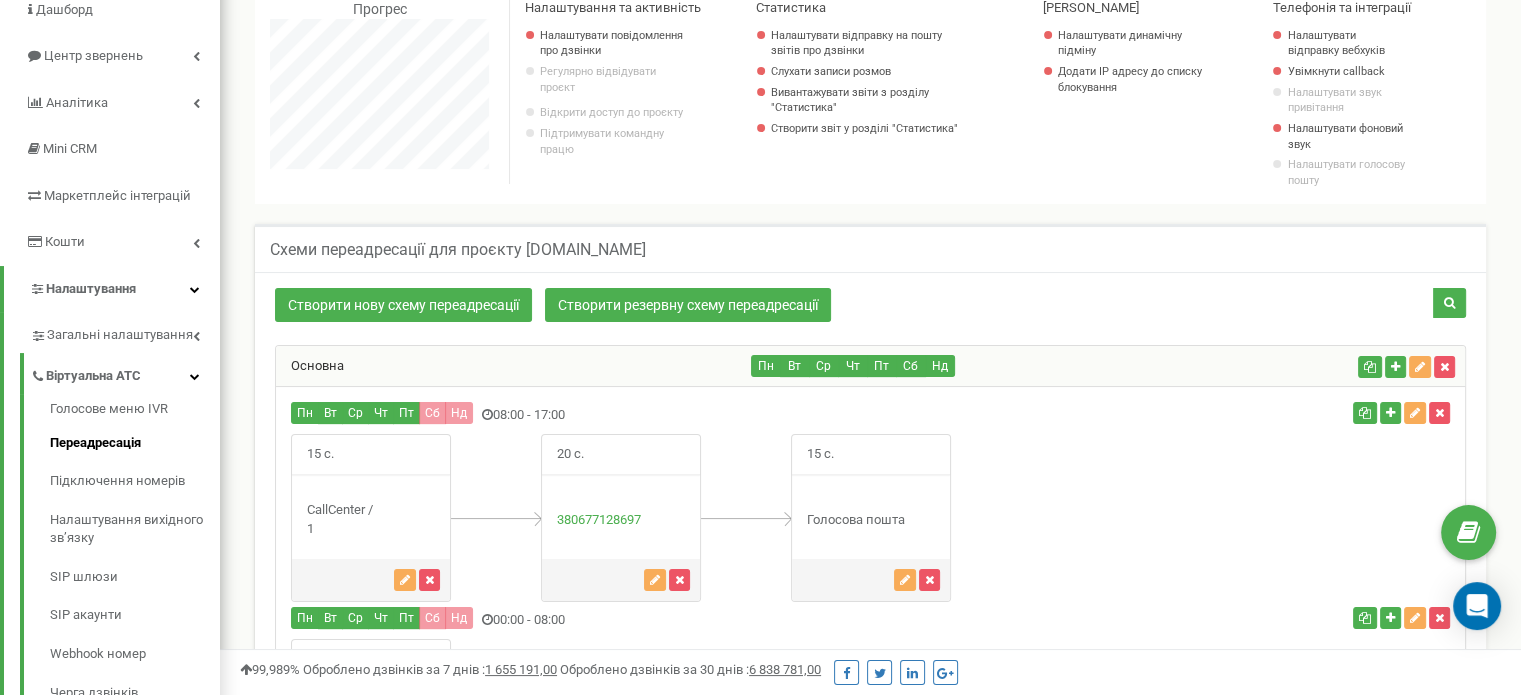 click on "15                                                                                    с." at bounding box center (320, 454) 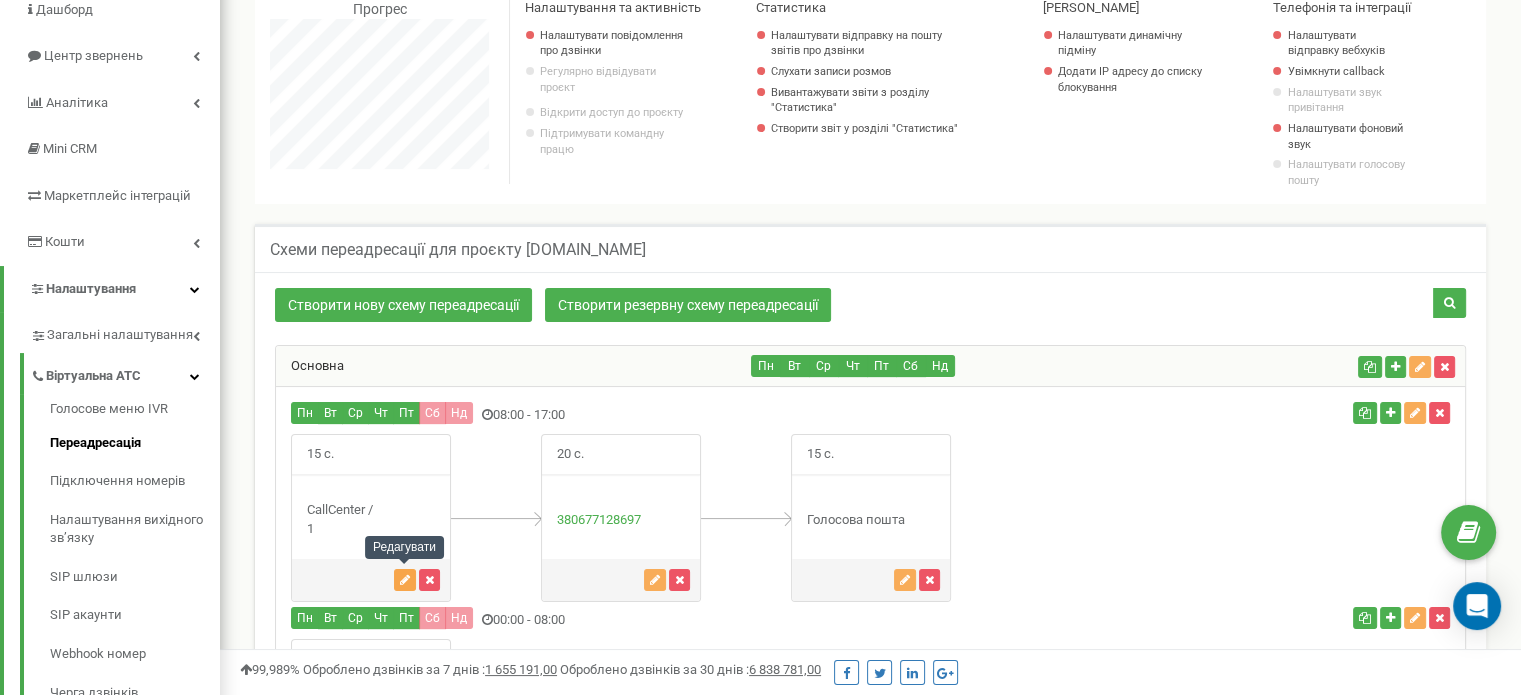 click at bounding box center [405, 580] 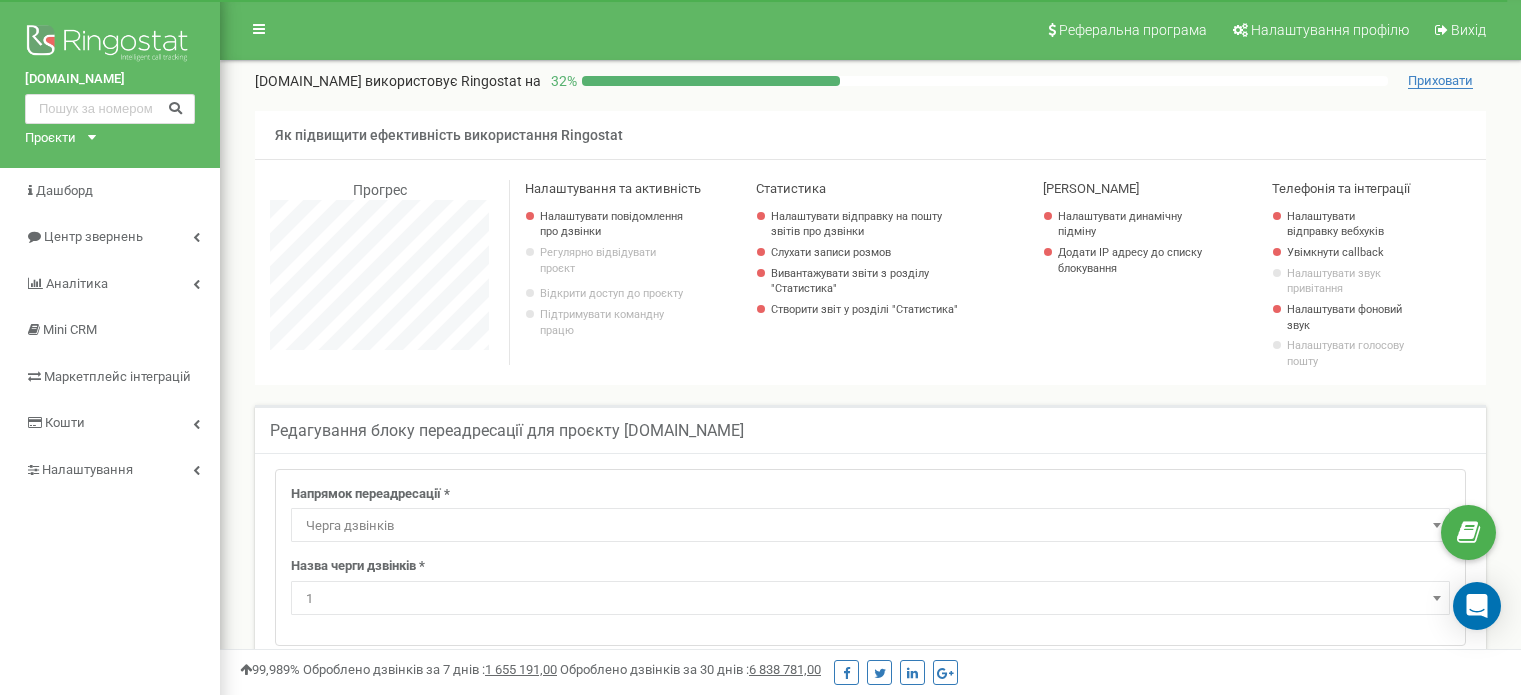 select on "CallCenter" 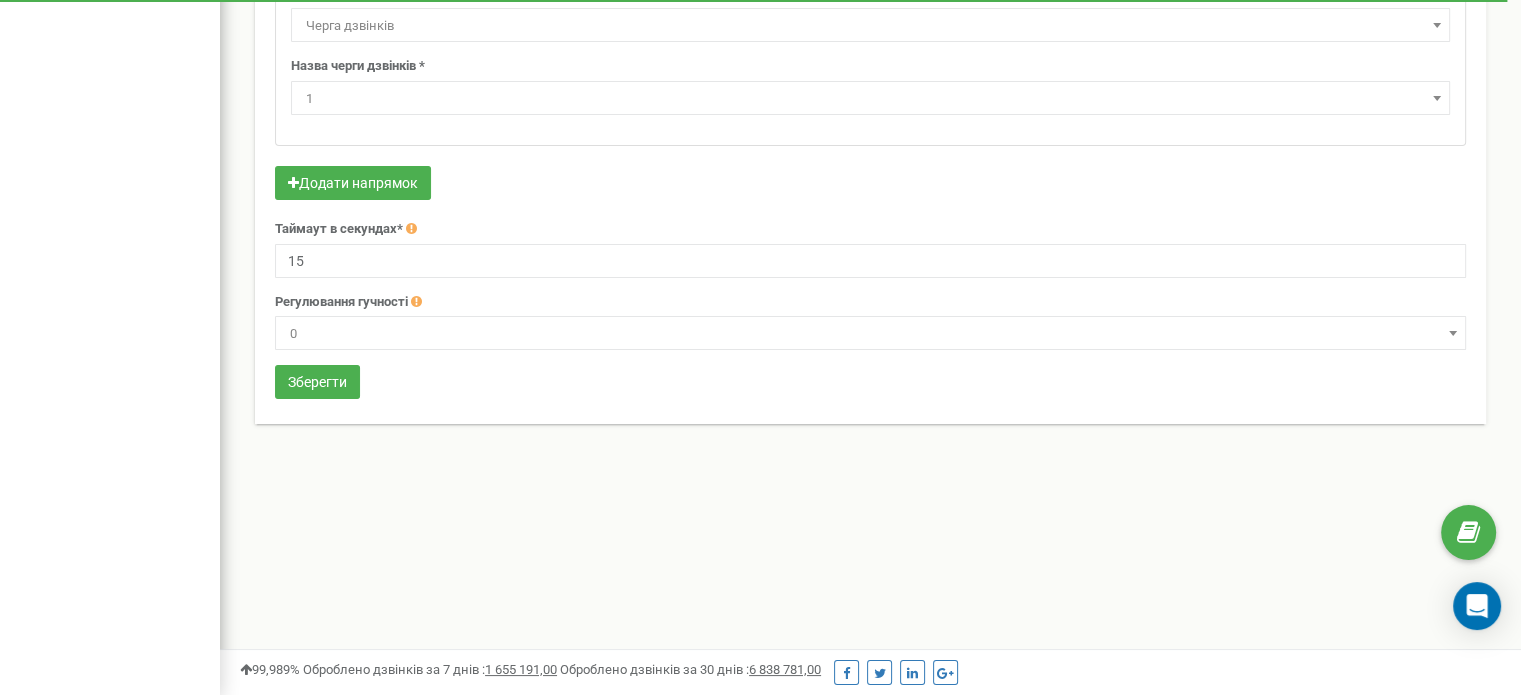 scroll, scrollTop: 500, scrollLeft: 0, axis: vertical 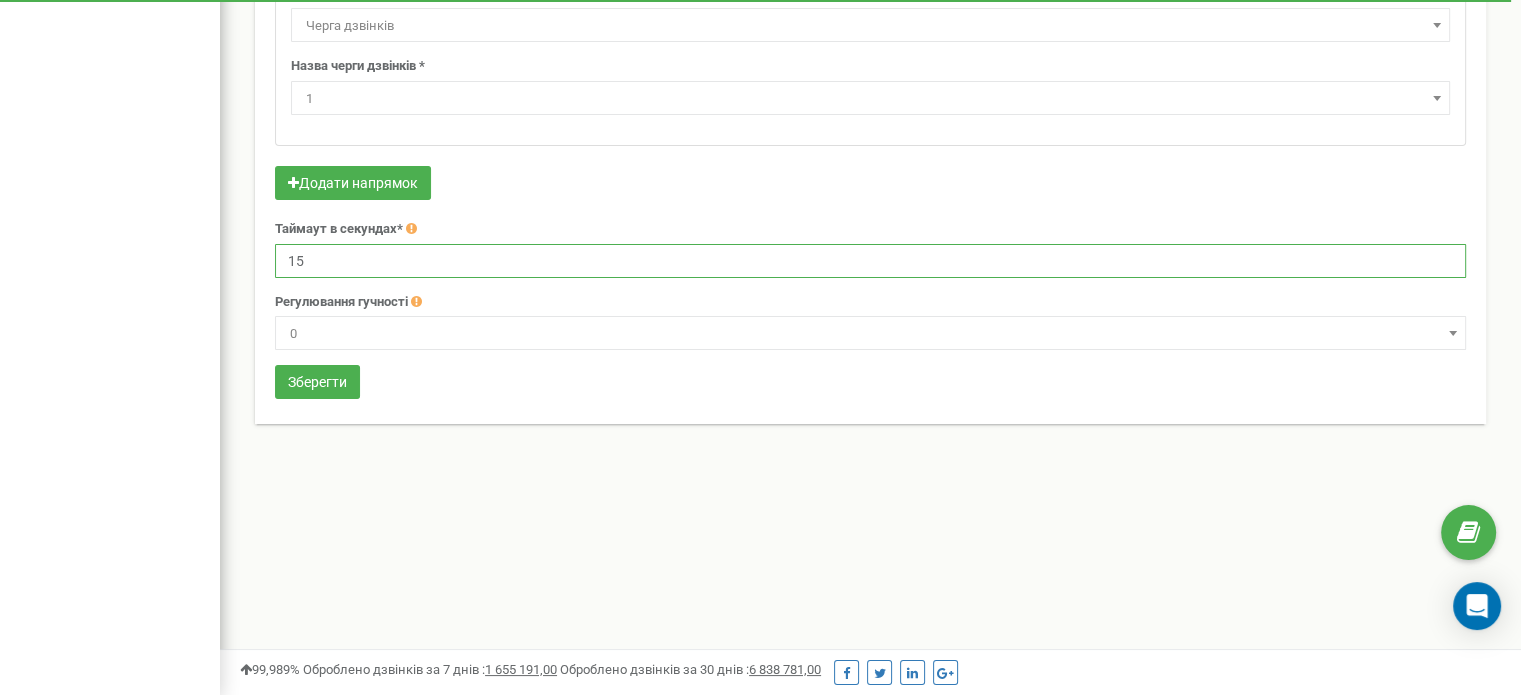 drag, startPoint x: 312, startPoint y: 264, endPoint x: 216, endPoint y: 259, distance: 96.13012 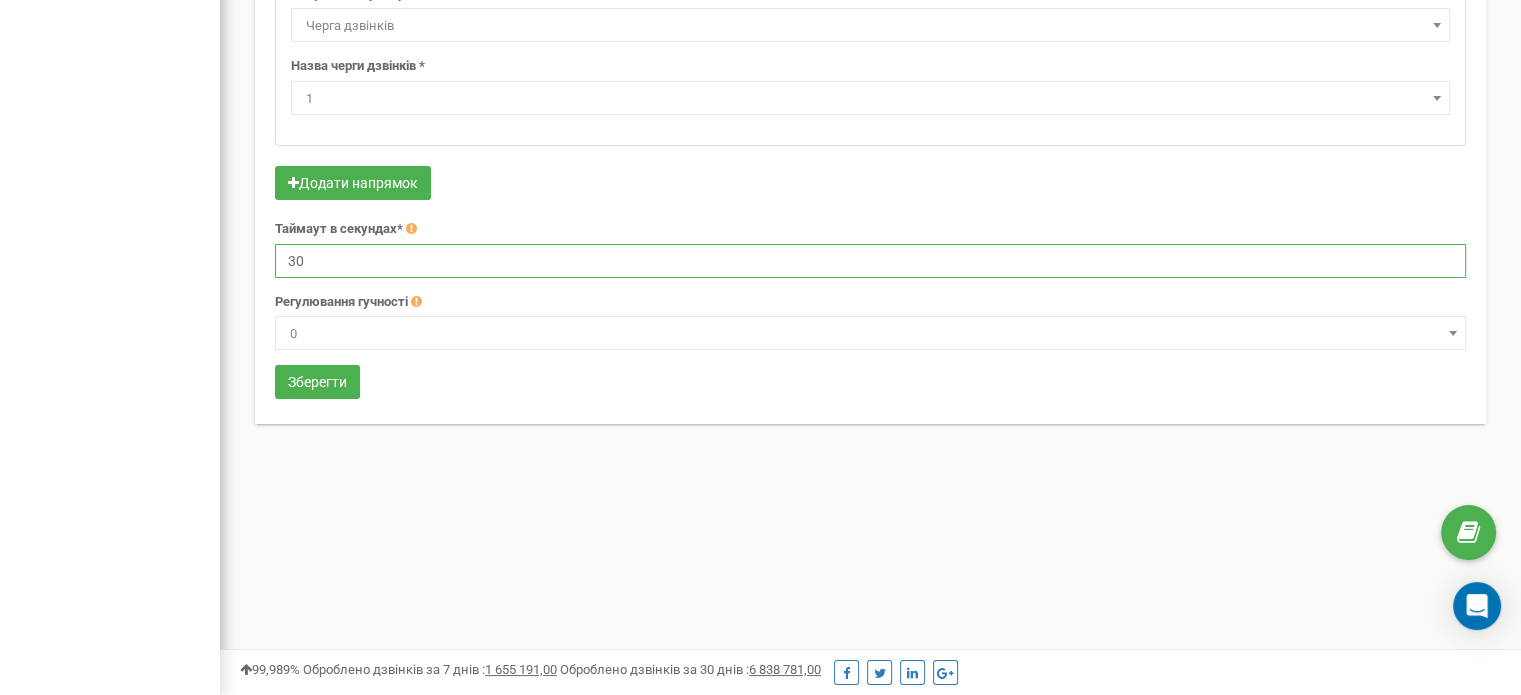 type on "30" 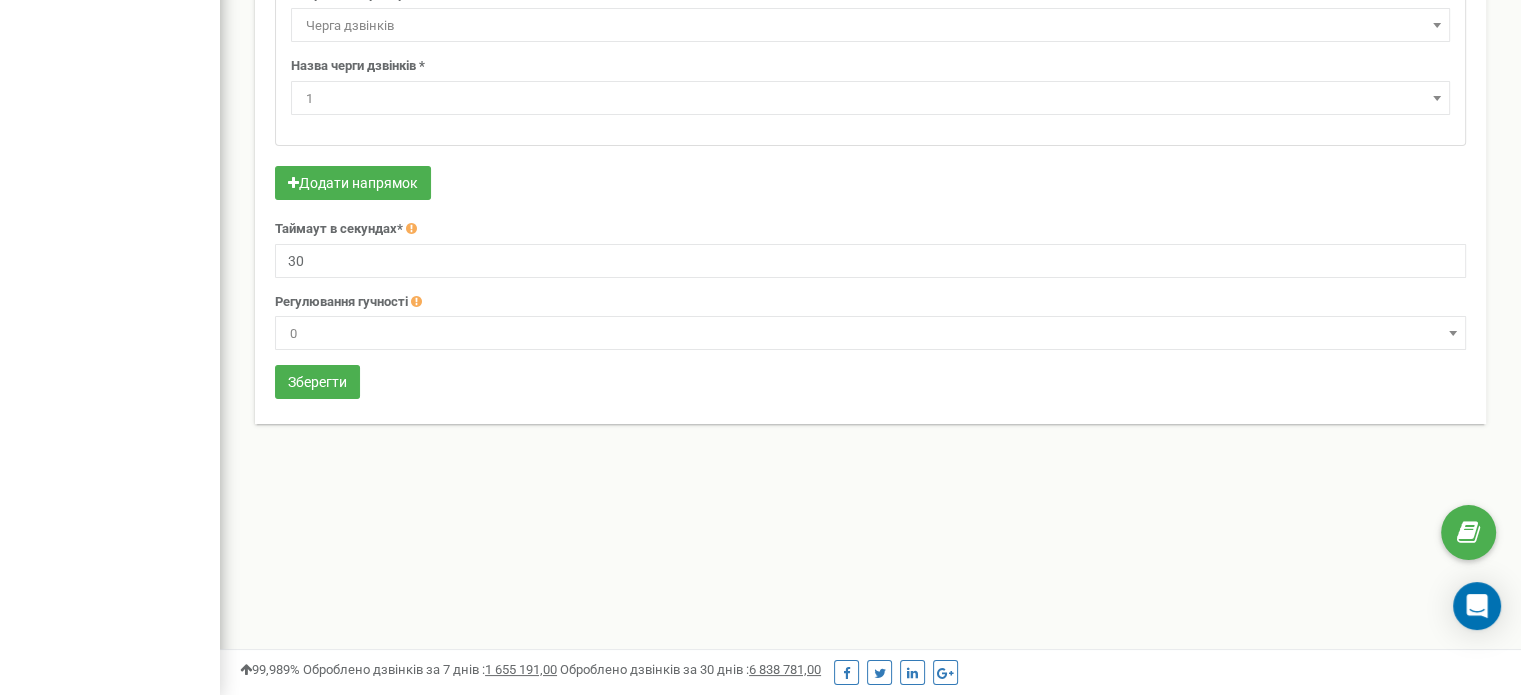 click on "Реферальна програма
Налаштування профілю
Вихід
kolcentr-derzhstat.com   використовує Ringostat на  32 % Приховати Як підвищити ефективність використання Ringostat Прогрес Налаштування та активність Налаштувати повідомлення про дзвінки Регулярно відвідувати проєкт Відкрити доступ до проєкту Підтримувати командну працю Статистика Налаштувати відправку на пошту звітів про дзвінки Слухати записи розмов Створити звіт у розділі "Статистика"" at bounding box center (870, 100) 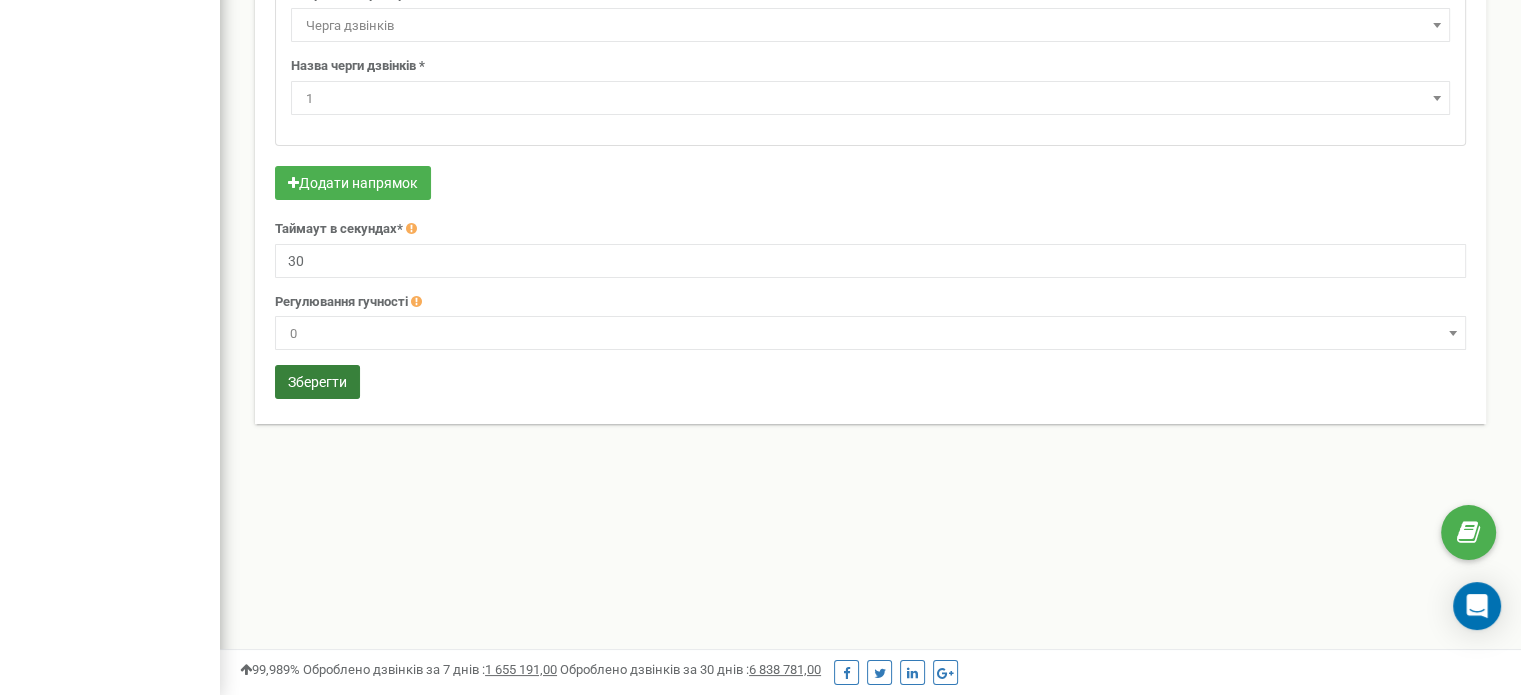 click on "Зберегти" at bounding box center [317, 382] 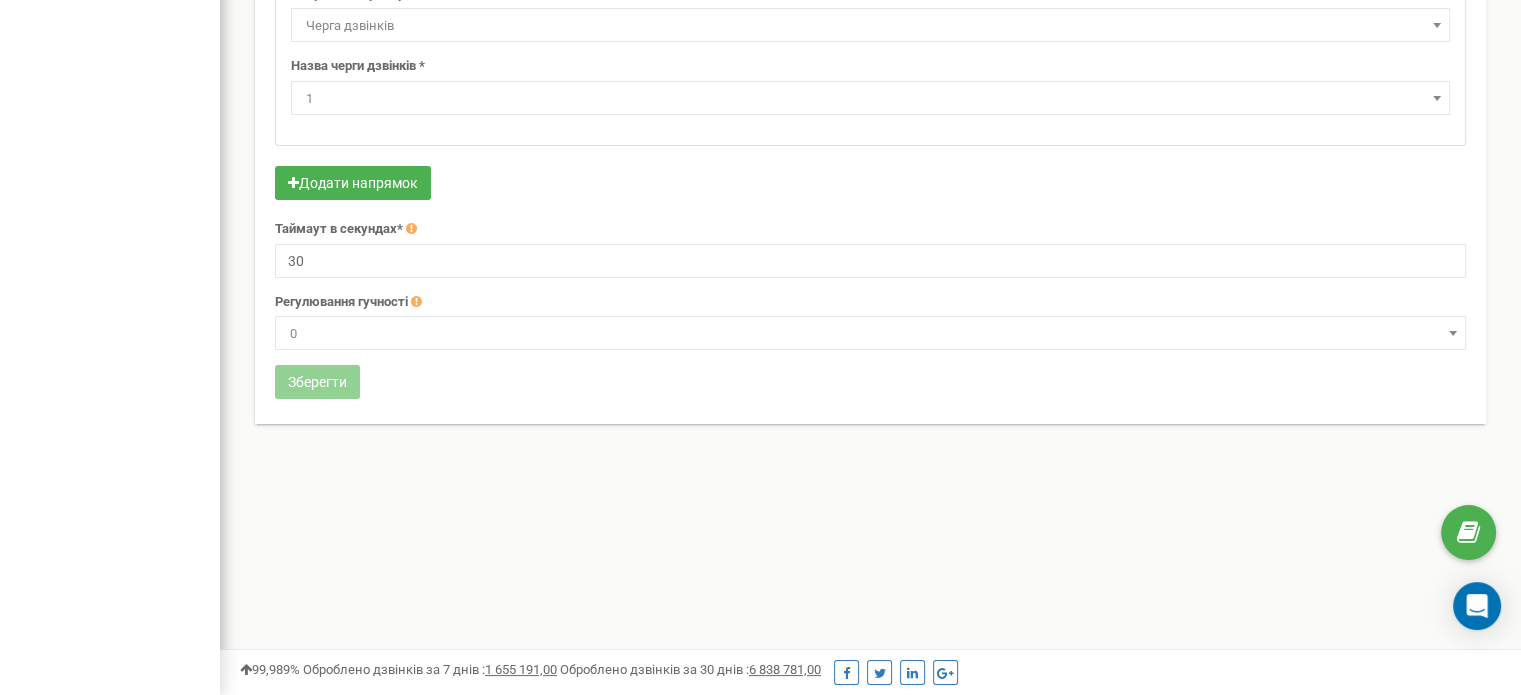 scroll, scrollTop: 313, scrollLeft: 0, axis: vertical 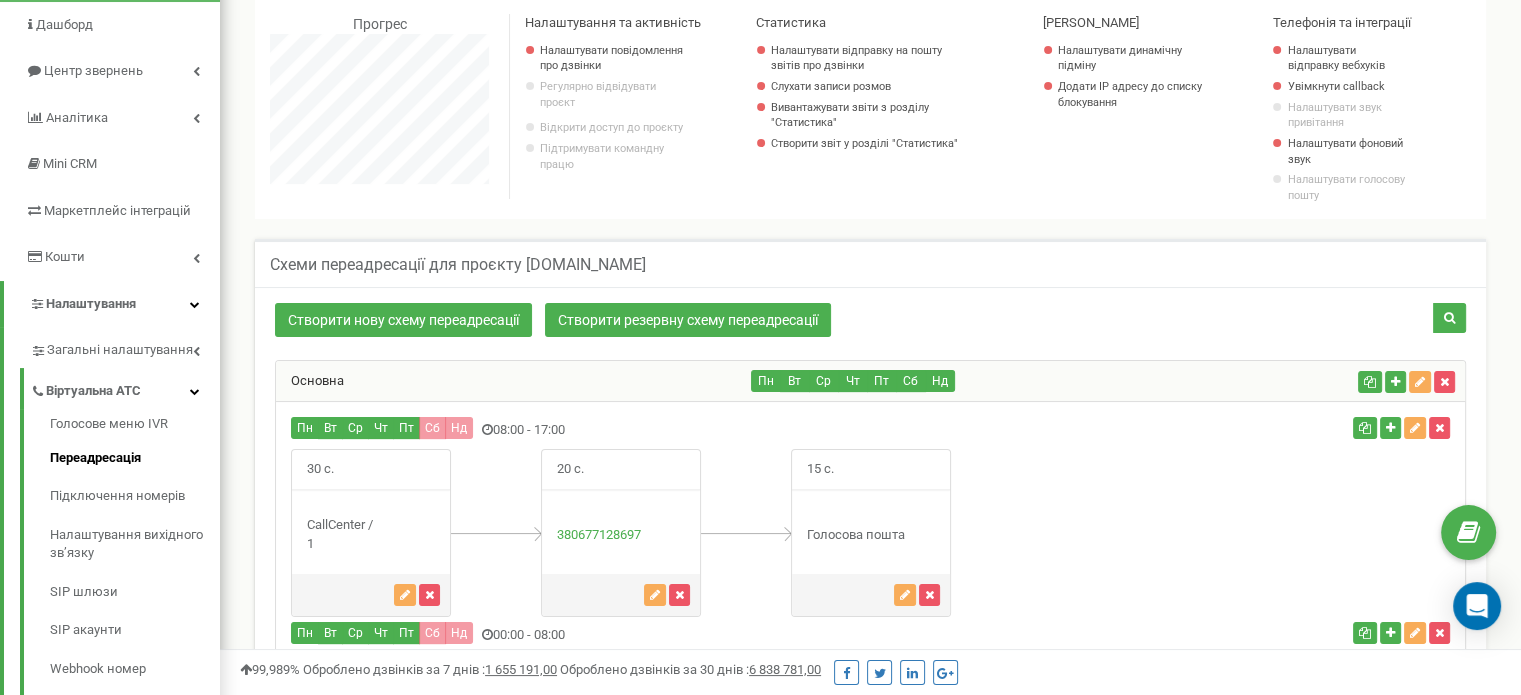 click on "Основна" at bounding box center (514, 381) 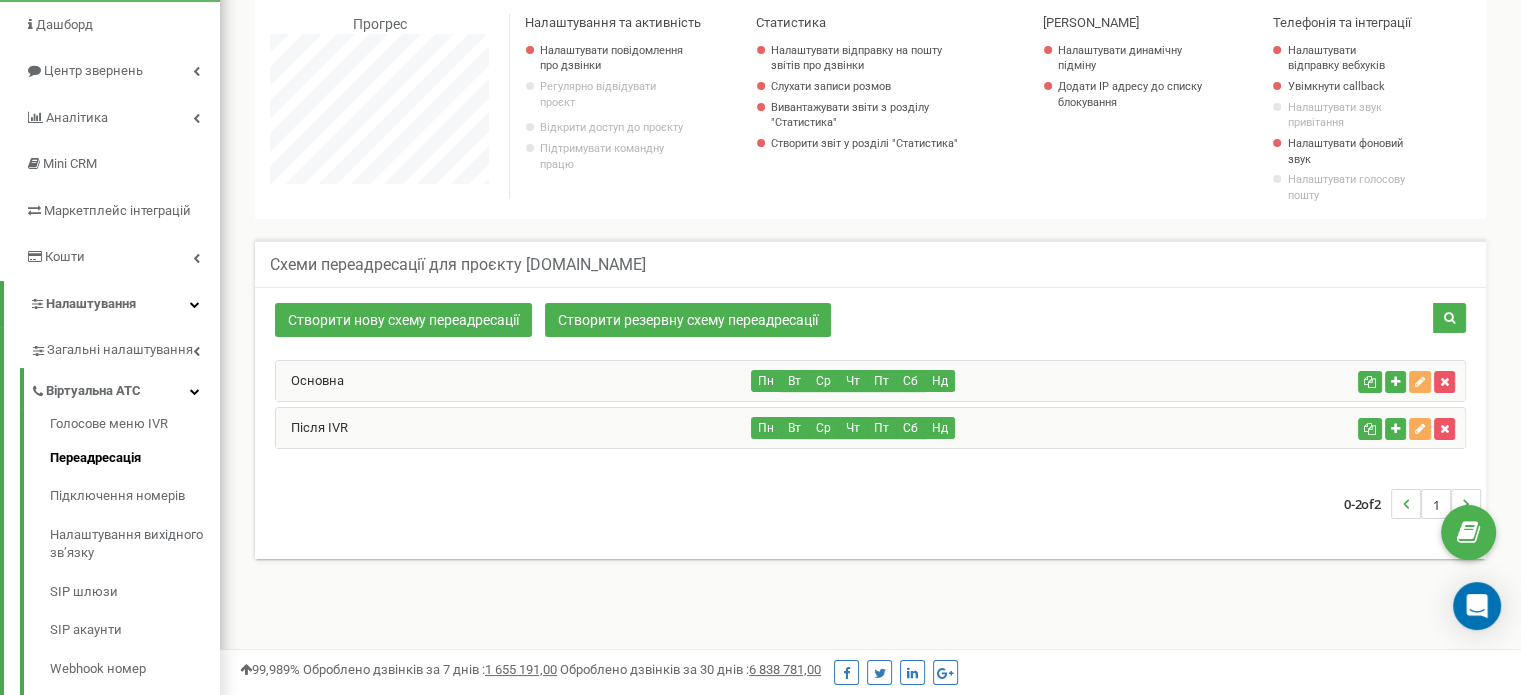 scroll, scrollTop: 1200, scrollLeft: 1300, axis: both 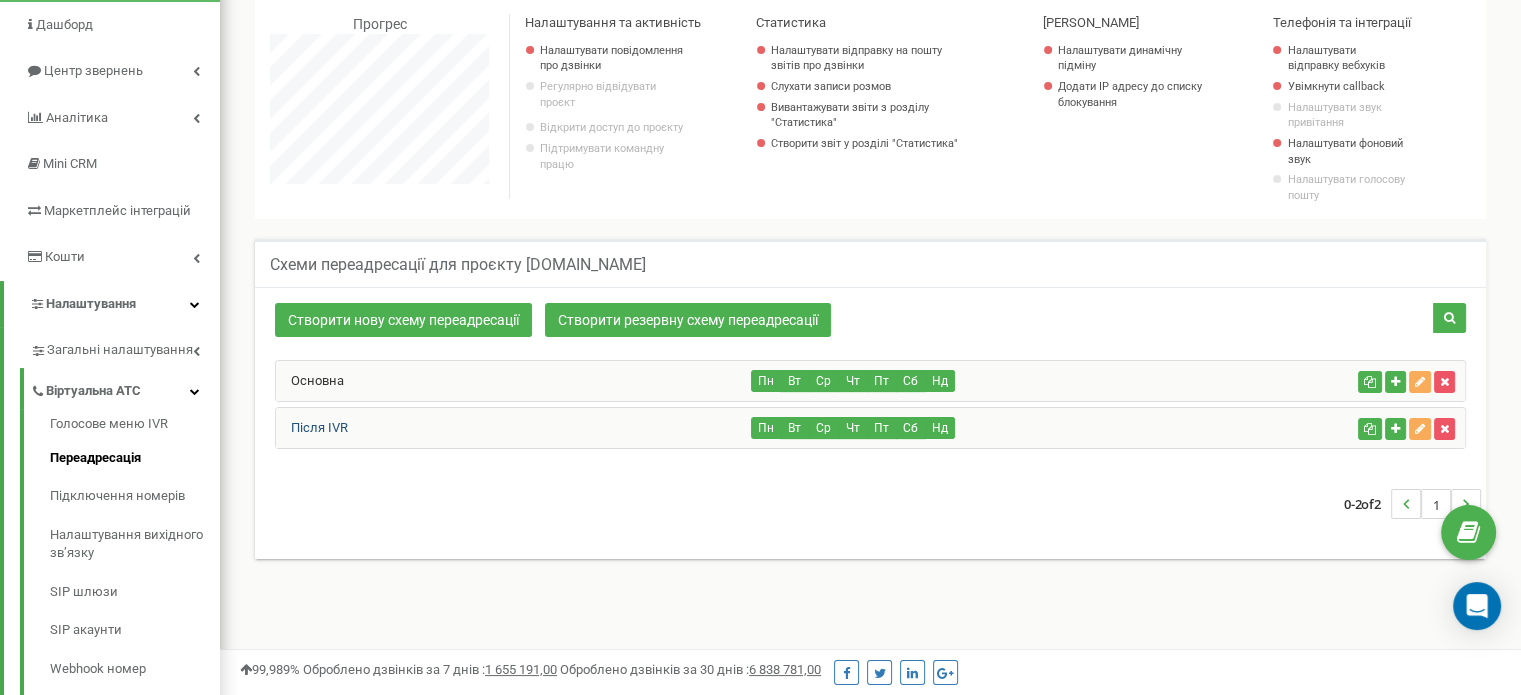 click on "Після IVR" at bounding box center [312, 427] 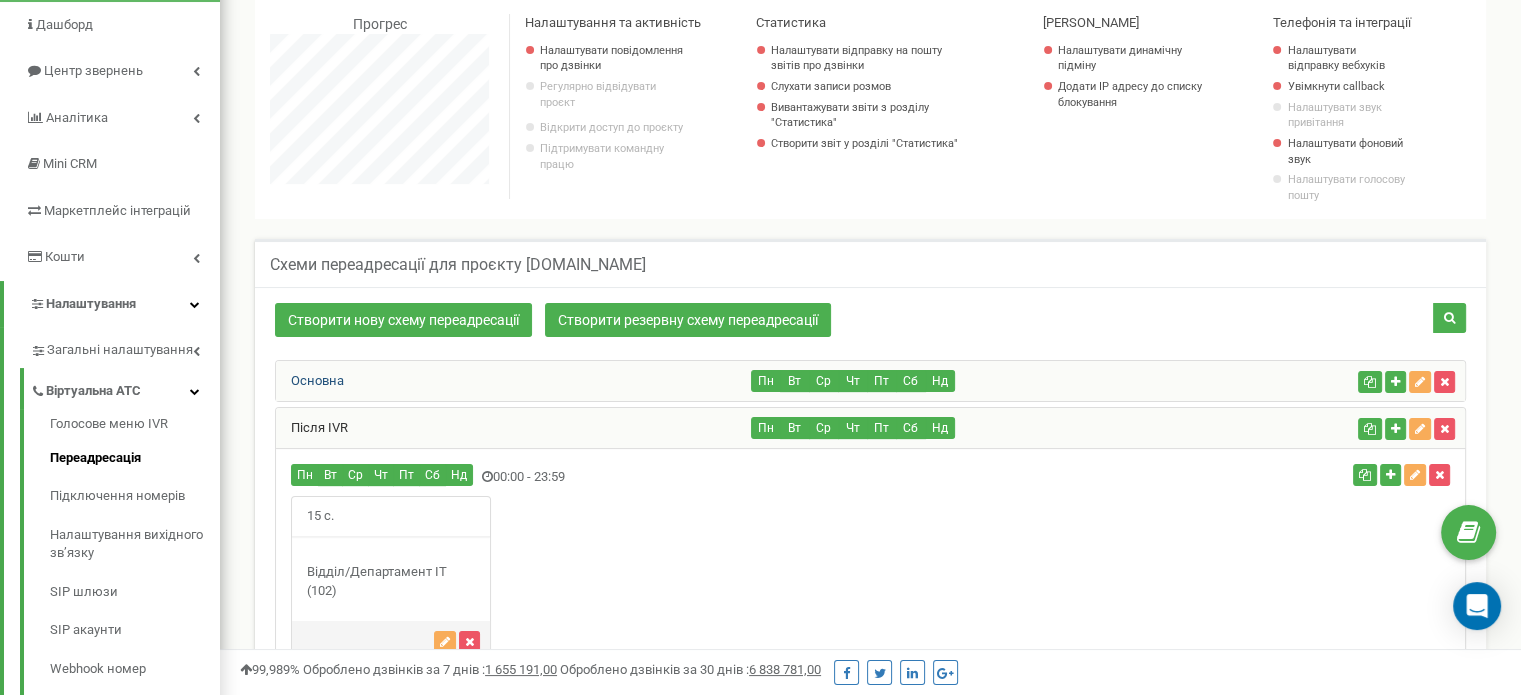 click on "Основна" at bounding box center (310, 380) 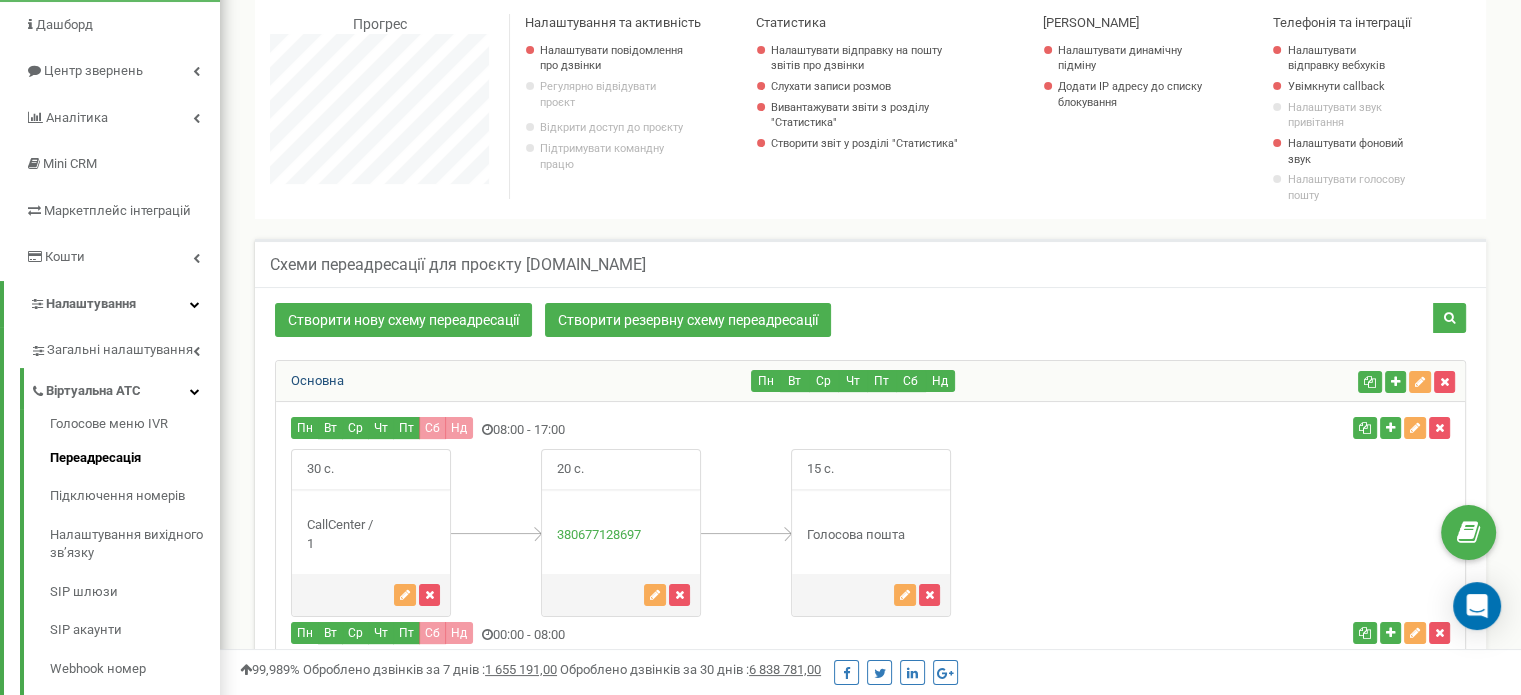 scroll, scrollTop: 998436, scrollLeft: 998699, axis: both 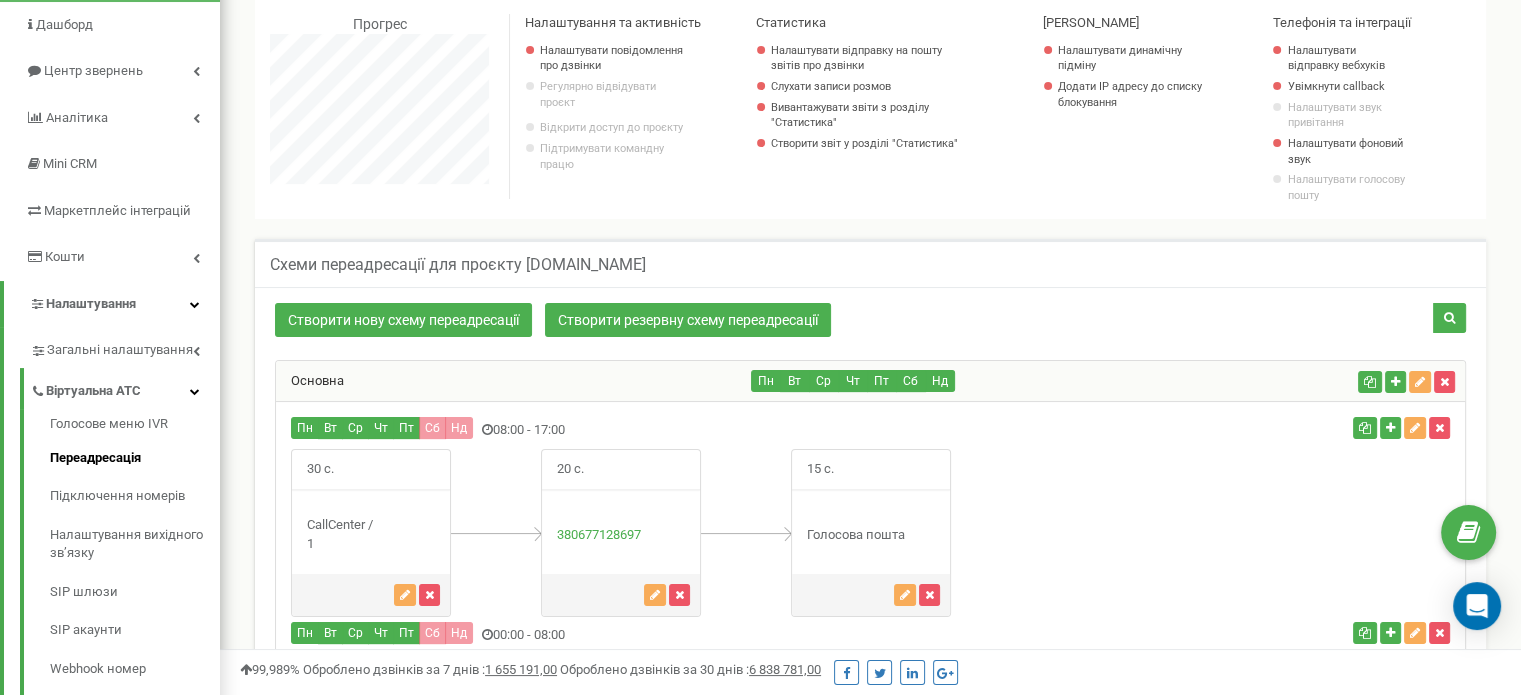 click on "Основна" at bounding box center [514, 381] 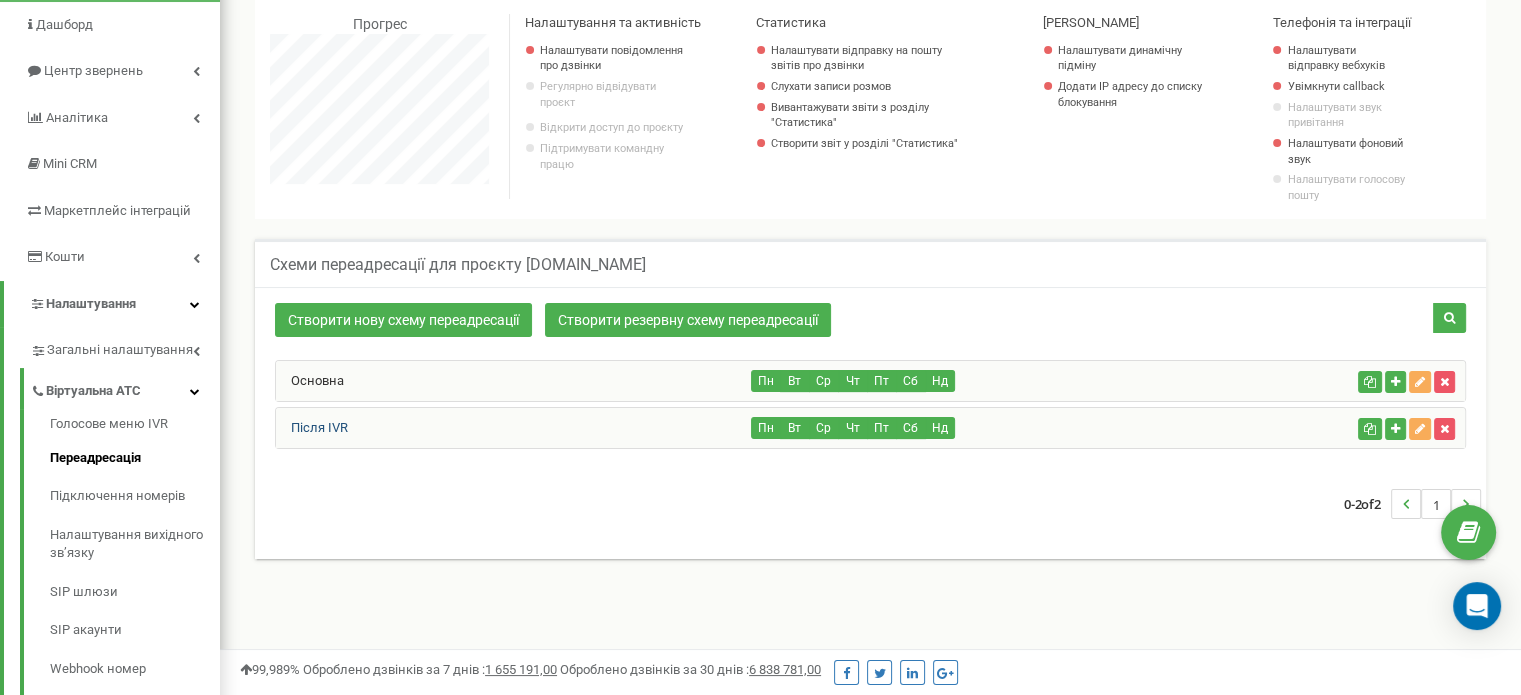 click on "Після IVR" at bounding box center (312, 427) 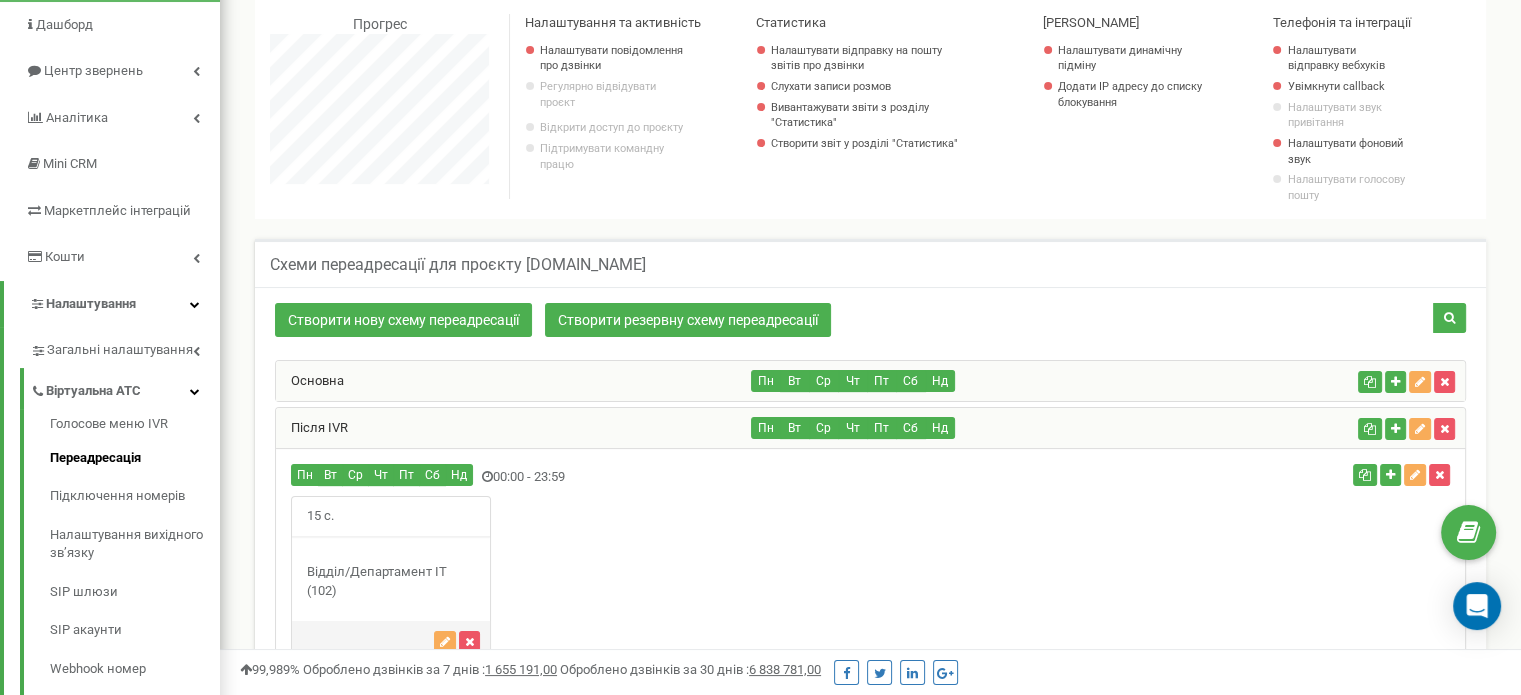 click on "Відділ/Департамент ІТ (102)" at bounding box center [391, 581] 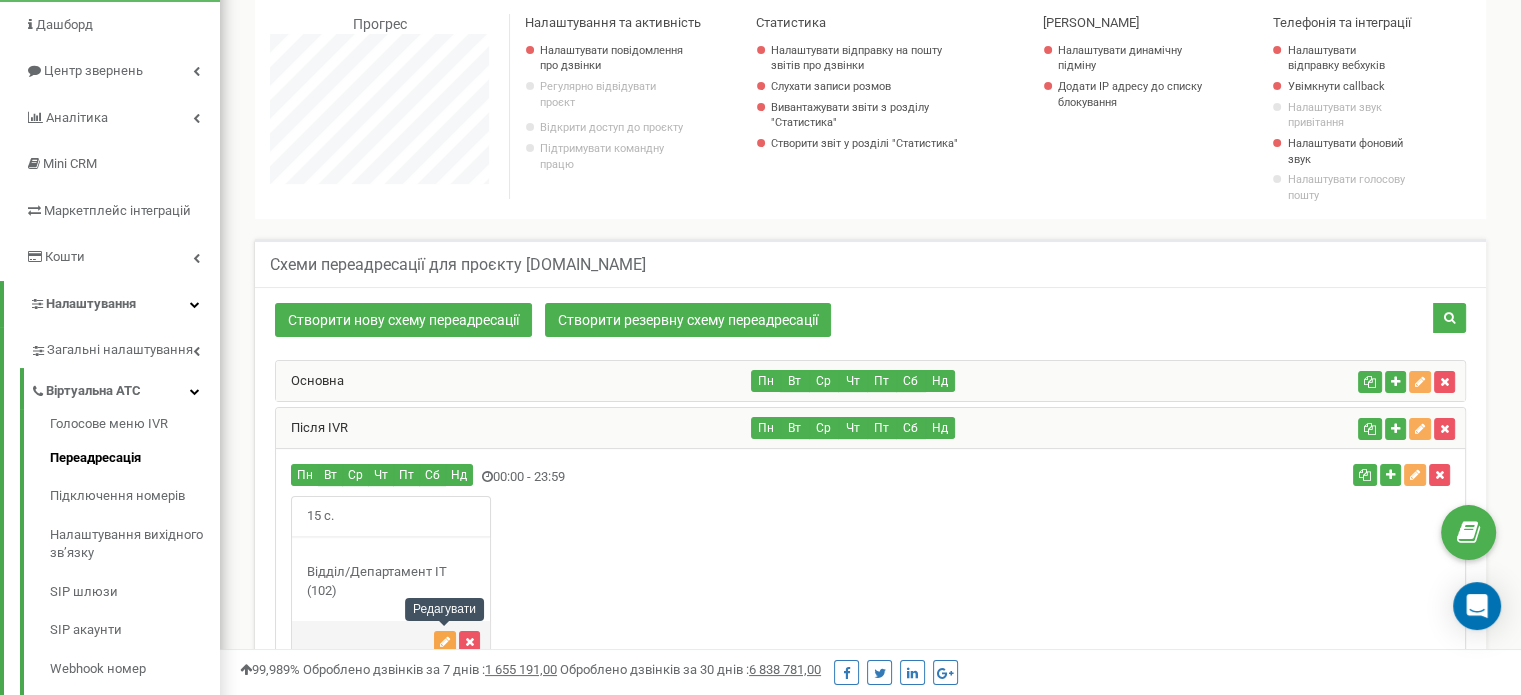 click at bounding box center [445, 642] 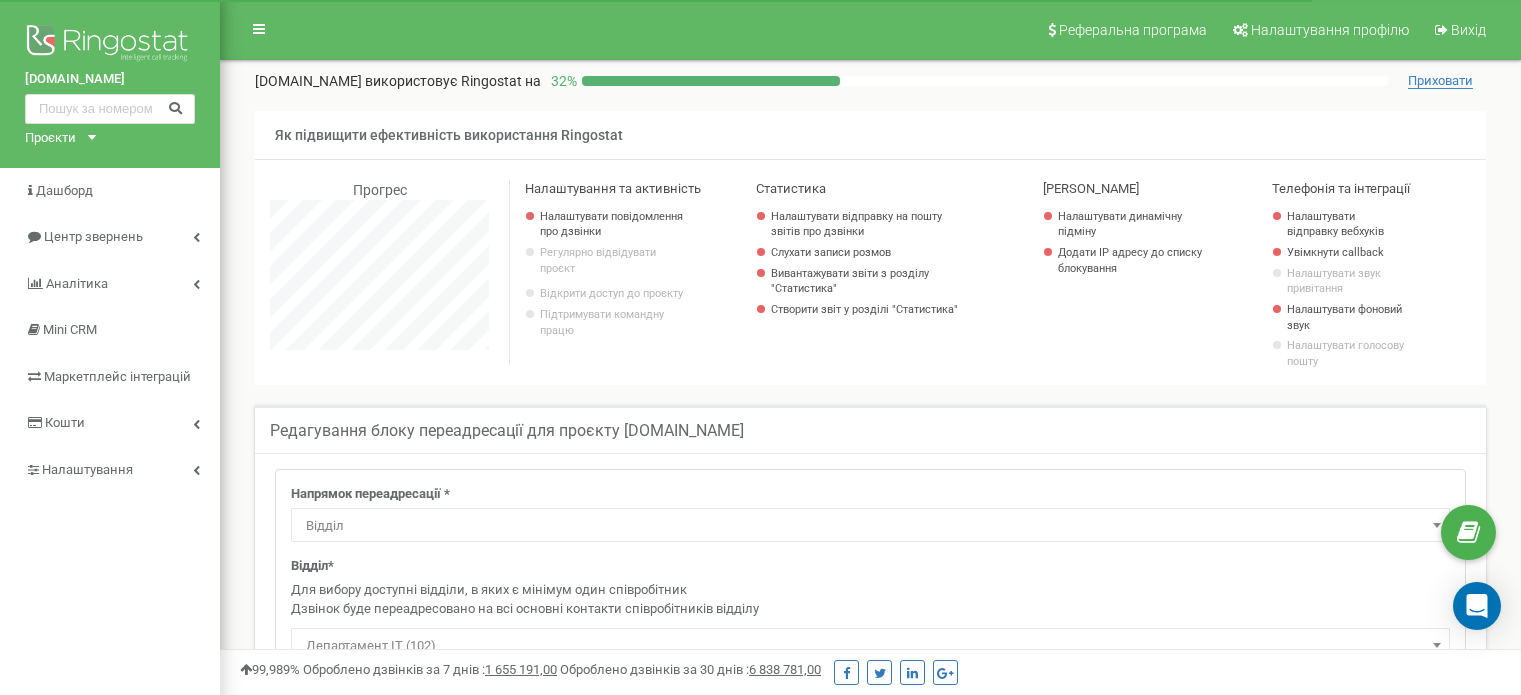 scroll, scrollTop: 300, scrollLeft: 0, axis: vertical 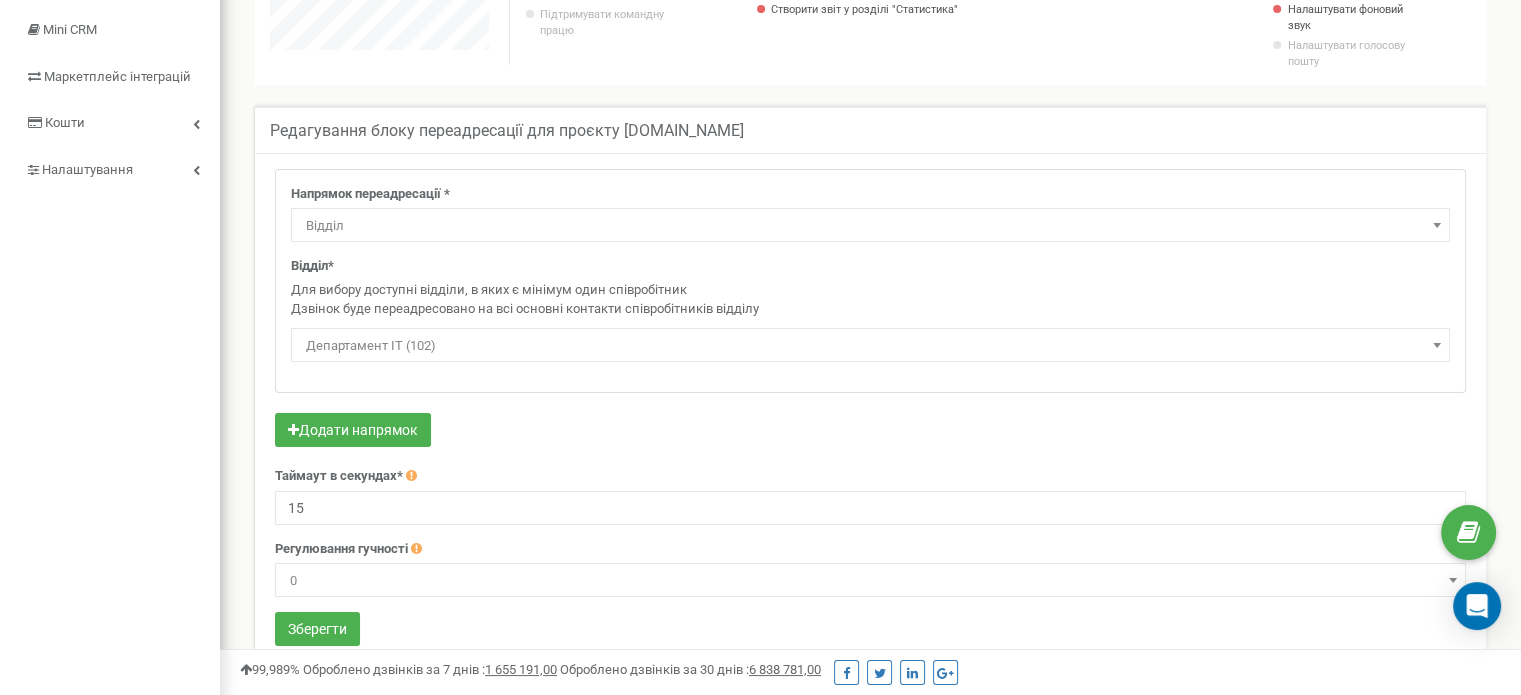 click at bounding box center [1437, 225] 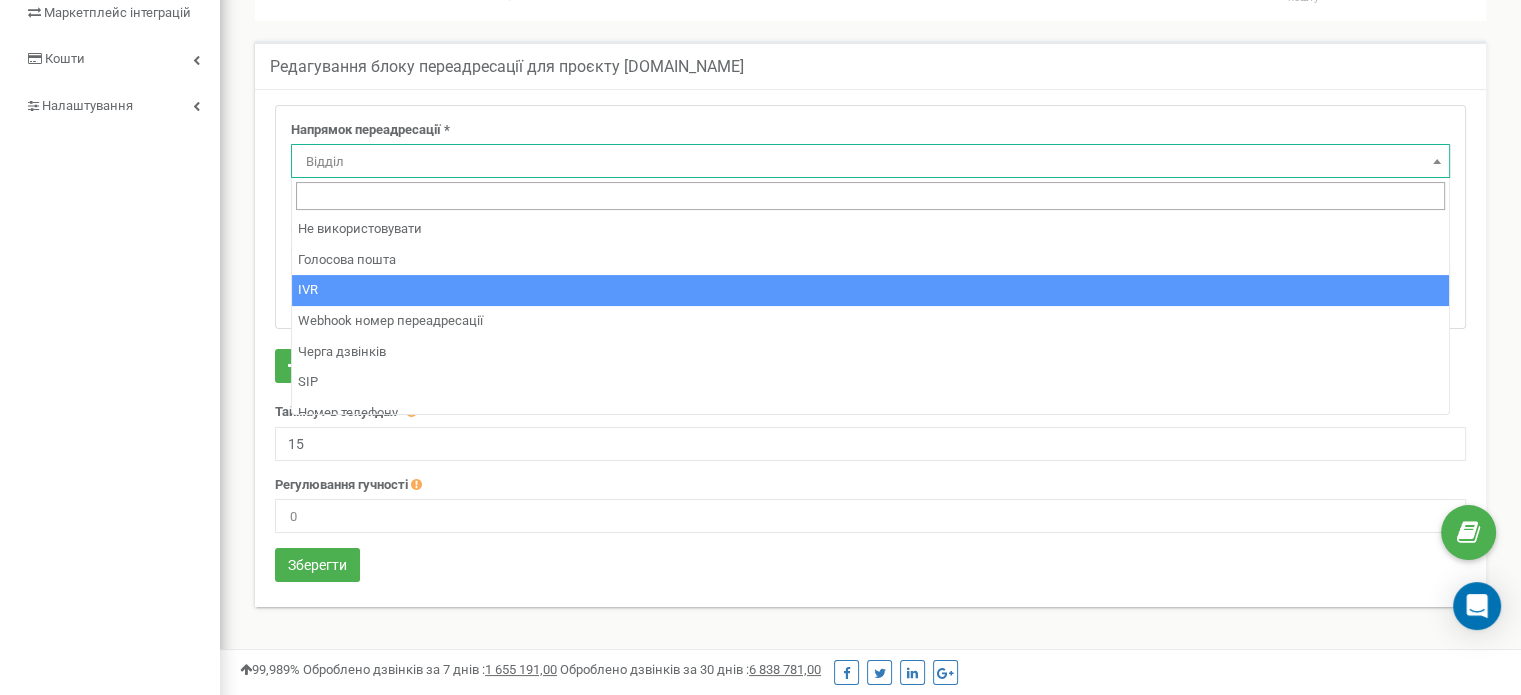 scroll, scrollTop: 400, scrollLeft: 0, axis: vertical 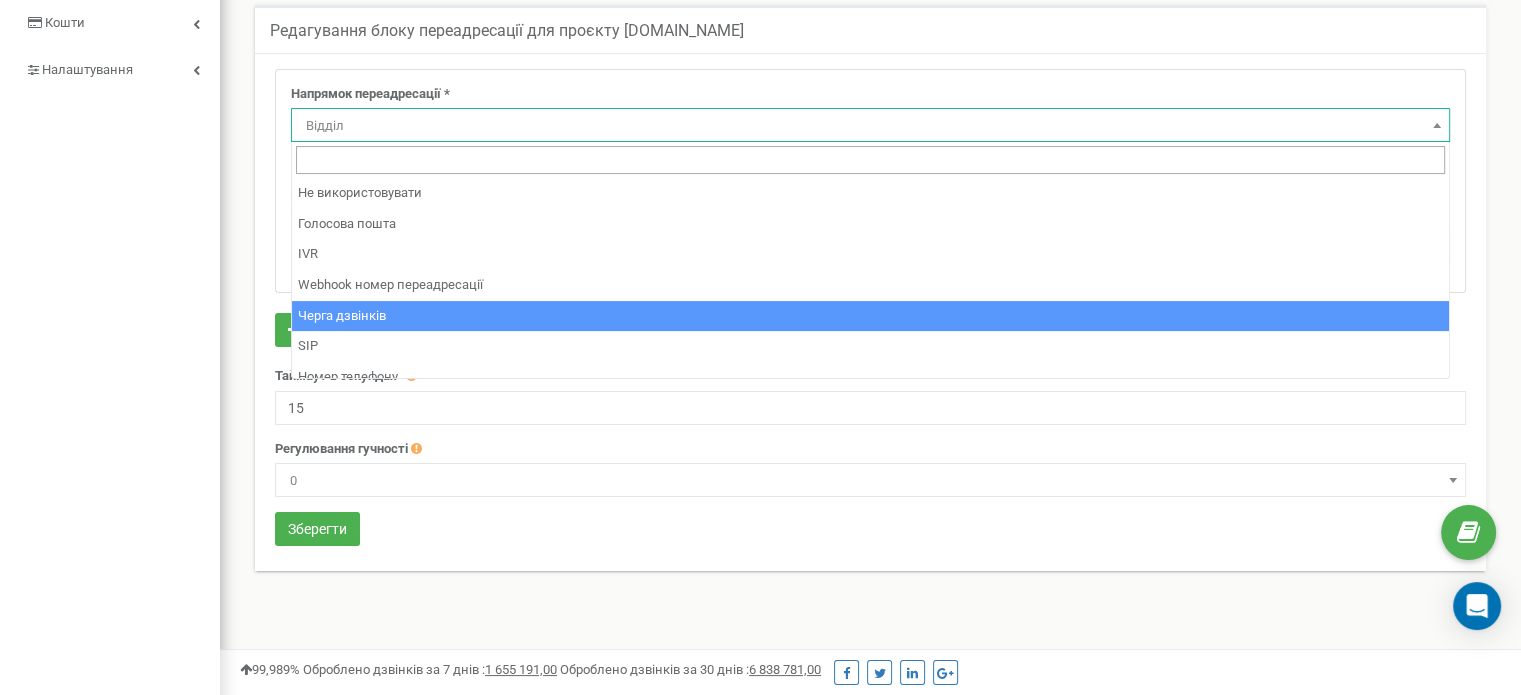 select on "CallCenter" 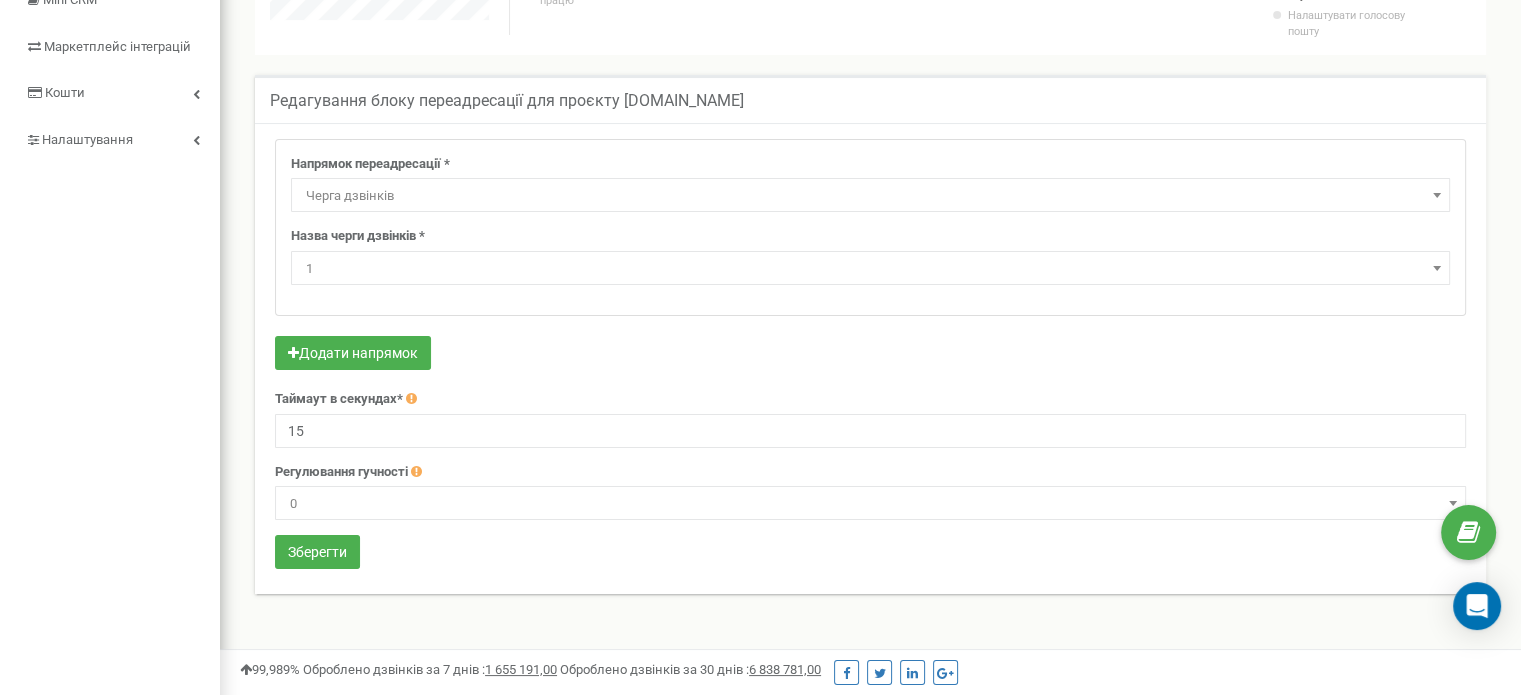 scroll, scrollTop: 300, scrollLeft: 0, axis: vertical 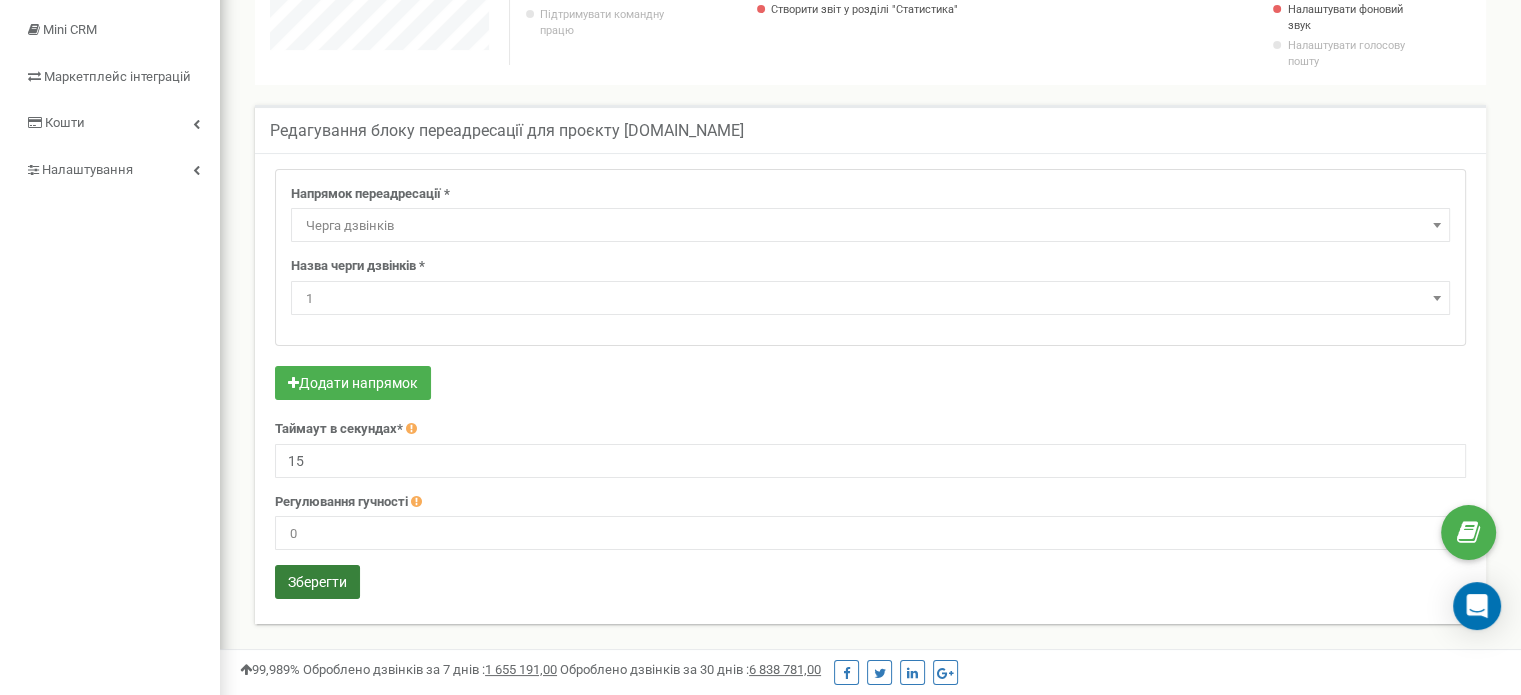 click on "Зберегти" at bounding box center [317, 582] 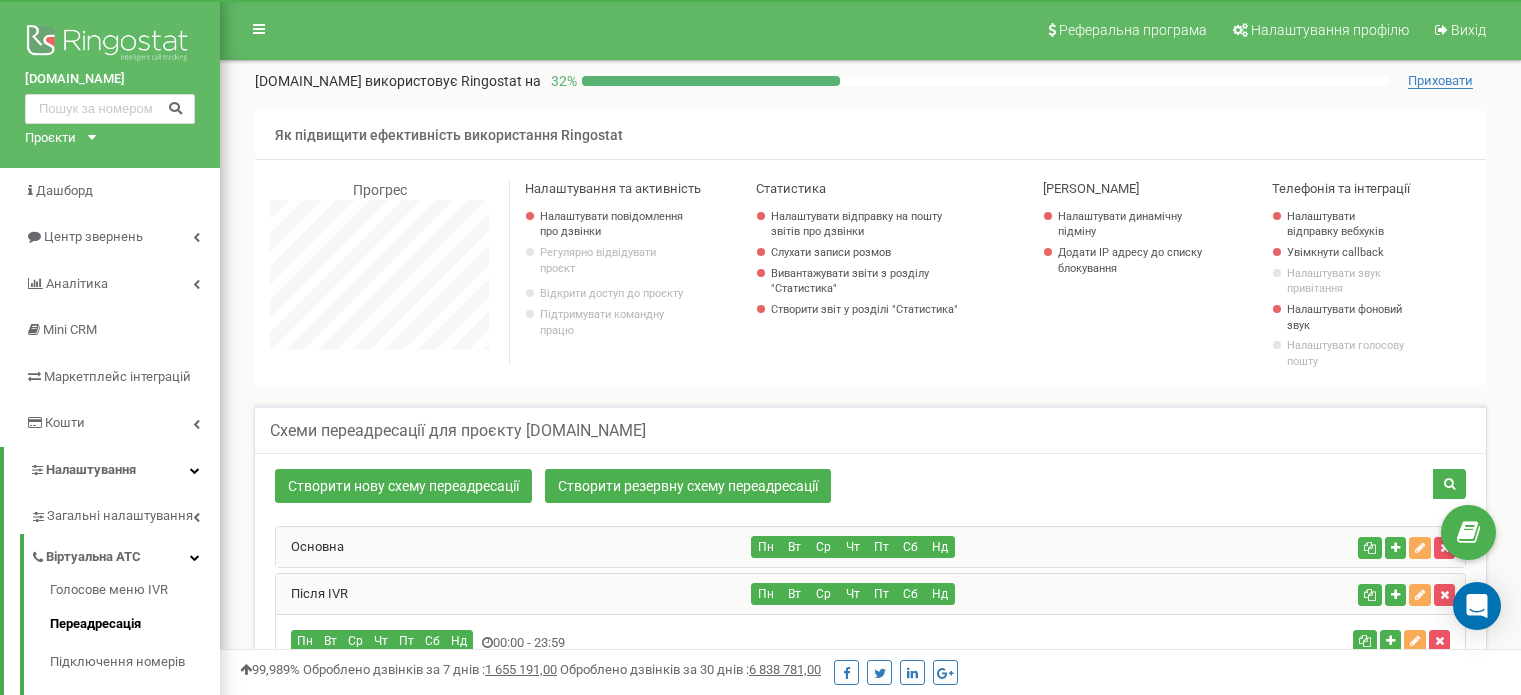 scroll, scrollTop: 412, scrollLeft: 0, axis: vertical 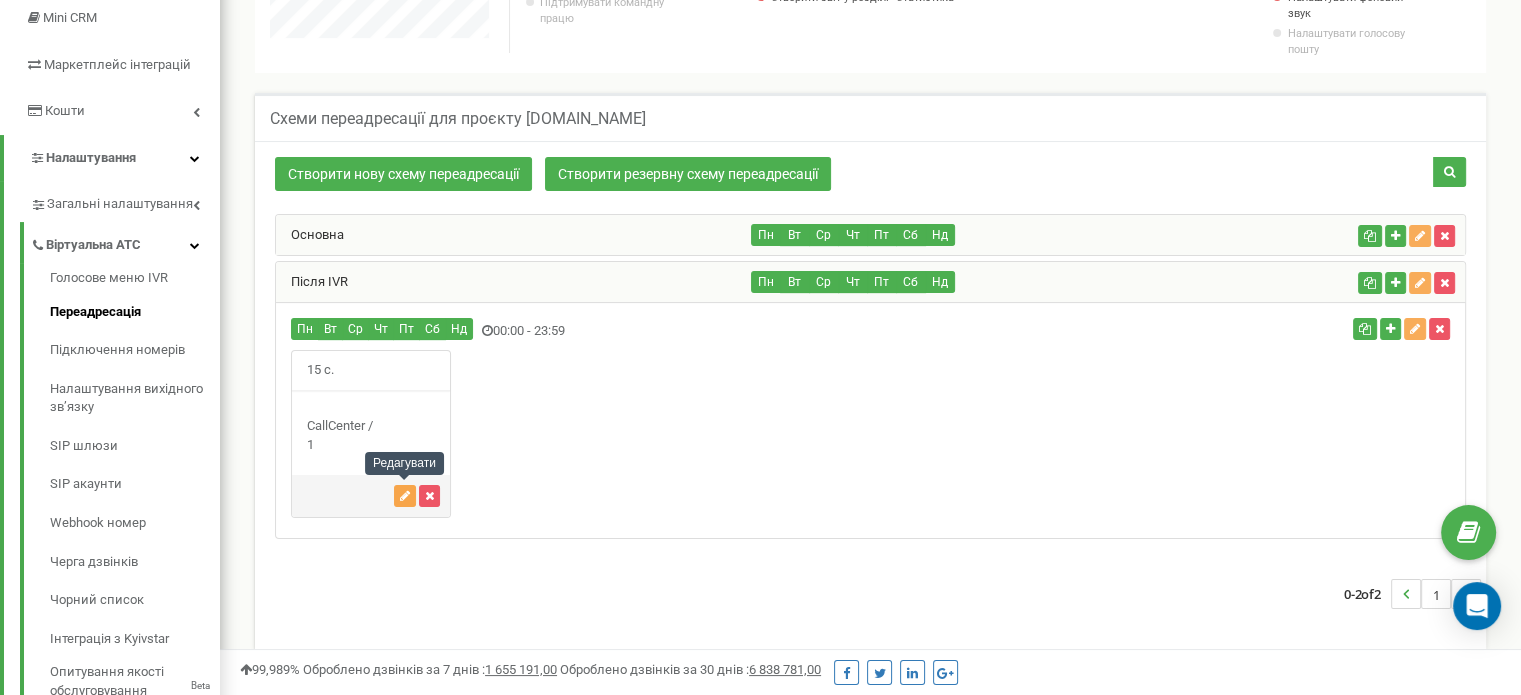 click at bounding box center [405, 496] 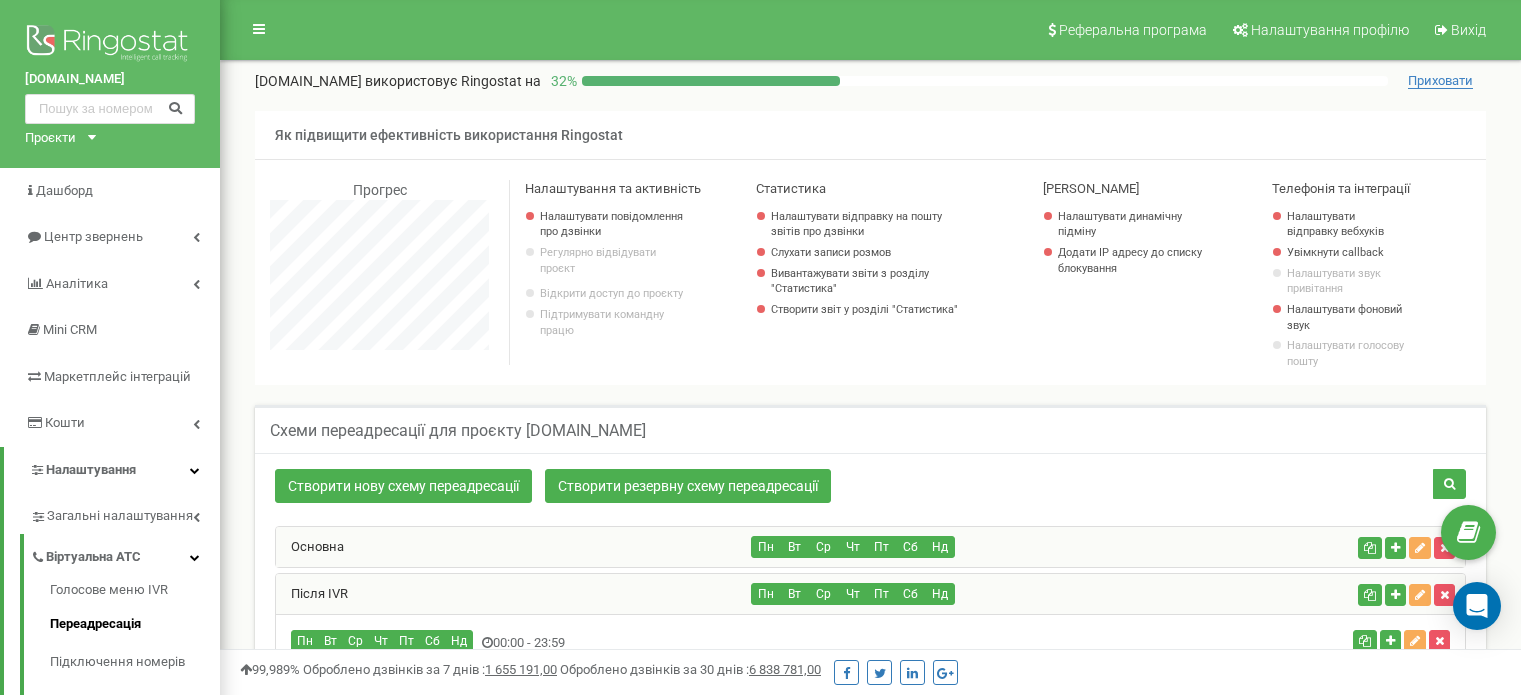 scroll, scrollTop: 412, scrollLeft: 0, axis: vertical 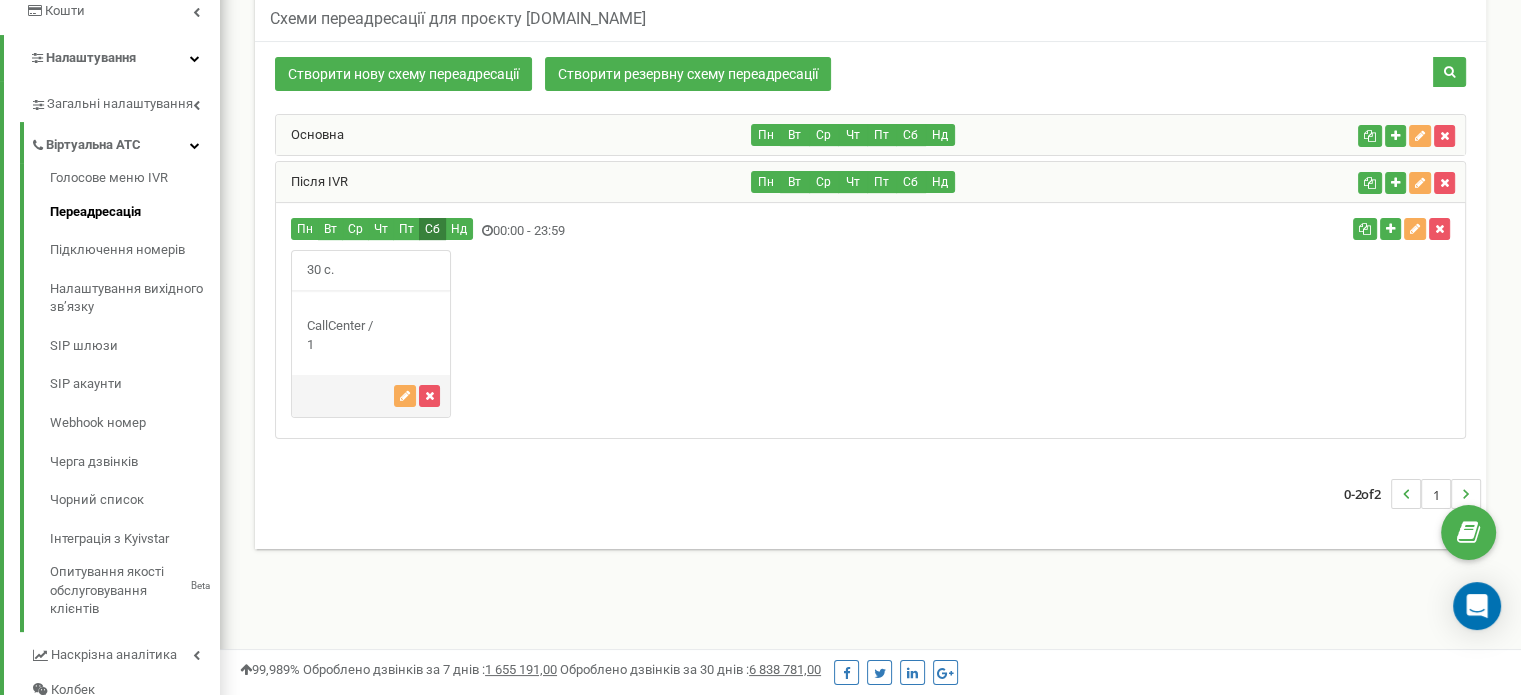 click on "Сб" at bounding box center [432, 229] 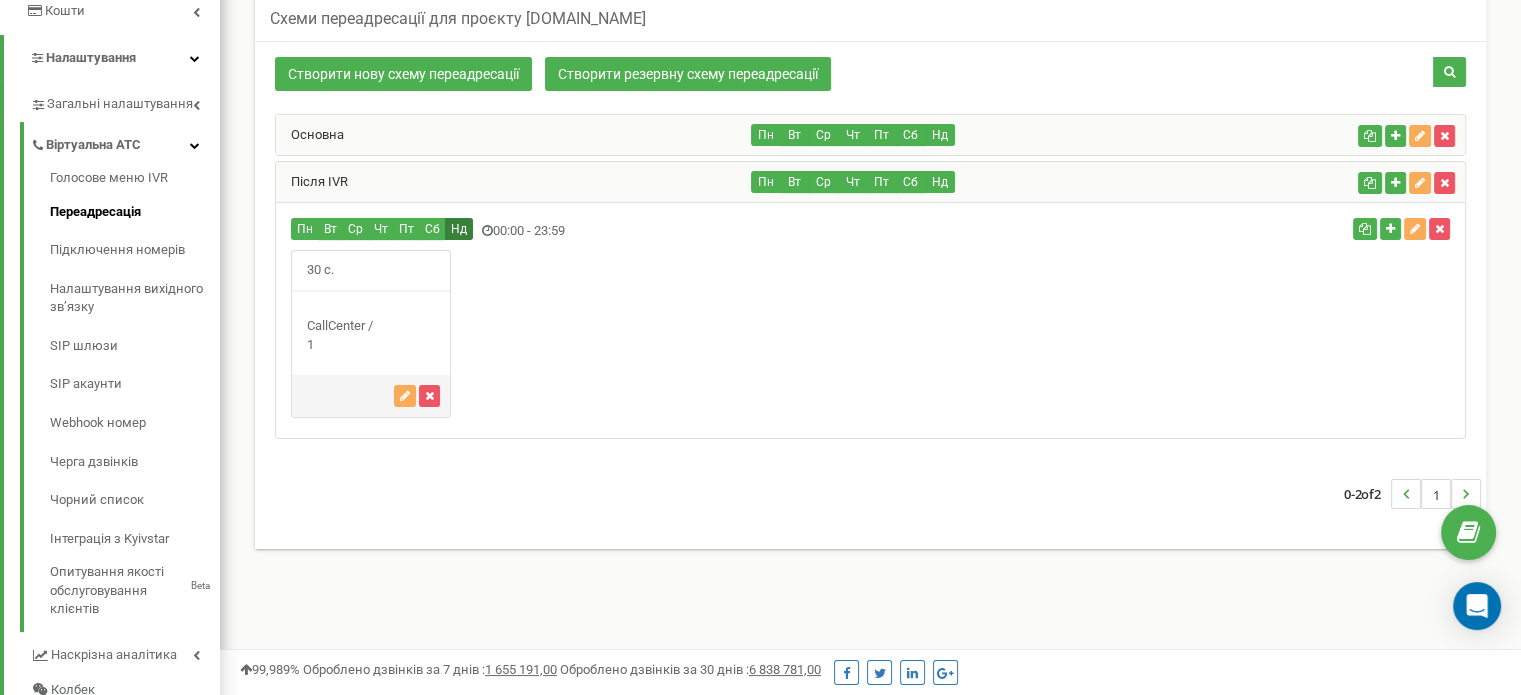 click on "Нд" at bounding box center [459, 229] 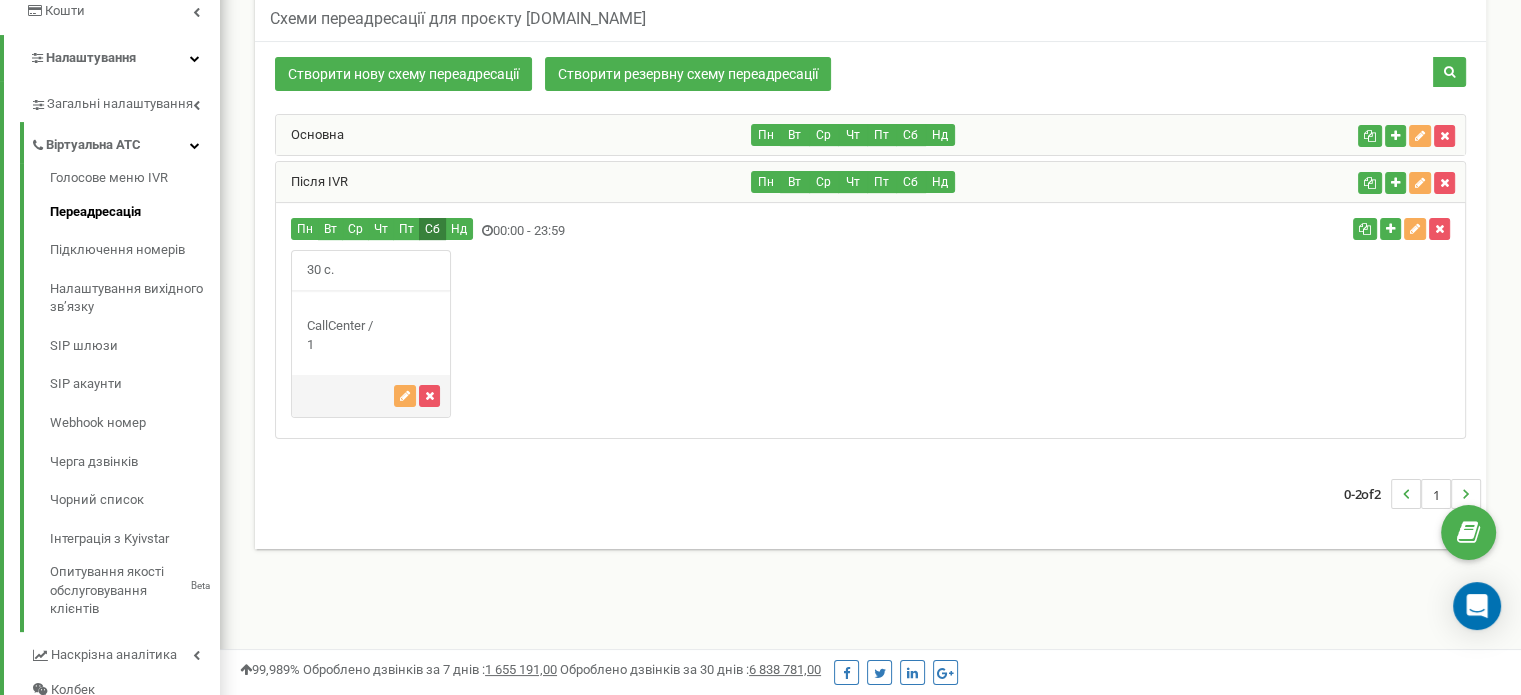 click on "Сб" at bounding box center [432, 229] 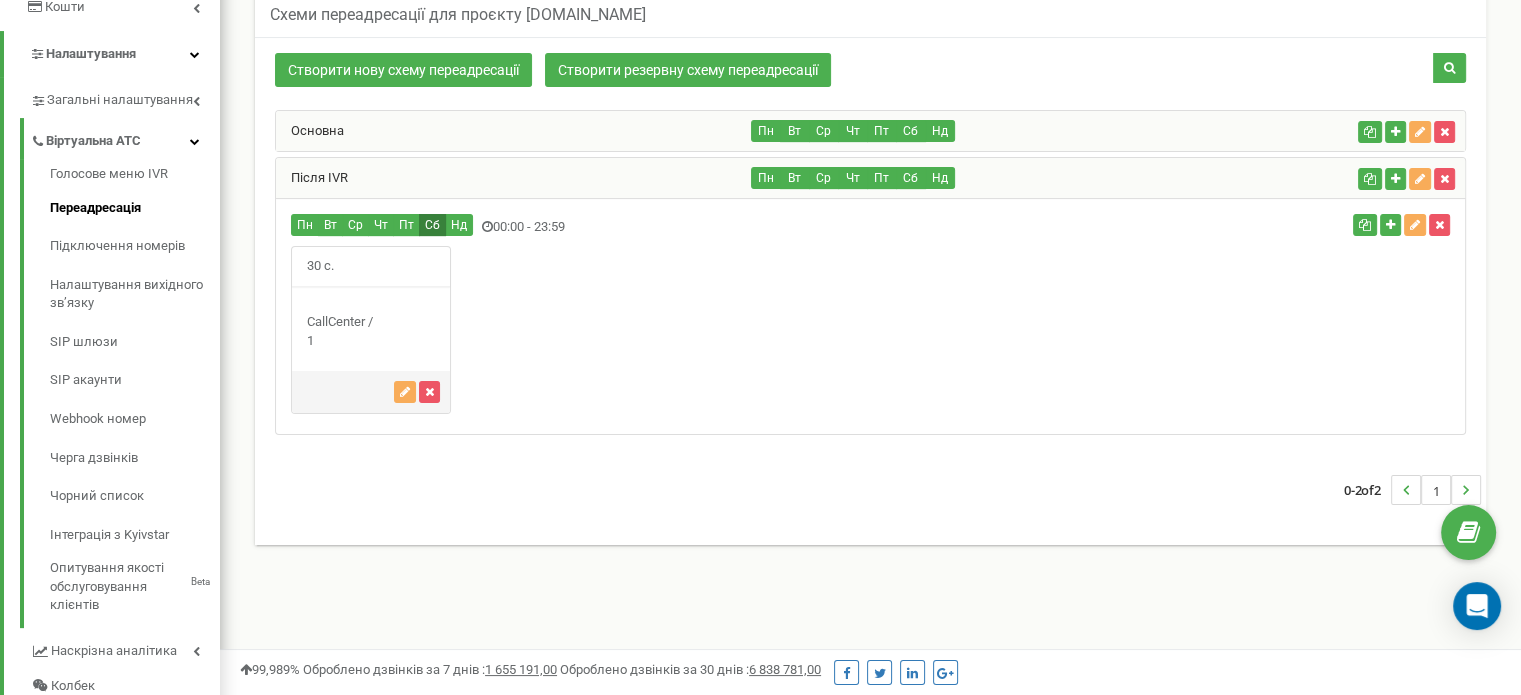 scroll, scrollTop: 414, scrollLeft: 0, axis: vertical 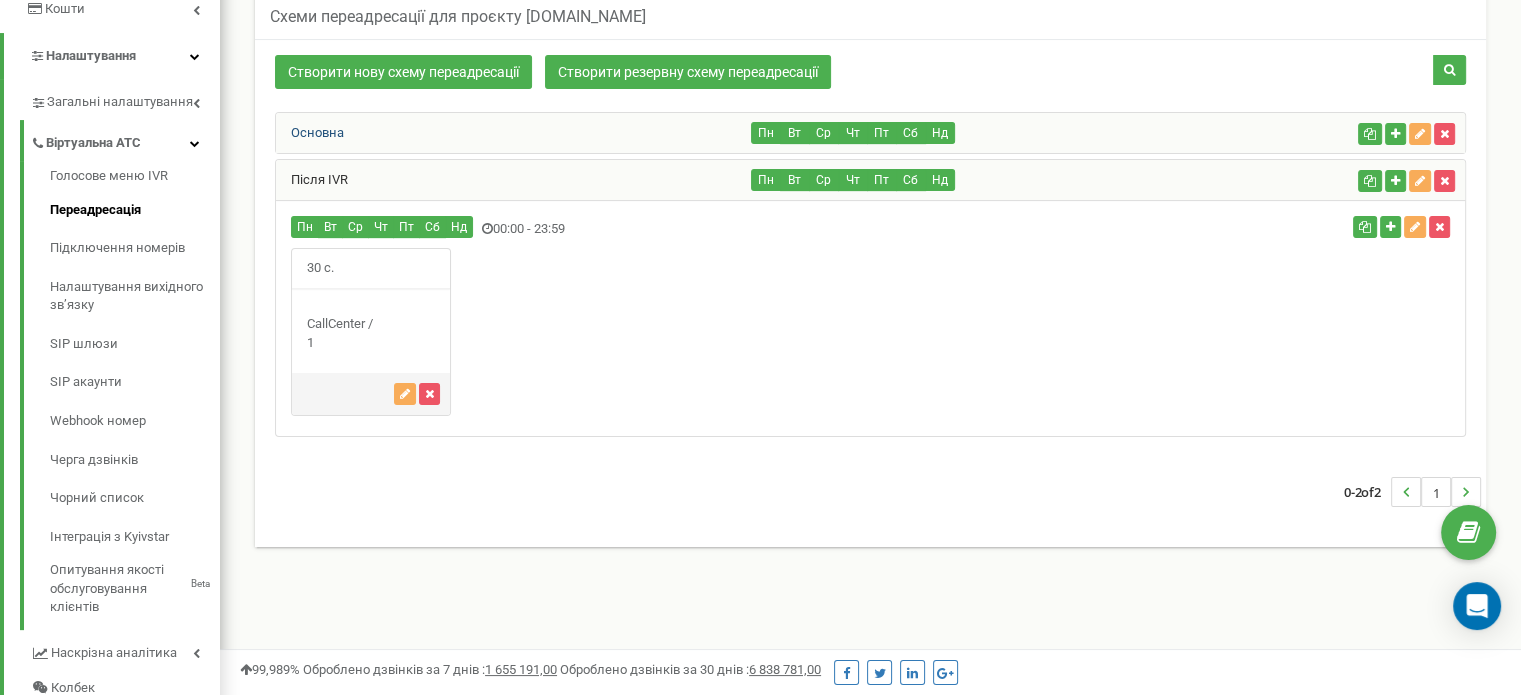 click on "Основна" at bounding box center (310, 132) 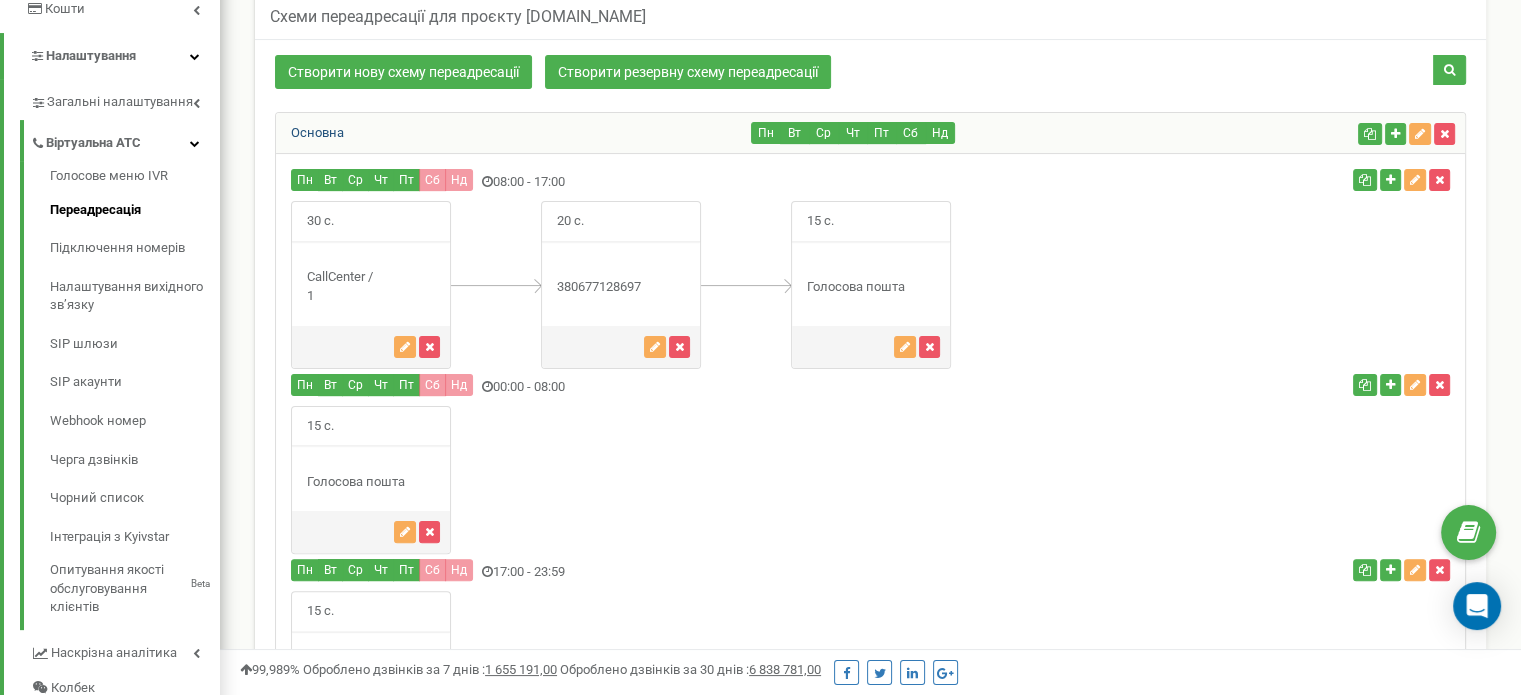 scroll, scrollTop: 998443, scrollLeft: 998699, axis: both 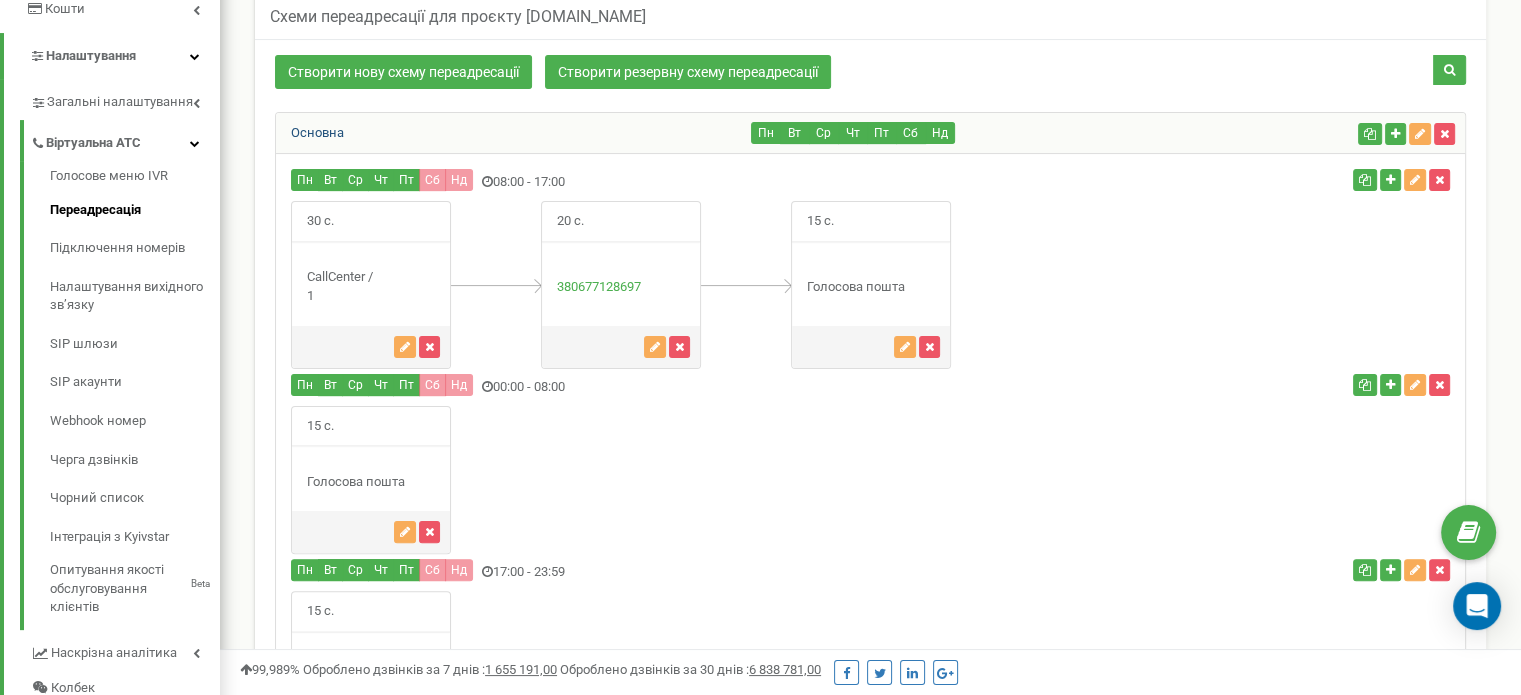 click on "Основна" at bounding box center (310, 132) 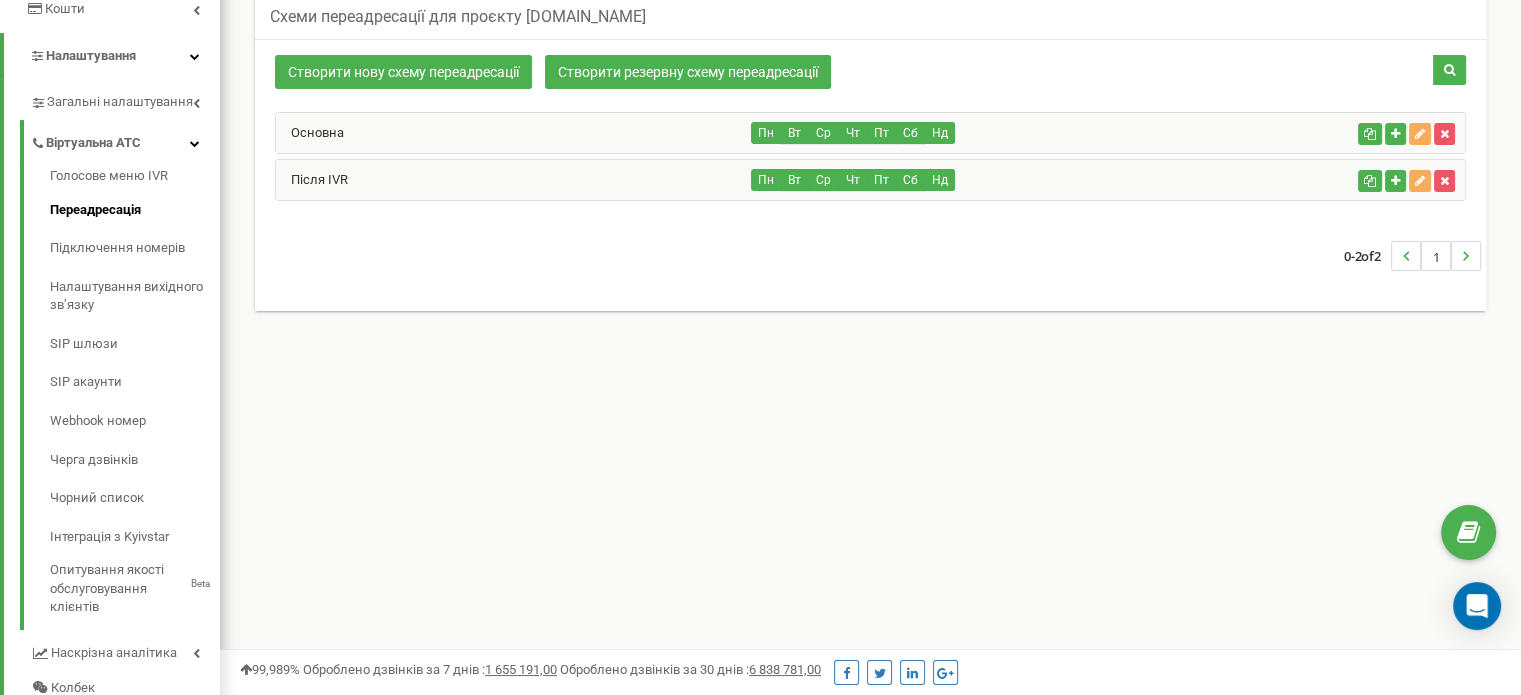 scroll, scrollTop: 1200, scrollLeft: 1300, axis: both 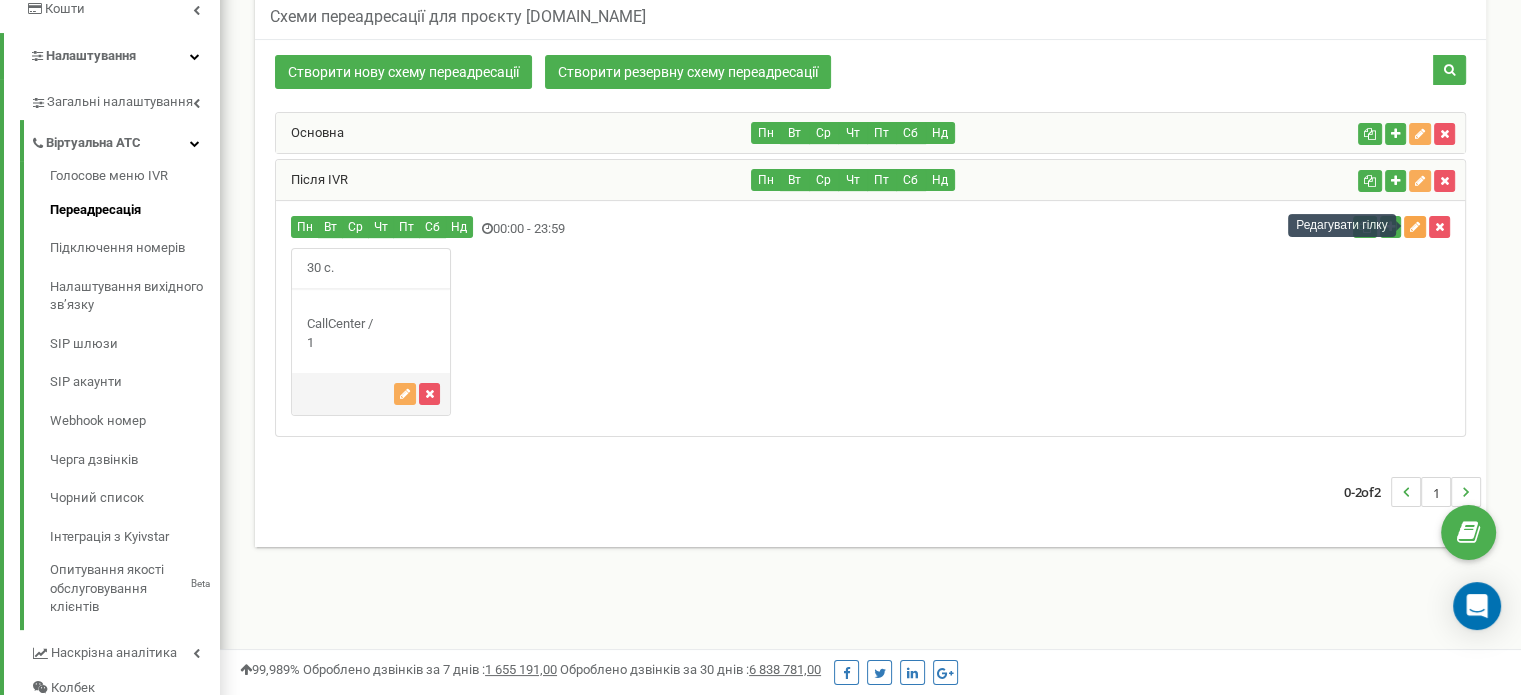 click at bounding box center [1415, 227] 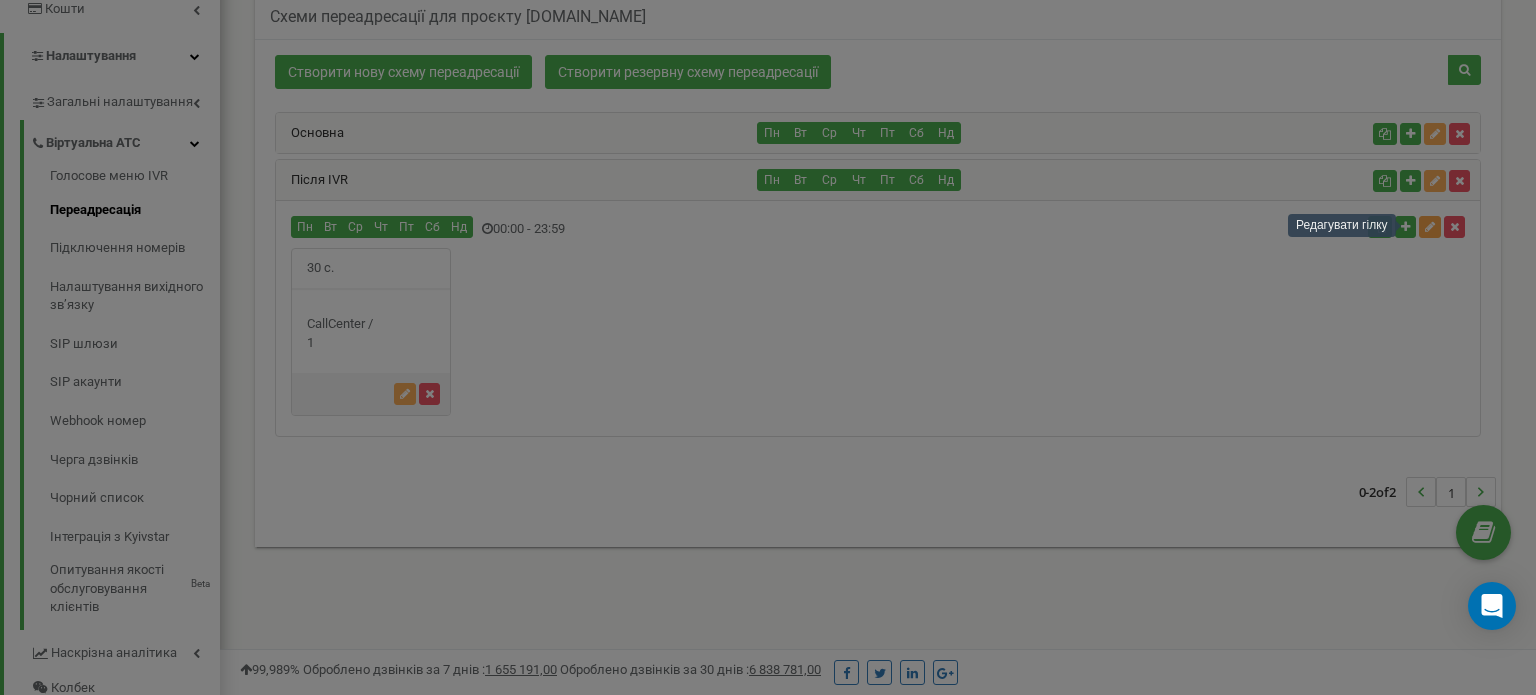 scroll, scrollTop: 998800, scrollLeft: 998684, axis: both 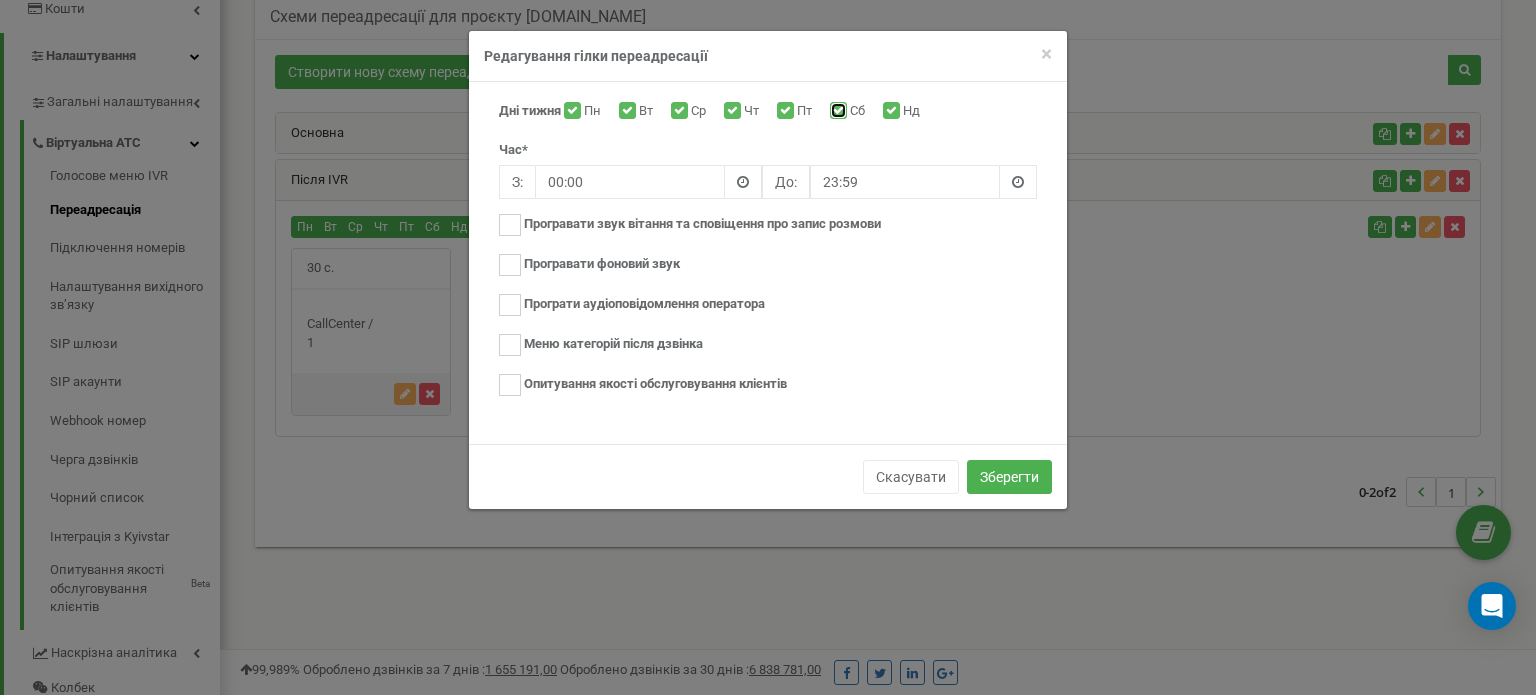 click on "Сб" at bounding box center [836, 112] 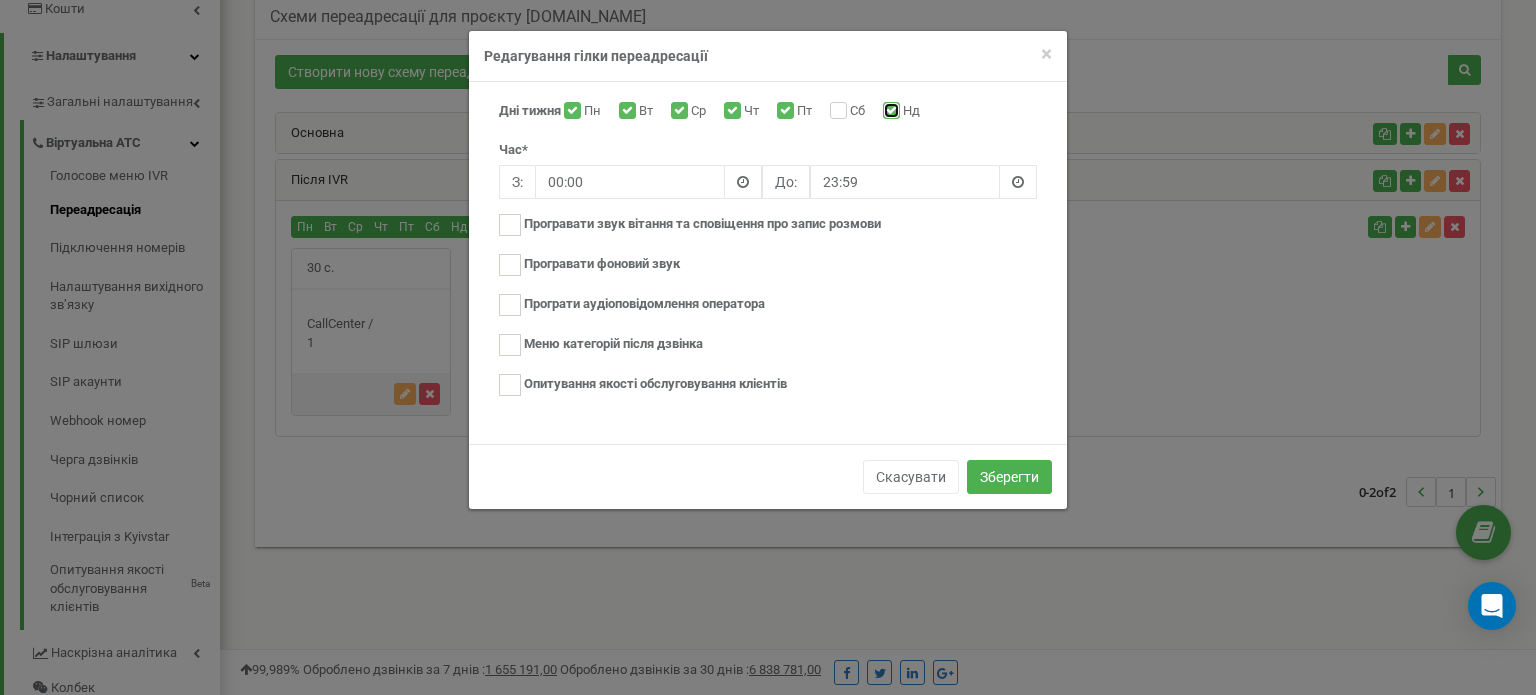 click on "Нд" at bounding box center [889, 112] 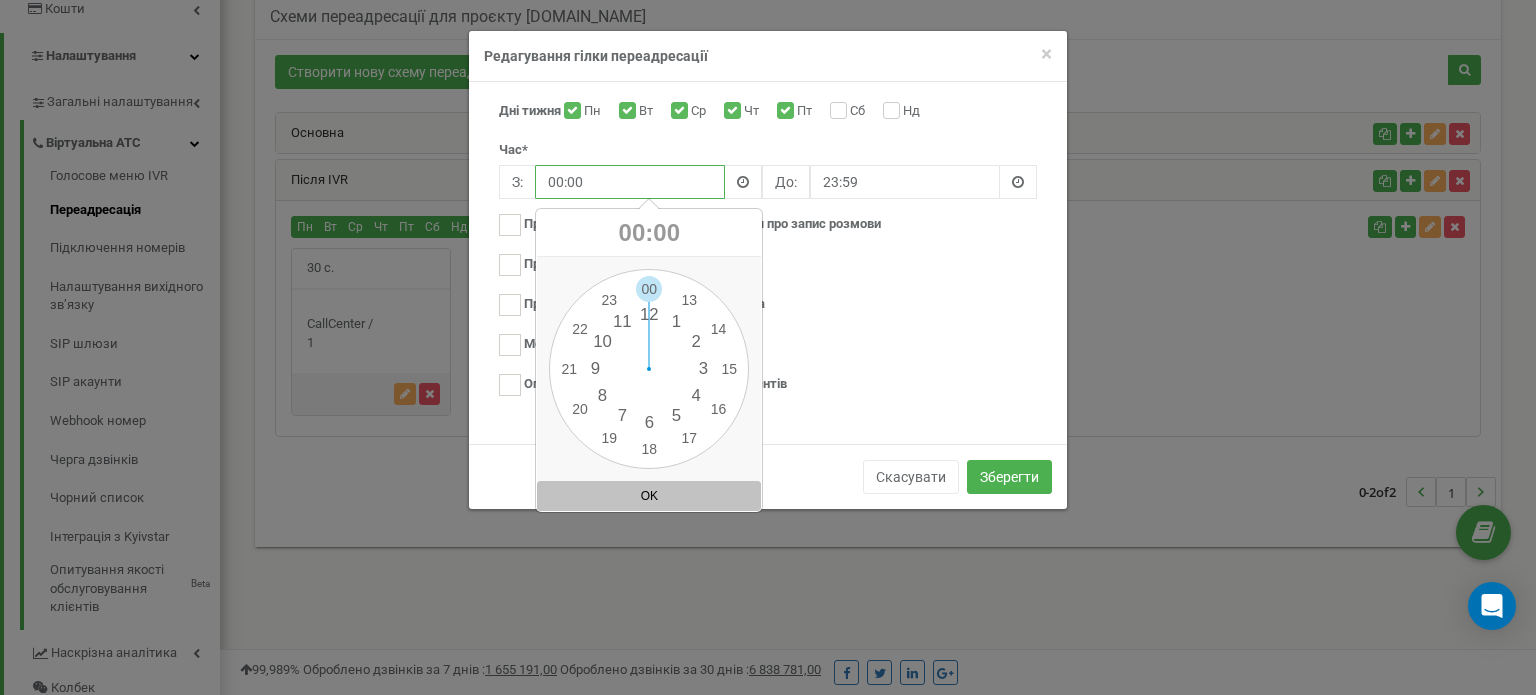 click on "00:00" at bounding box center (630, 182) 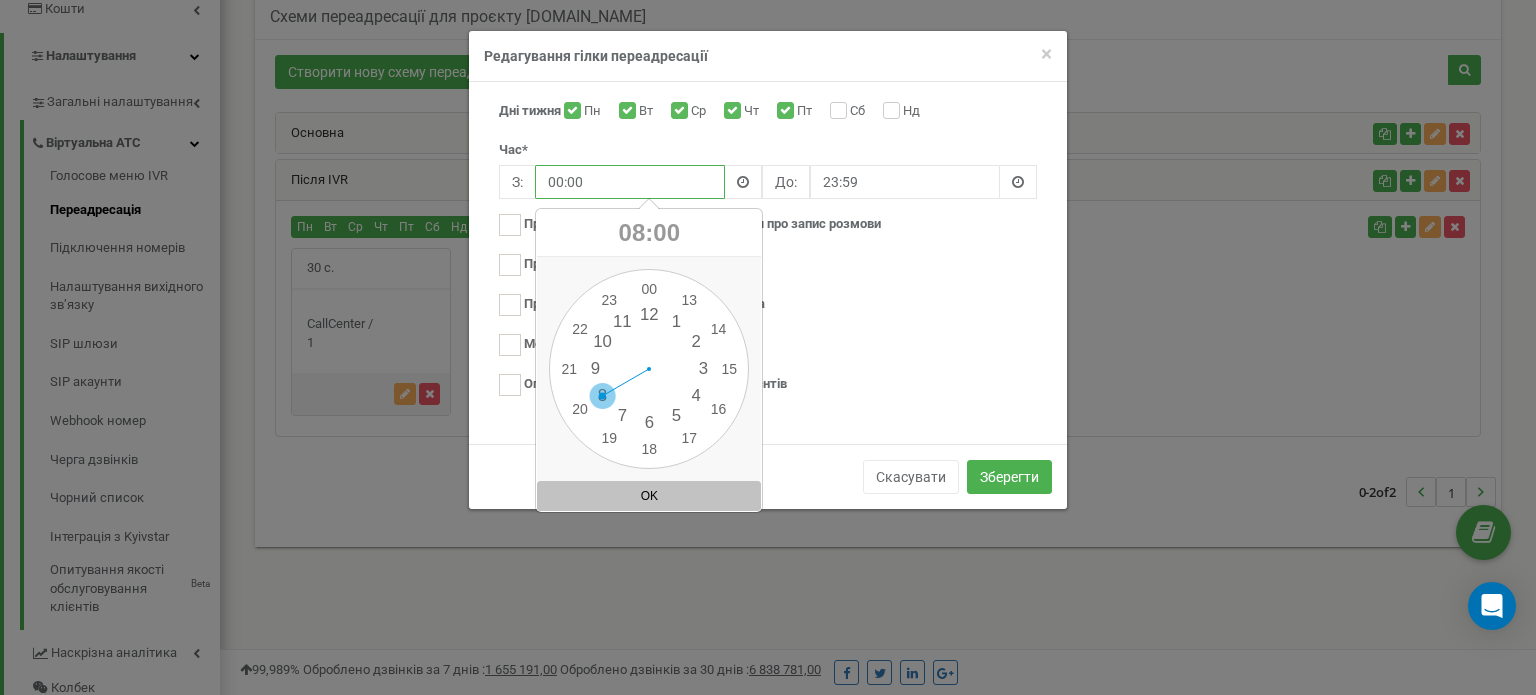 click on "00 1 2 3 4 5 6 7 8 9 10 11 12 13 14 15 16 17 18 19 20 21 22 23 00 05 10 15 20 25 30 35 40 45 50 55" at bounding box center (649, 369) 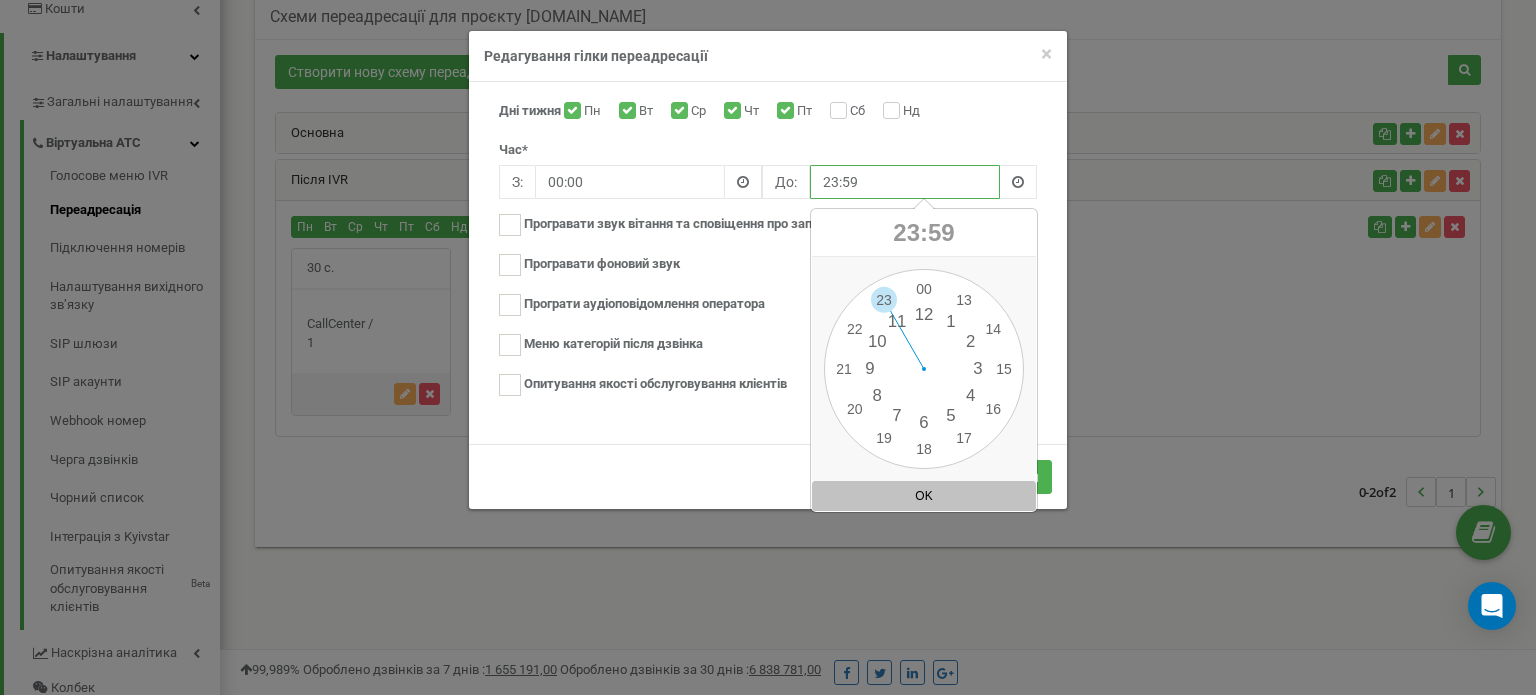 click on "23:59" at bounding box center (905, 182) 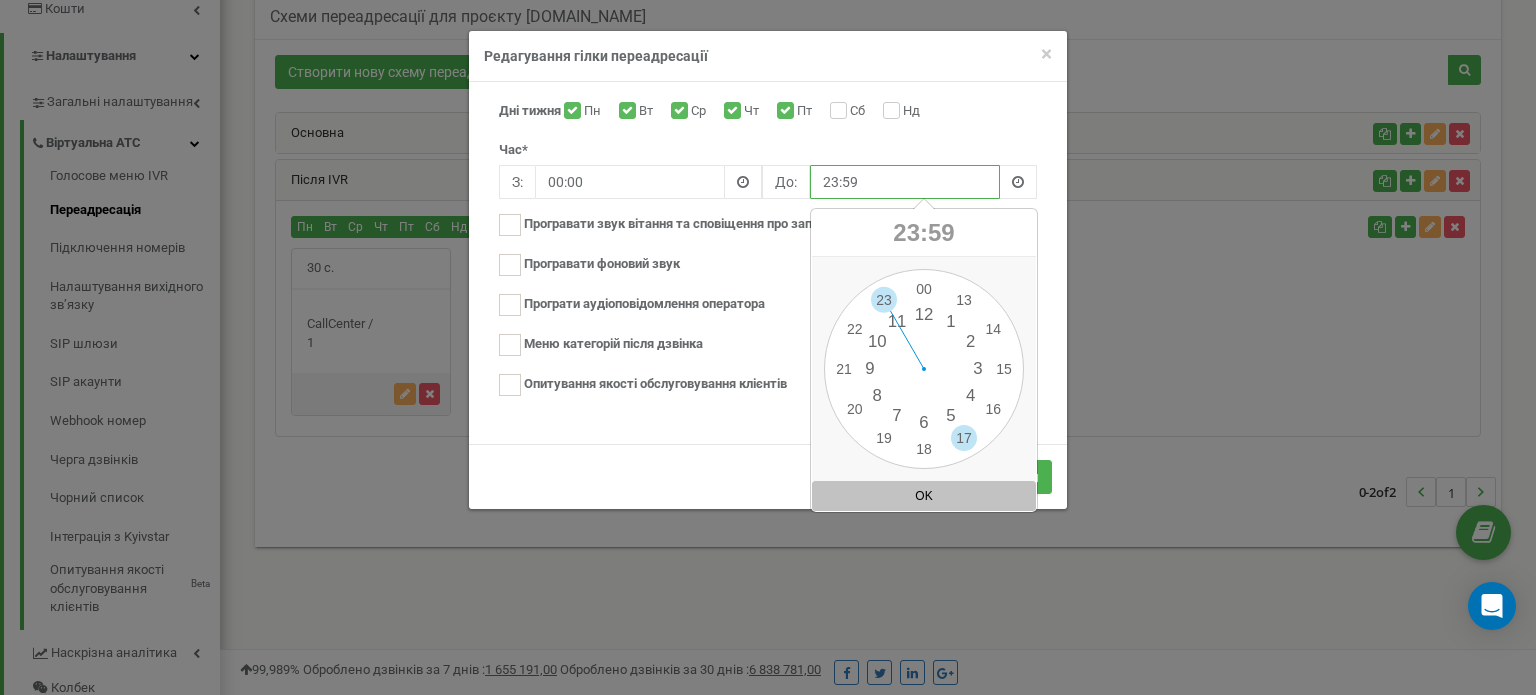click on "00 1 2 3 4 5 6 7 8 9 10 11 12 13 14 15 16 17 18 19 20 21 22 23 00 05 10 15 20 25 30 35 40 45 50 55" at bounding box center [924, 369] 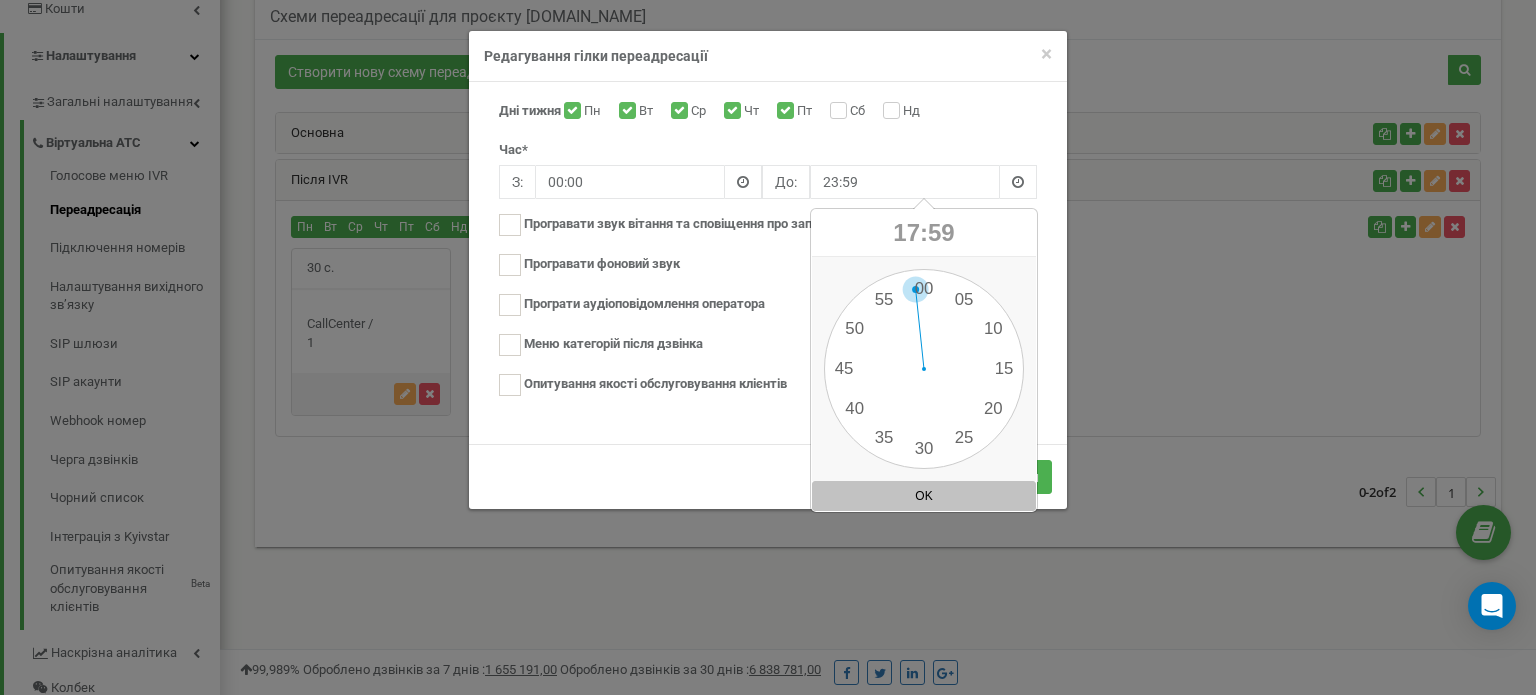 click on "59" at bounding box center (941, 232) 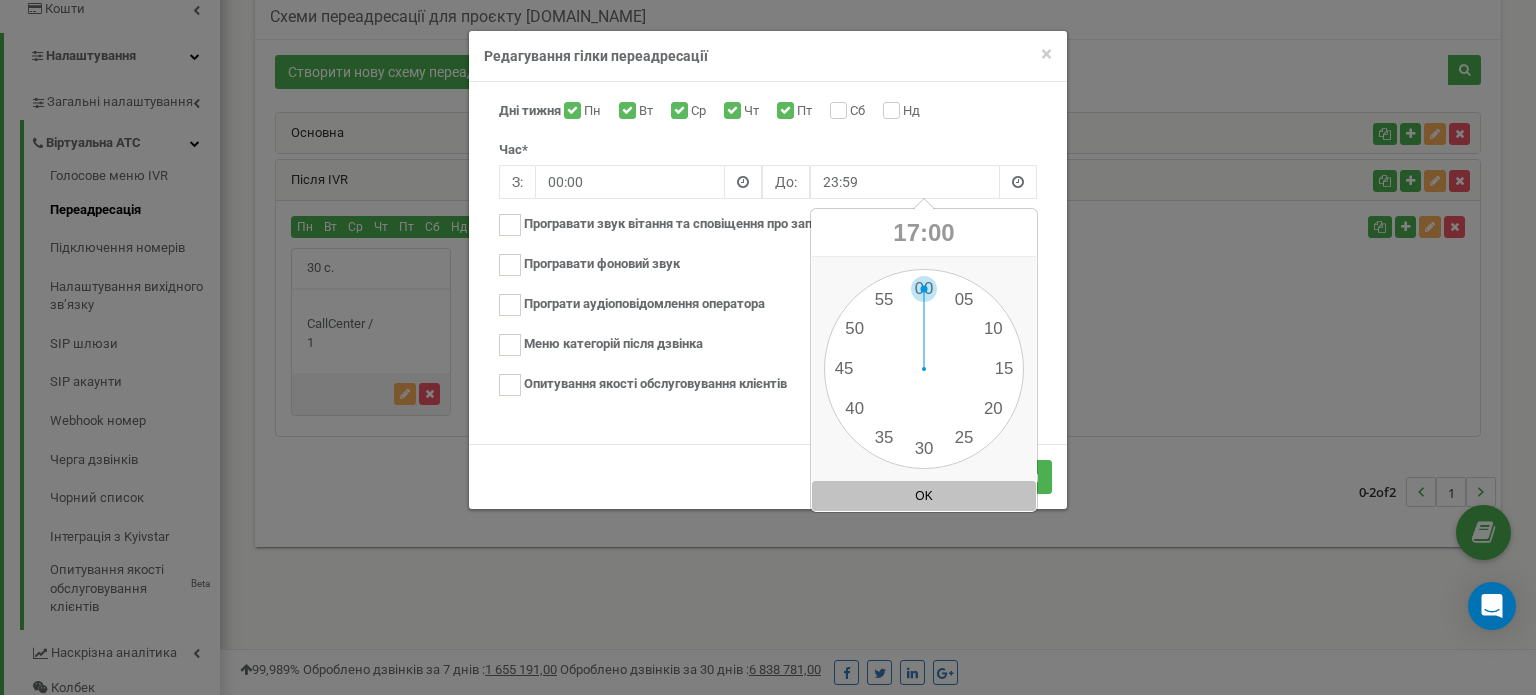 click on "00 1 2 3 4 5 6 7 8 9 10 11 12 13 14 15 16 17 18 19 20 21 22 23 00 05 10 15 20 25 30 35 40 45 50 55" at bounding box center [924, 369] 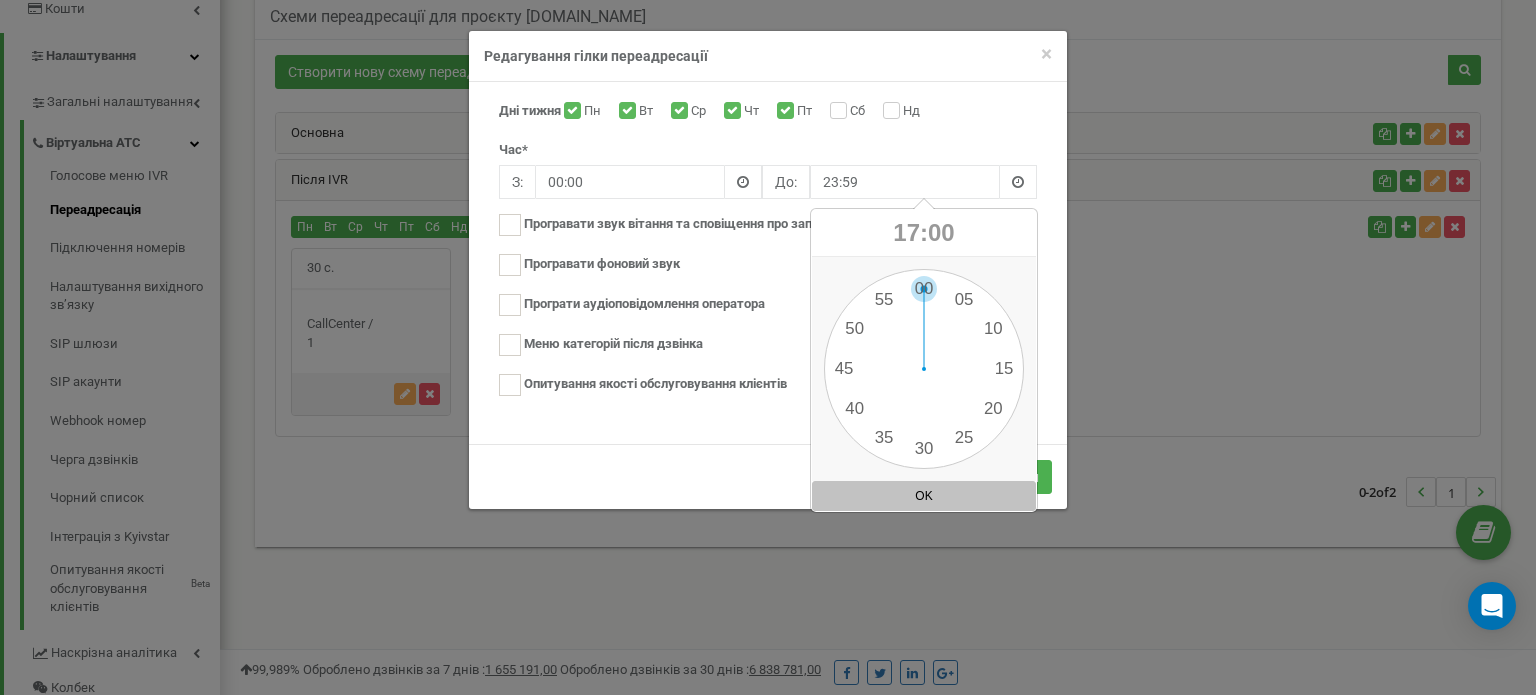 click on "17  :  00" at bounding box center (924, 233) 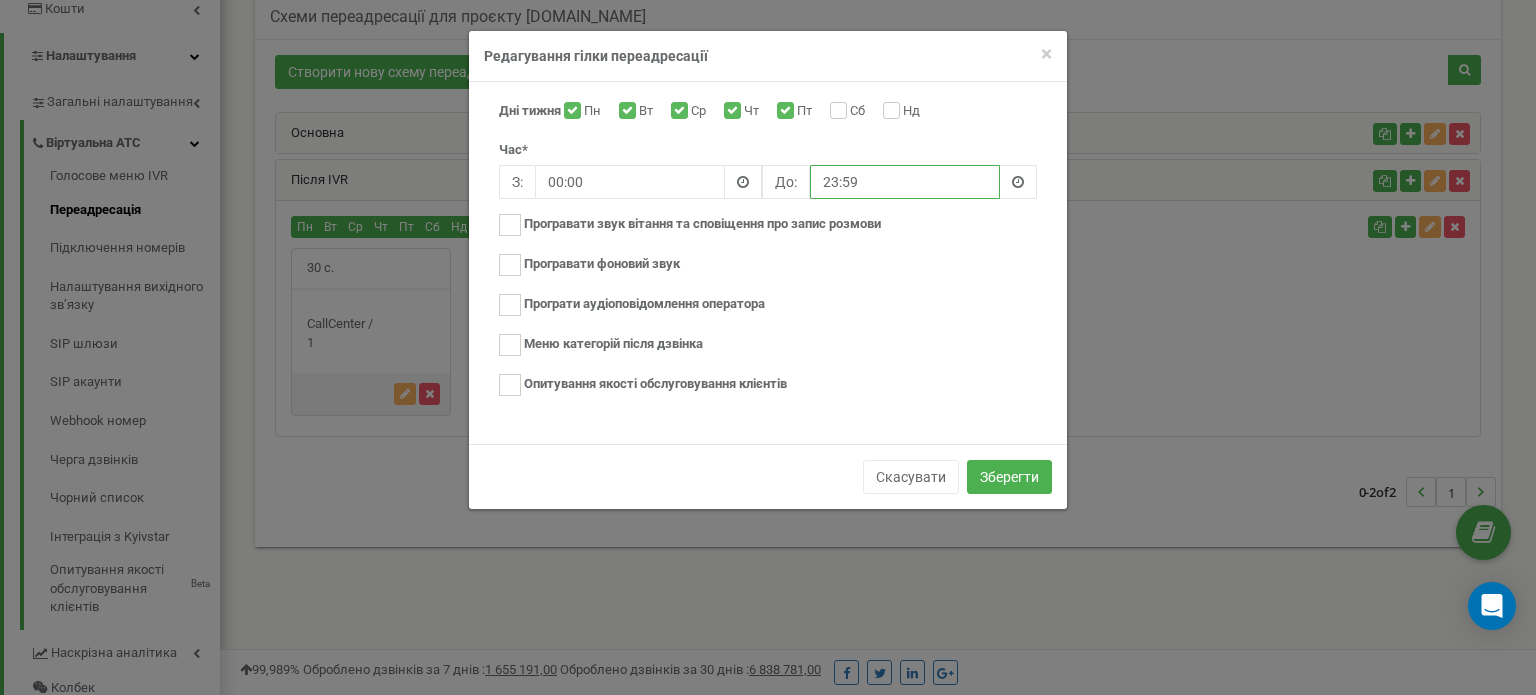 click on "23:59" at bounding box center (905, 182) 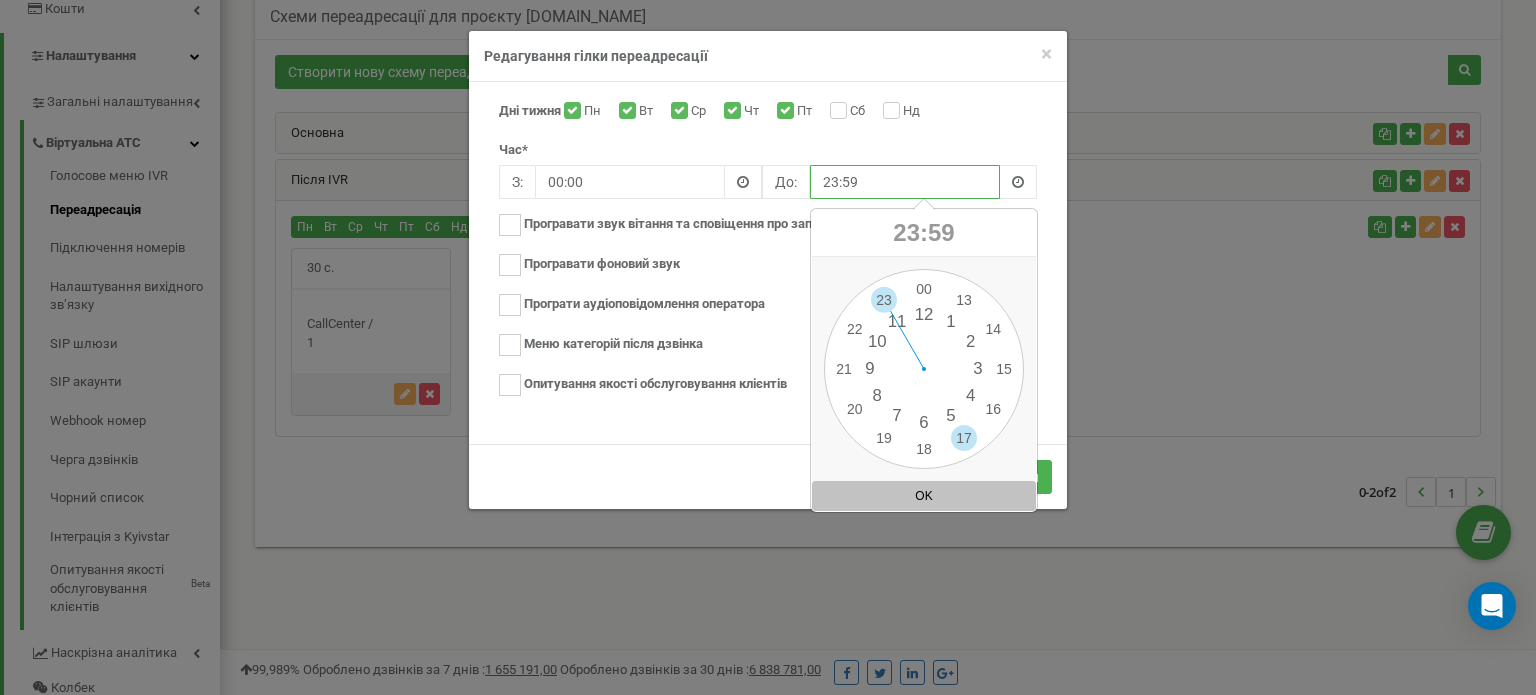 click on "00 1 2 3 4 5 6 7 8 9 10 11 12 13 14 15 16 17 18 19 20 21 22 23 00 05 10 15 20 25 30 35 40 45 50 55" at bounding box center [924, 369] 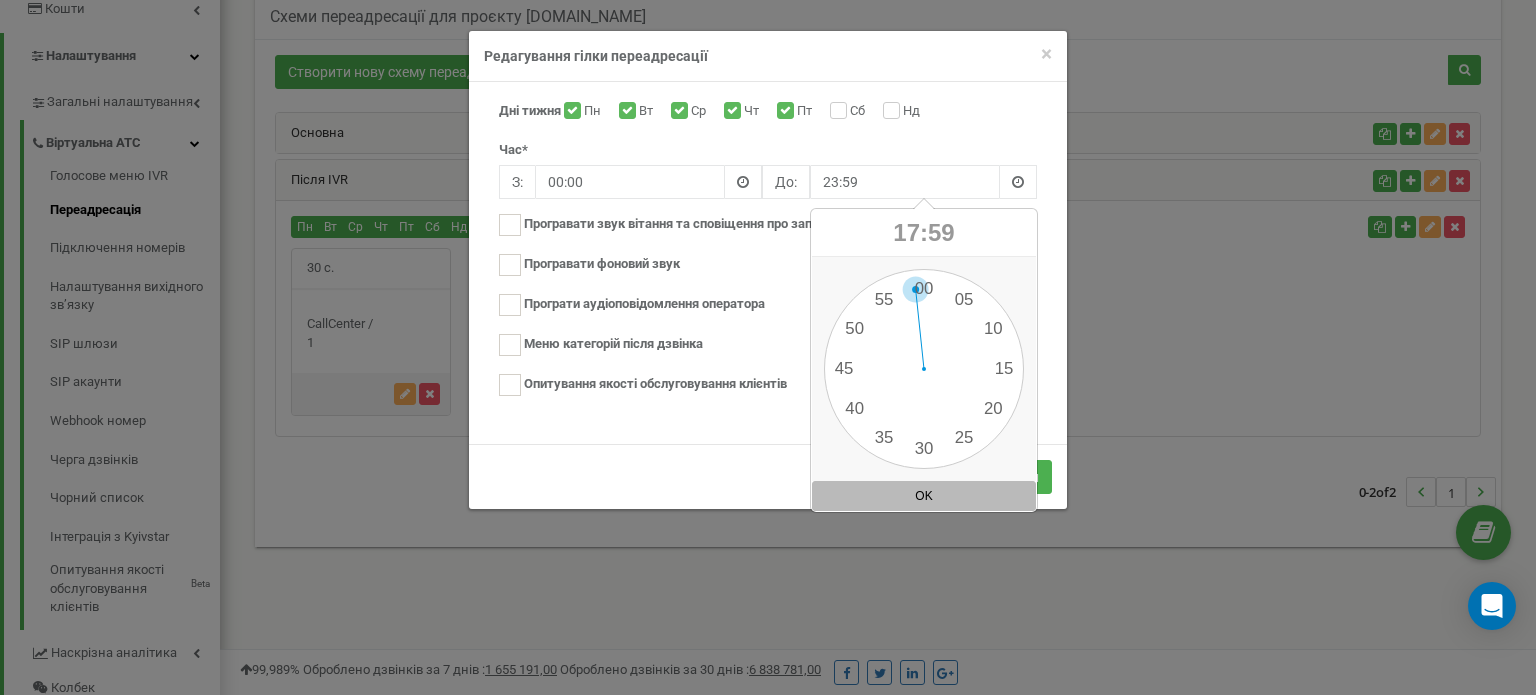 click on "OK" at bounding box center (924, 496) 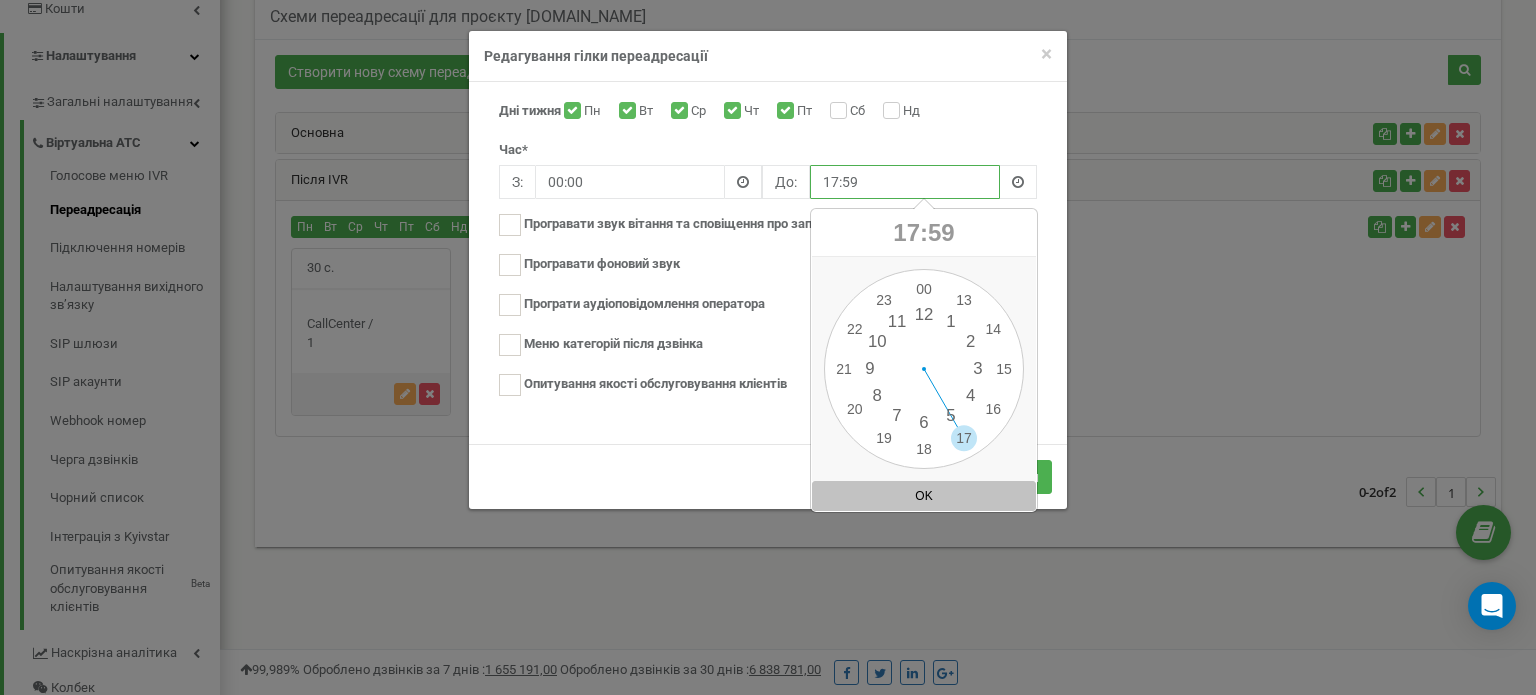 click on "17:59" at bounding box center [905, 182] 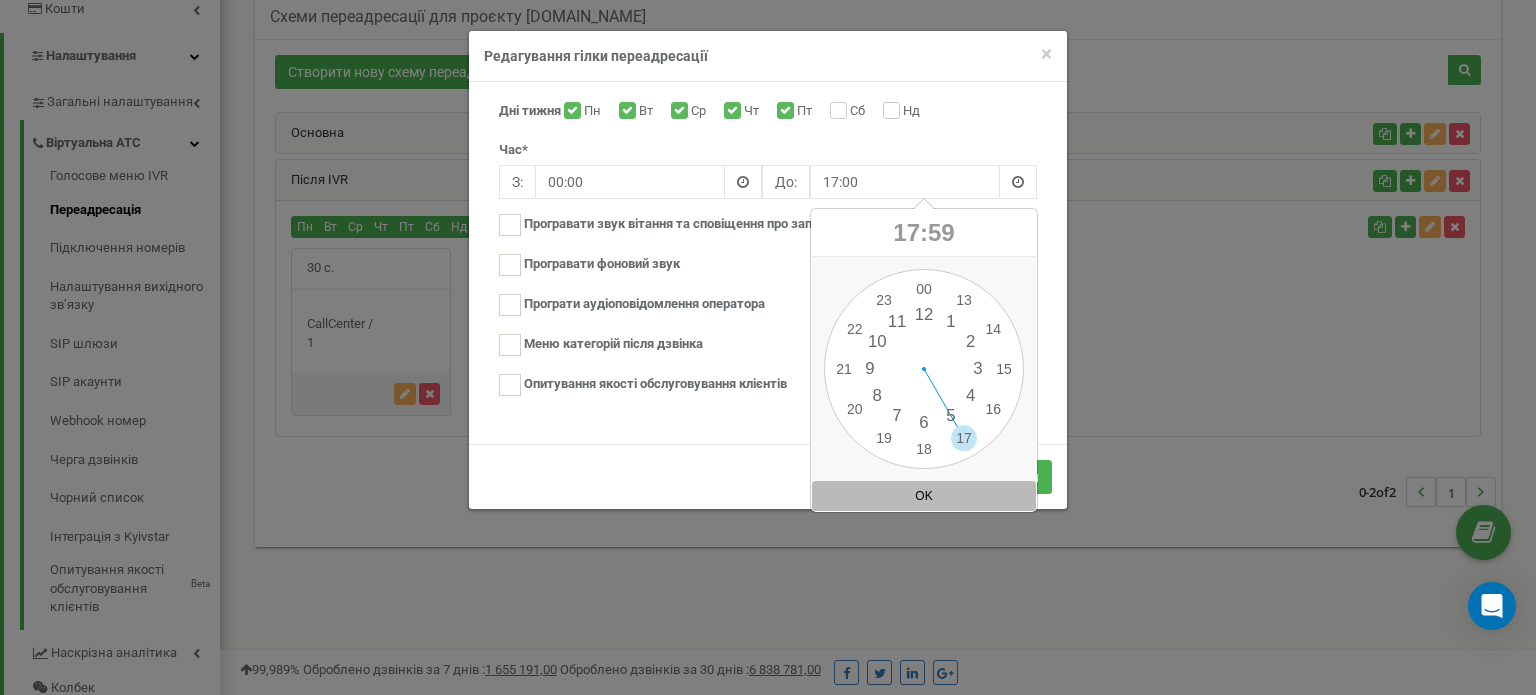 click on "OK" at bounding box center [924, 496] 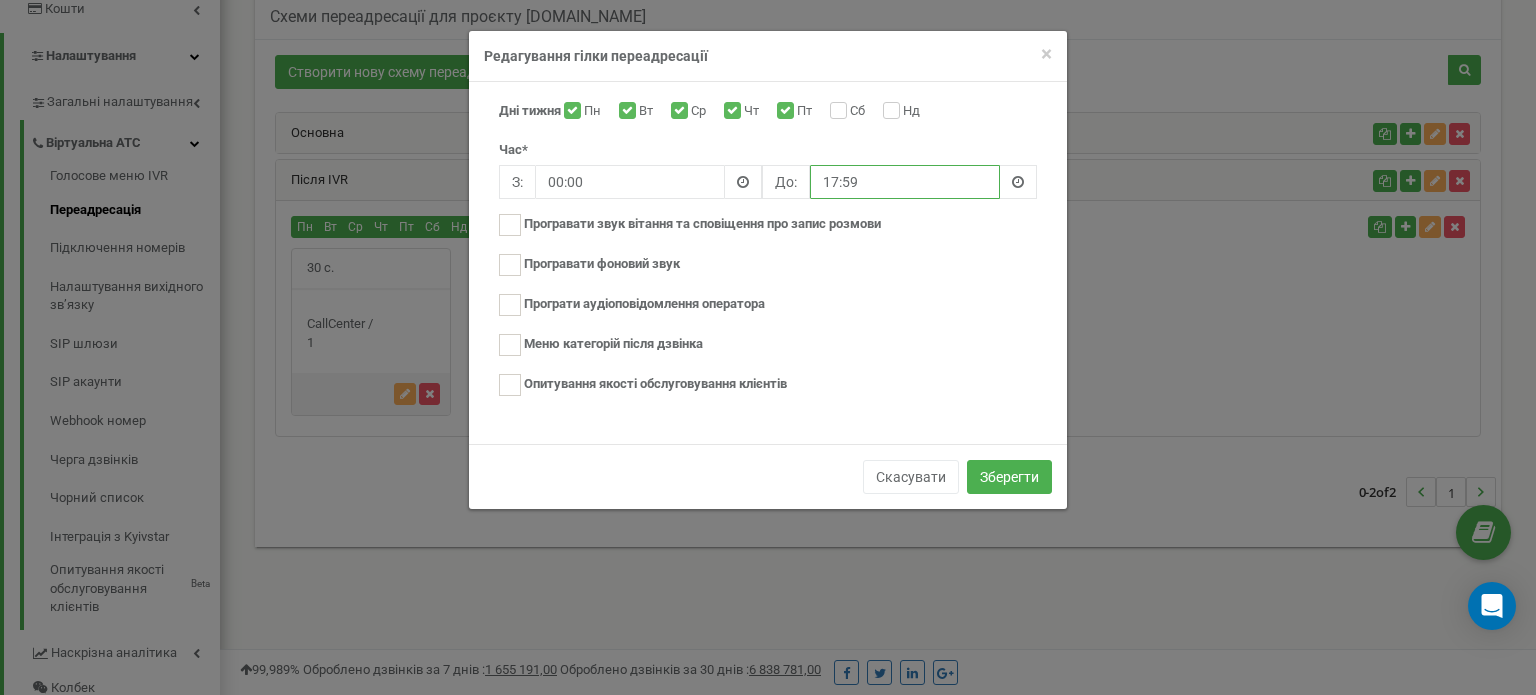 click on "17:59" at bounding box center [905, 182] 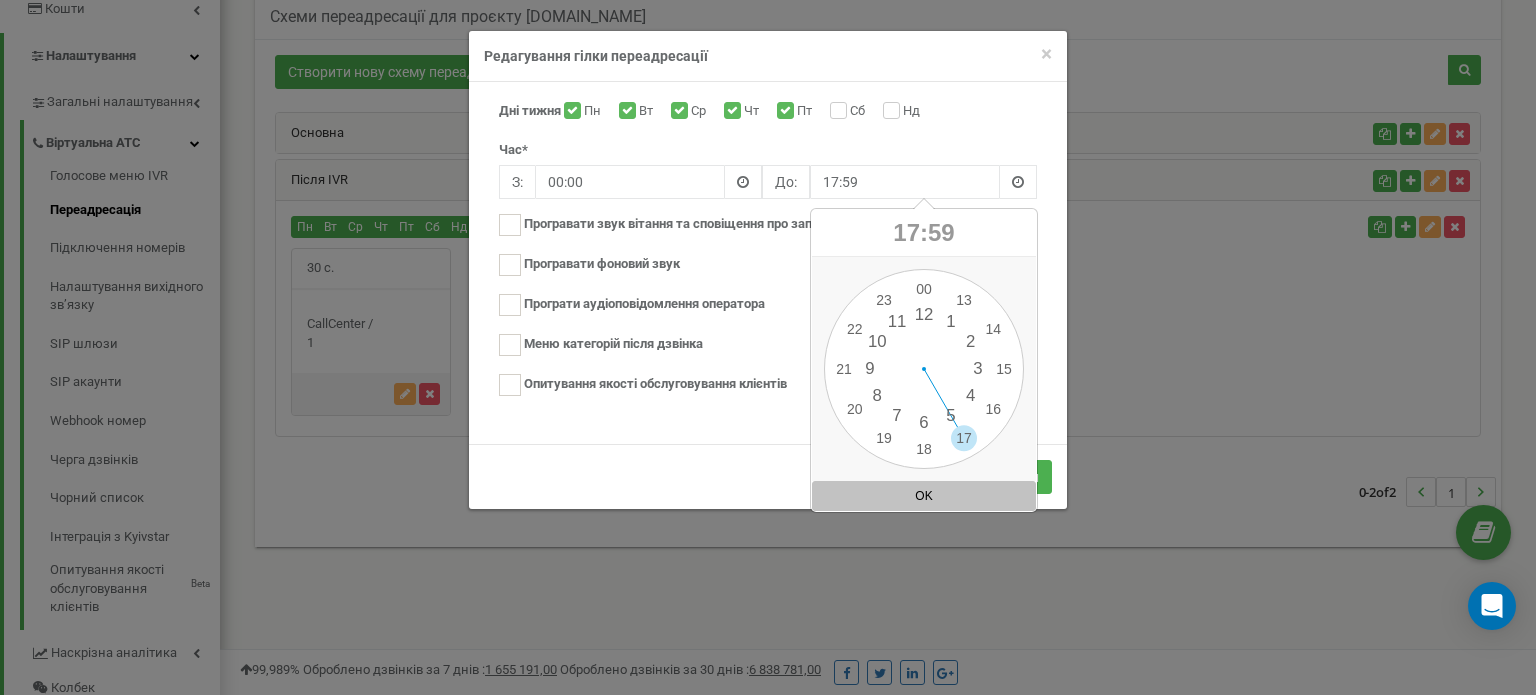 click at bounding box center [1018, 182] 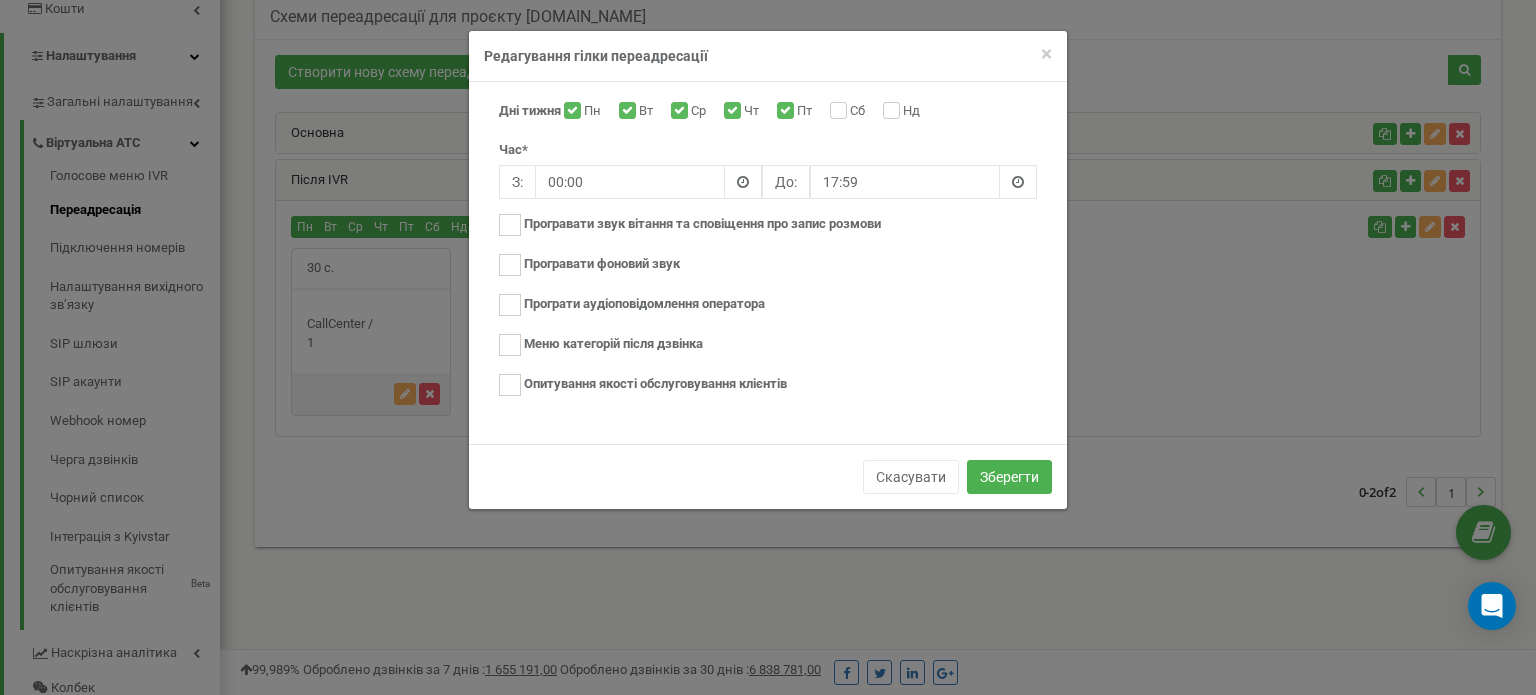 click at bounding box center [1018, 182] 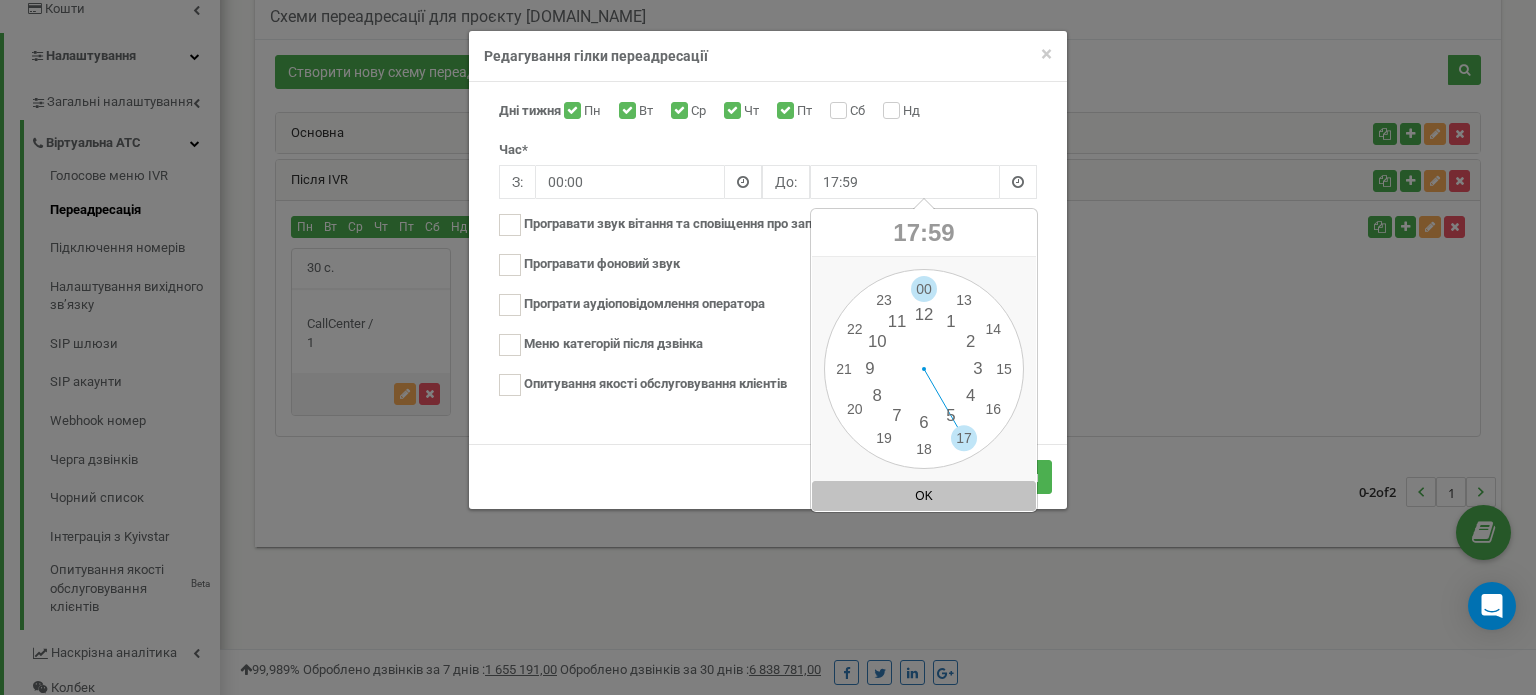click on "00 1 2 3 4 5 6 7 8 9 10 11 12 13 14 15 16 17 18 19 20 21 22 23 00 05 10 15 20 25 30 35 40 45 50 55" at bounding box center (924, 369) 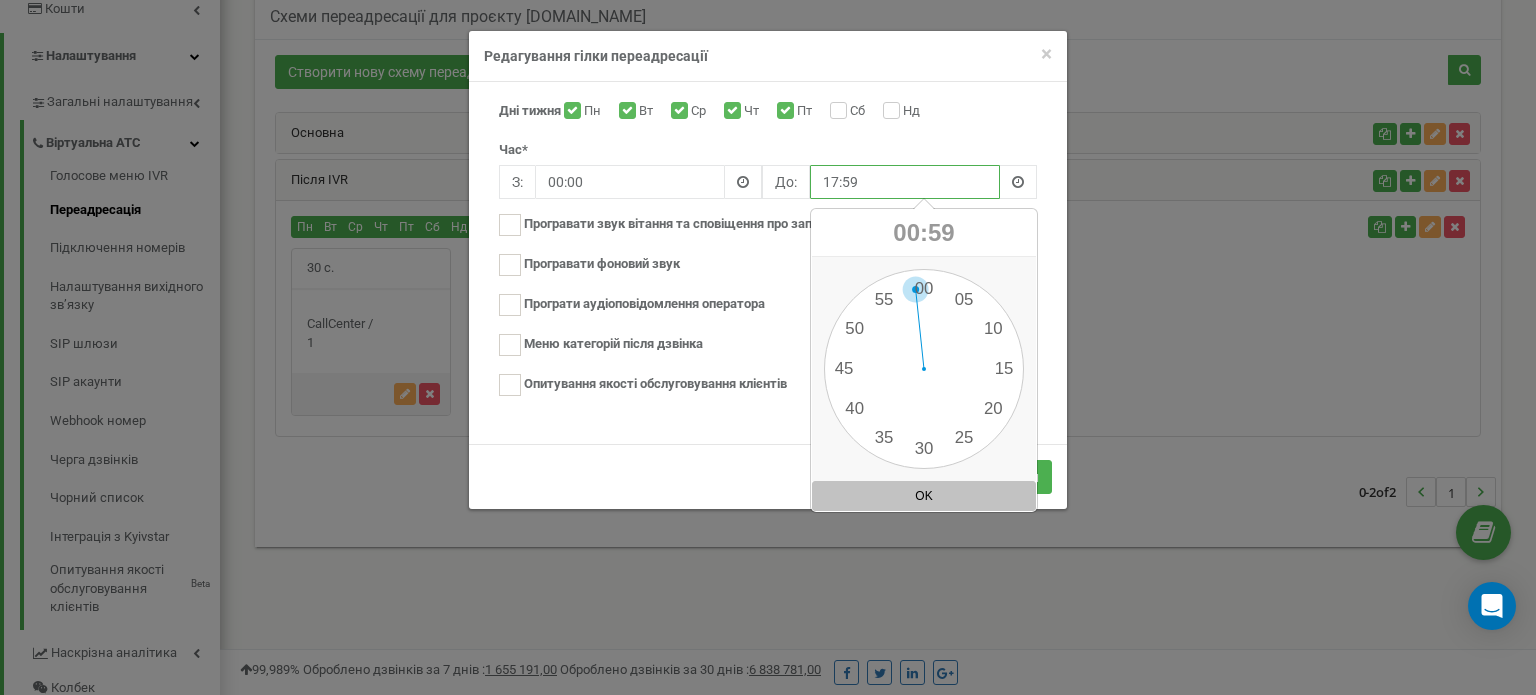 click on "17:59" at bounding box center [905, 182] 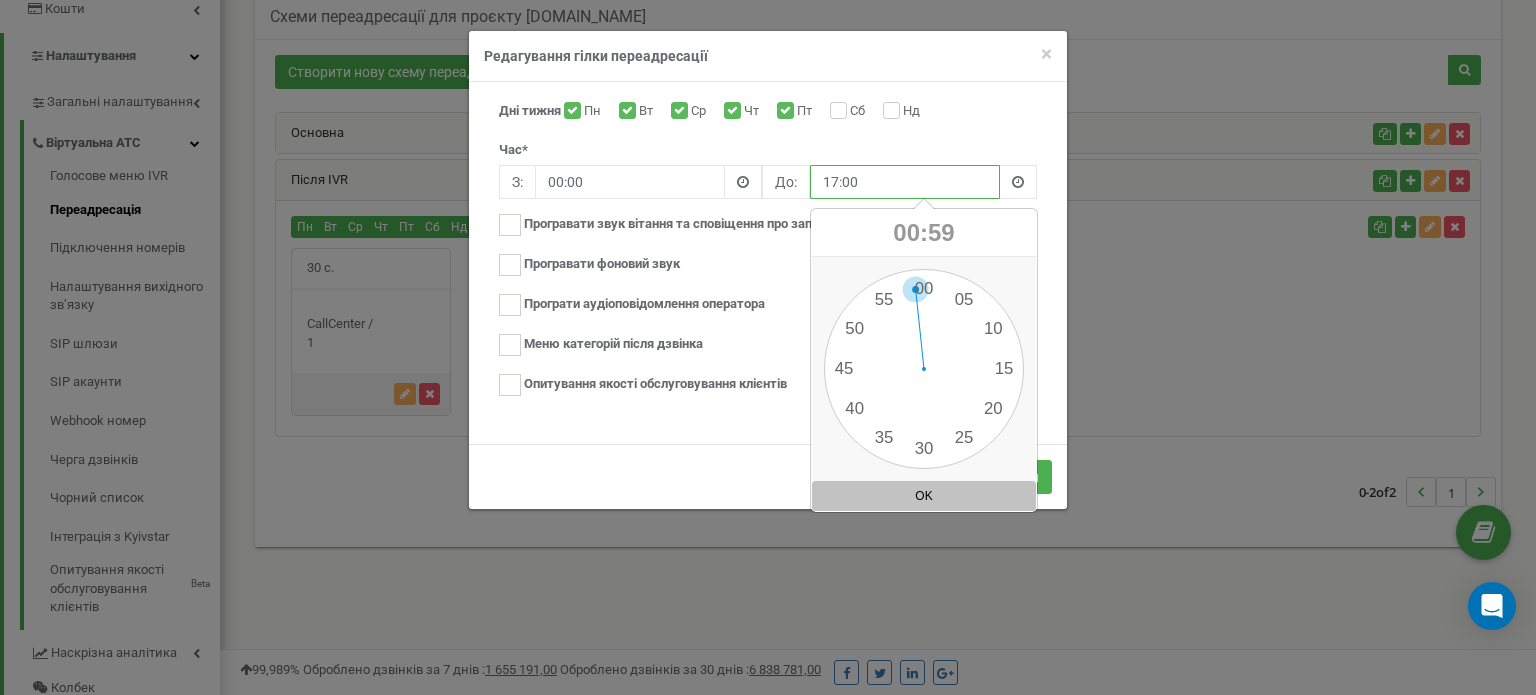 click on "17:00" at bounding box center [905, 182] 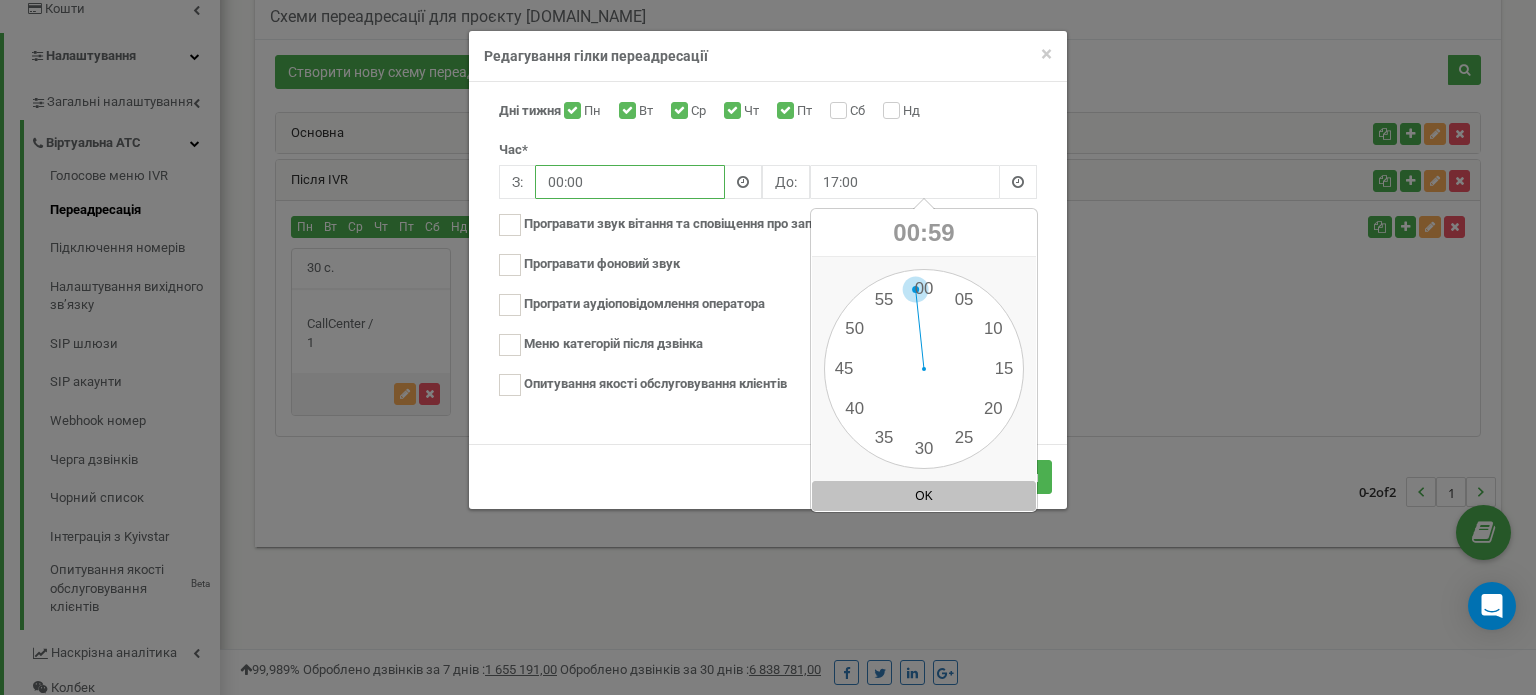 click on "00:00" at bounding box center [630, 182] 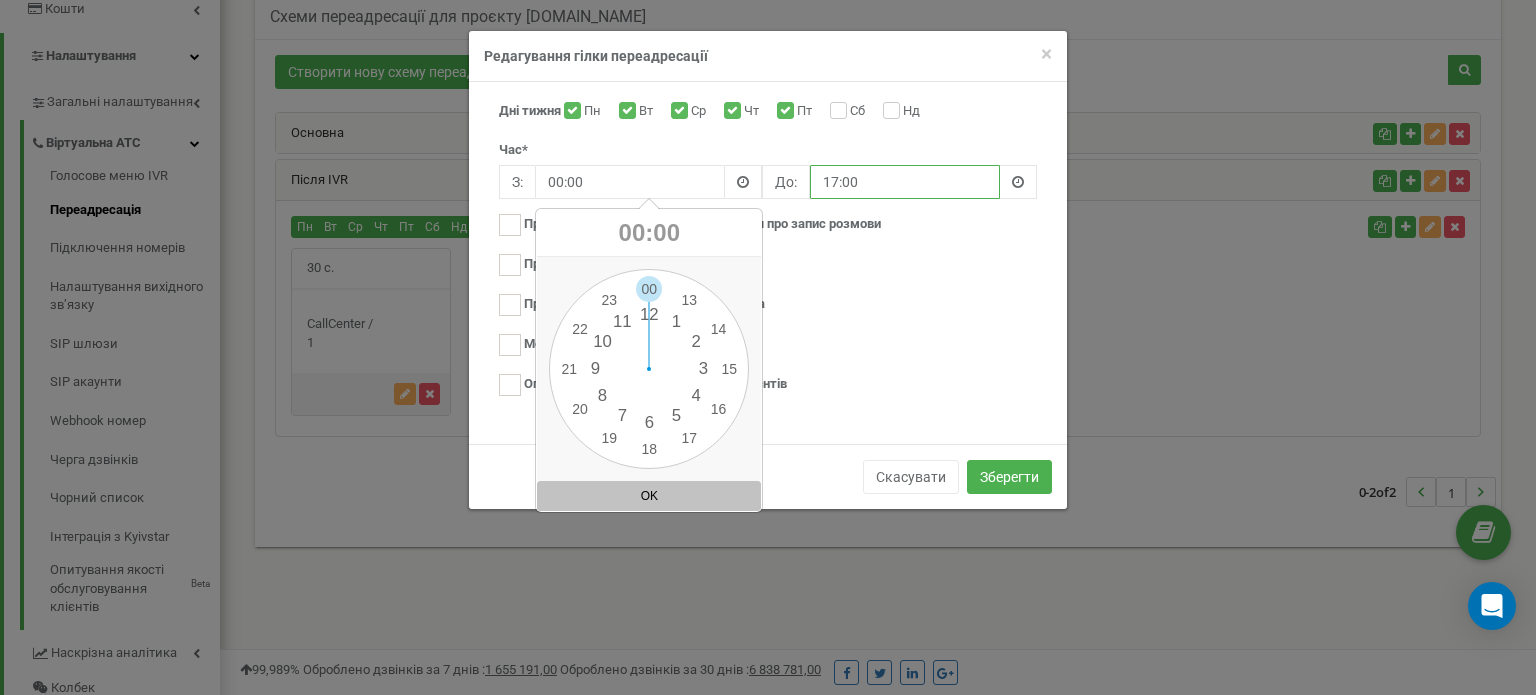 click on "17:00" at bounding box center [905, 182] 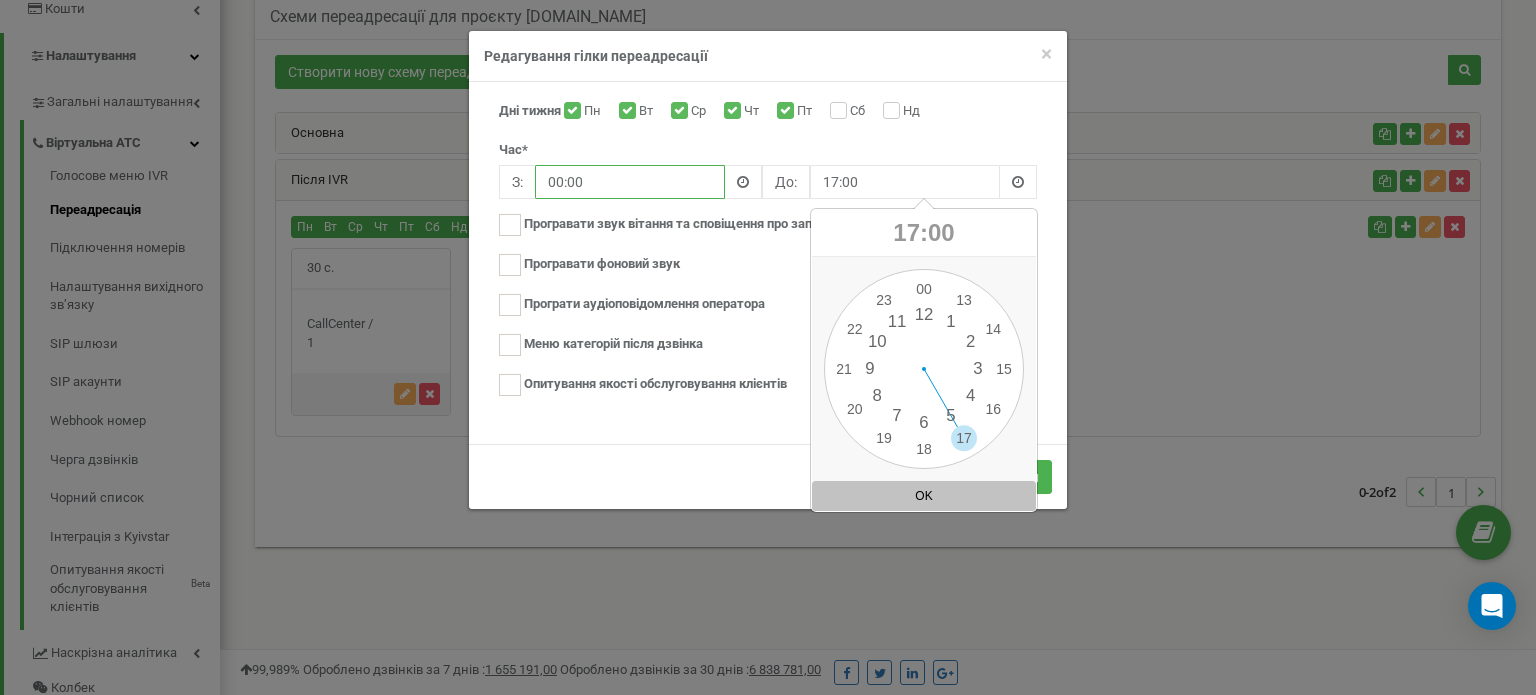 click on "00:00" at bounding box center (630, 182) 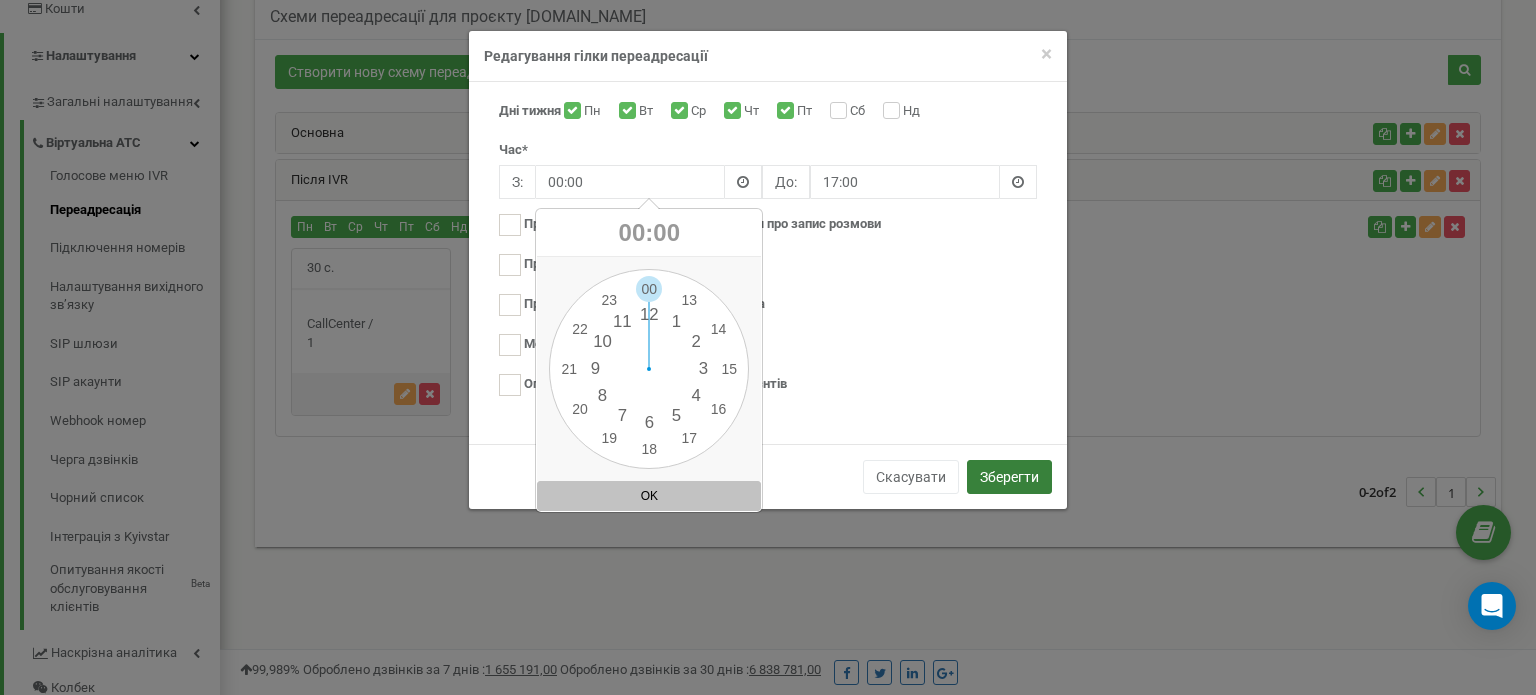 click on "Зберегти" at bounding box center (1009, 477) 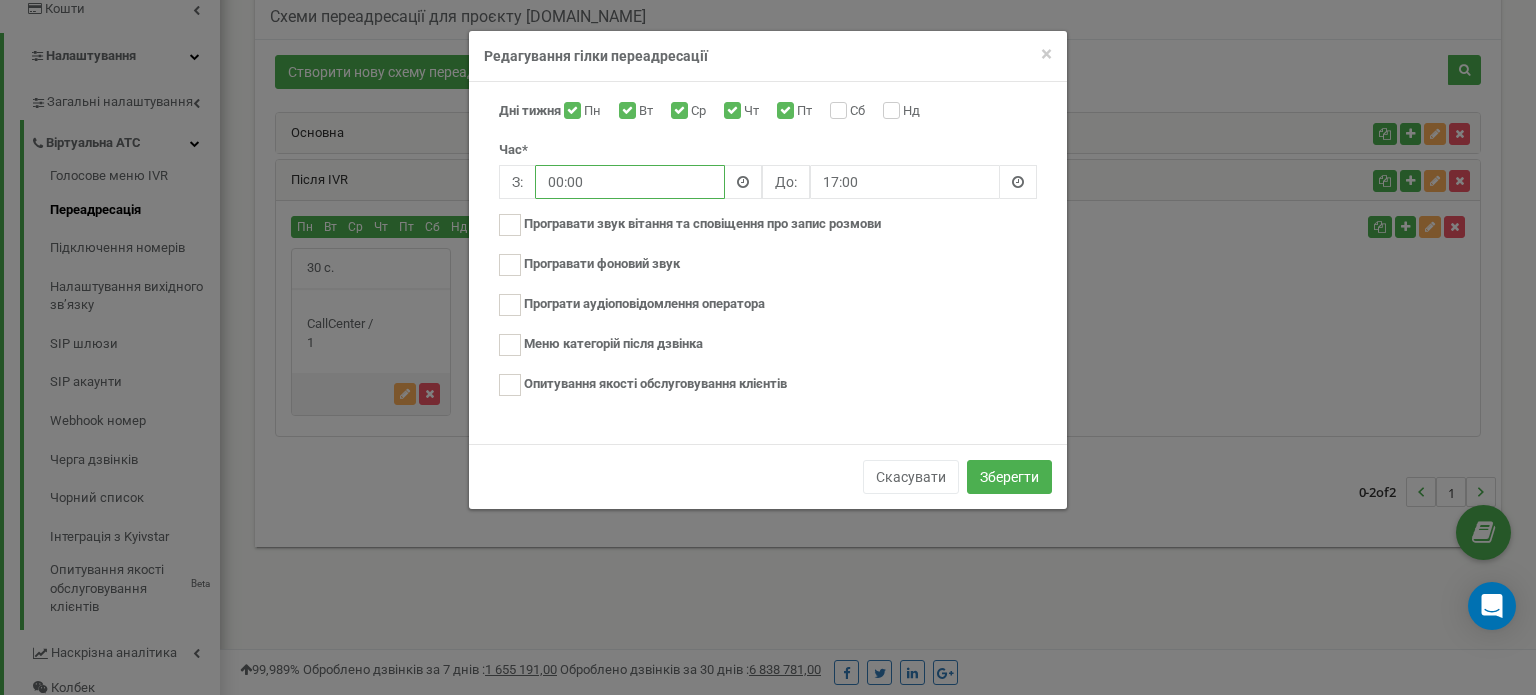 click on "00:00" at bounding box center [630, 182] 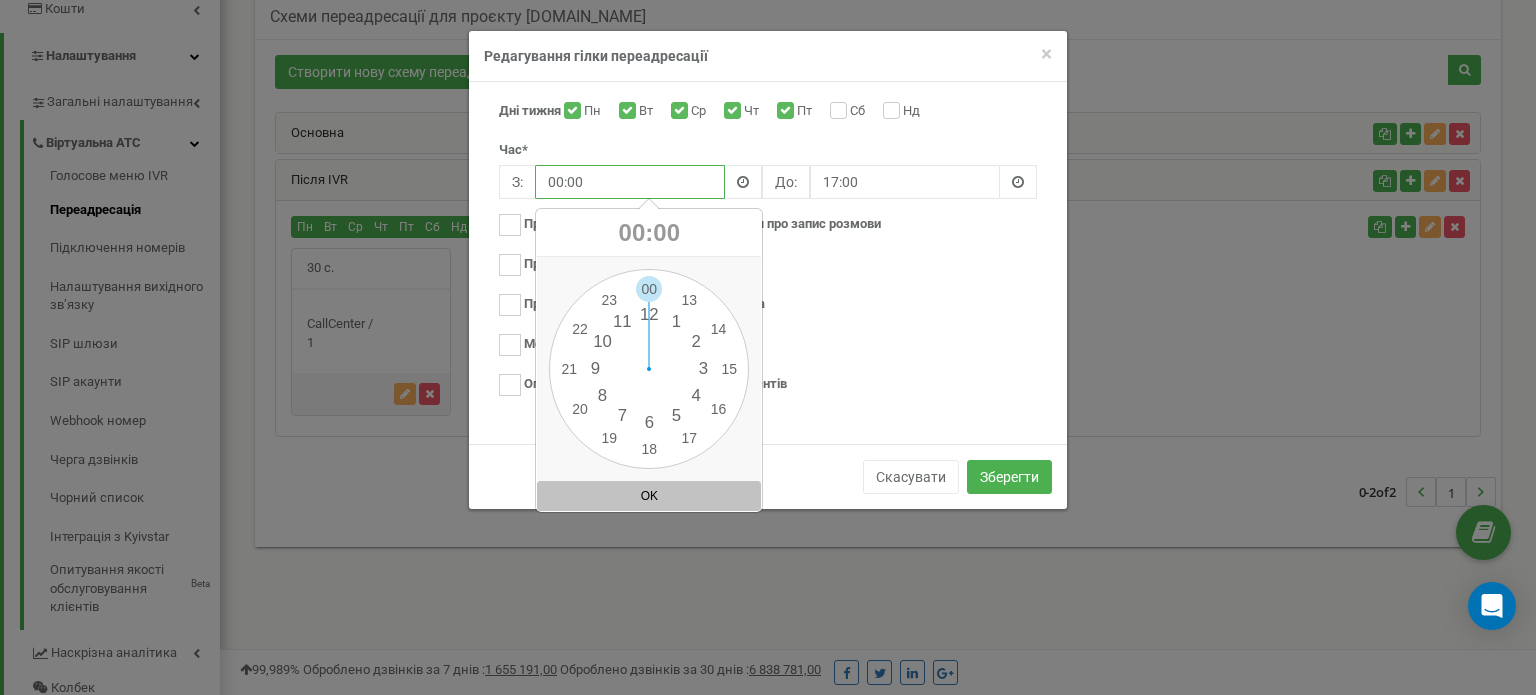 click on "00:00" at bounding box center [630, 182] 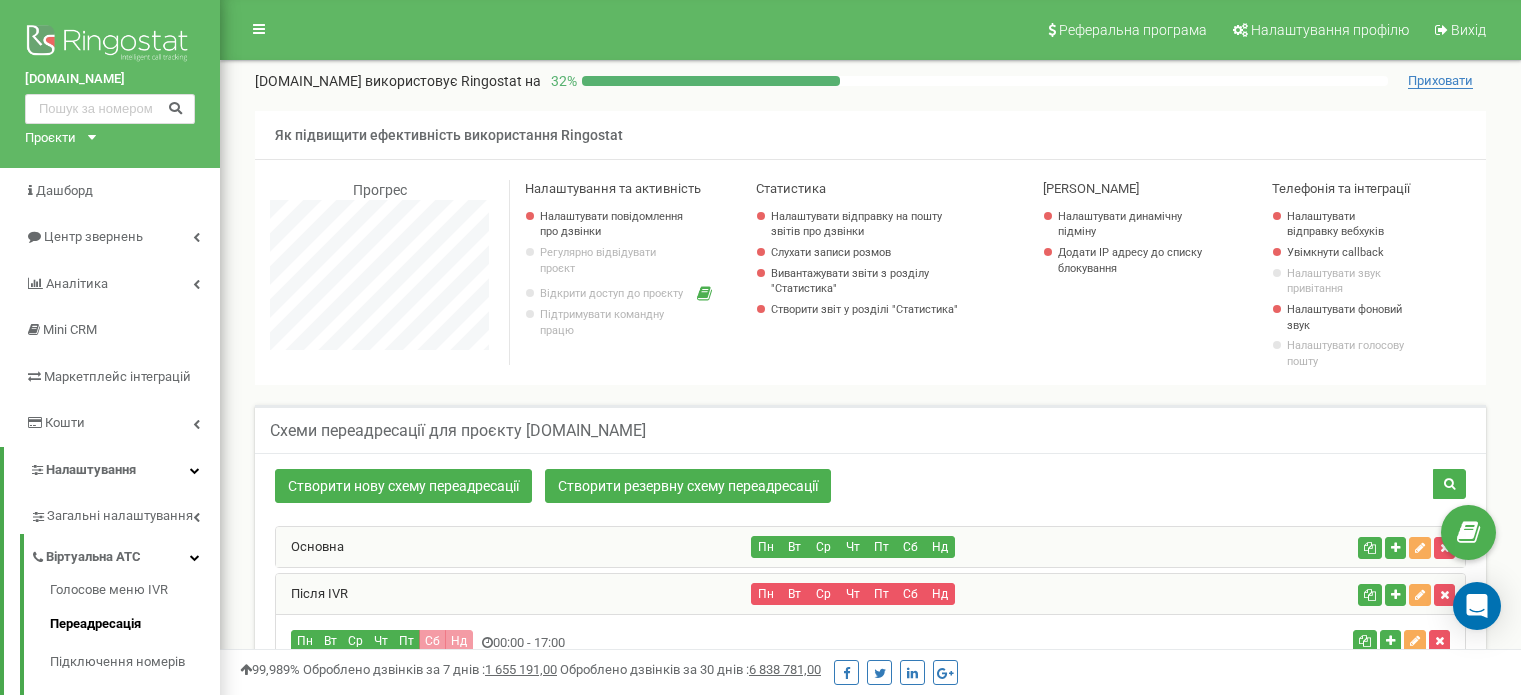 scroll, scrollTop: 312, scrollLeft: 0, axis: vertical 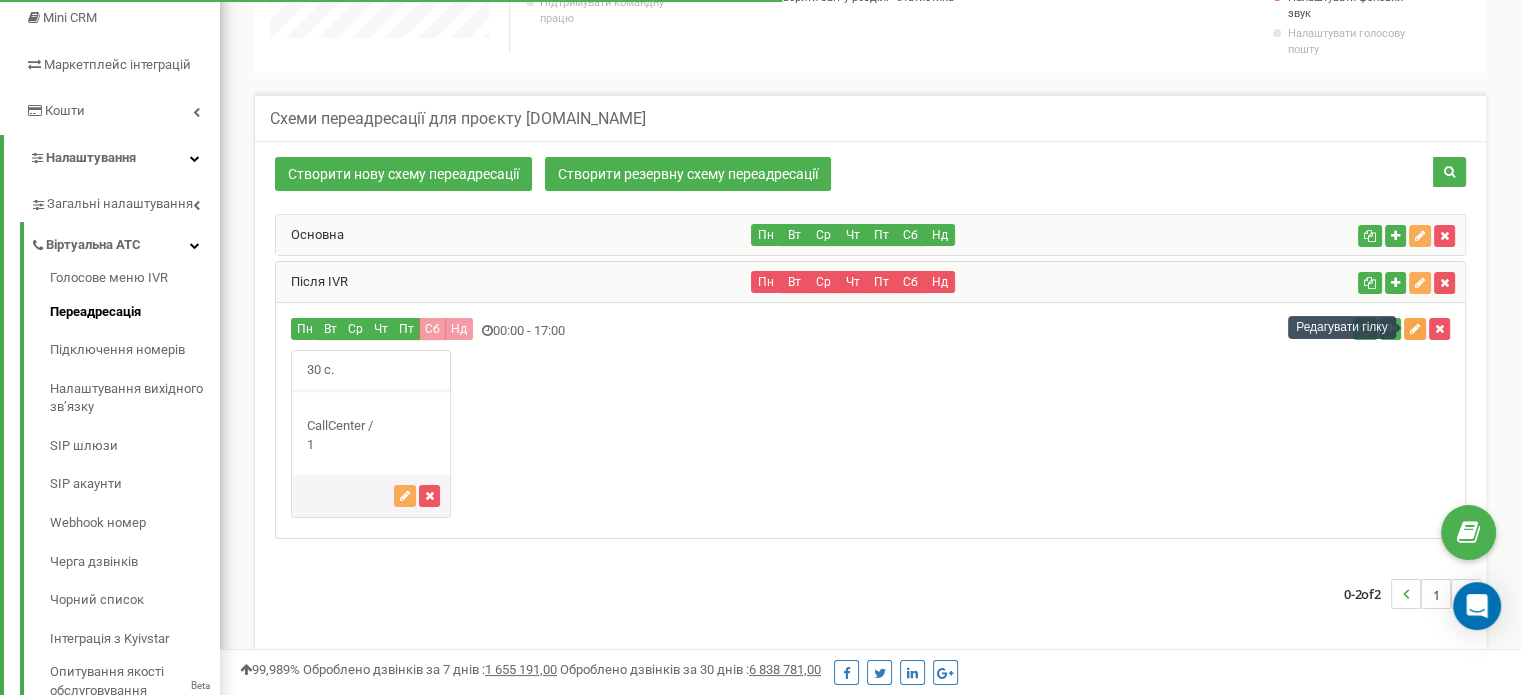 click at bounding box center [1415, 329] 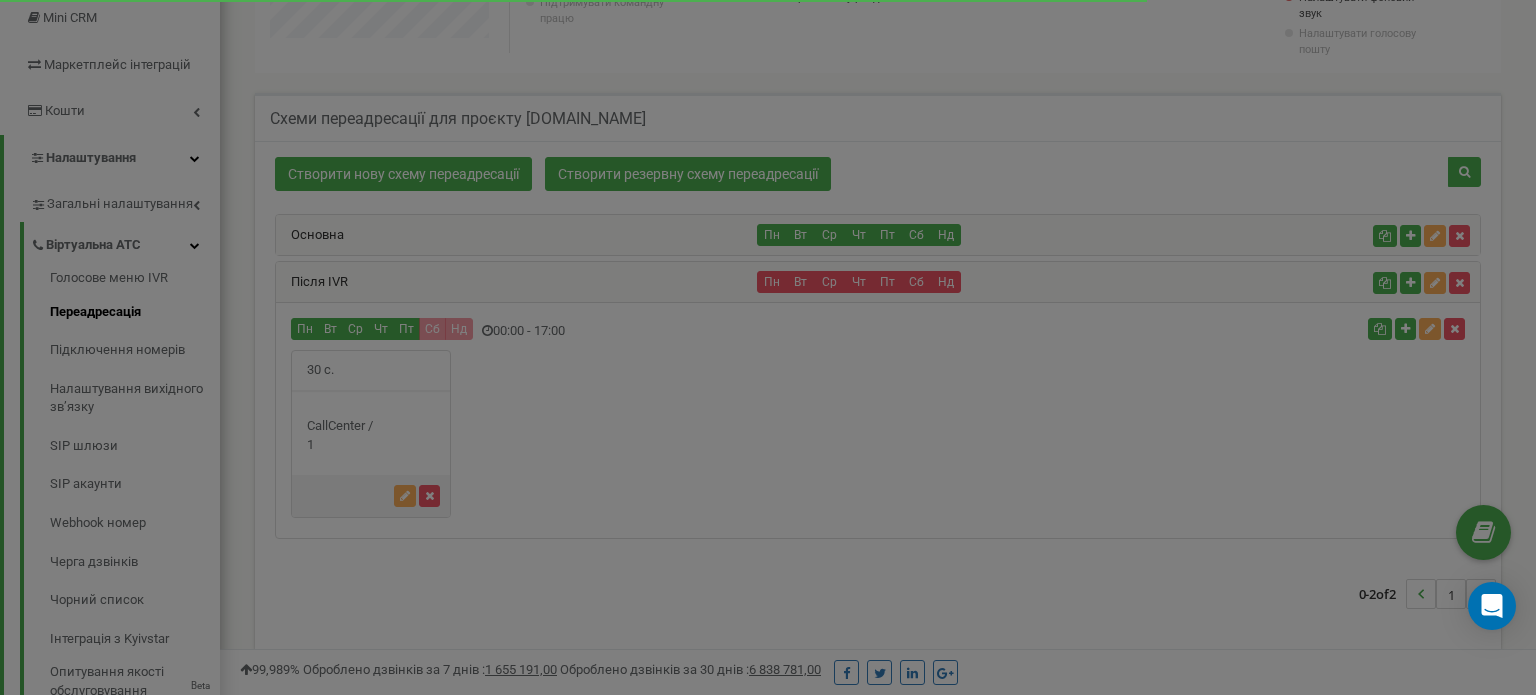 scroll, scrollTop: 998800, scrollLeft: 998684, axis: both 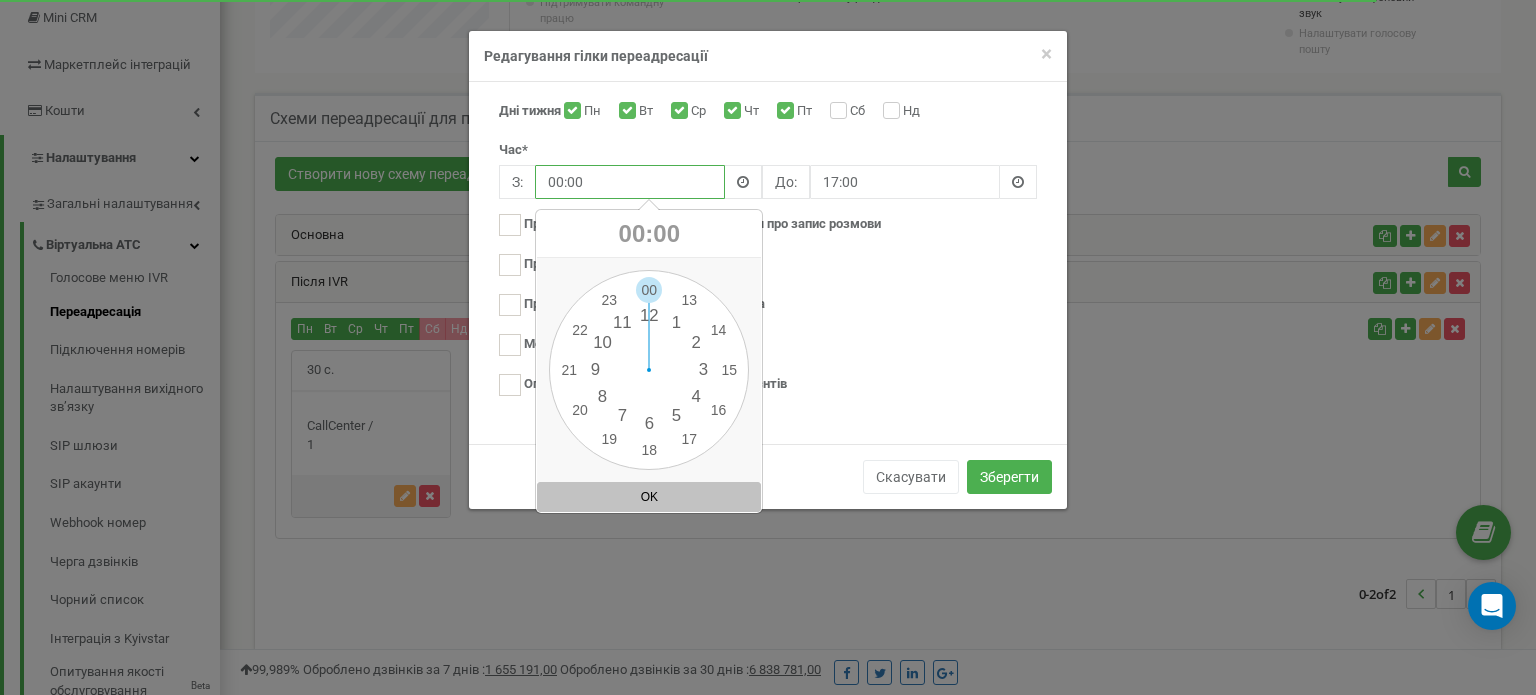 click on "00:00" at bounding box center (630, 182) 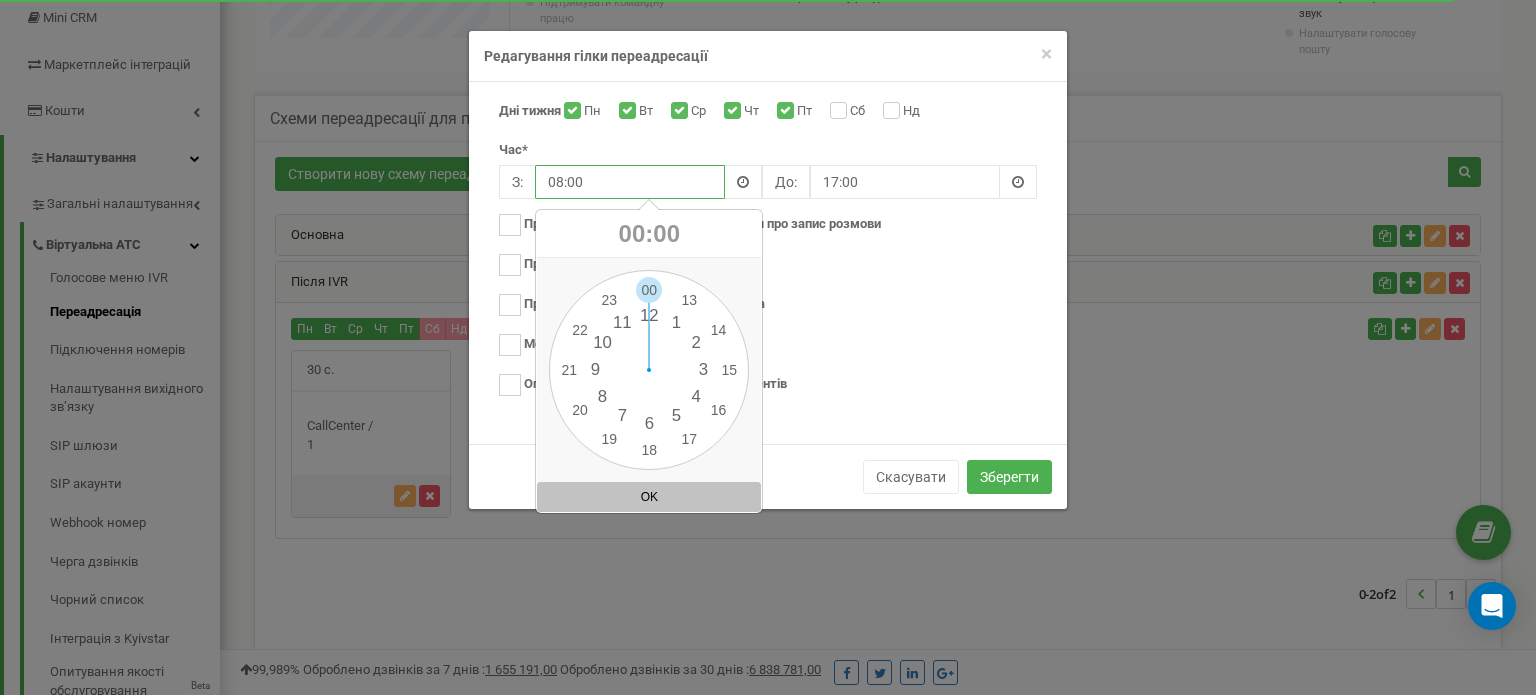 type on "08:00" 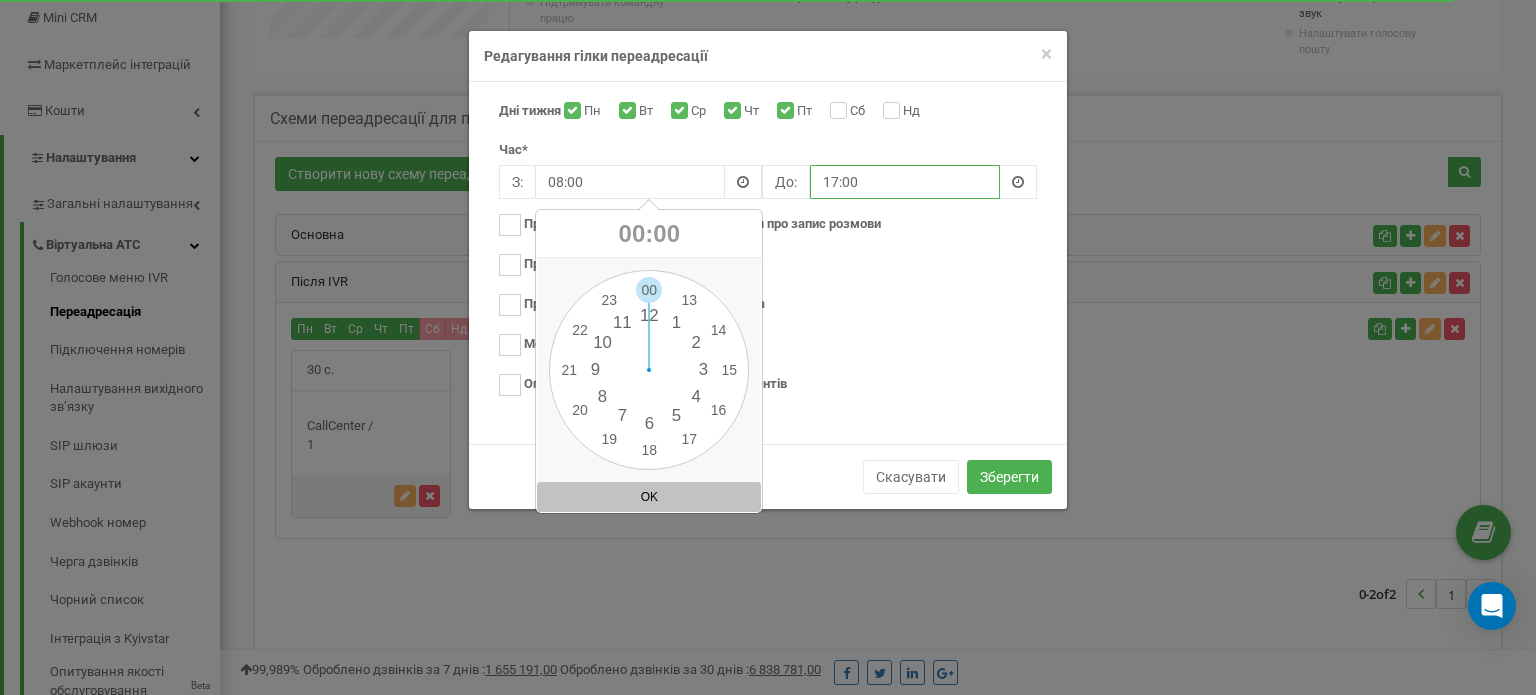 click on "17:00" at bounding box center [905, 182] 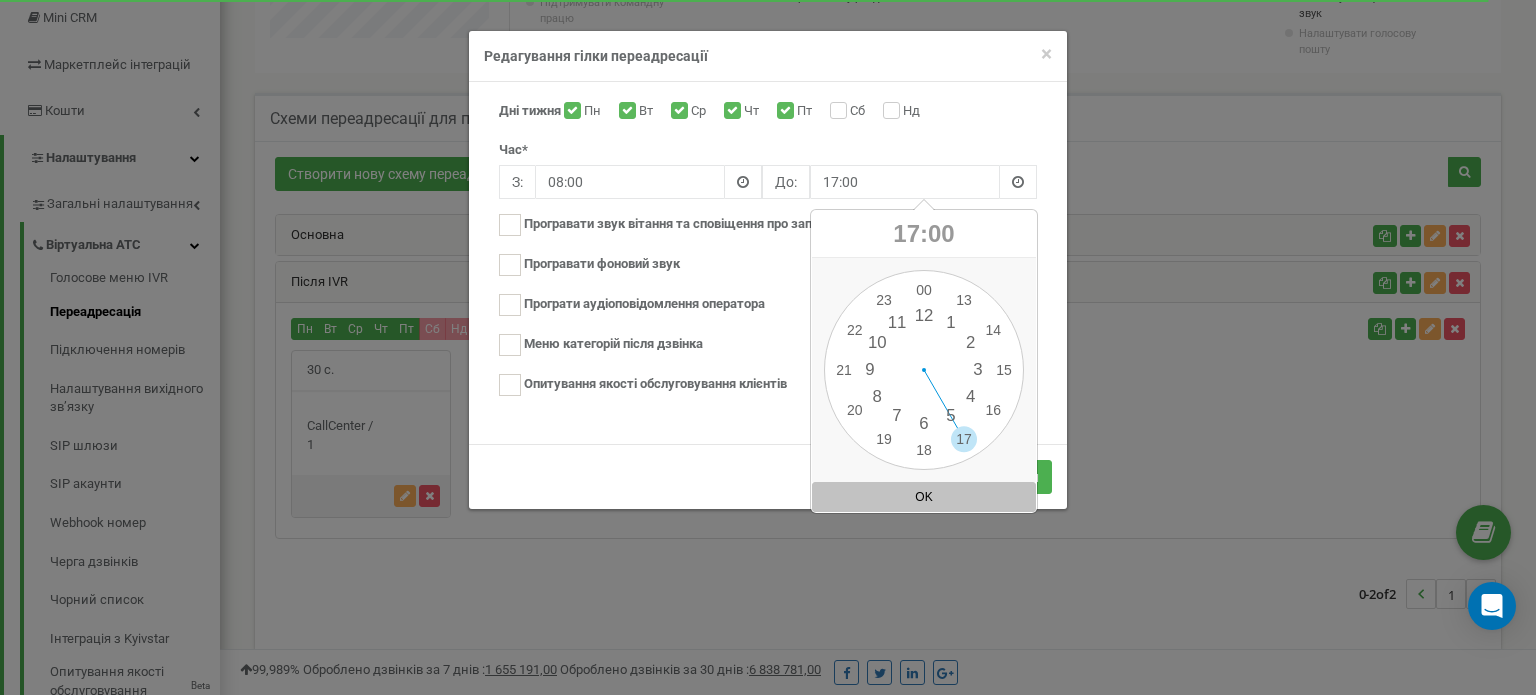 click on "Скасувати
Зберегти" at bounding box center (768, 476) 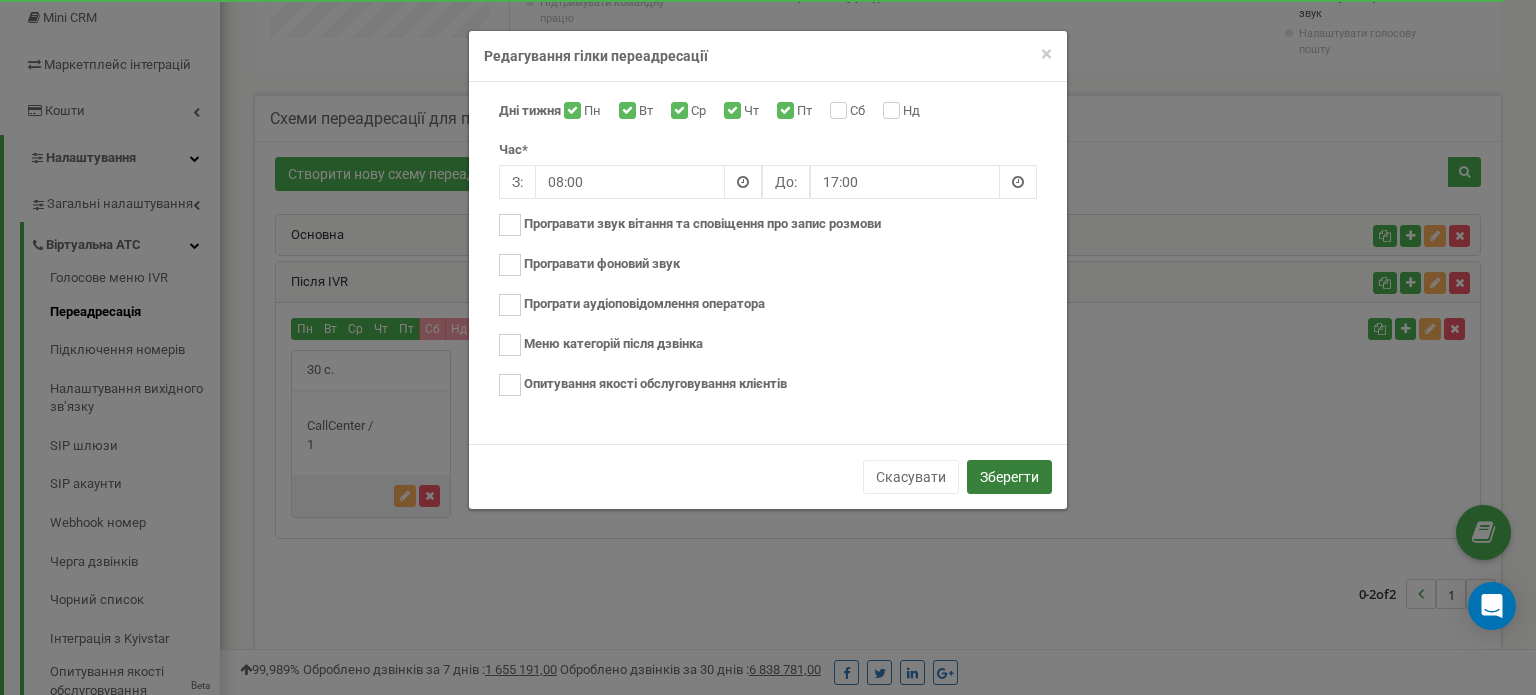 click on "Зберегти" at bounding box center (1009, 477) 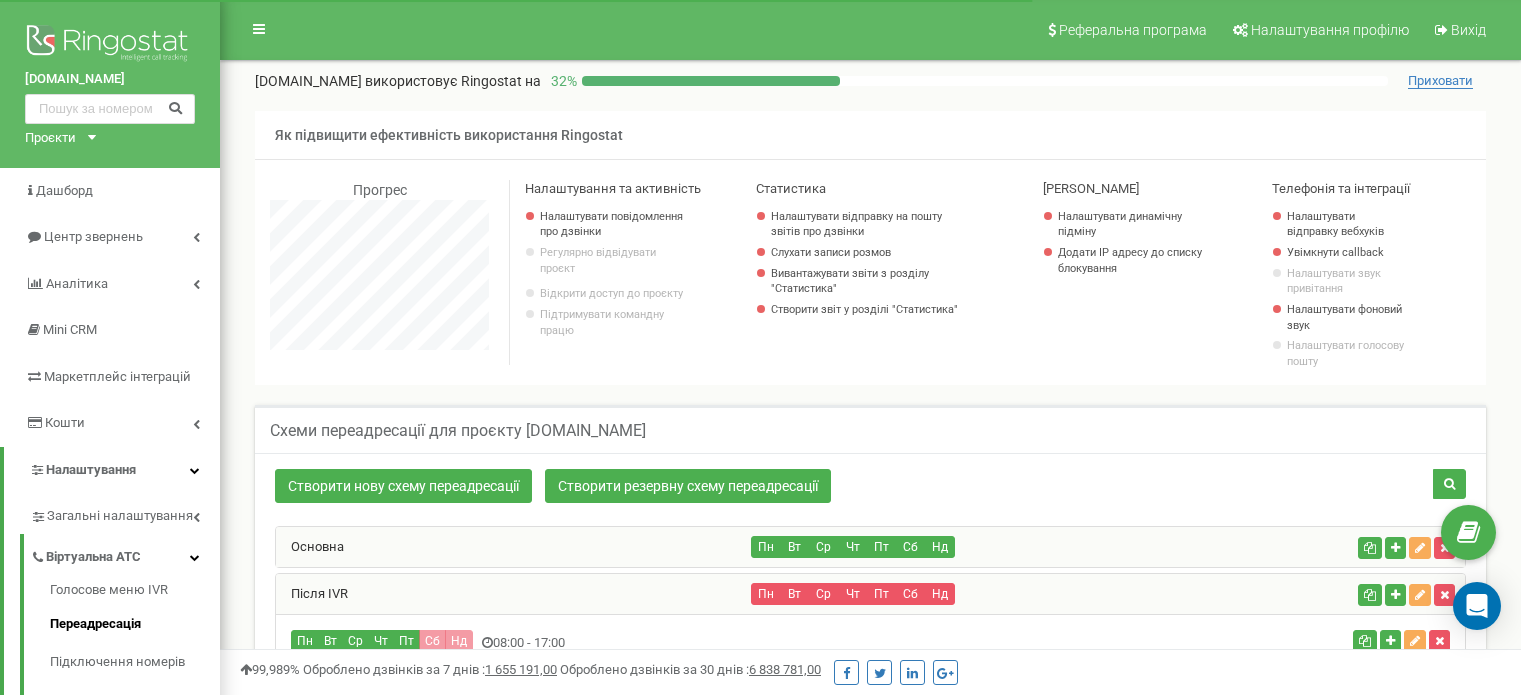 scroll, scrollTop: 412, scrollLeft: 0, axis: vertical 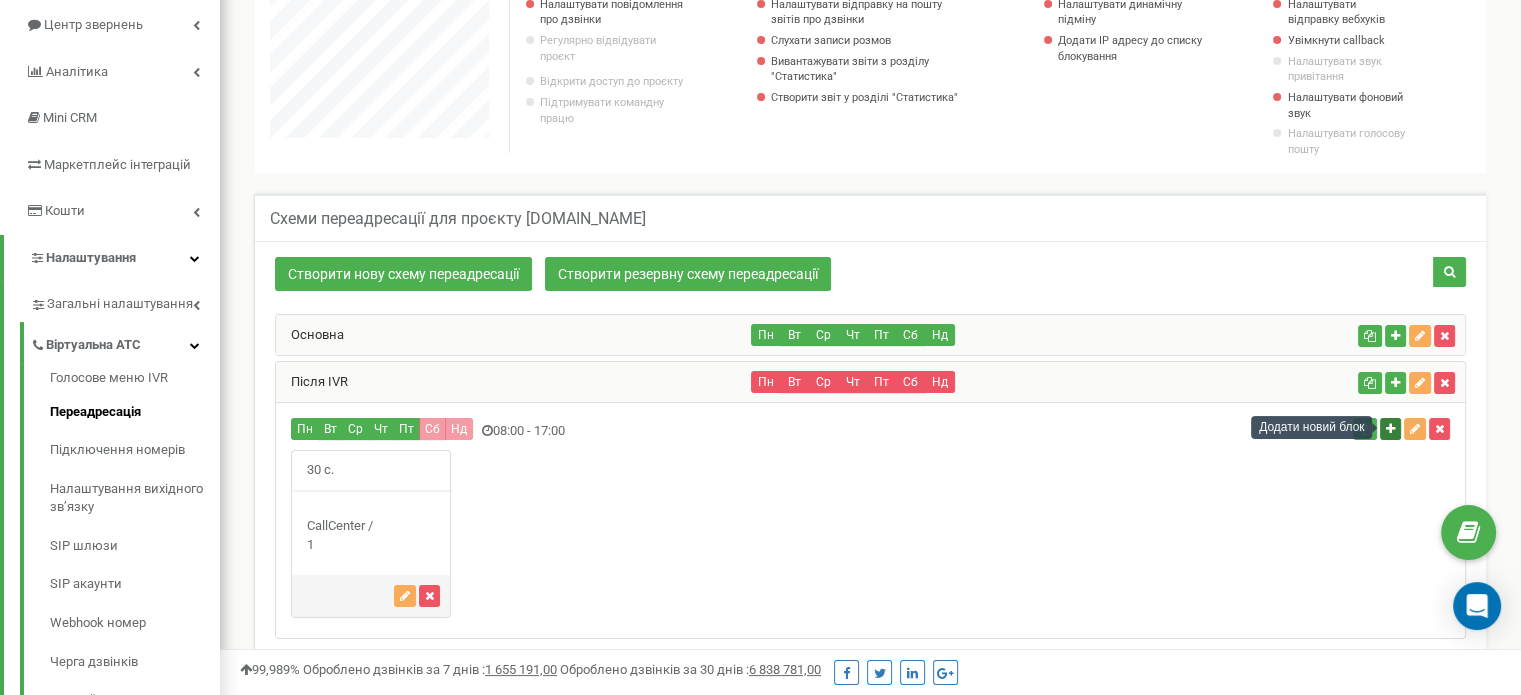 click at bounding box center (1390, 429) 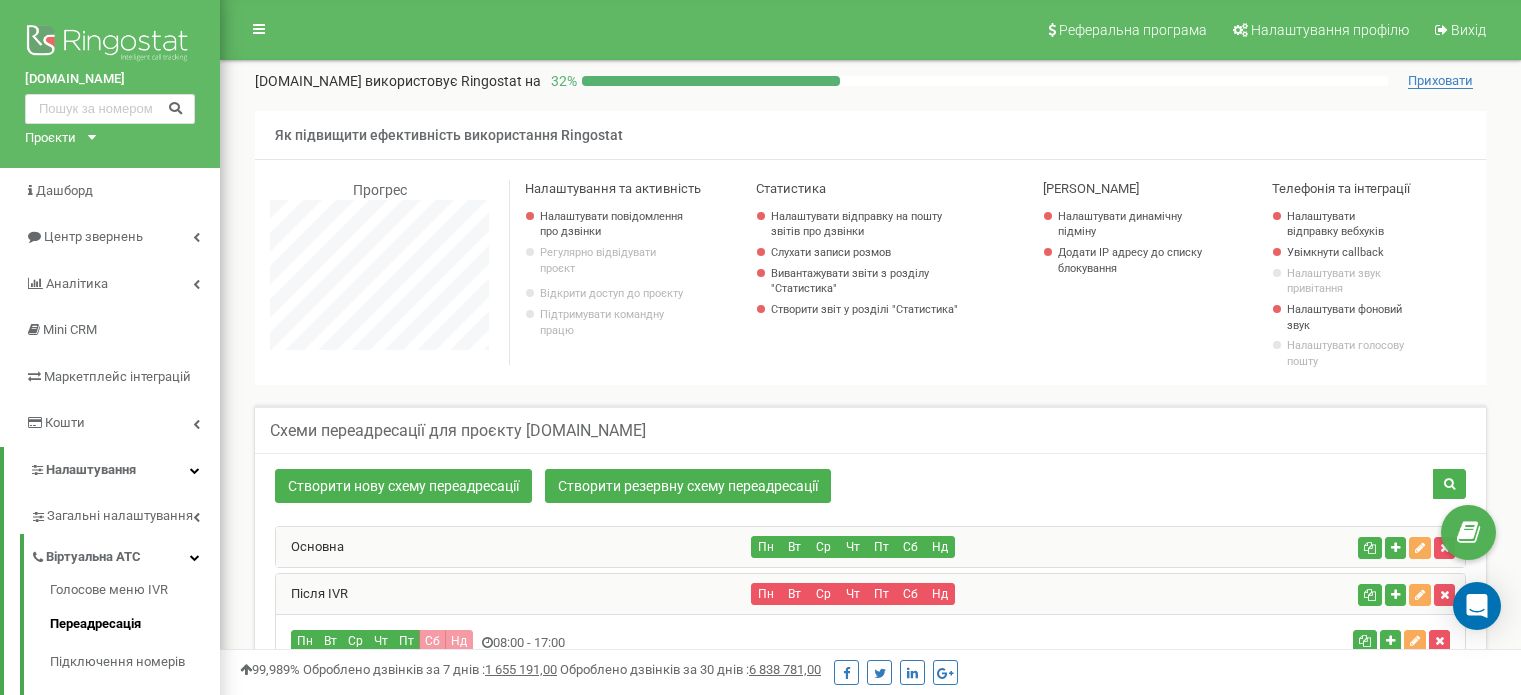 scroll, scrollTop: 12, scrollLeft: 0, axis: vertical 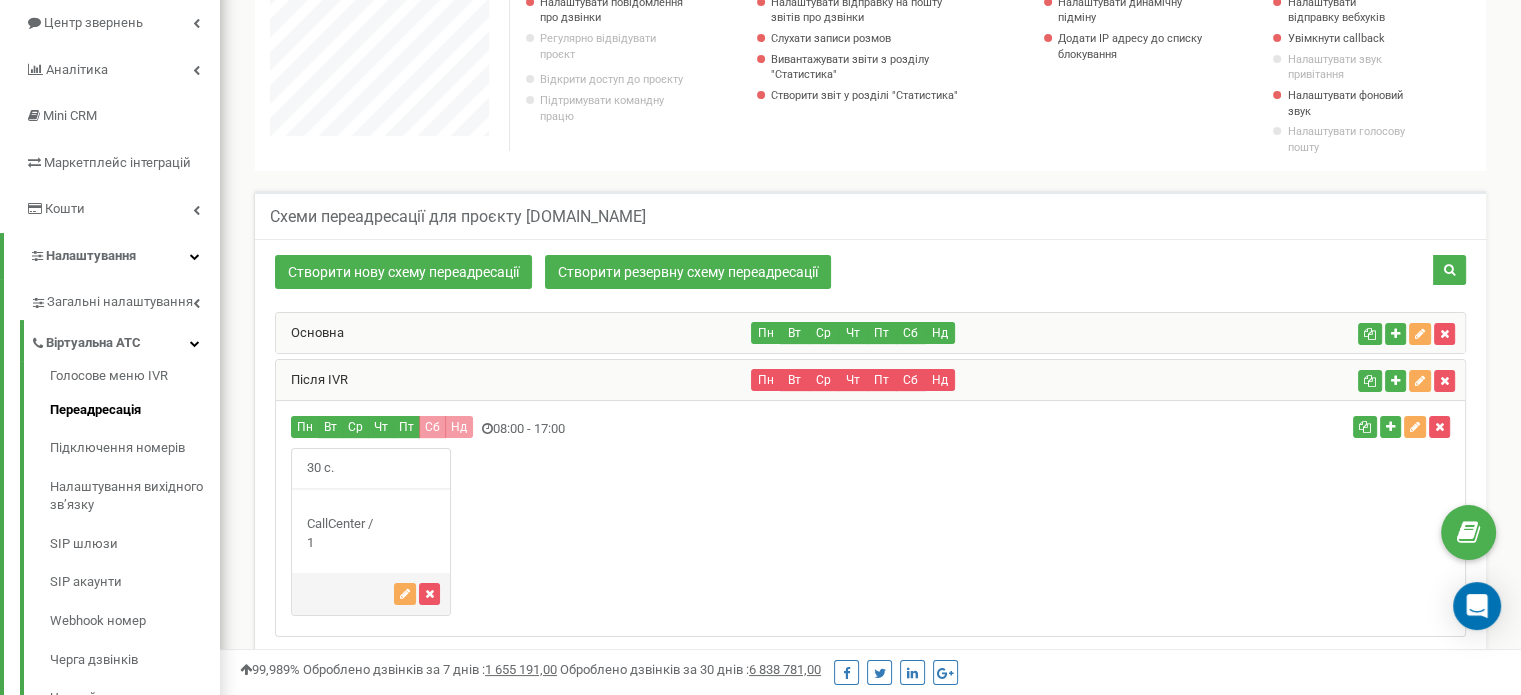 click on "30                                                                                    с." at bounding box center (870, 531) 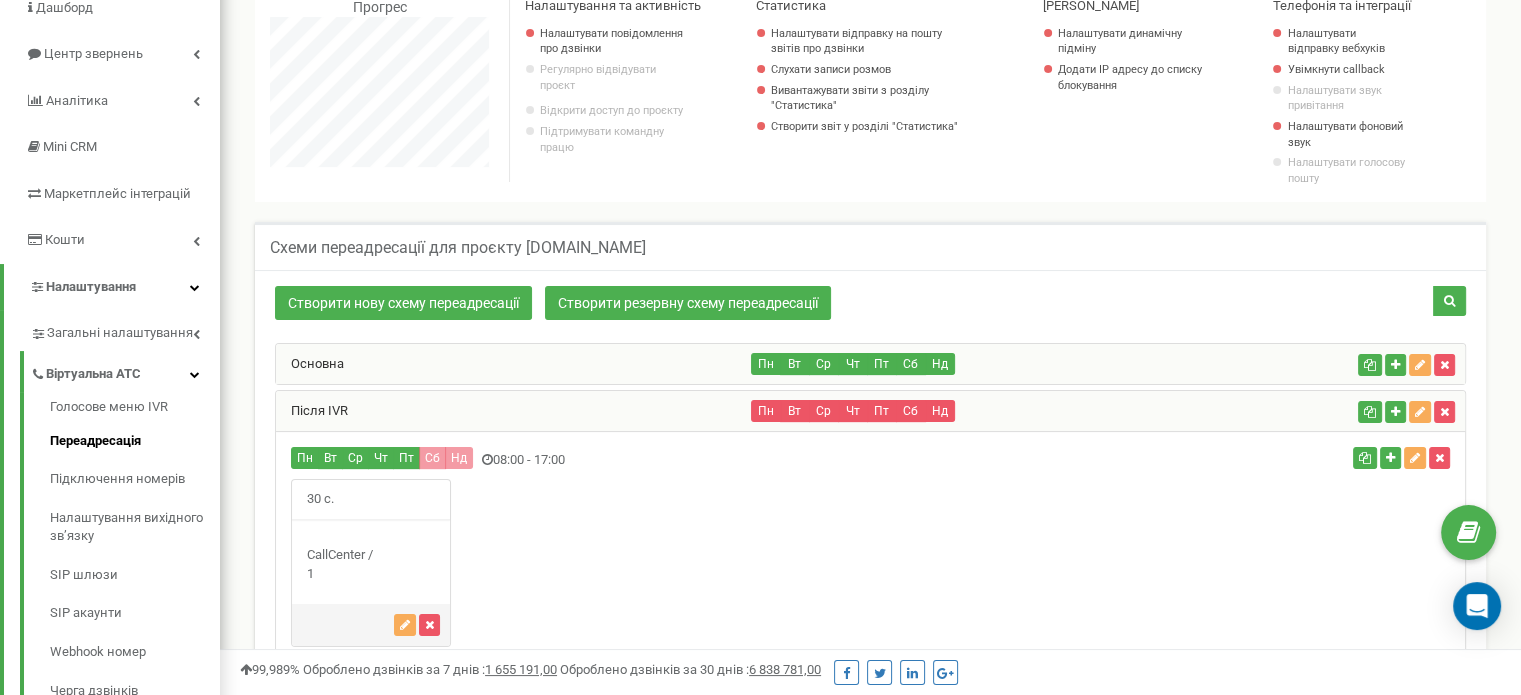 scroll, scrollTop: 200, scrollLeft: 0, axis: vertical 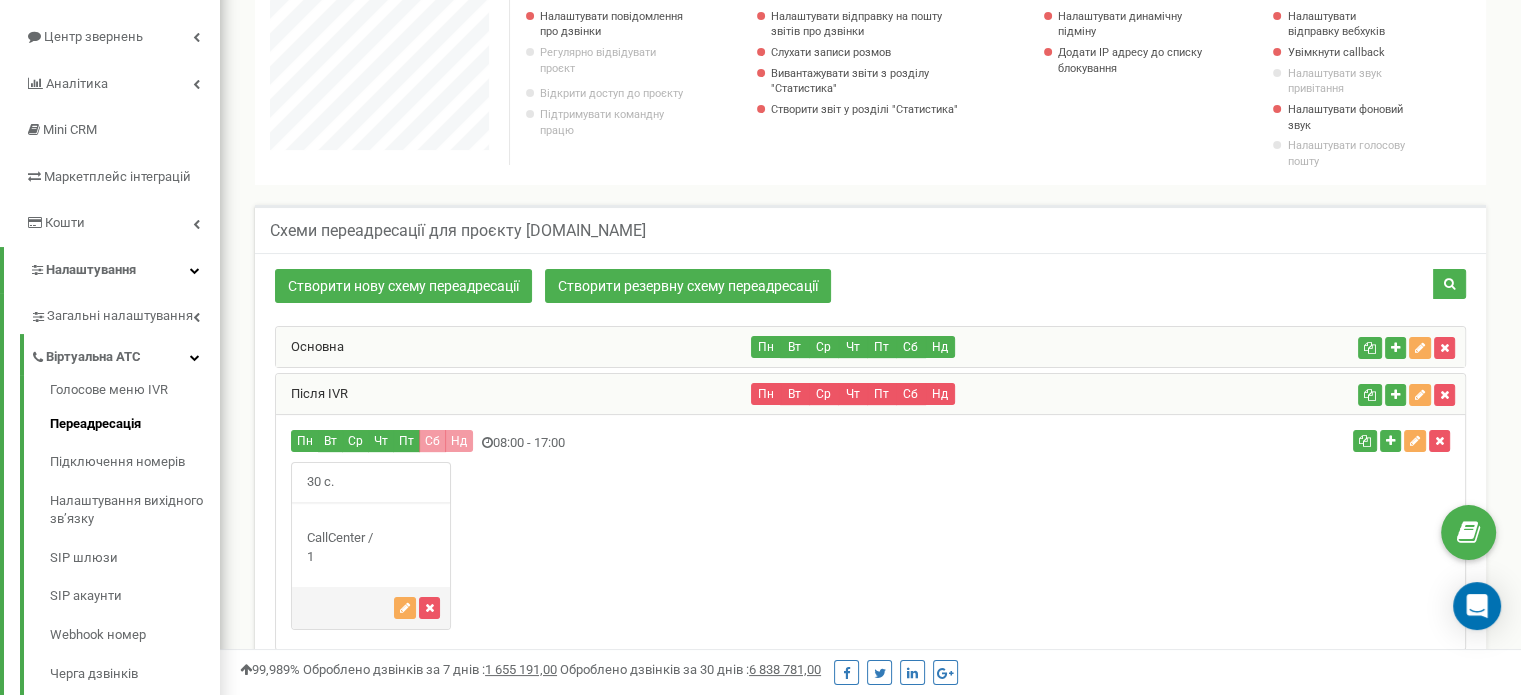 click on "30                                                                                    с." at bounding box center (870, 545) 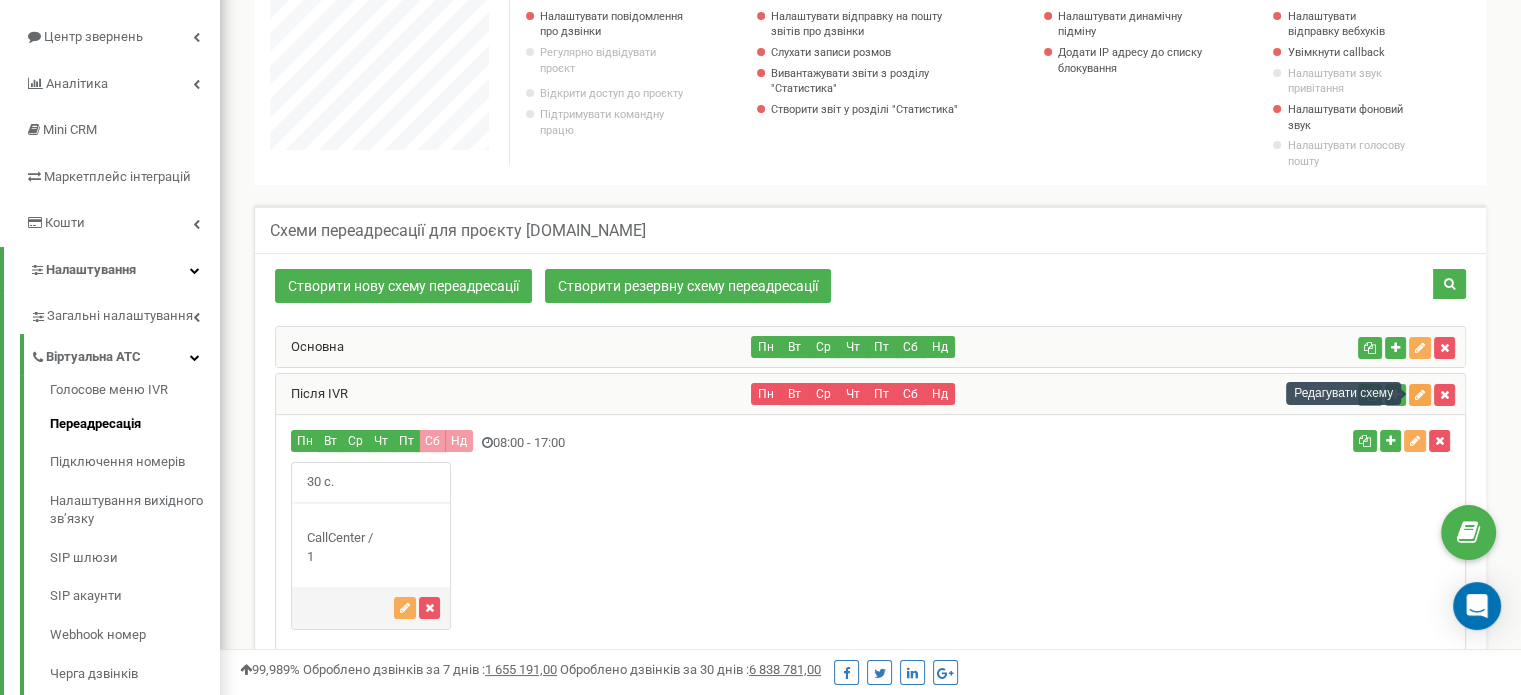 click at bounding box center (1420, 395) 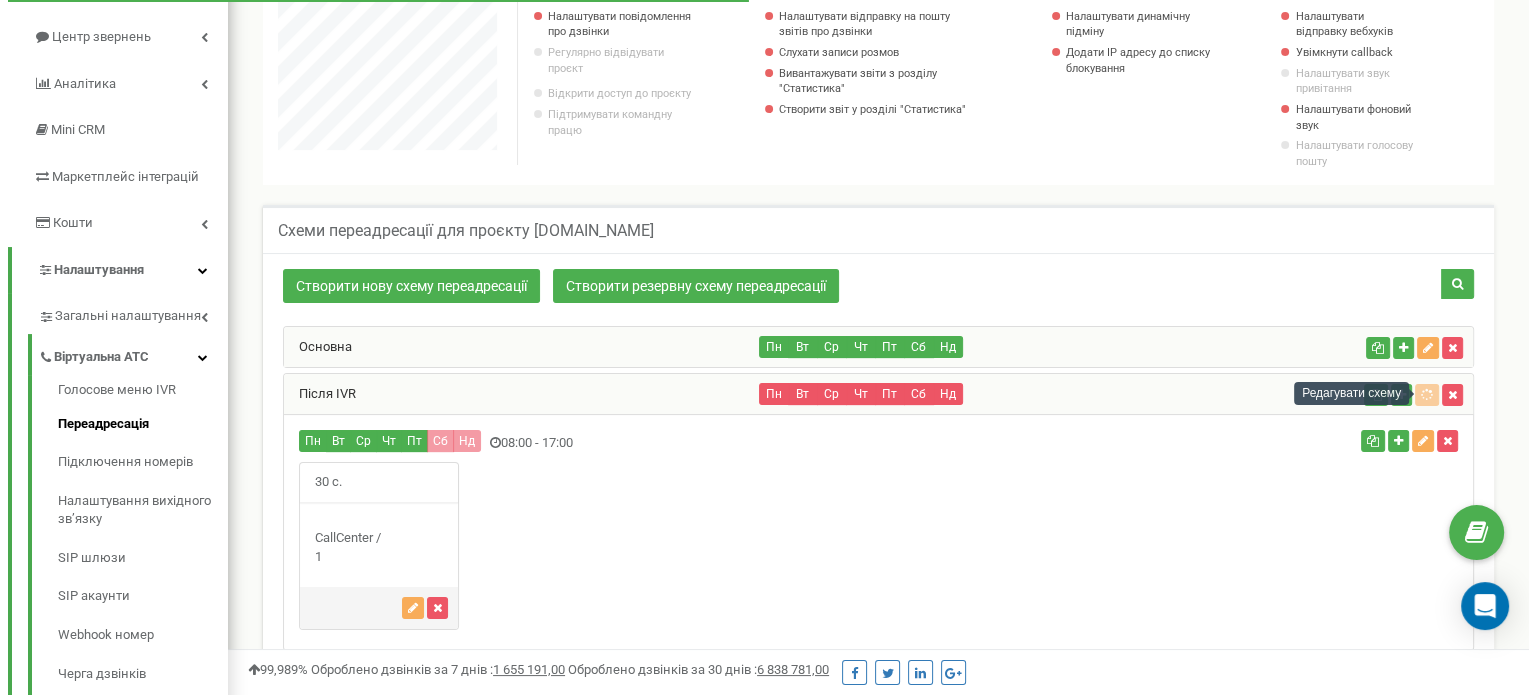 scroll, scrollTop: 998800, scrollLeft: 998684, axis: both 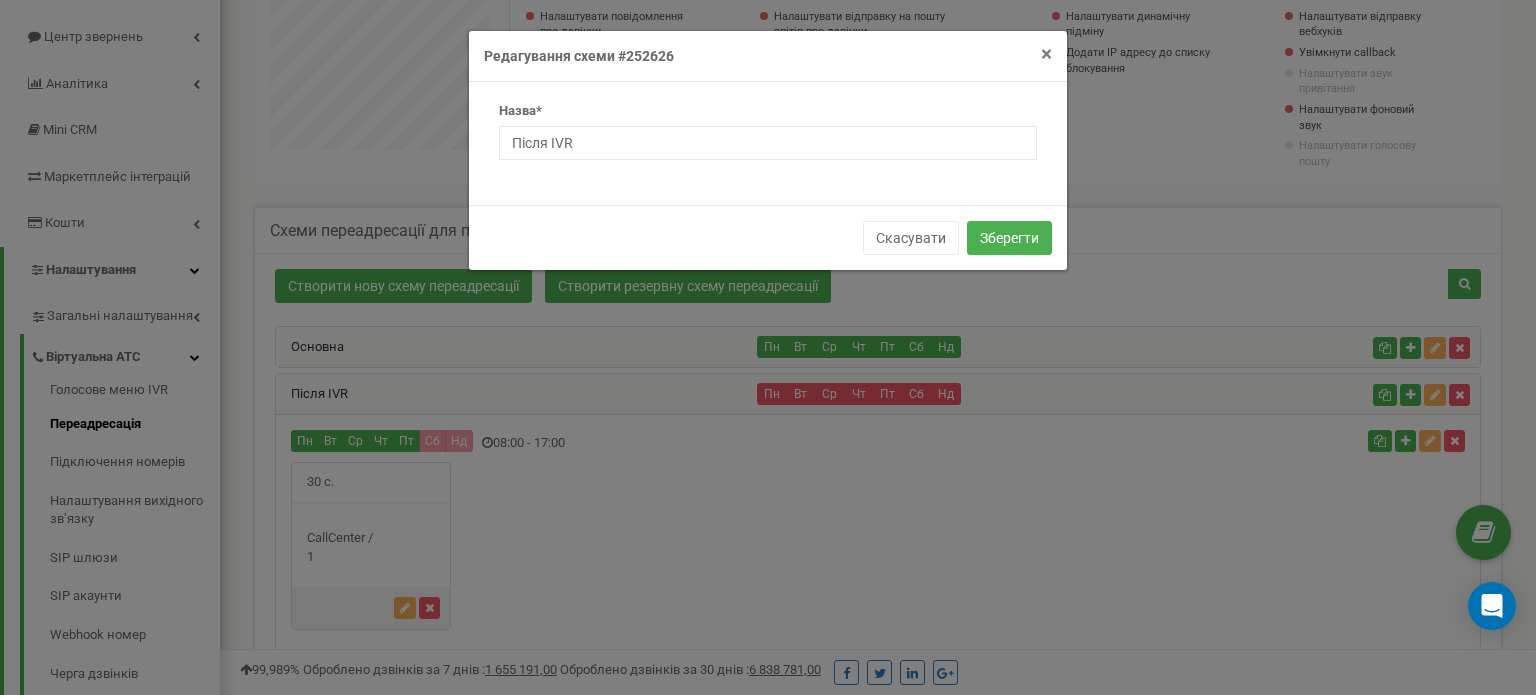 click on "×" at bounding box center [1046, 54] 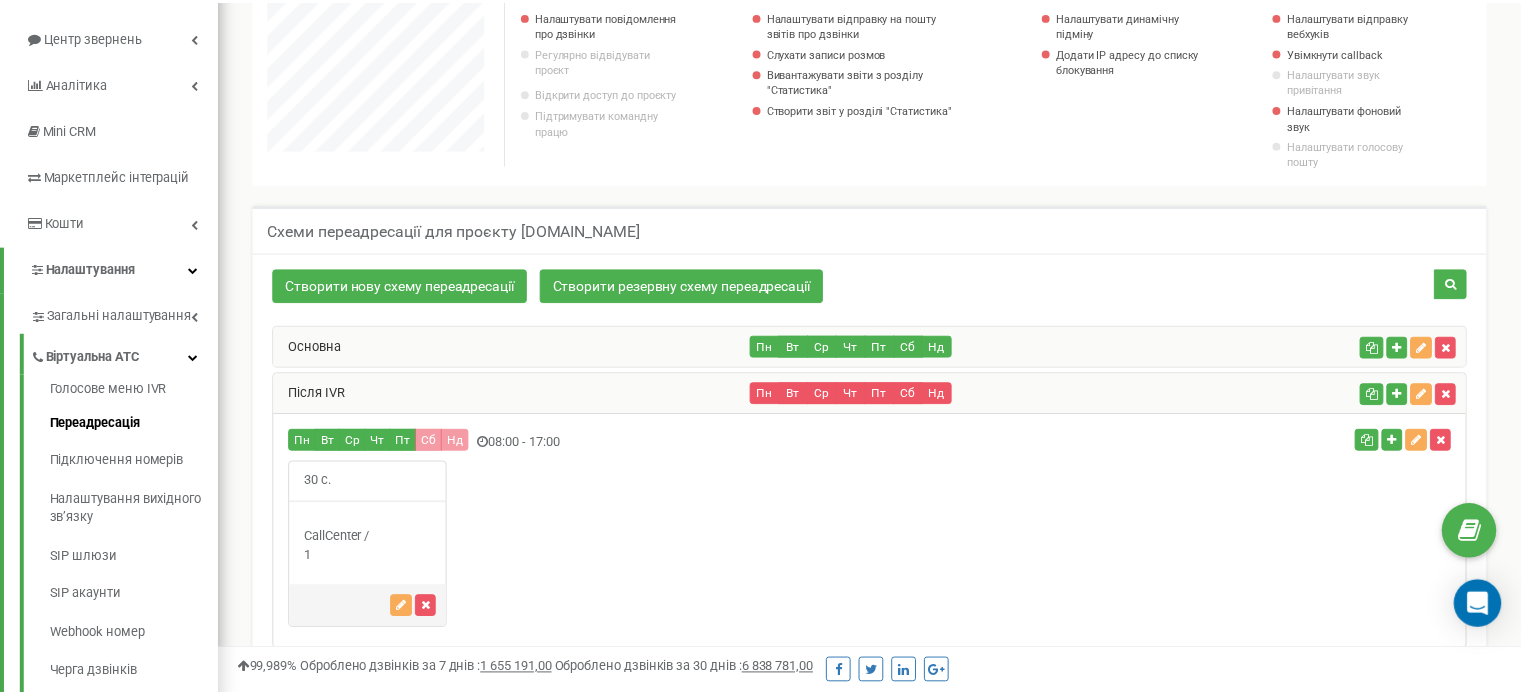 scroll, scrollTop: 1200, scrollLeft: 1300, axis: both 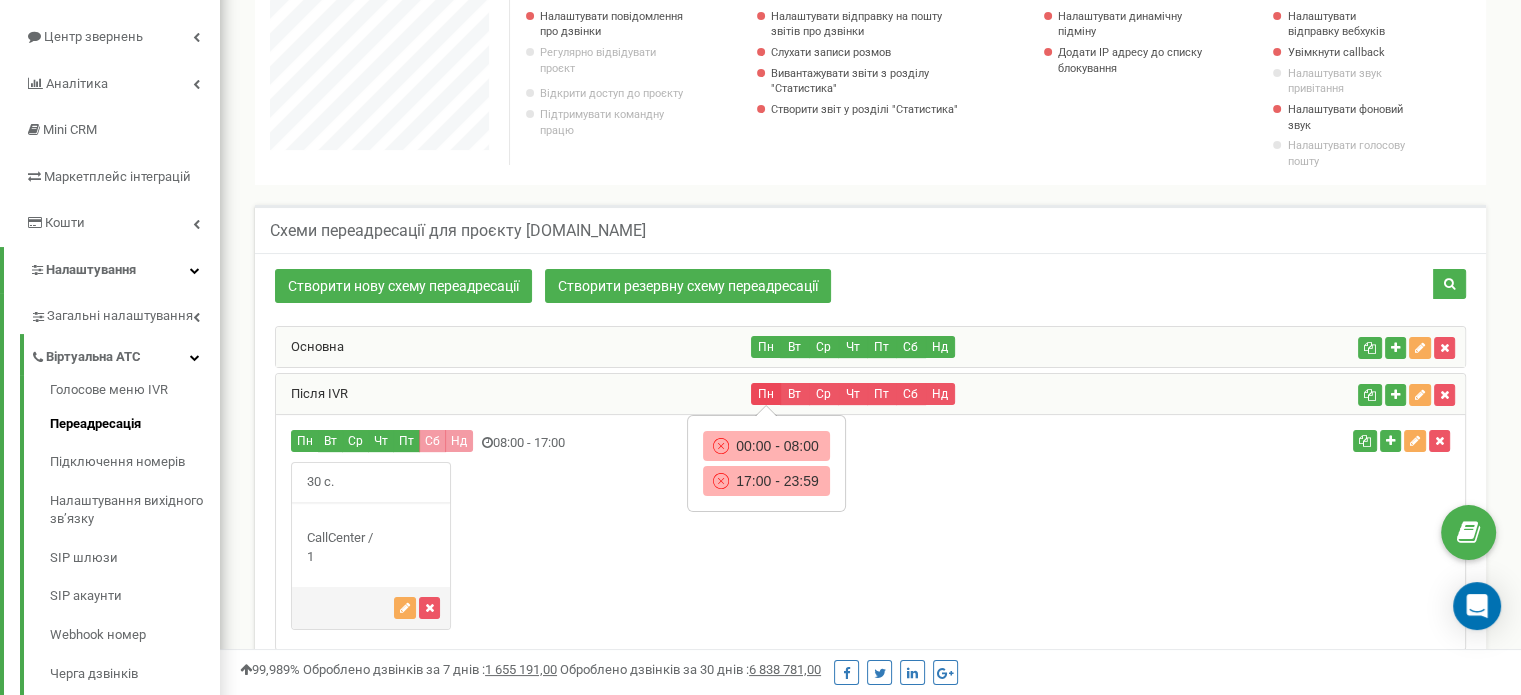 click on "Пн" at bounding box center (766, 394) 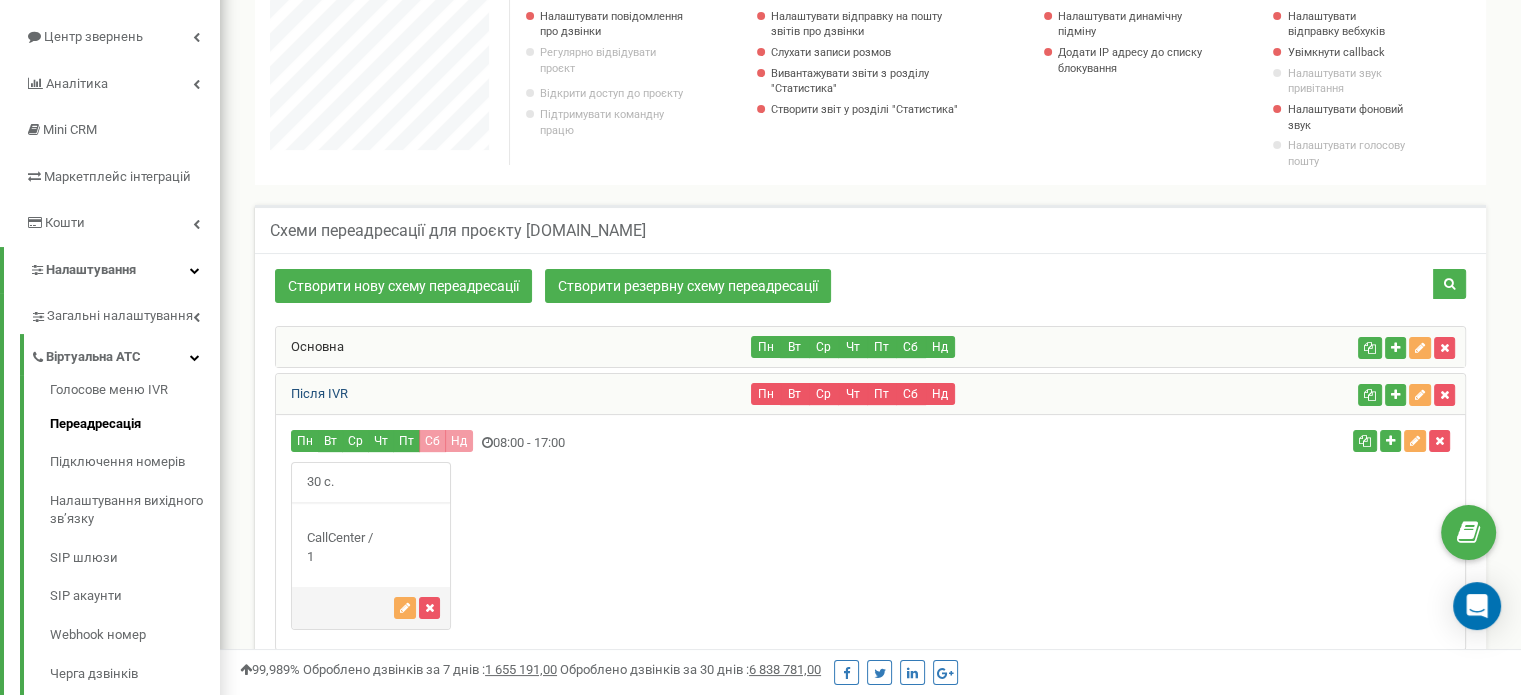 click on "Після IVR" at bounding box center [312, 393] 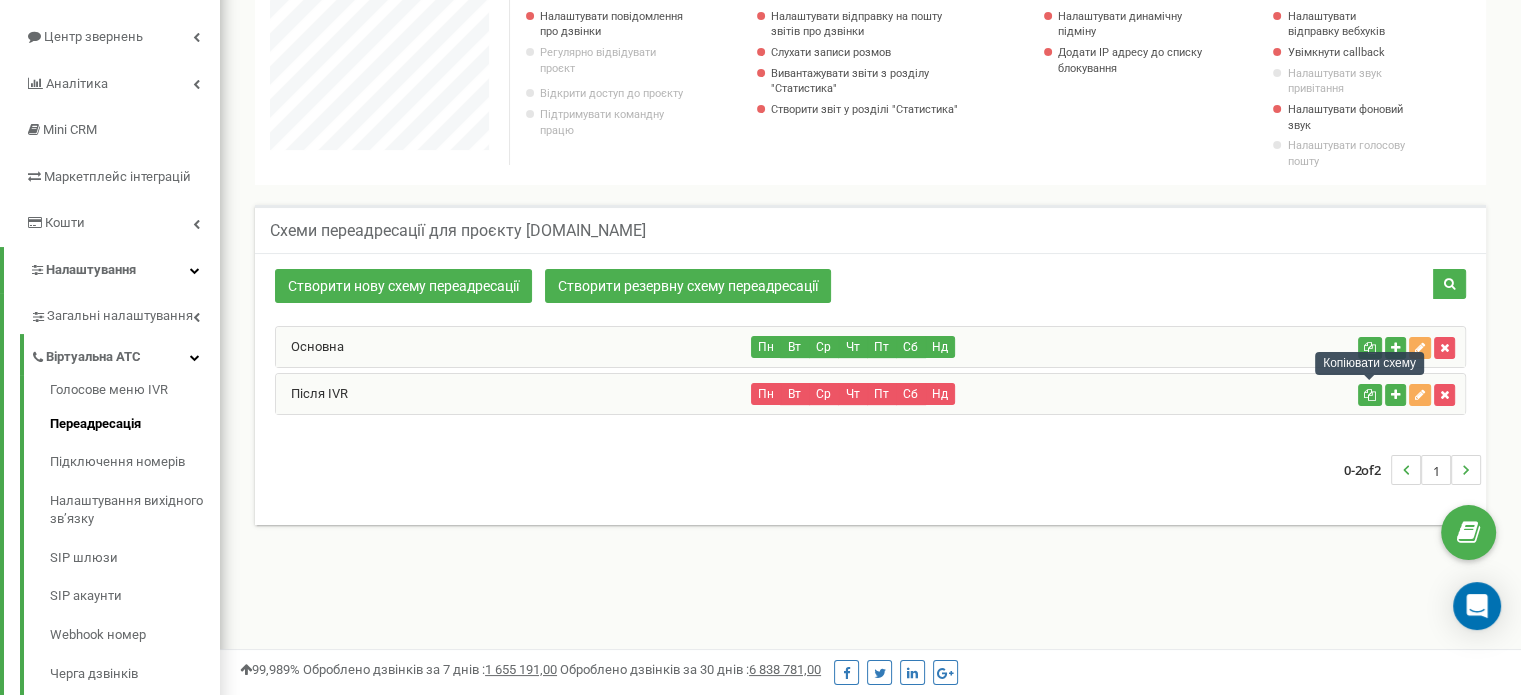 click at bounding box center [1370, 395] 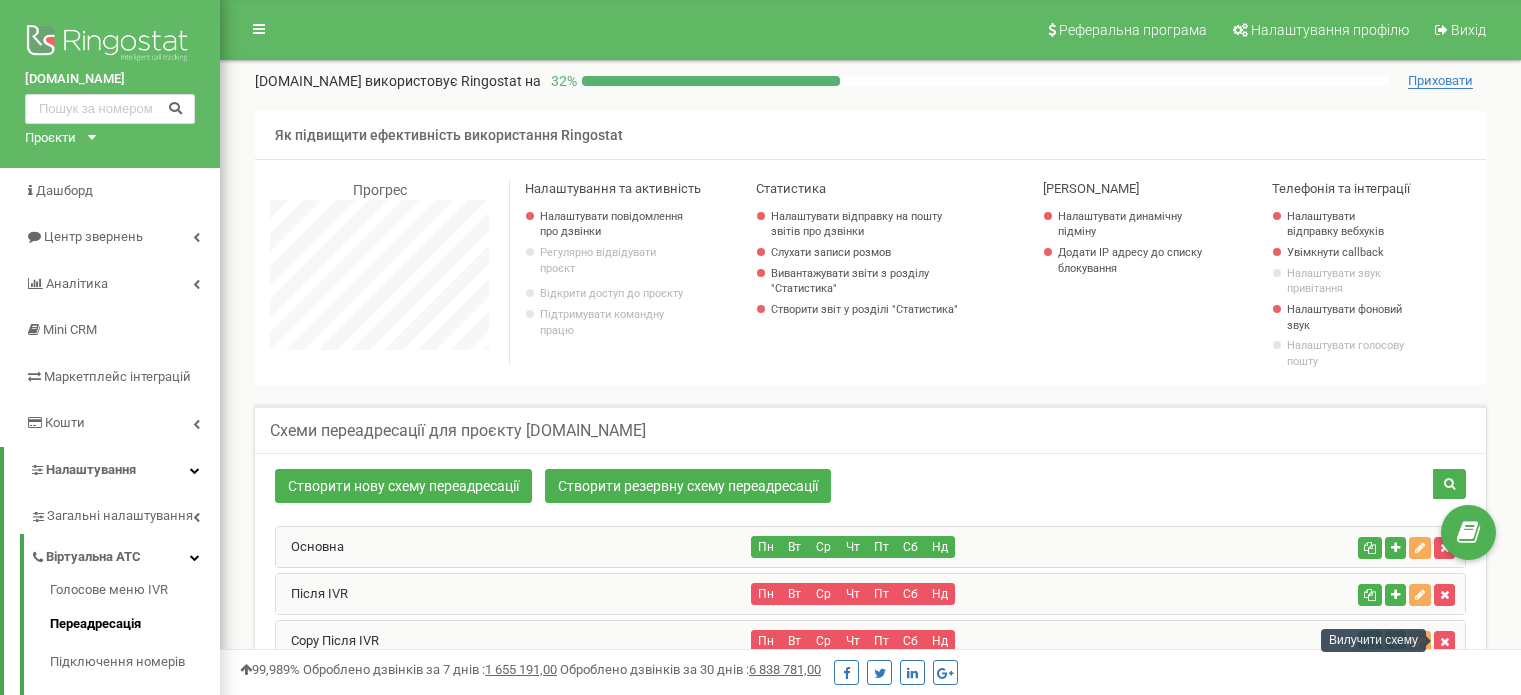 scroll, scrollTop: 314, scrollLeft: 0, axis: vertical 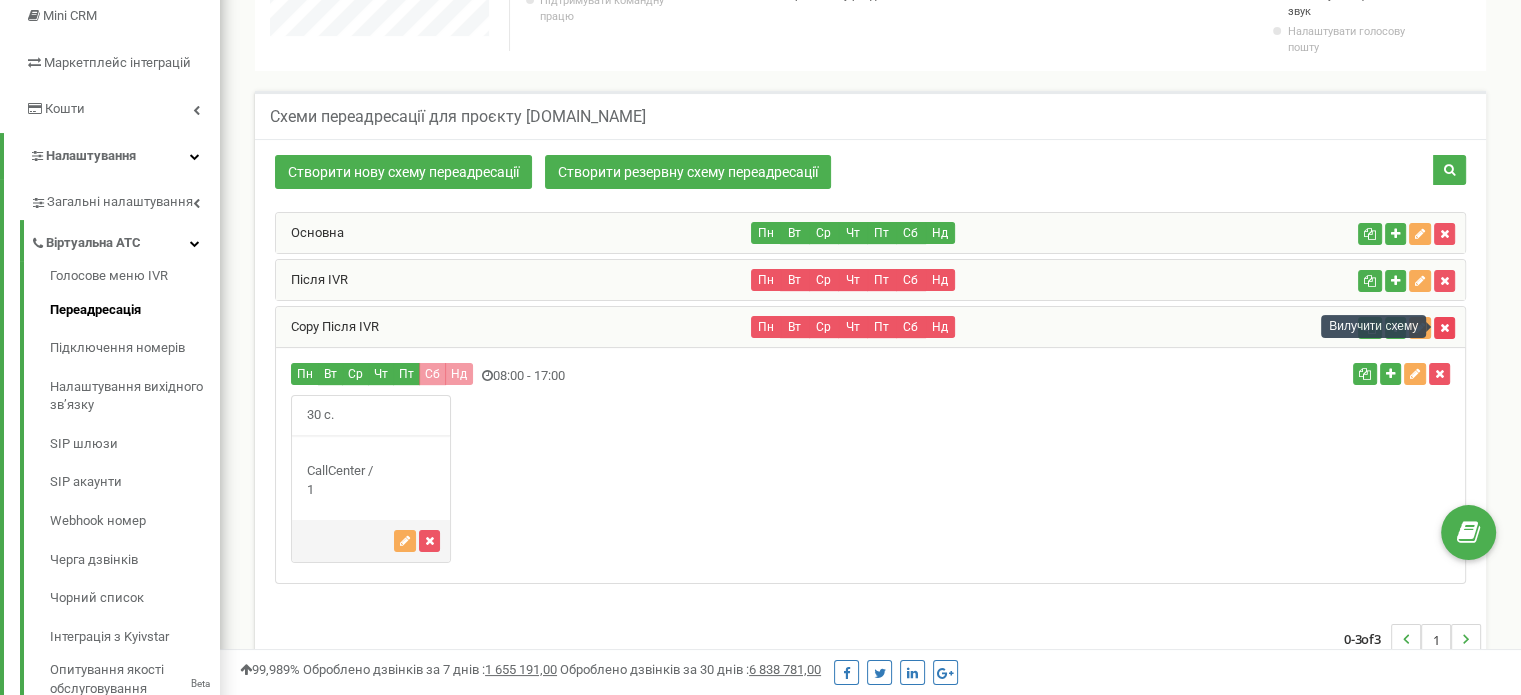click at bounding box center (1444, 328) 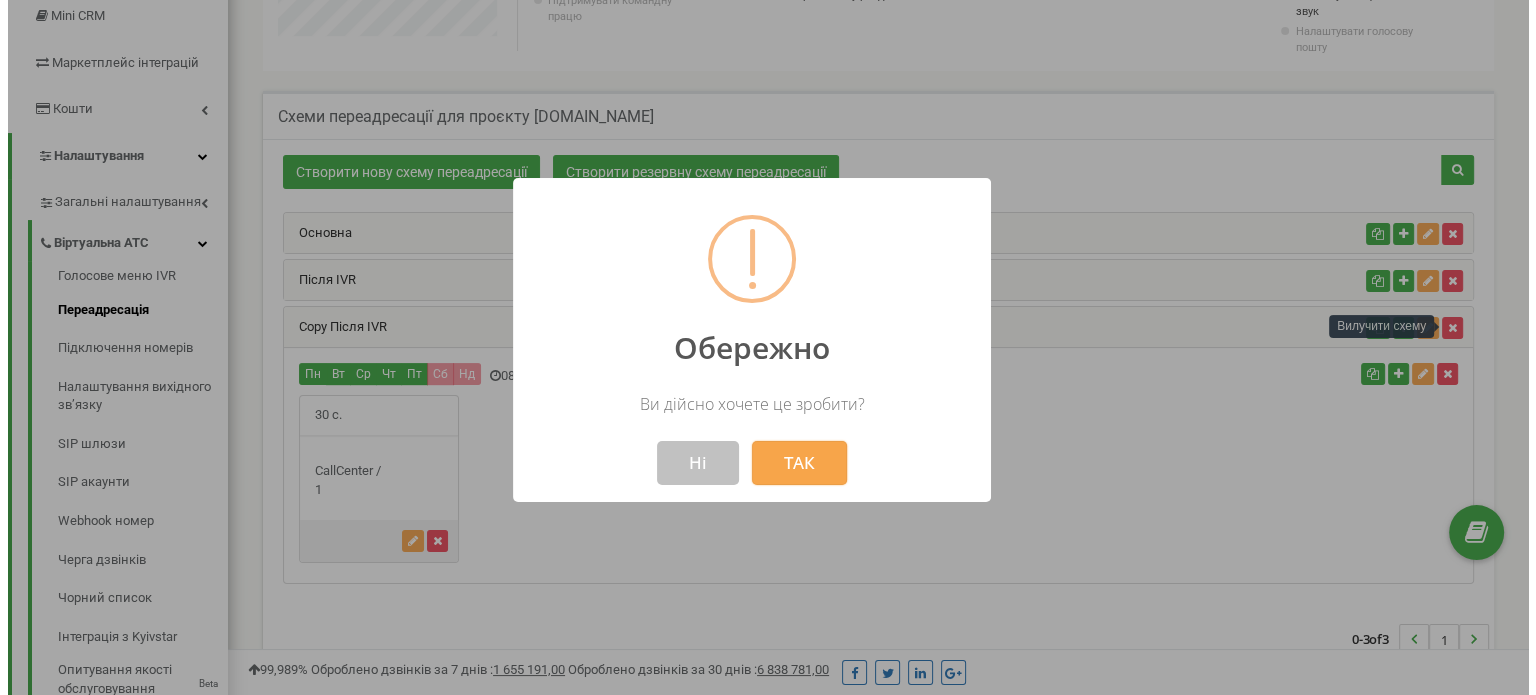 scroll, scrollTop: 998800, scrollLeft: 998684, axis: both 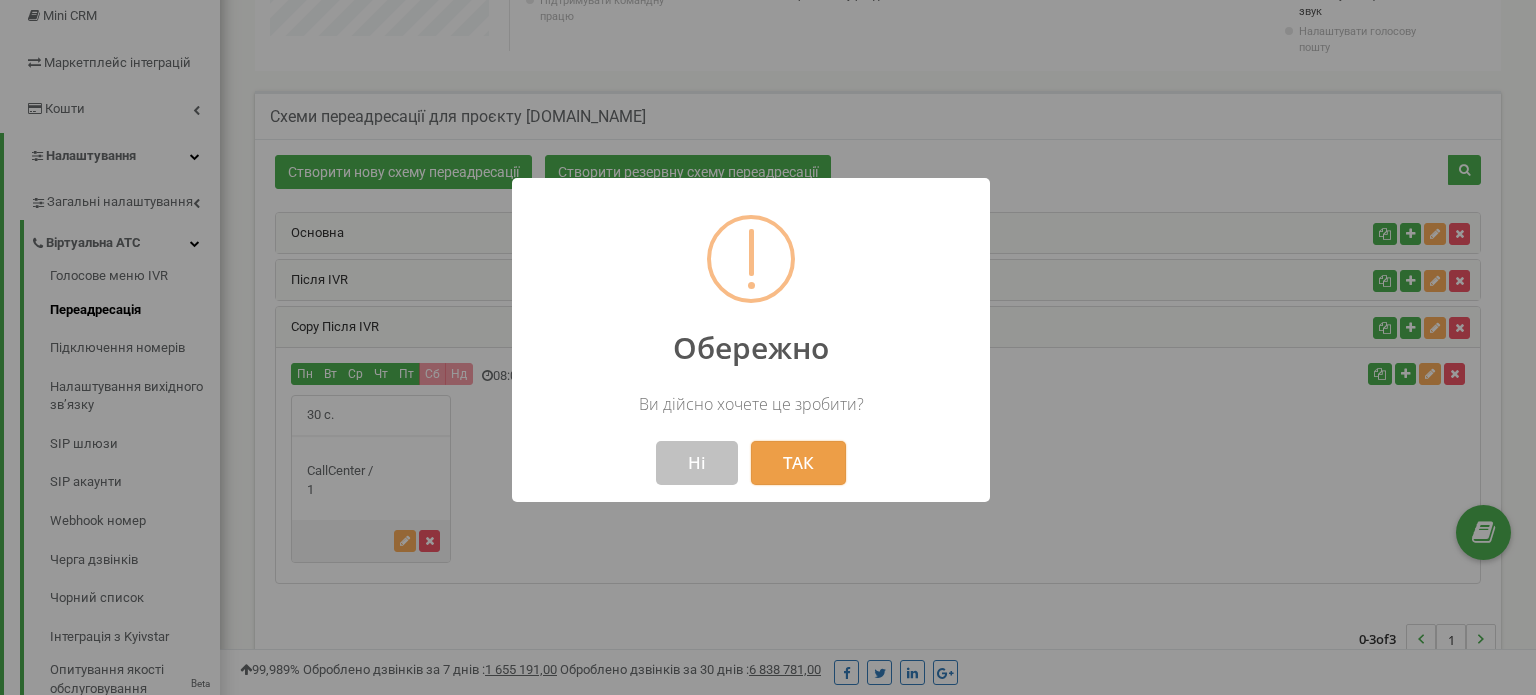click on "ТАК" at bounding box center [798, 463] 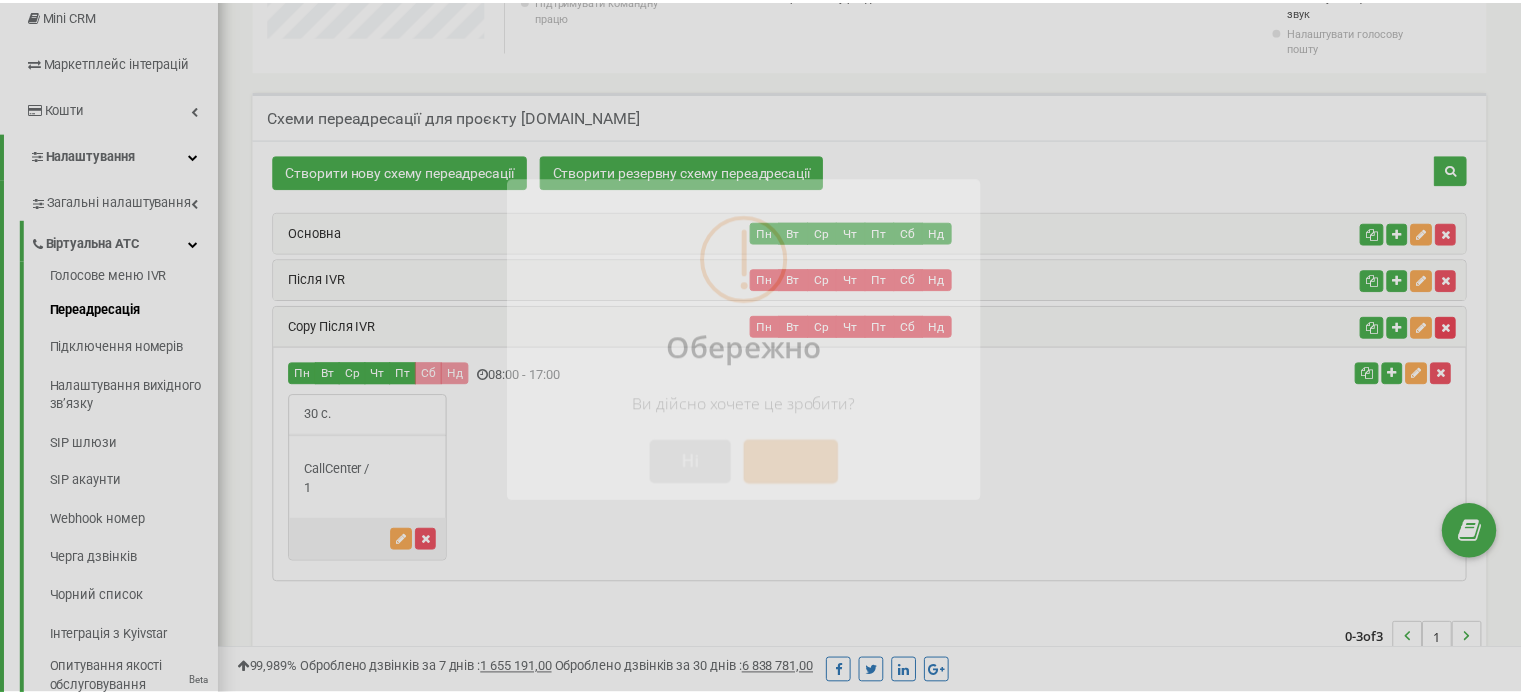 scroll, scrollTop: 1200, scrollLeft: 1300, axis: both 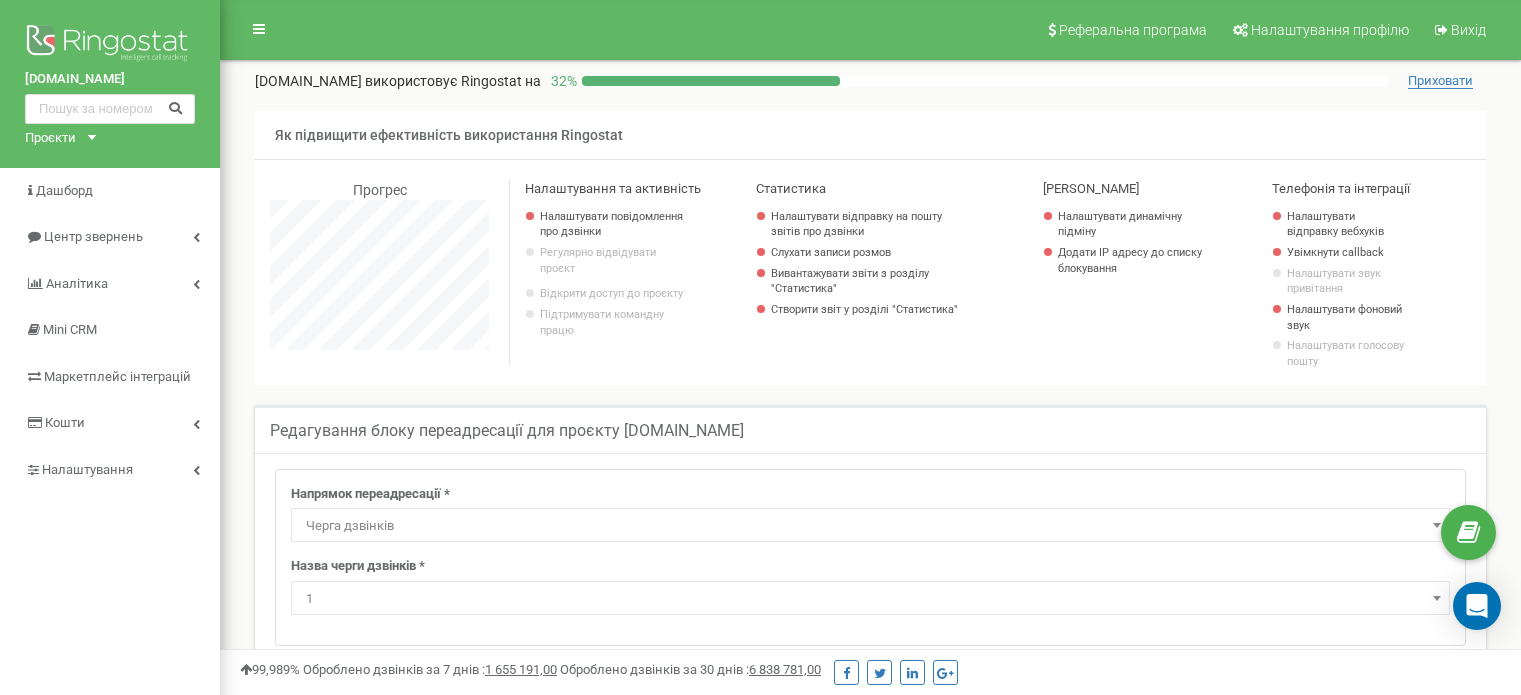 select on "CallCenter" 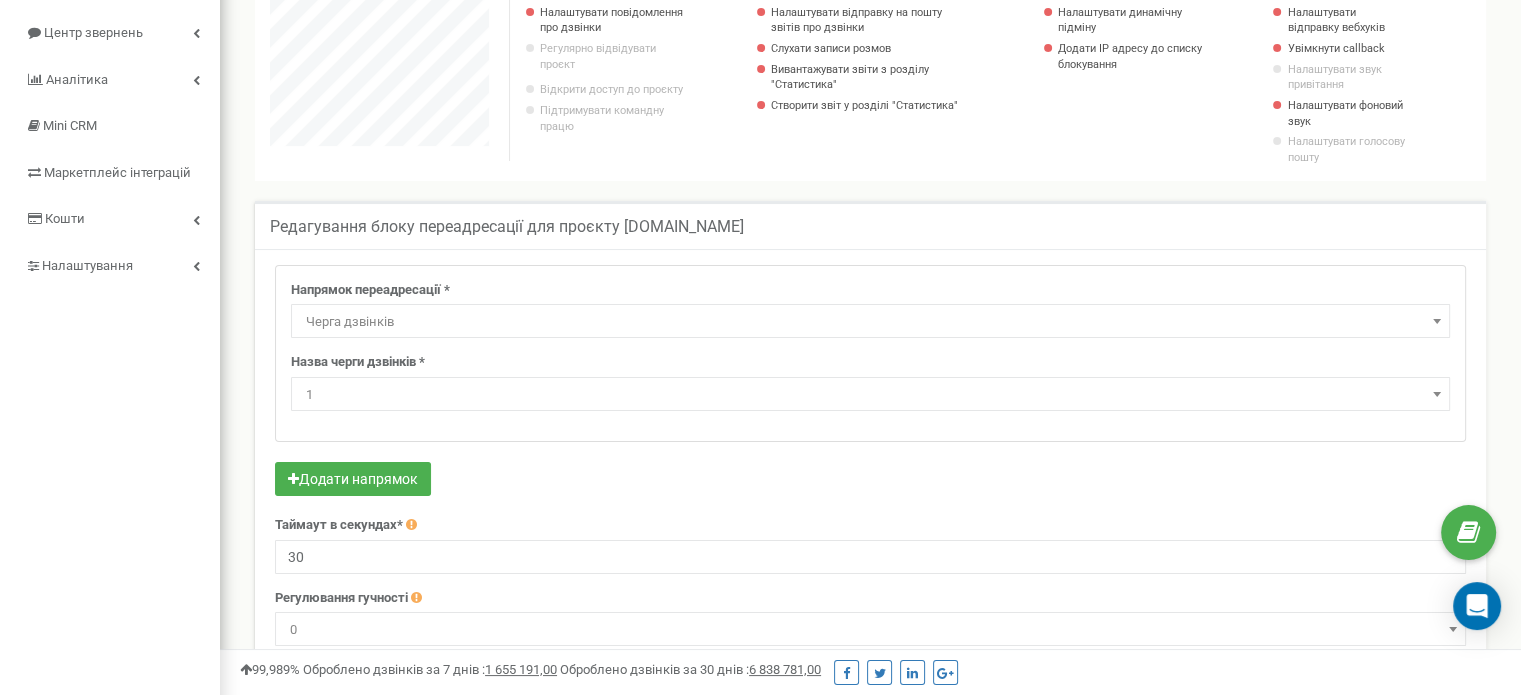 scroll, scrollTop: 0, scrollLeft: 0, axis: both 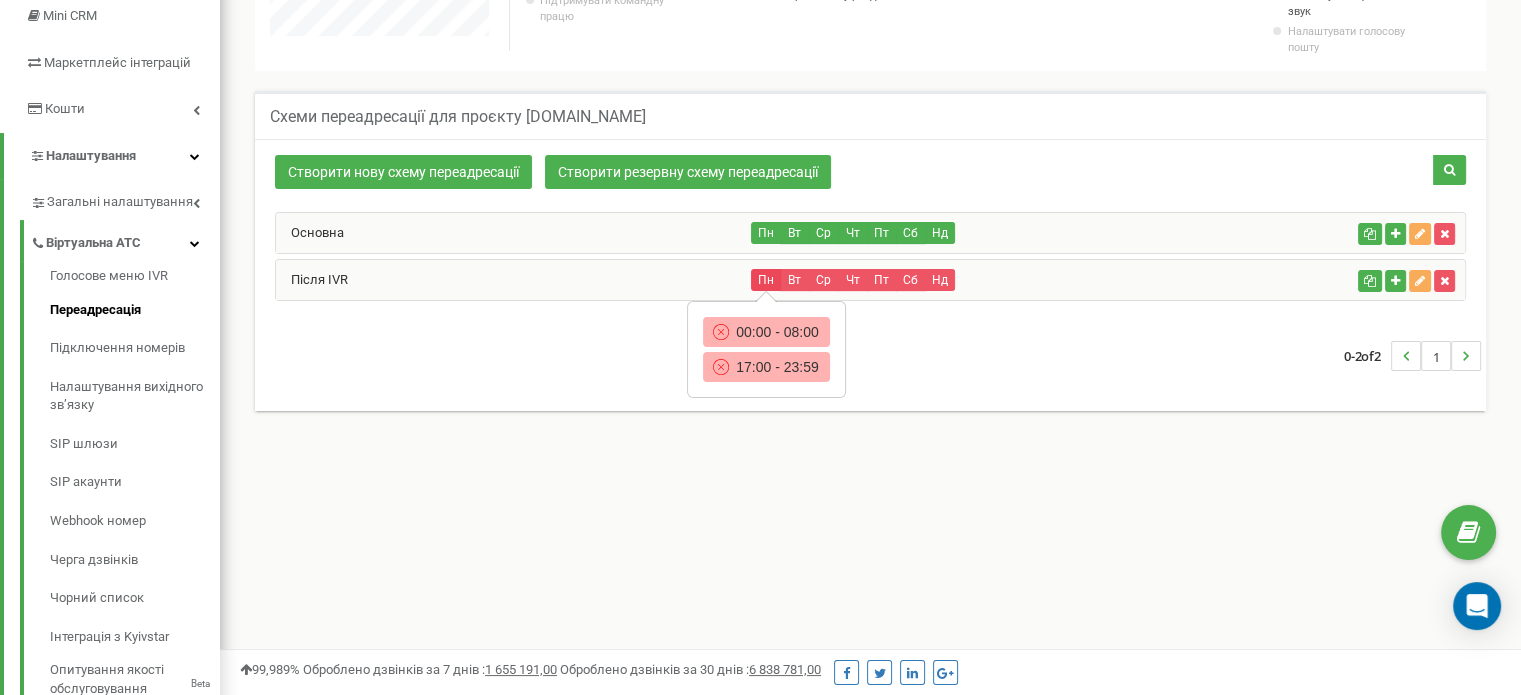 click on "Пн" at bounding box center (766, 280) 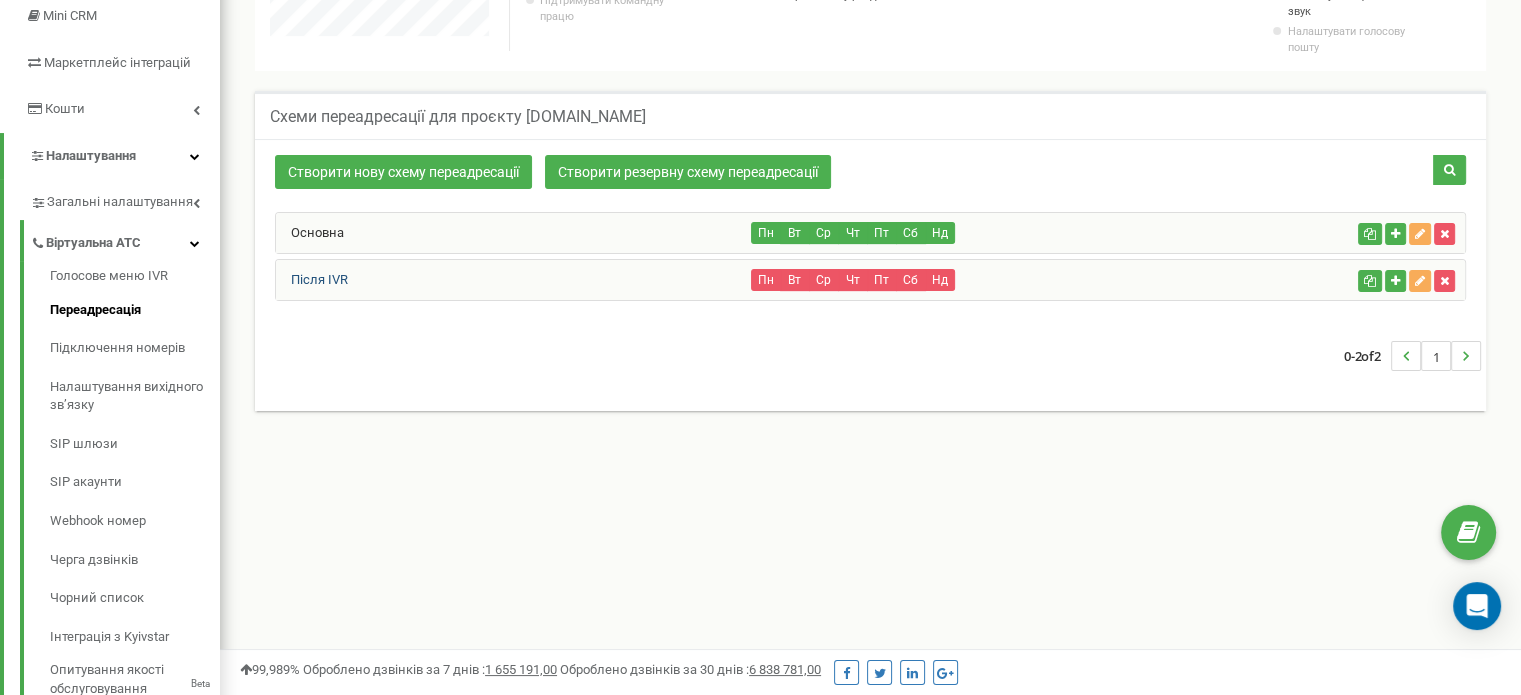 click on "Після IVR" at bounding box center [312, 279] 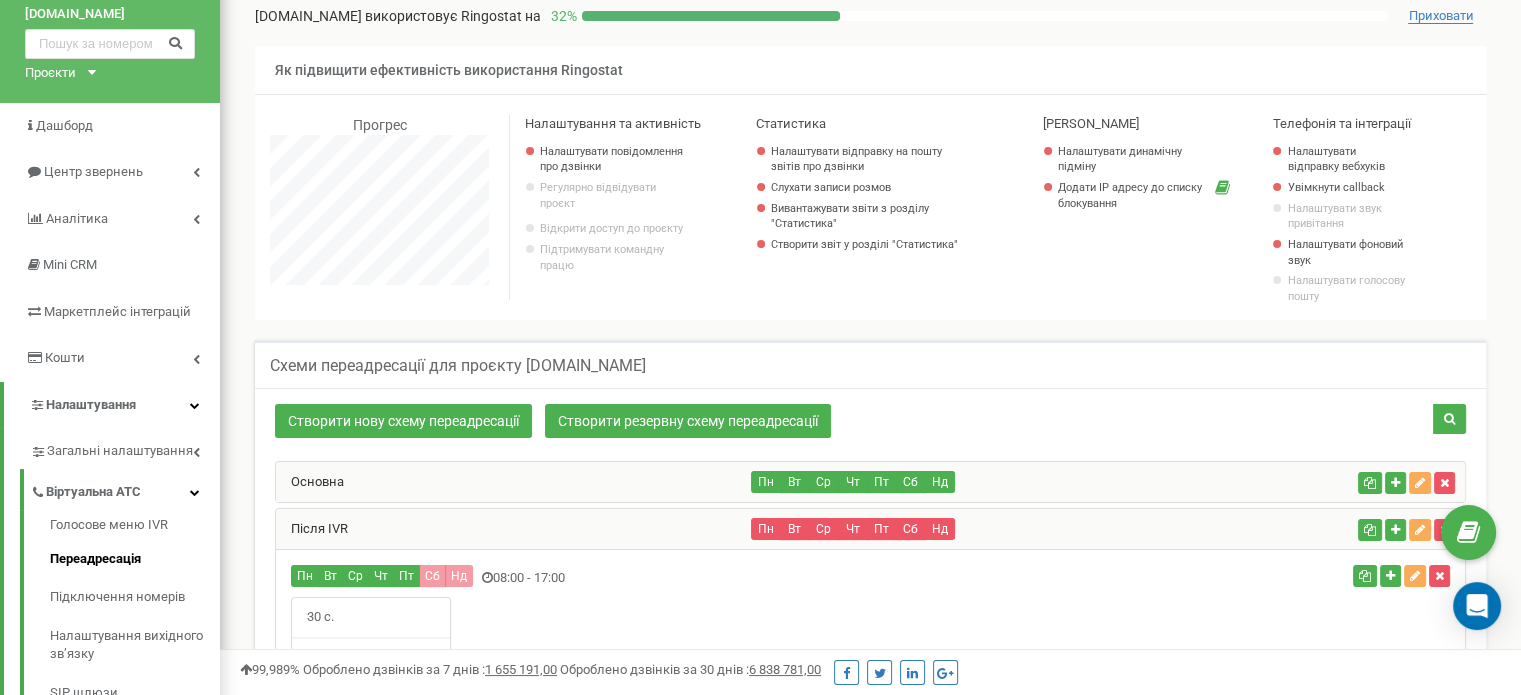 scroll, scrollTop: 100, scrollLeft: 0, axis: vertical 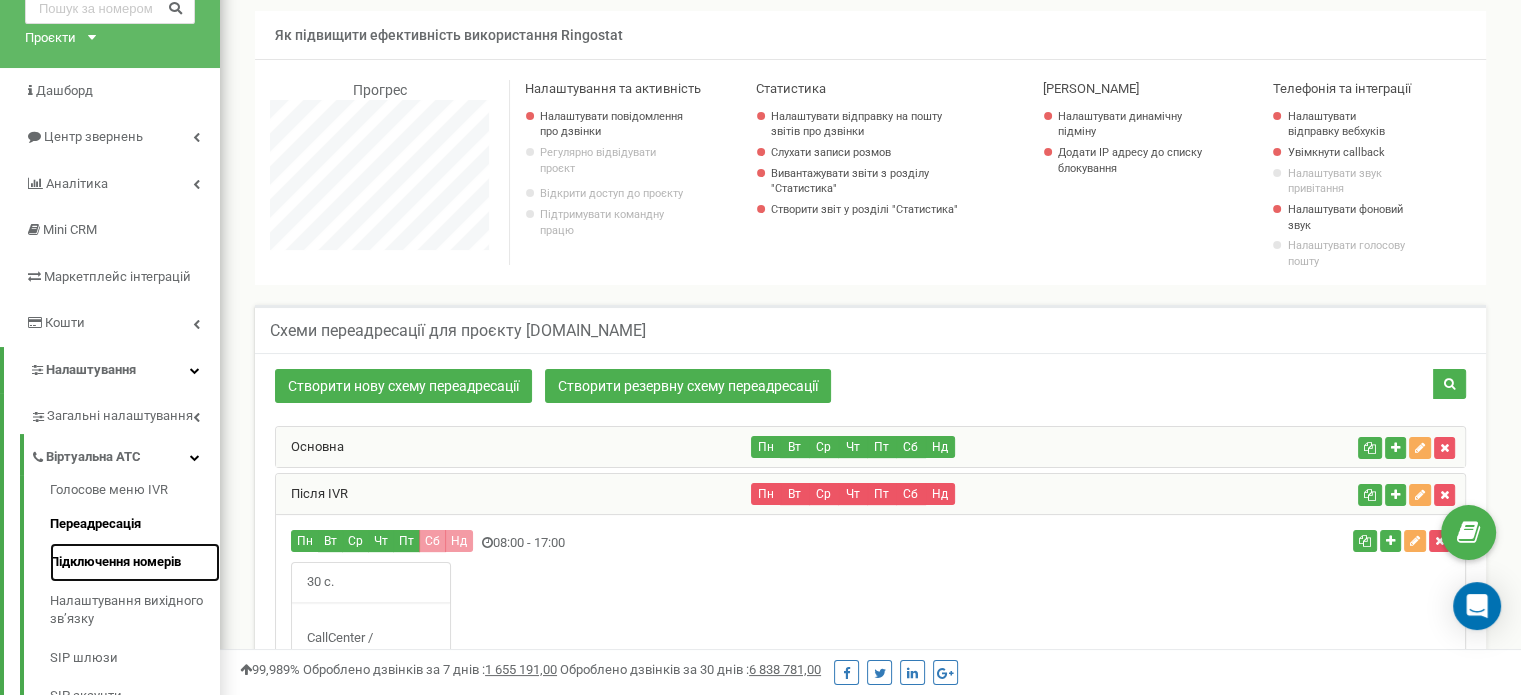 click on "Підключення номерів" at bounding box center (135, 562) 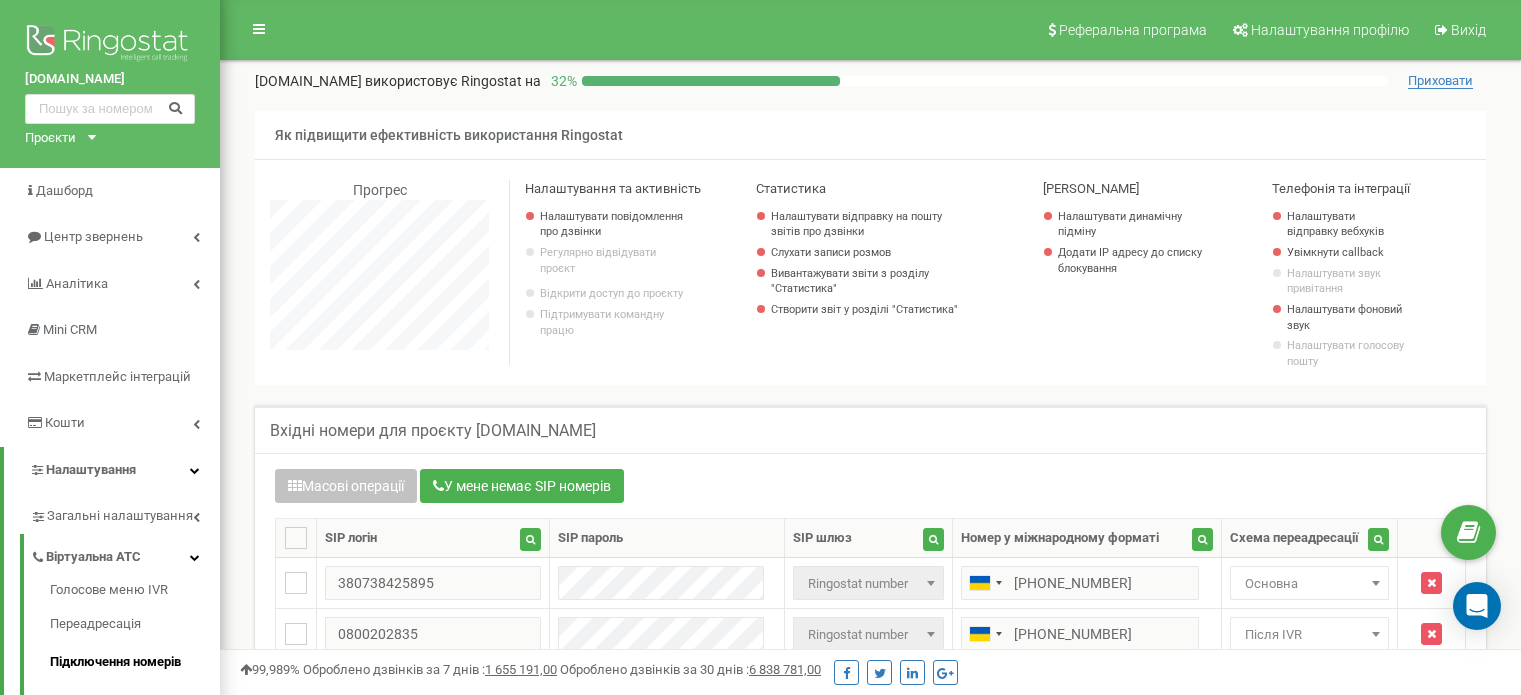 scroll, scrollTop: 200, scrollLeft: 0, axis: vertical 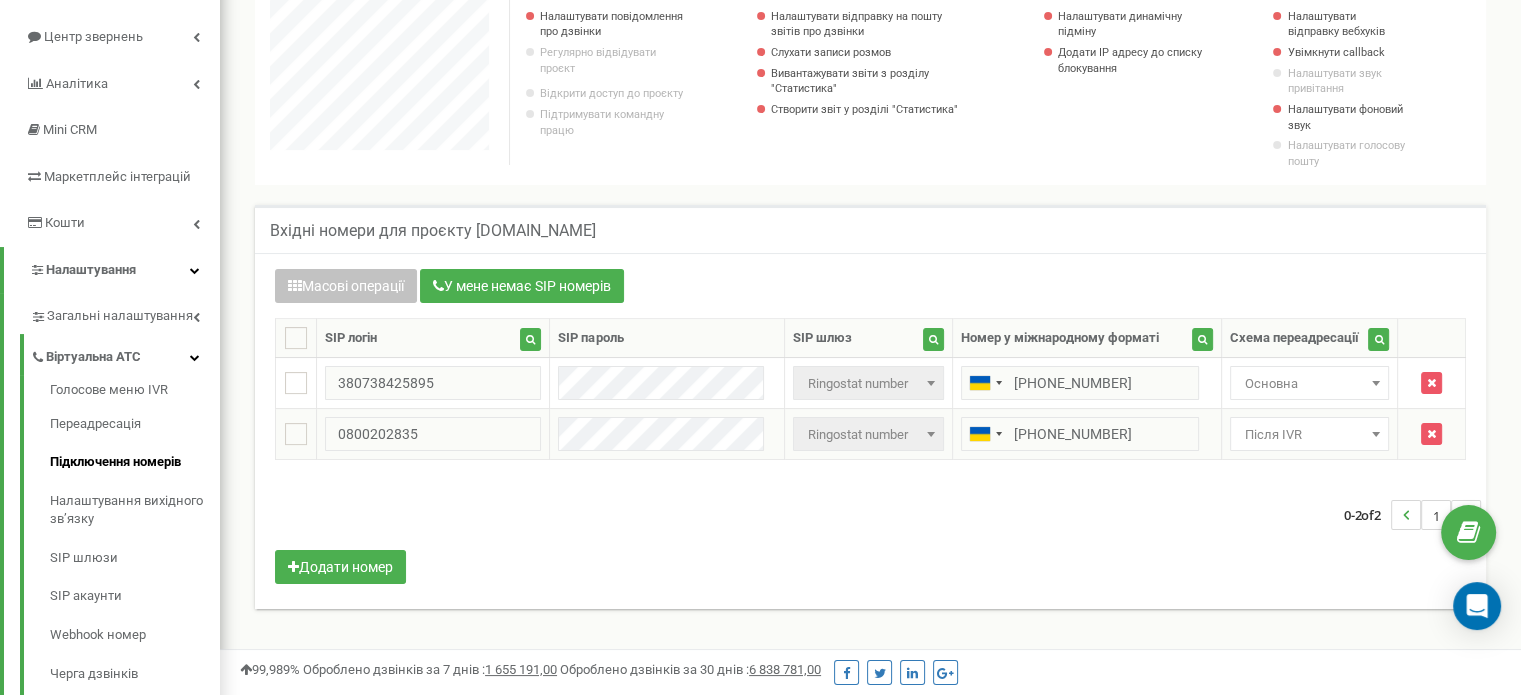 click on "Після IVR" at bounding box center (1309, 435) 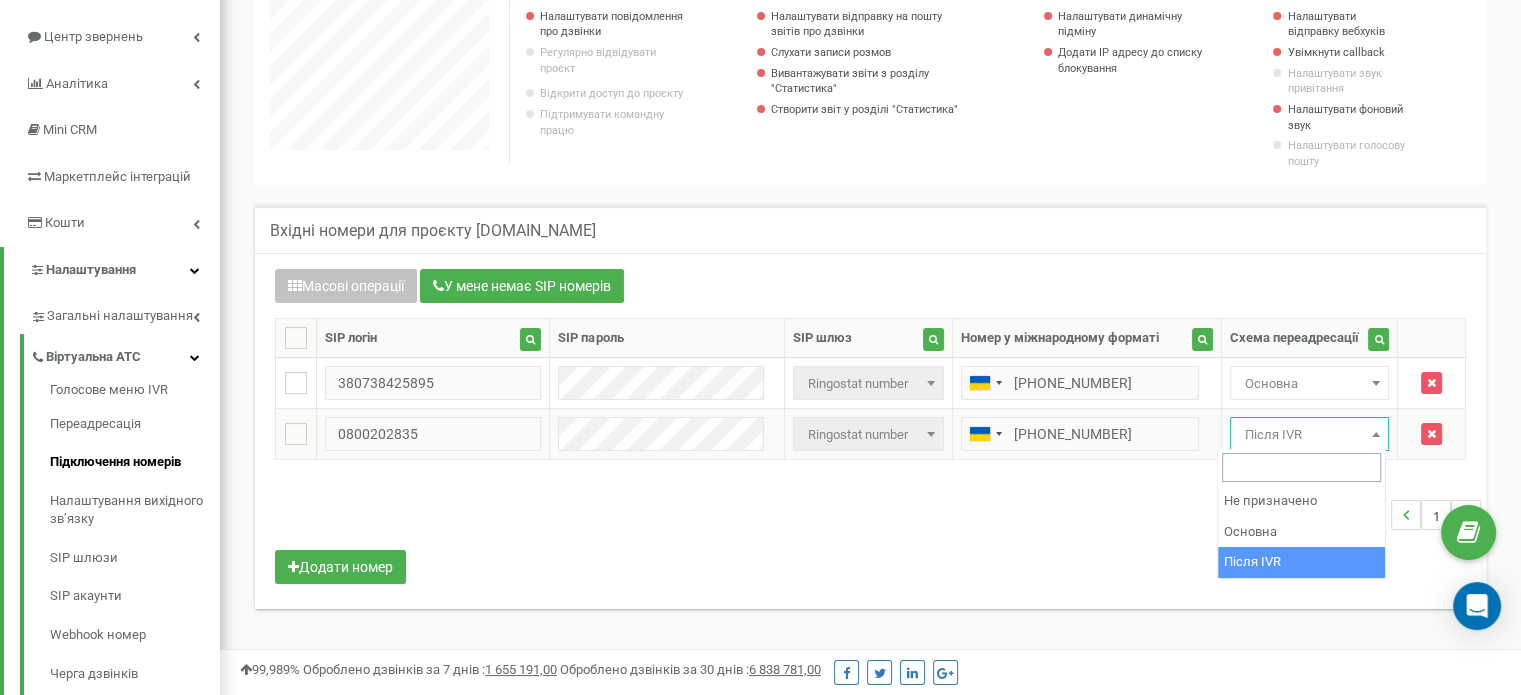 click on "Після IVR" at bounding box center (1309, 435) 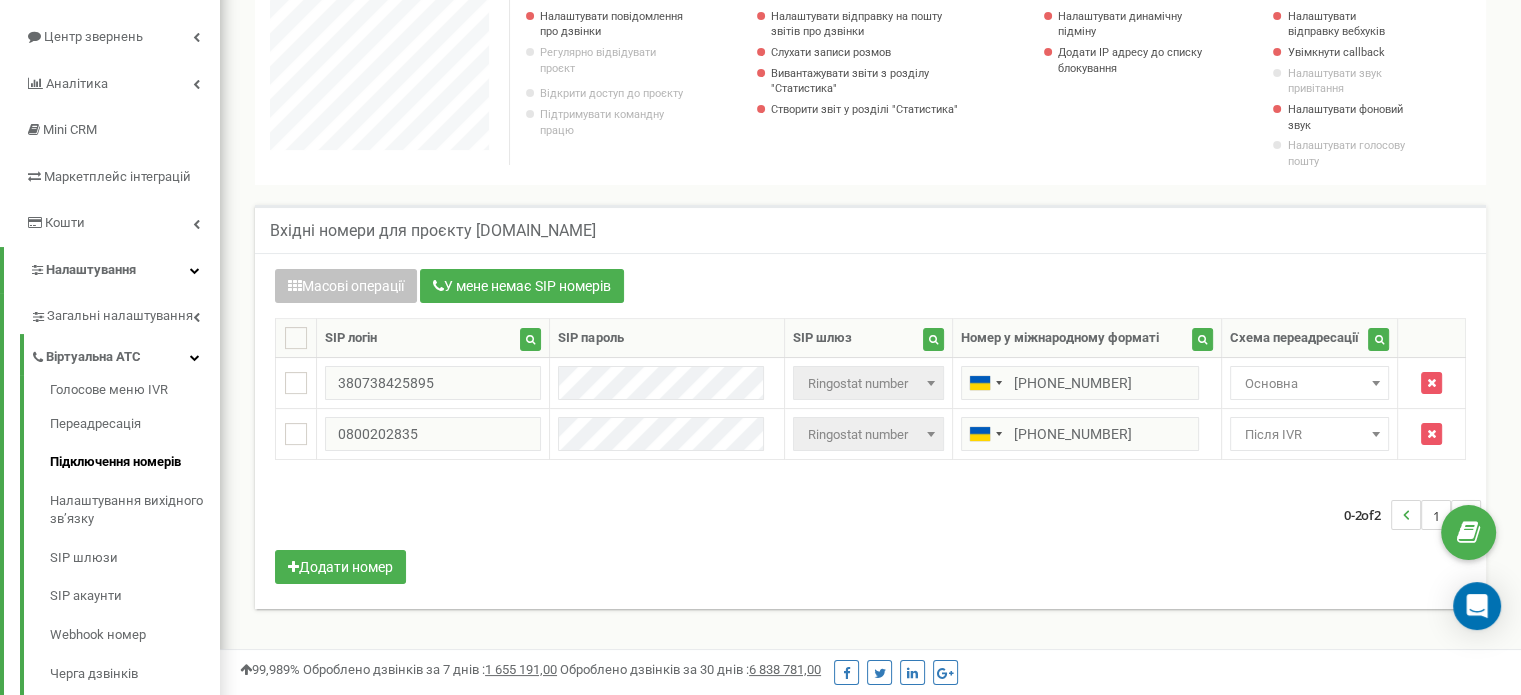 click on "Масові операції
У мене немає SIP номерів
Налаштування
Виберіть налаштування для редагування
Схема переадресації
SIP шлюз
Виберіть налаштування для редагування
Нове значення
Не призначено
Основна
Після IVR
Не призначено
Intertelecom
DIDWW" at bounding box center (870, 429) 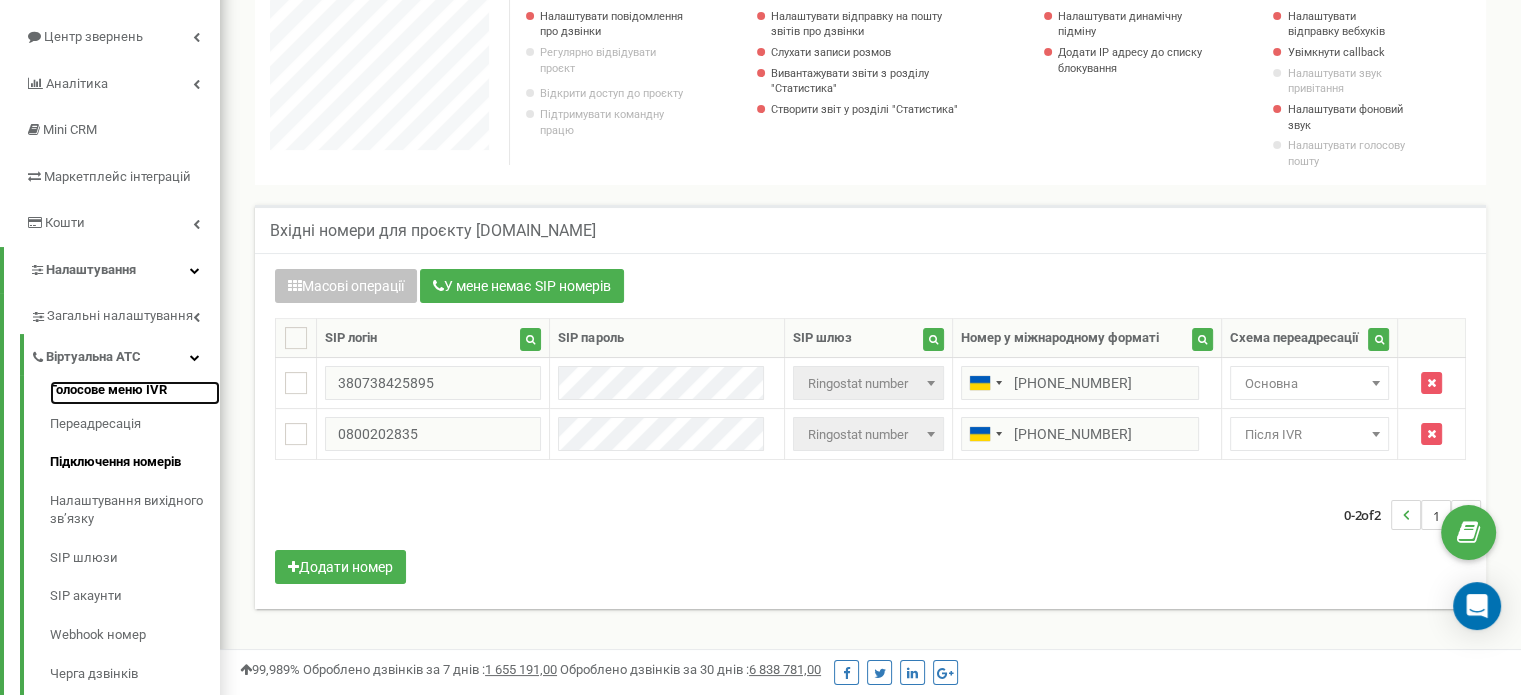 click on "Голосове меню IVR" at bounding box center (135, 393) 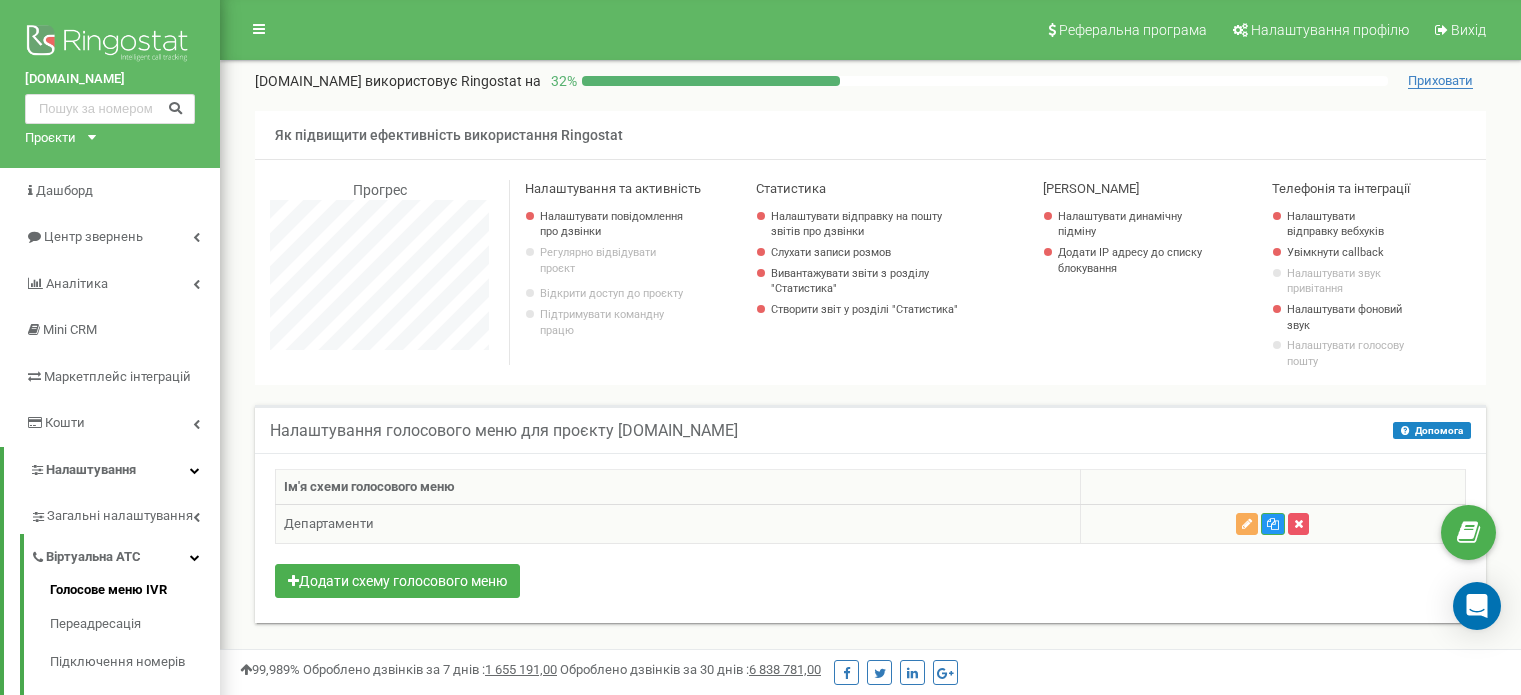 scroll, scrollTop: 300, scrollLeft: 0, axis: vertical 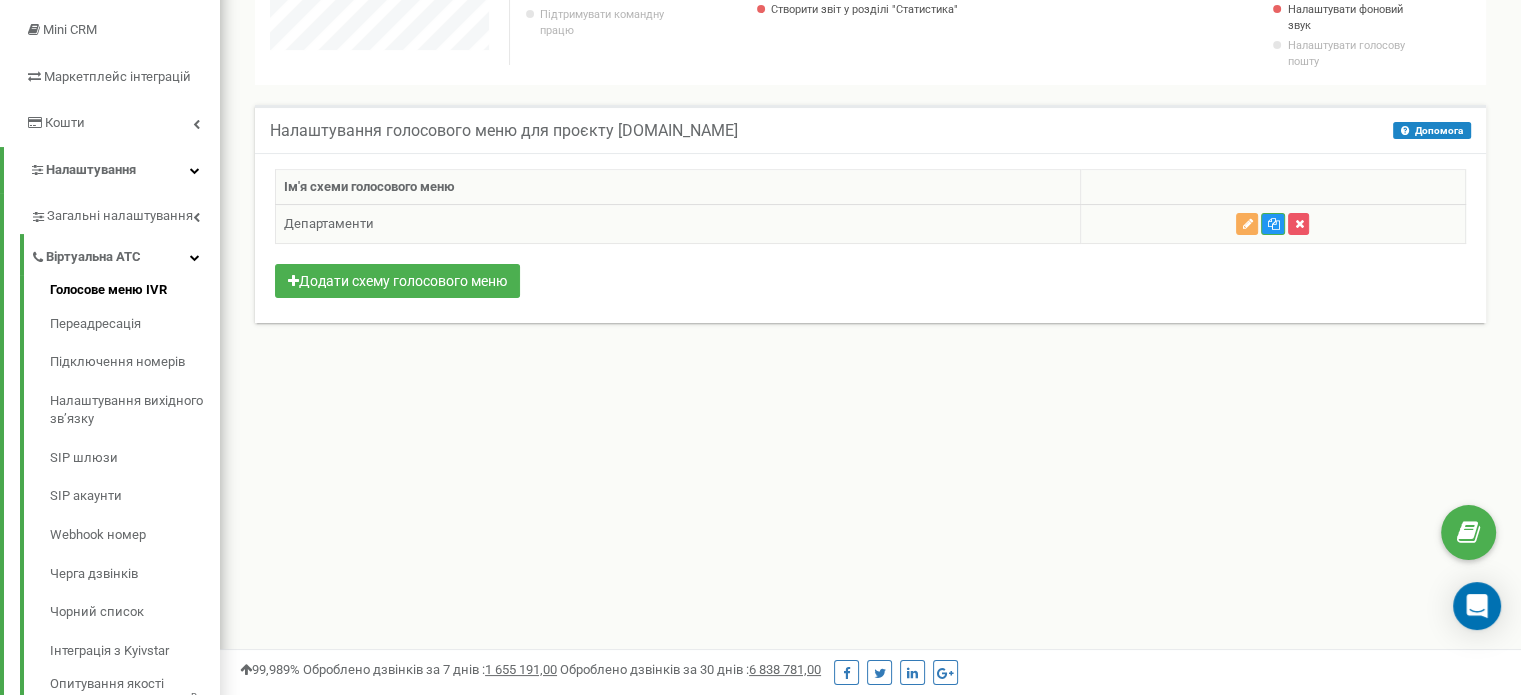 click on "Департаменти" at bounding box center (678, 224) 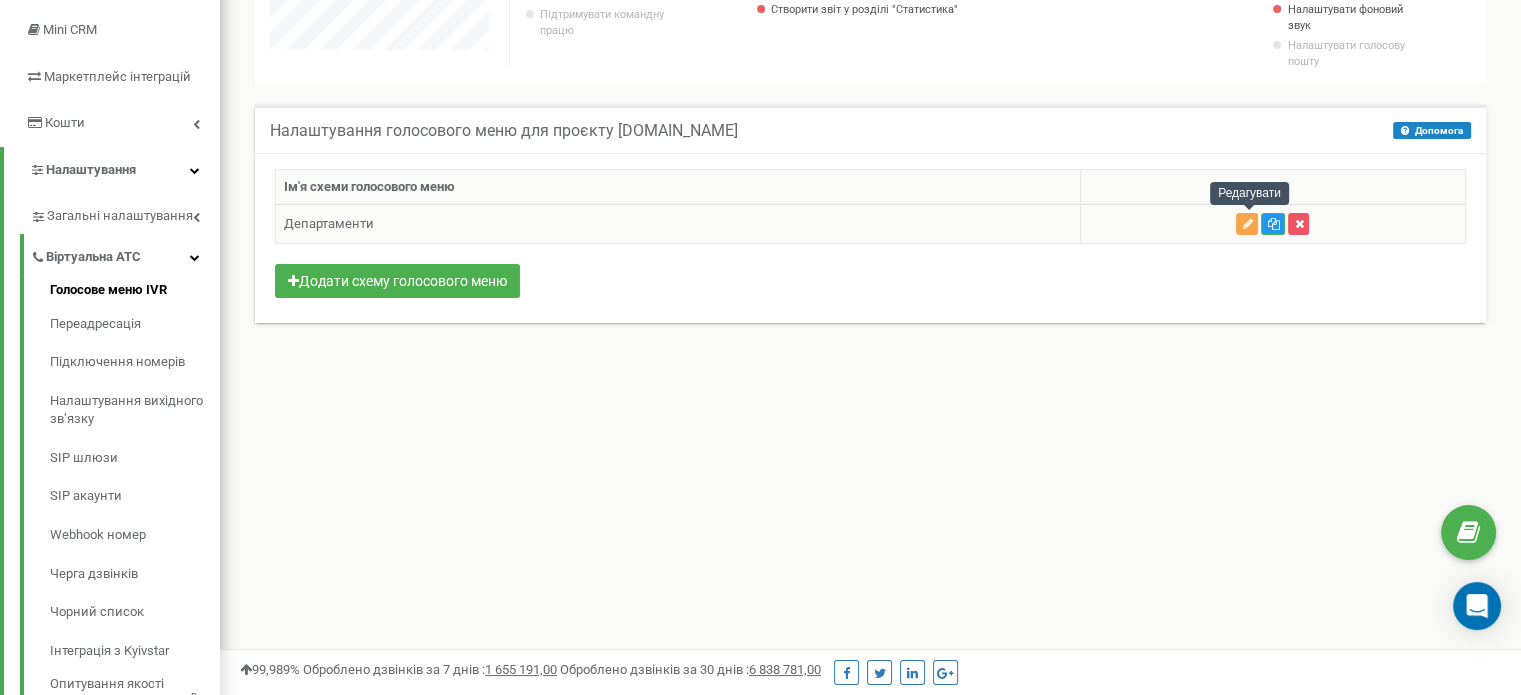 click at bounding box center (1247, 224) 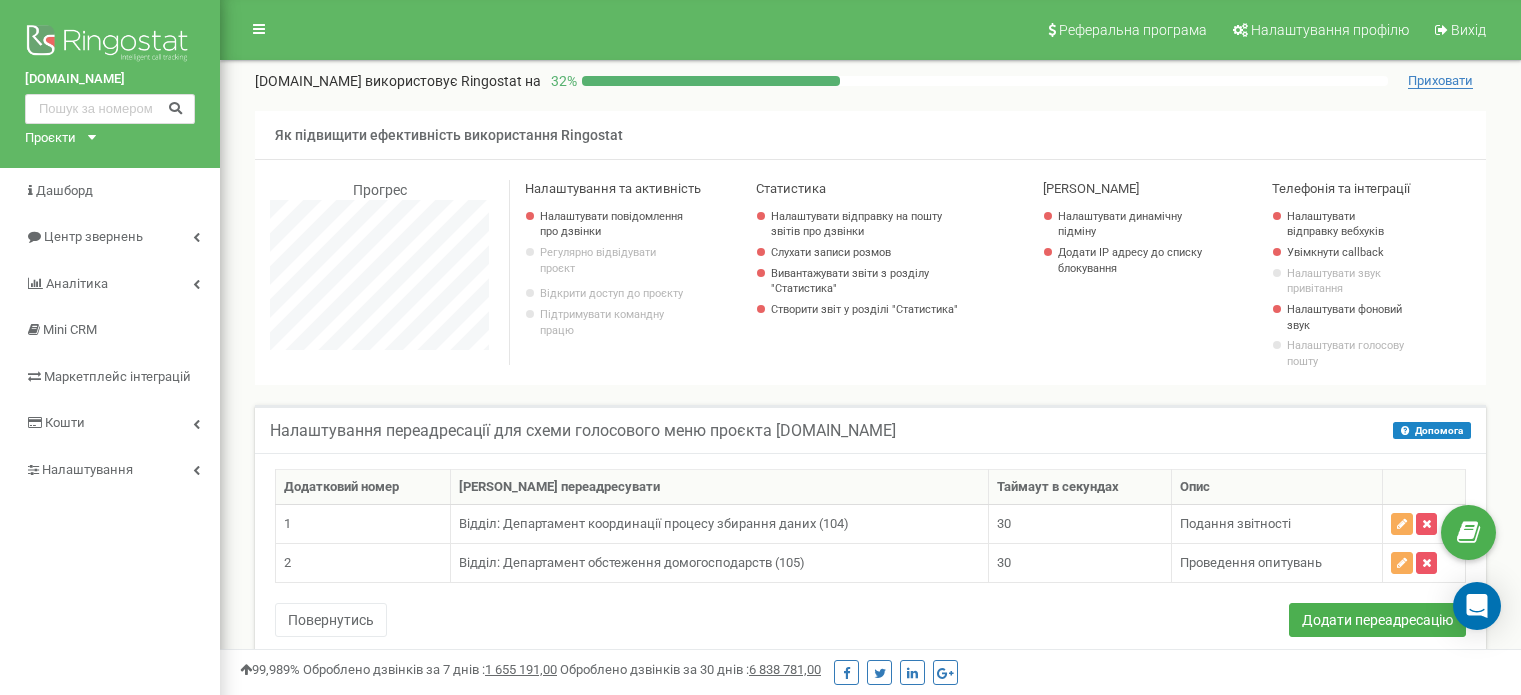 scroll, scrollTop: 0, scrollLeft: 0, axis: both 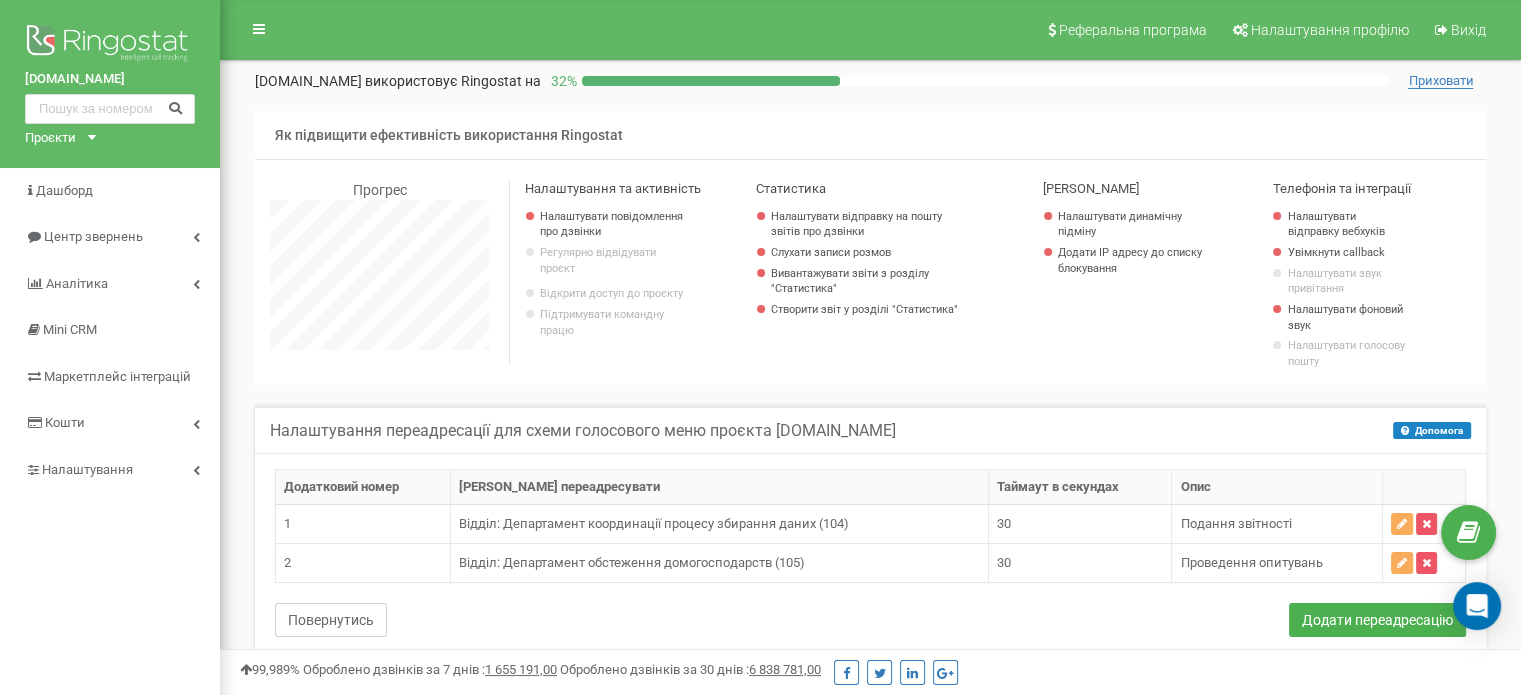 click on "Повернутись" at bounding box center [331, 620] 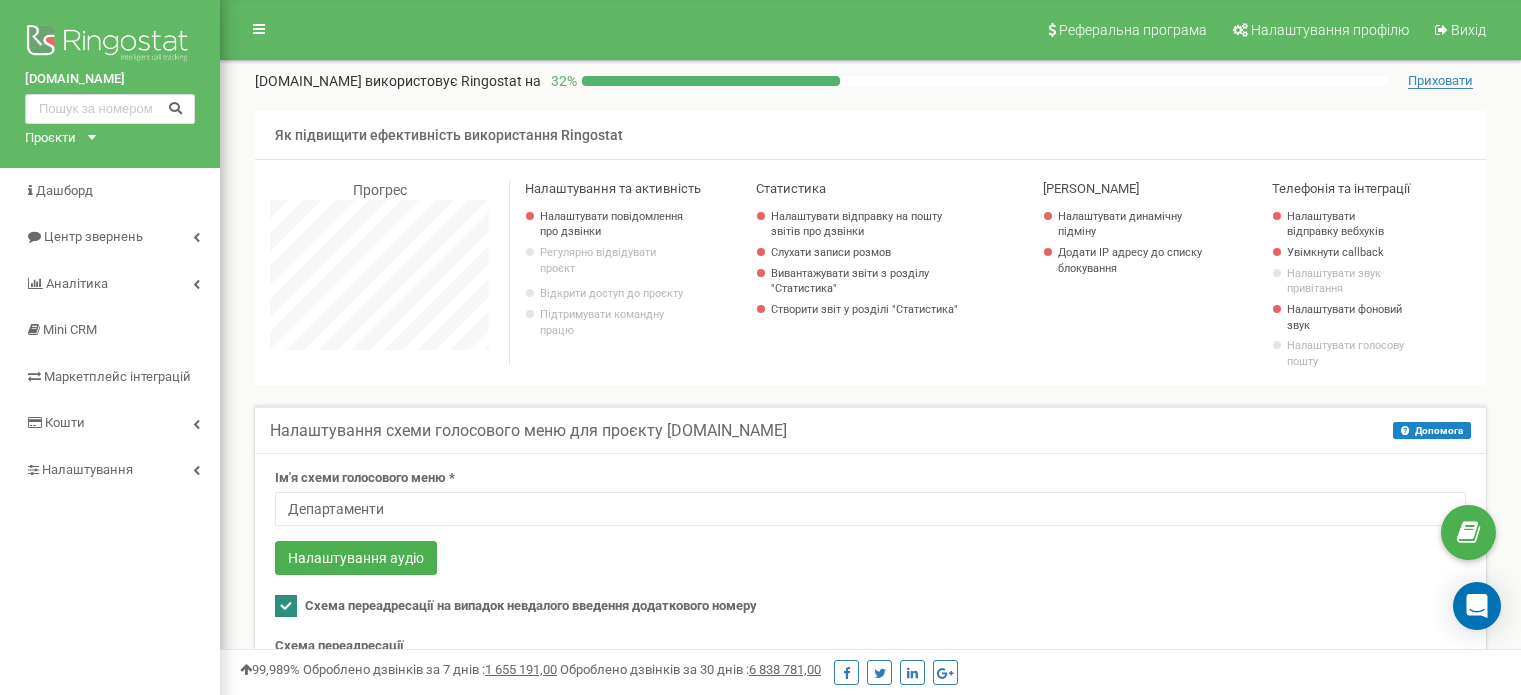 scroll, scrollTop: 0, scrollLeft: 0, axis: both 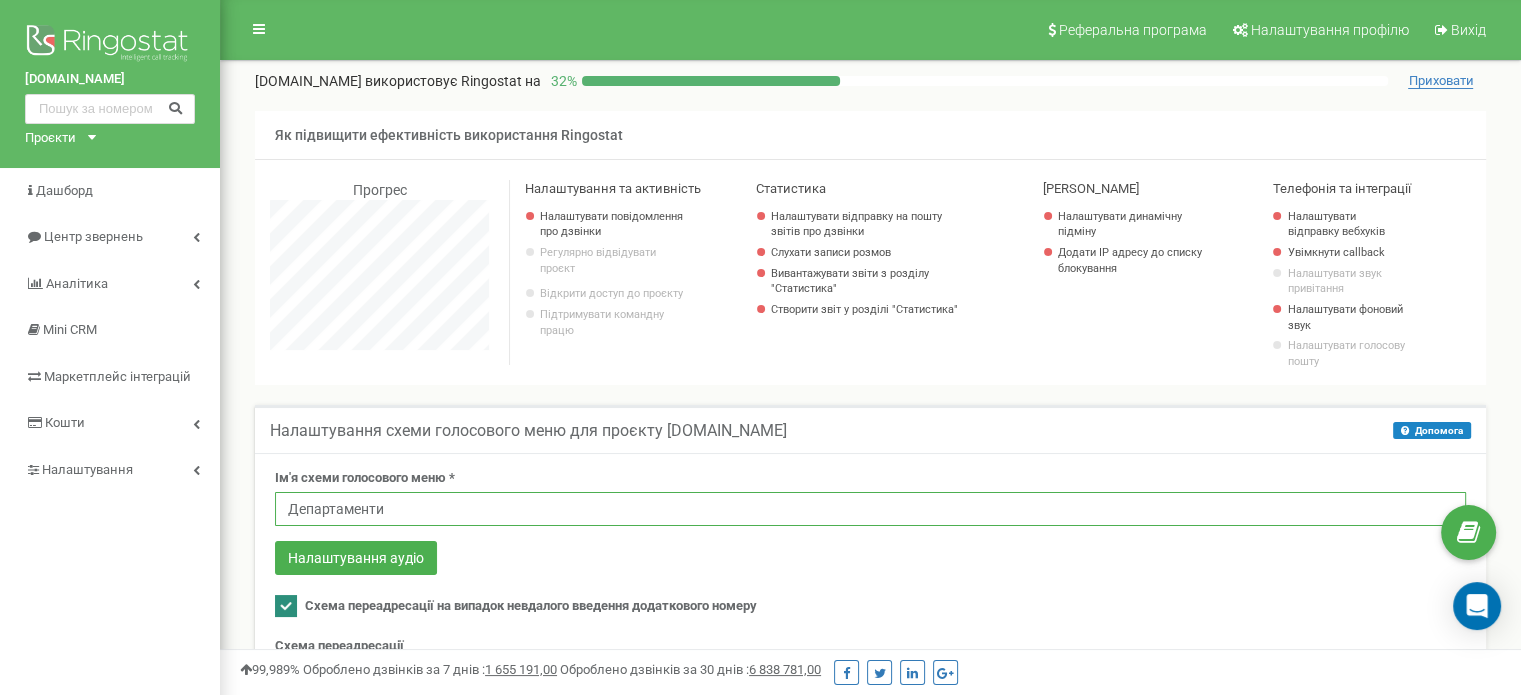 click on "Департаменти" at bounding box center [870, 509] 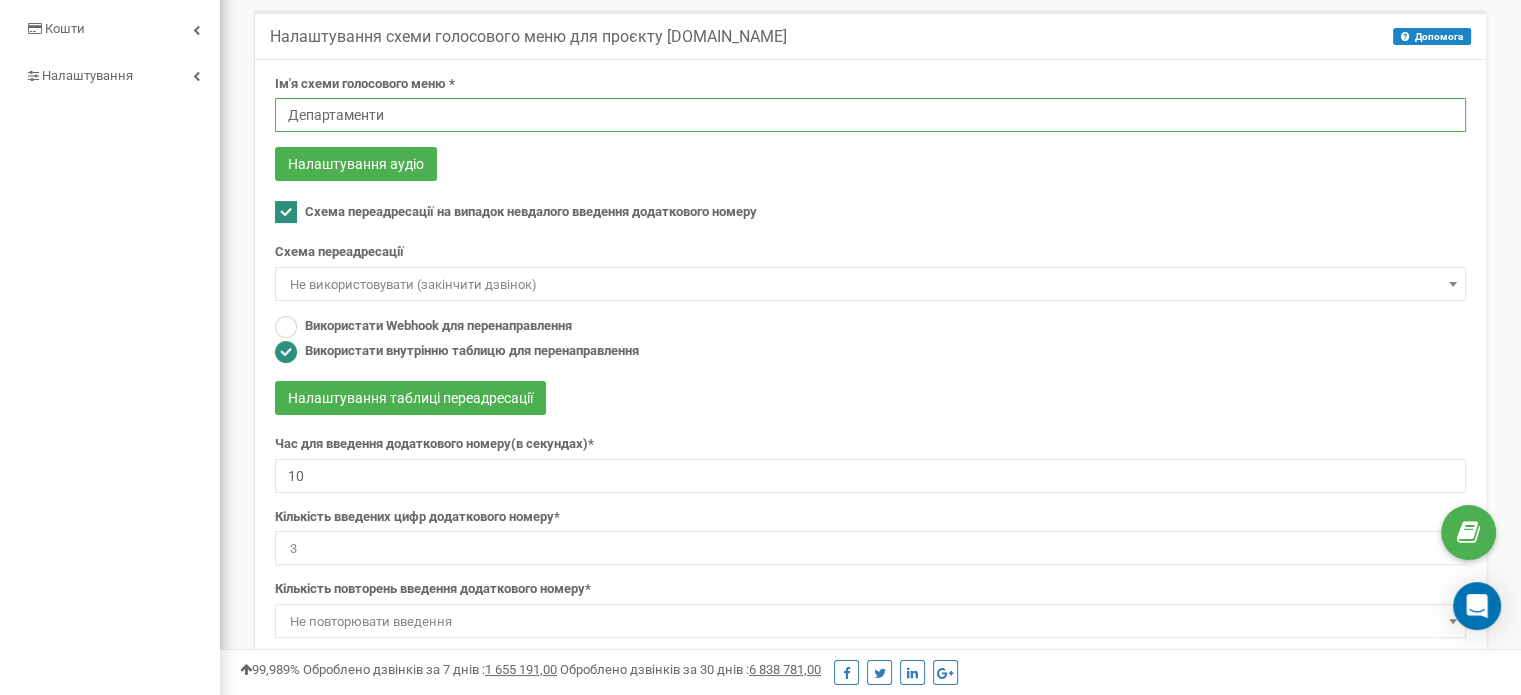 scroll, scrollTop: 400, scrollLeft: 0, axis: vertical 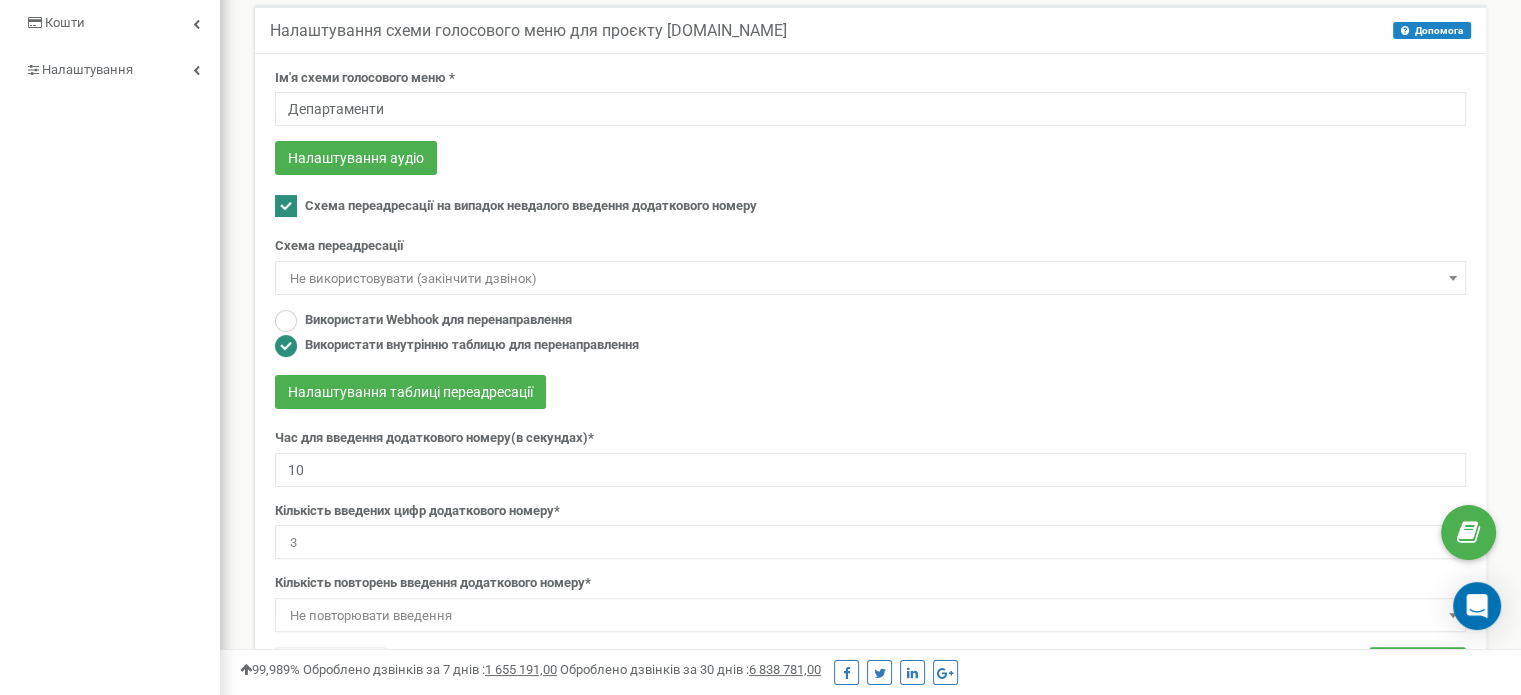 click on "Ім'я схеми голосового меню *" at bounding box center [365, 78] 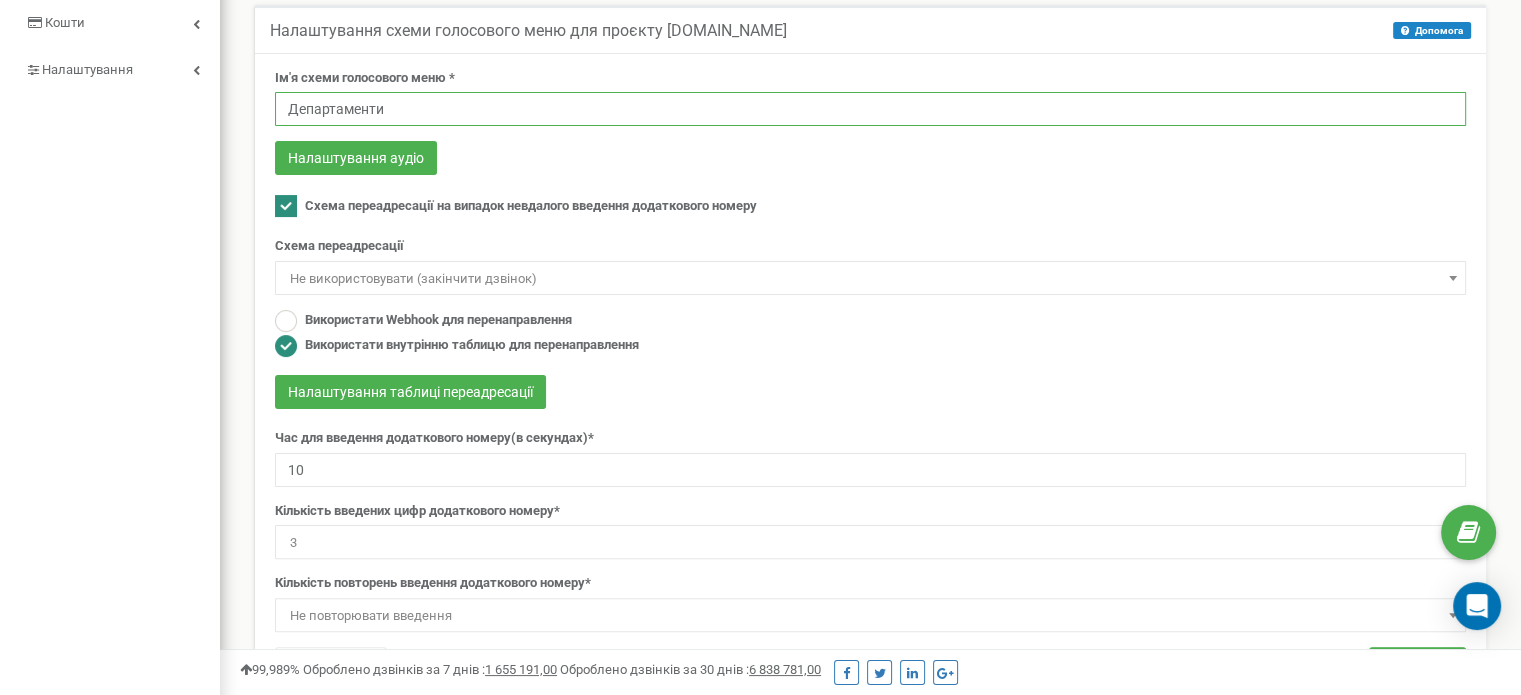click on "Департаменти" at bounding box center [870, 109] 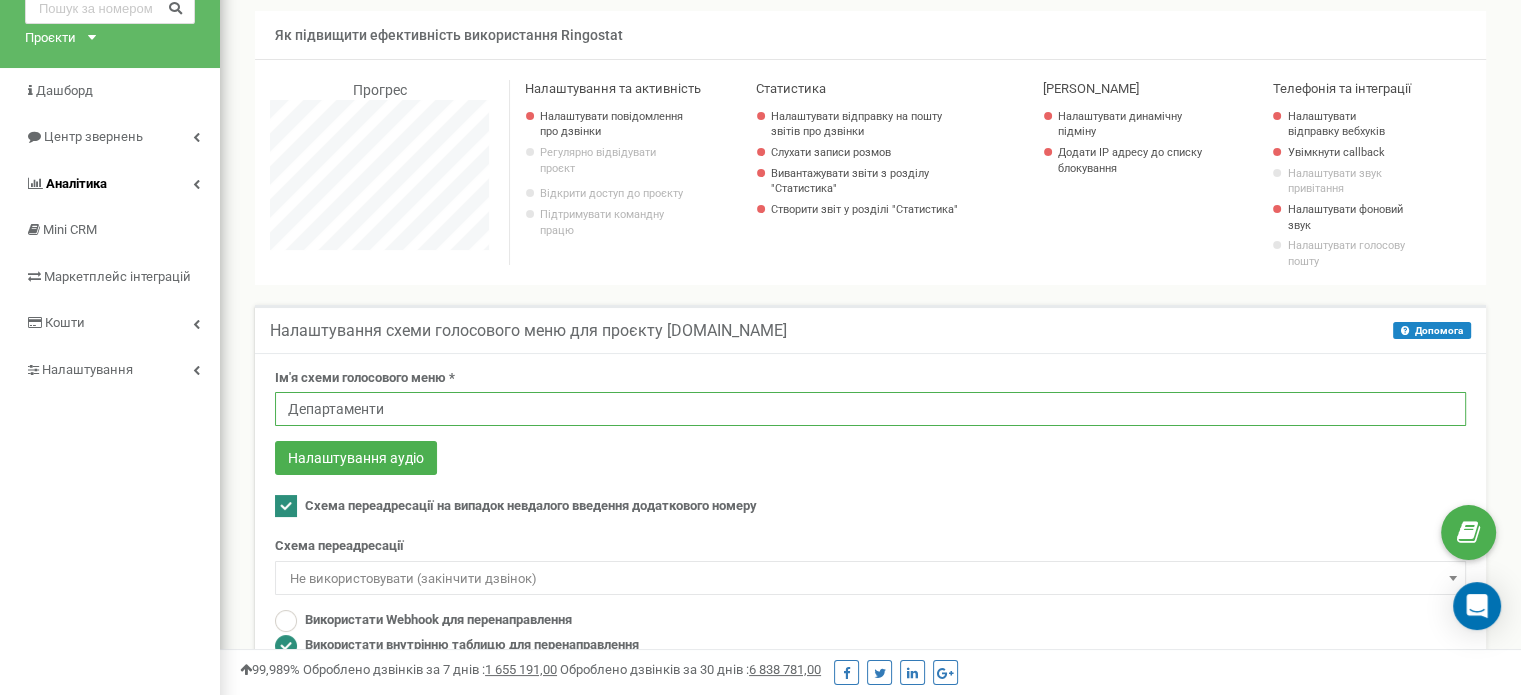 scroll, scrollTop: 0, scrollLeft: 0, axis: both 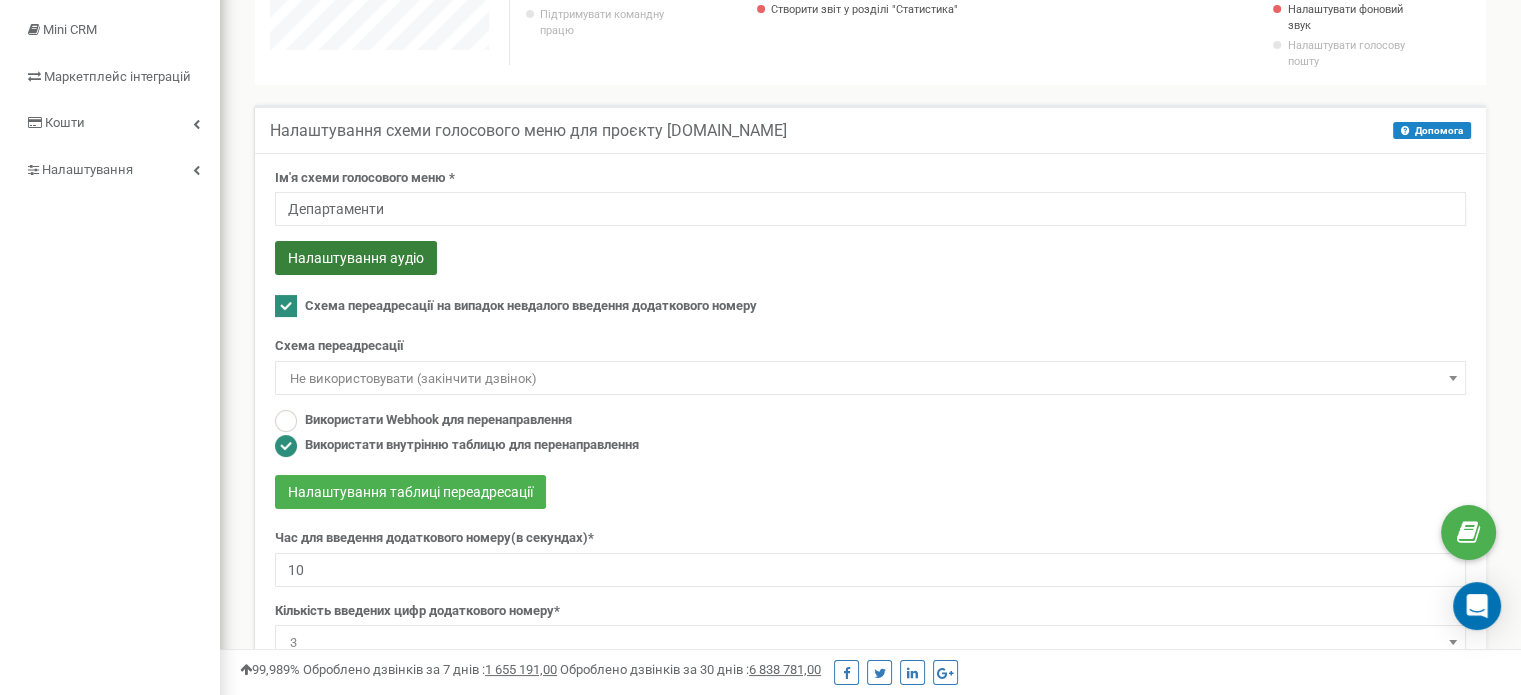click on "Налаштування аудіо" at bounding box center (356, 258) 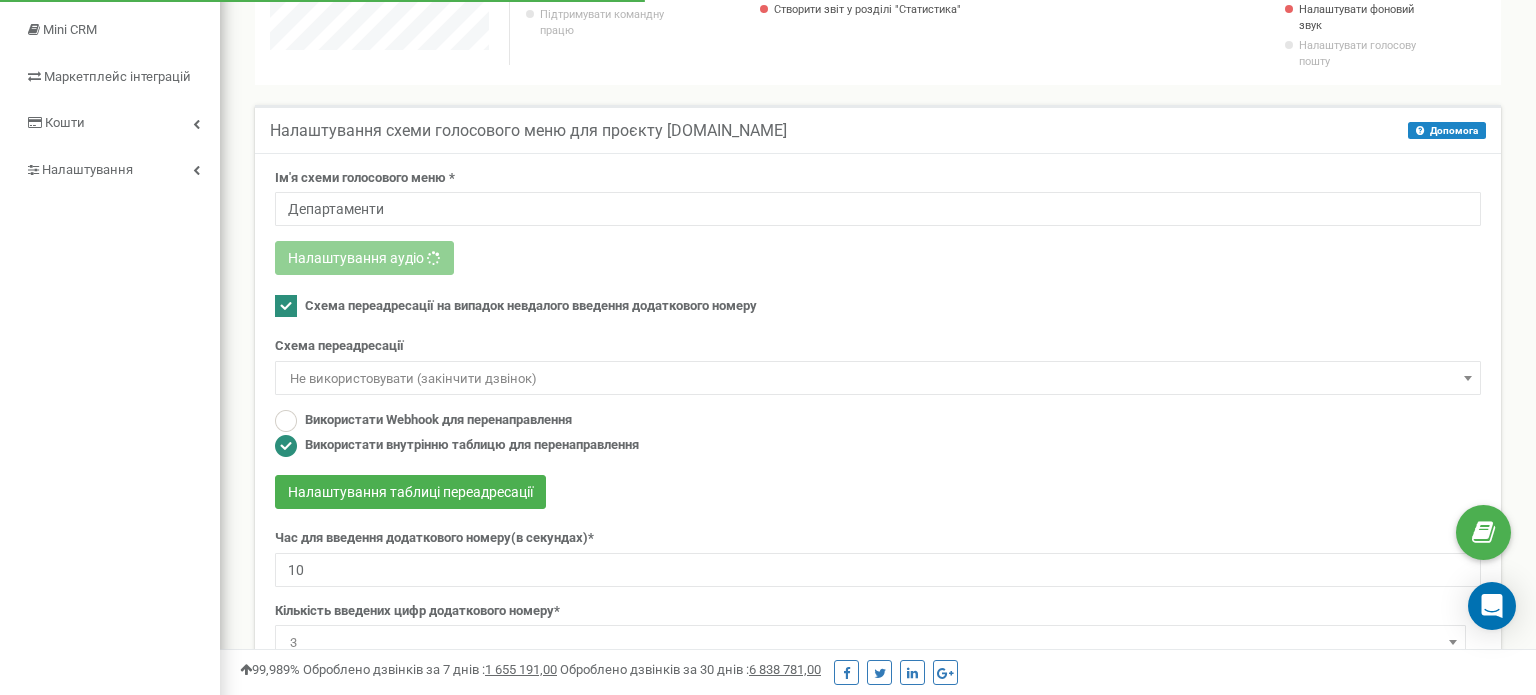 scroll, scrollTop: 998800, scrollLeft: 998684, axis: both 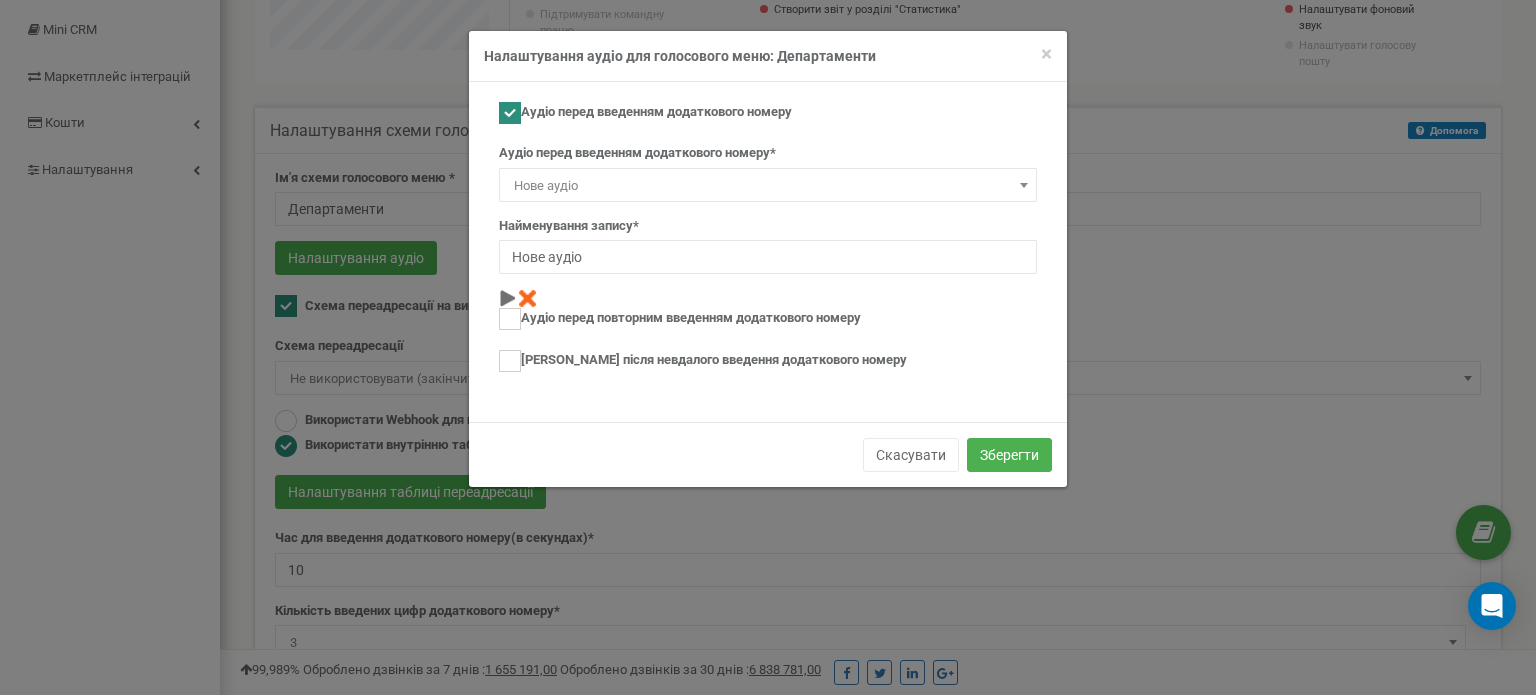 click on "Нове аудіо" at bounding box center (768, 186) 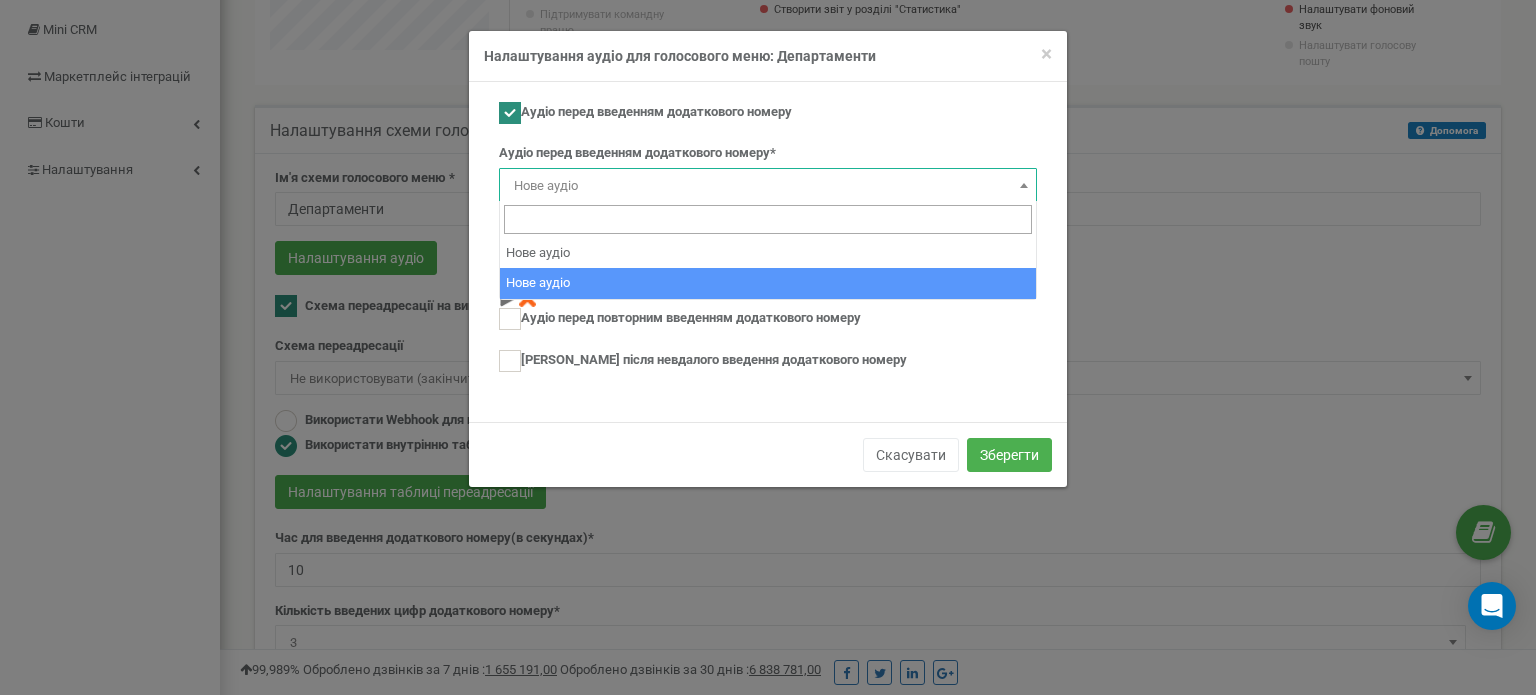 click on "Нове аудіо" at bounding box center [768, 186] 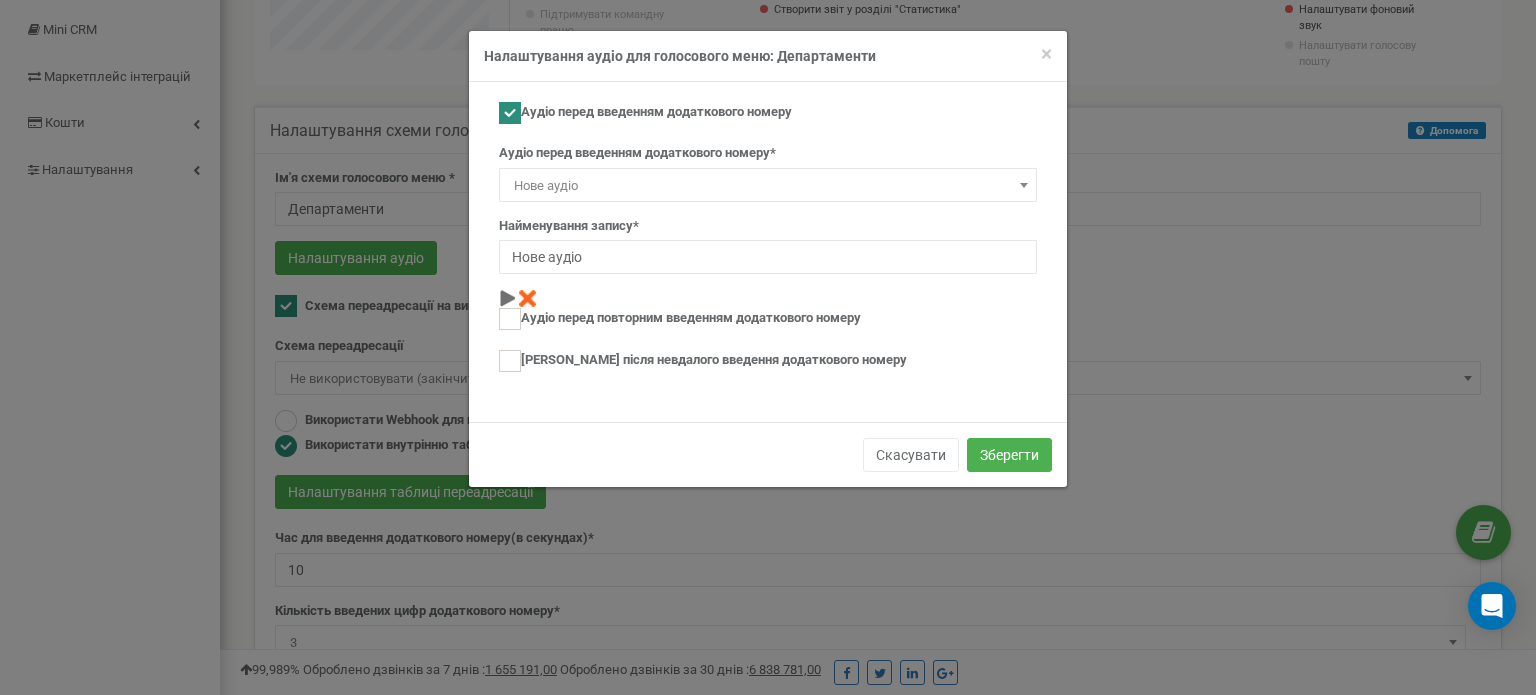 click on "Аудіо перед введенням додаткового номеру" at bounding box center (645, 113) 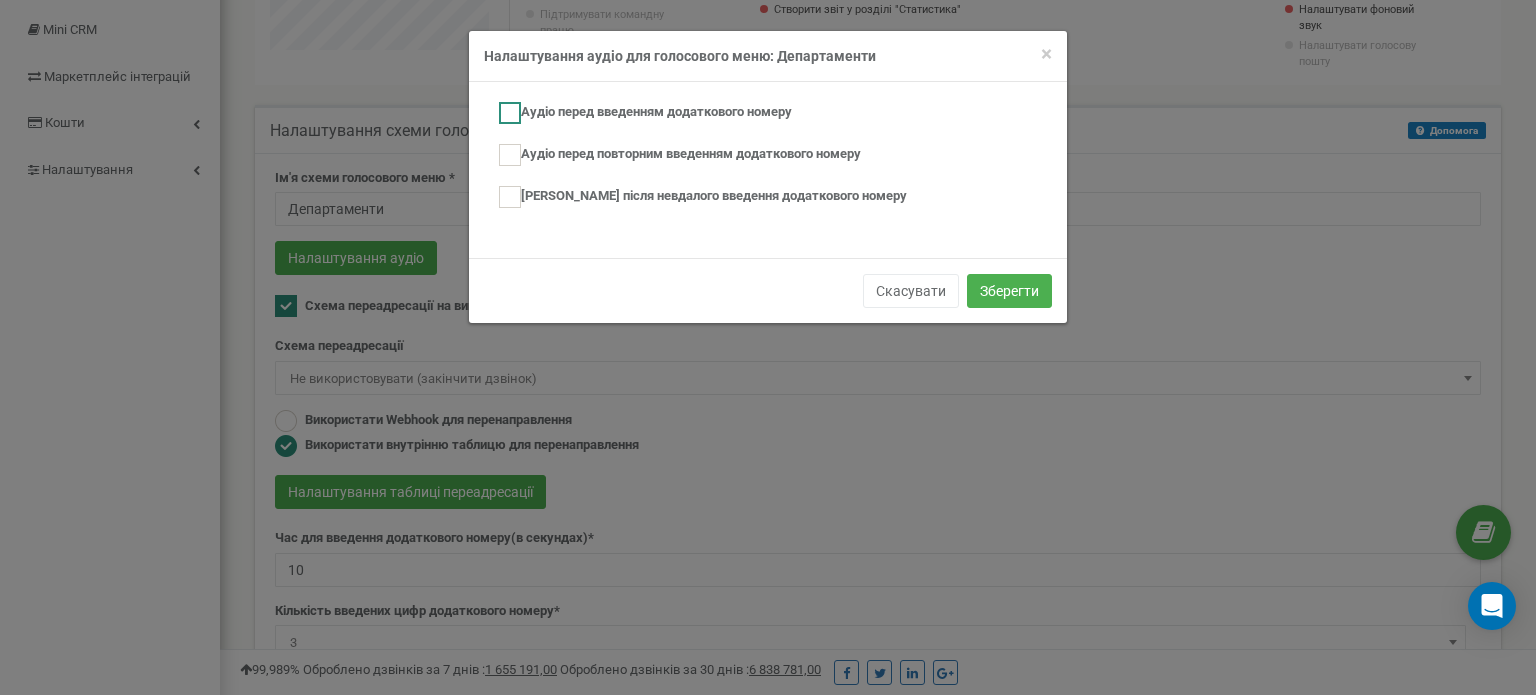 click on "Аудіо перед введенням додаткового номеру" at bounding box center (645, 113) 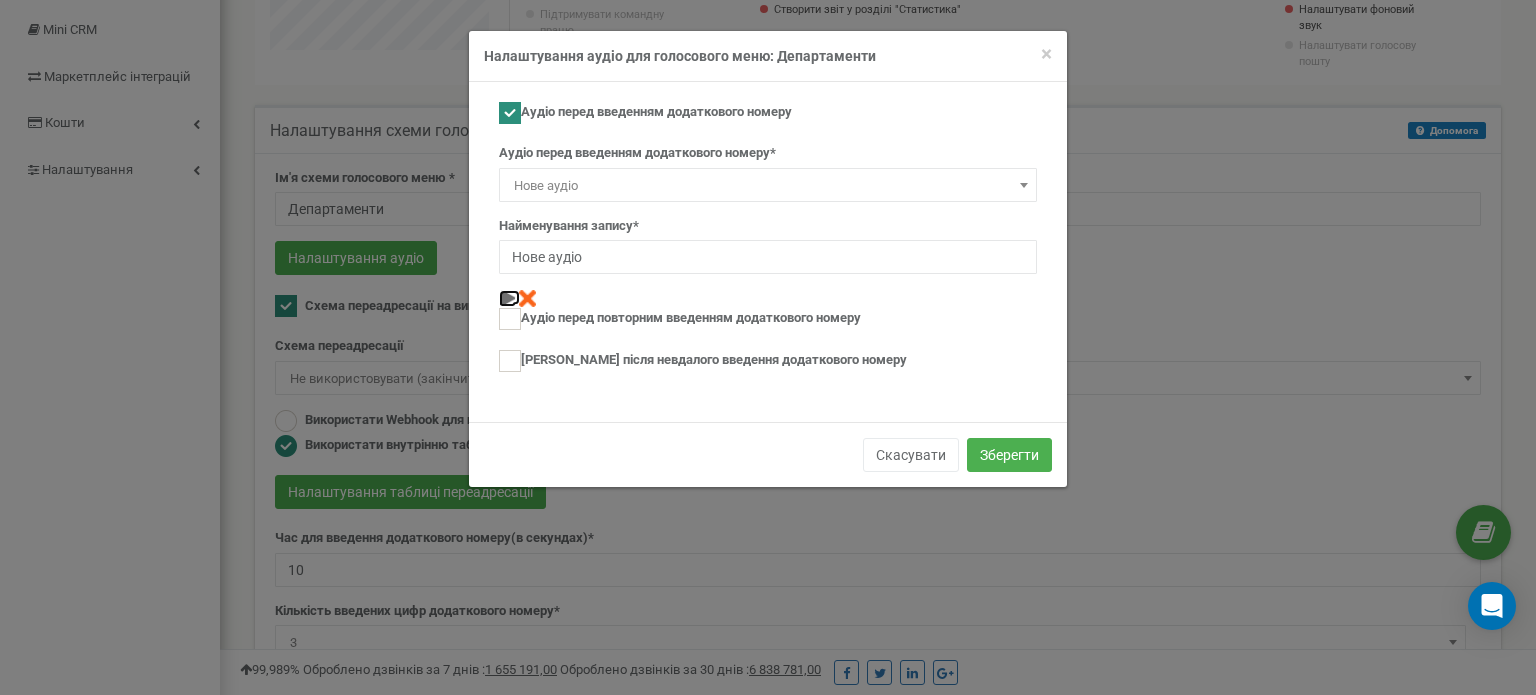 click at bounding box center [507, 298] 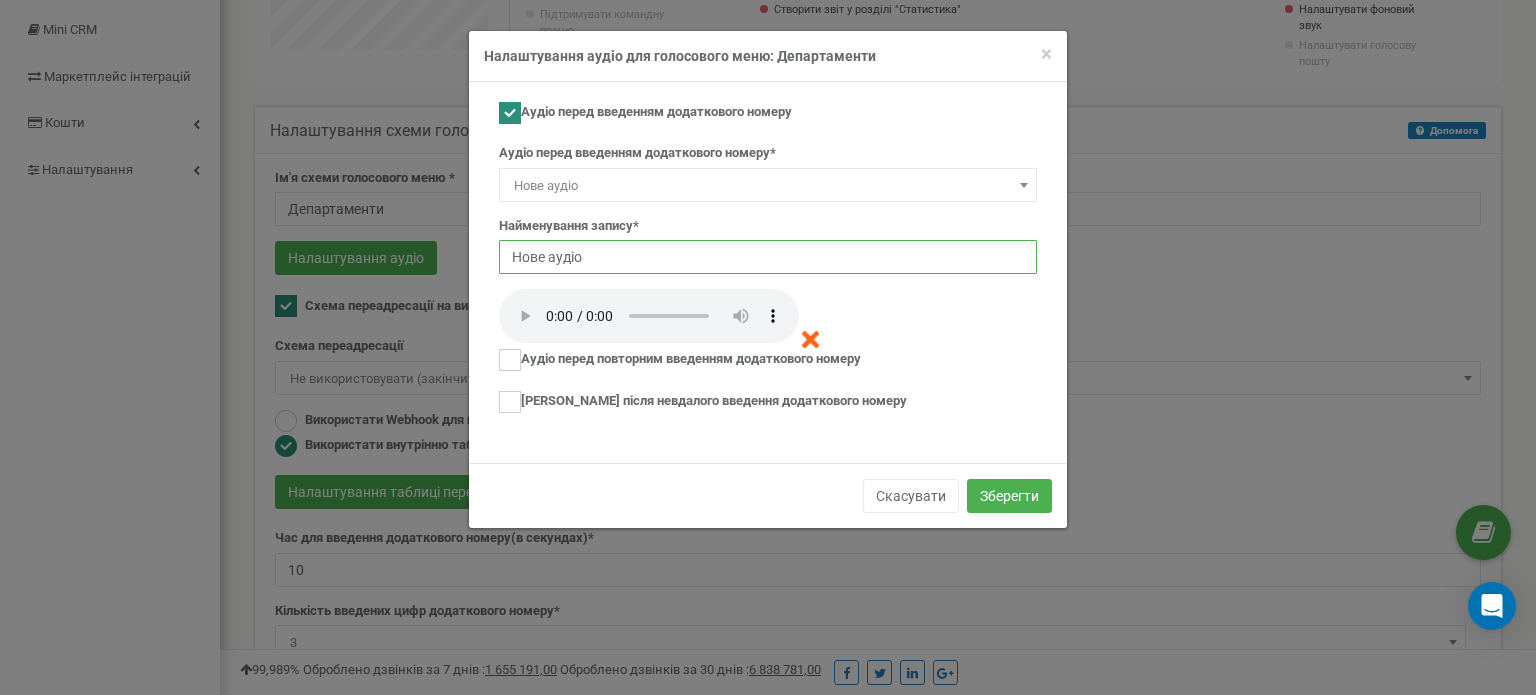 click on "Нове аудіо" at bounding box center [768, 257] 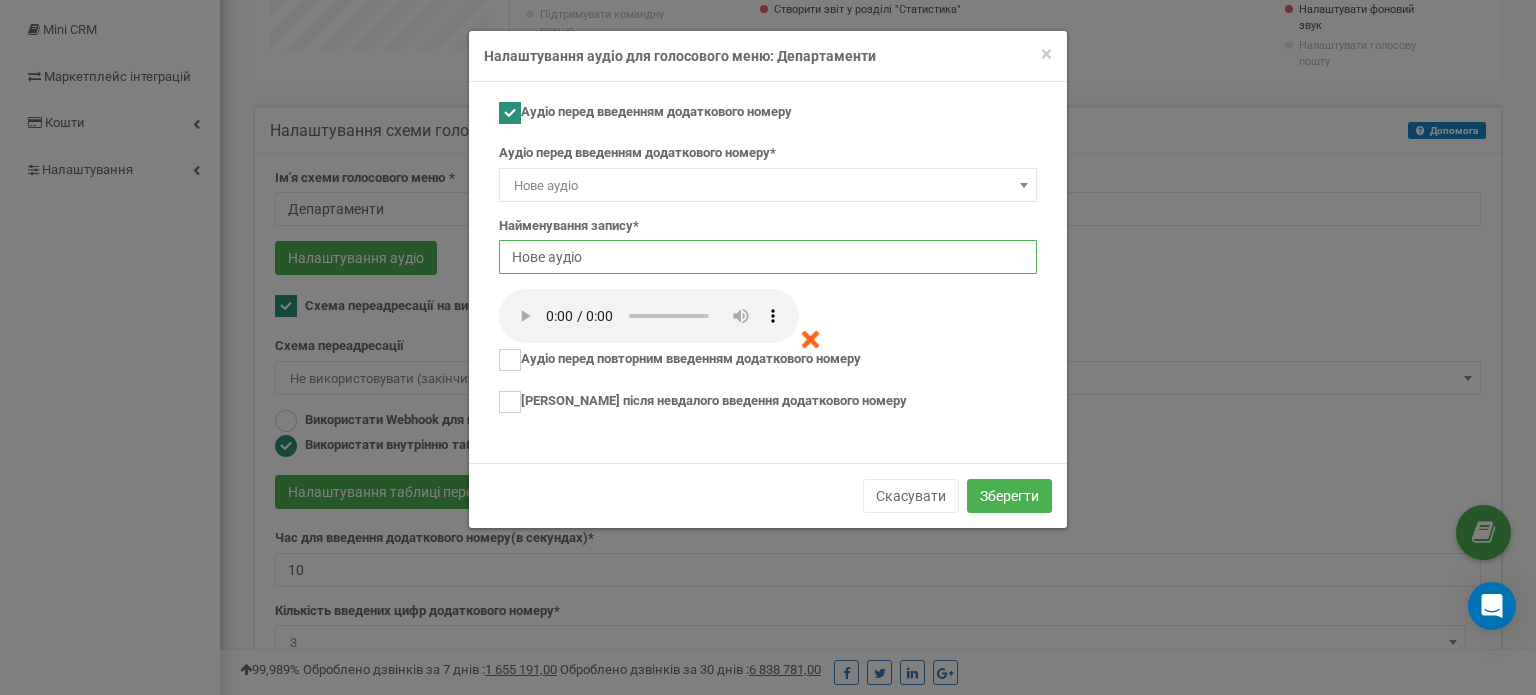 click on "Нове аудіо" at bounding box center [768, 257] 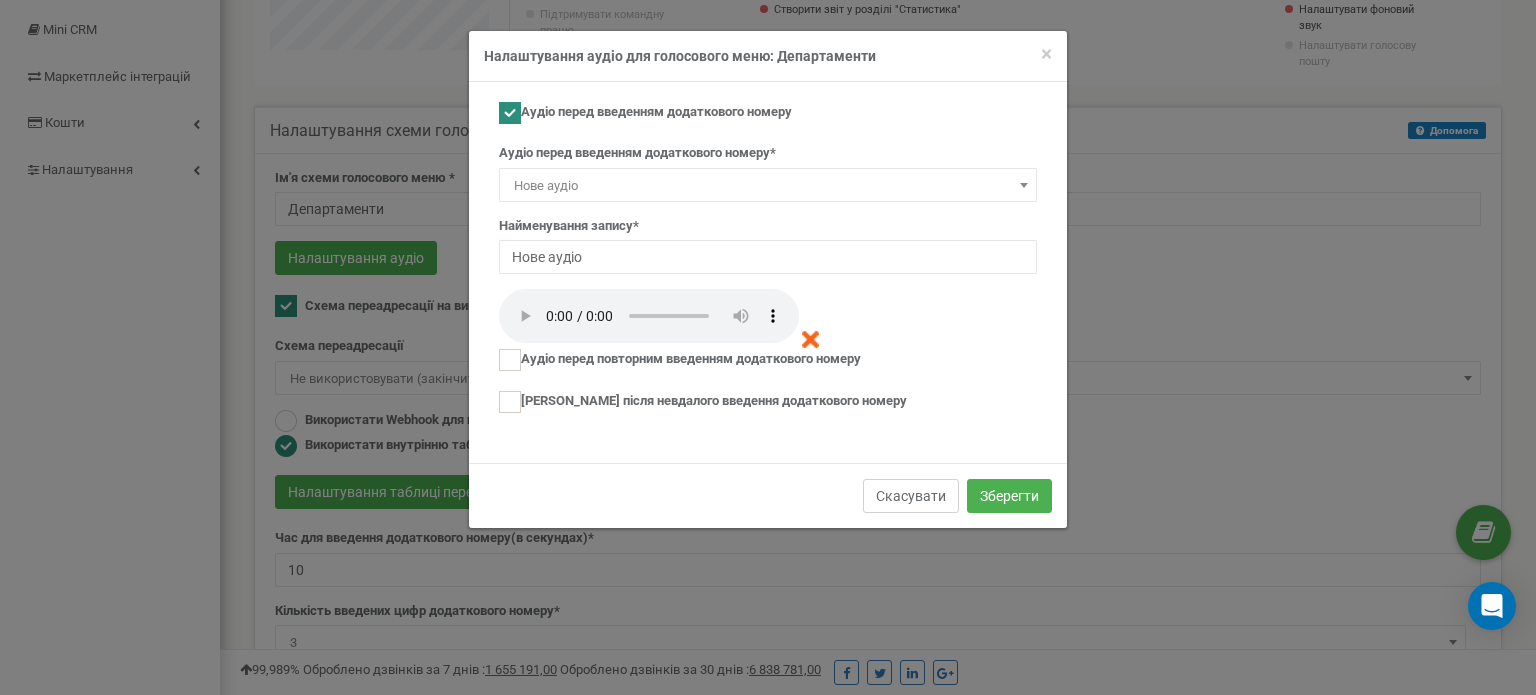 click on "Скасувати" at bounding box center [911, 496] 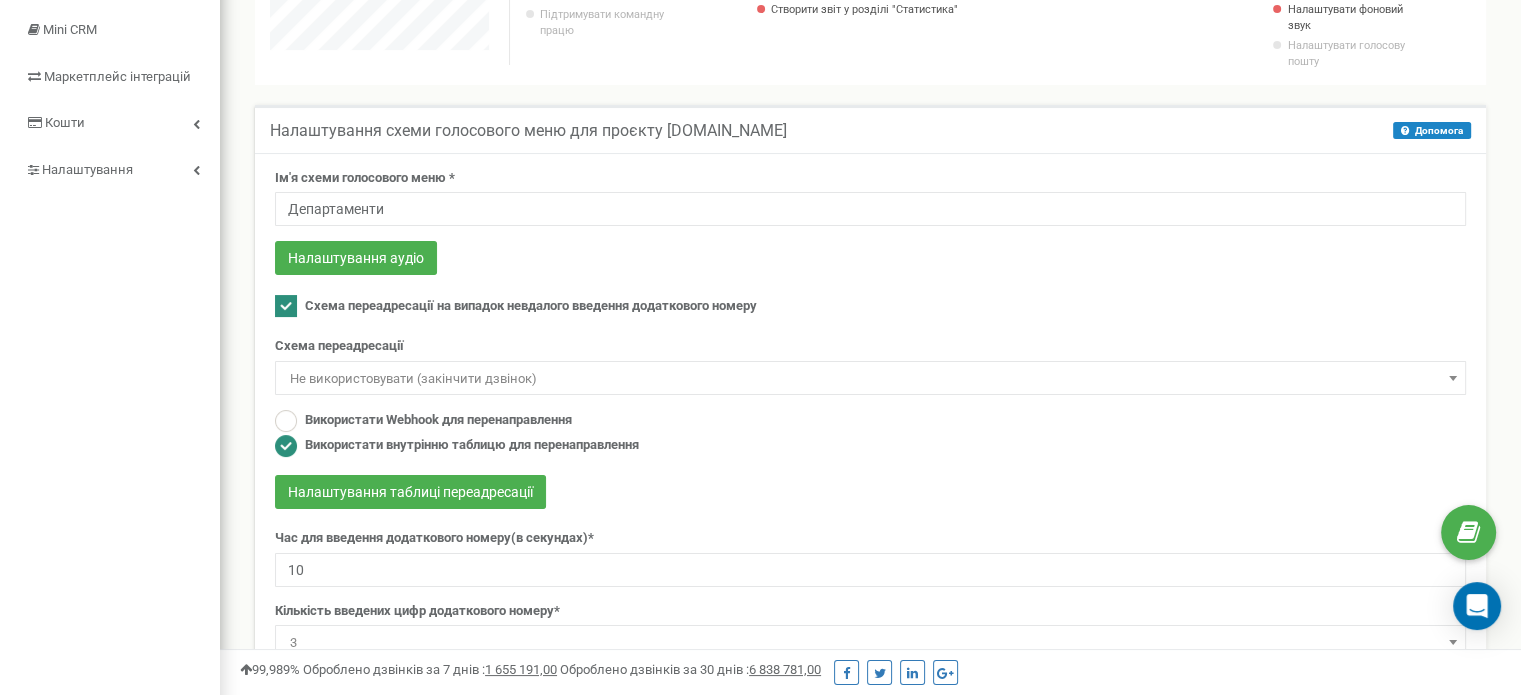 scroll, scrollTop: 1200, scrollLeft: 1300, axis: both 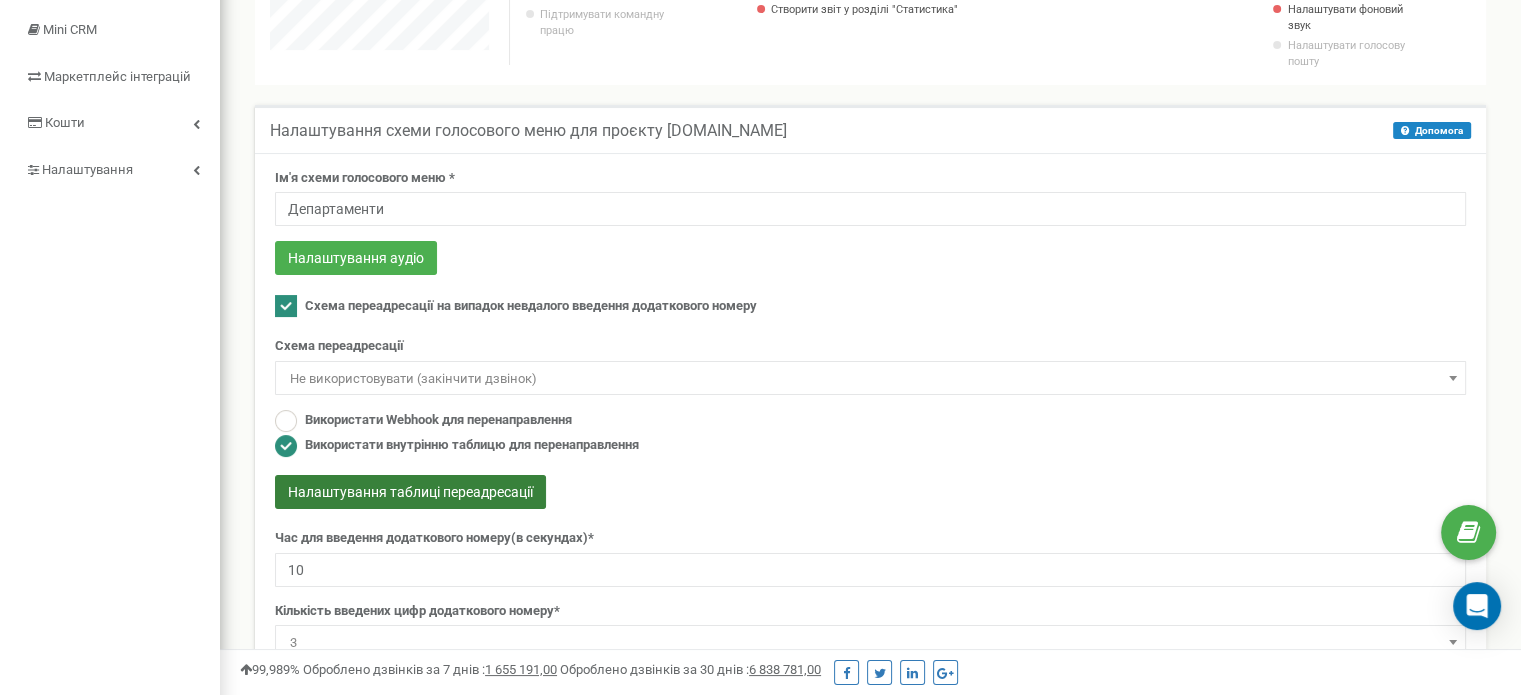 click on "Налаштування таблиці переадресації" at bounding box center (410, 492) 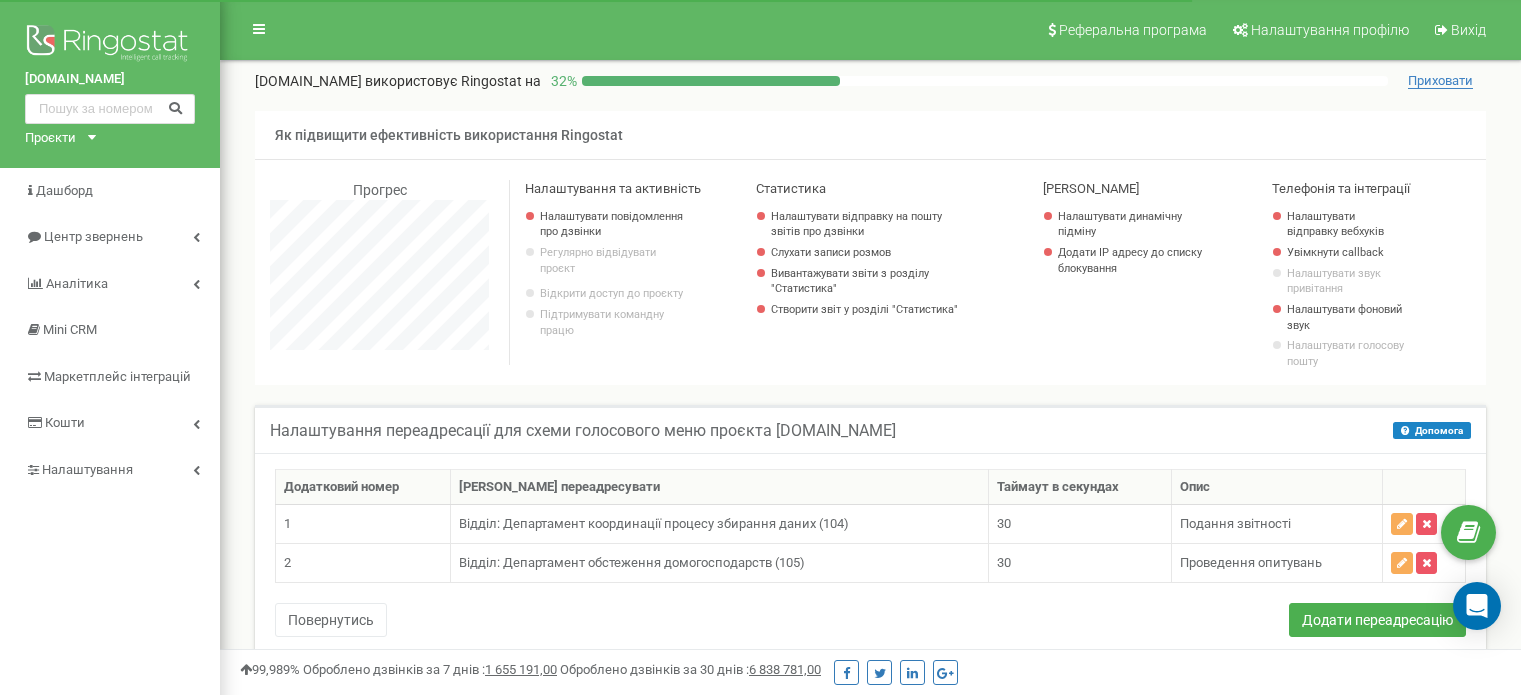 scroll, scrollTop: 200, scrollLeft: 0, axis: vertical 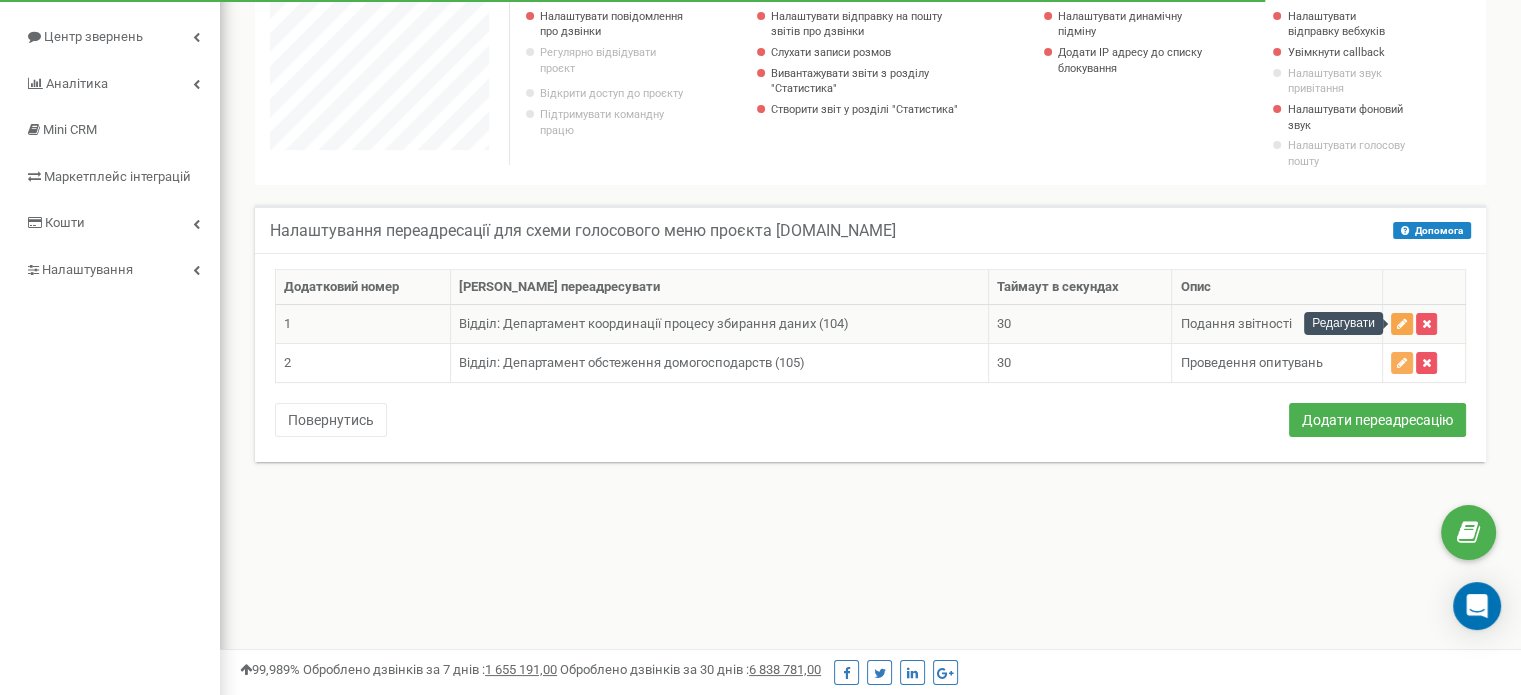 click at bounding box center (1402, 324) 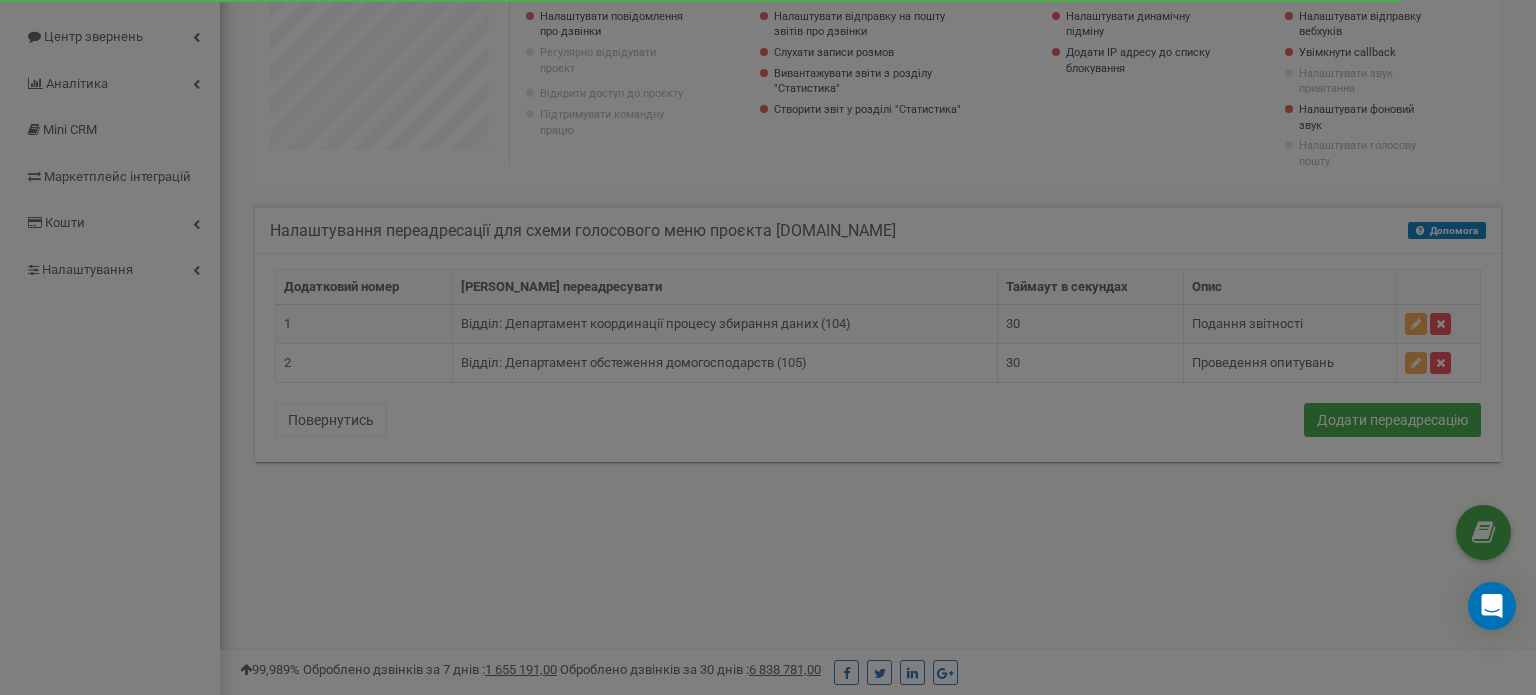 scroll, scrollTop: 998800, scrollLeft: 998684, axis: both 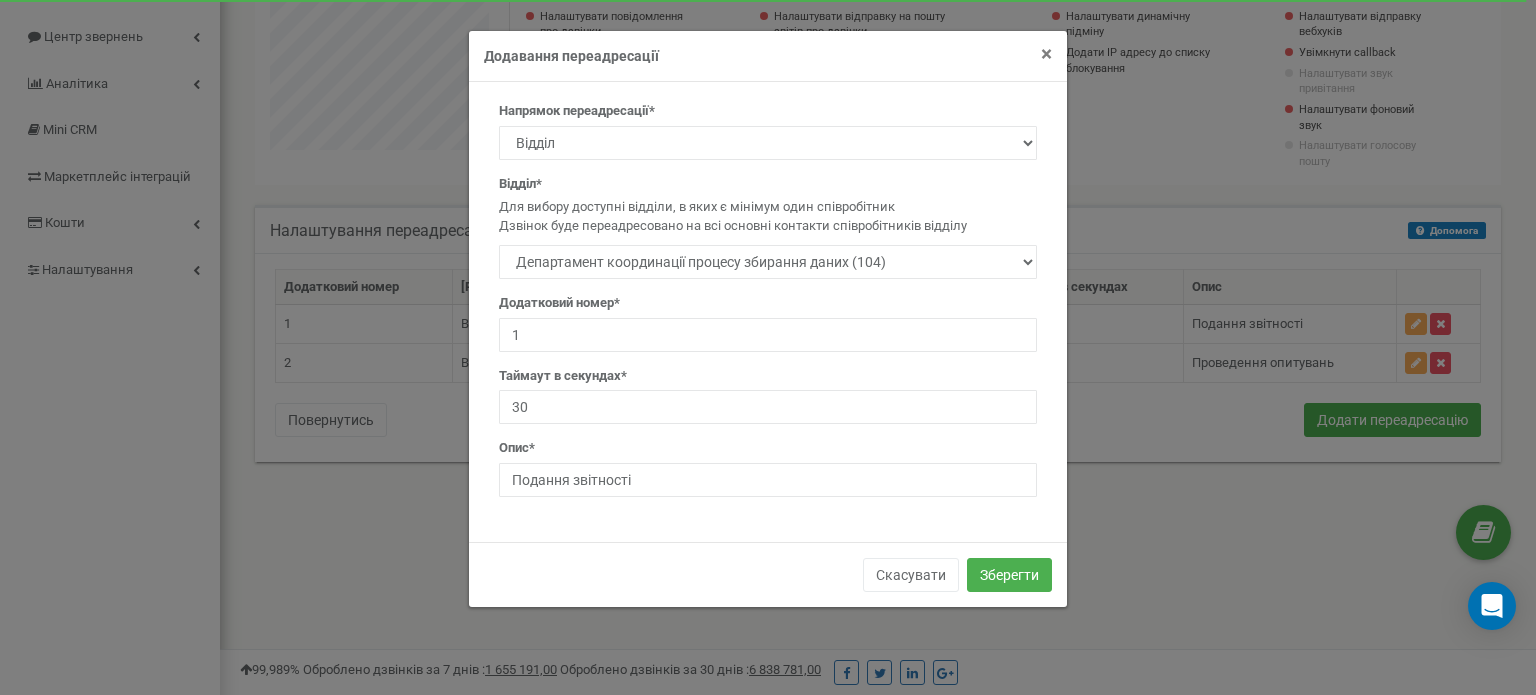 click on "×" at bounding box center (1046, 54) 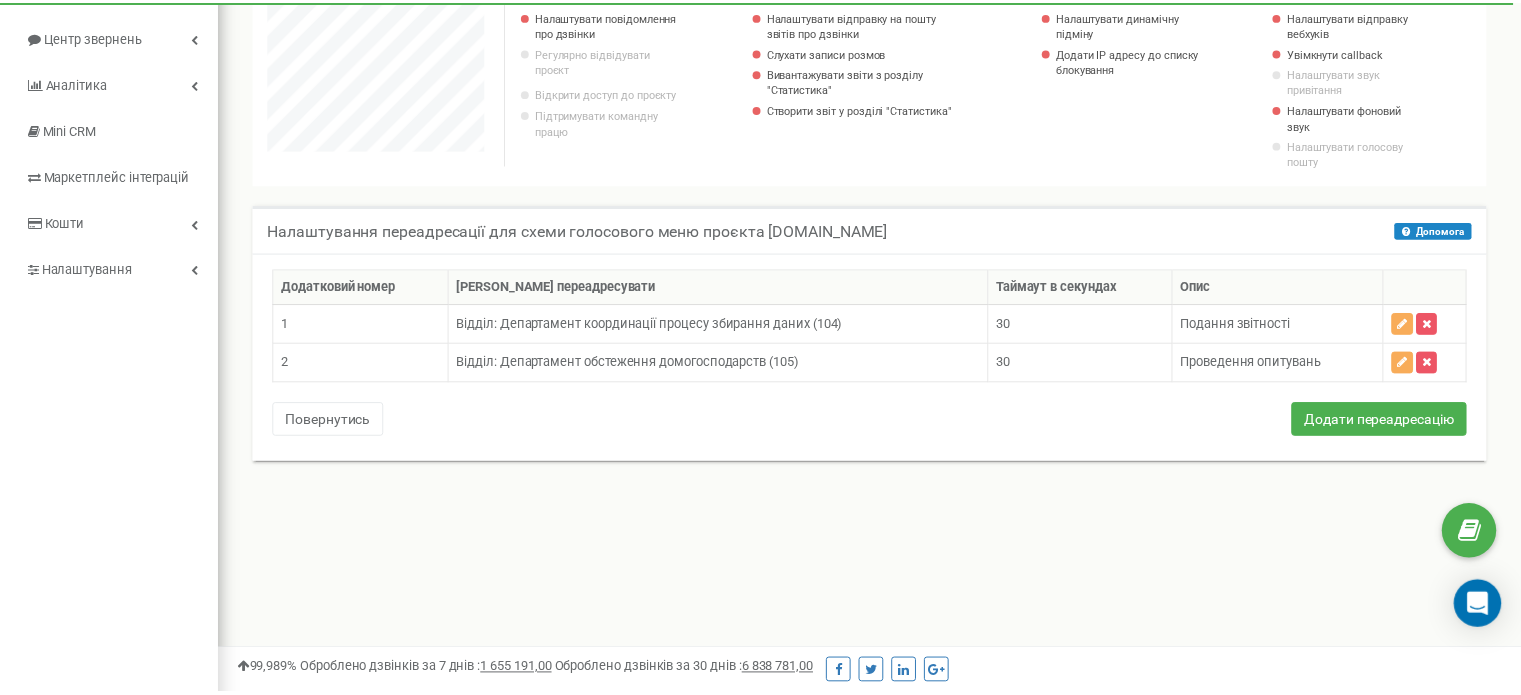 scroll, scrollTop: 1200, scrollLeft: 1300, axis: both 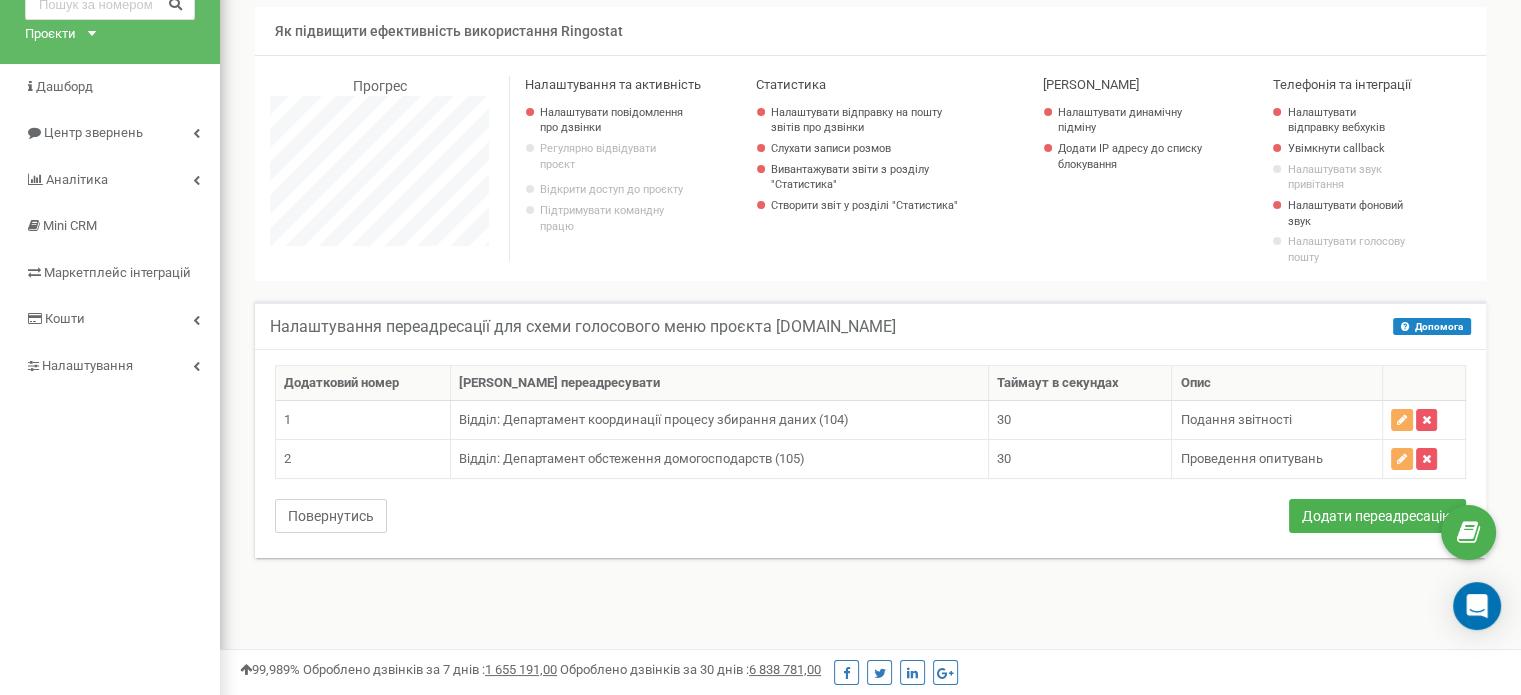 click on "Повернутись" at bounding box center (331, 516) 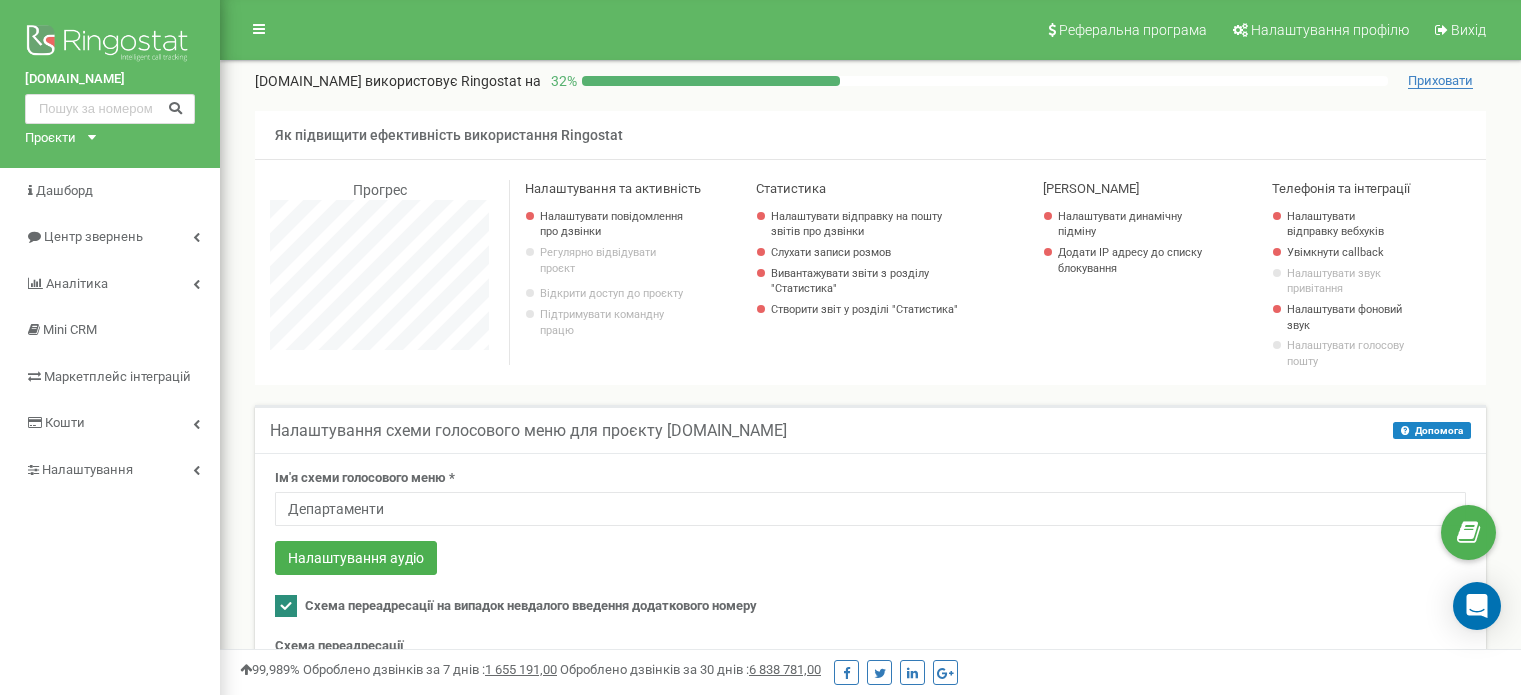 scroll, scrollTop: 0, scrollLeft: 0, axis: both 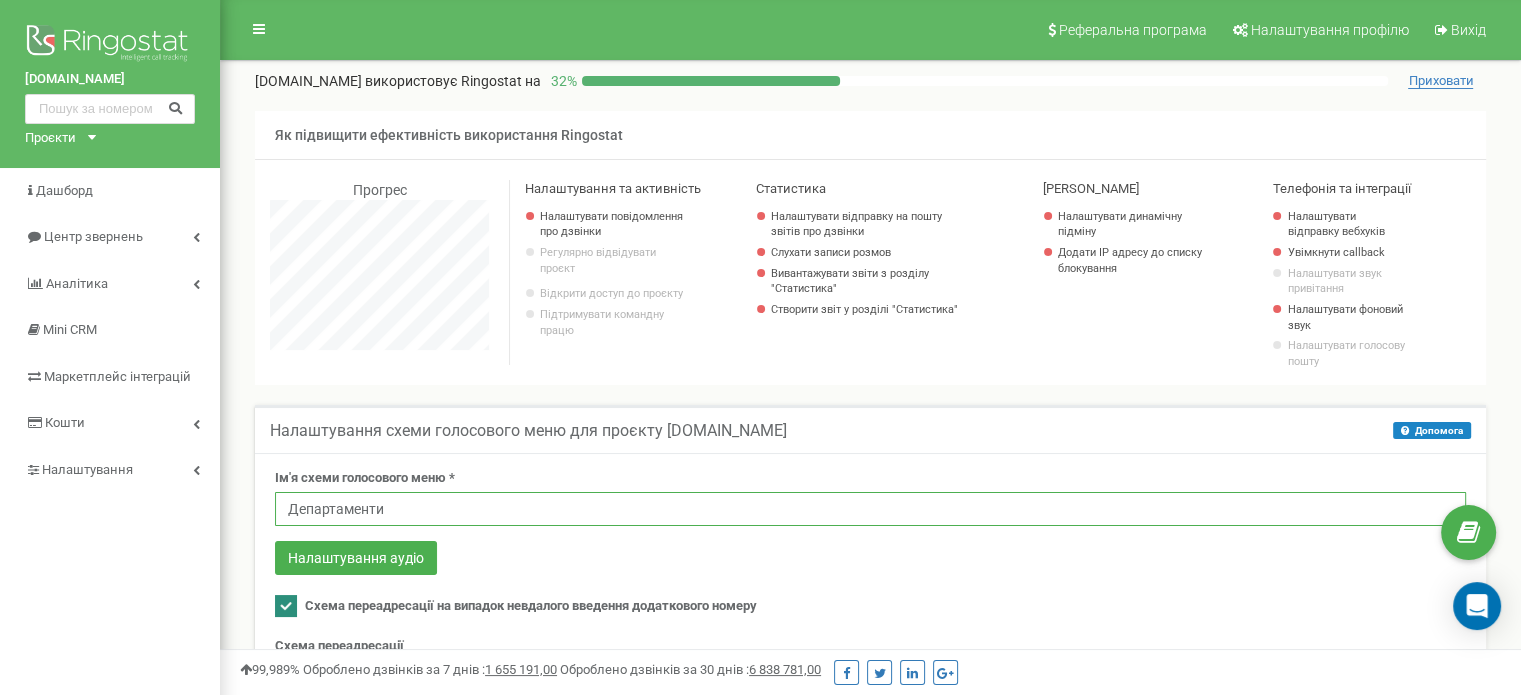 click on "Департаменти" at bounding box center [870, 509] 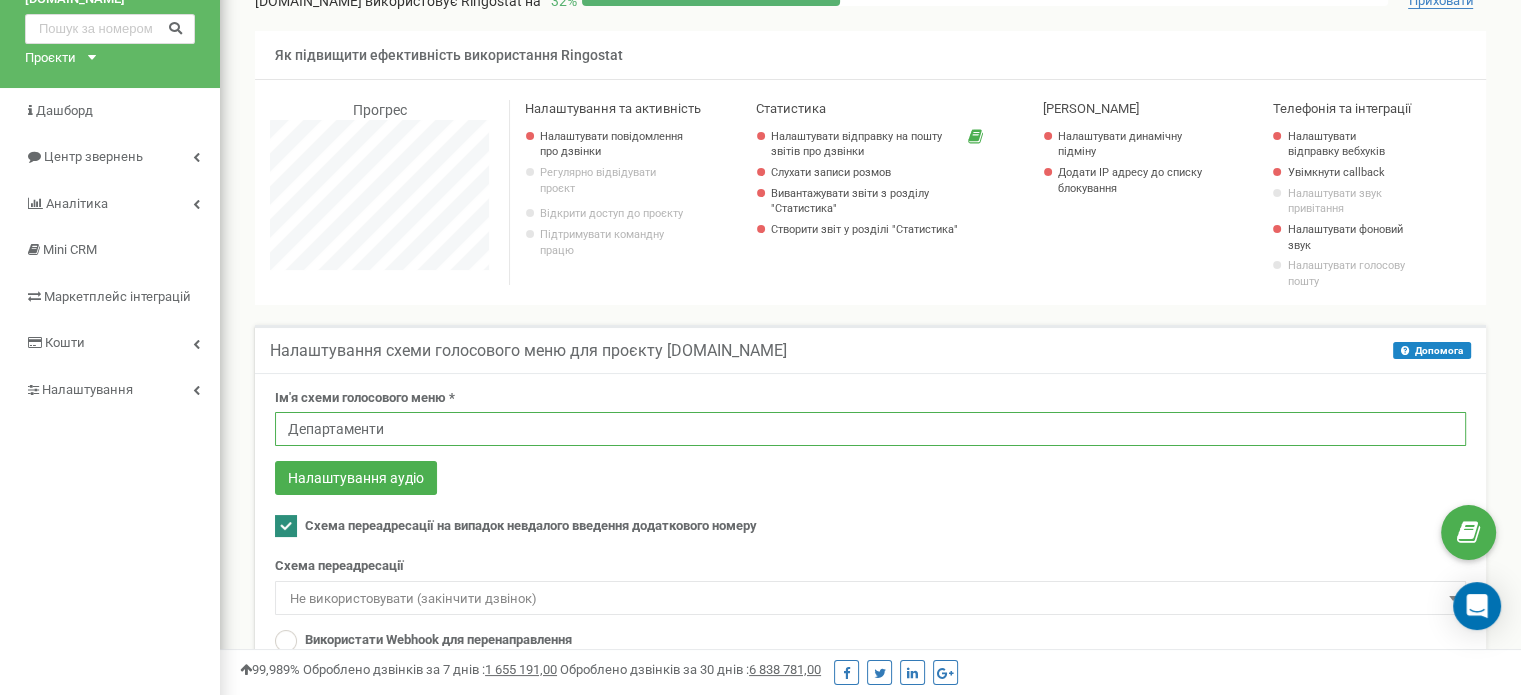 scroll, scrollTop: 200, scrollLeft: 0, axis: vertical 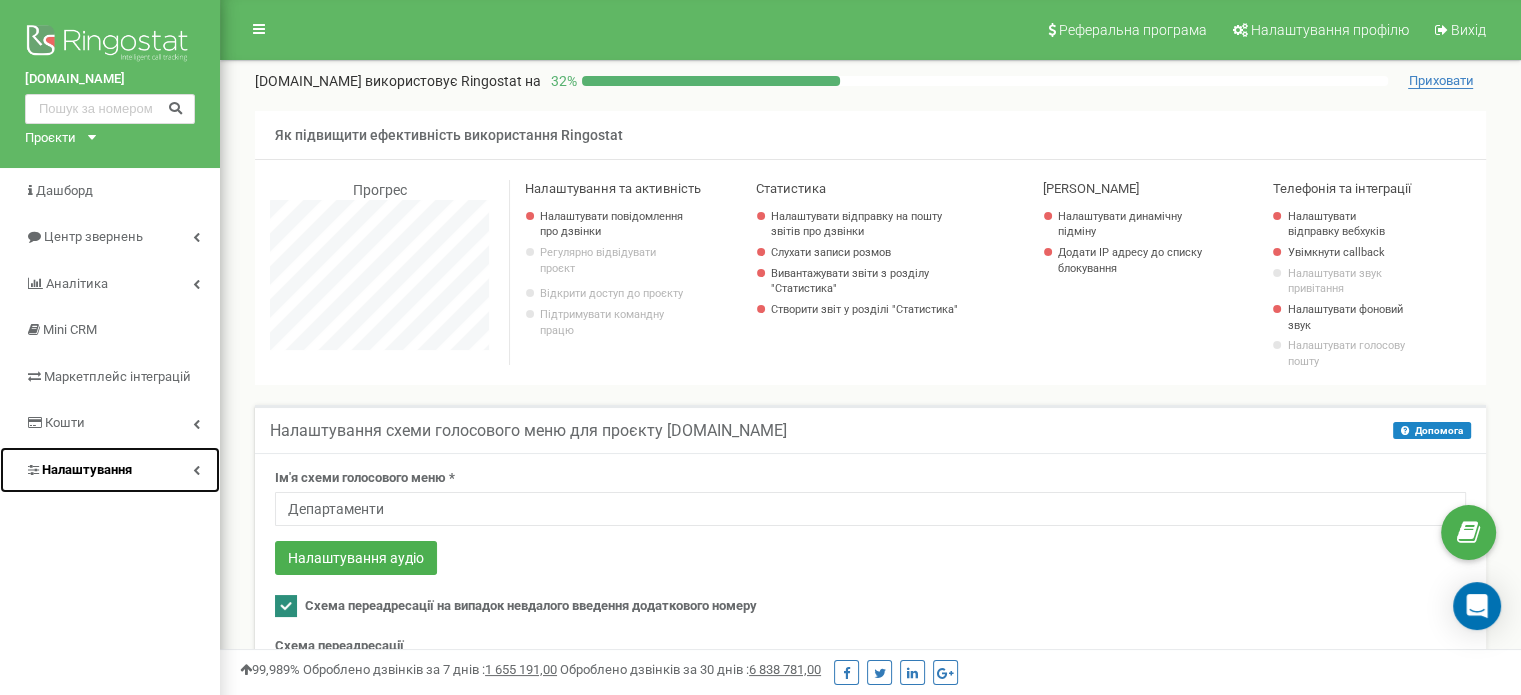 click on "Налаштування" at bounding box center (110, 470) 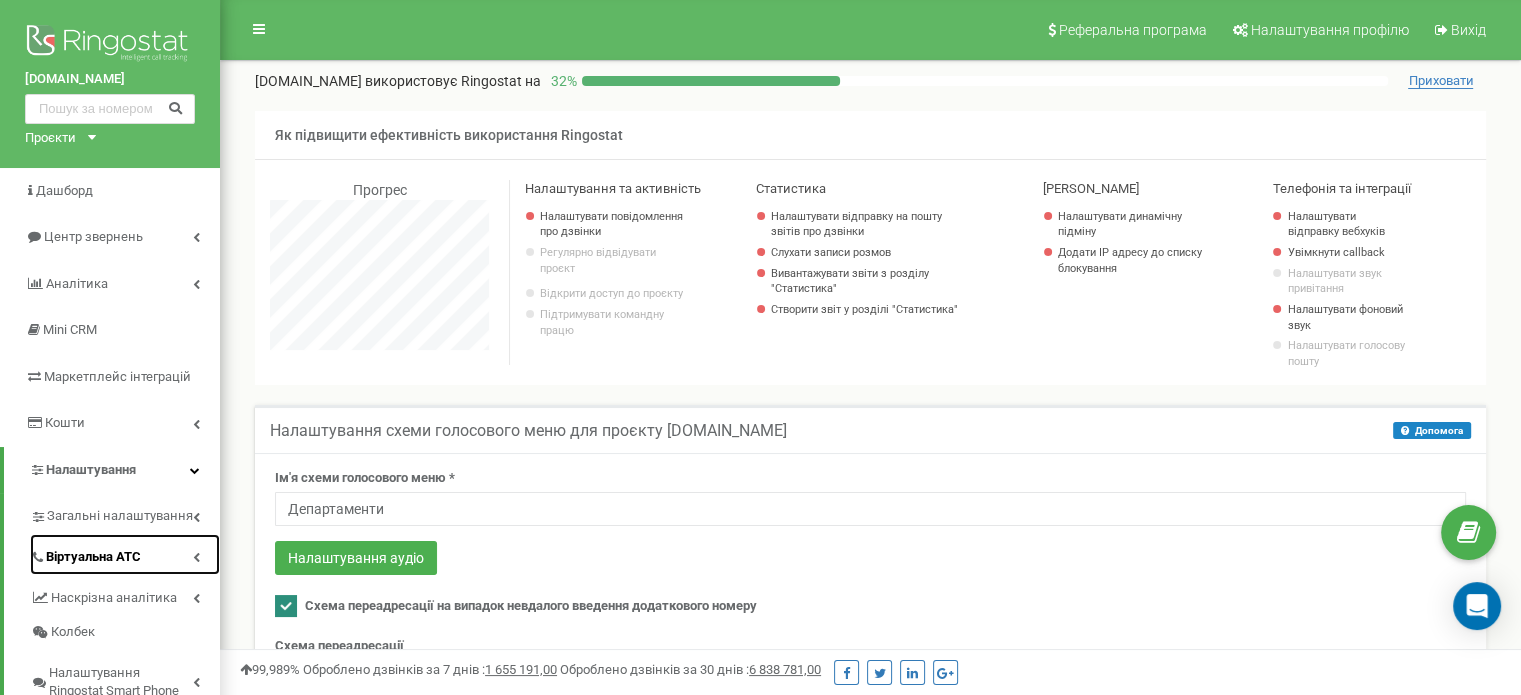 click on "Віртуальна АТС" at bounding box center (93, 557) 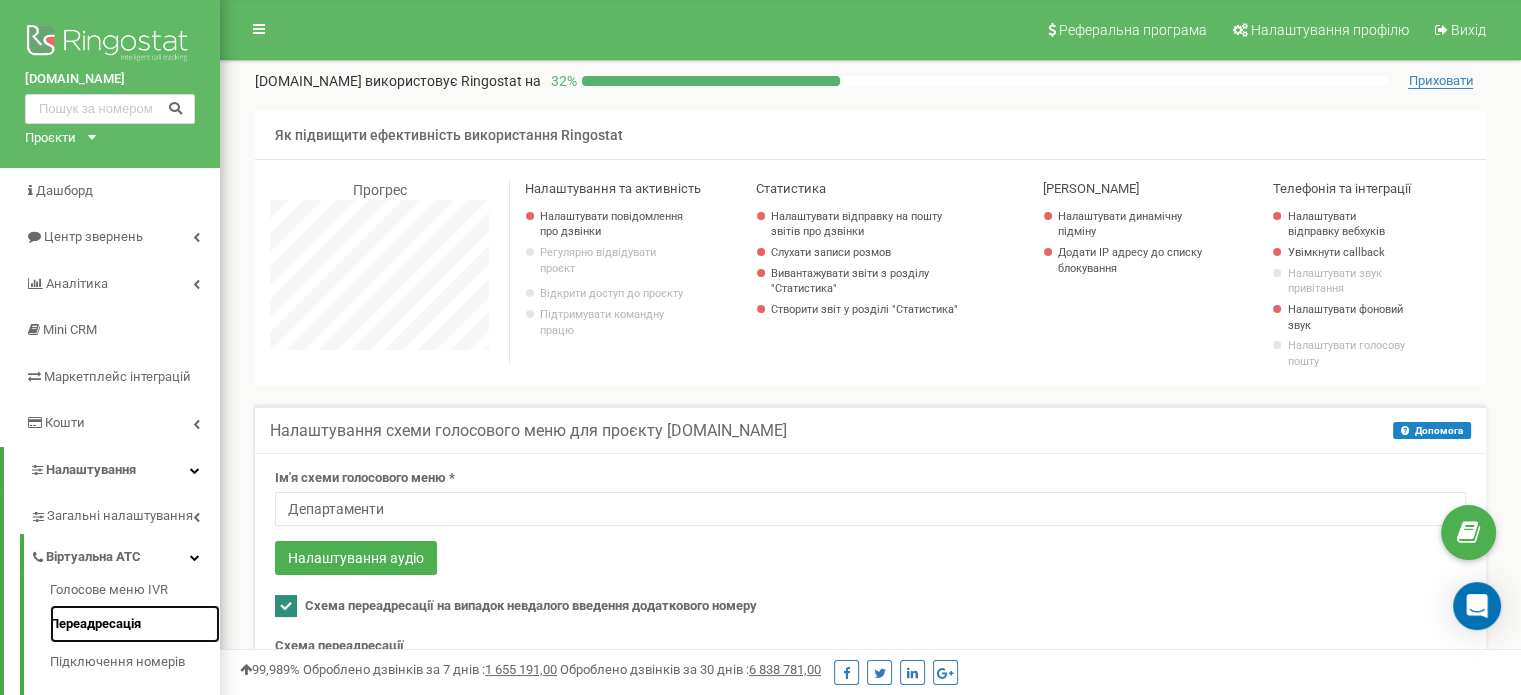 click on "Переадресація" at bounding box center [135, 624] 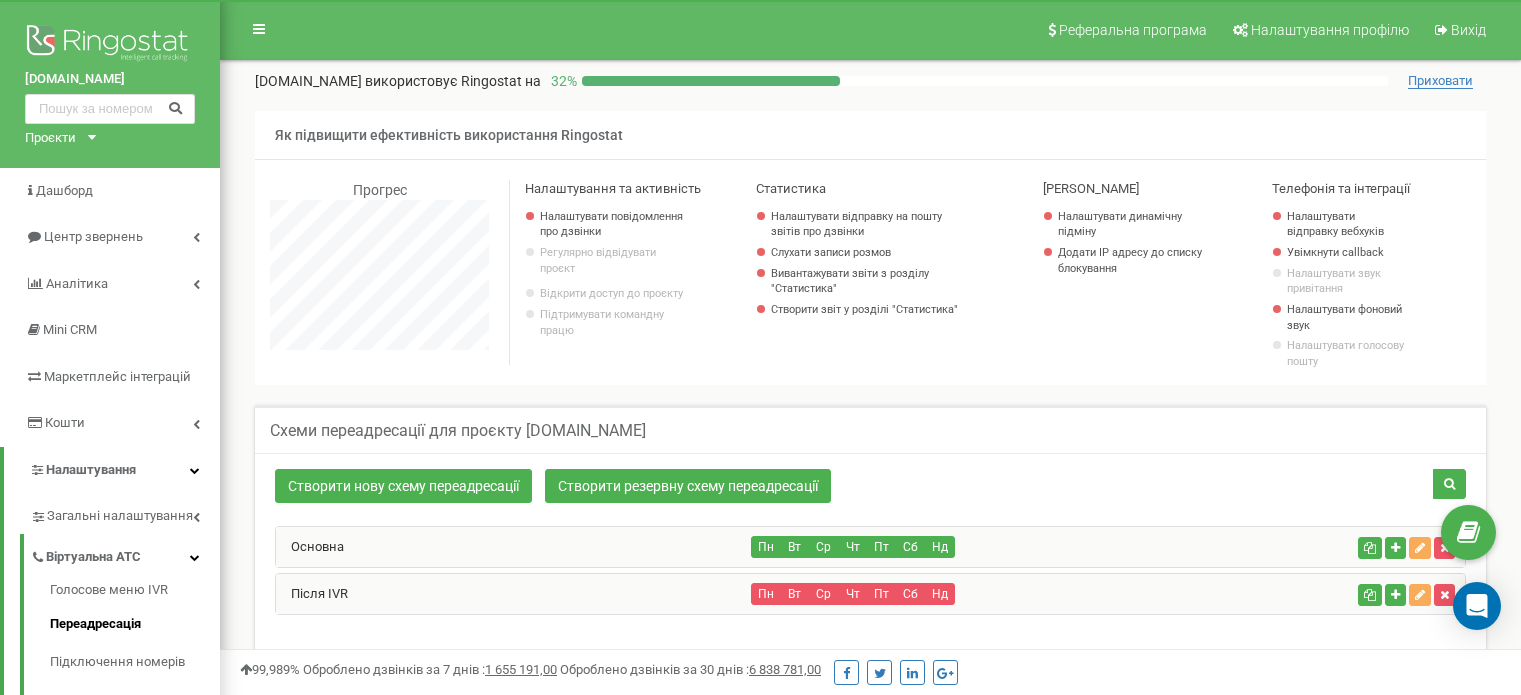 scroll, scrollTop: 0, scrollLeft: 0, axis: both 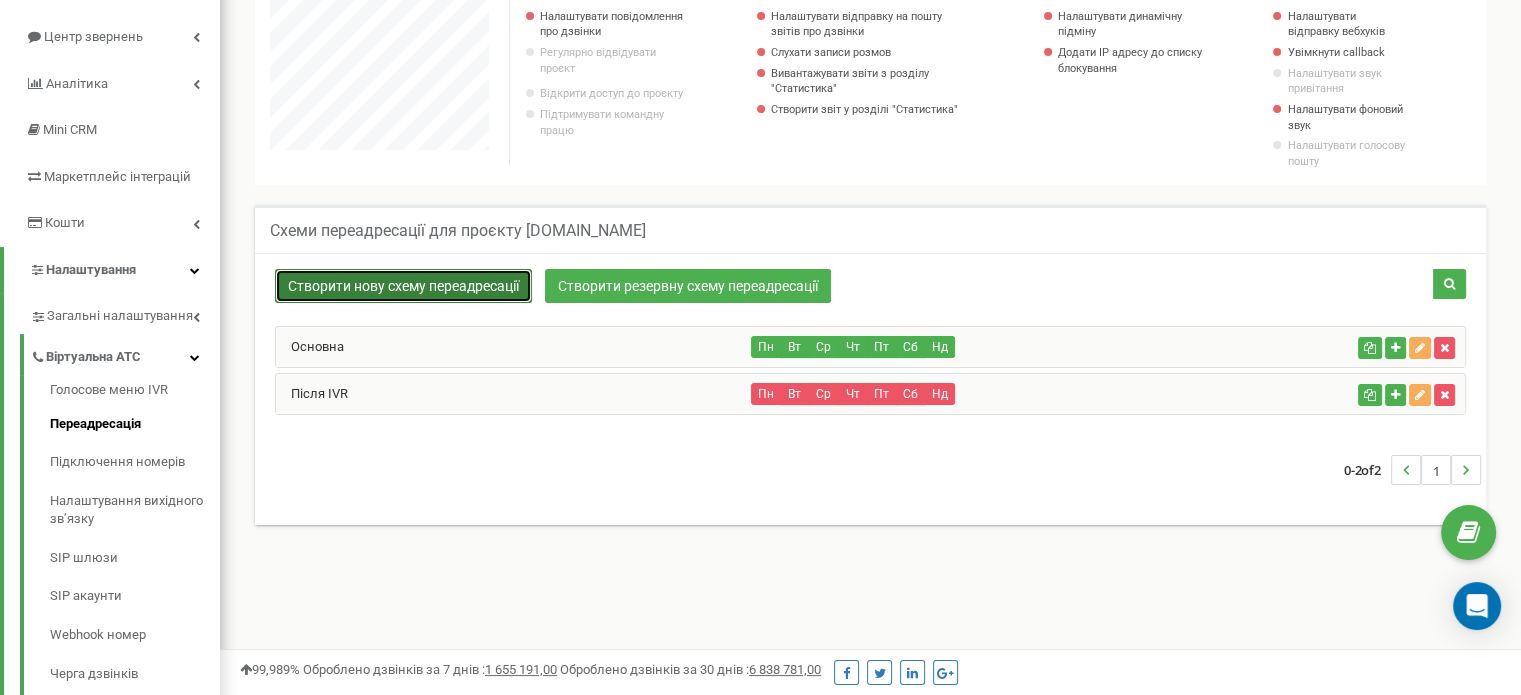 click on "Створити нову схему переадресації" at bounding box center (403, 286) 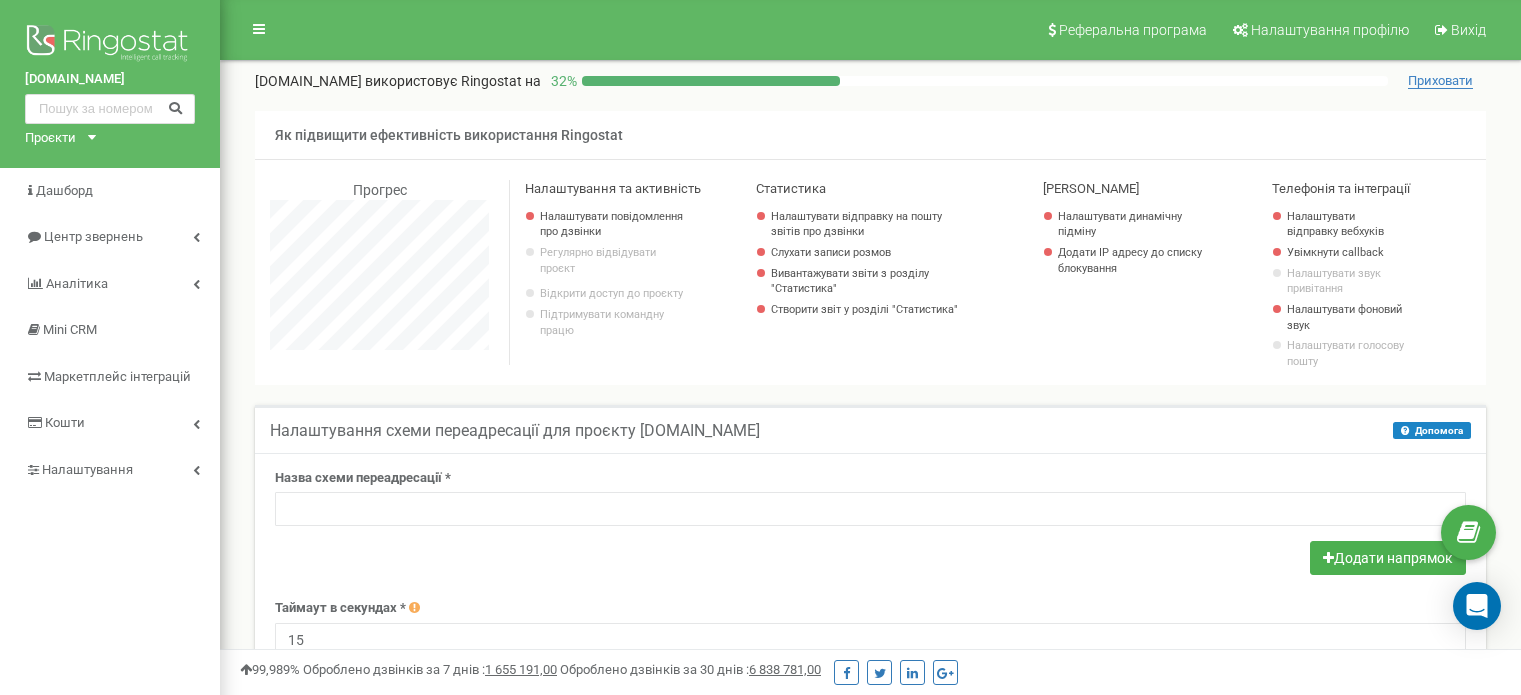 scroll, scrollTop: 200, scrollLeft: 0, axis: vertical 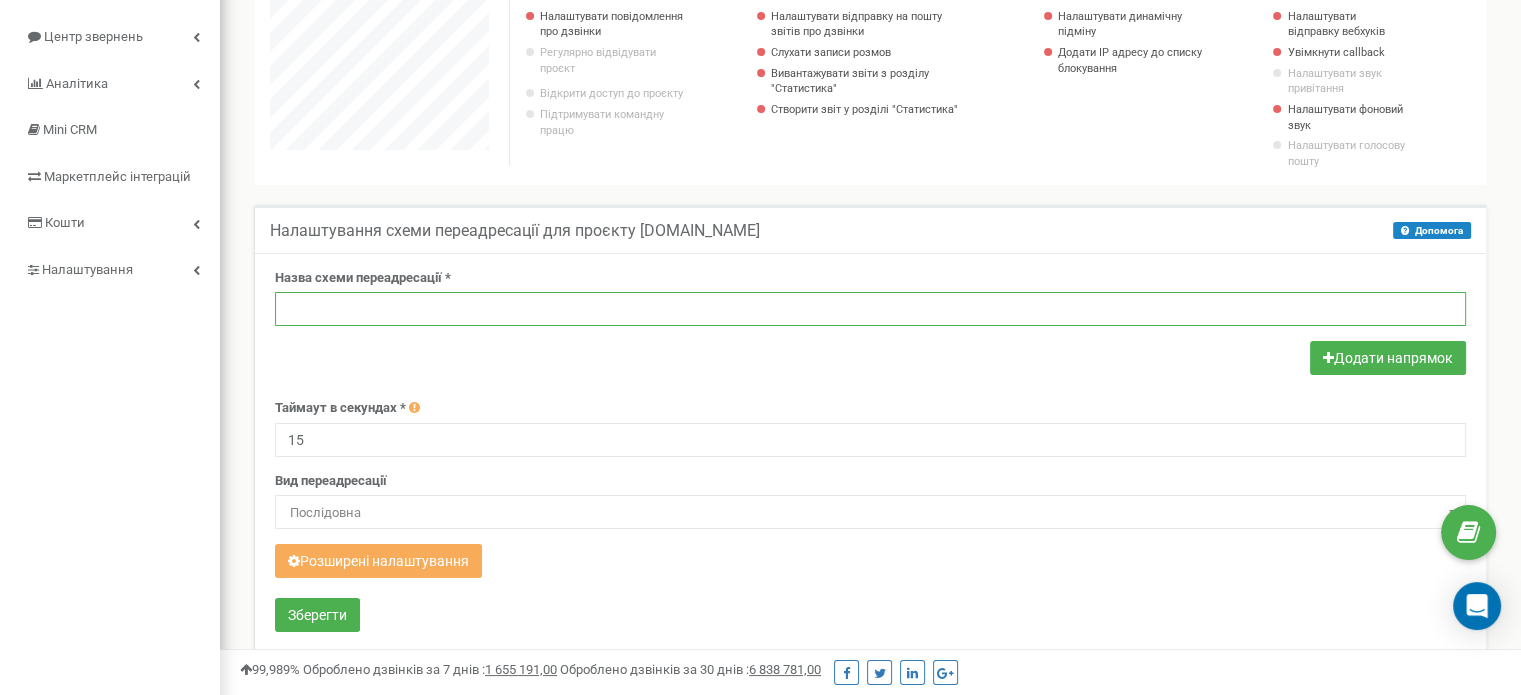 click at bounding box center (870, 309) 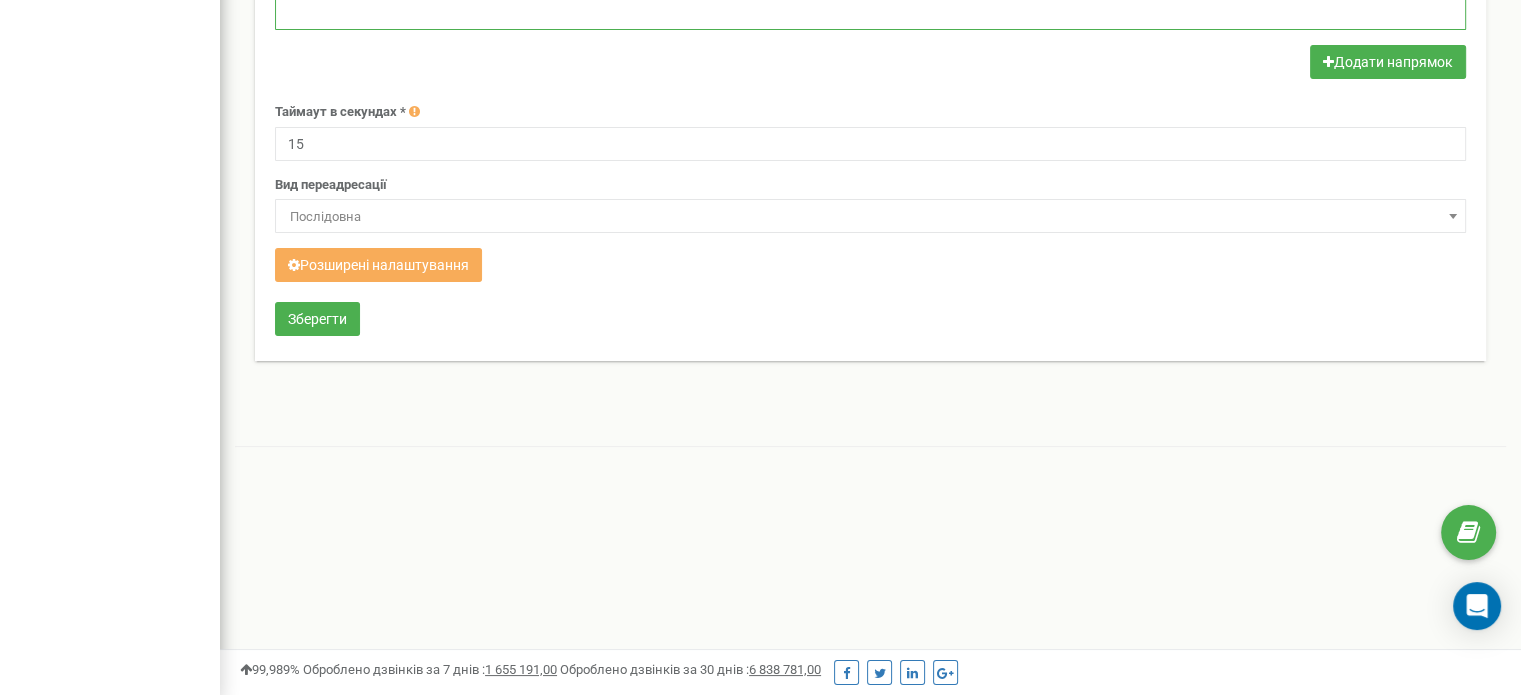scroll, scrollTop: 500, scrollLeft: 0, axis: vertical 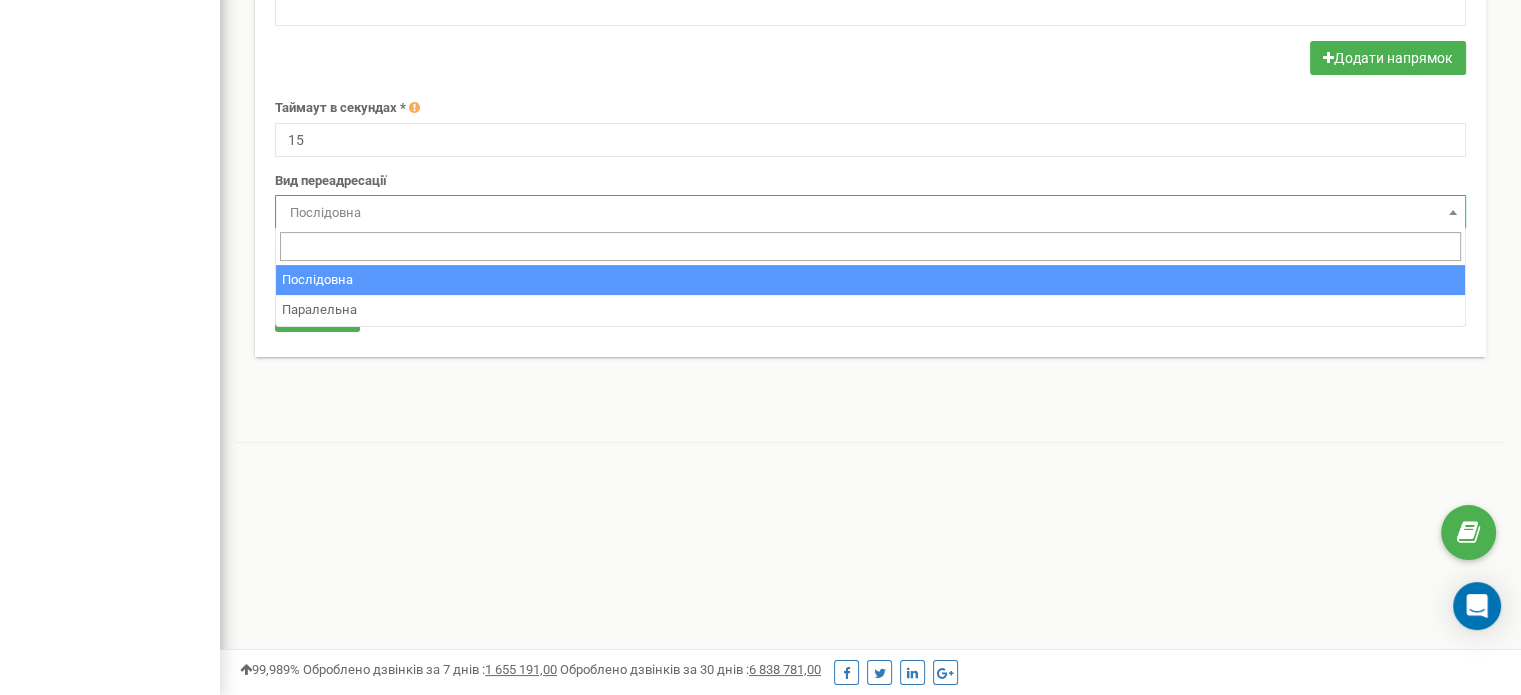 click on "Послідовна" at bounding box center [870, 213] 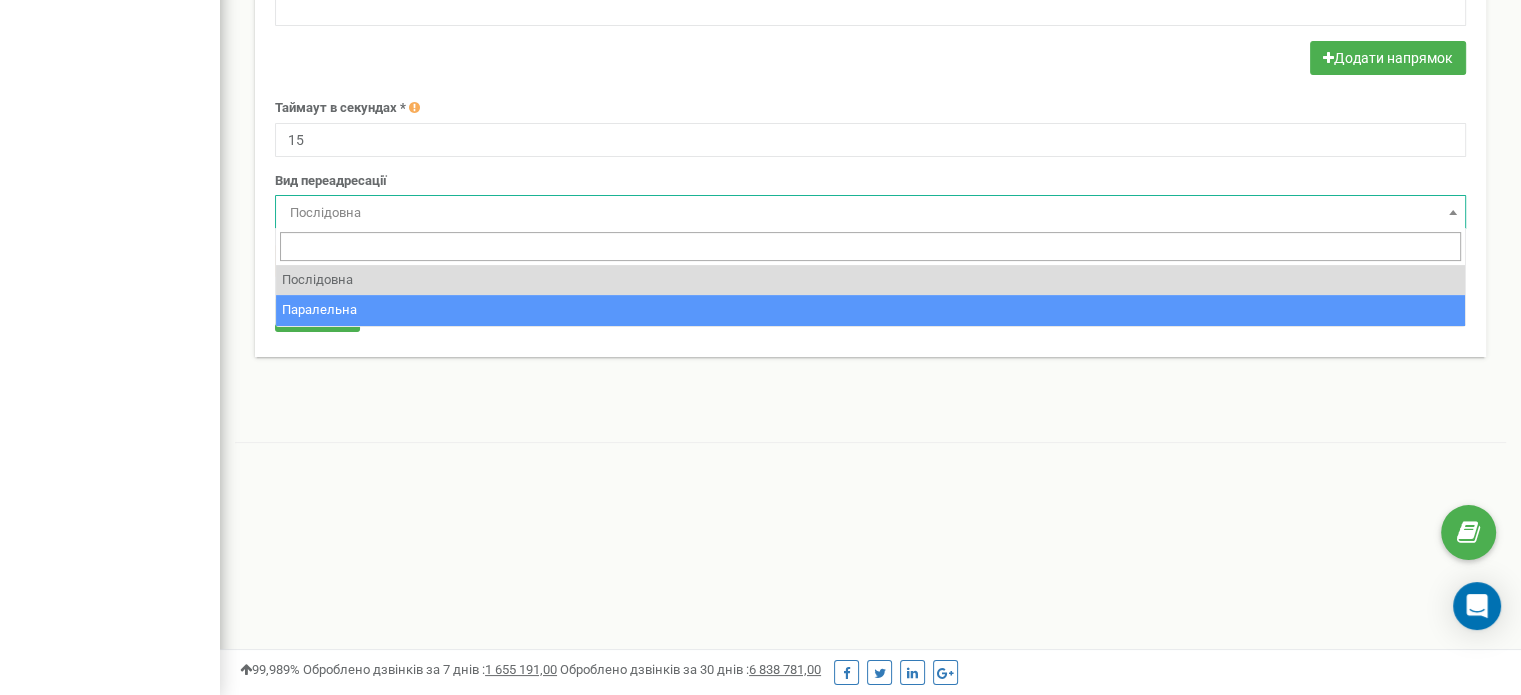 click on "Налаштування схеми переадресації для проєкту kolcentr-derzhstat.com
Допомога
Допомога
У цьому меню ви налаштовуєте функції віртуальної АТС: як, коли і куди будуть надходити дзвінки. Рекомендуємо підійти до цього питання з усією відповідальністю, адже якісне налаштування схем допоможе звести пропущені дзвінки до мінімуму.
Назва схеми переадресації *" at bounding box center [870, 153] 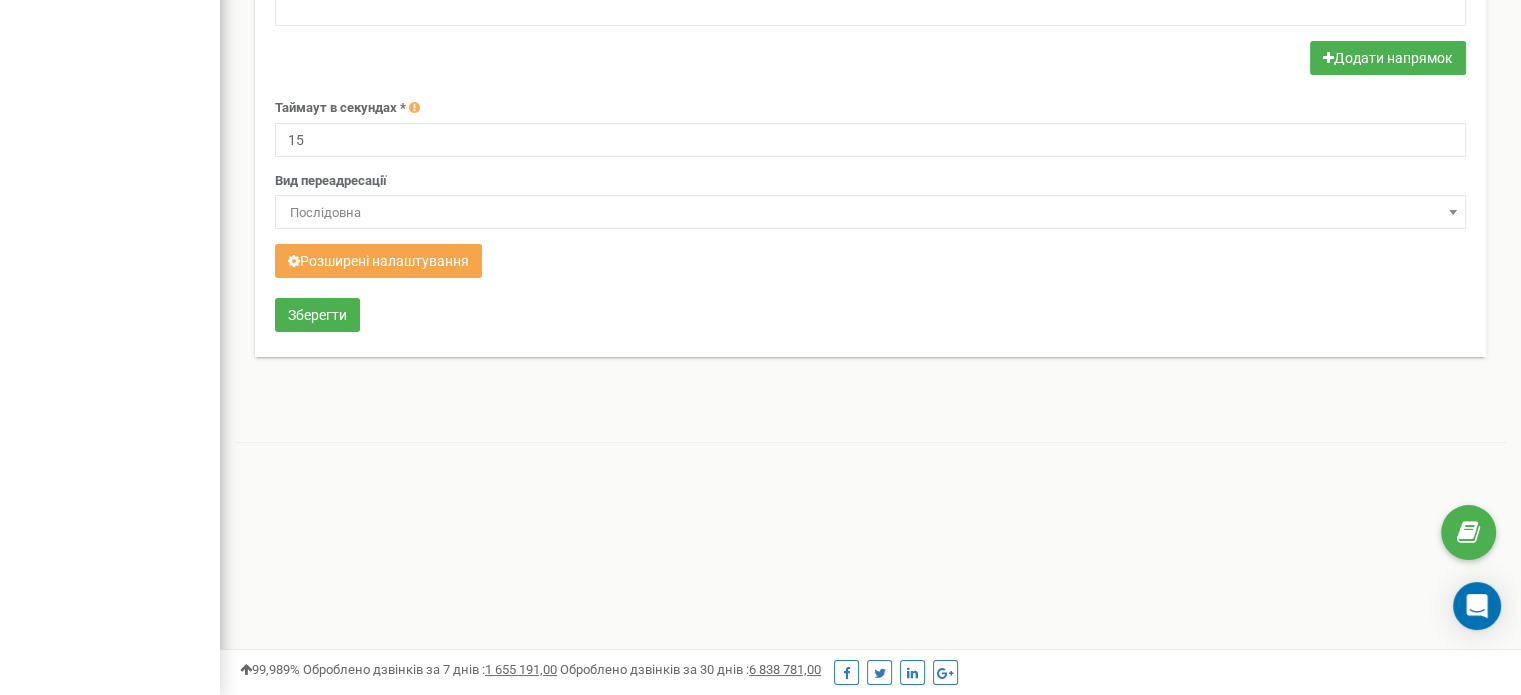 click on "Розширені налаштування" at bounding box center [378, 261] 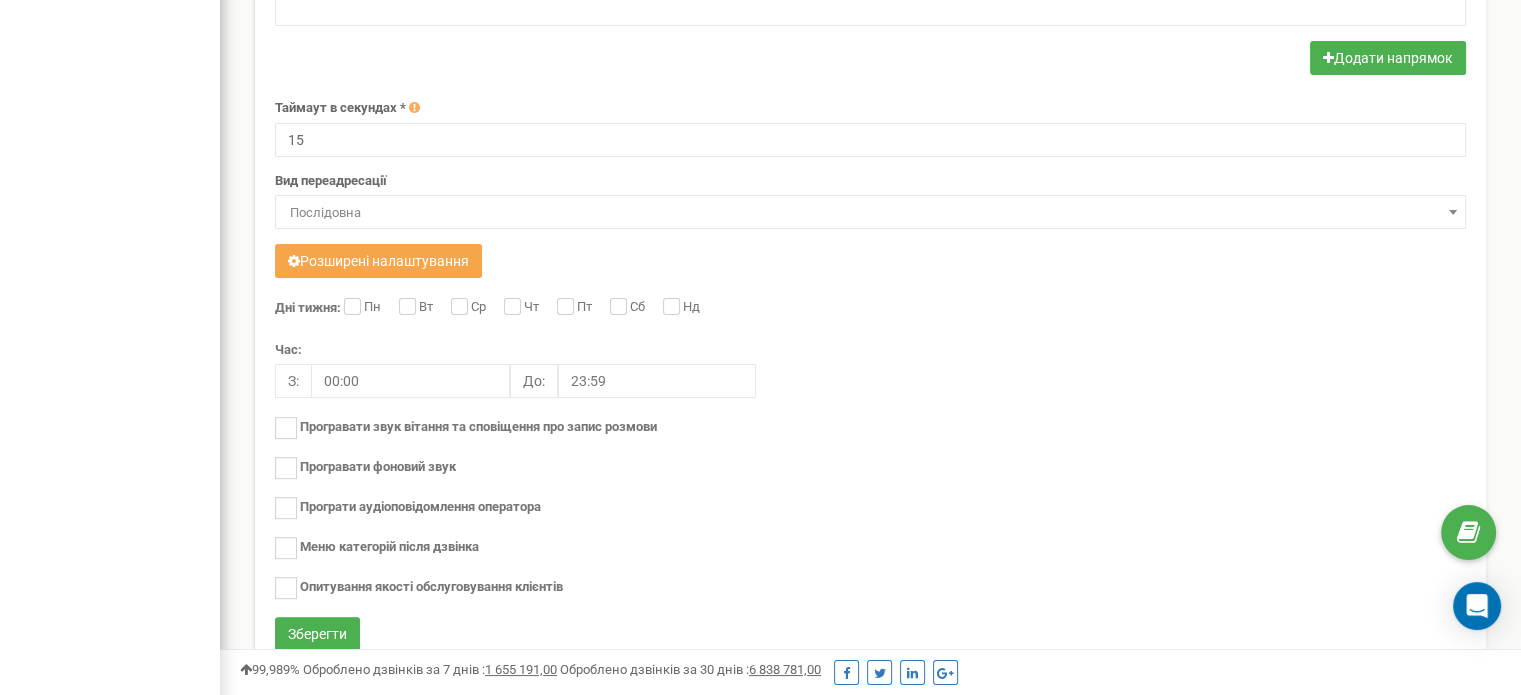 scroll, scrollTop: 998743, scrollLeft: 998699, axis: both 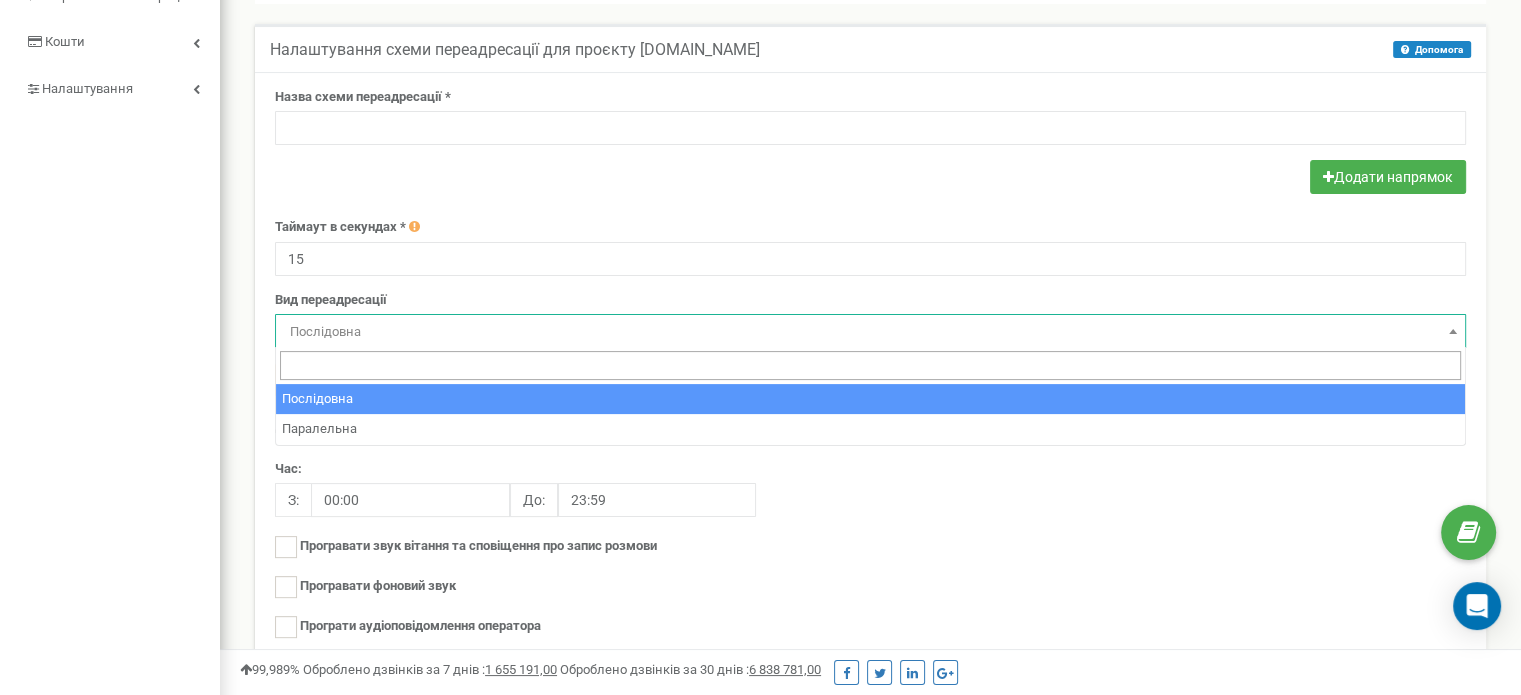 click on "Послідовна" at bounding box center (870, 332) 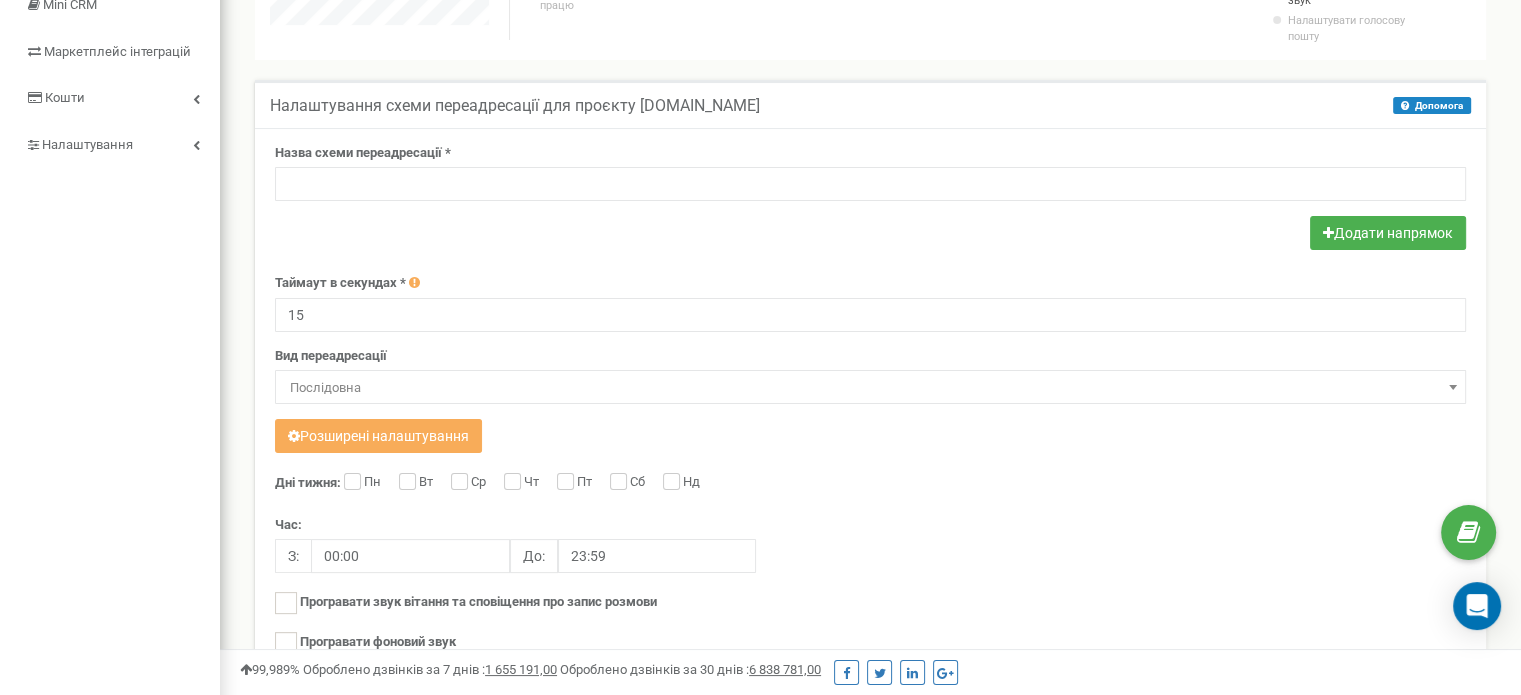 scroll, scrollTop: 281, scrollLeft: 0, axis: vertical 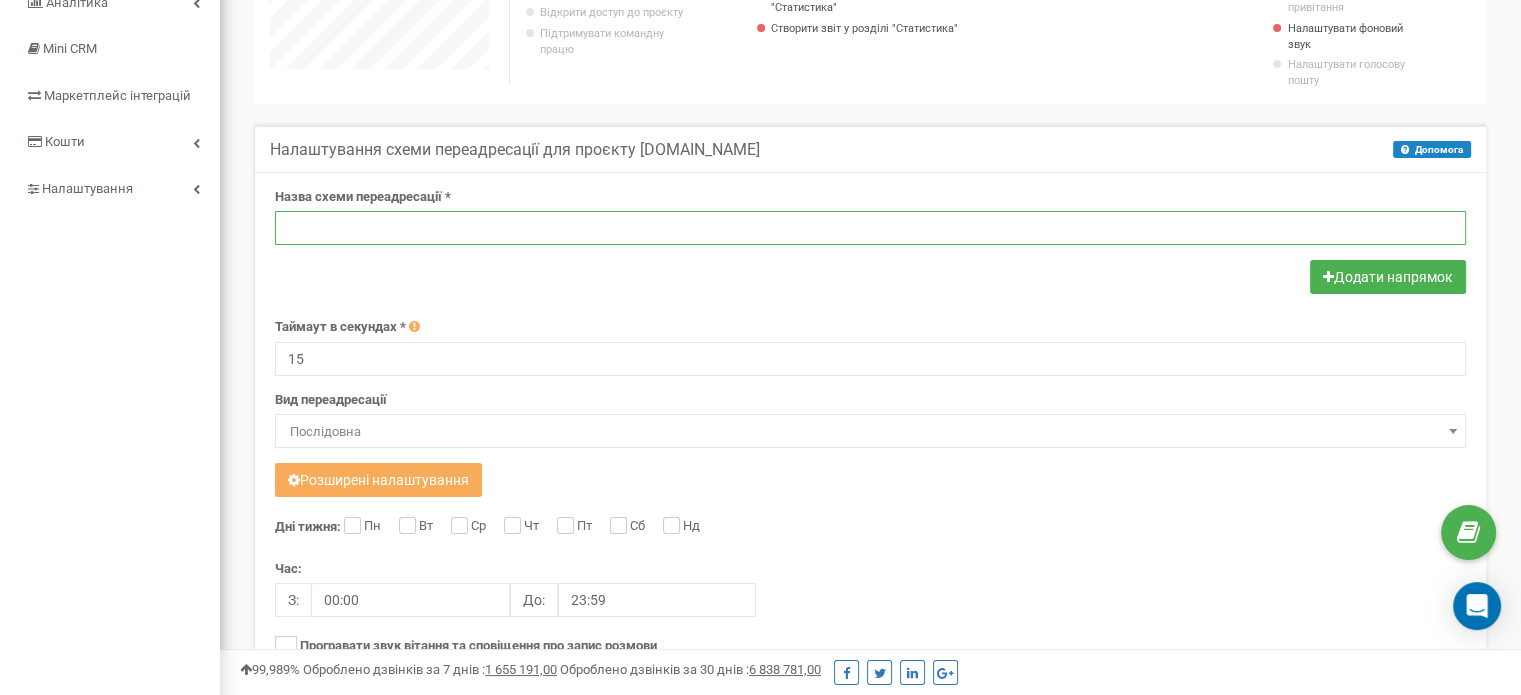 click at bounding box center [870, 228] 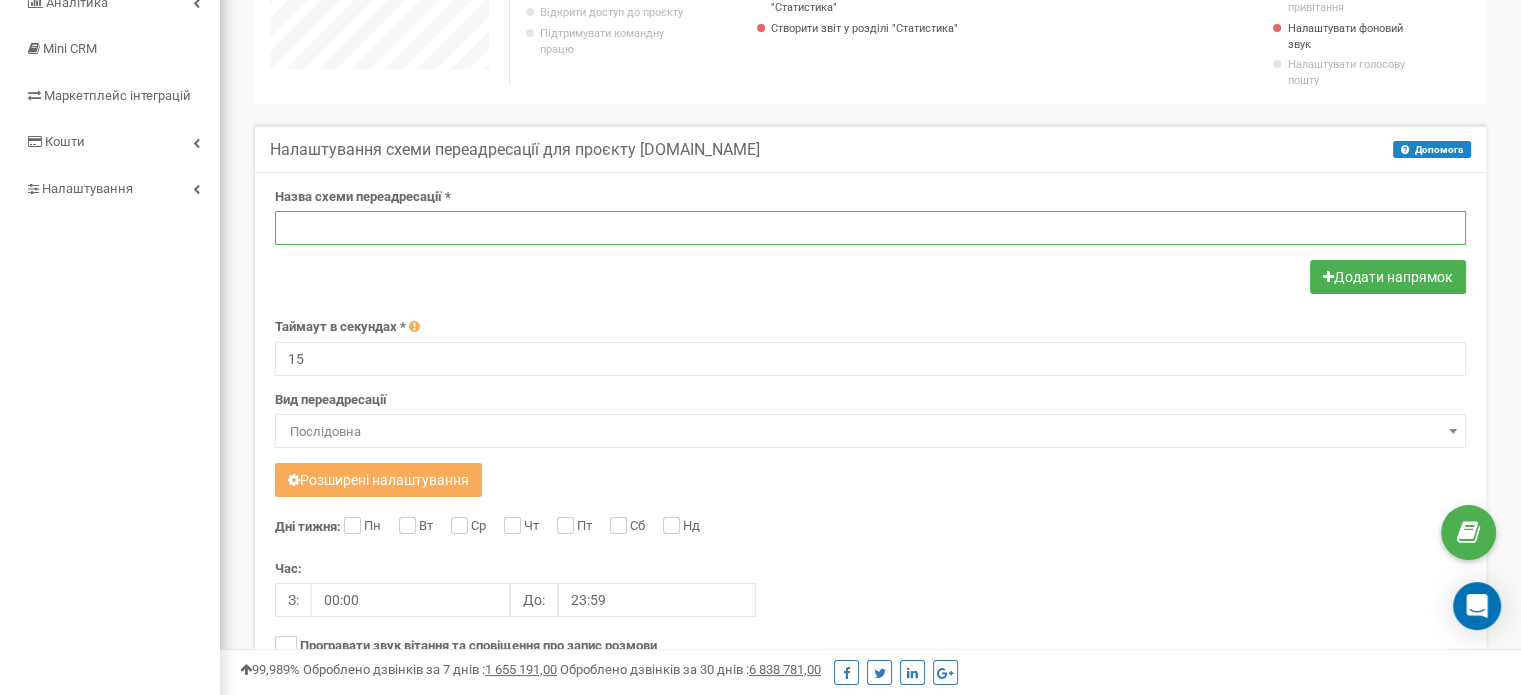 click at bounding box center [870, 228] 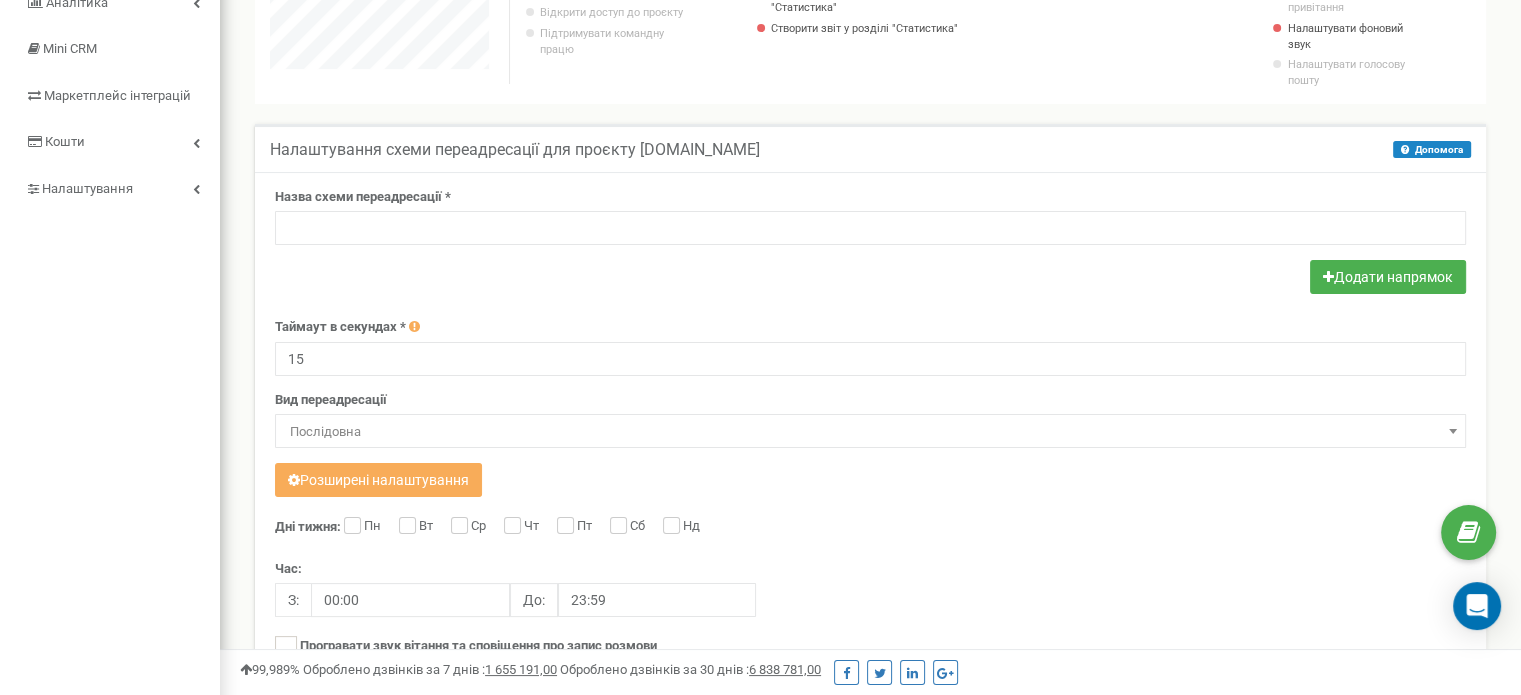 click on "Таймаут в секундах *
15" at bounding box center (870, 347) 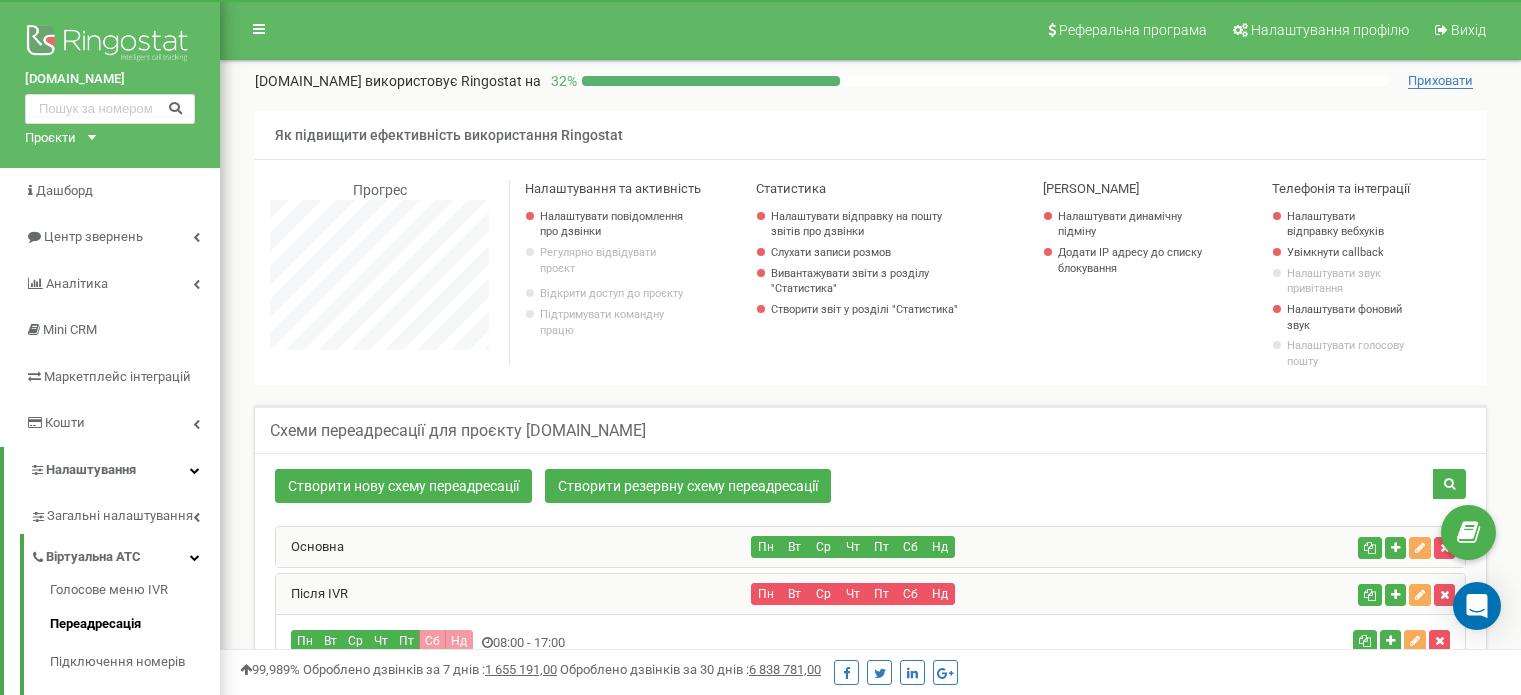 scroll, scrollTop: 200, scrollLeft: 0, axis: vertical 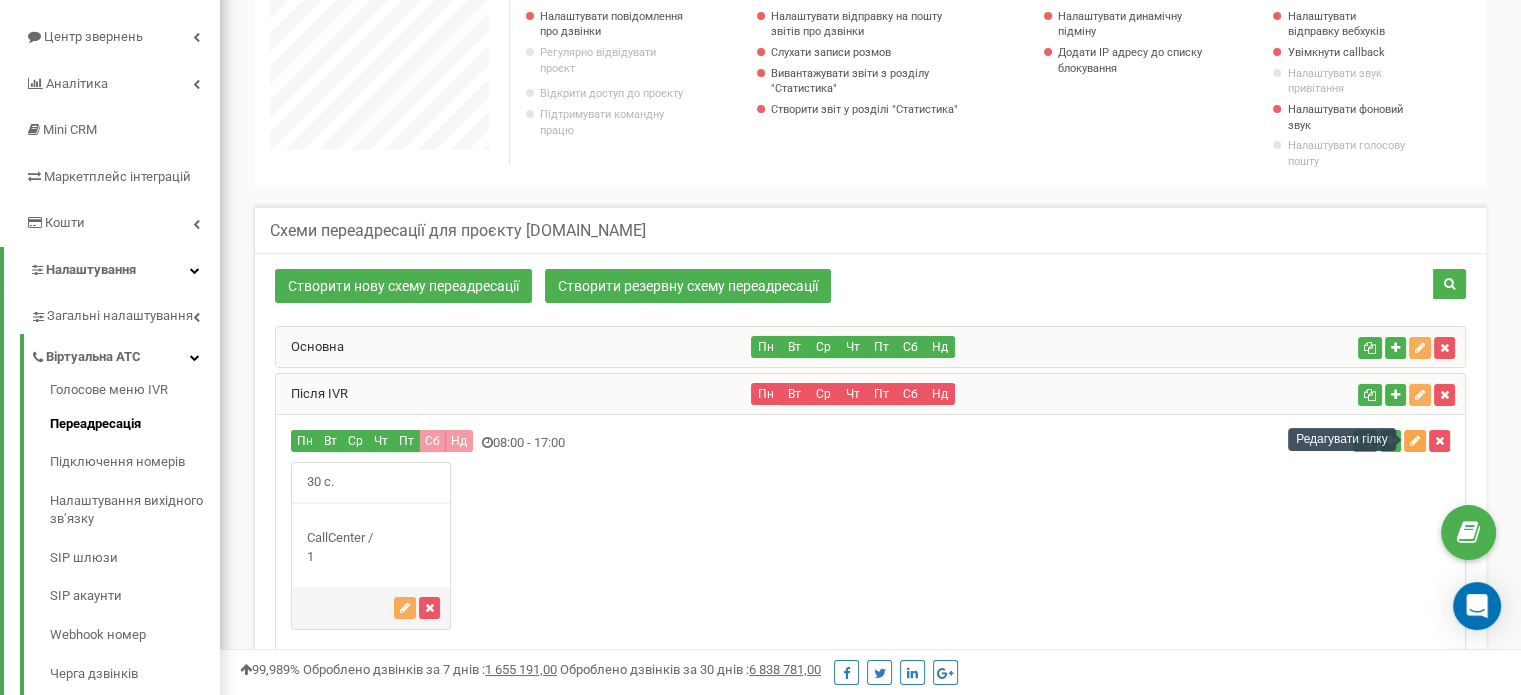 click at bounding box center [1415, 441] 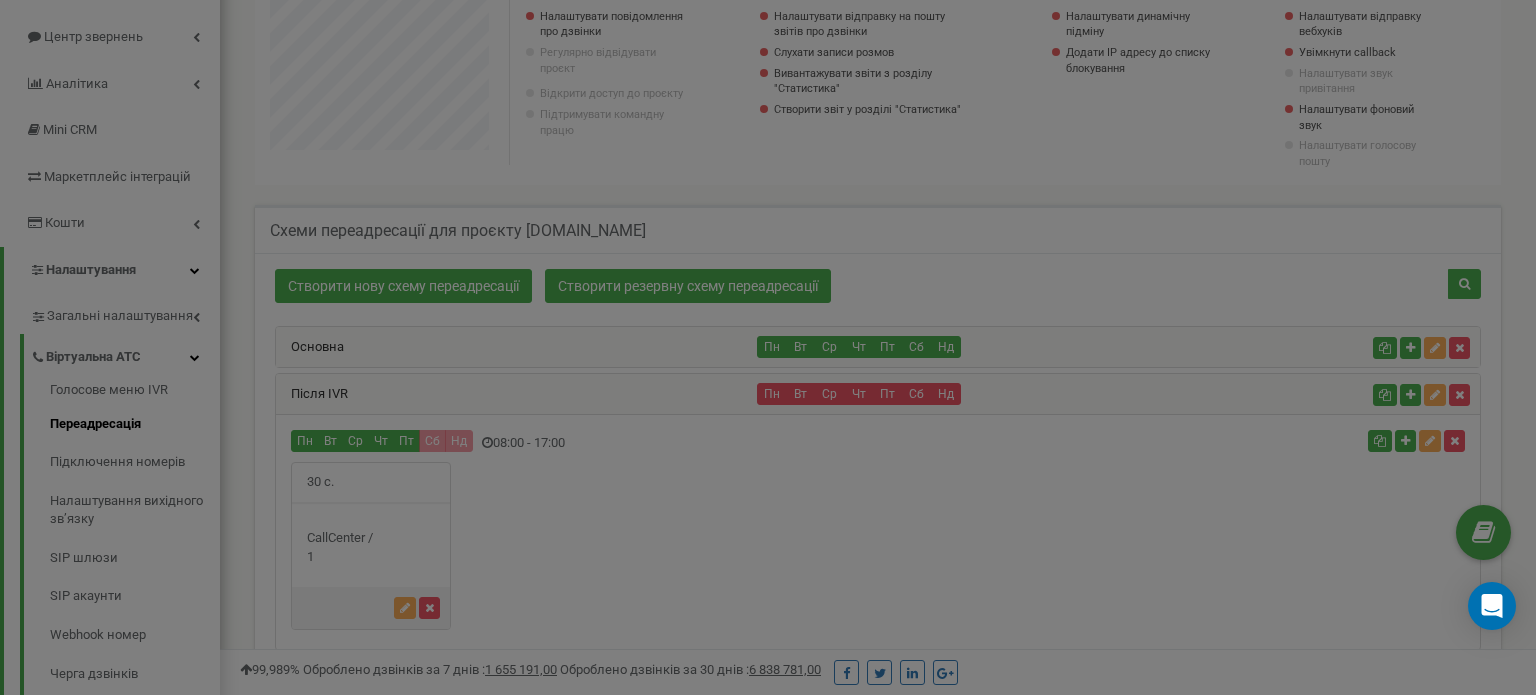 scroll, scrollTop: 998800, scrollLeft: 998684, axis: both 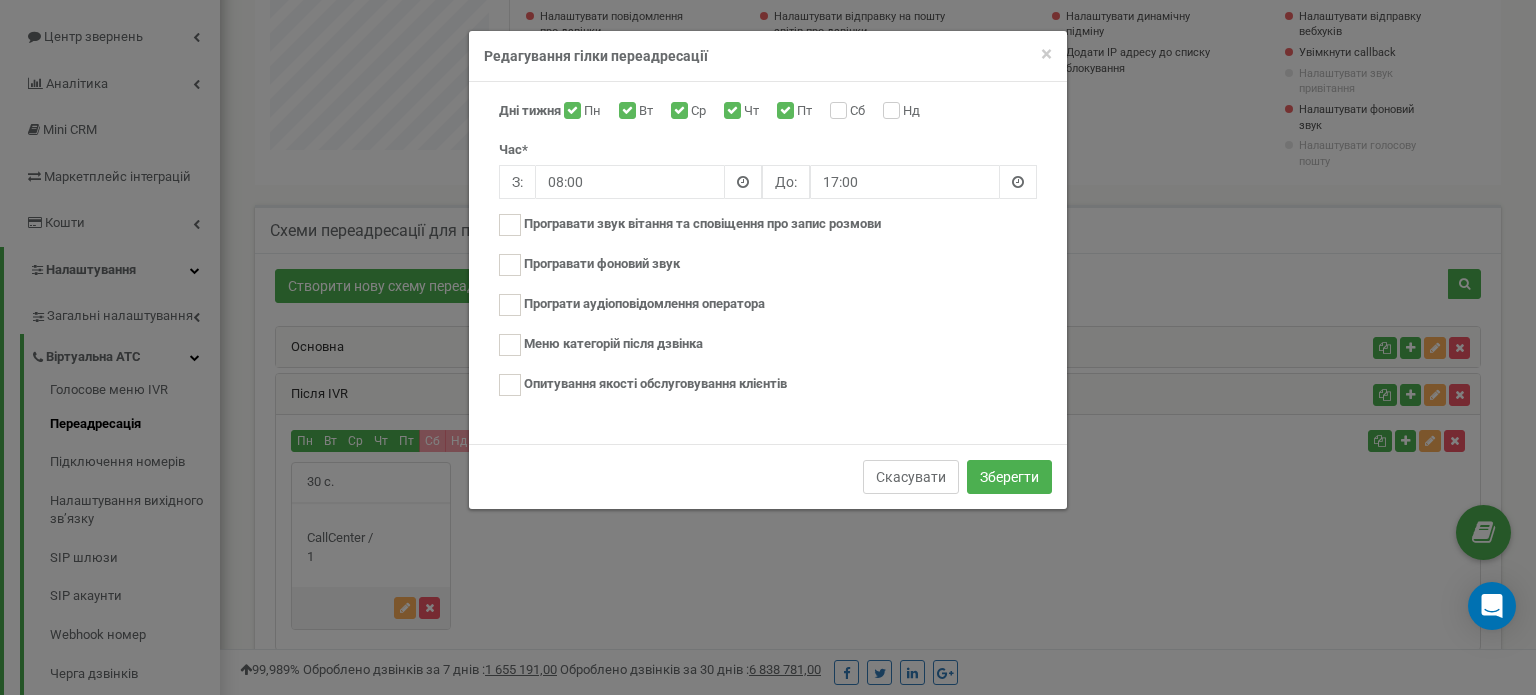 click on "Скасувати" at bounding box center (911, 477) 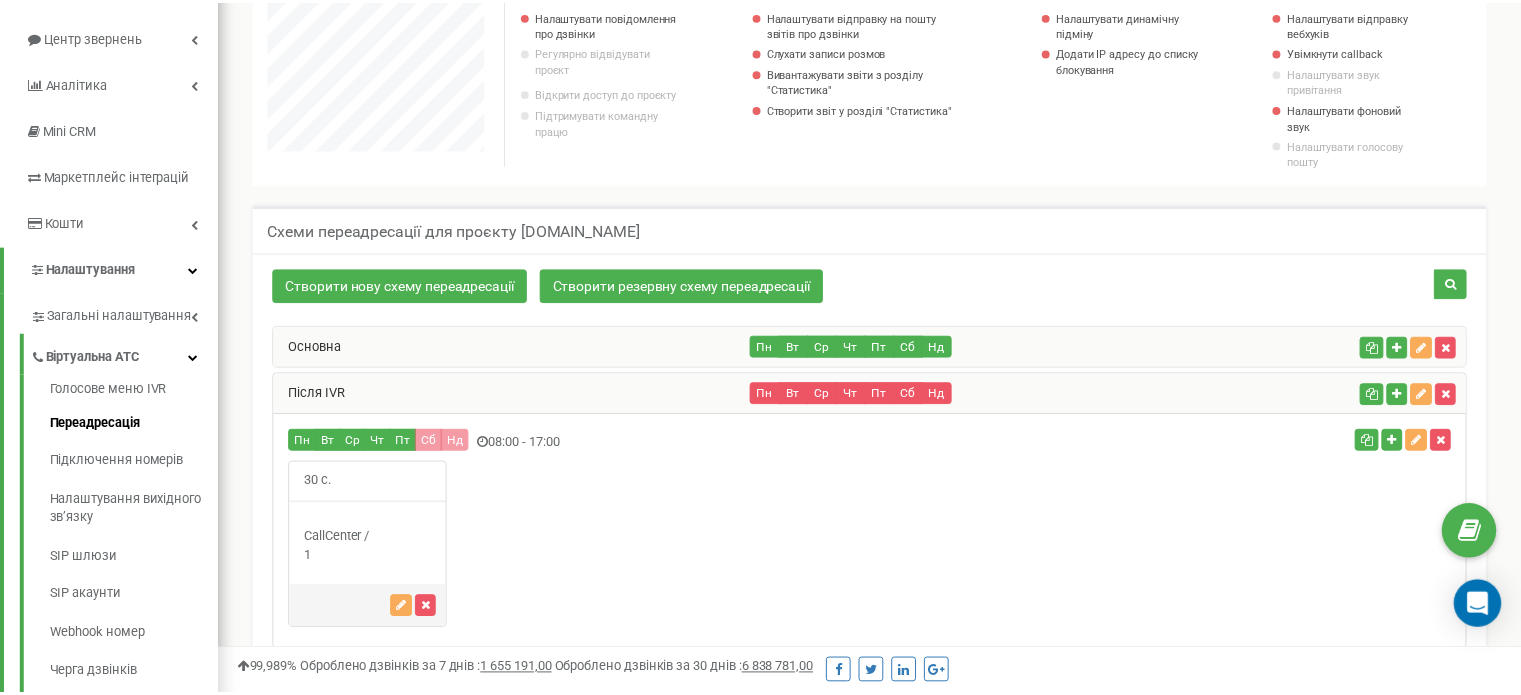 scroll, scrollTop: 1200, scrollLeft: 1300, axis: both 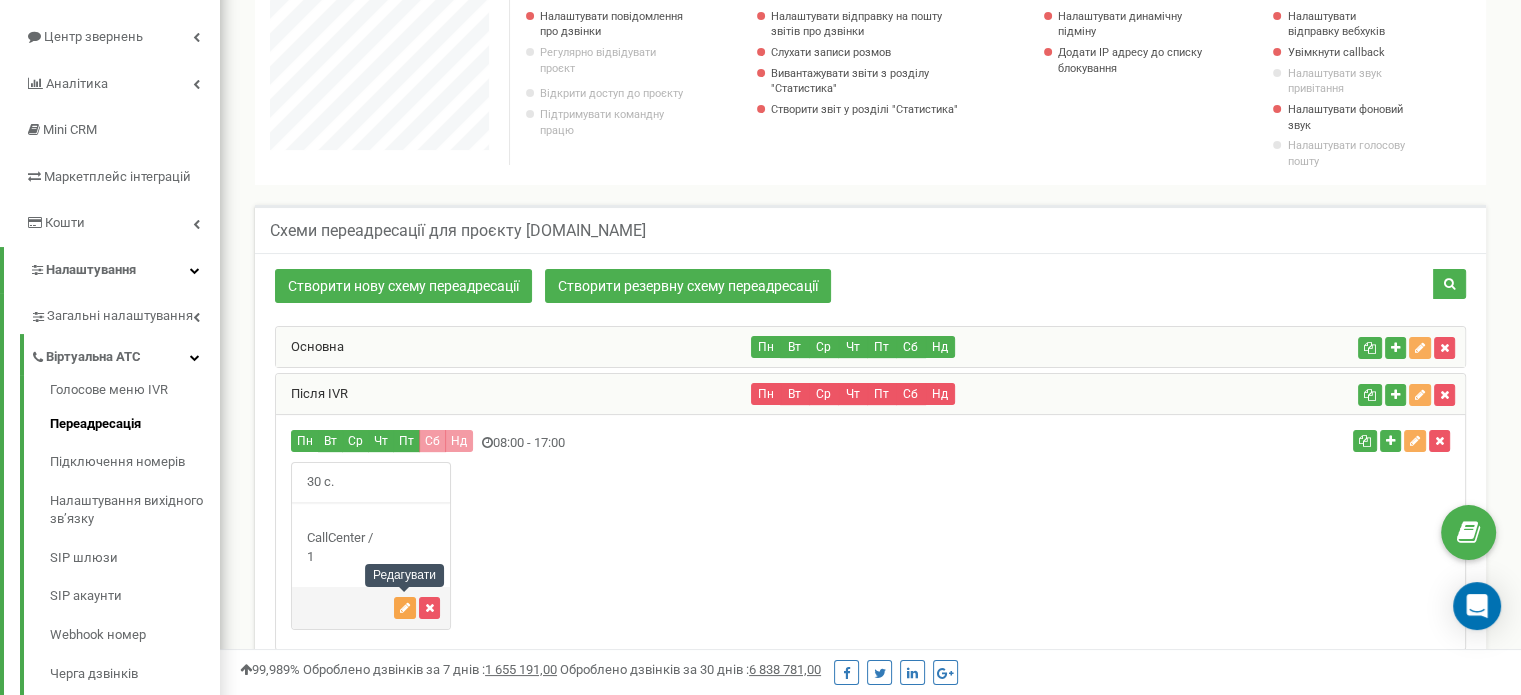 click at bounding box center [405, 608] 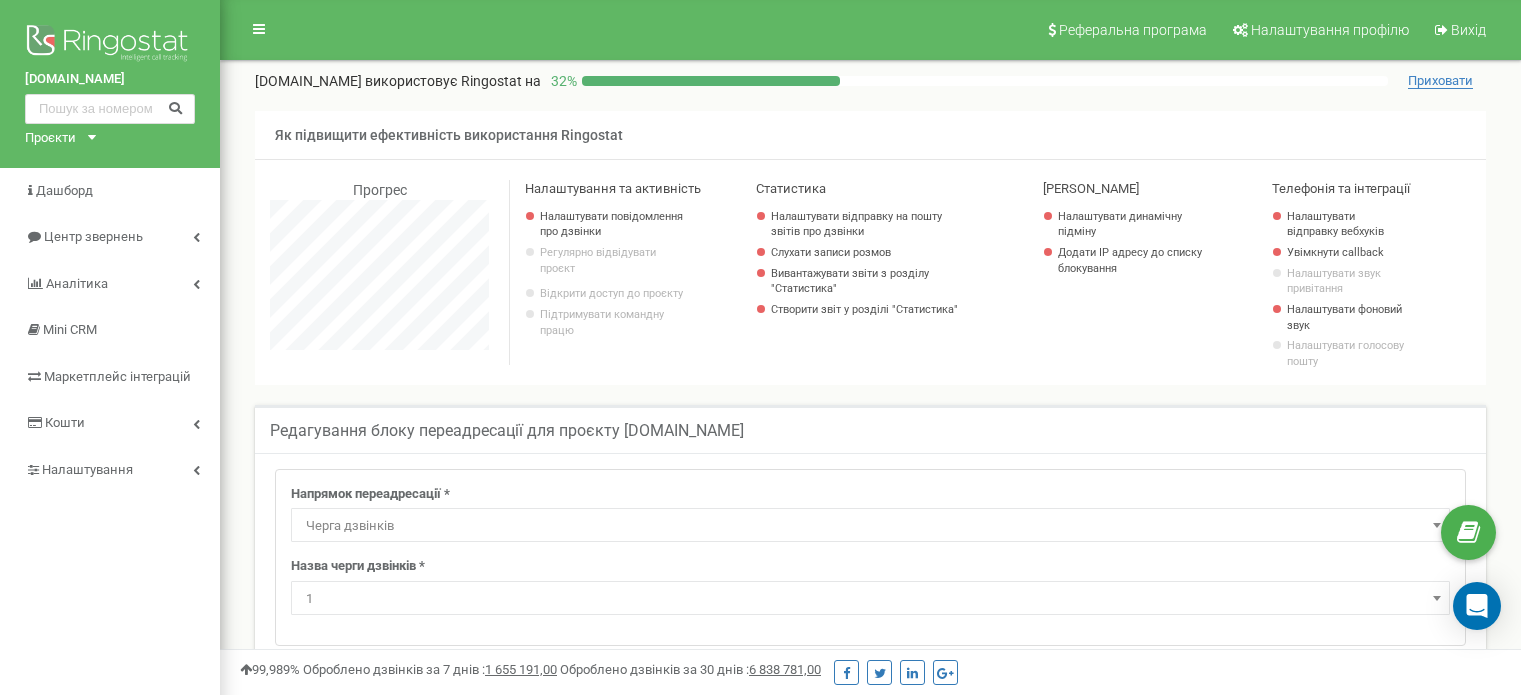 scroll, scrollTop: 0, scrollLeft: 0, axis: both 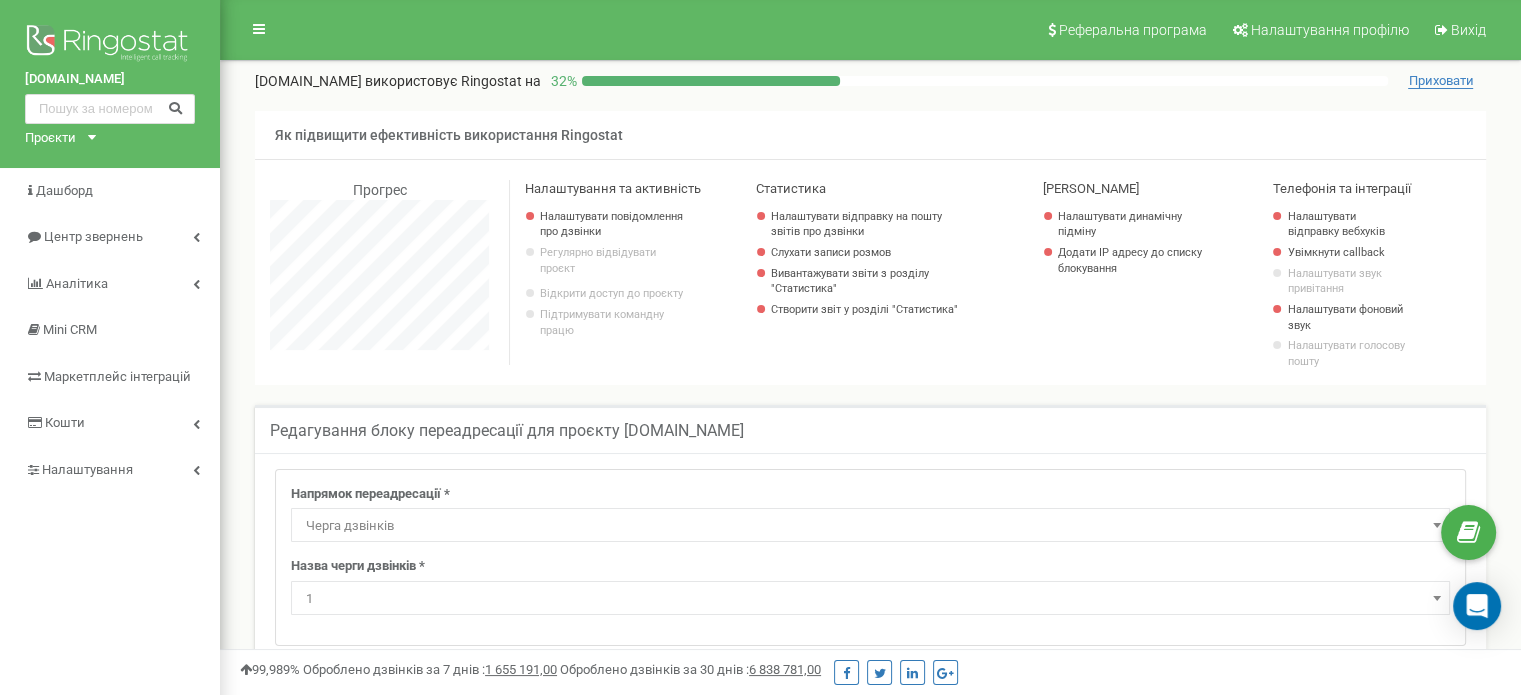 click on "Черга дзвінків" at bounding box center (870, 526) 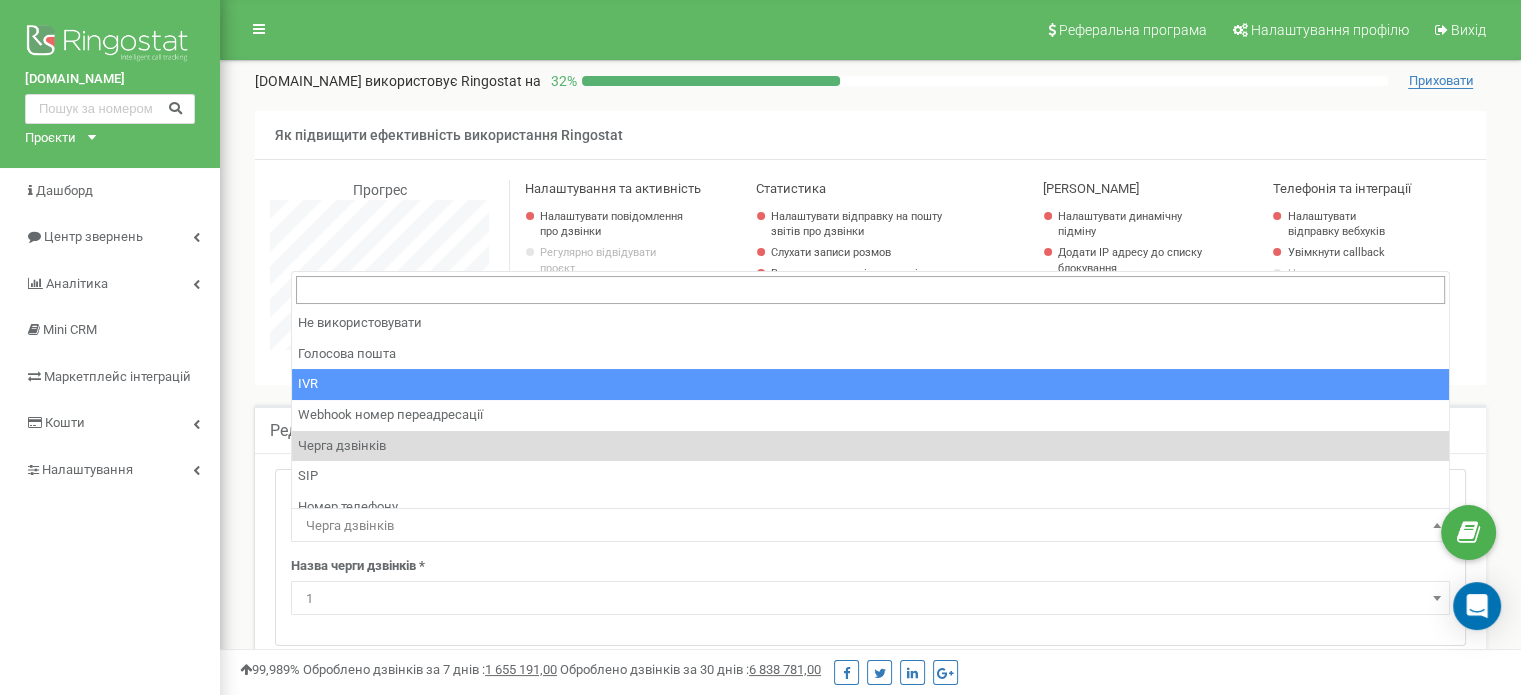 select on "addNumber" 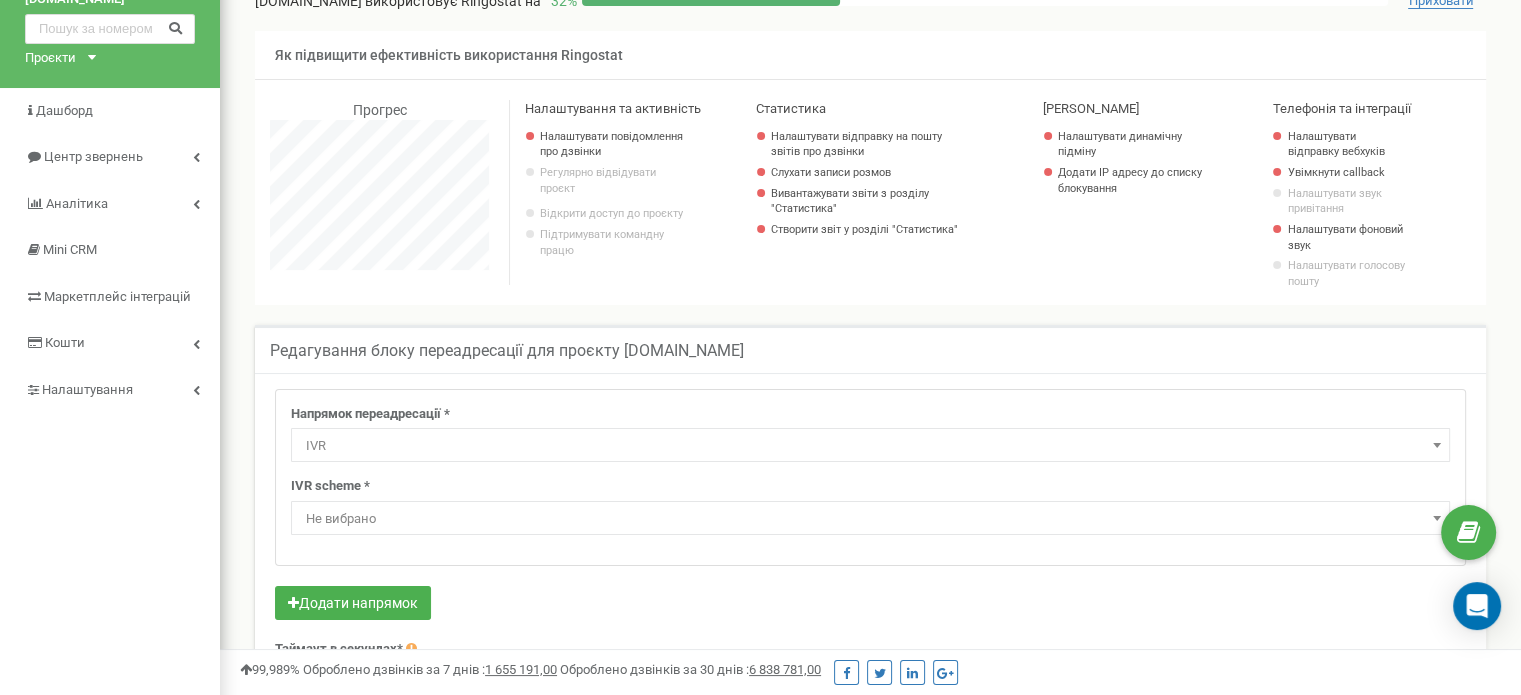 scroll, scrollTop: 200, scrollLeft: 0, axis: vertical 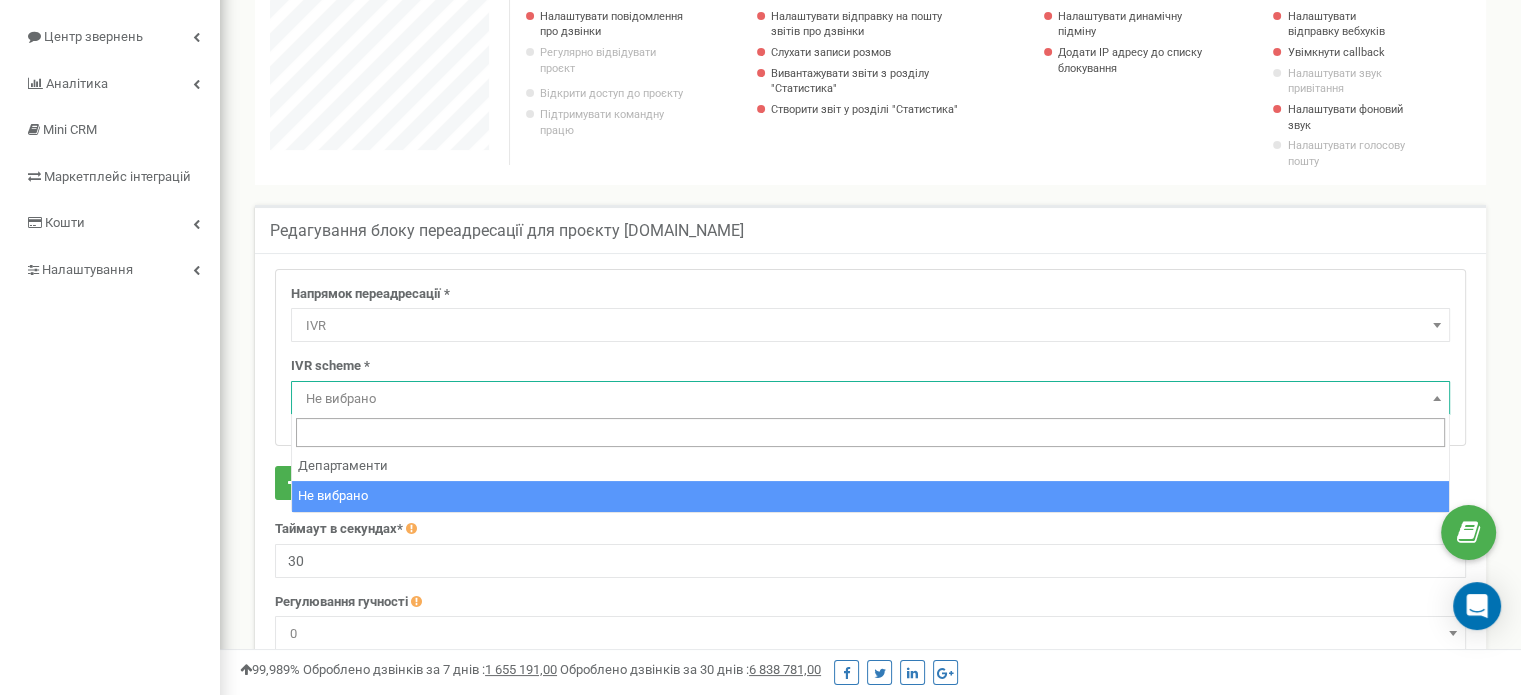 click on "Не вибрано" at bounding box center [870, 399] 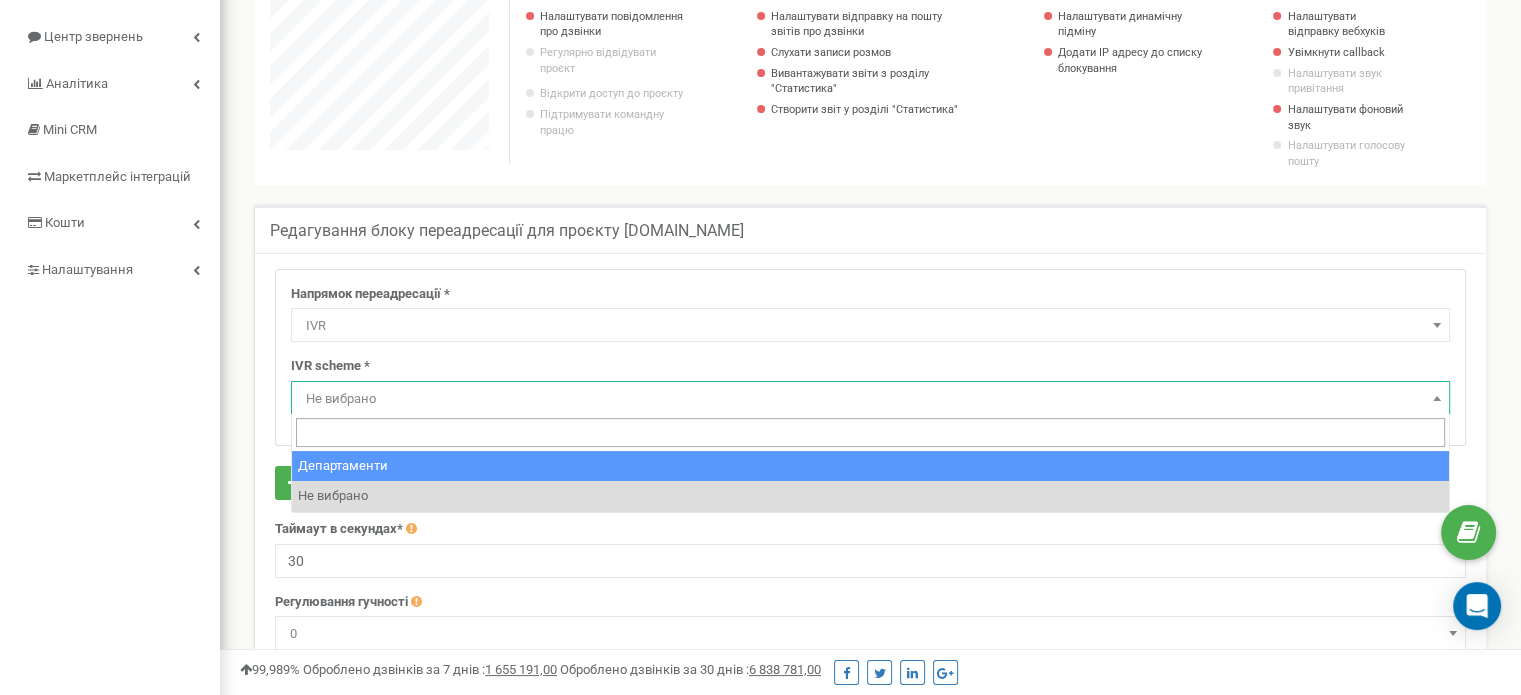 select on "26306" 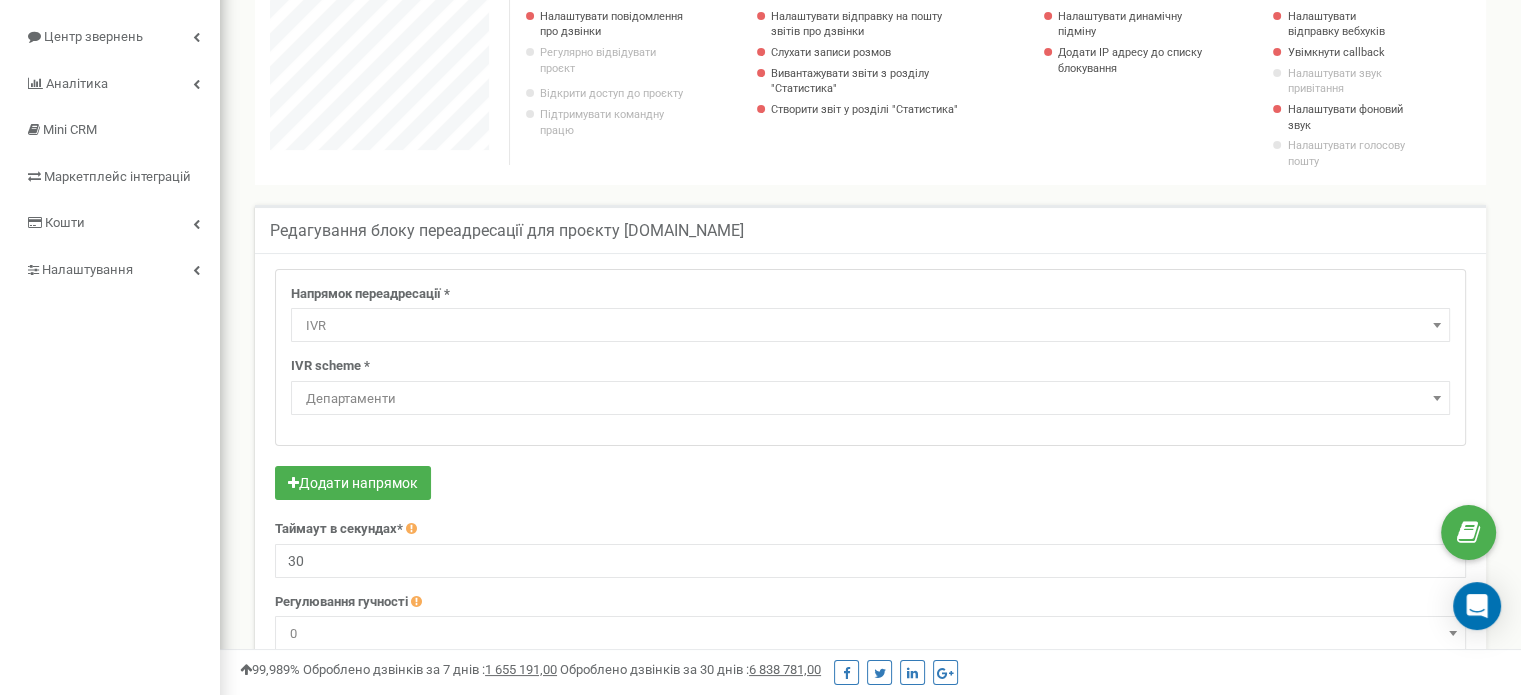 scroll, scrollTop: 400, scrollLeft: 0, axis: vertical 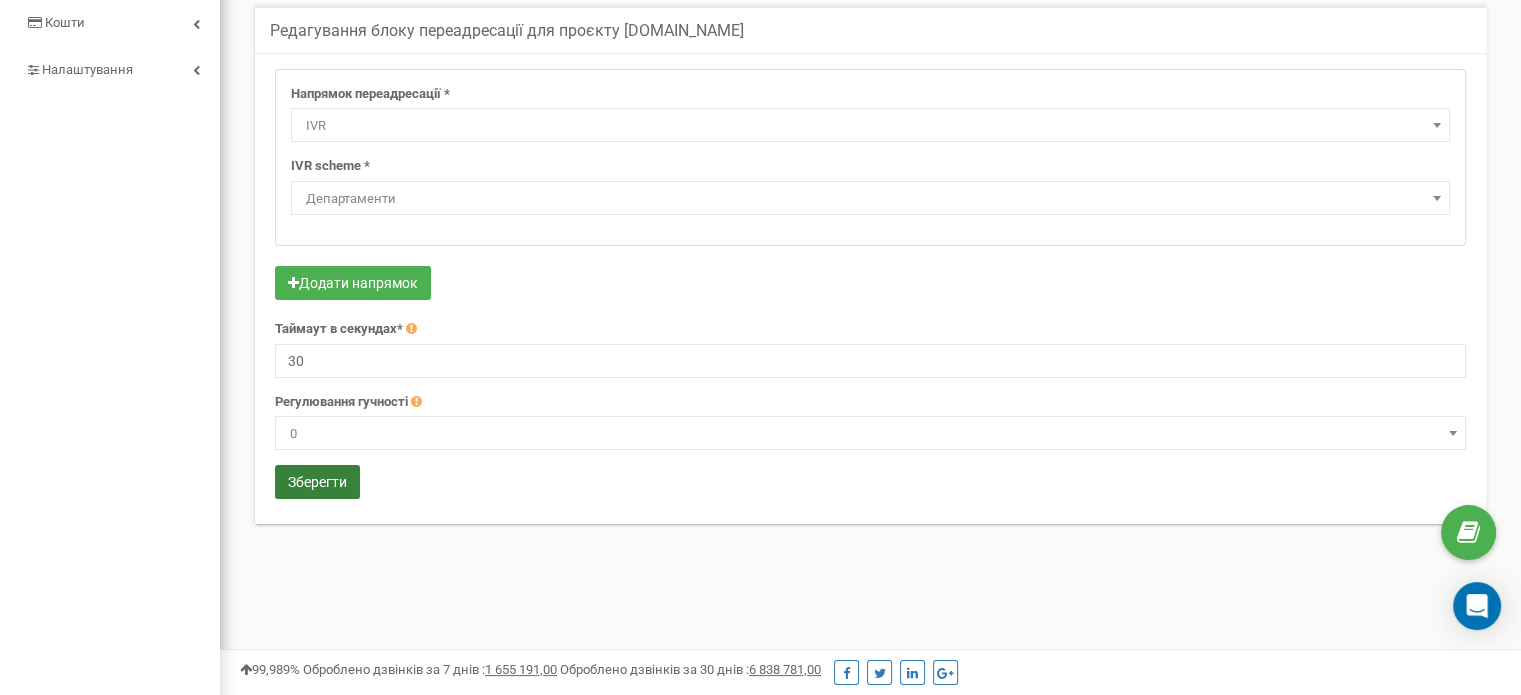 click on "Зберегти" at bounding box center (317, 482) 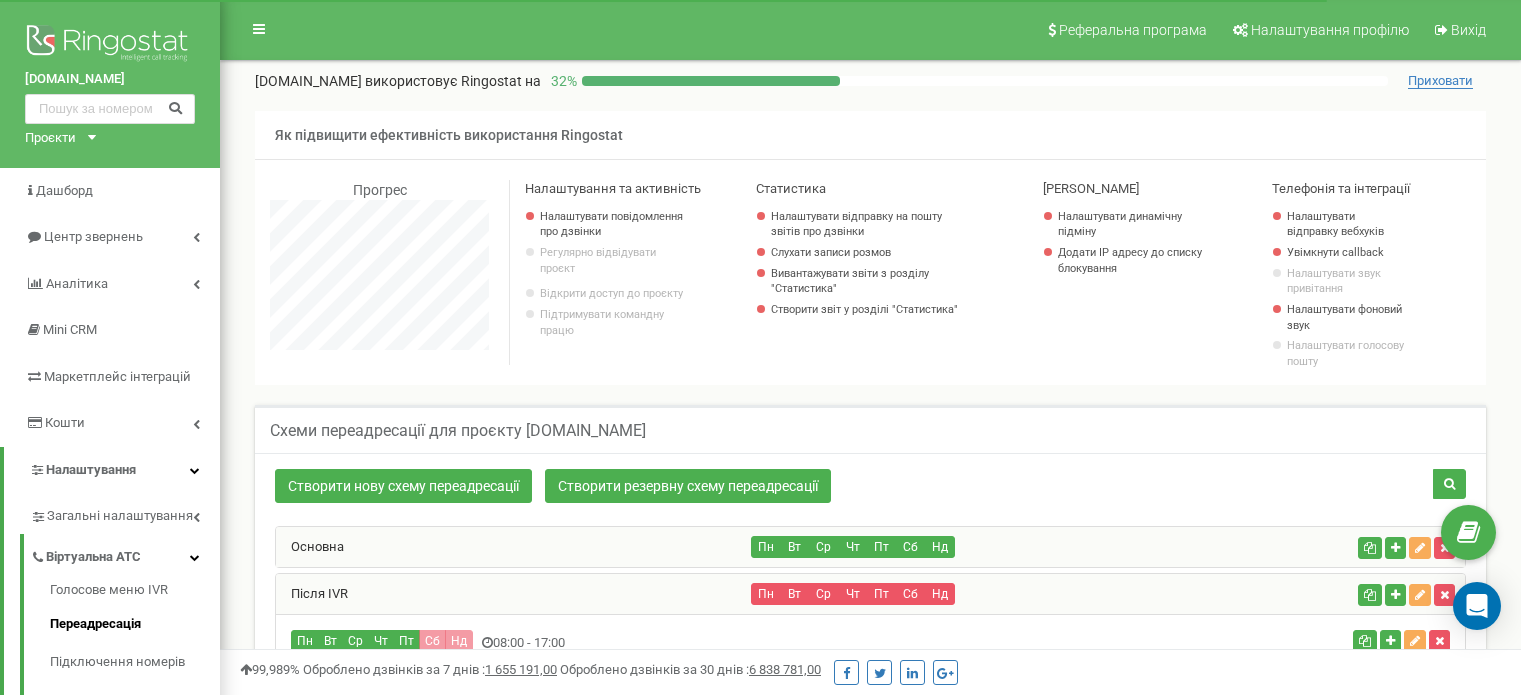 scroll, scrollTop: 412, scrollLeft: 0, axis: vertical 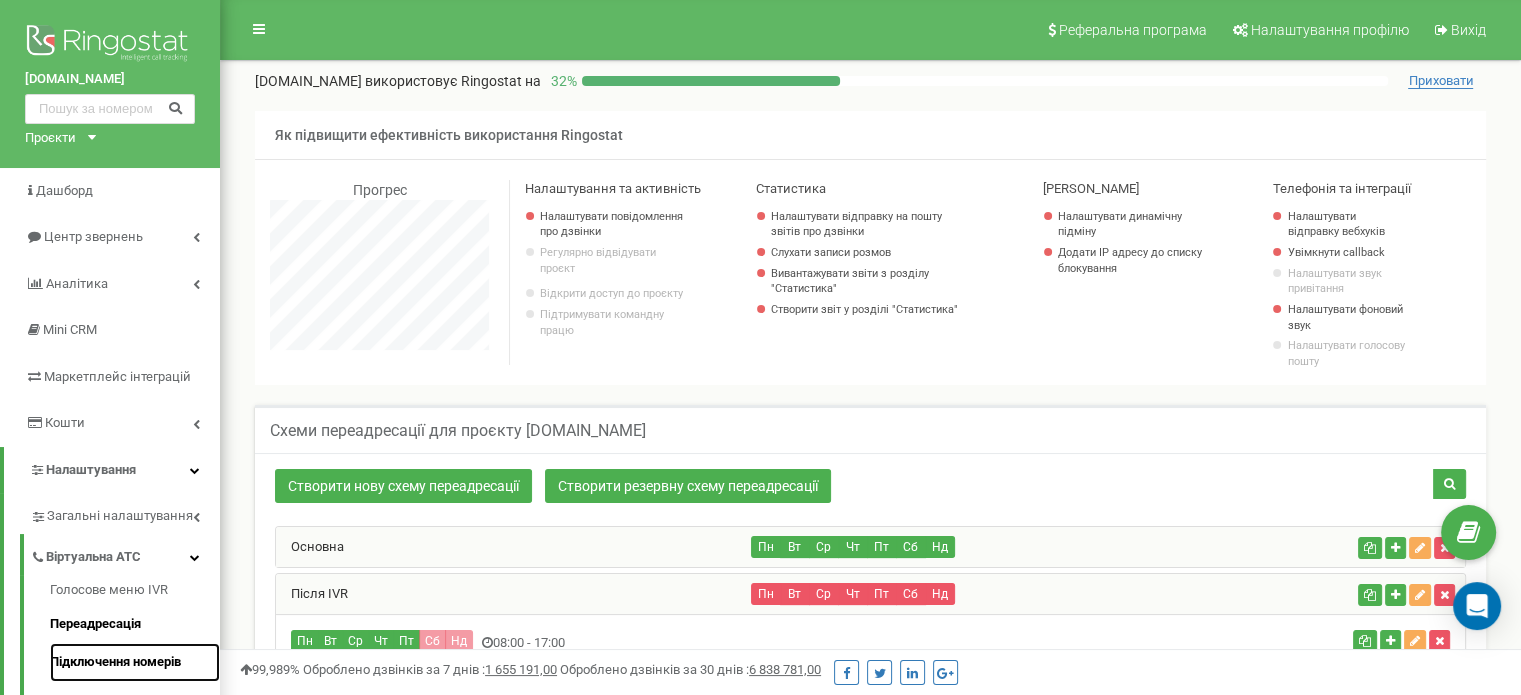 click on "Підключення номерів" at bounding box center [135, 662] 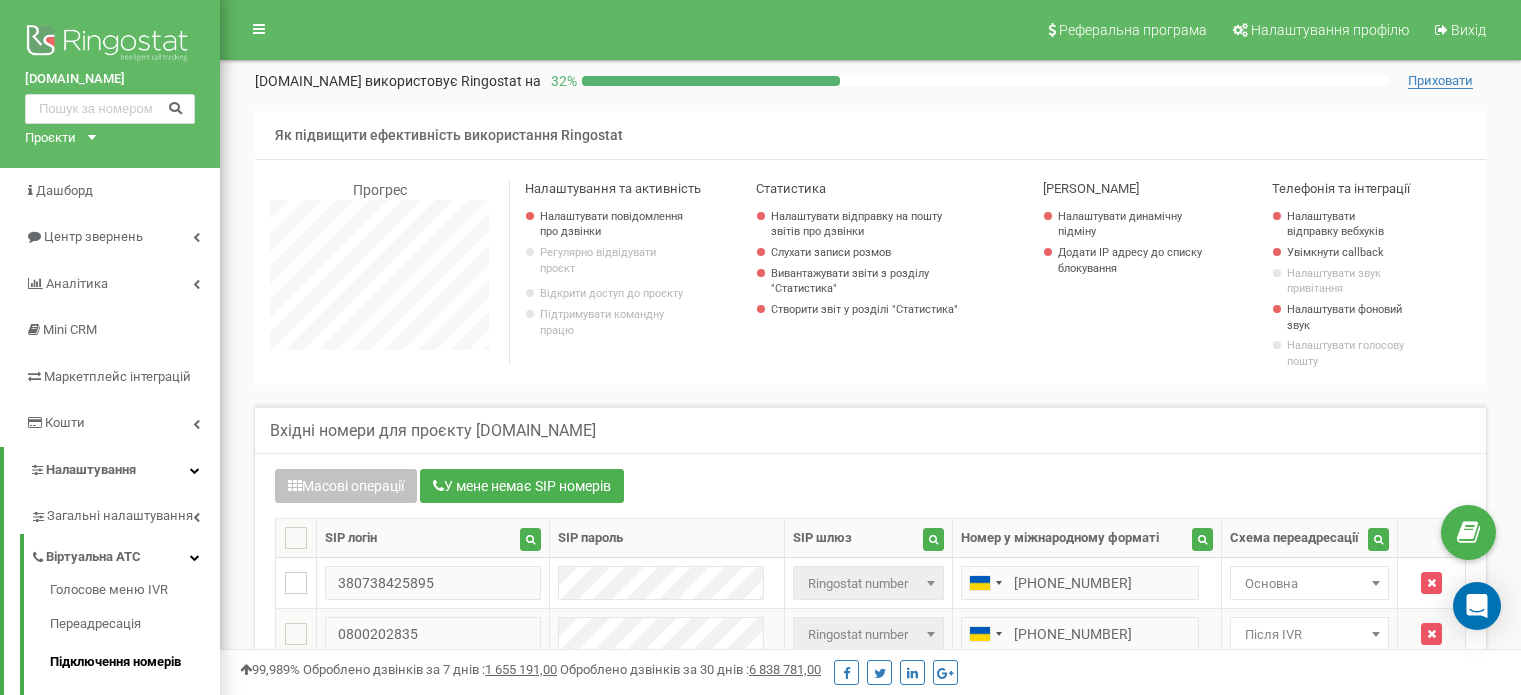 scroll, scrollTop: 200, scrollLeft: 0, axis: vertical 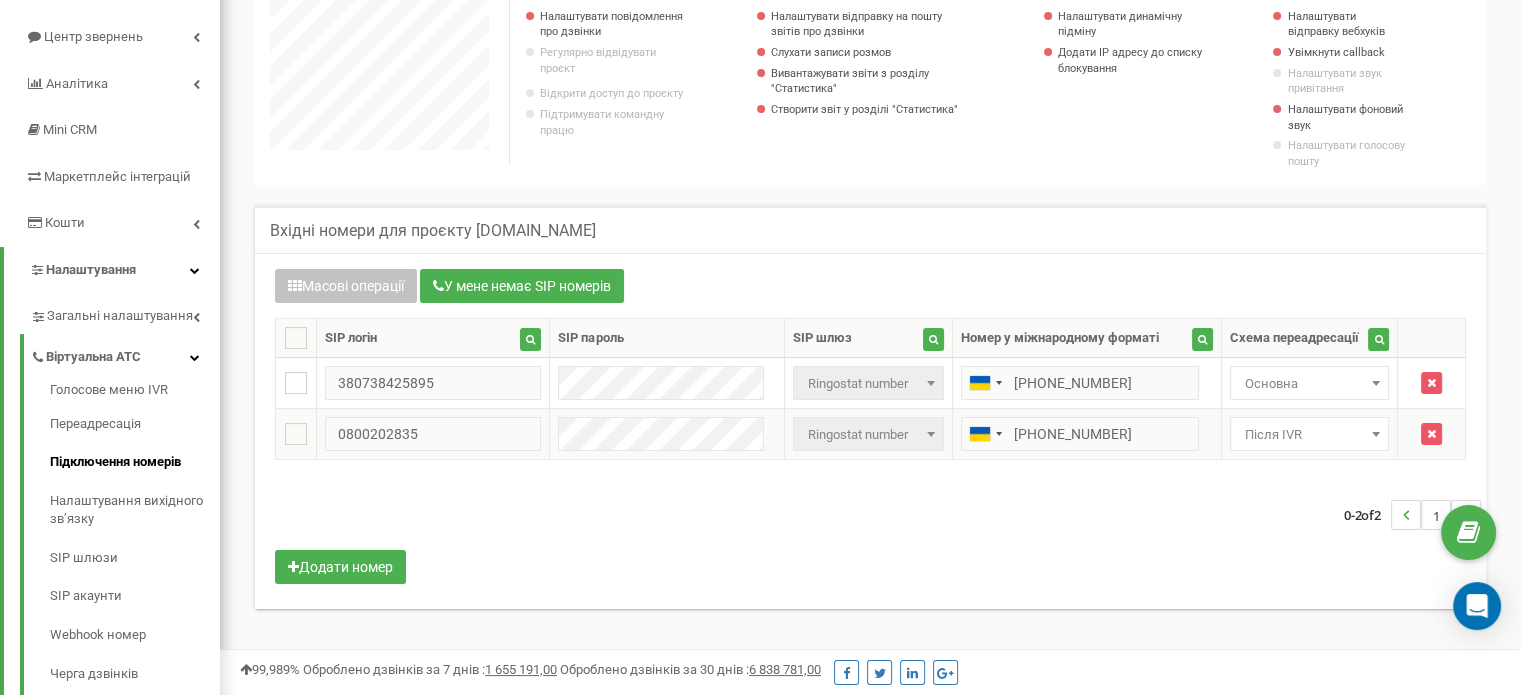 click on "Після IVR" at bounding box center [1309, 435] 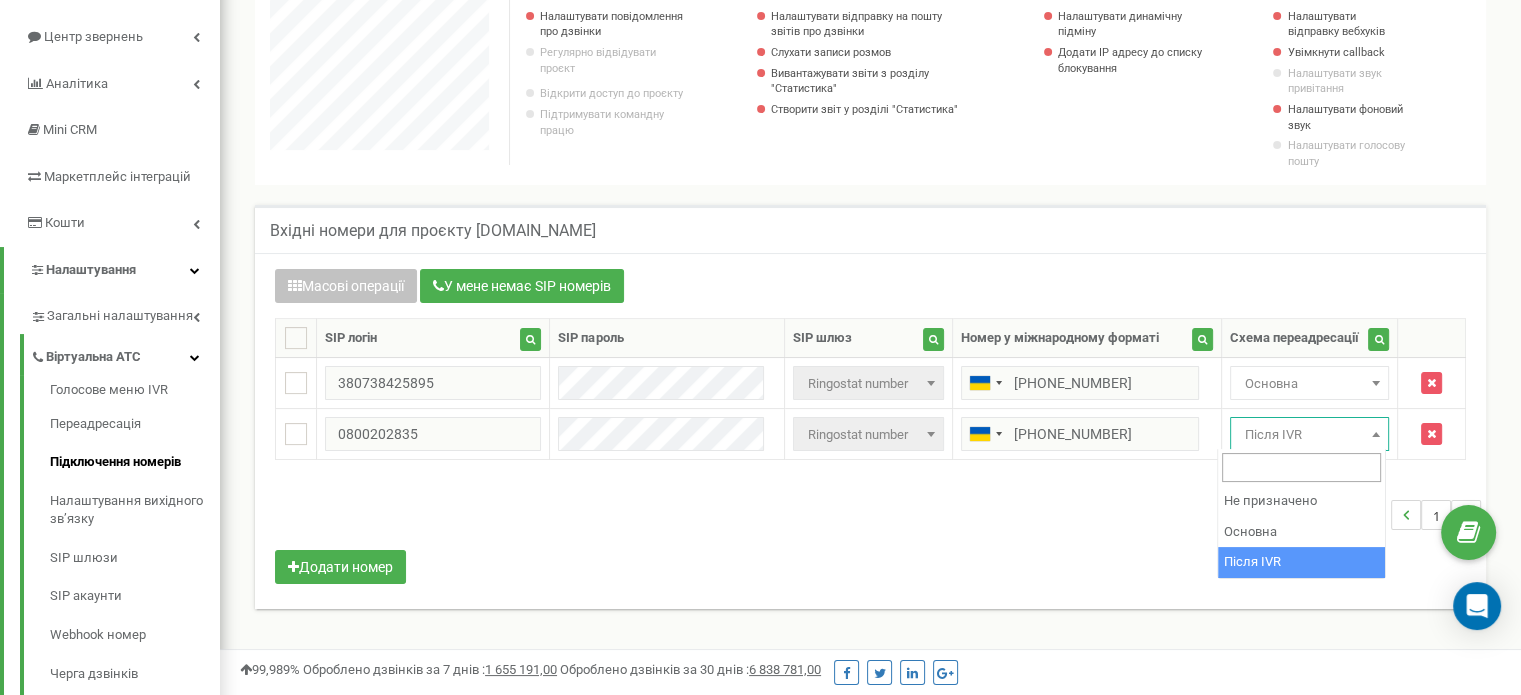 click on "Масові операції
У мене немає SIP номерів
Налаштування
Виберіть налаштування для редагування
Схема переадресації
SIP шлюз
Виберіть налаштування для редагування
Нове значення
Не призначено
Основна
Після IVR
Не призначено
Intertelecom
DIDWW" at bounding box center [870, 429] 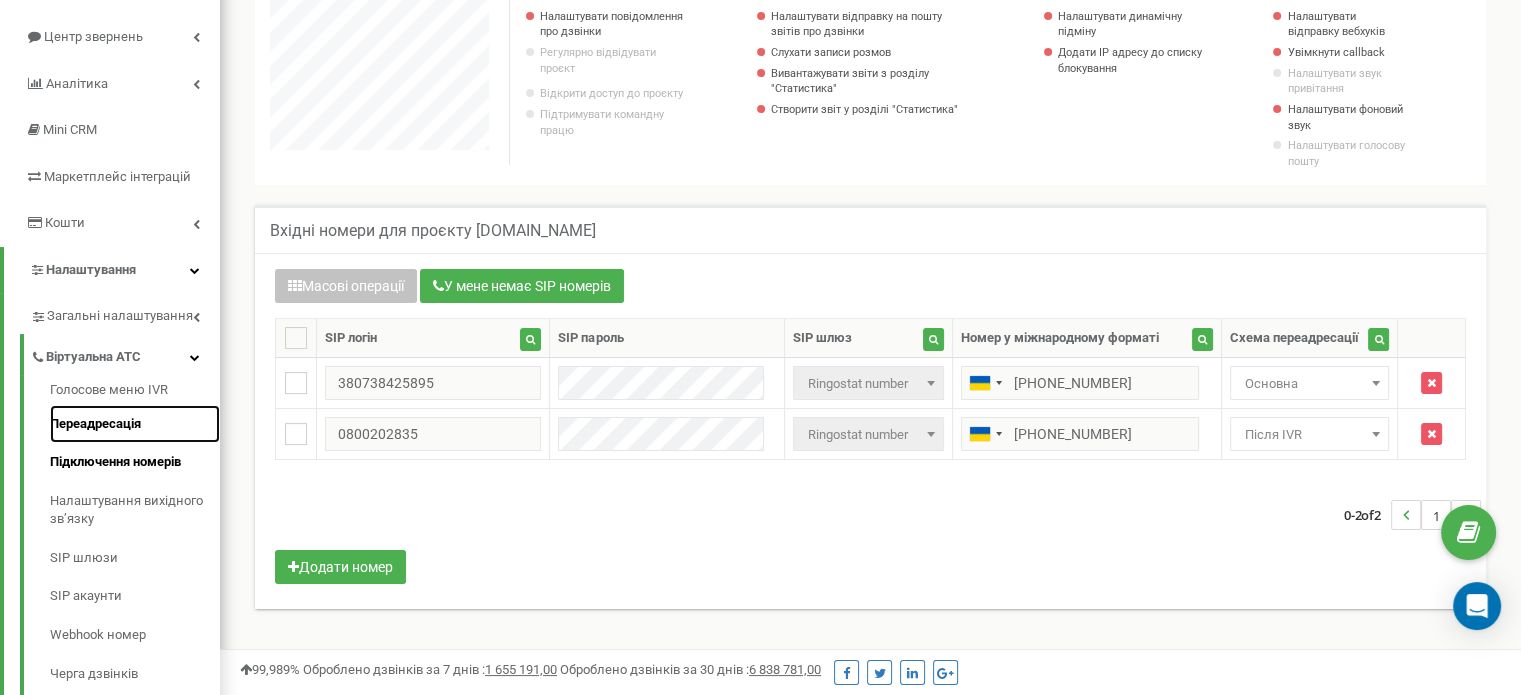 click on "Переадресація" at bounding box center [135, 424] 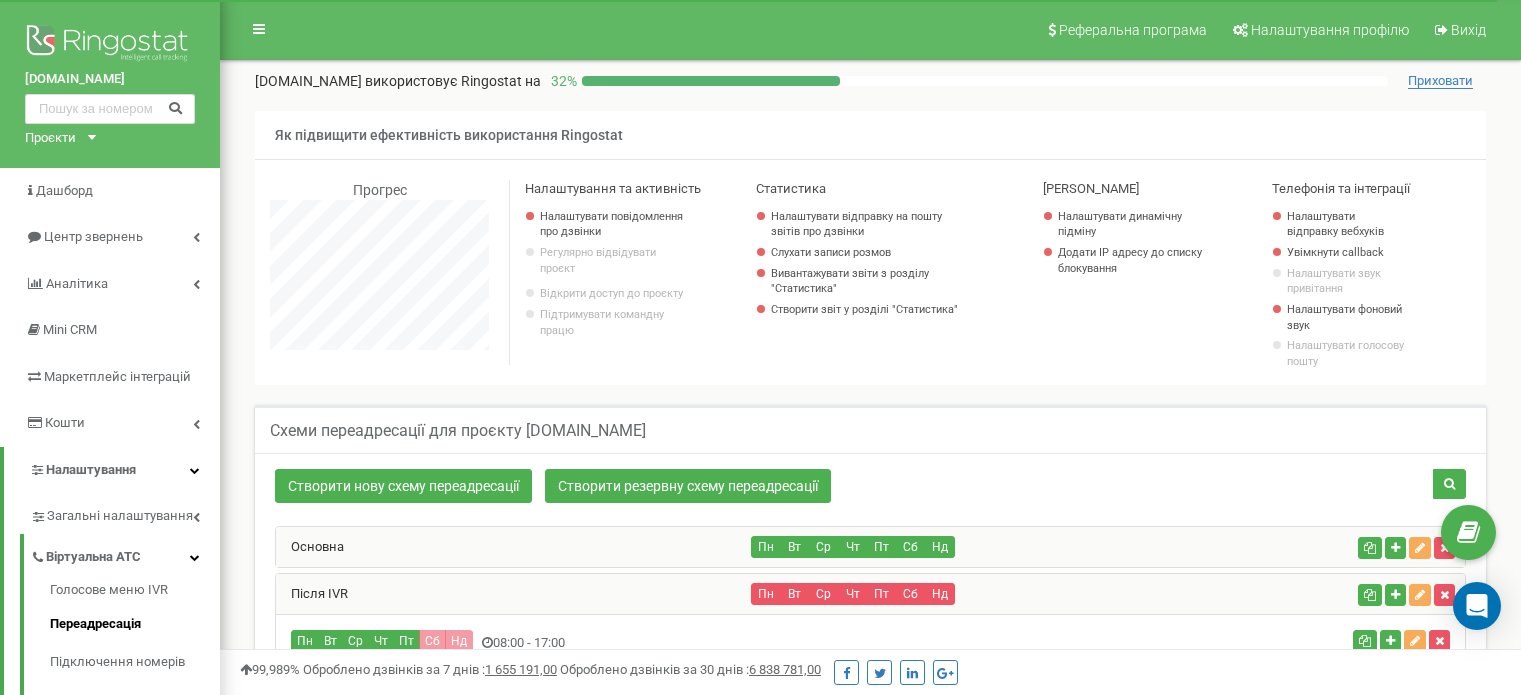scroll, scrollTop: 0, scrollLeft: 0, axis: both 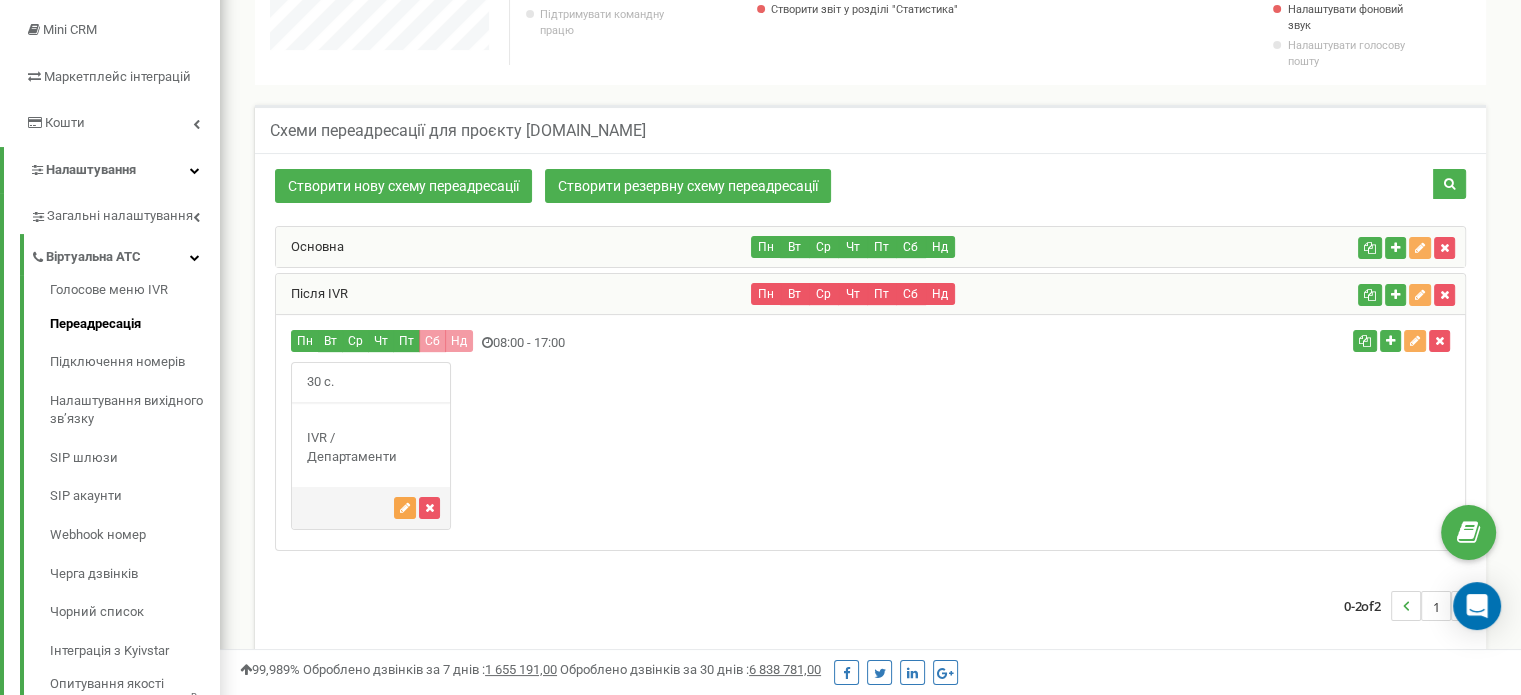 click at bounding box center (405, 508) 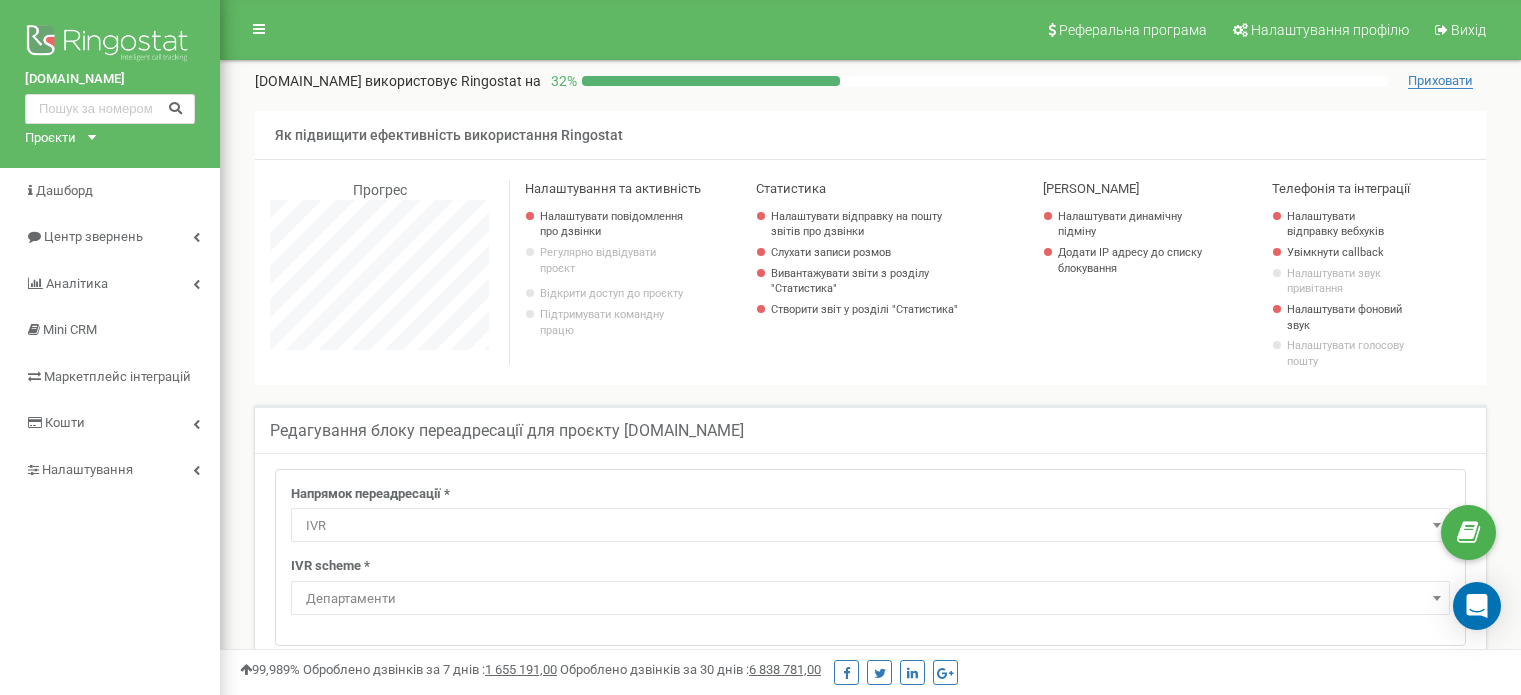 select on "addNumber" 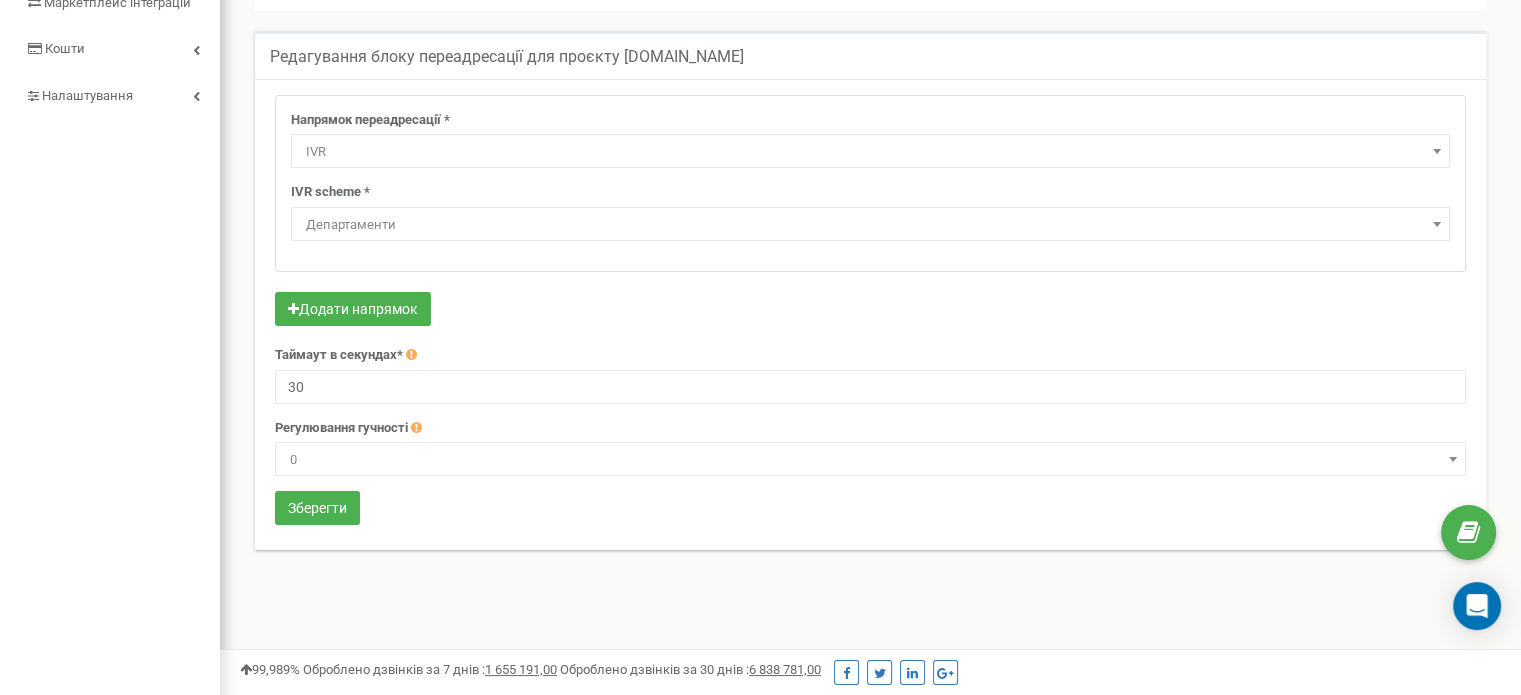 scroll, scrollTop: 0, scrollLeft: 0, axis: both 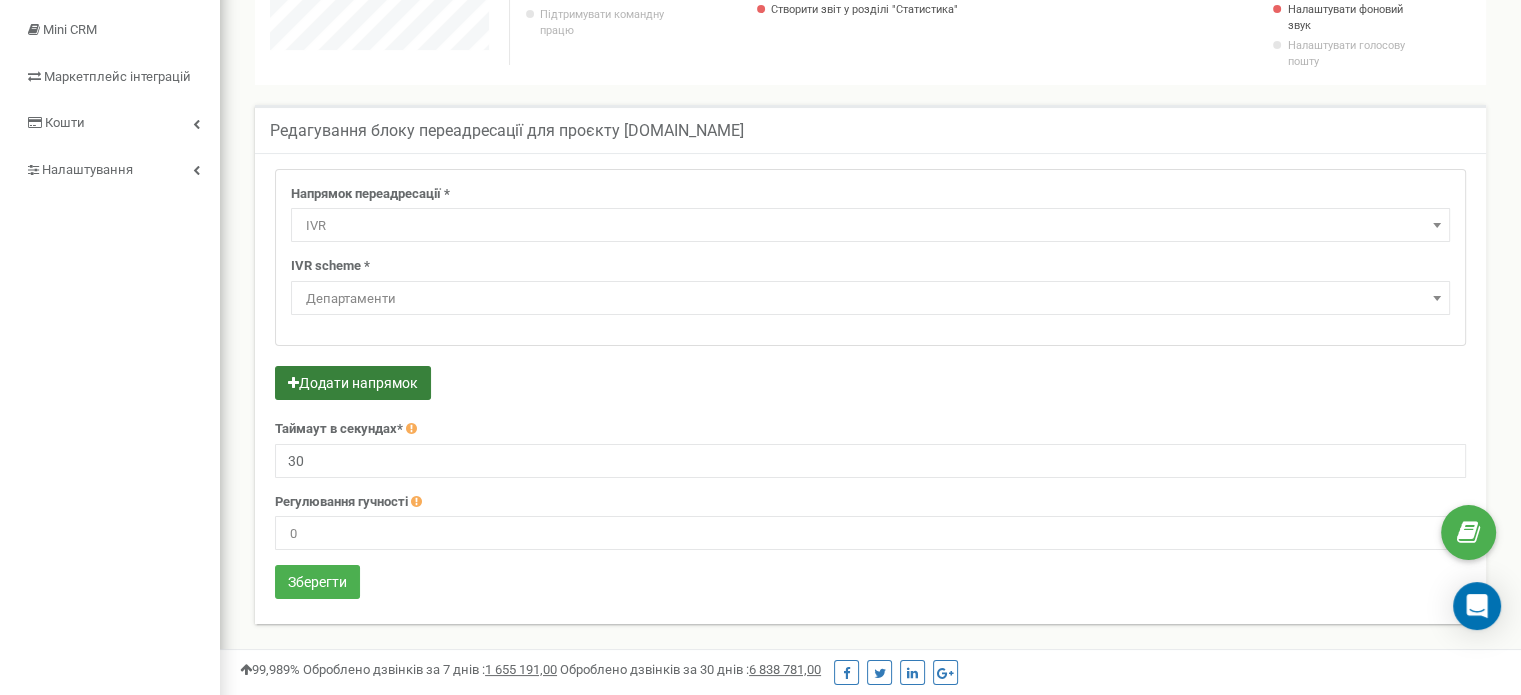 click on "Додати напрямок" at bounding box center (353, 383) 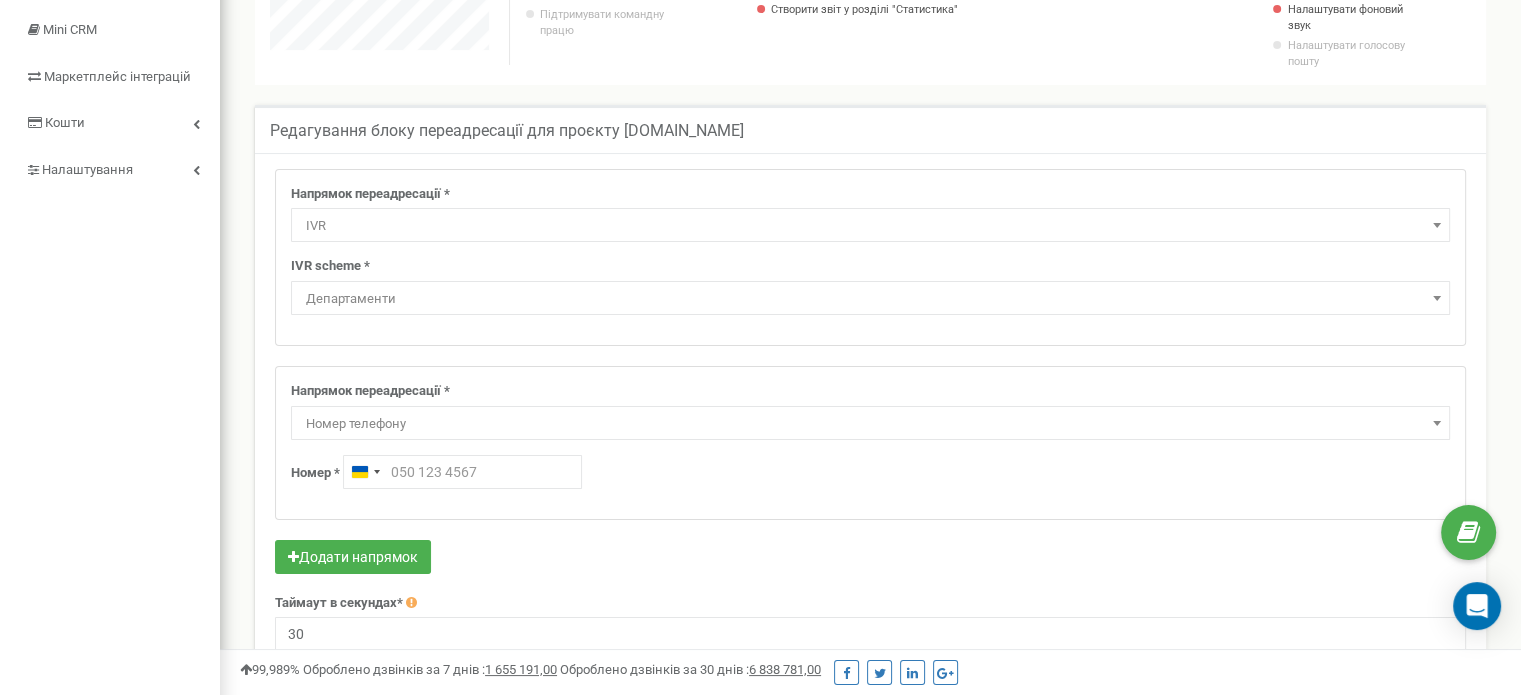 click on "Номер телефону" at bounding box center (870, 424) 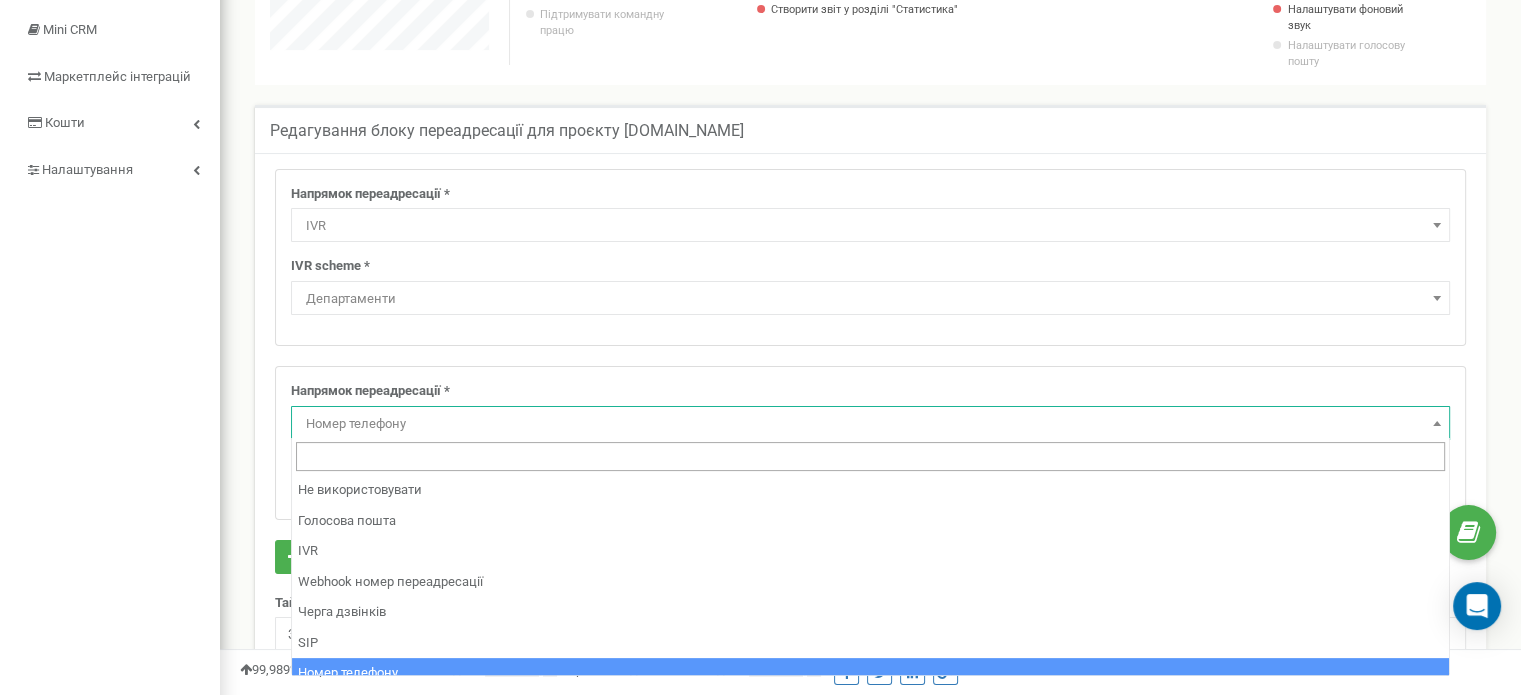 scroll, scrollTop: 400, scrollLeft: 0, axis: vertical 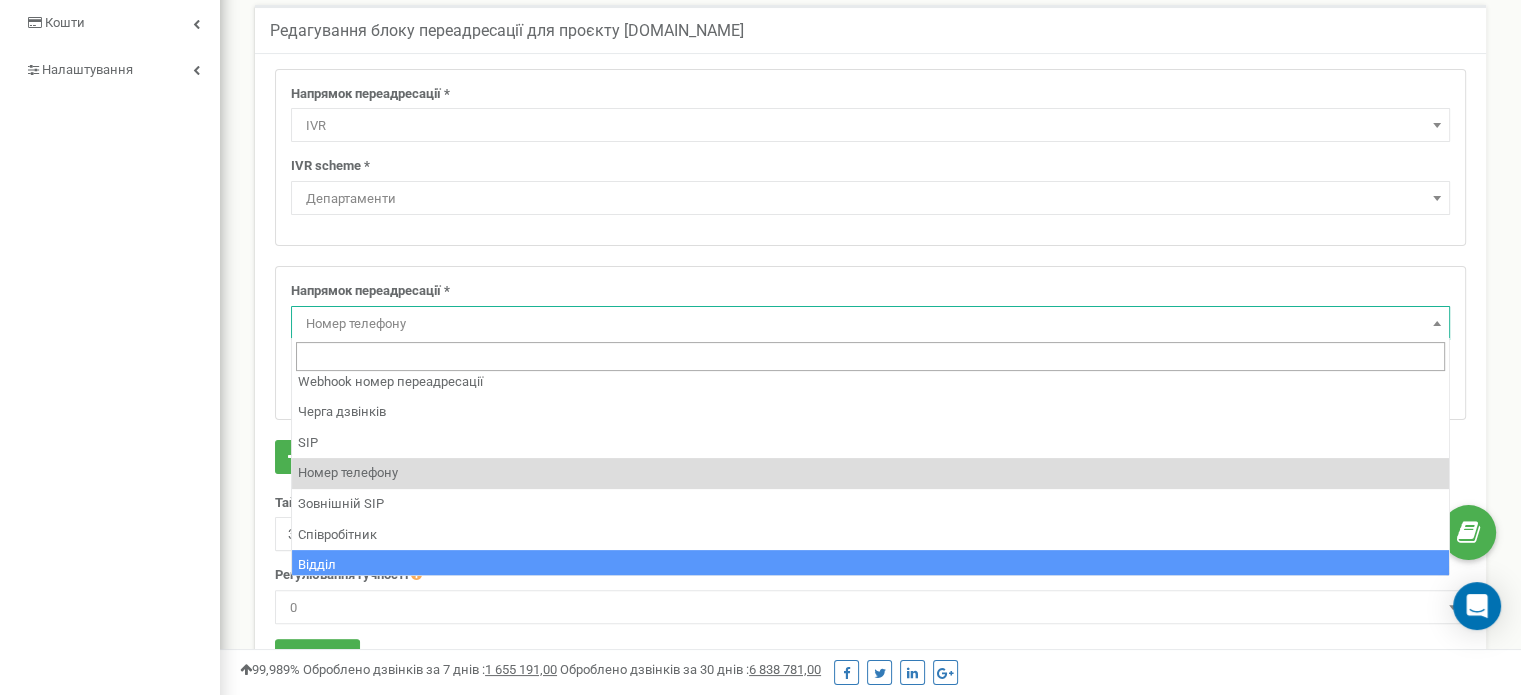 select on "Department" 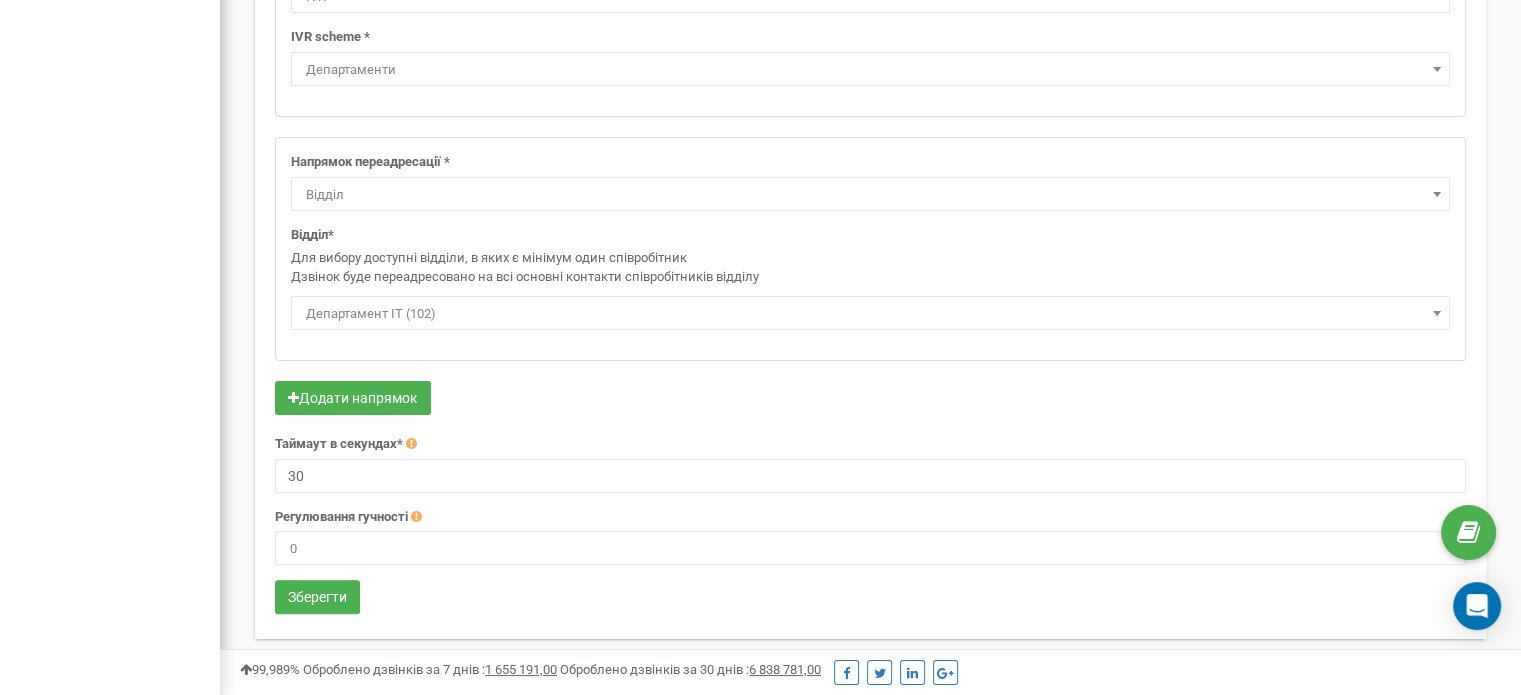 scroll, scrollTop: 536, scrollLeft: 0, axis: vertical 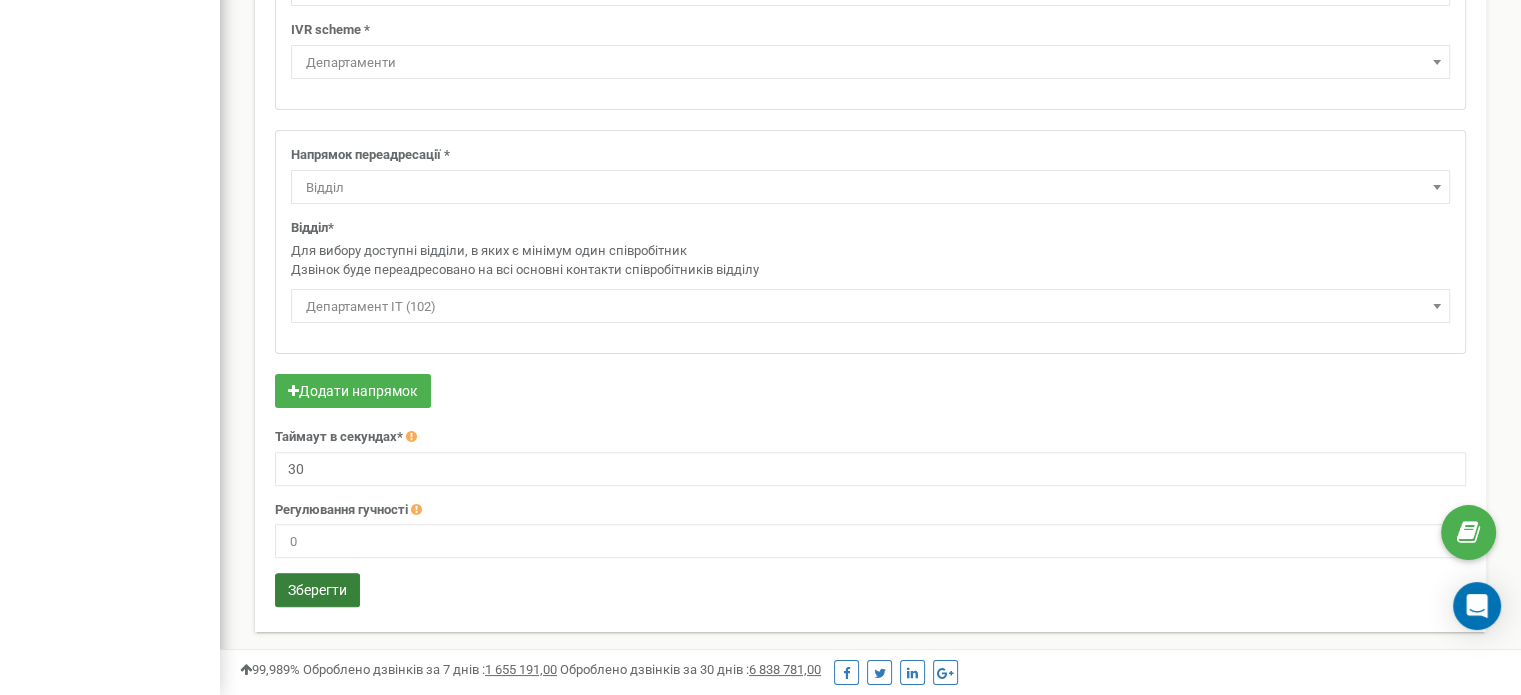 click on "Зберегти" at bounding box center (317, 590) 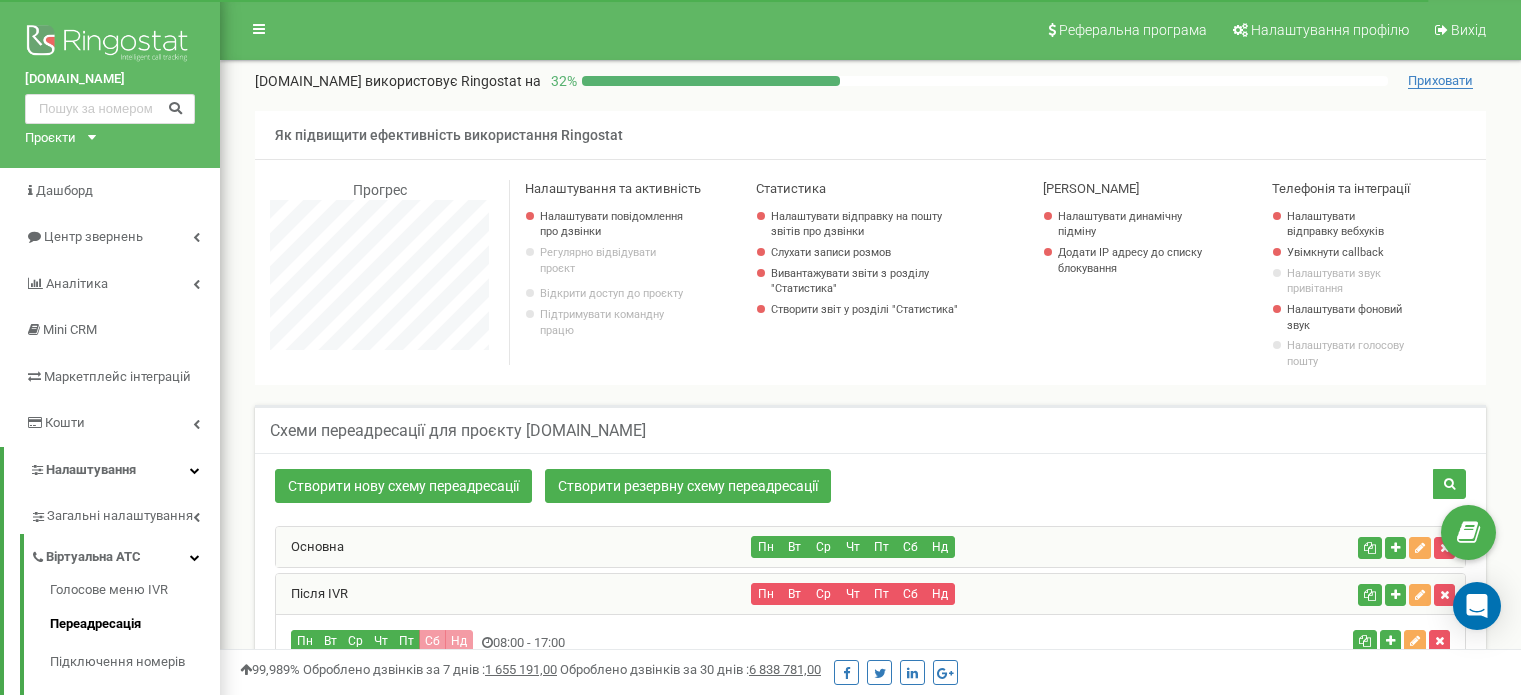 scroll, scrollTop: 612, scrollLeft: 0, axis: vertical 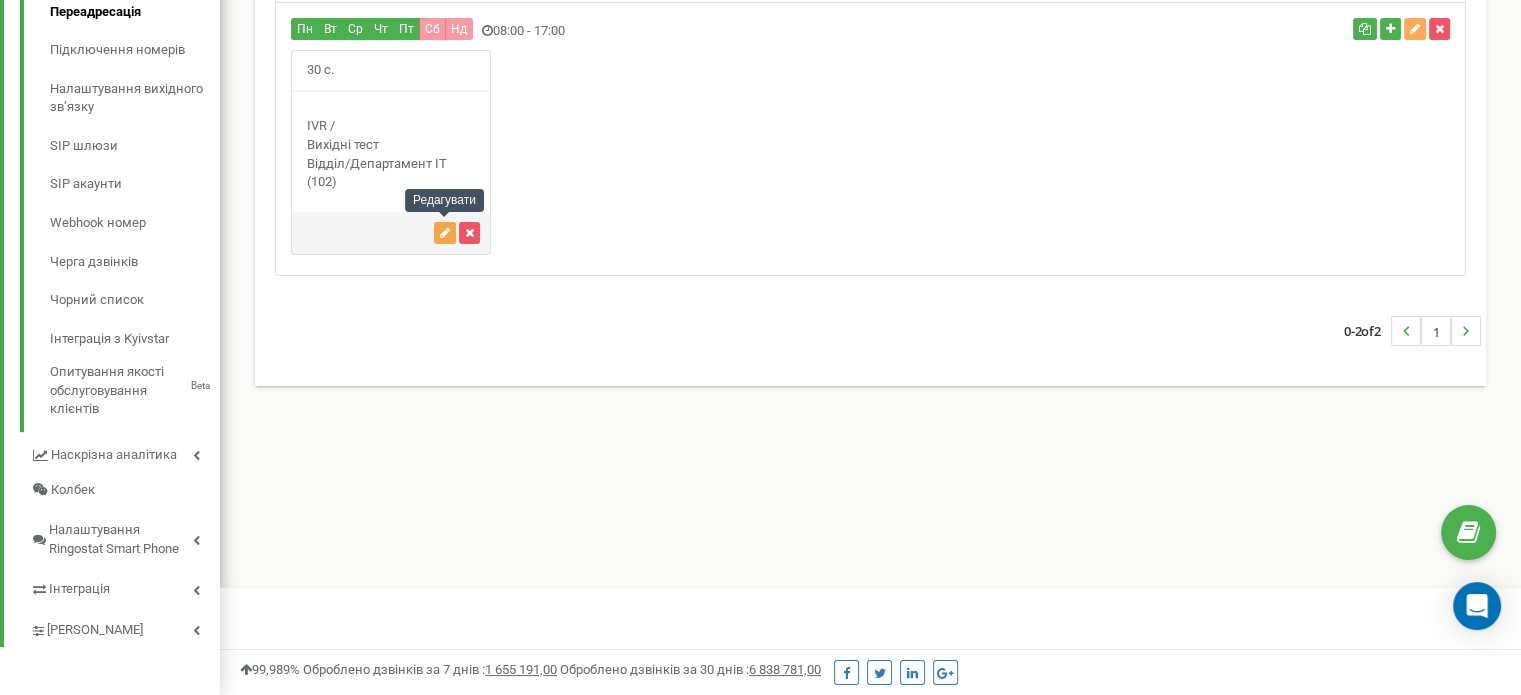 click at bounding box center (445, 233) 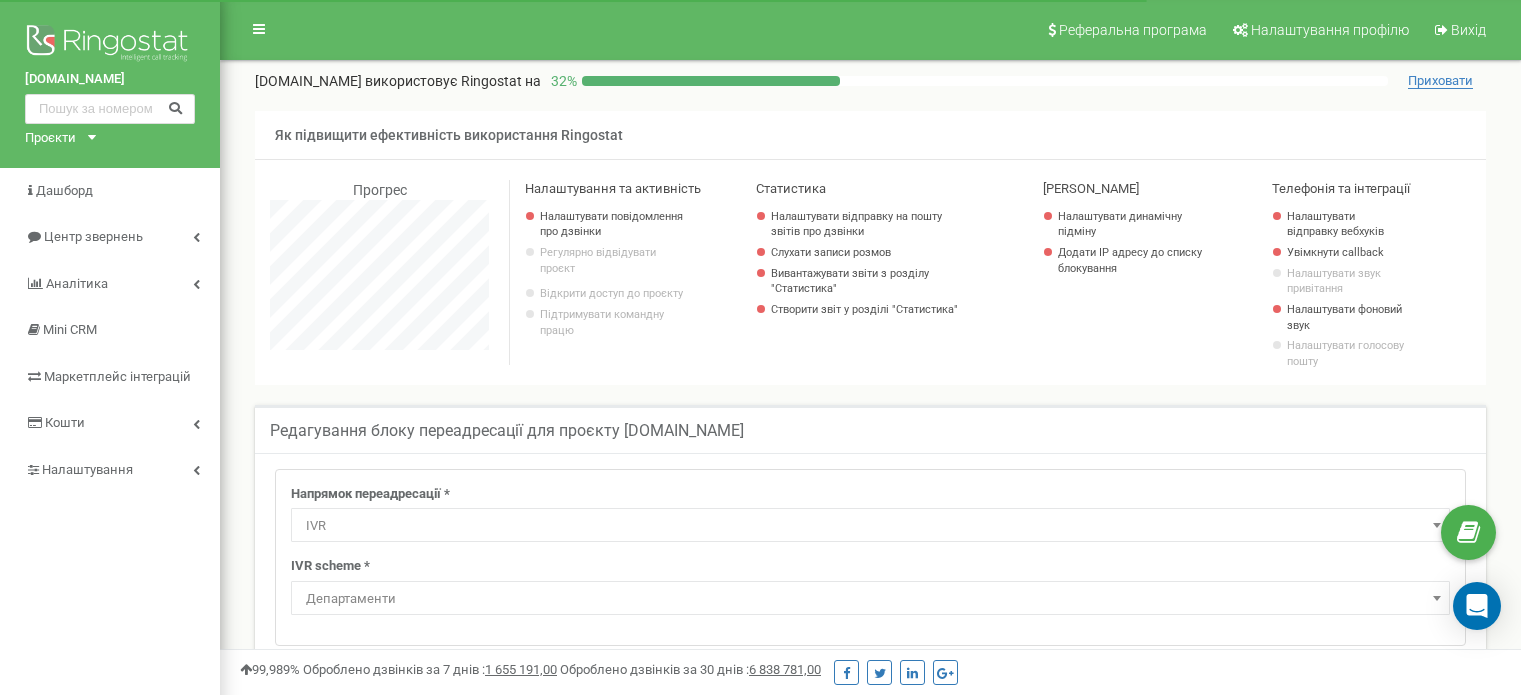 select on "addNumber" 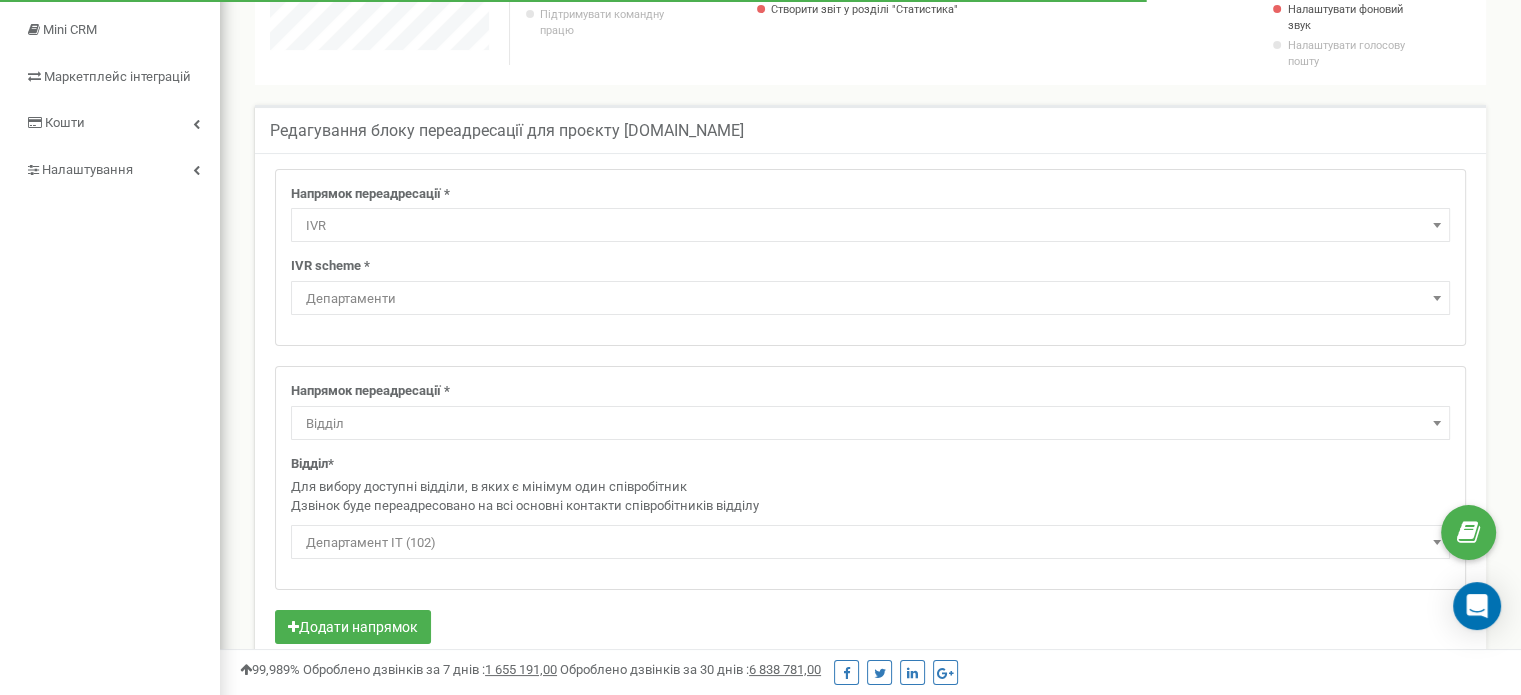 scroll, scrollTop: 0, scrollLeft: 0, axis: both 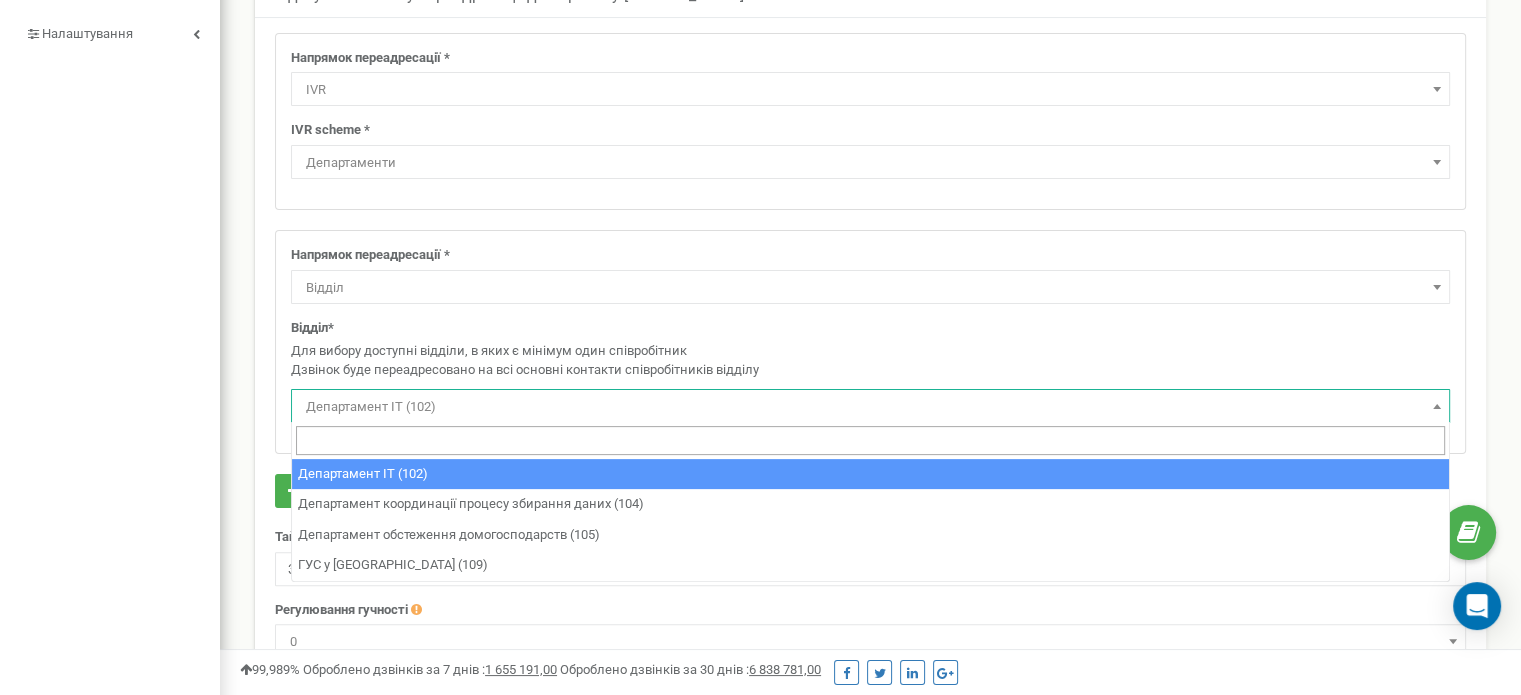 click at bounding box center [1437, 406] 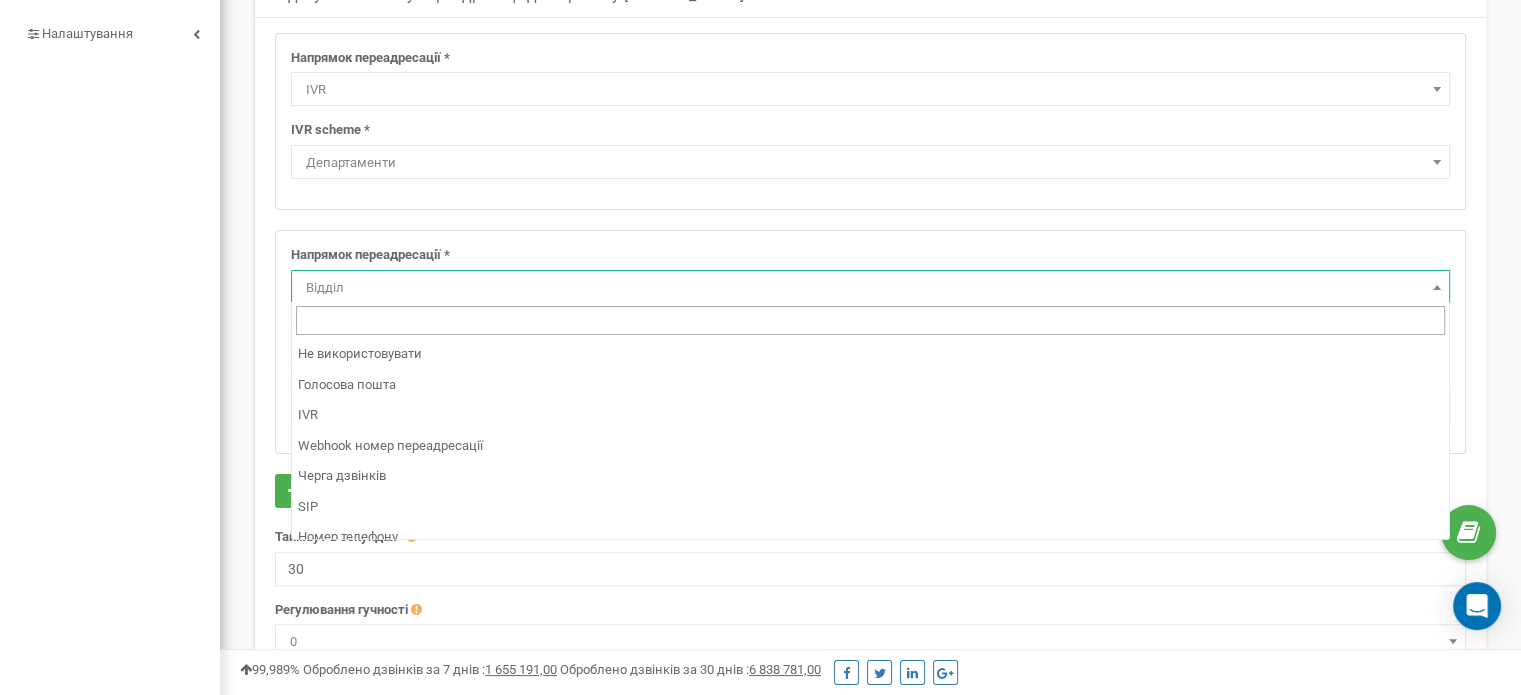 click on "Відділ" at bounding box center [870, 288] 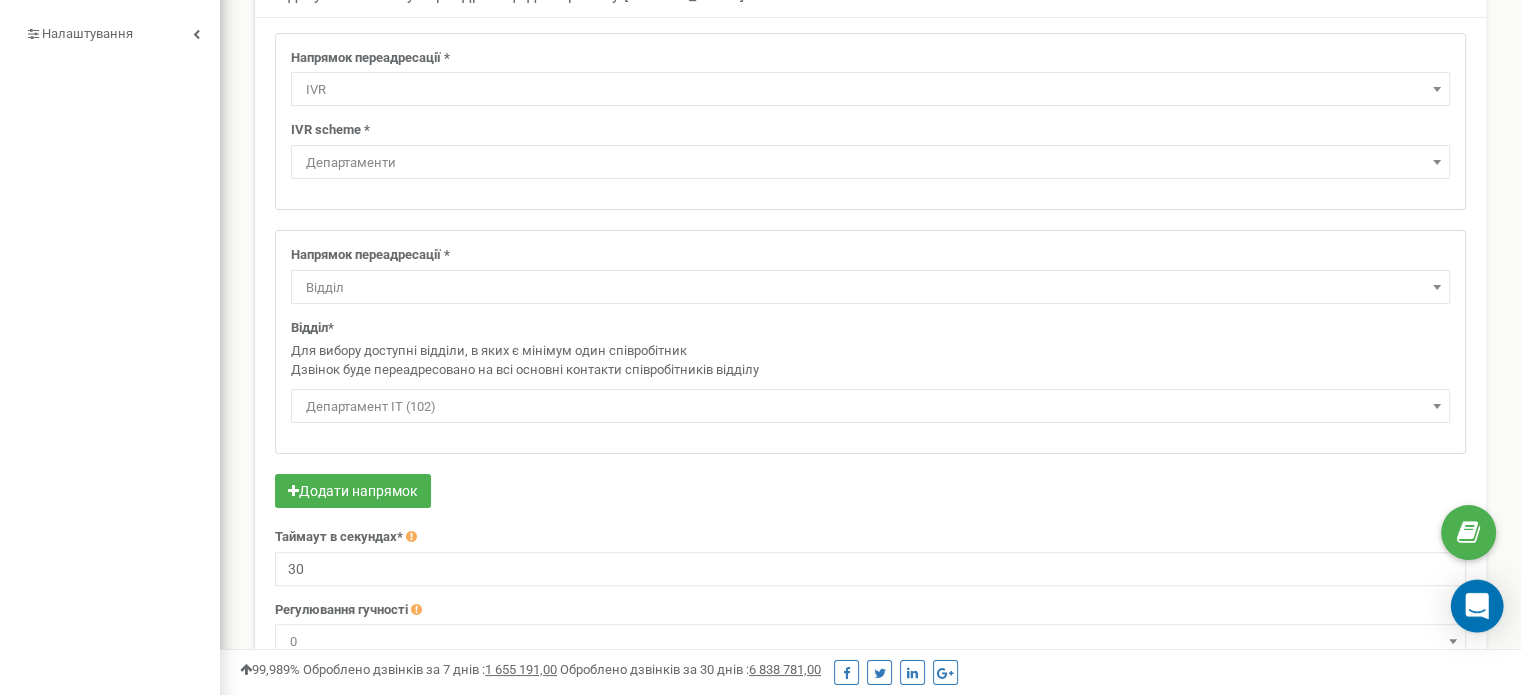 click at bounding box center (1477, 606) 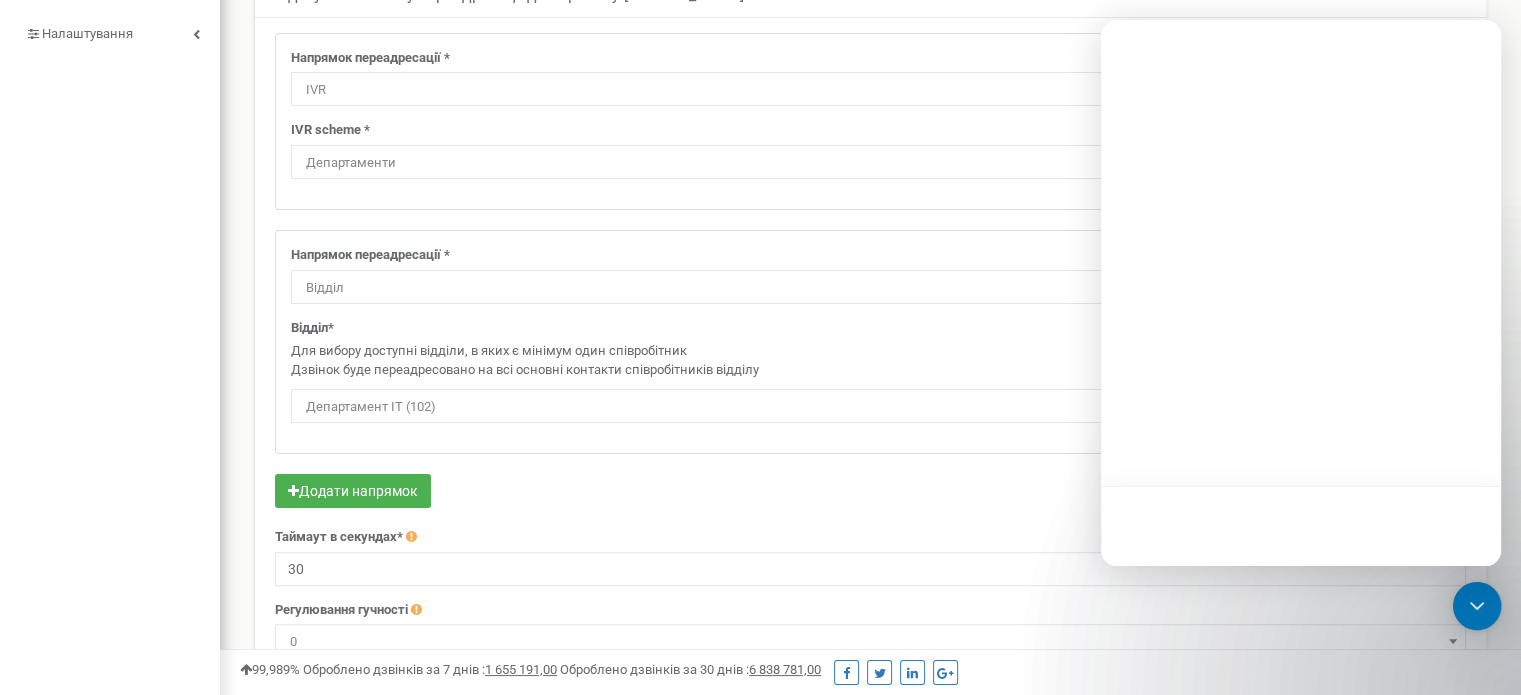 scroll, scrollTop: 0, scrollLeft: 0, axis: both 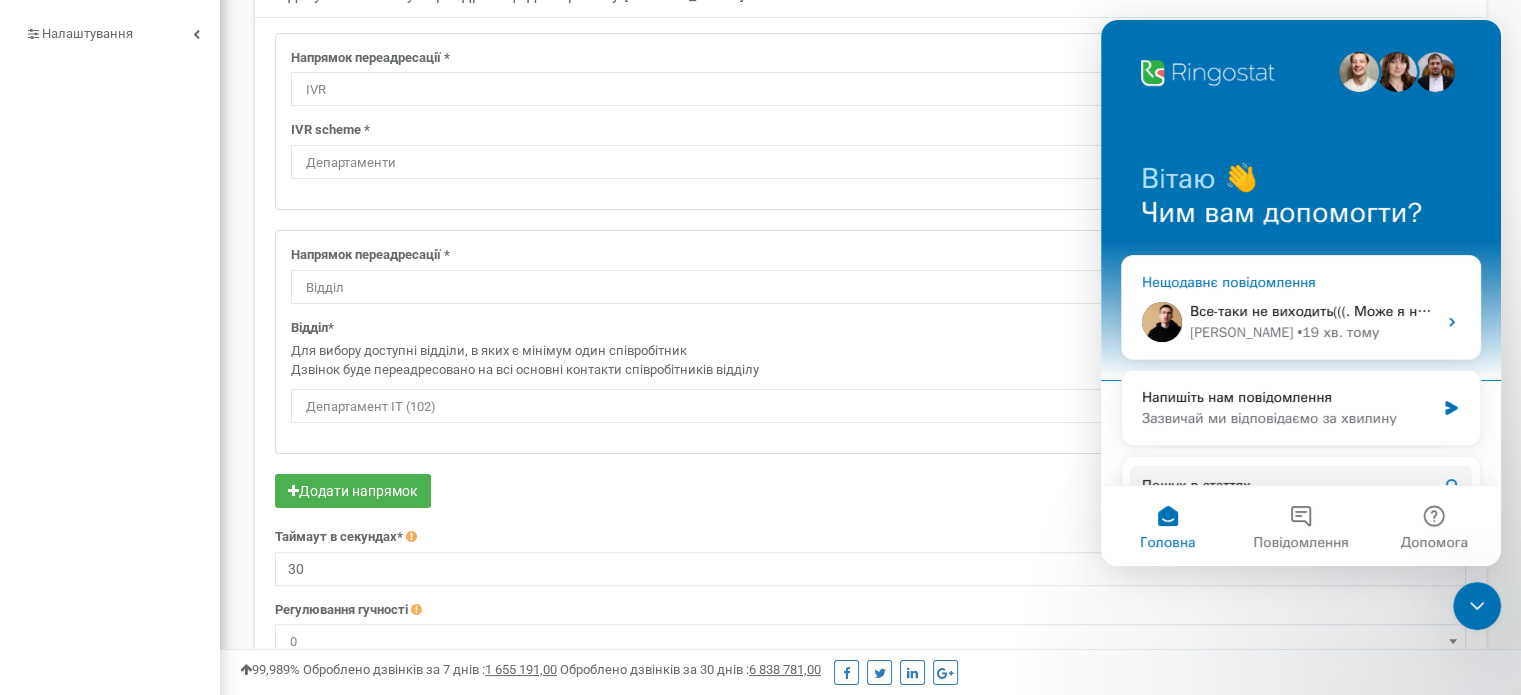 click 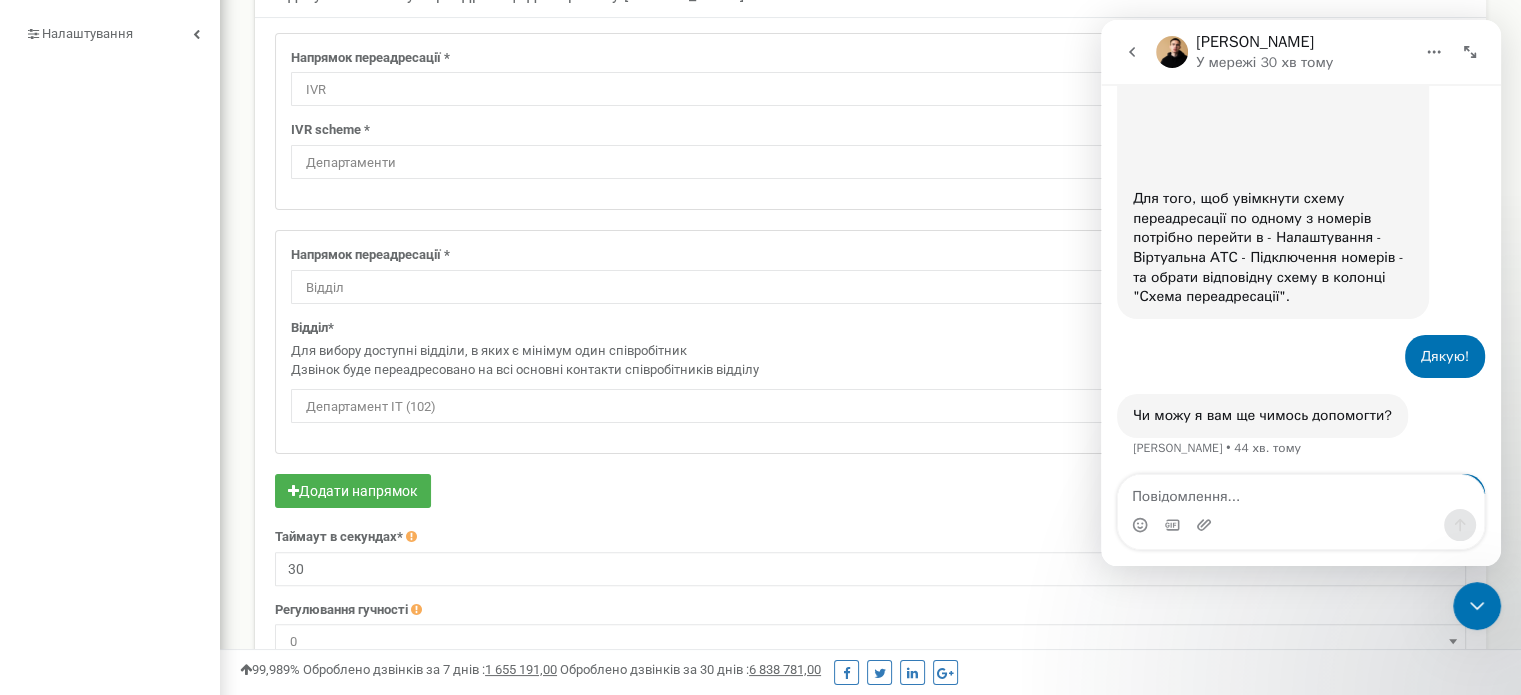 scroll, scrollTop: 4699, scrollLeft: 0, axis: vertical 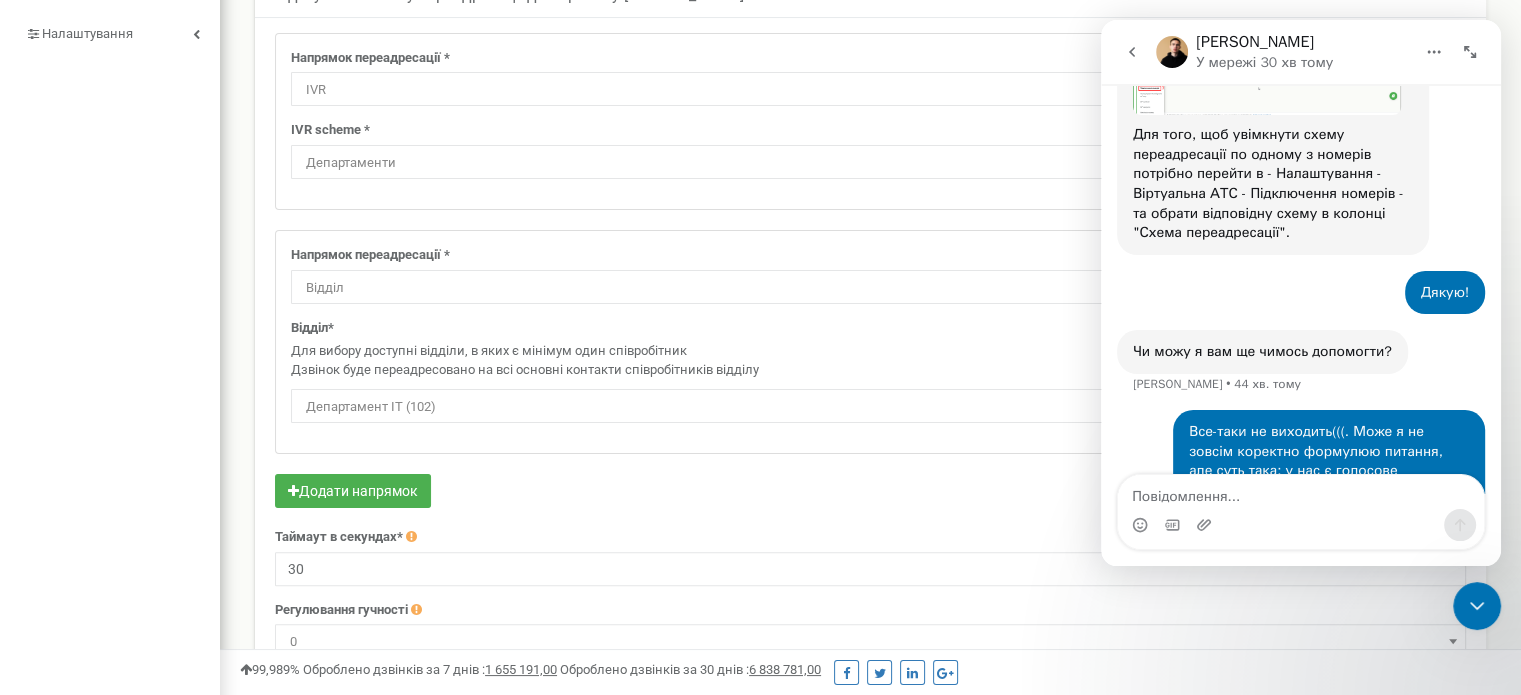 click at bounding box center (1301, 492) 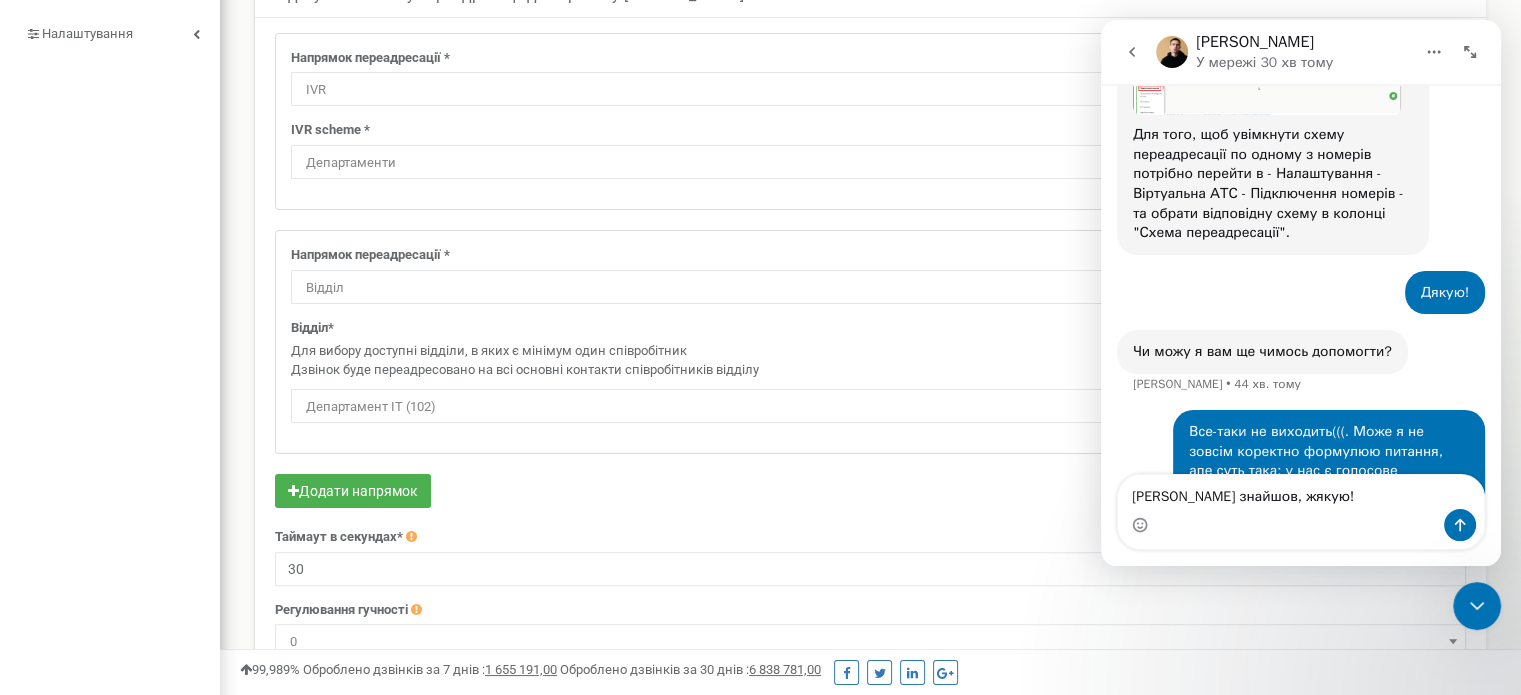 click on "Ніби знайшов, жякую!" at bounding box center [1301, 492] 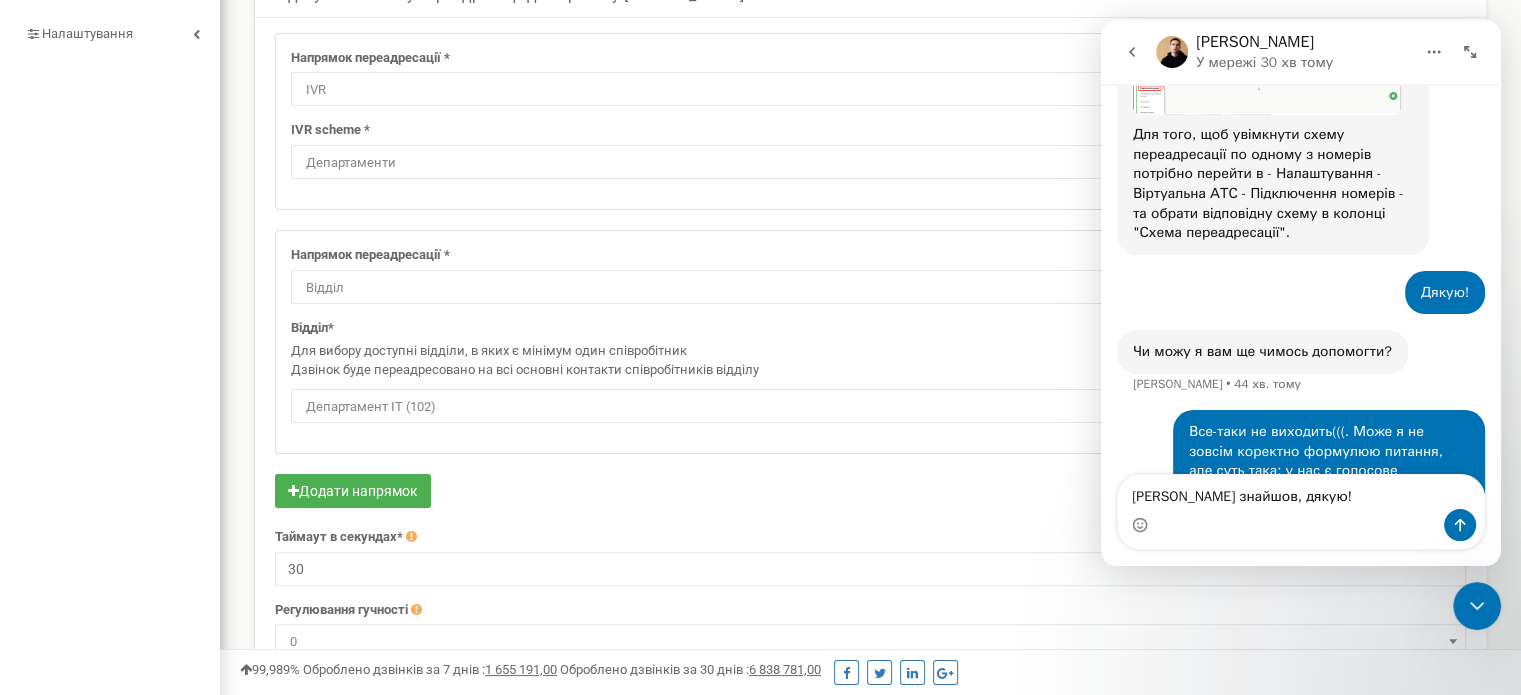 click on "Ніби знайшов, дякую!" at bounding box center (1301, 492) 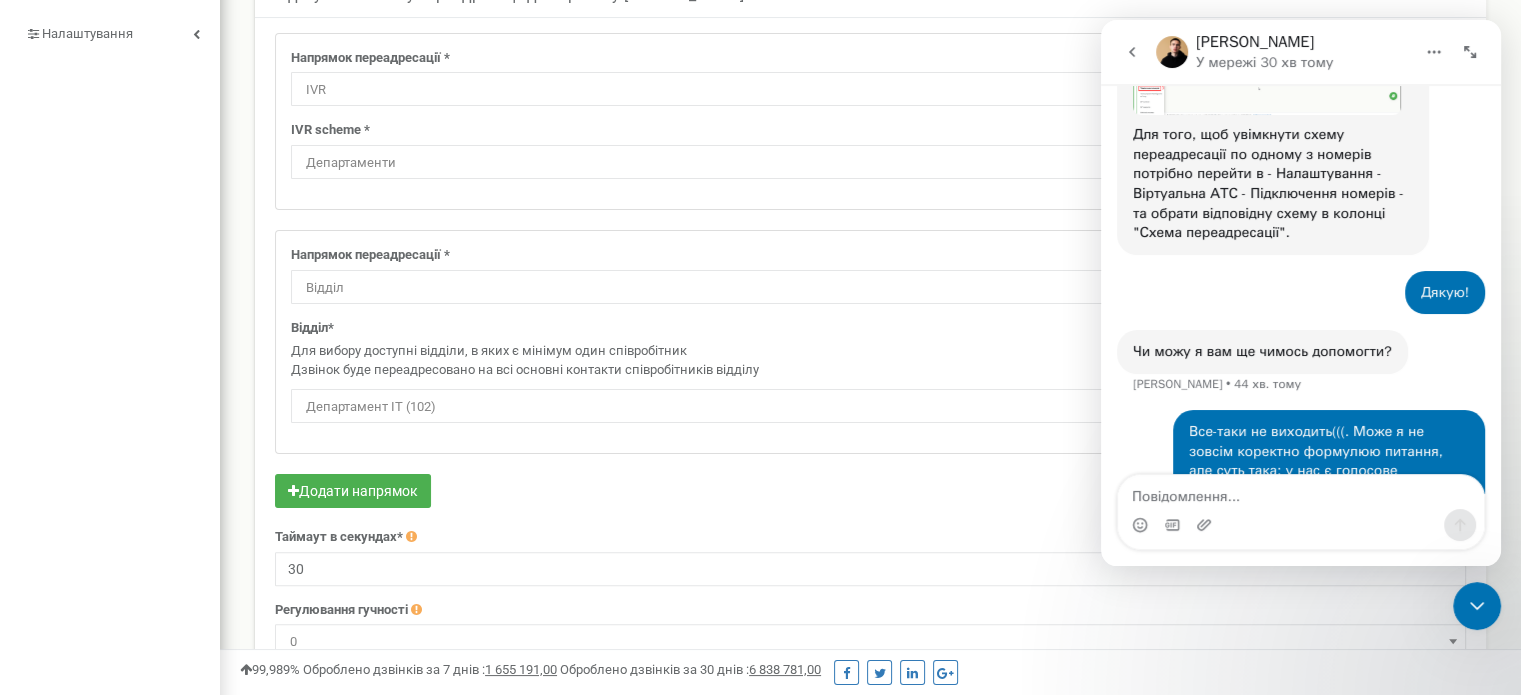 scroll, scrollTop: 4744, scrollLeft: 0, axis: vertical 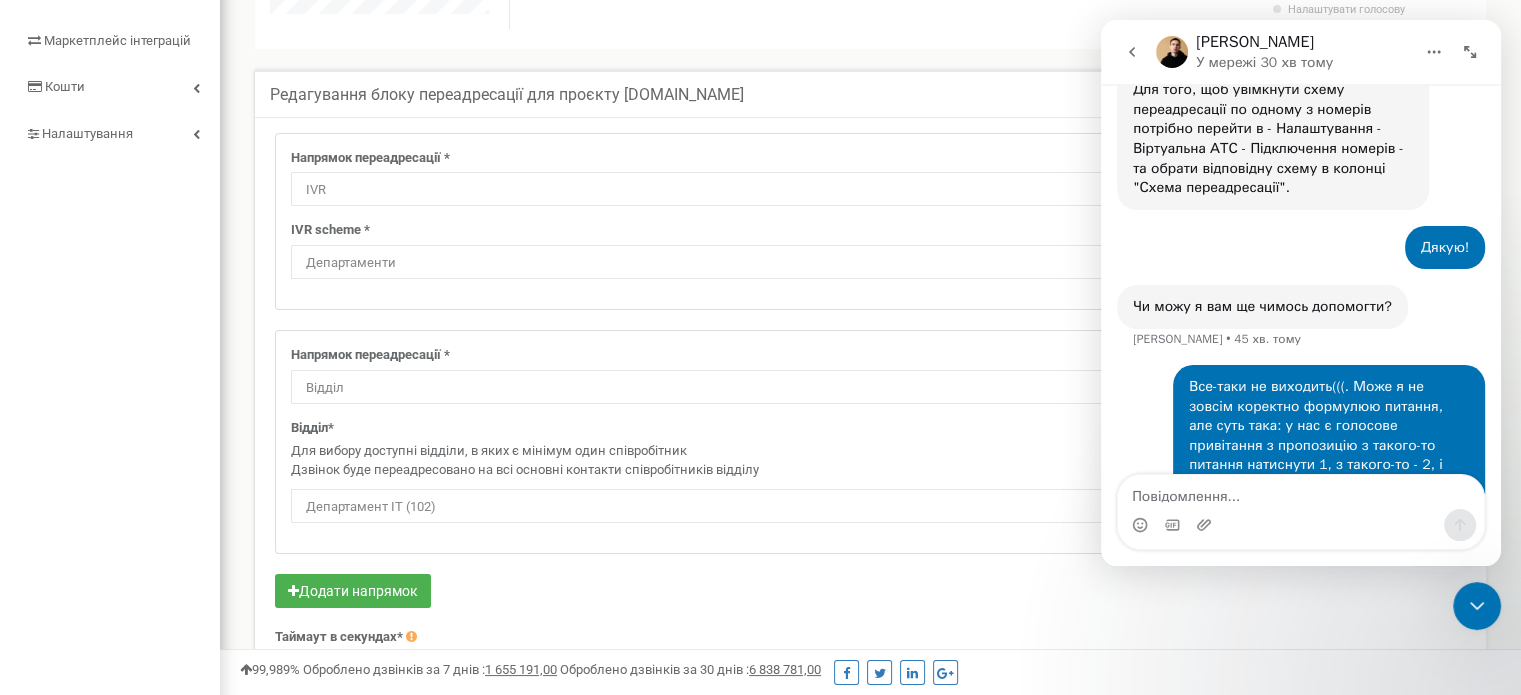 click 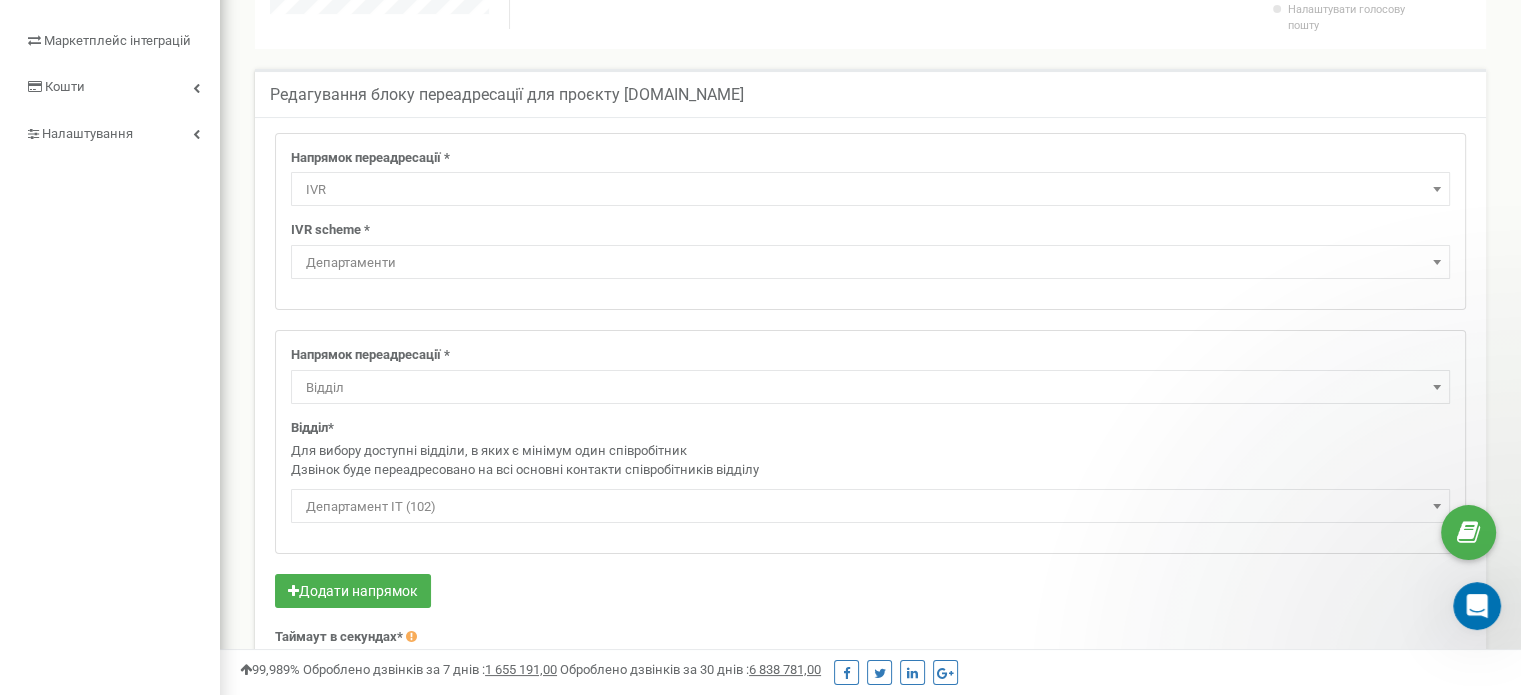 scroll, scrollTop: 0, scrollLeft: 0, axis: both 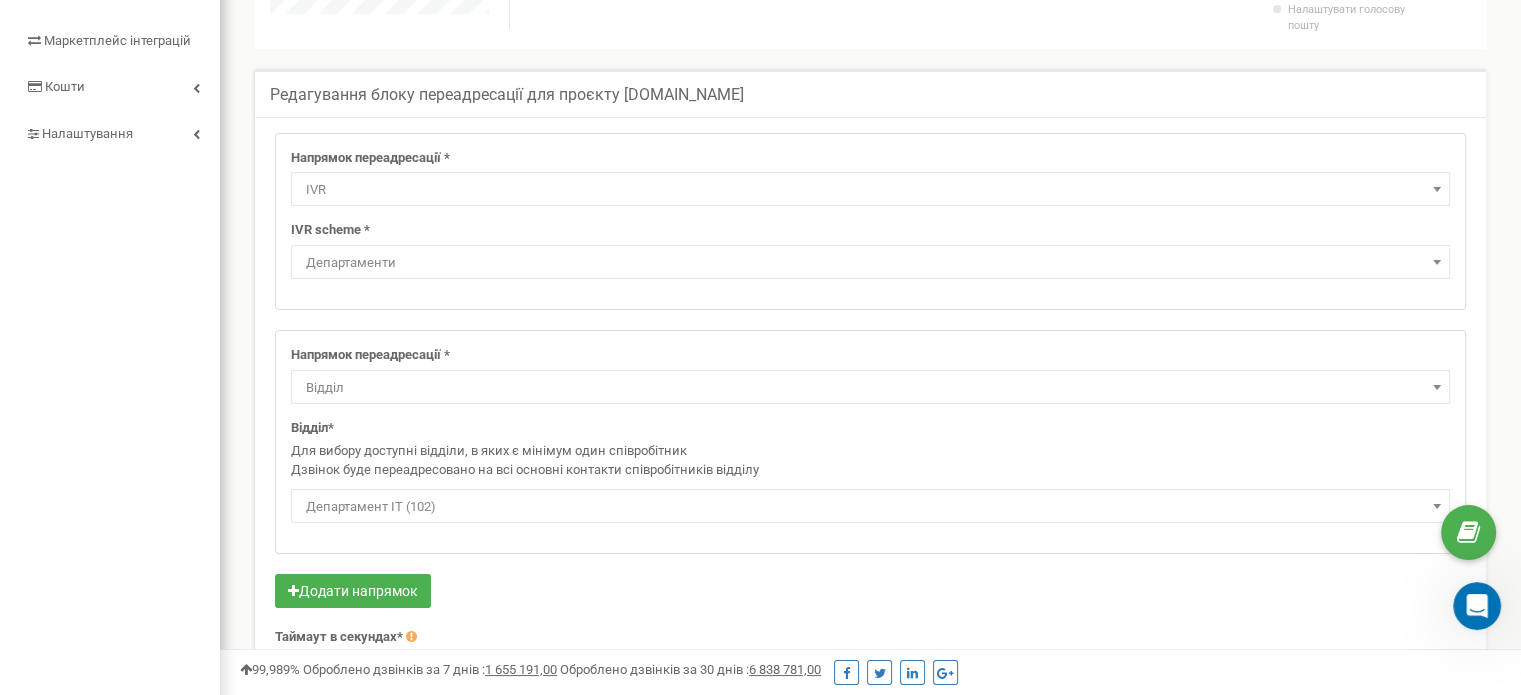 click on "Відділ" at bounding box center (870, 388) 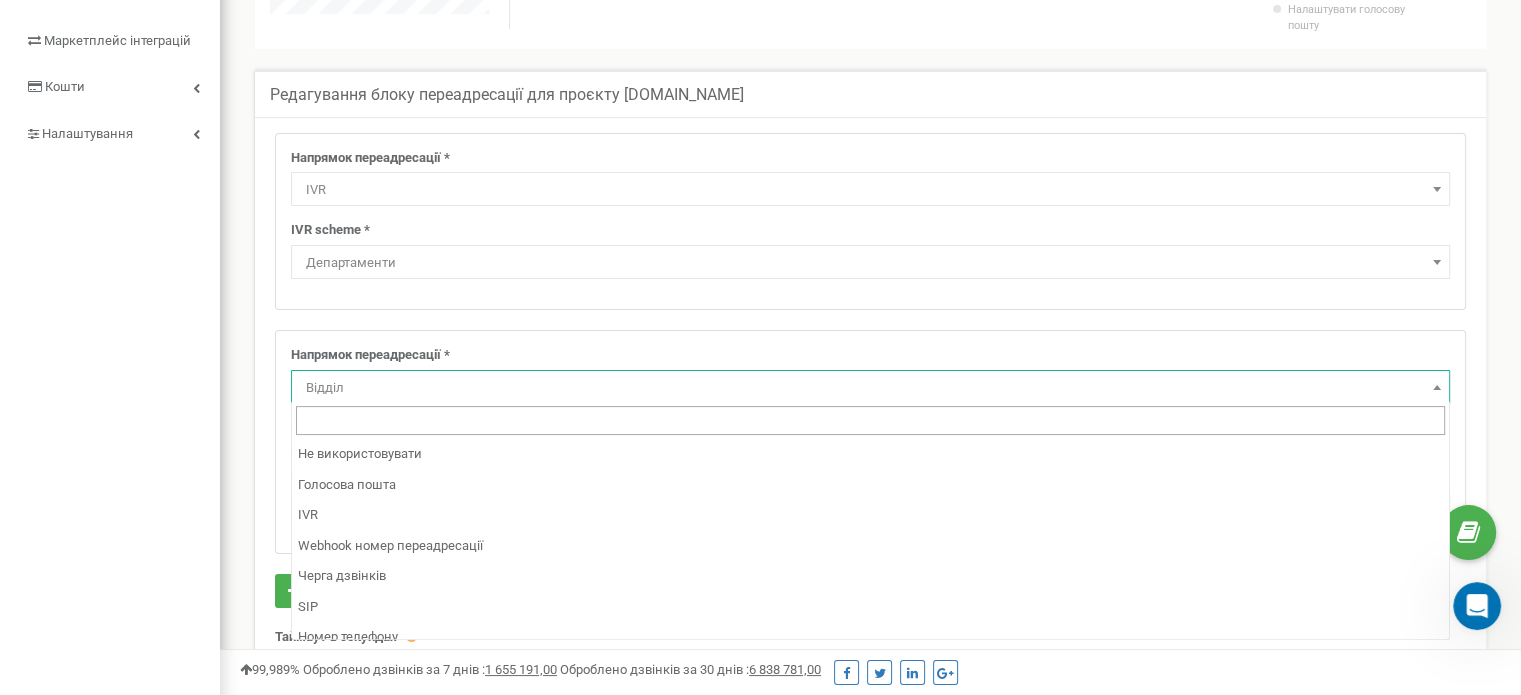 scroll, scrollTop: 105, scrollLeft: 0, axis: vertical 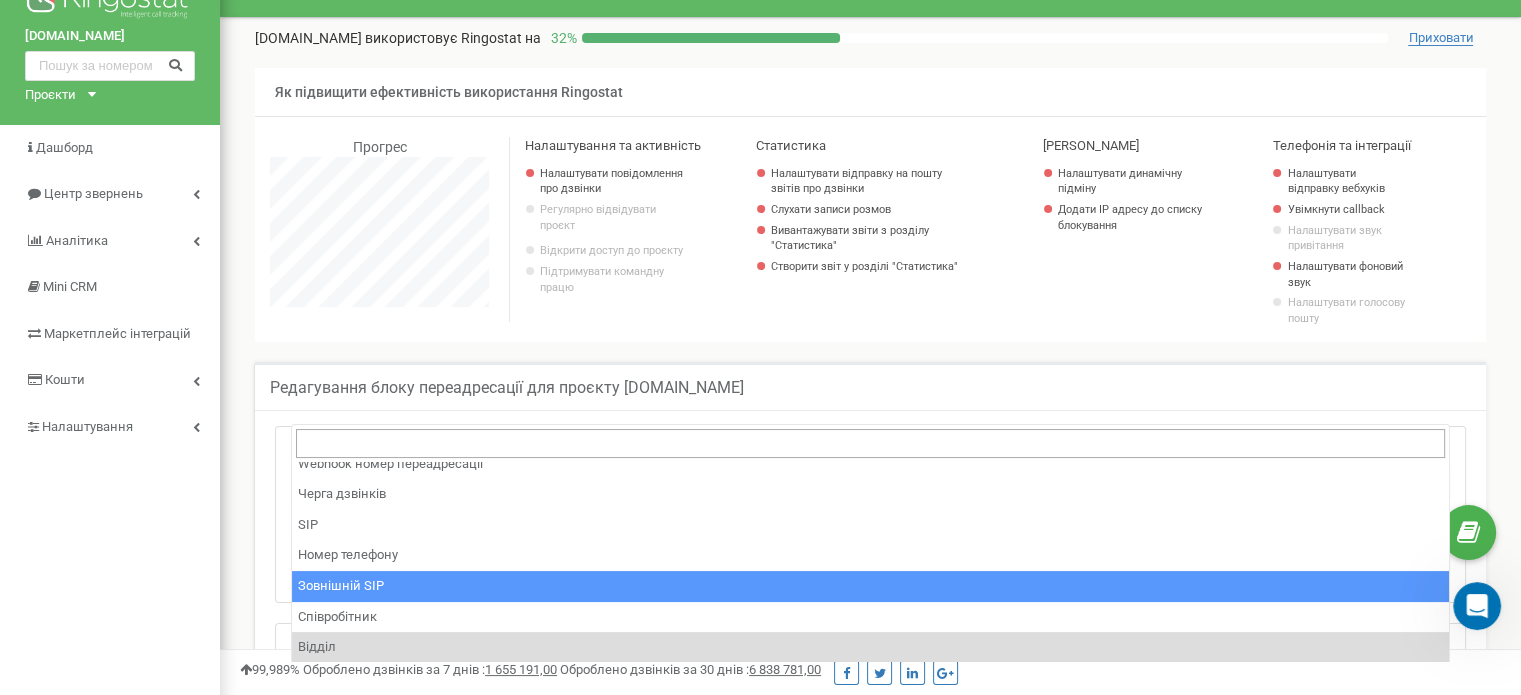 click on "kolcentr-derzhstat.com   використовує Ringostat на  32 % Приховати Як підвищити ефективність використання Ringostat Прогрес Налаштування та активність Налаштувати повідомлення про дзвінки Регулярно відвідувати проєкт Відкрити доступ до проєкту Підтримувати командну працю Статистика Налаштувати відправку на пошту звітів про дзвінки Слухати записи розмов Вивантажувати звіти з розділу "Статистика" Створити звіт у розділі "Статистика" Колтрекінг Налаштувати динамічну підміну Додати IP адресу до списку блокування Телефонія та інтеграції Налаштувати відправку вебхуків" at bounding box center [870, 180] 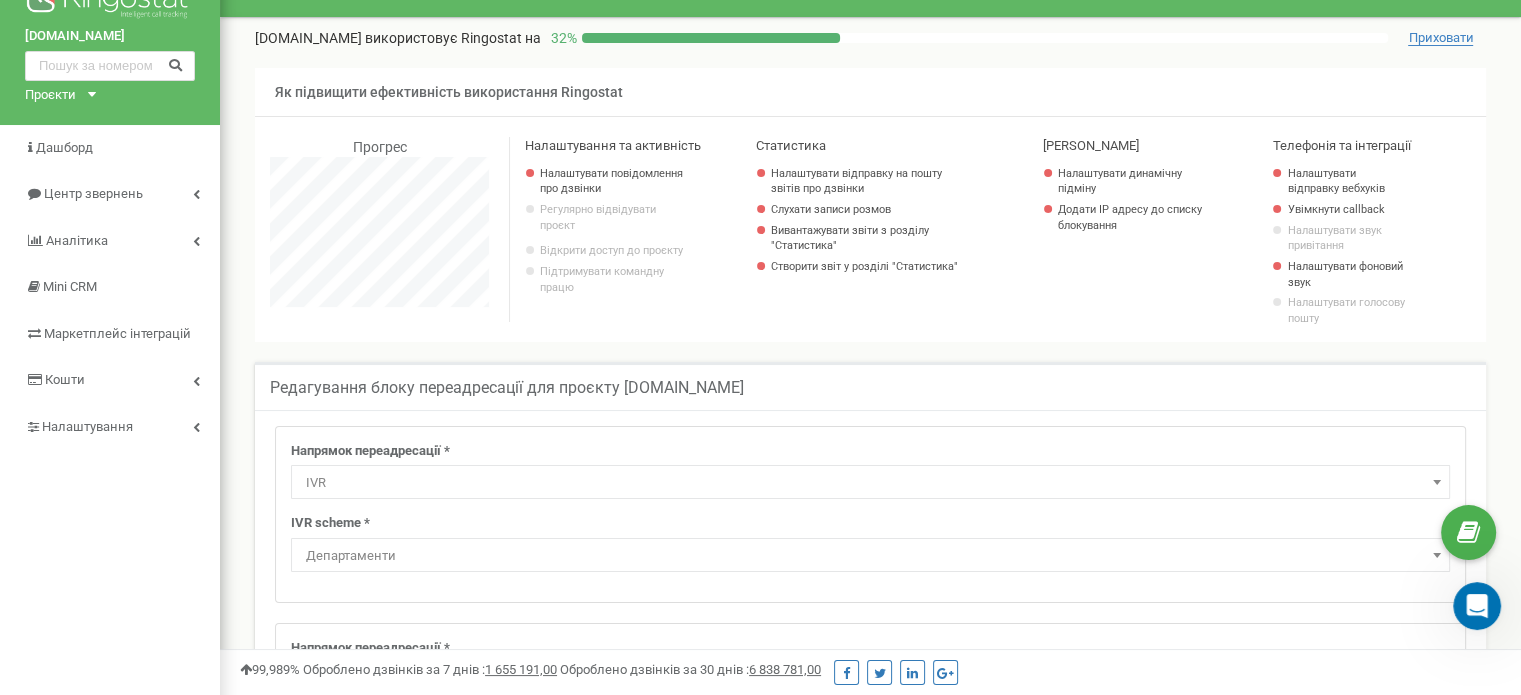 scroll, scrollTop: 343, scrollLeft: 0, axis: vertical 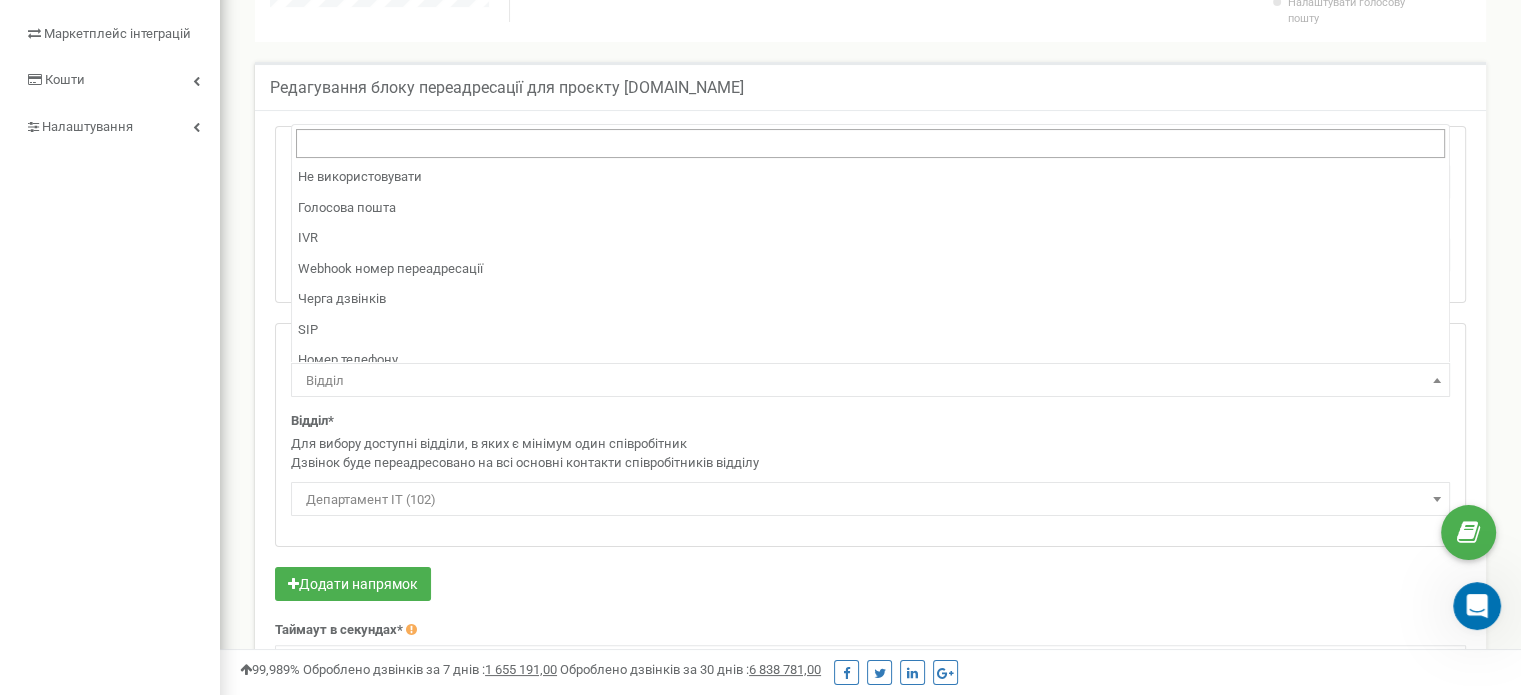 click on "Відділ" at bounding box center (870, 381) 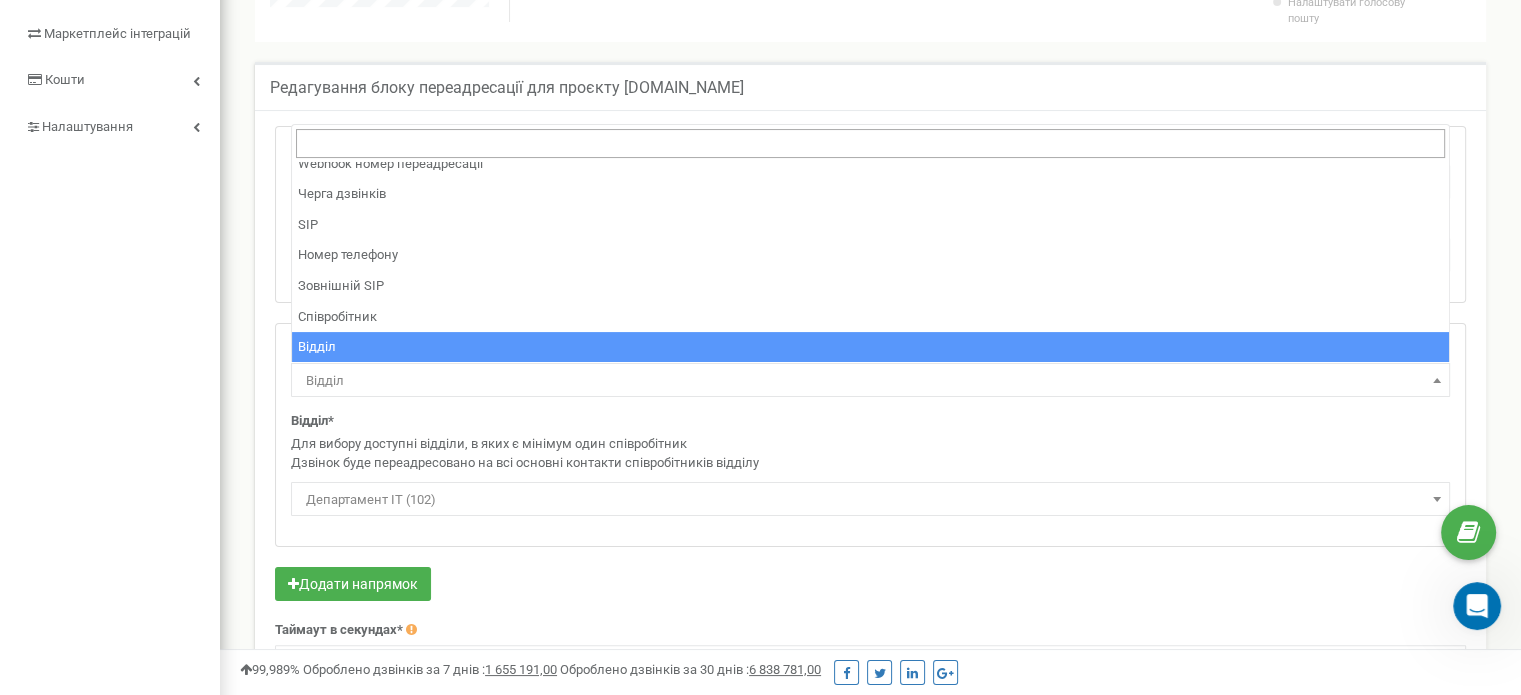 scroll, scrollTop: 0, scrollLeft: 0, axis: both 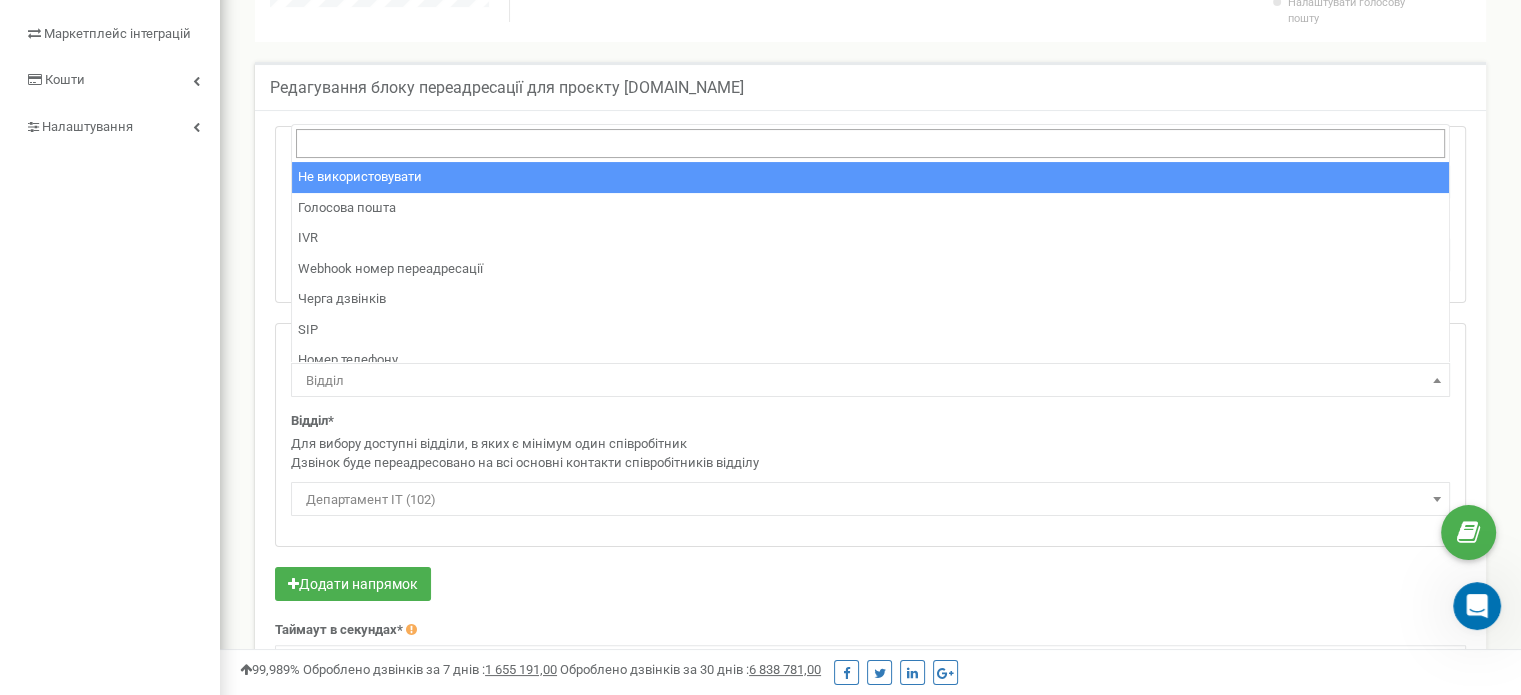 select on "pro" 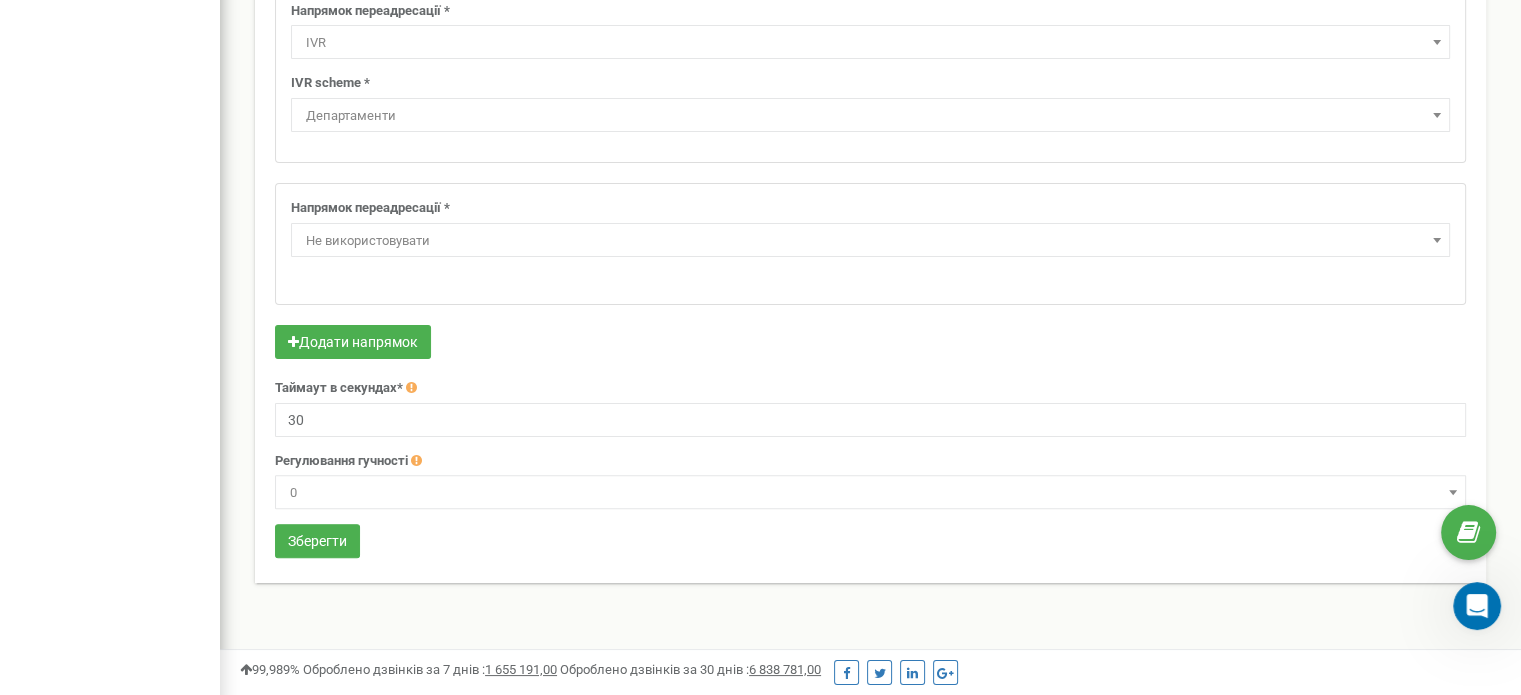 scroll, scrollTop: 504, scrollLeft: 0, axis: vertical 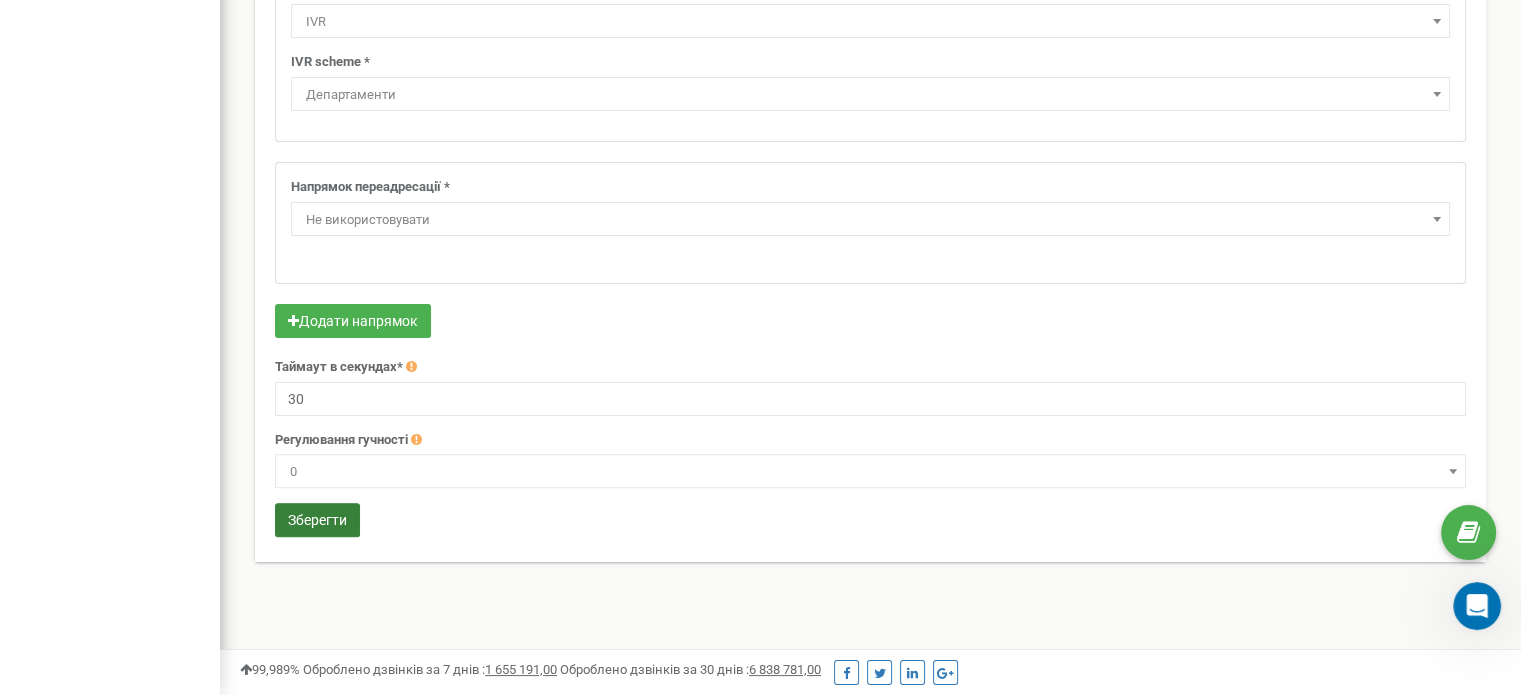 click on "Зберегти" at bounding box center (317, 520) 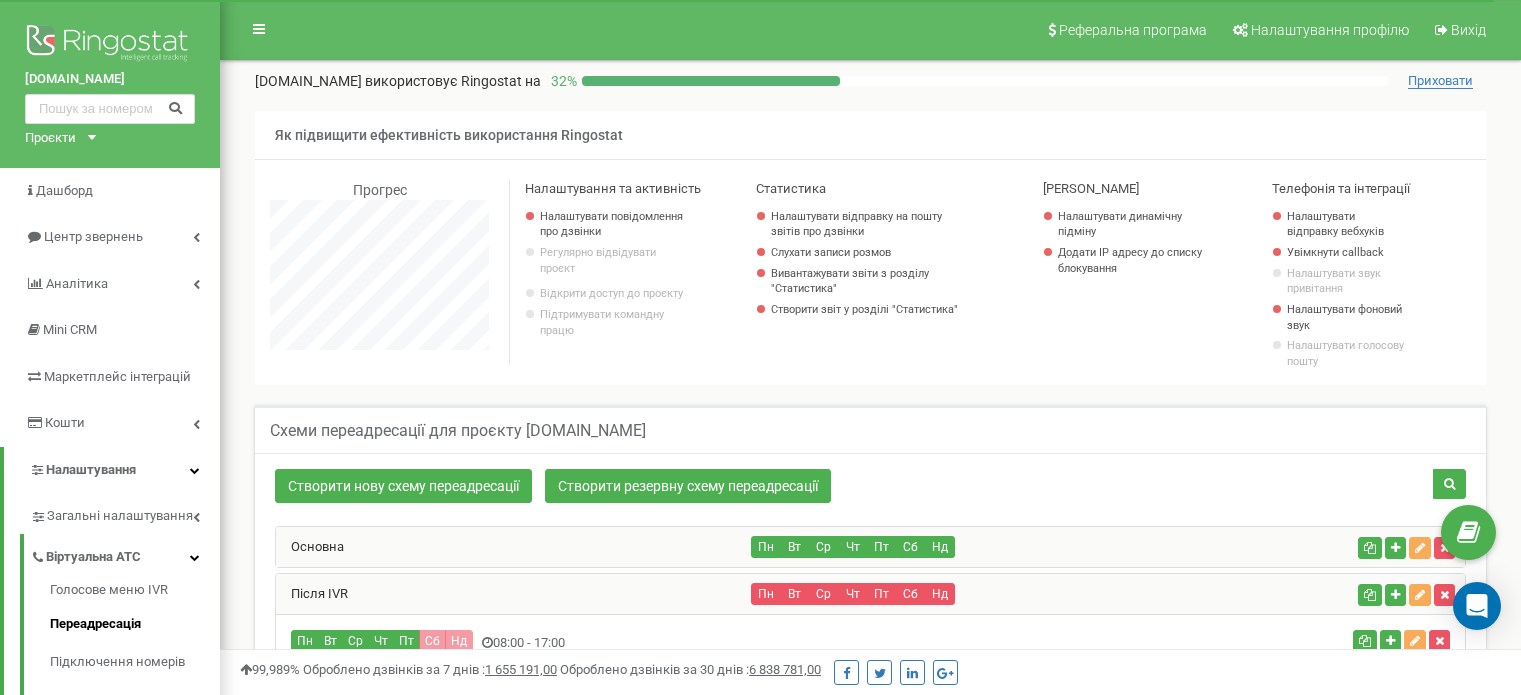 scroll, scrollTop: 312, scrollLeft: 0, axis: vertical 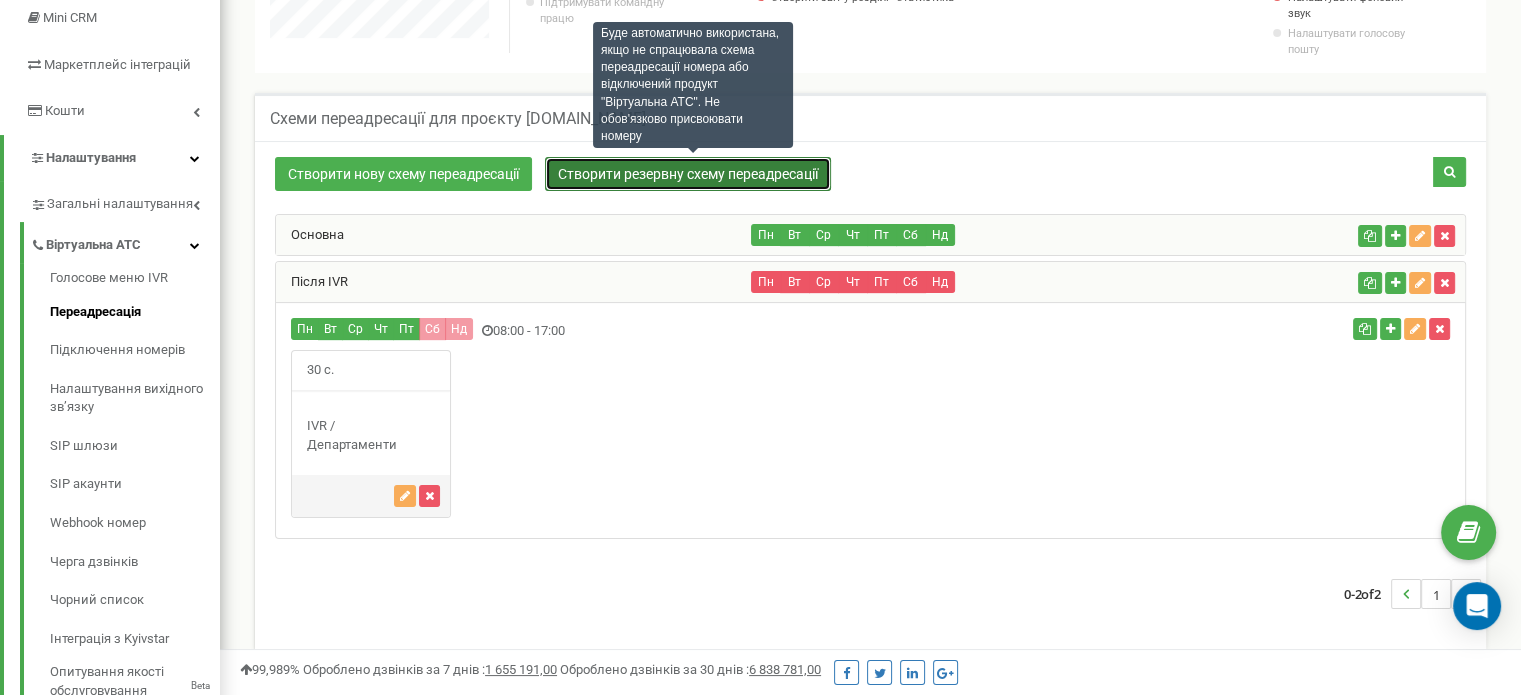 click on "Створити резервну схему переадресації" at bounding box center (688, 174) 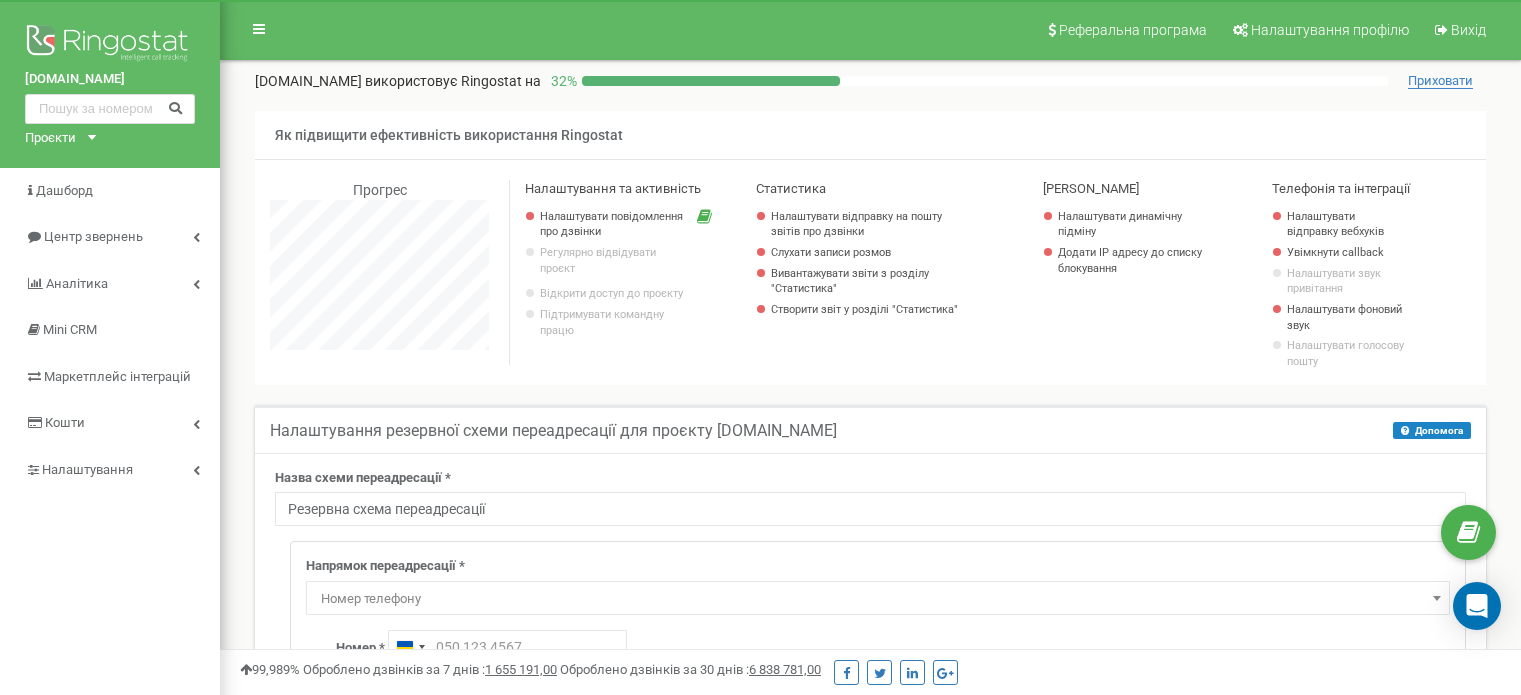 scroll, scrollTop: 300, scrollLeft: 0, axis: vertical 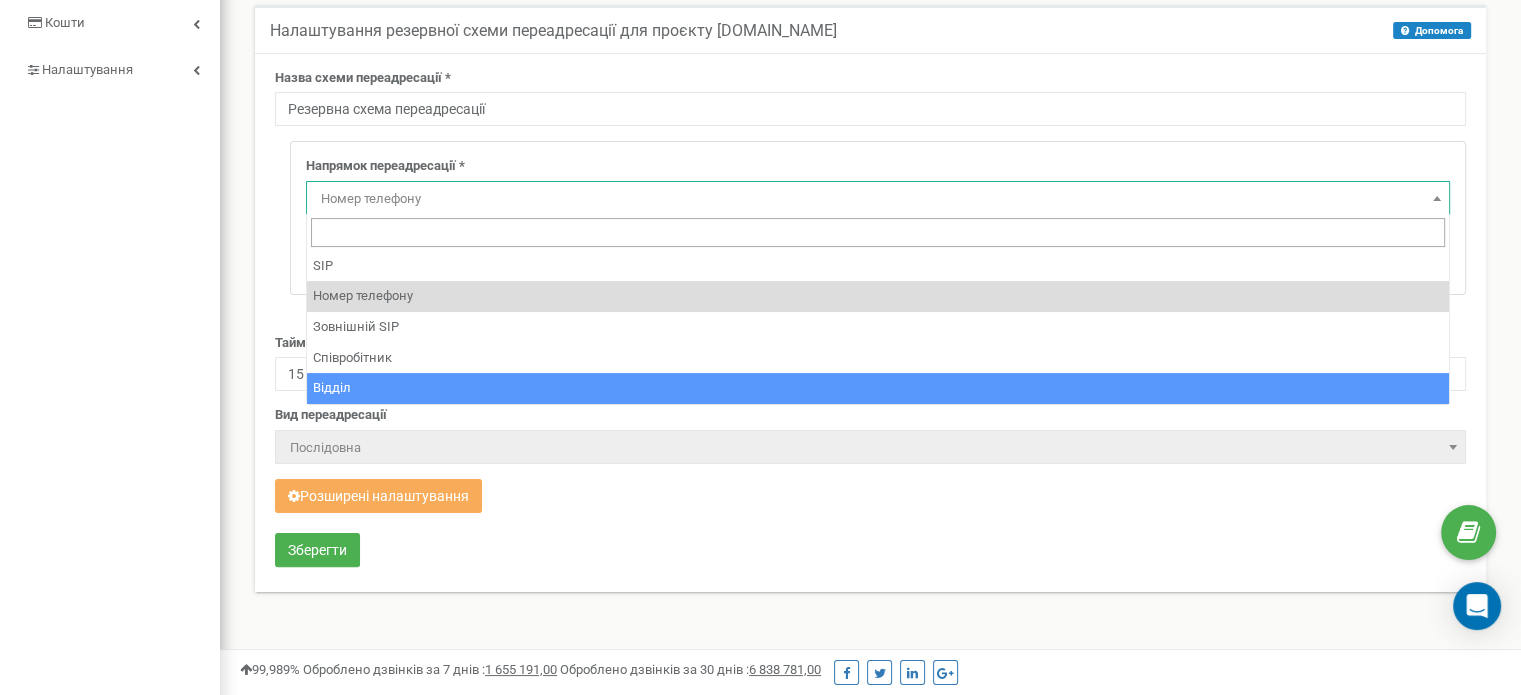 select on "Department" 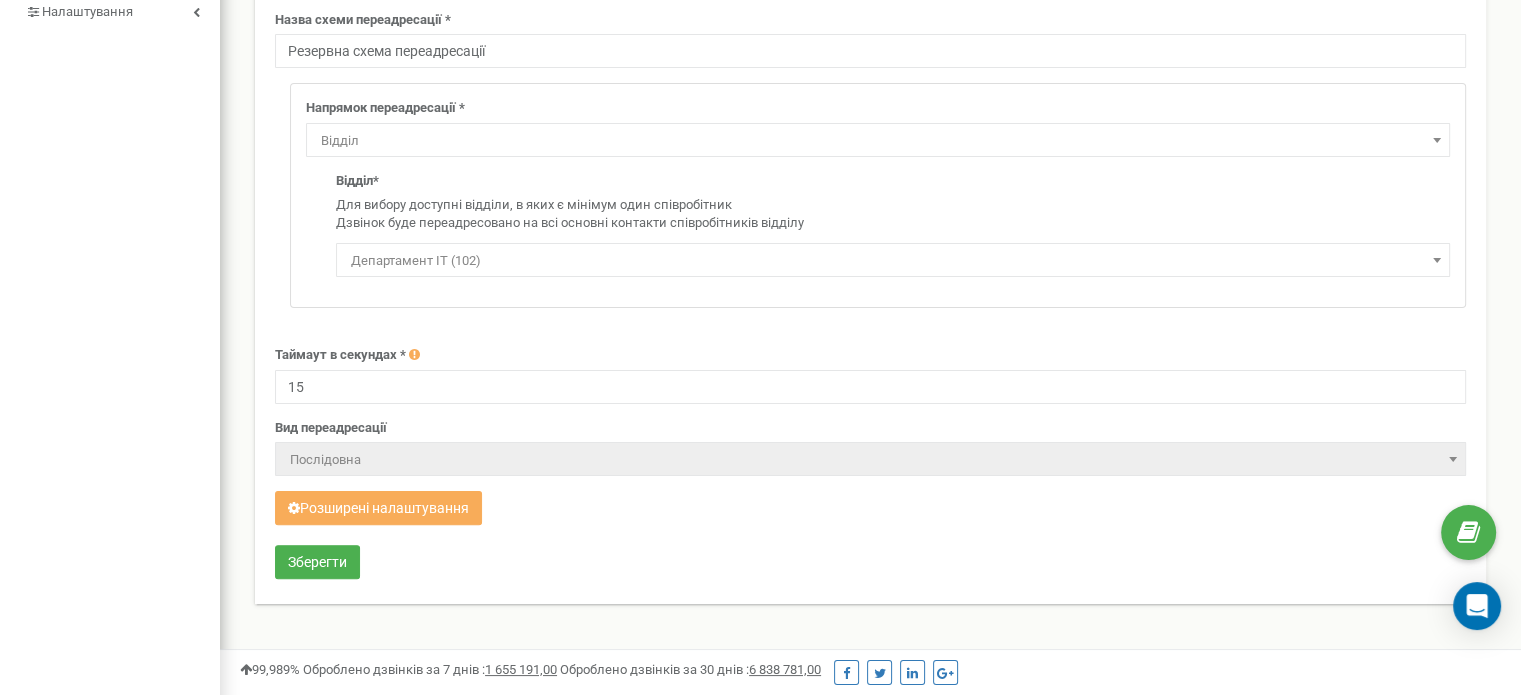 scroll, scrollTop: 504, scrollLeft: 0, axis: vertical 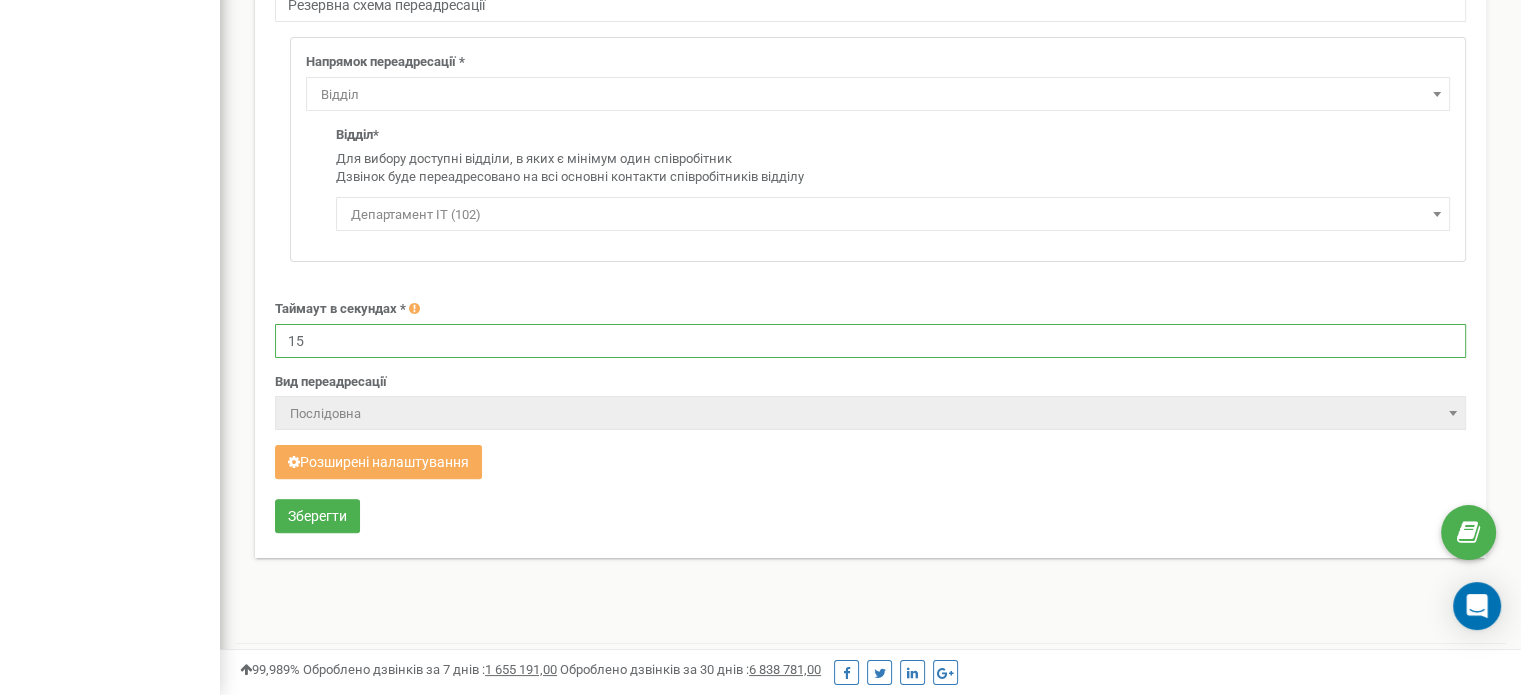 click on "15" at bounding box center (870, 341) 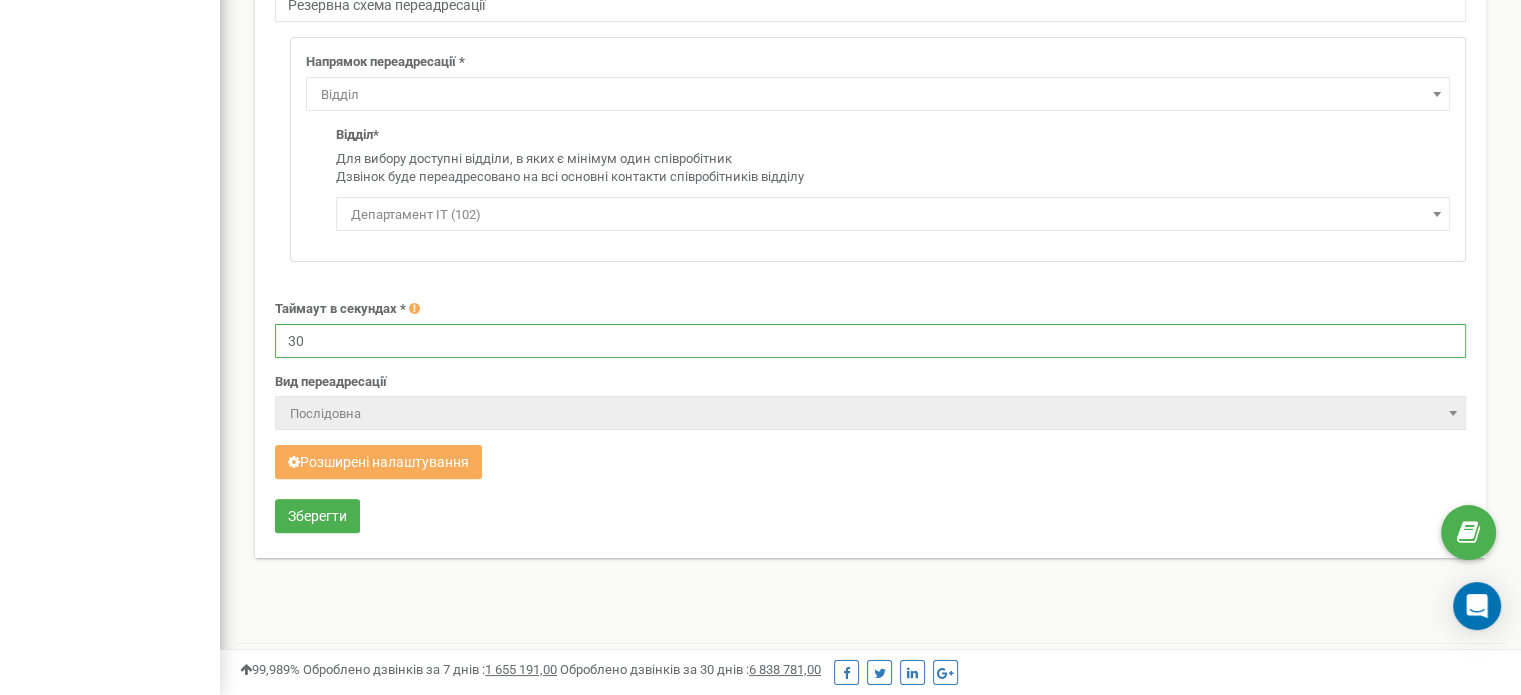 type on "30" 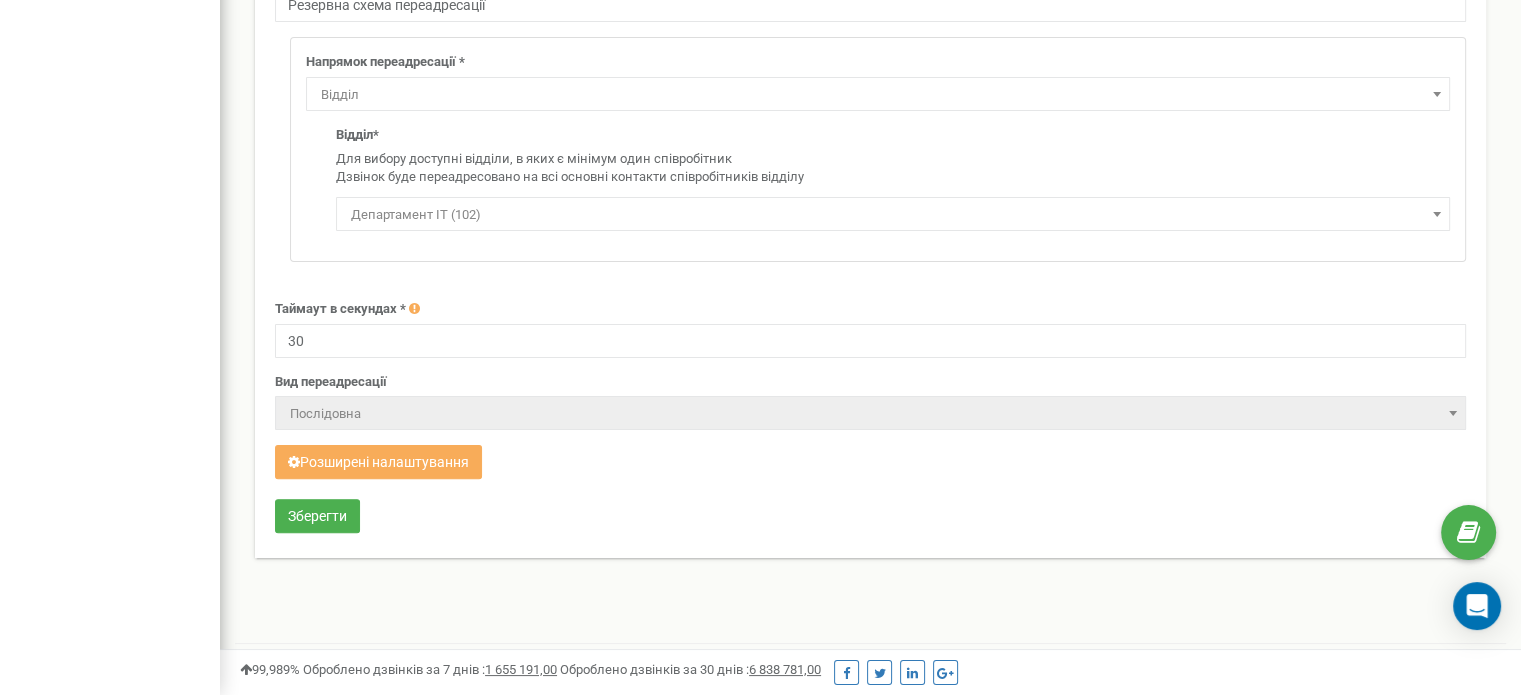 click on "Зберегти" at bounding box center [870, 518] 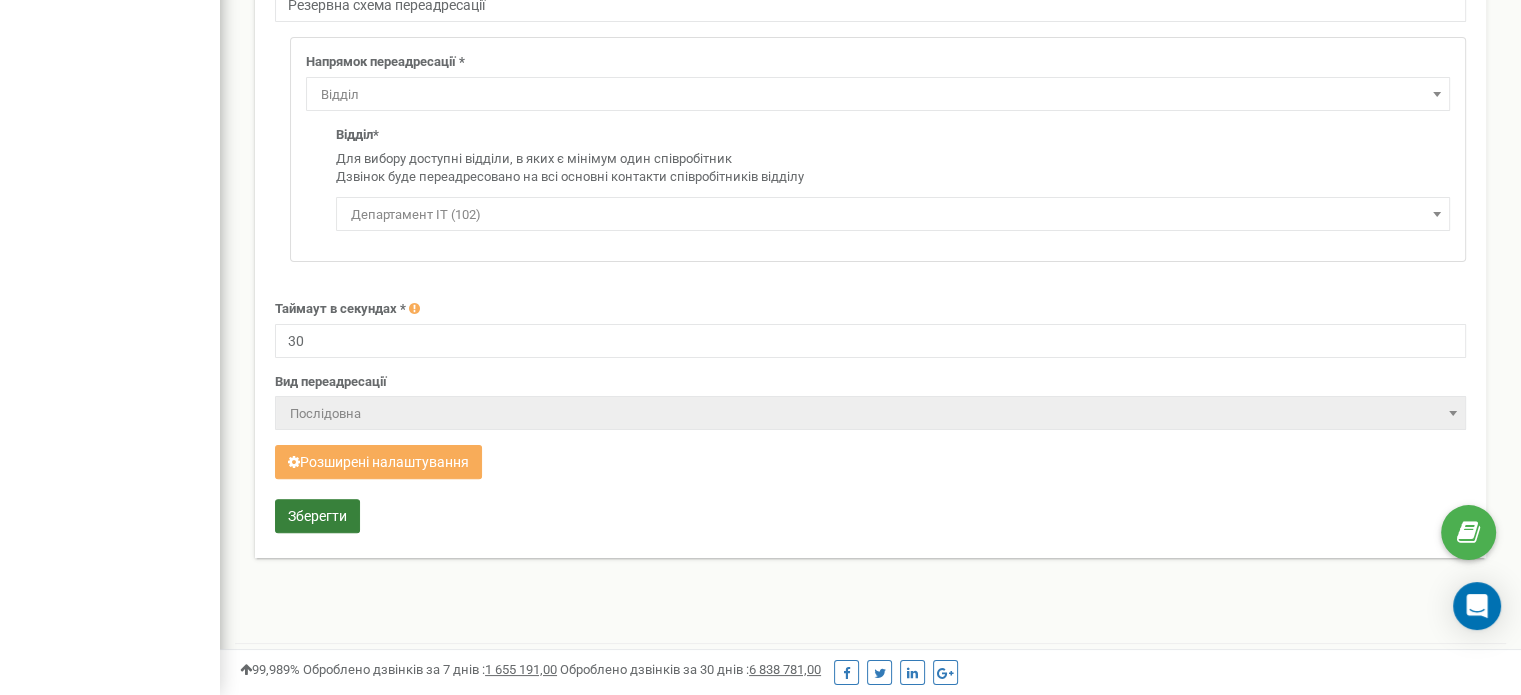 click on "Зберегти" at bounding box center (317, 516) 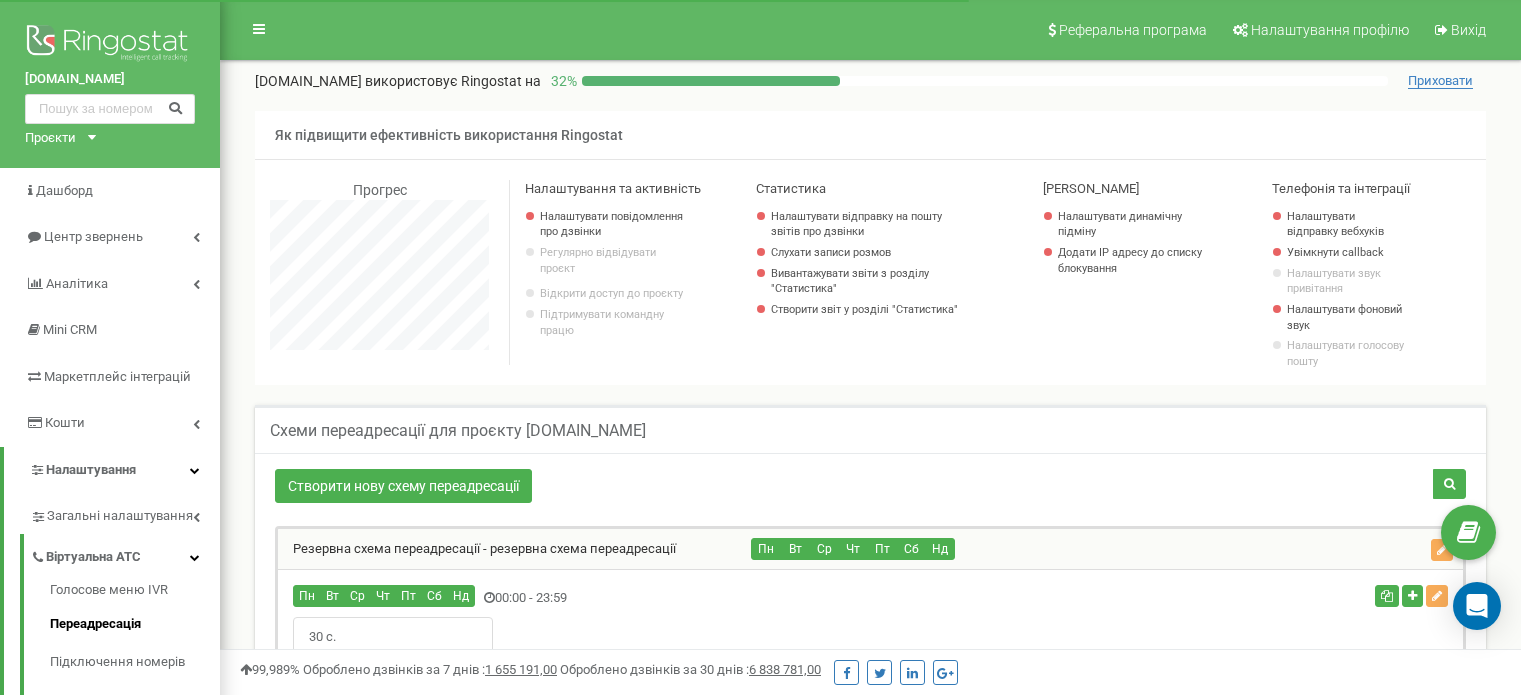 scroll, scrollTop: 414, scrollLeft: 0, axis: vertical 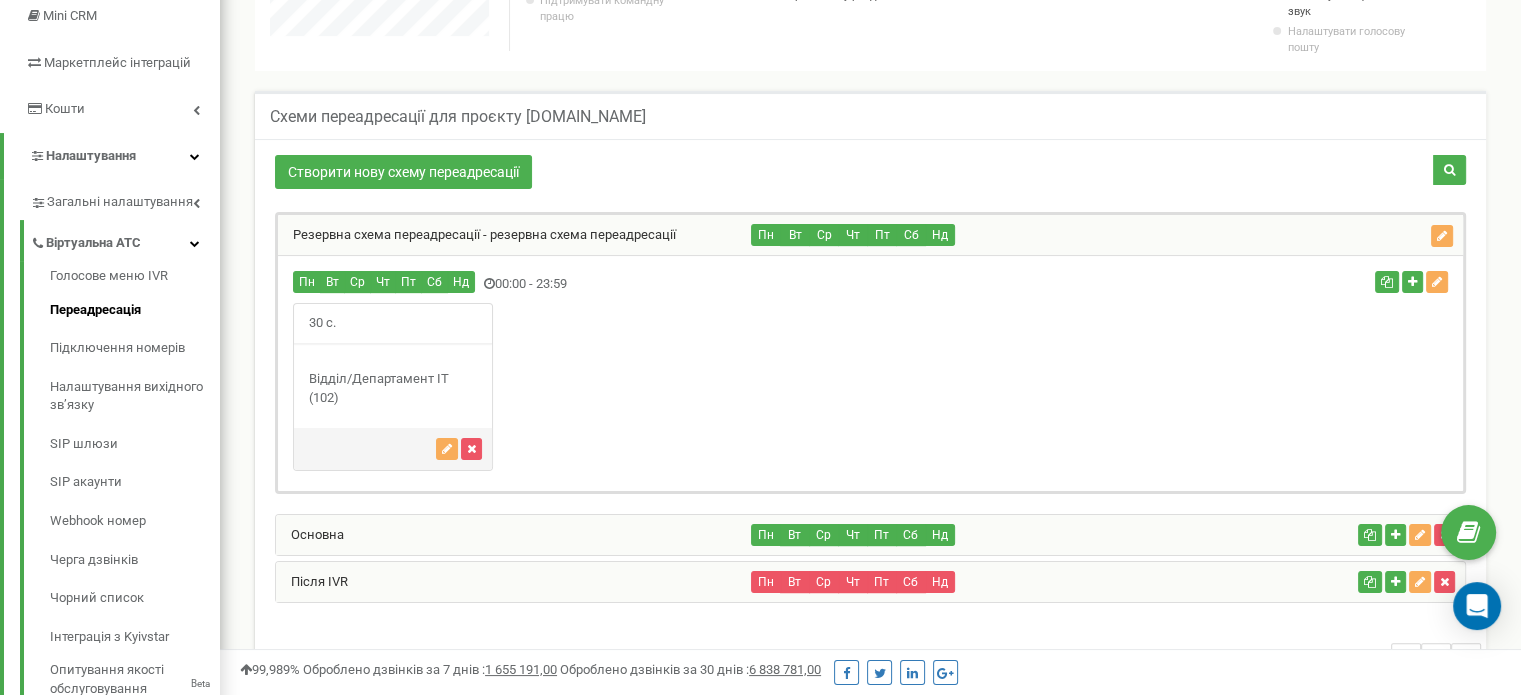 click on "Після IVR" at bounding box center (514, 582) 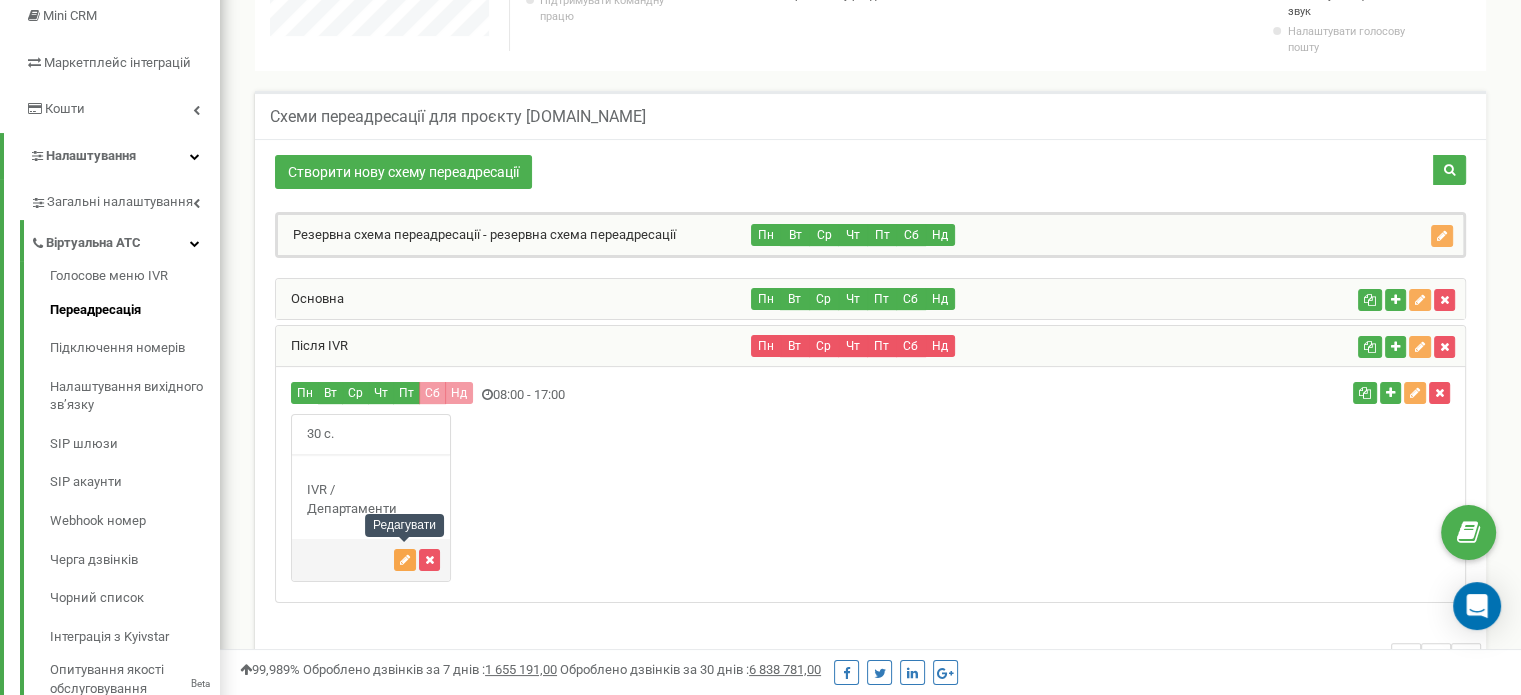 click at bounding box center [405, 560] 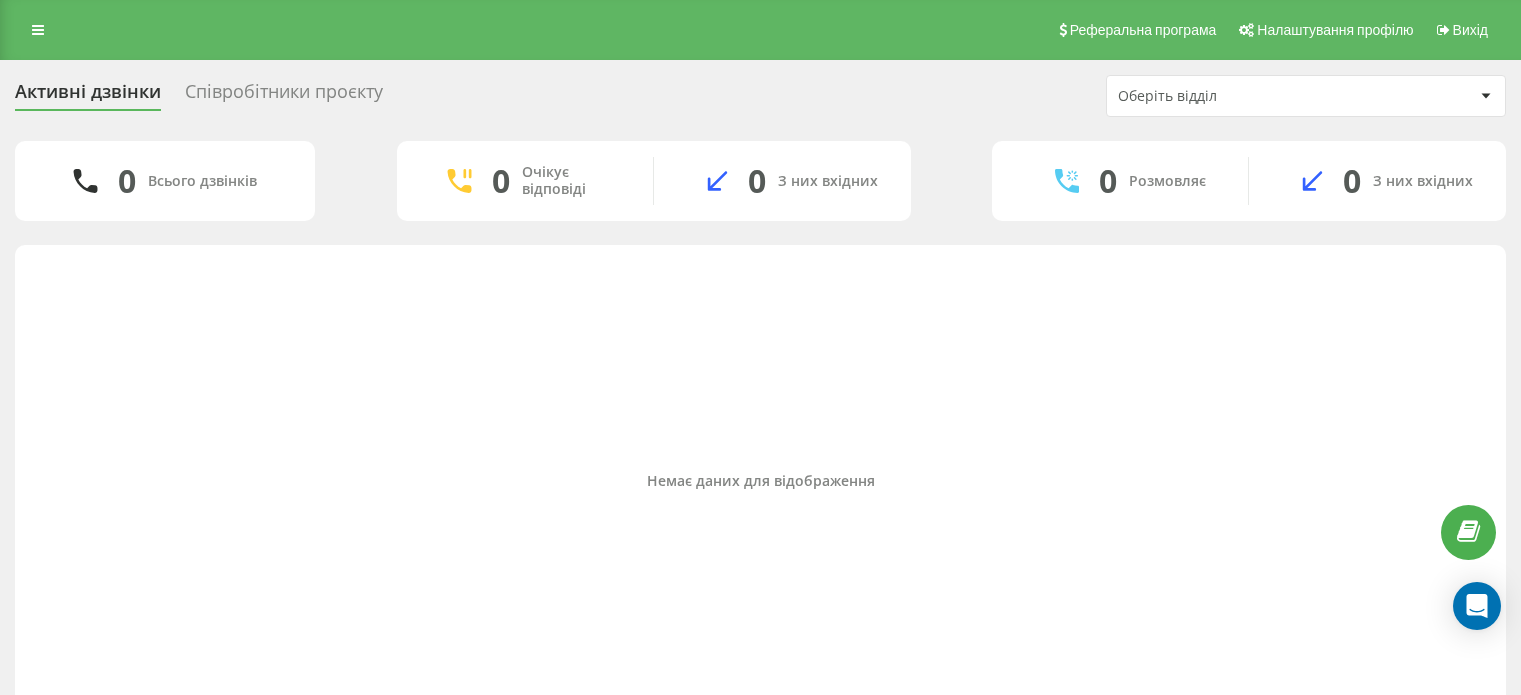 scroll, scrollTop: 0, scrollLeft: 0, axis: both 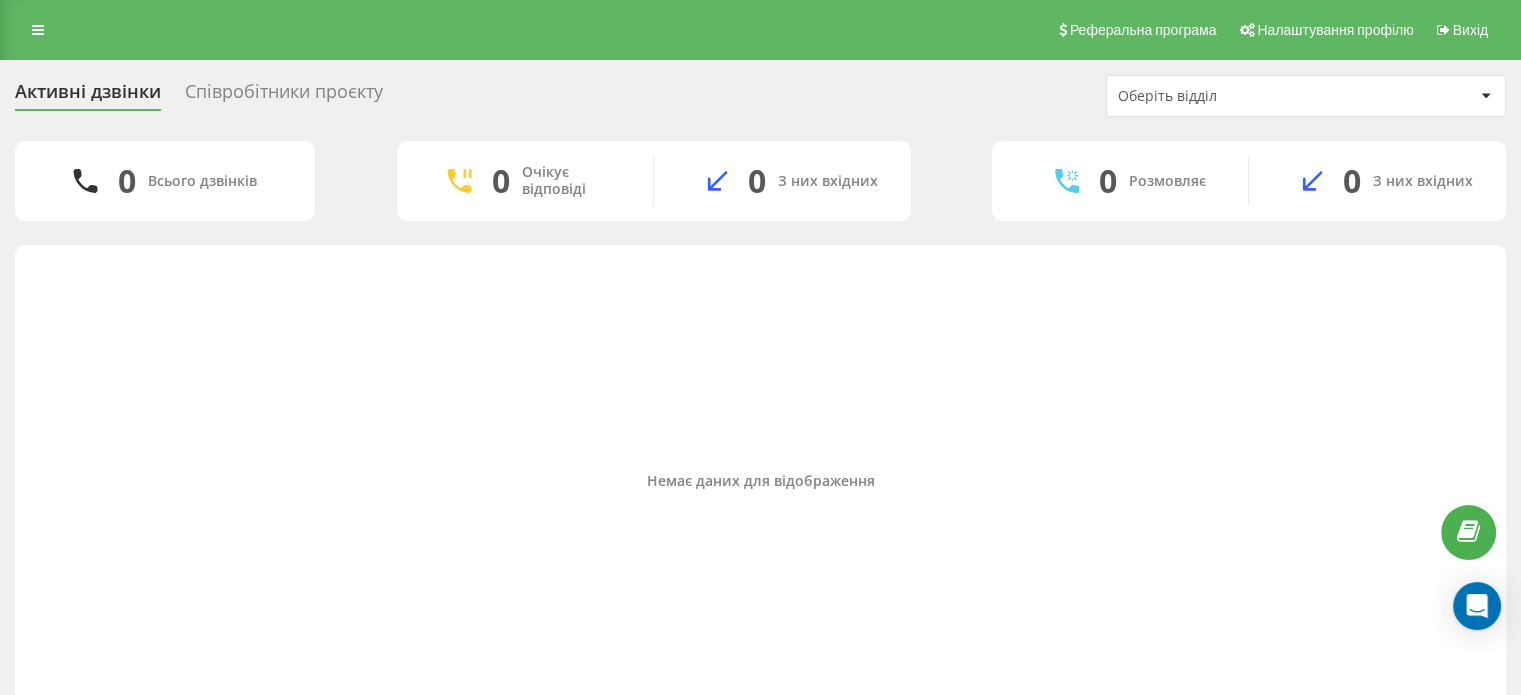click on "Співробітники проєкту" at bounding box center (284, 96) 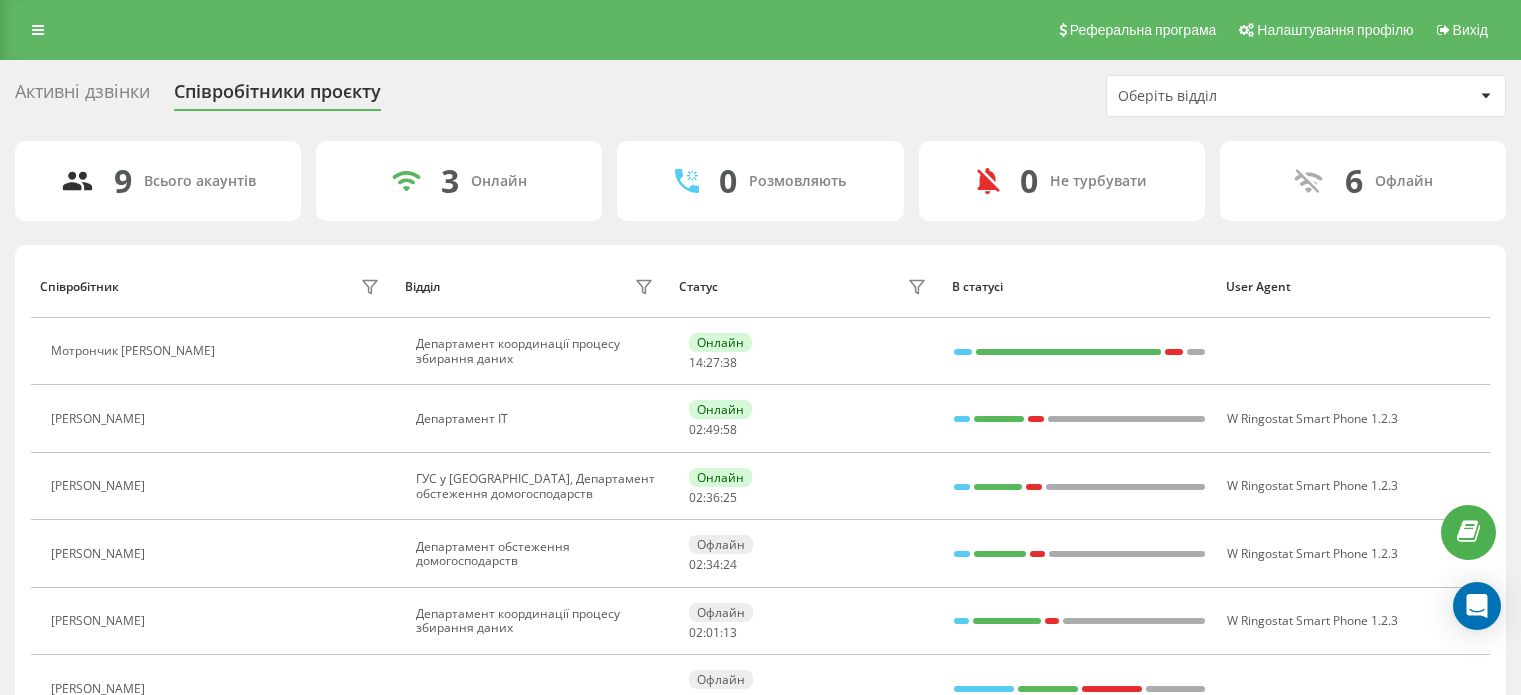 scroll, scrollTop: 0, scrollLeft: 0, axis: both 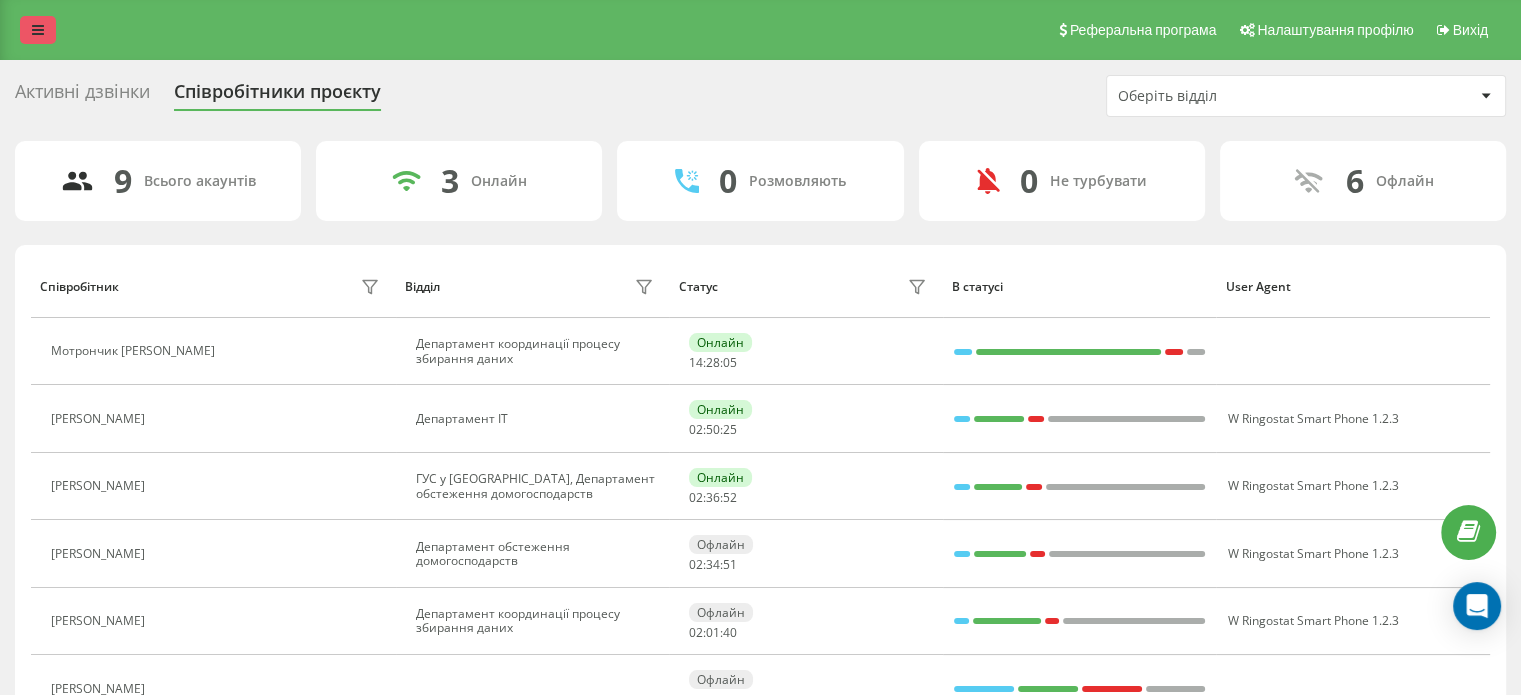 click at bounding box center [38, 30] 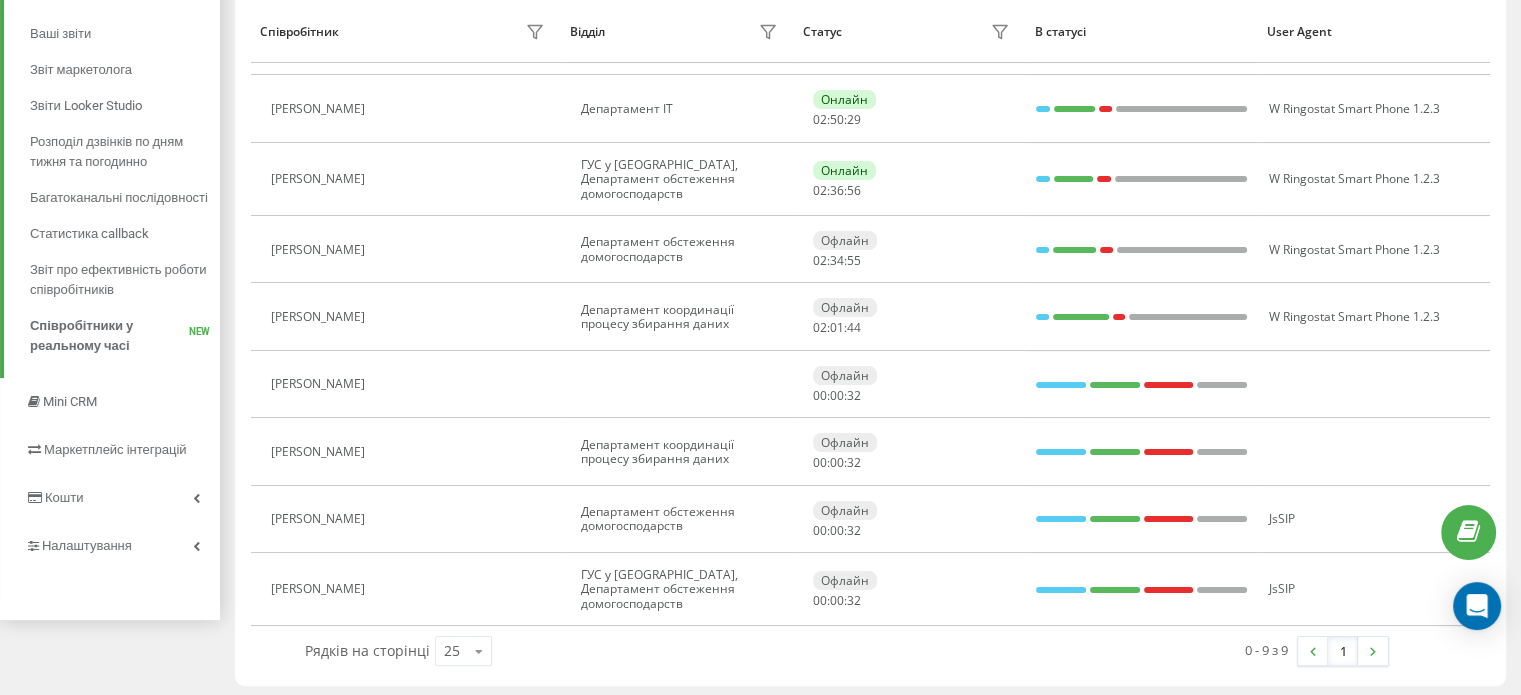 scroll, scrollTop: 313, scrollLeft: 0, axis: vertical 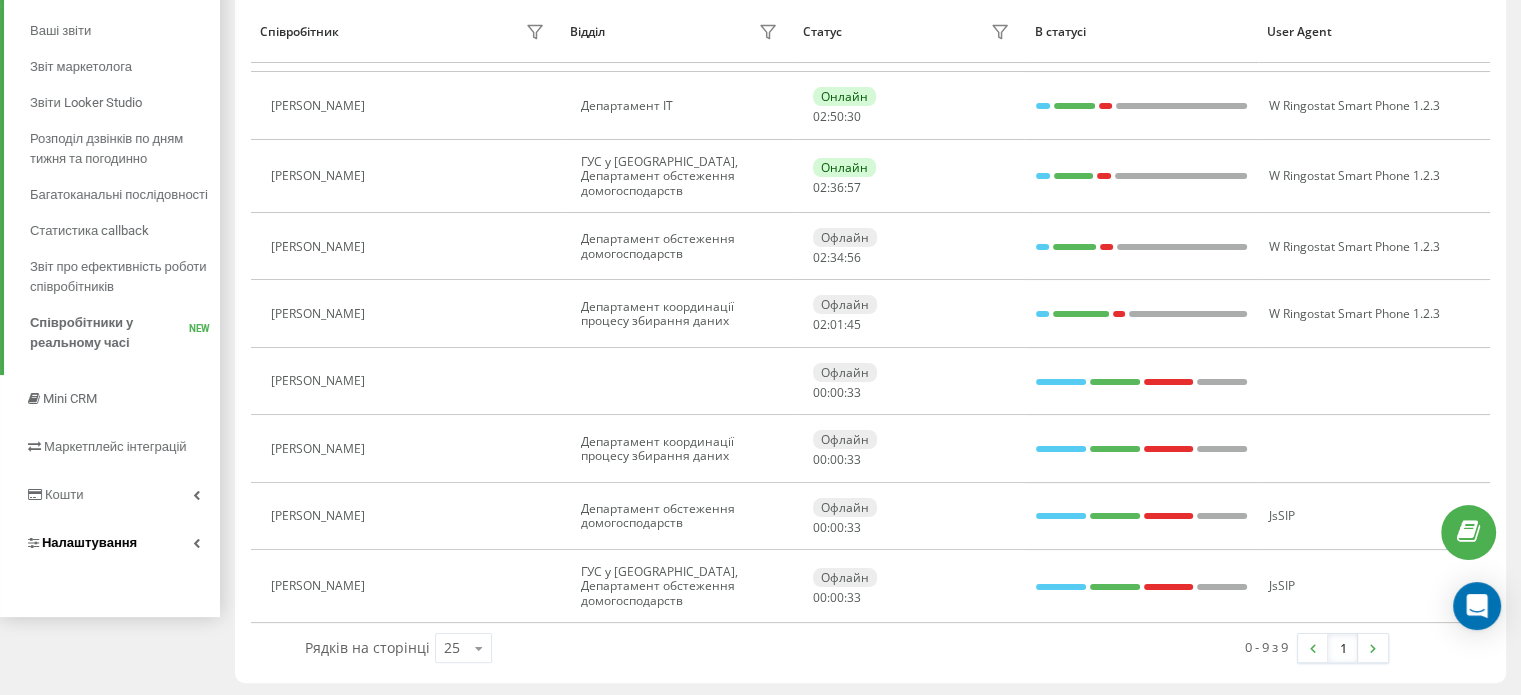 click on "Налаштування" at bounding box center (89, 542) 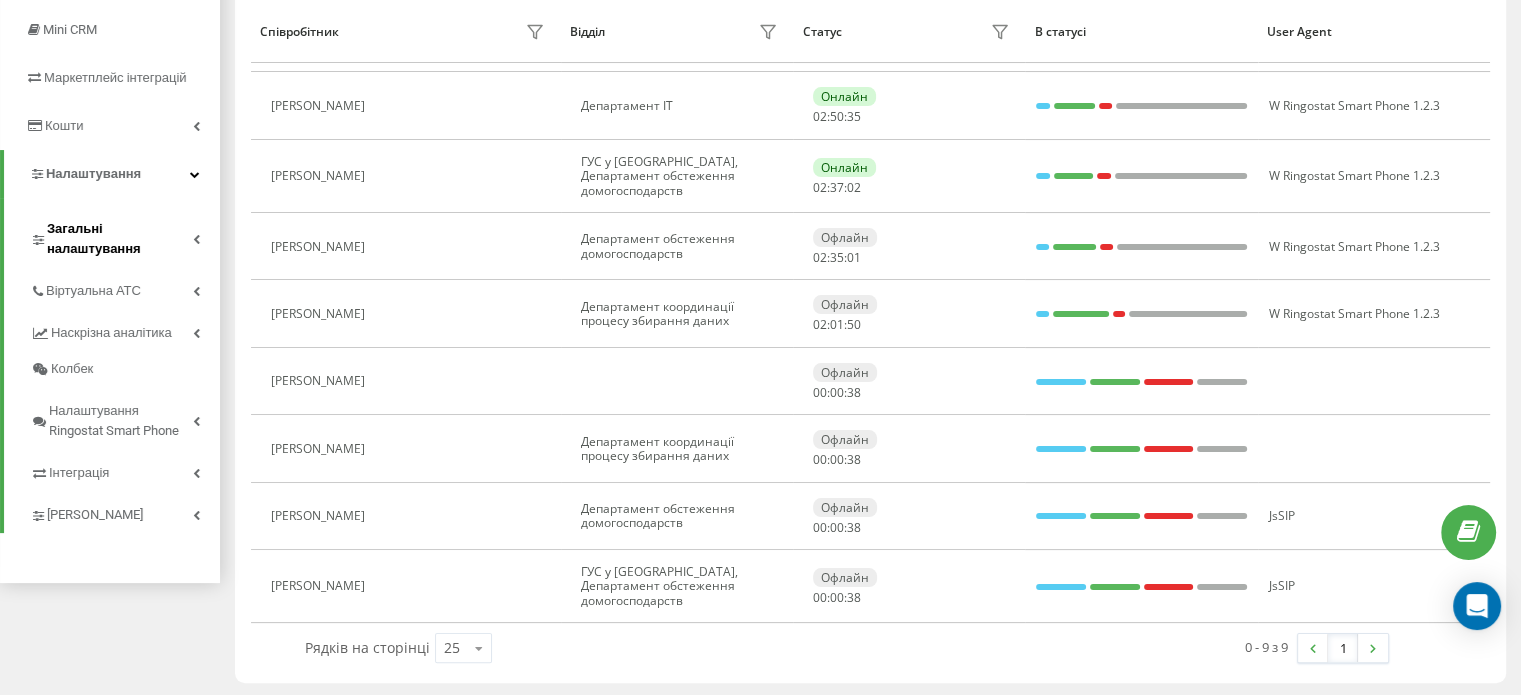 click on "Загальні налаштування" at bounding box center [120, 239] 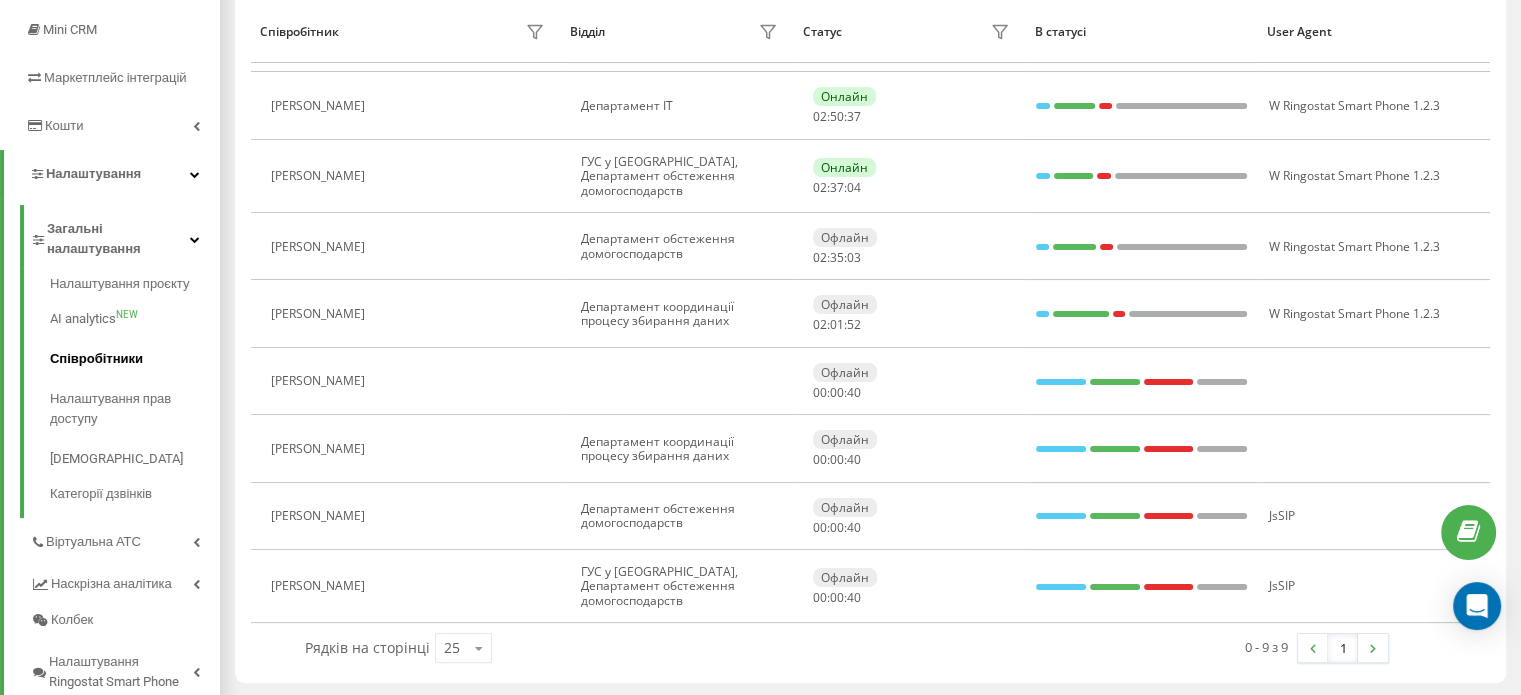 click on "Співробітники" at bounding box center (135, 359) 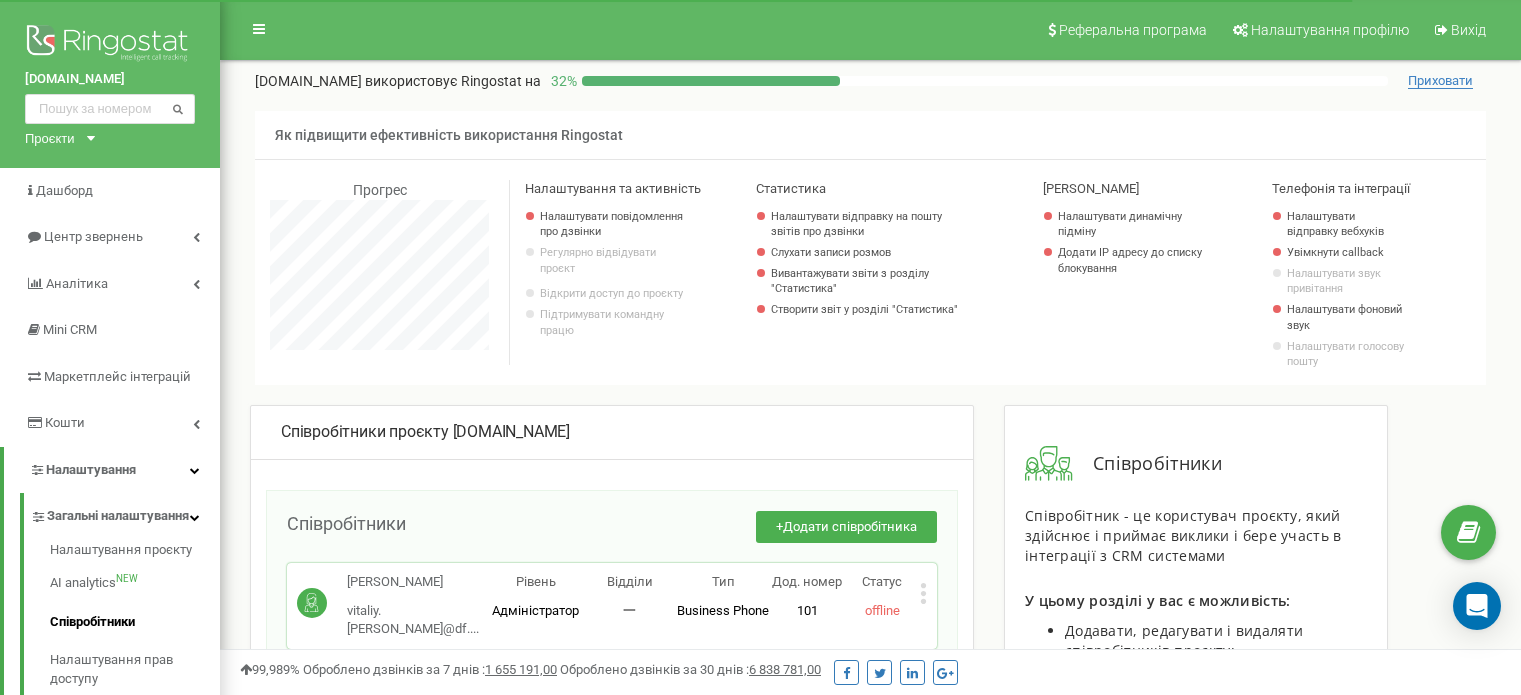 scroll, scrollTop: 374, scrollLeft: 0, axis: vertical 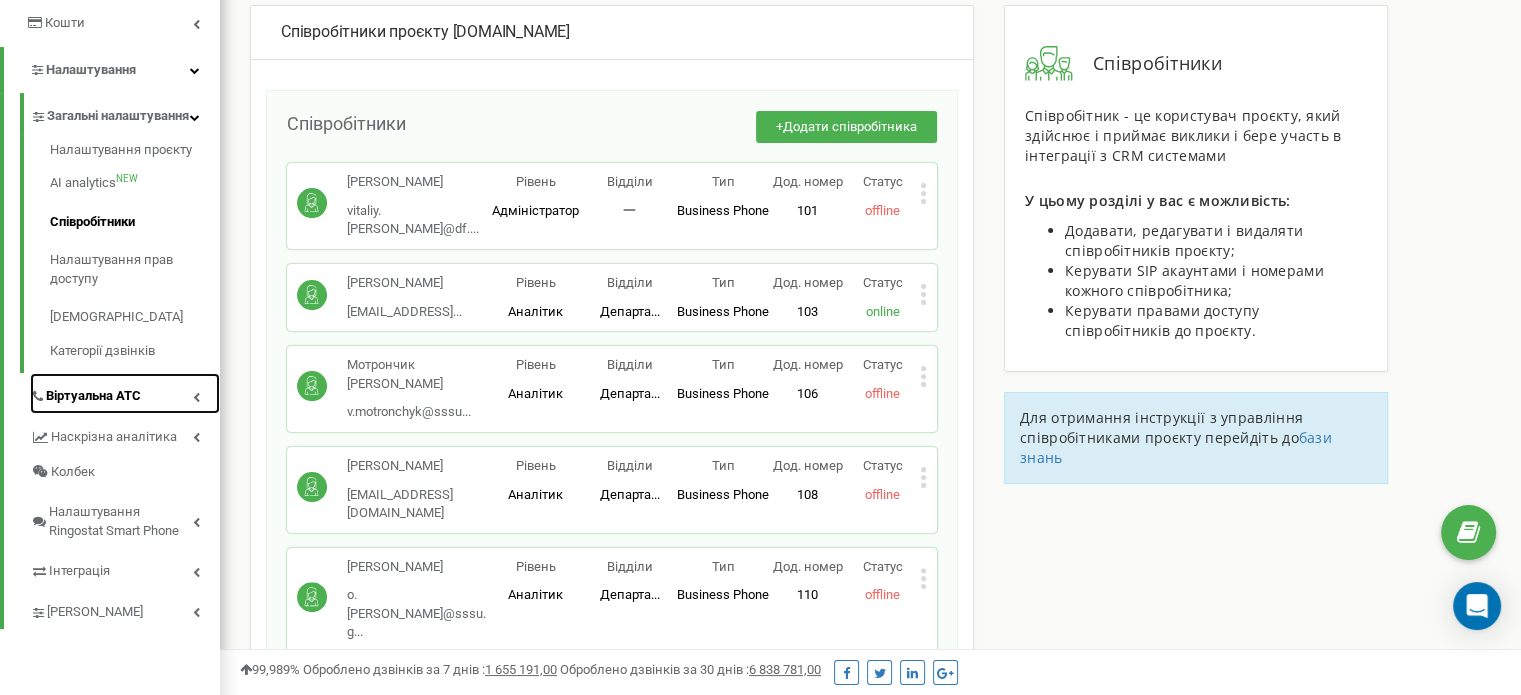 click on "Віртуальна АТС" at bounding box center [93, 396] 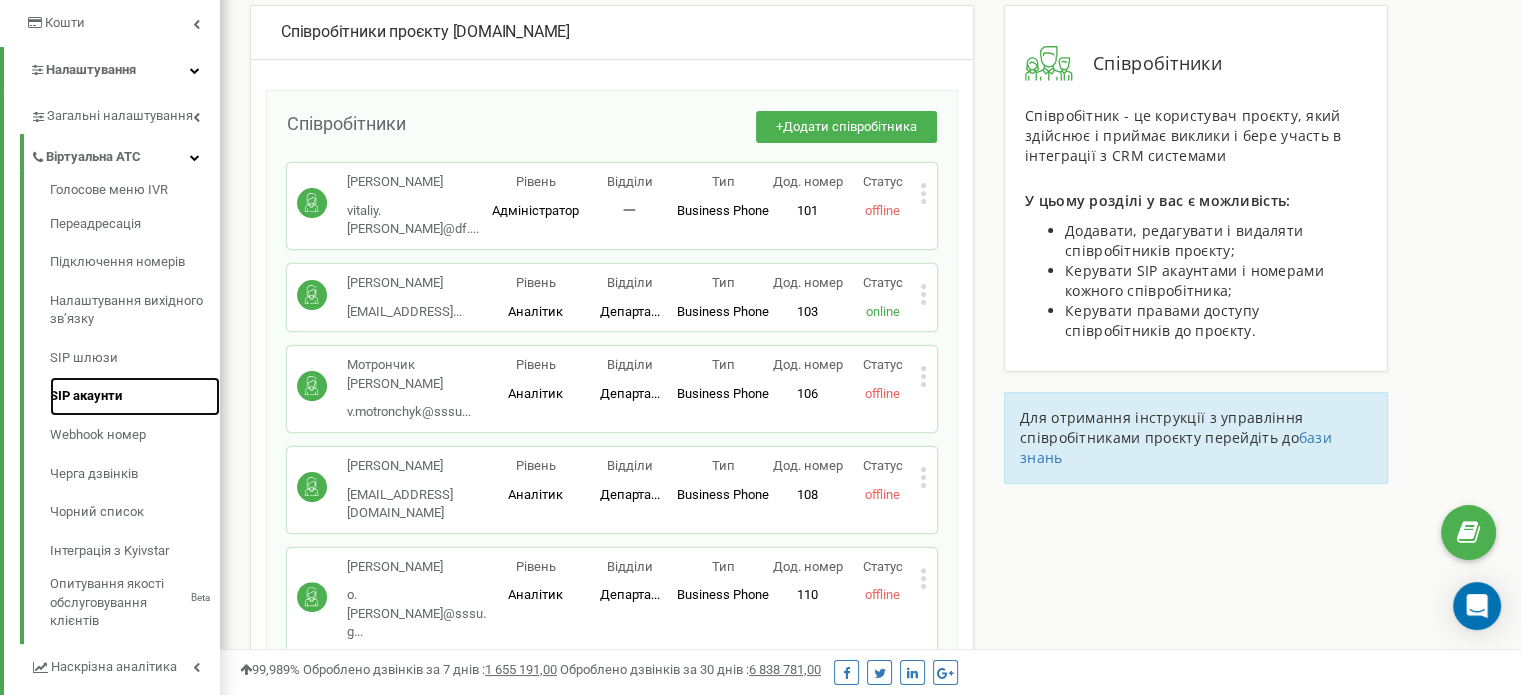 click on "SIP акаунти" at bounding box center (135, 396) 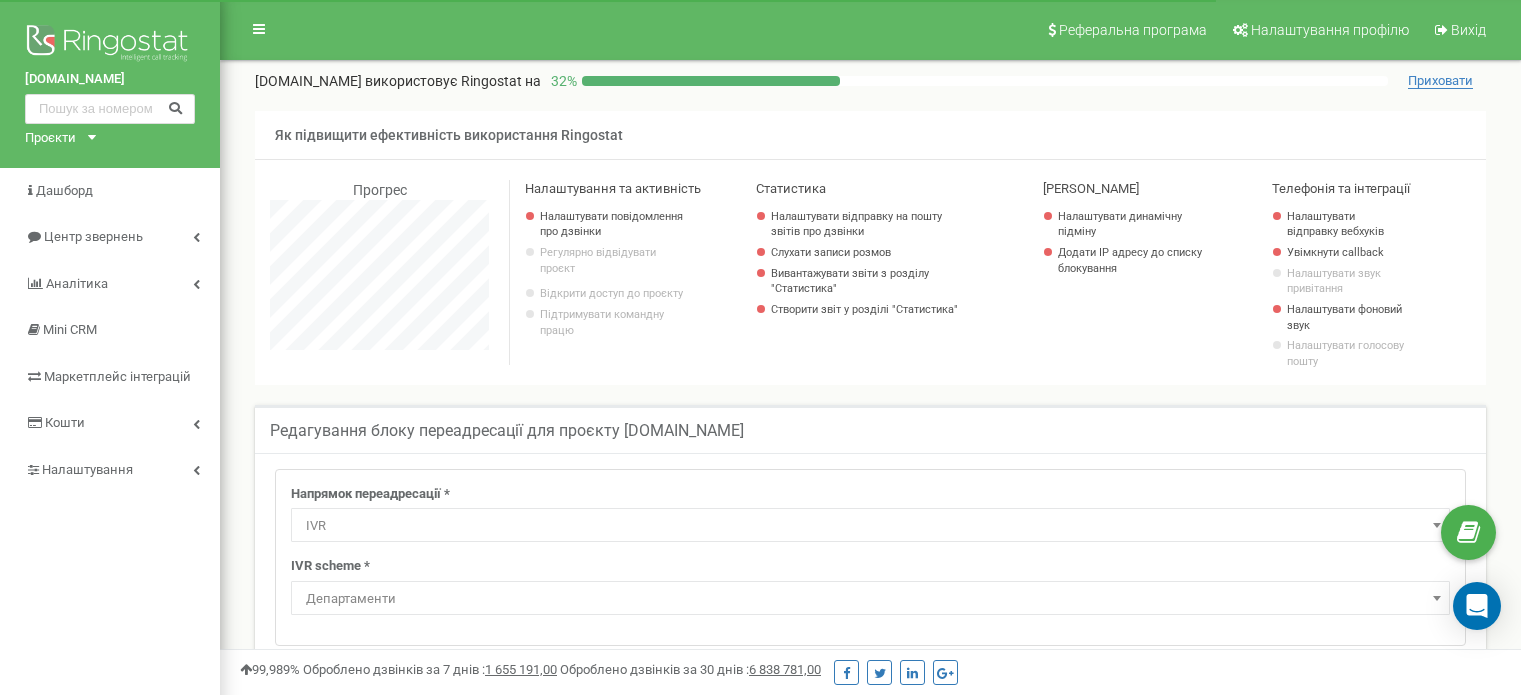 select on "addNumber" 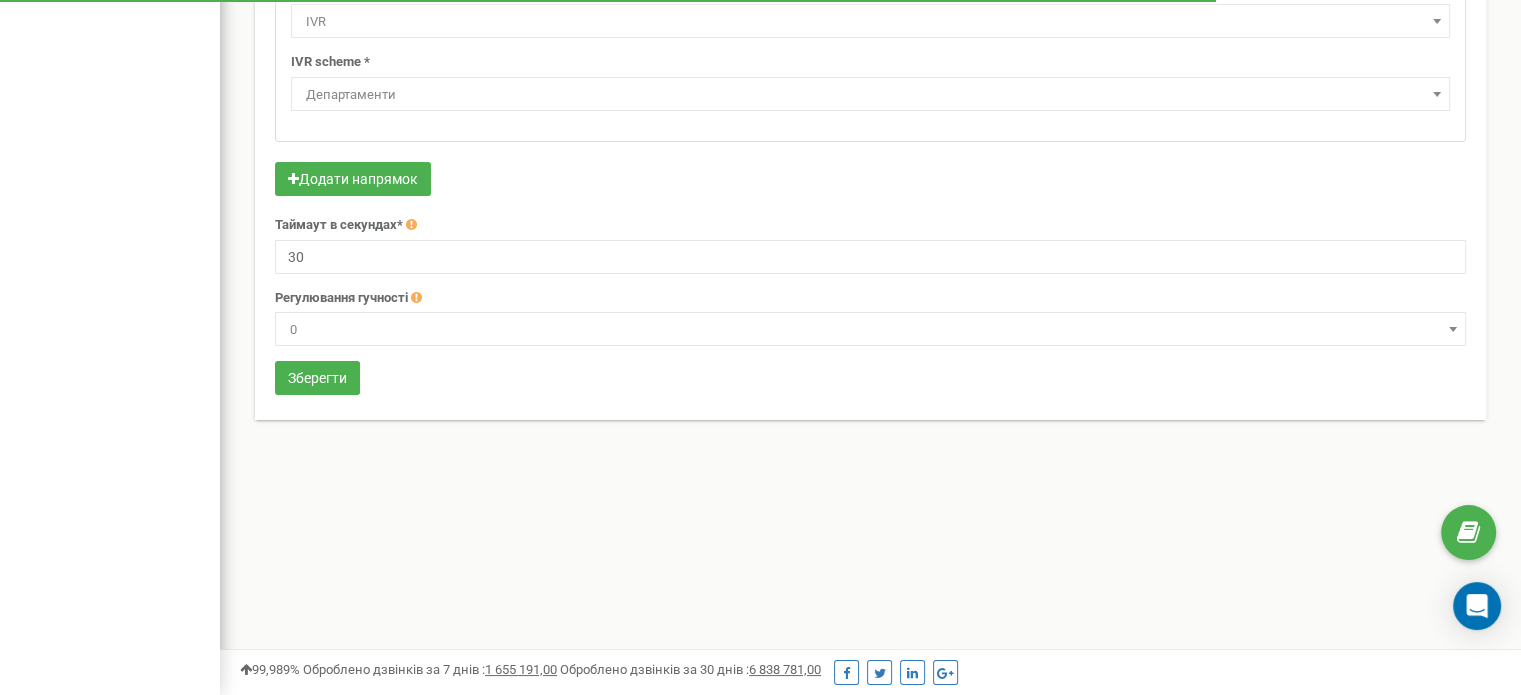 scroll, scrollTop: 0, scrollLeft: 0, axis: both 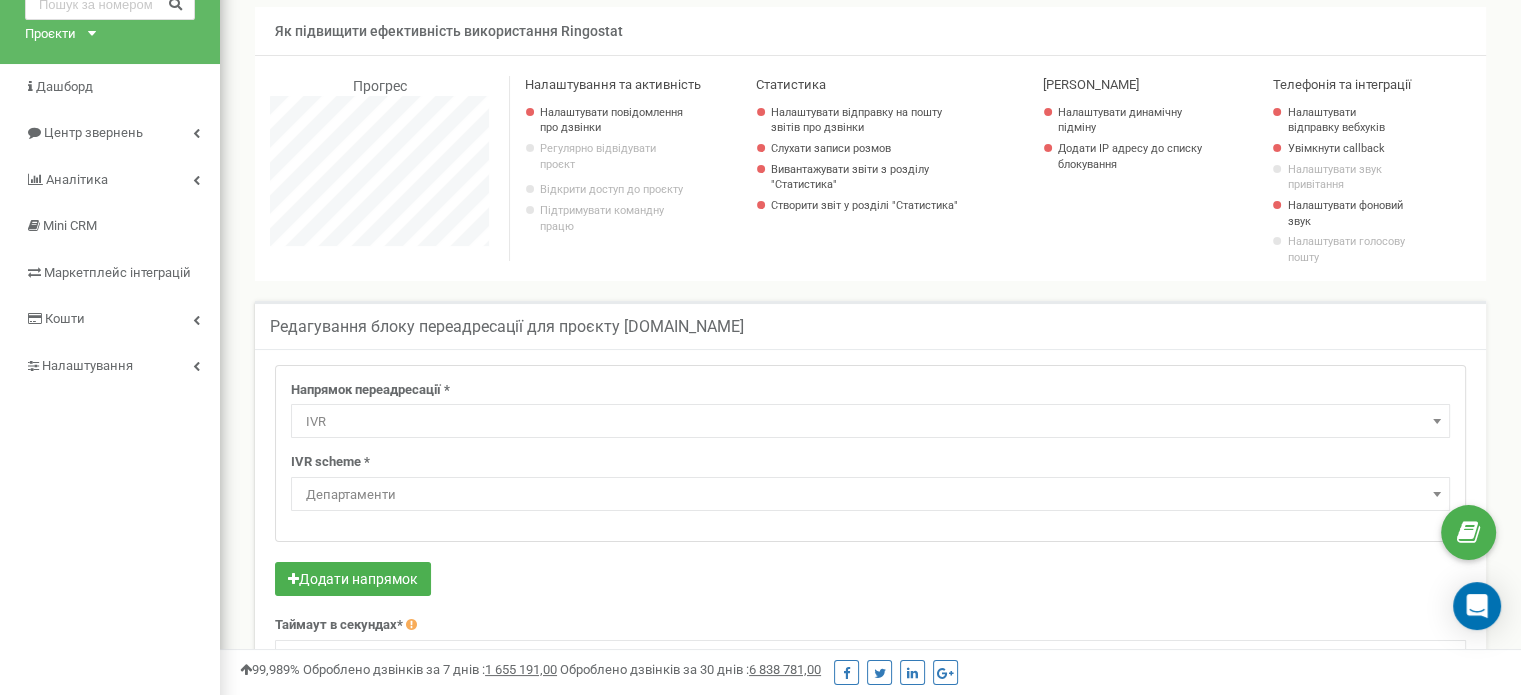 click on "Департаменти" at bounding box center (870, 495) 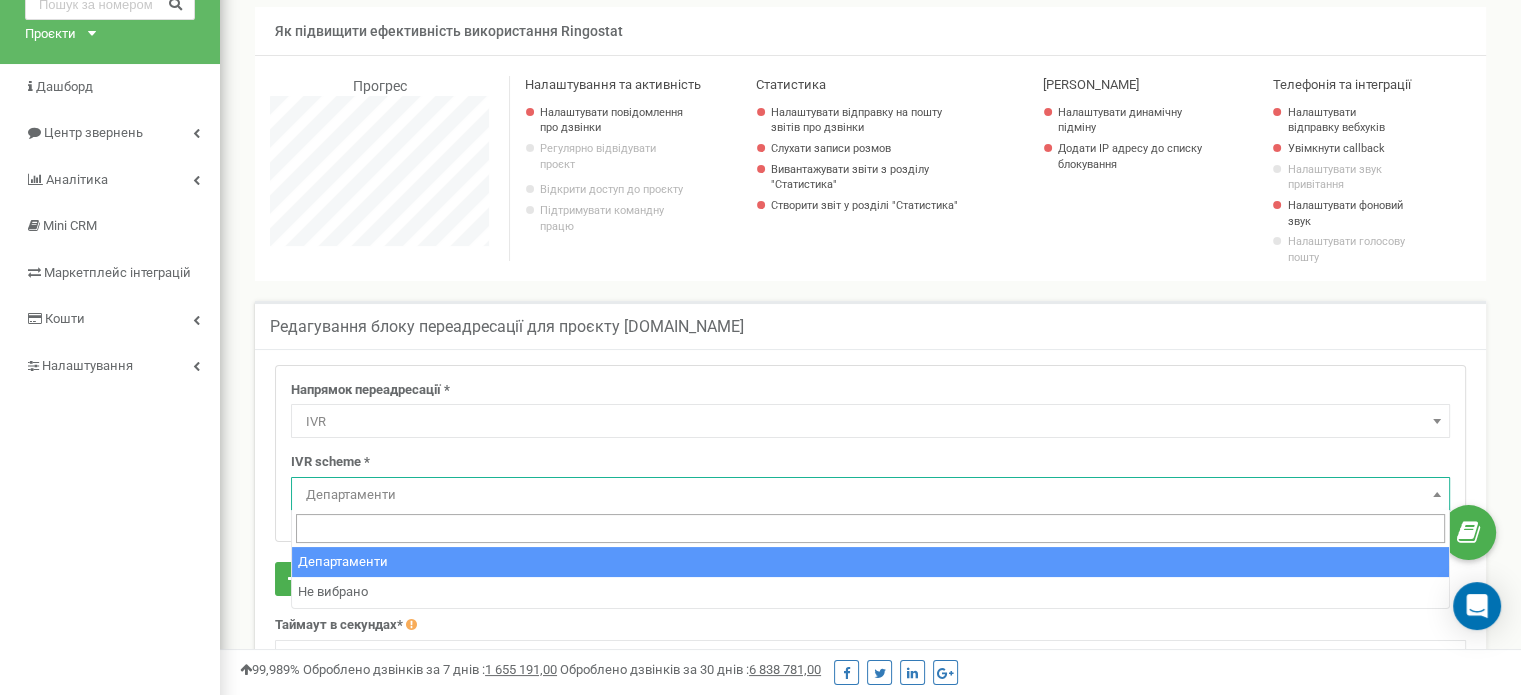 click on "Департаменти" at bounding box center (870, 495) 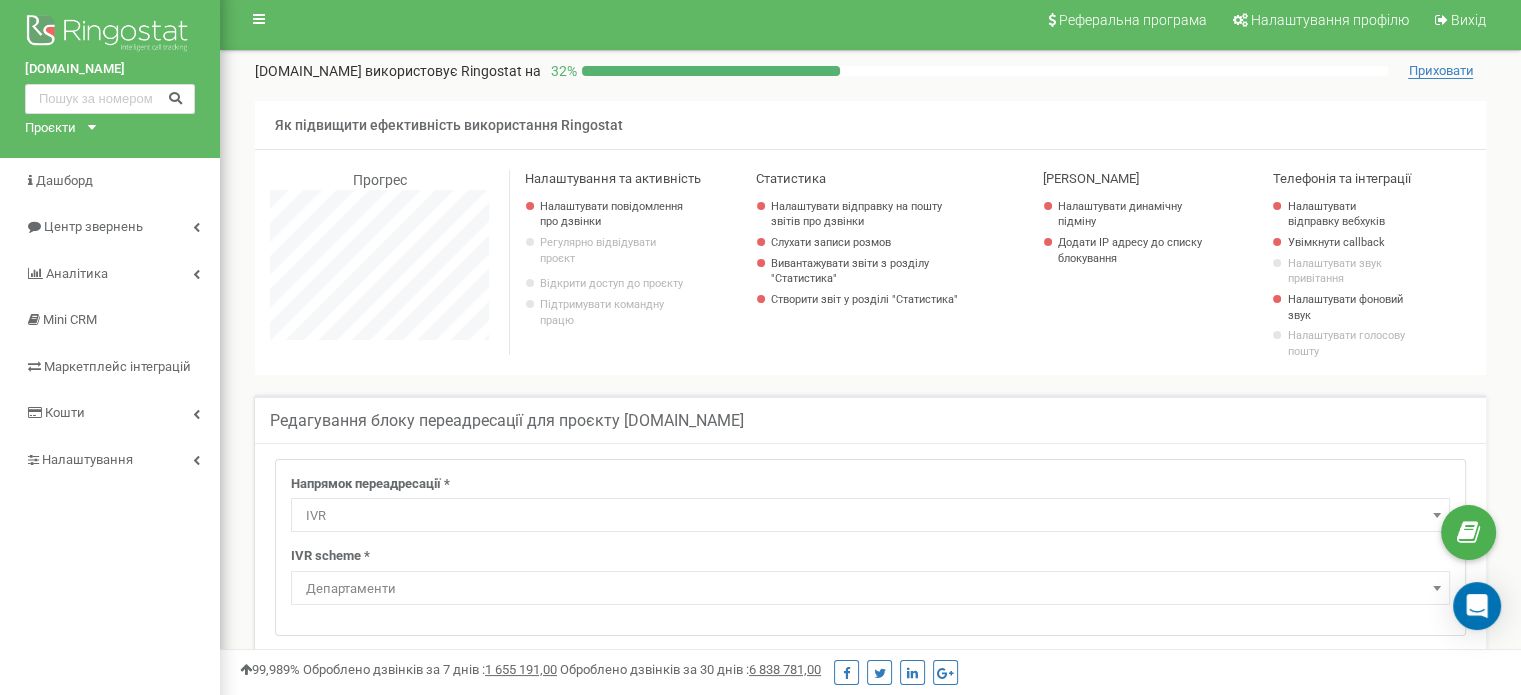 scroll, scrollTop: 4, scrollLeft: 0, axis: vertical 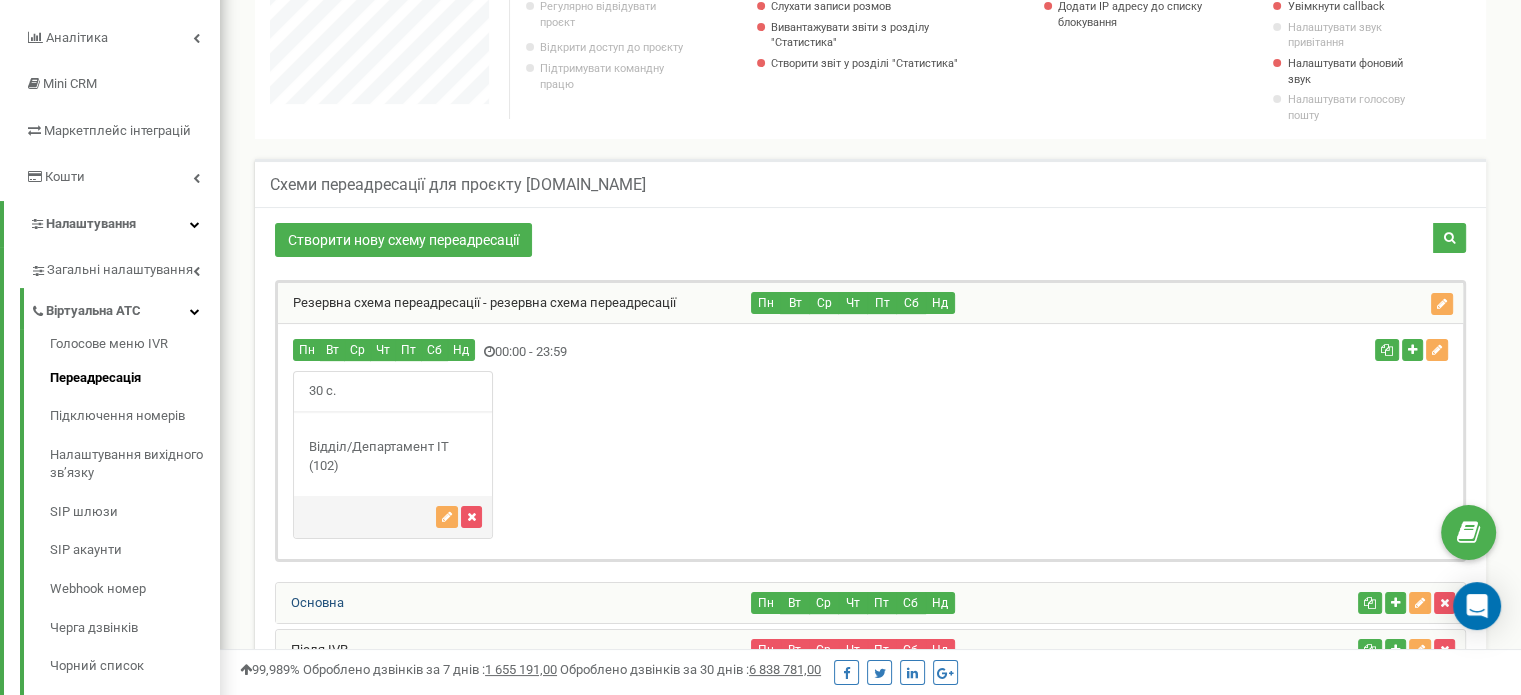 click on "Основна" at bounding box center (310, 602) 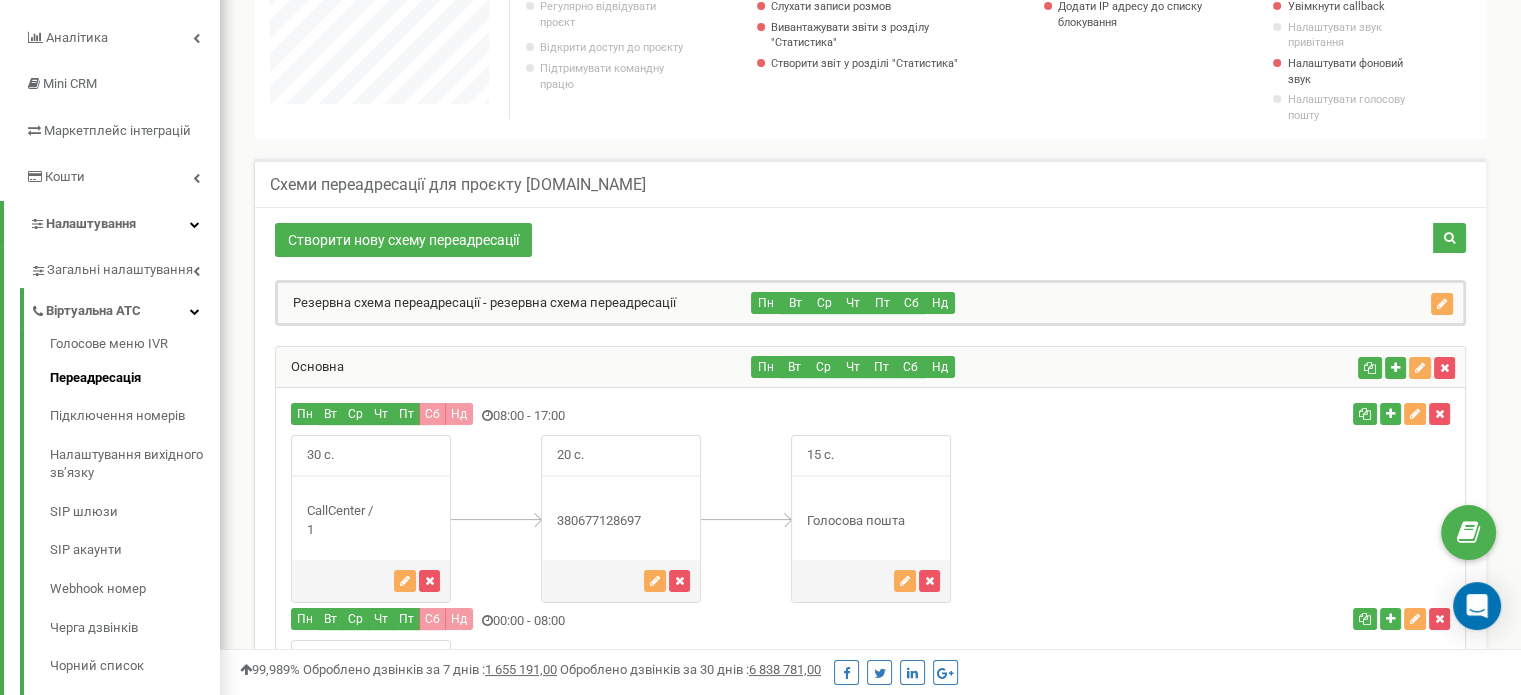 scroll, scrollTop: 998379, scrollLeft: 998699, axis: both 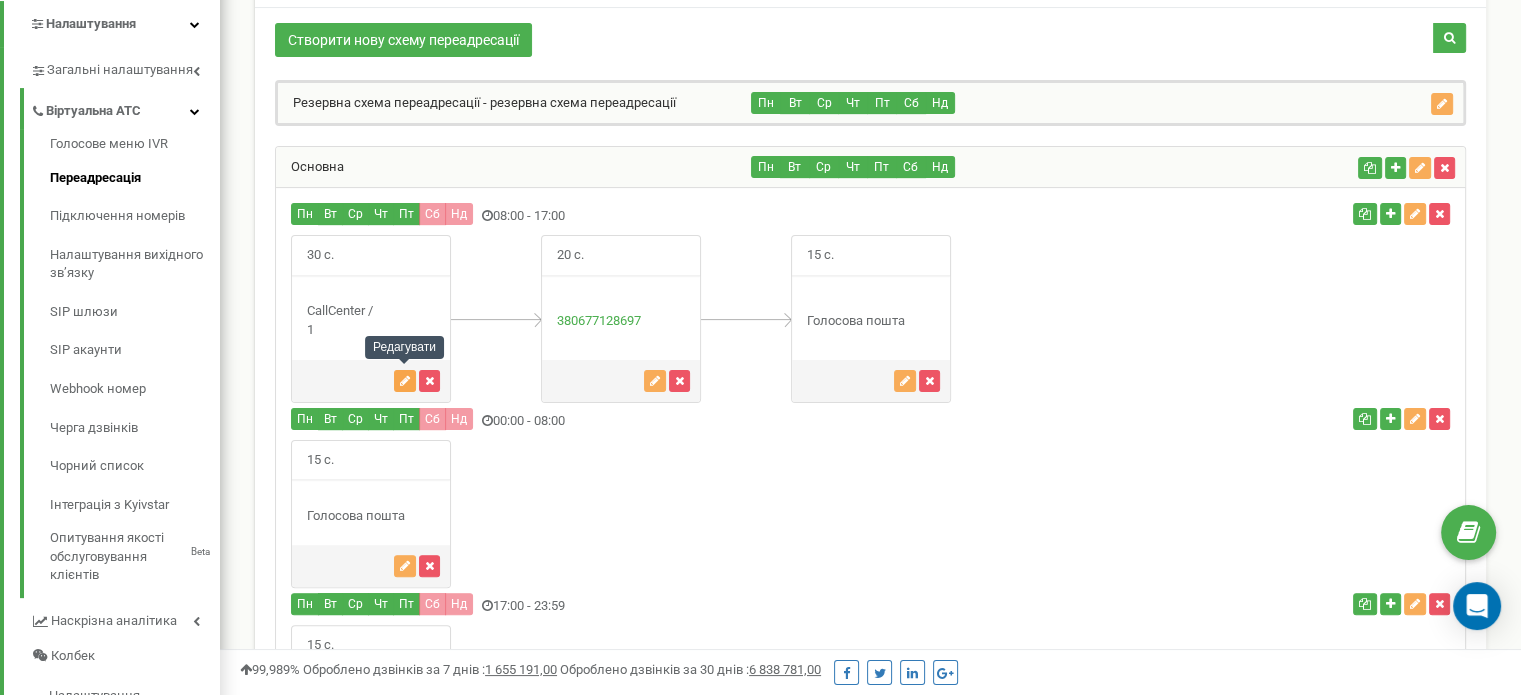 click at bounding box center [405, 381] 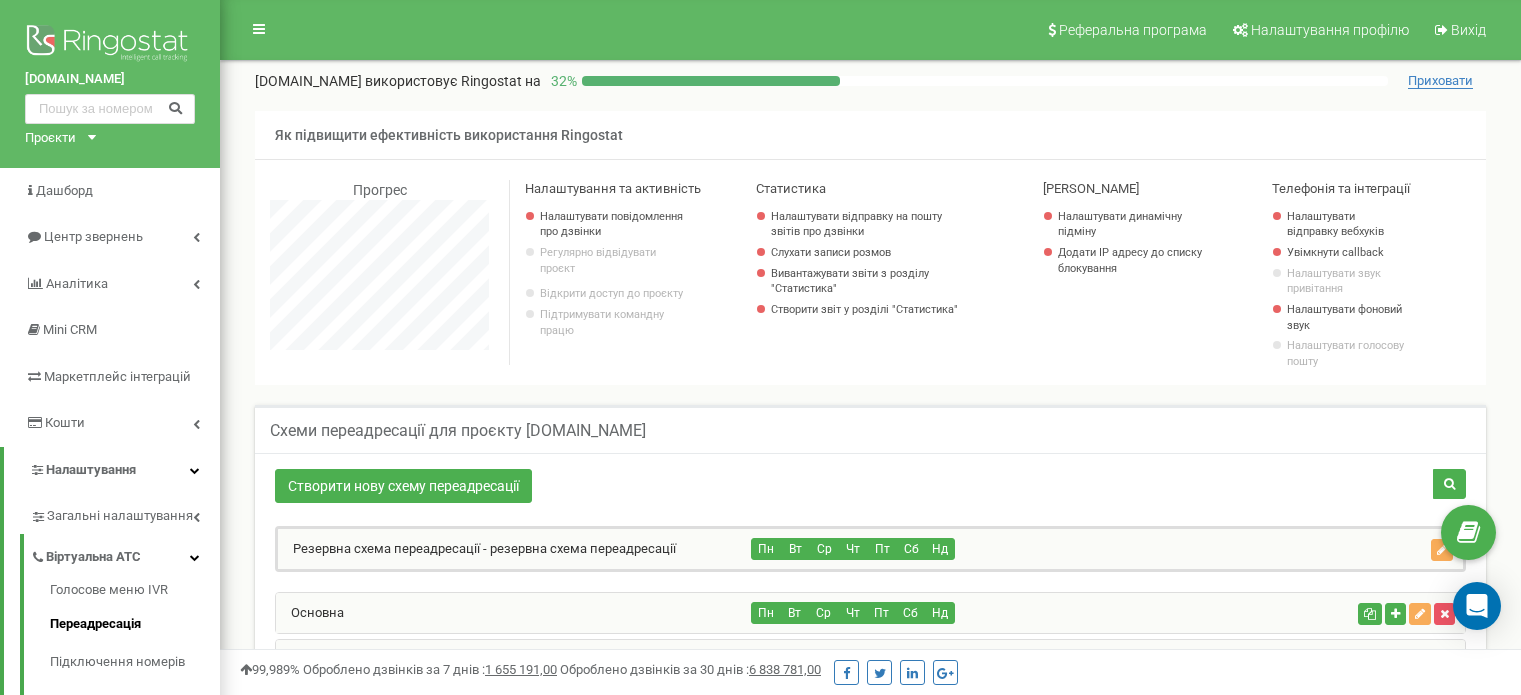 scroll, scrollTop: 0, scrollLeft: 0, axis: both 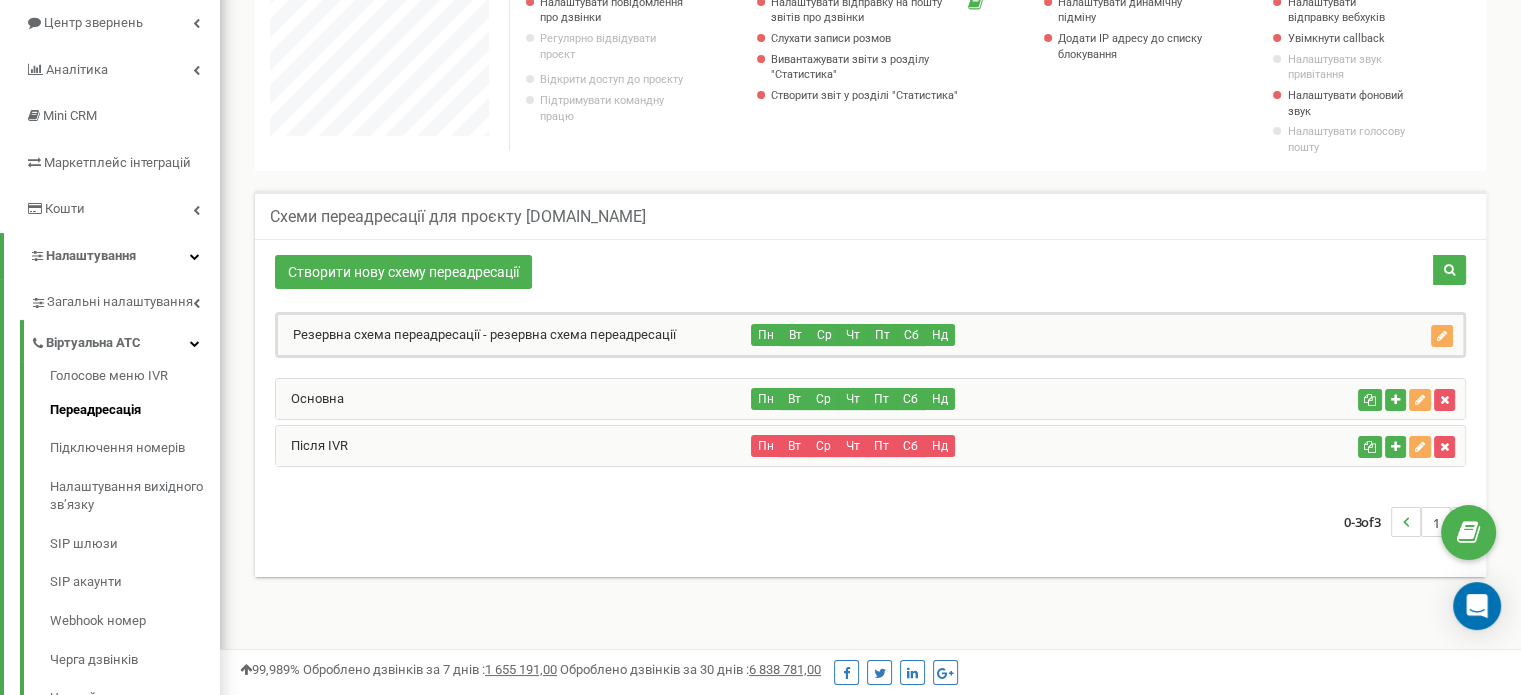 click on "Після IVR" at bounding box center (514, 446) 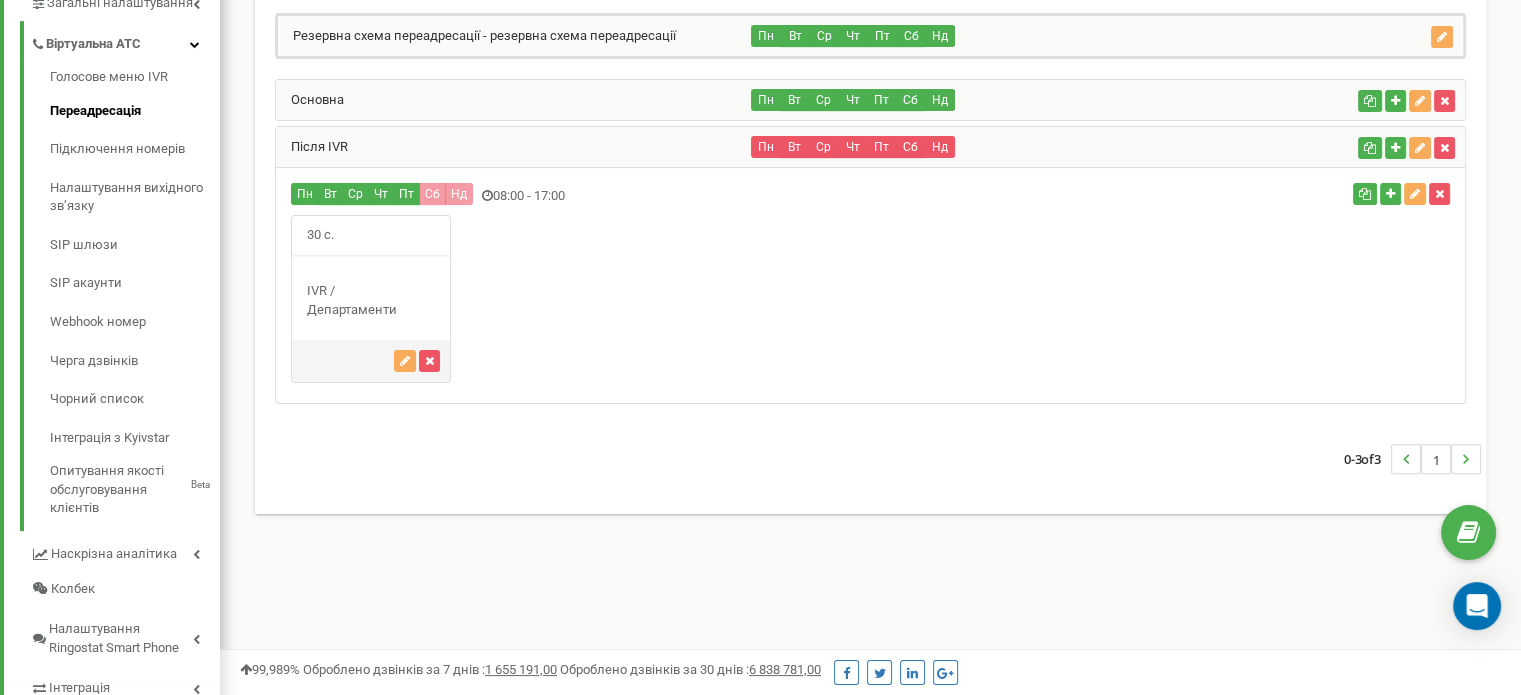 scroll, scrollTop: 514, scrollLeft: 0, axis: vertical 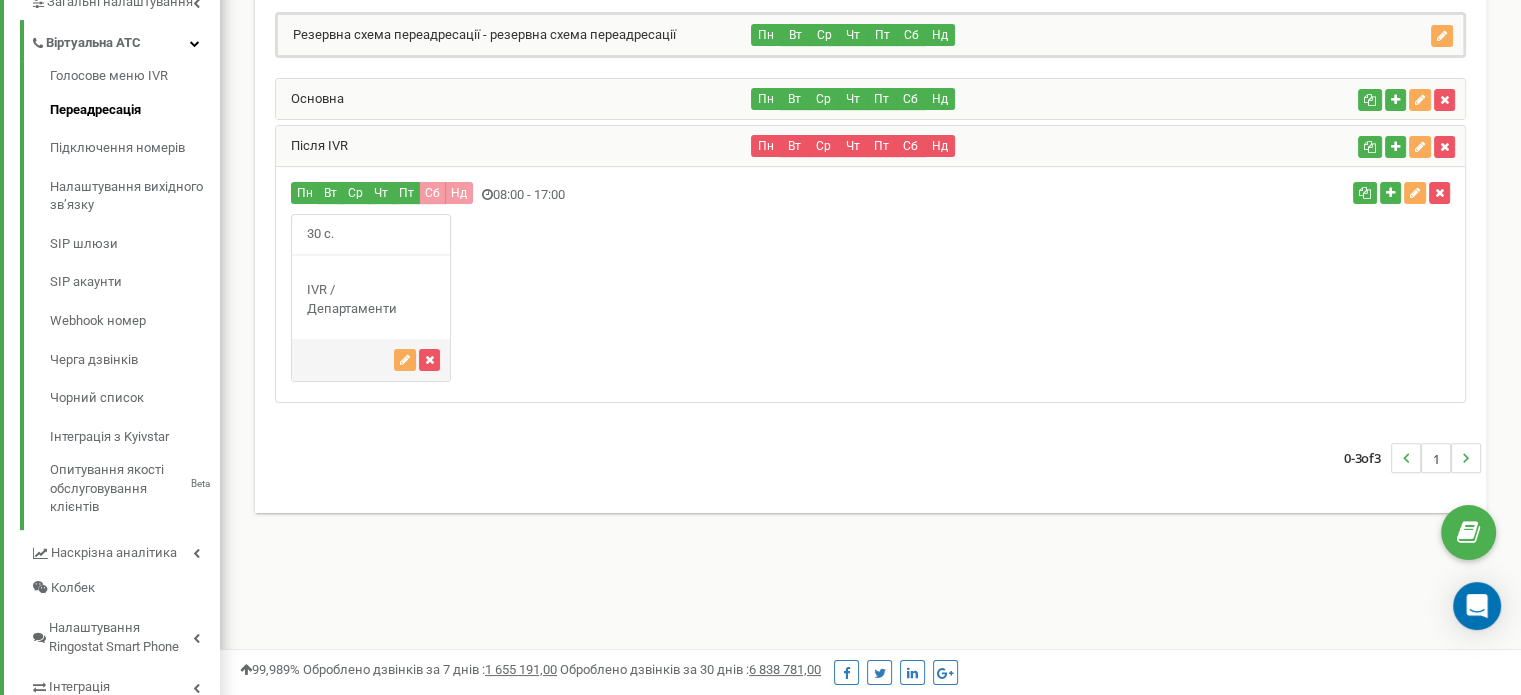 click on "IVR
/ Департаменти" at bounding box center [371, 299] 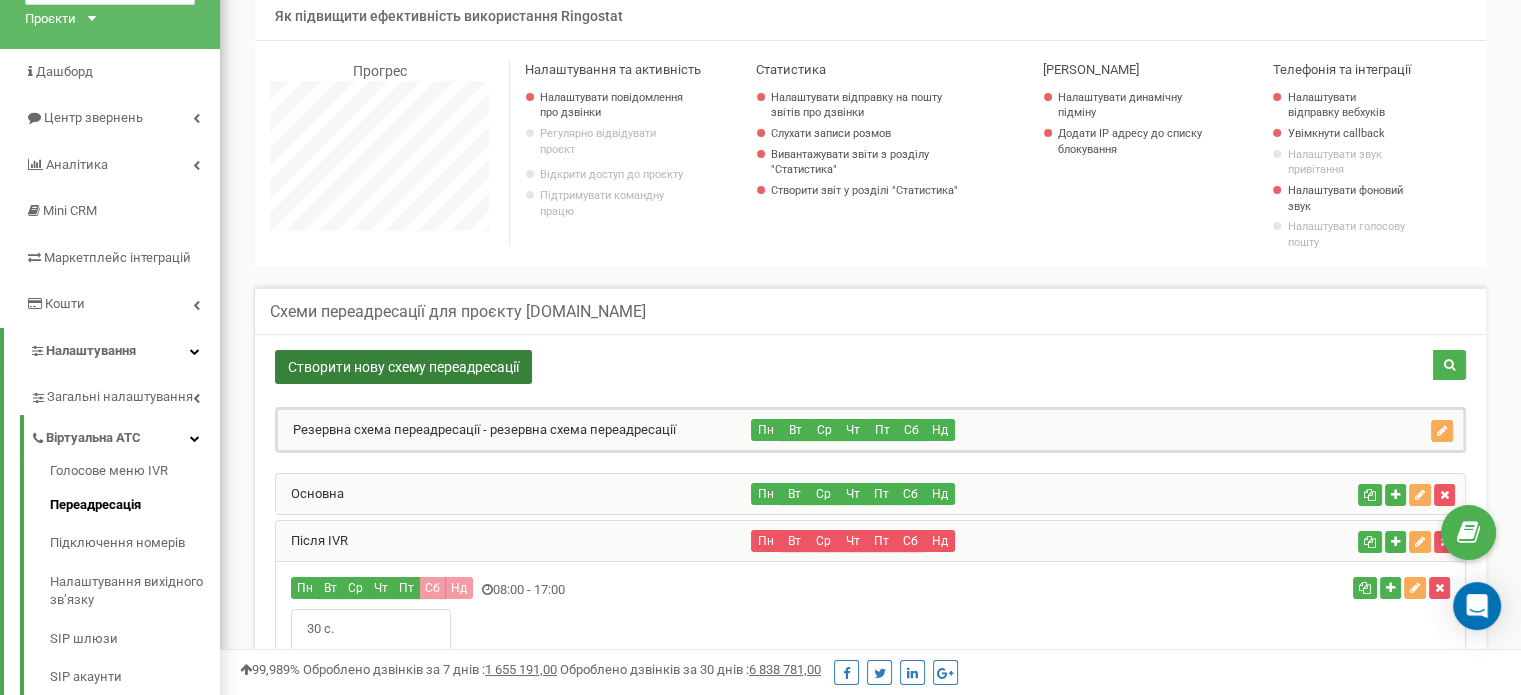 scroll, scrollTop: 114, scrollLeft: 0, axis: vertical 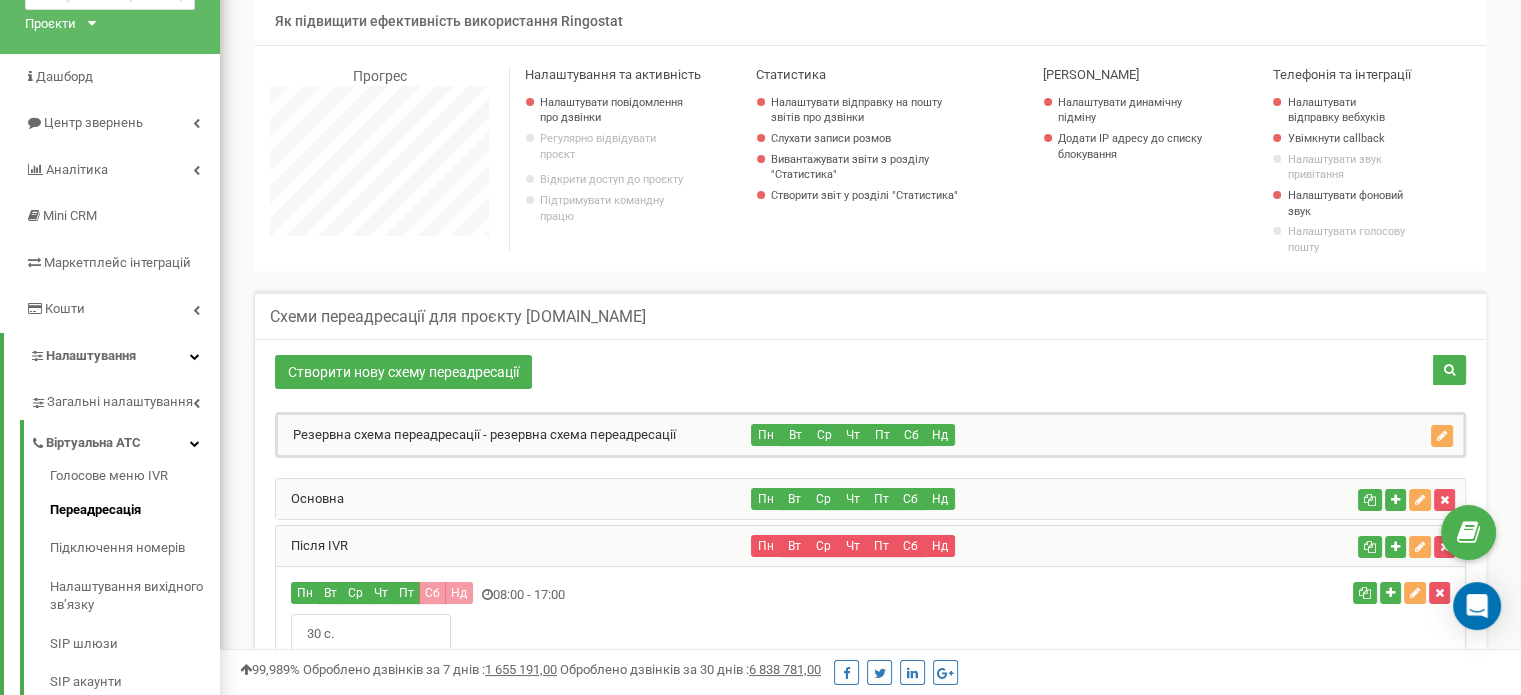 click on "Основна" at bounding box center (514, 499) 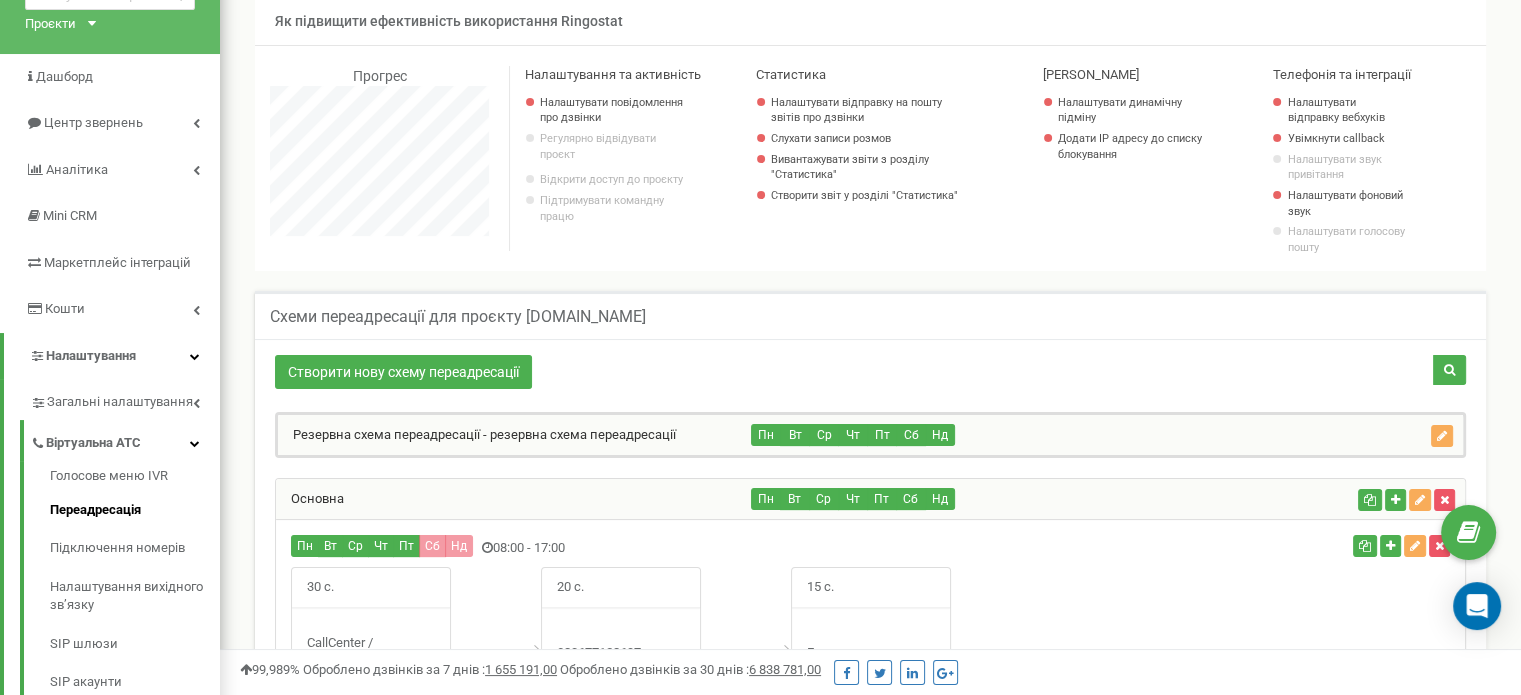 scroll, scrollTop: 998365, scrollLeft: 998699, axis: both 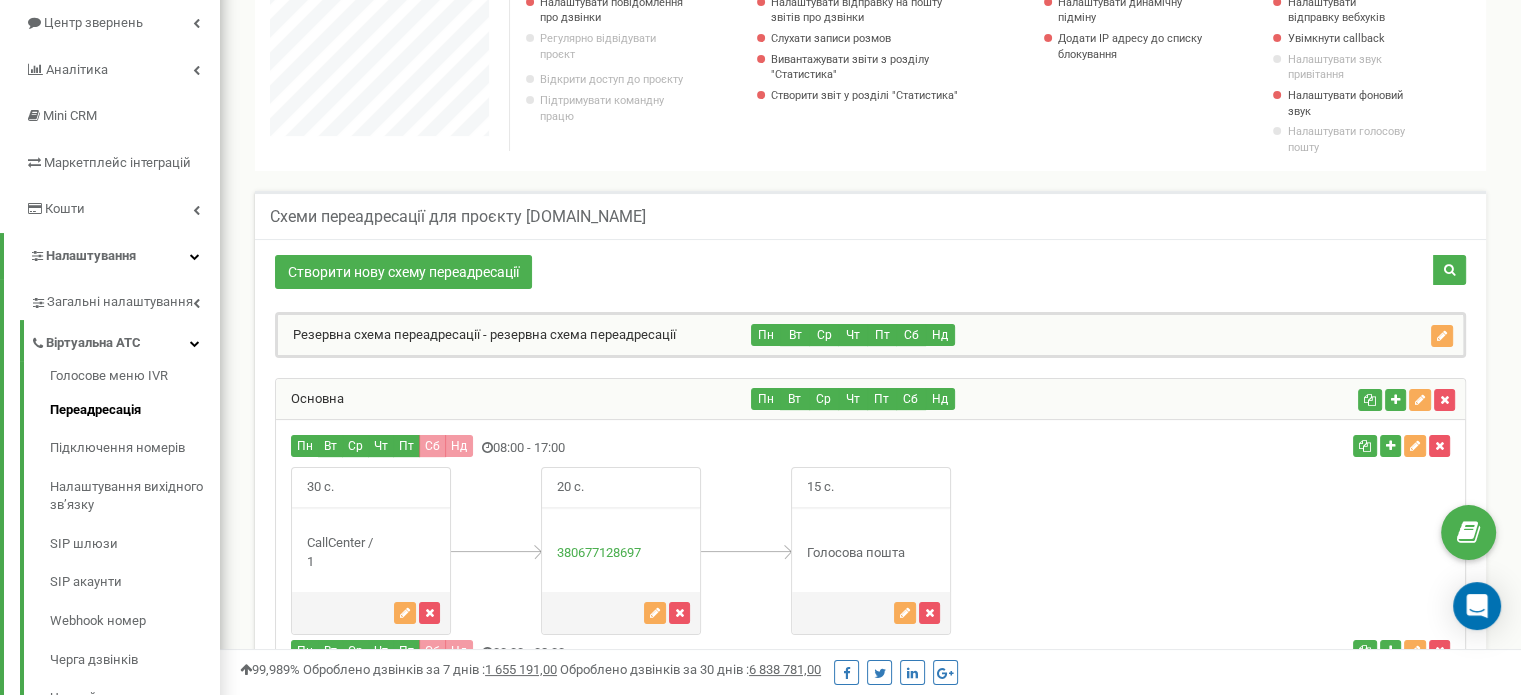 click on "Основна" at bounding box center [514, 399] 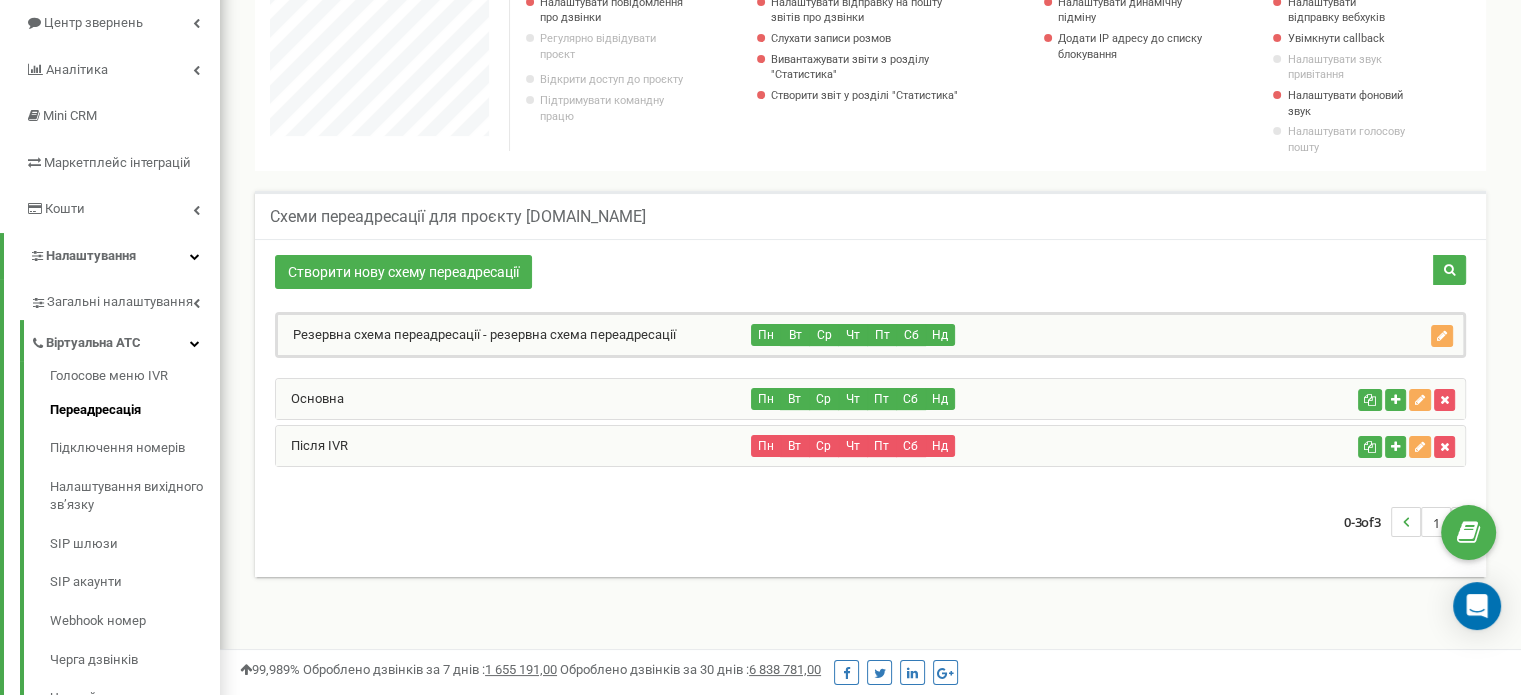 scroll, scrollTop: 1200, scrollLeft: 1300, axis: both 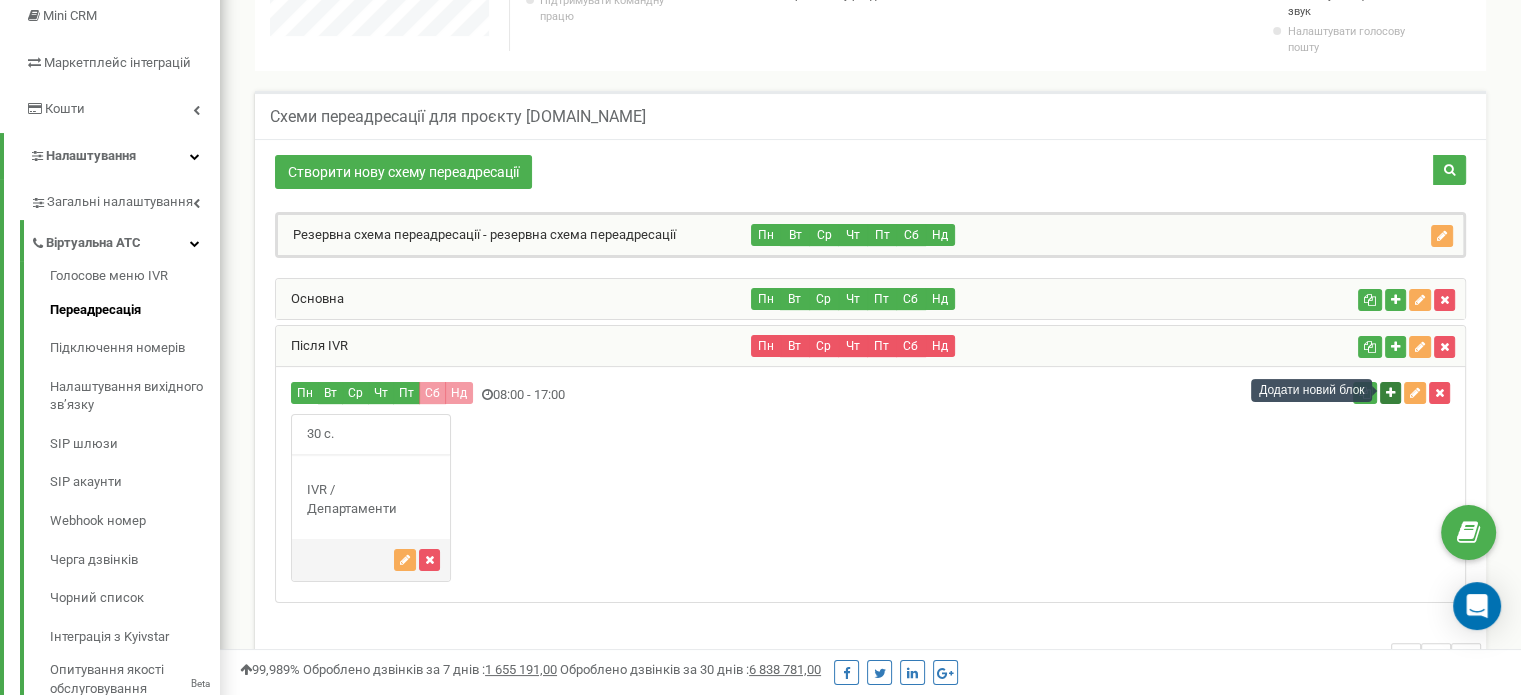 click at bounding box center [1390, 393] 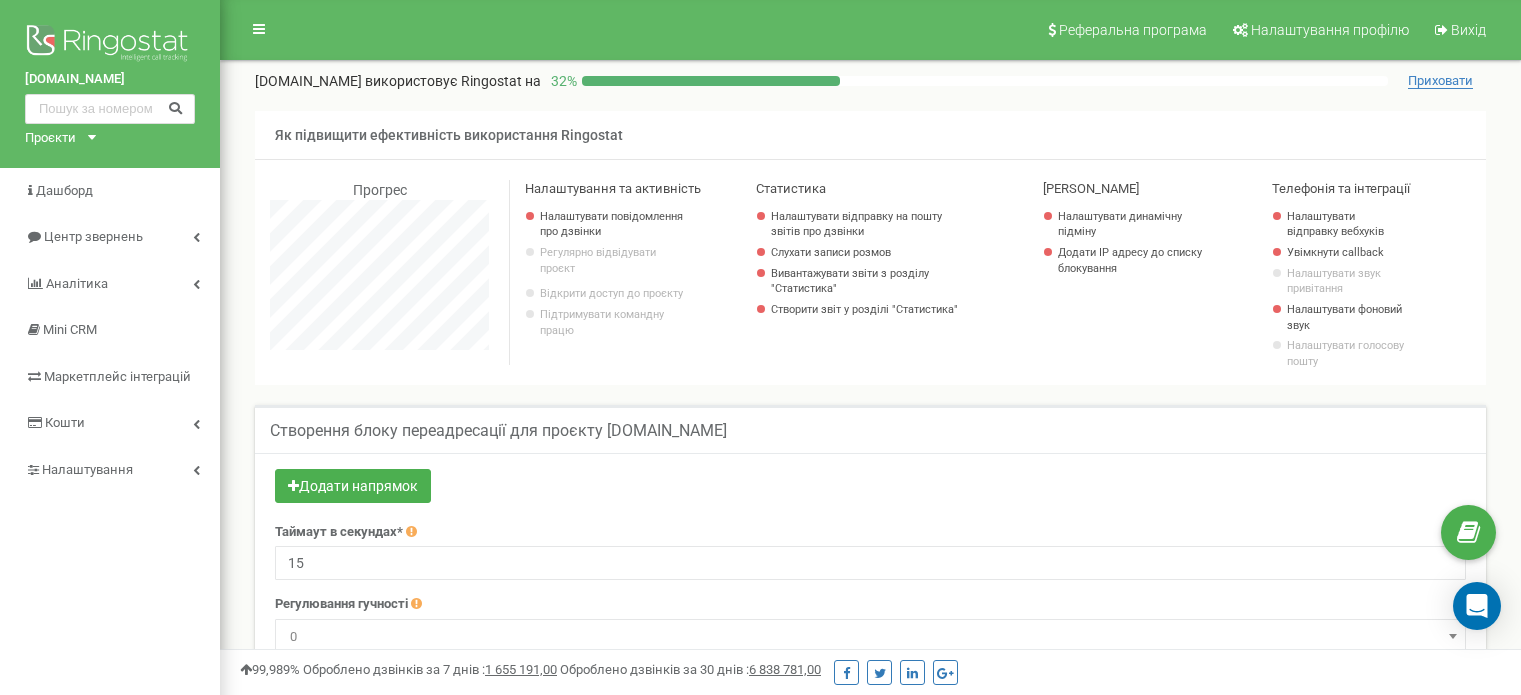 scroll, scrollTop: 200, scrollLeft: 0, axis: vertical 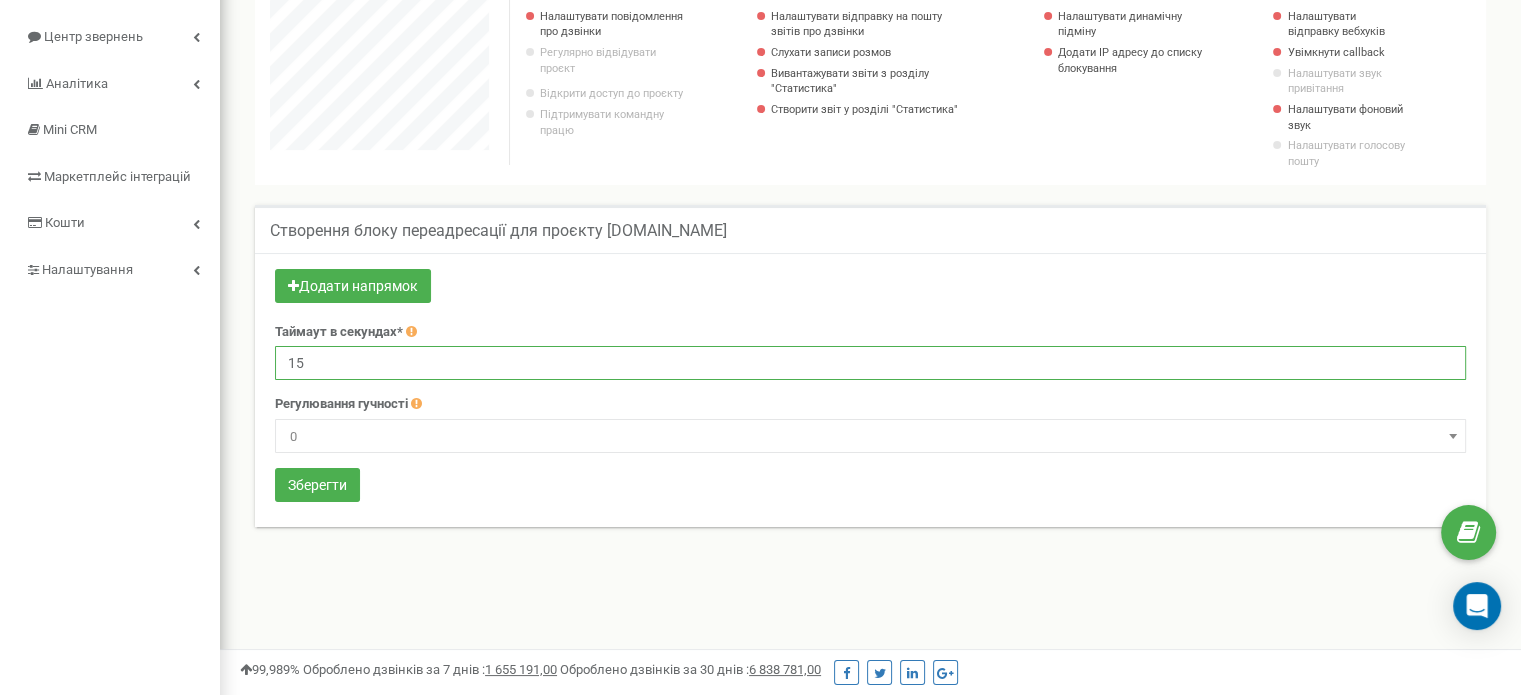 drag, startPoint x: 311, startPoint y: 363, endPoint x: 208, endPoint y: 351, distance: 103.69667 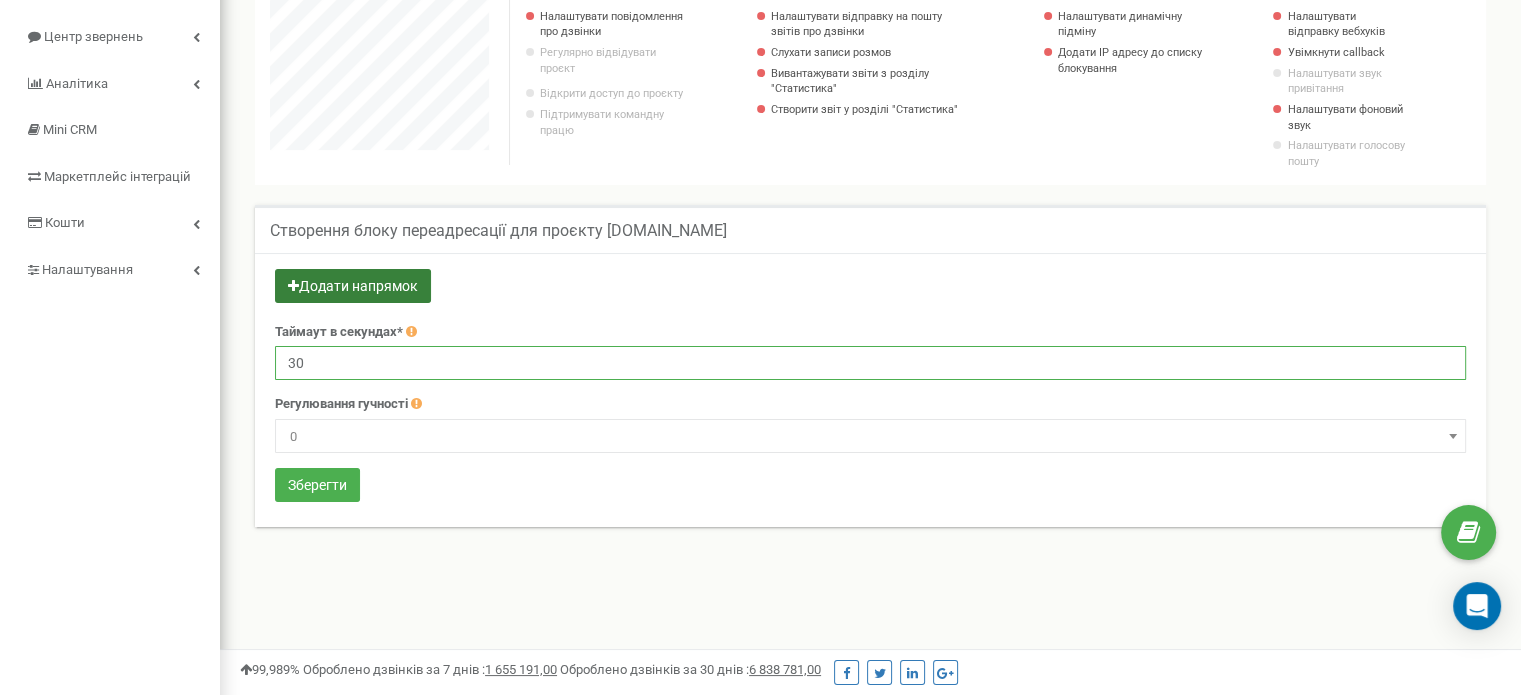 type on "30" 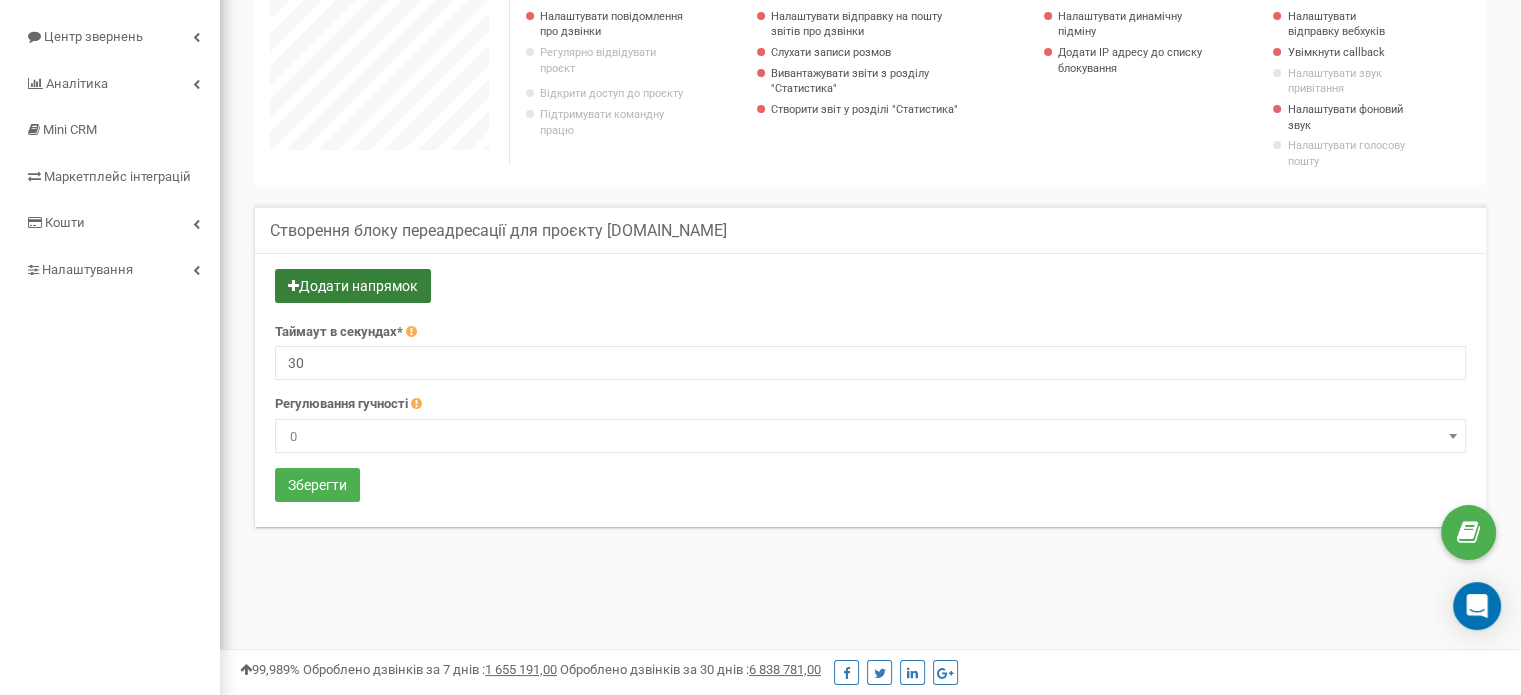 click on "Додати напрямок" at bounding box center (353, 286) 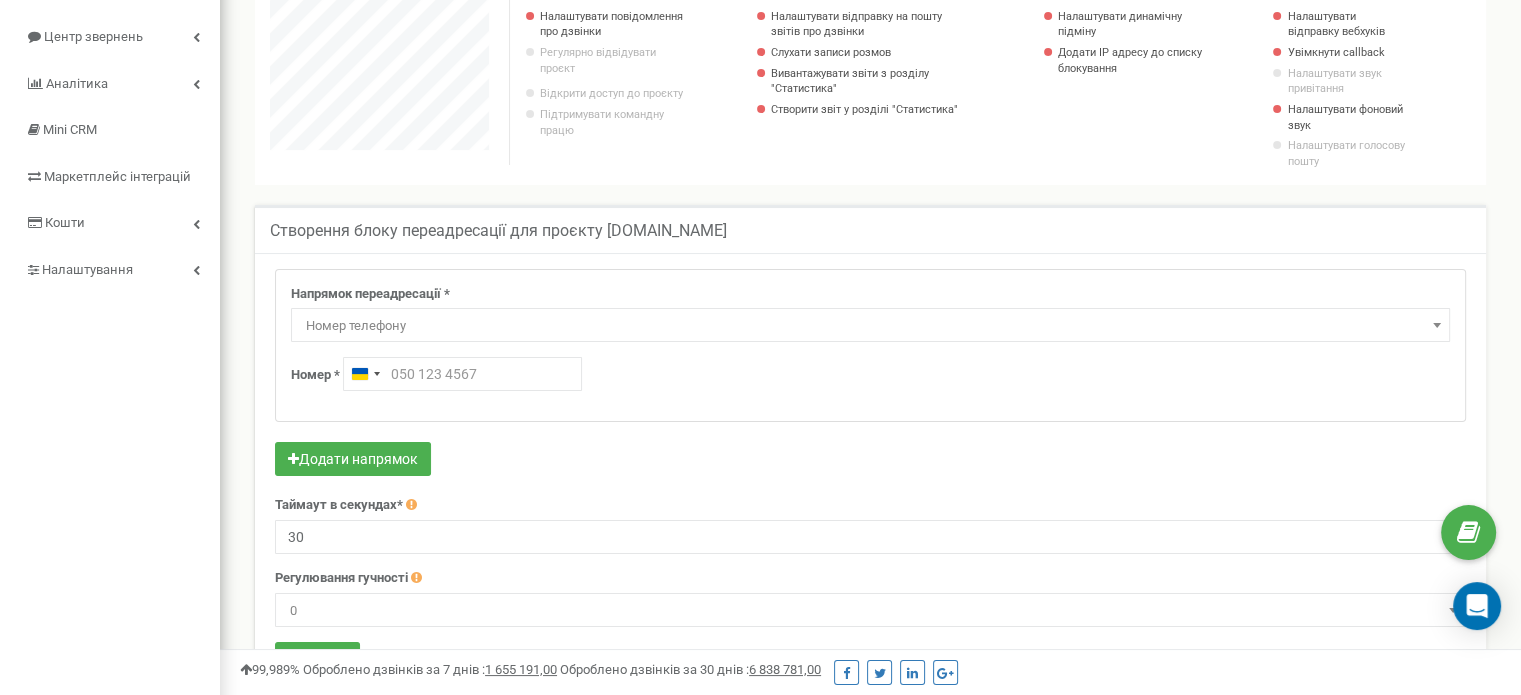click on "Номер телефону" at bounding box center (870, 326) 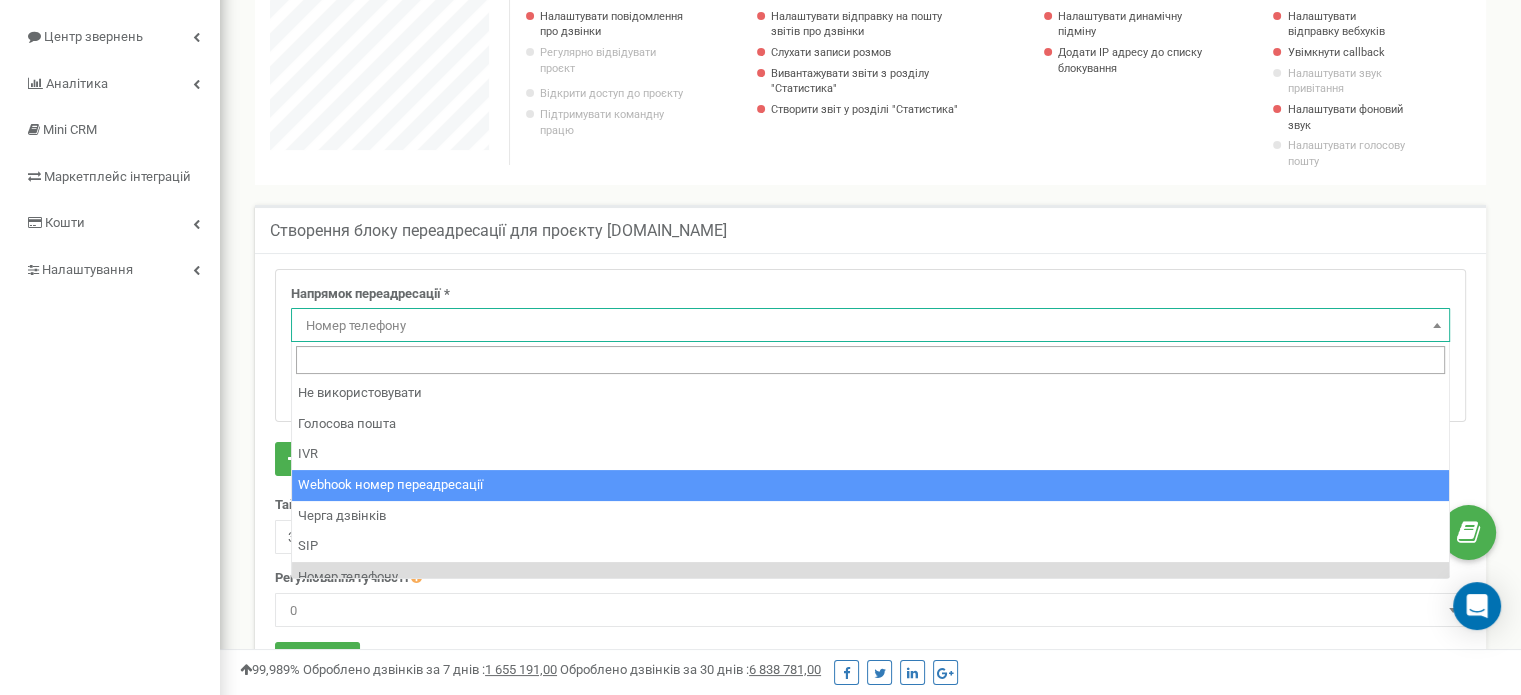scroll, scrollTop: 105, scrollLeft: 0, axis: vertical 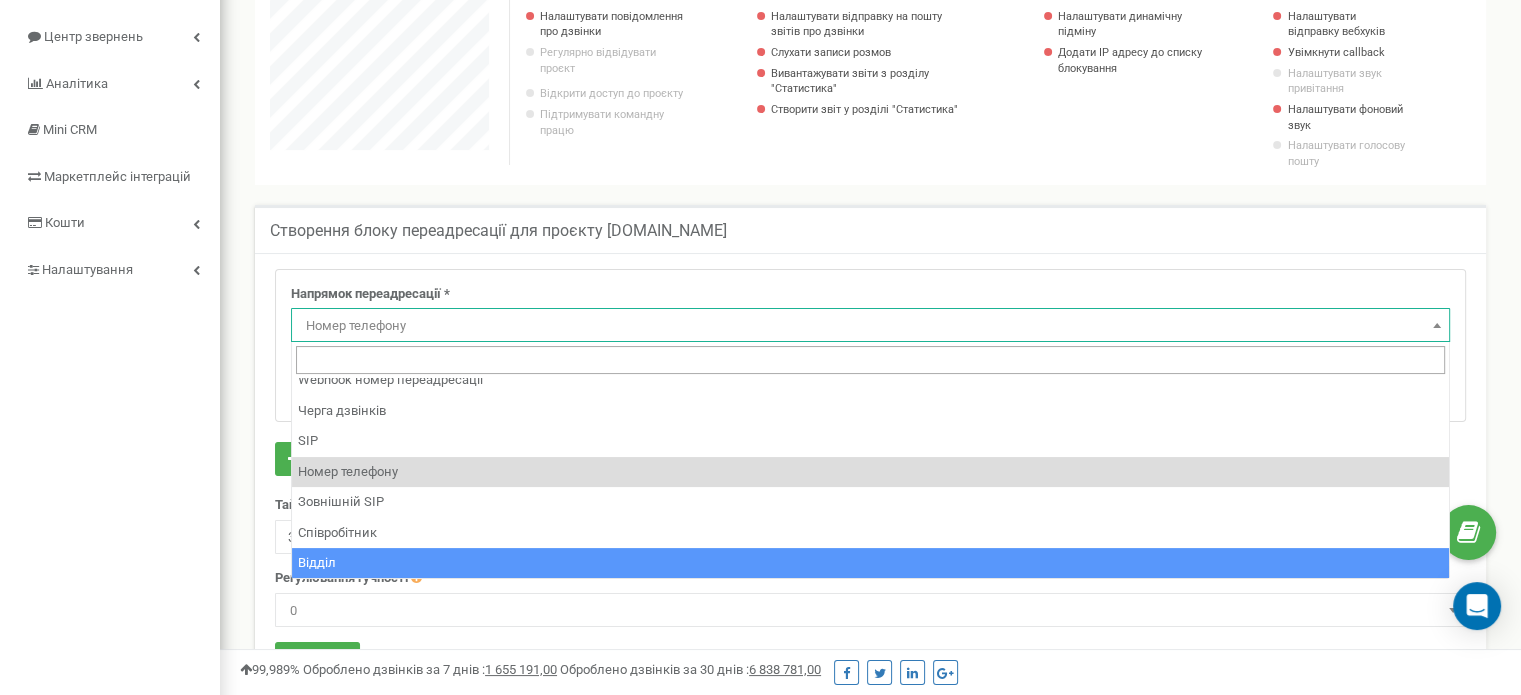 select on "Department" 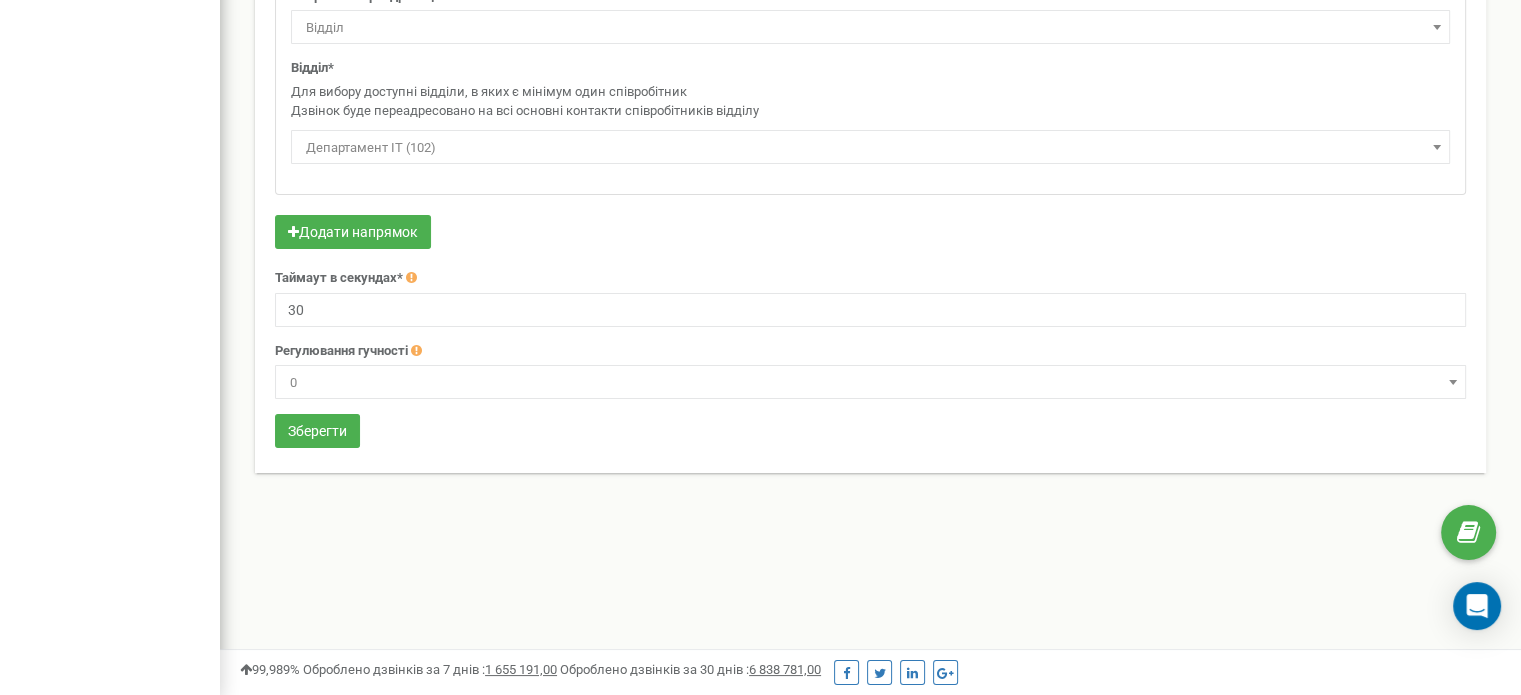 scroll, scrollTop: 500, scrollLeft: 0, axis: vertical 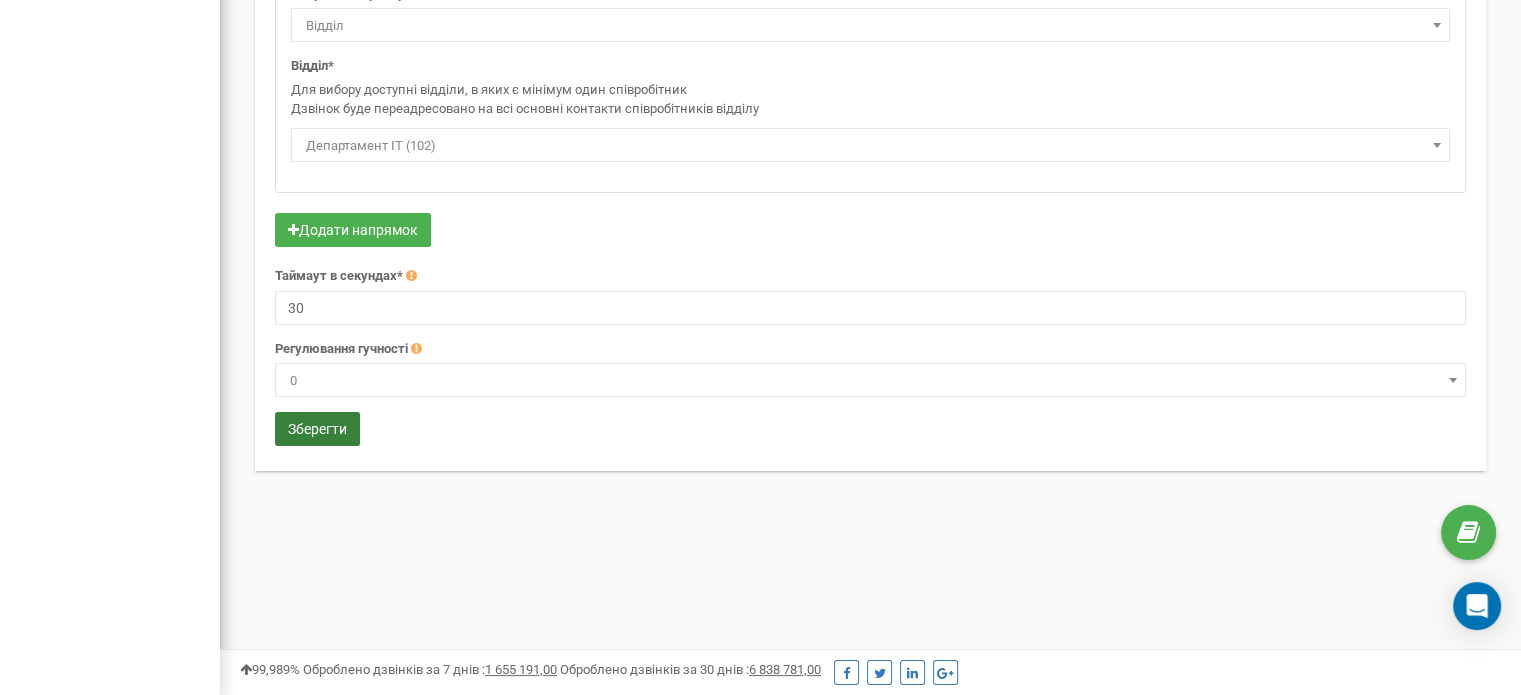 click on "Зберегти" at bounding box center [317, 429] 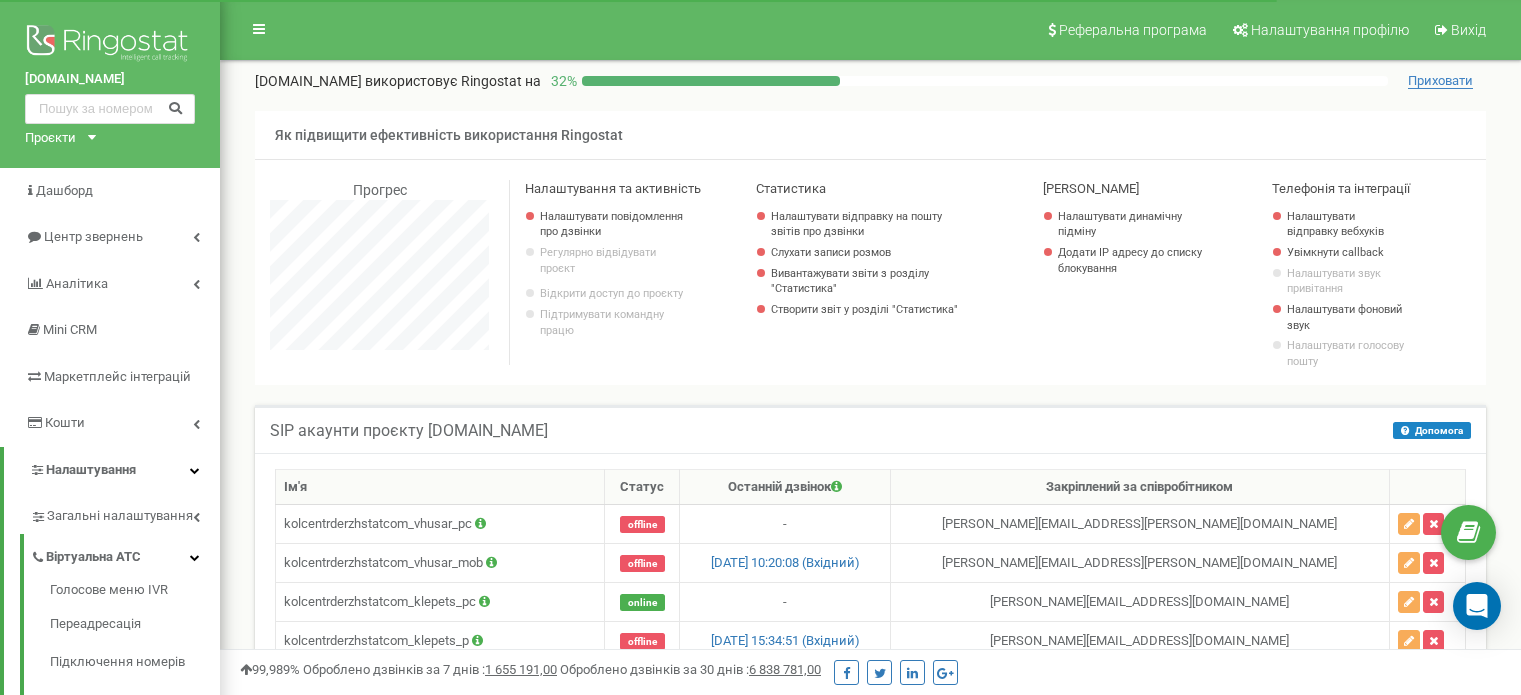 scroll, scrollTop: 400, scrollLeft: 0, axis: vertical 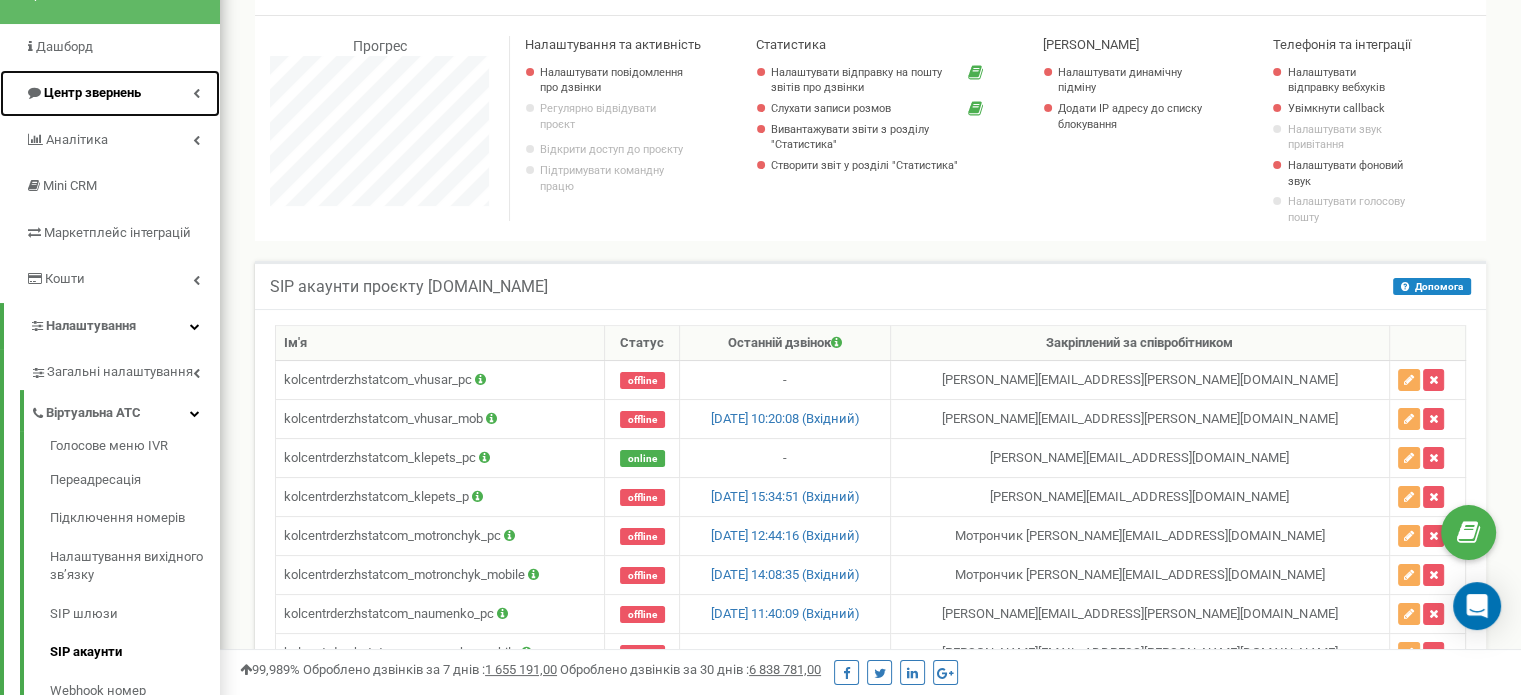 click on "Центр звернень" at bounding box center [92, 92] 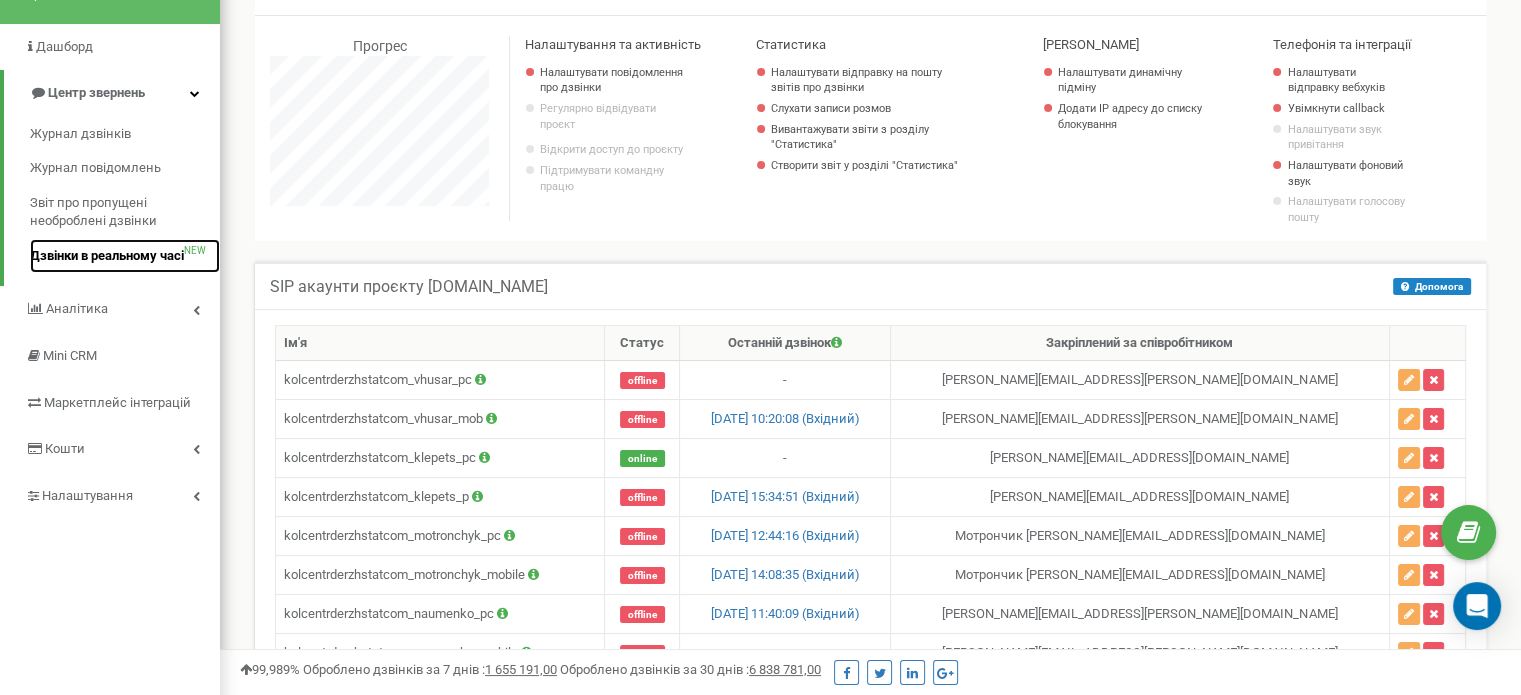 click on "Дзвінки в реальному часі" at bounding box center [107, 256] 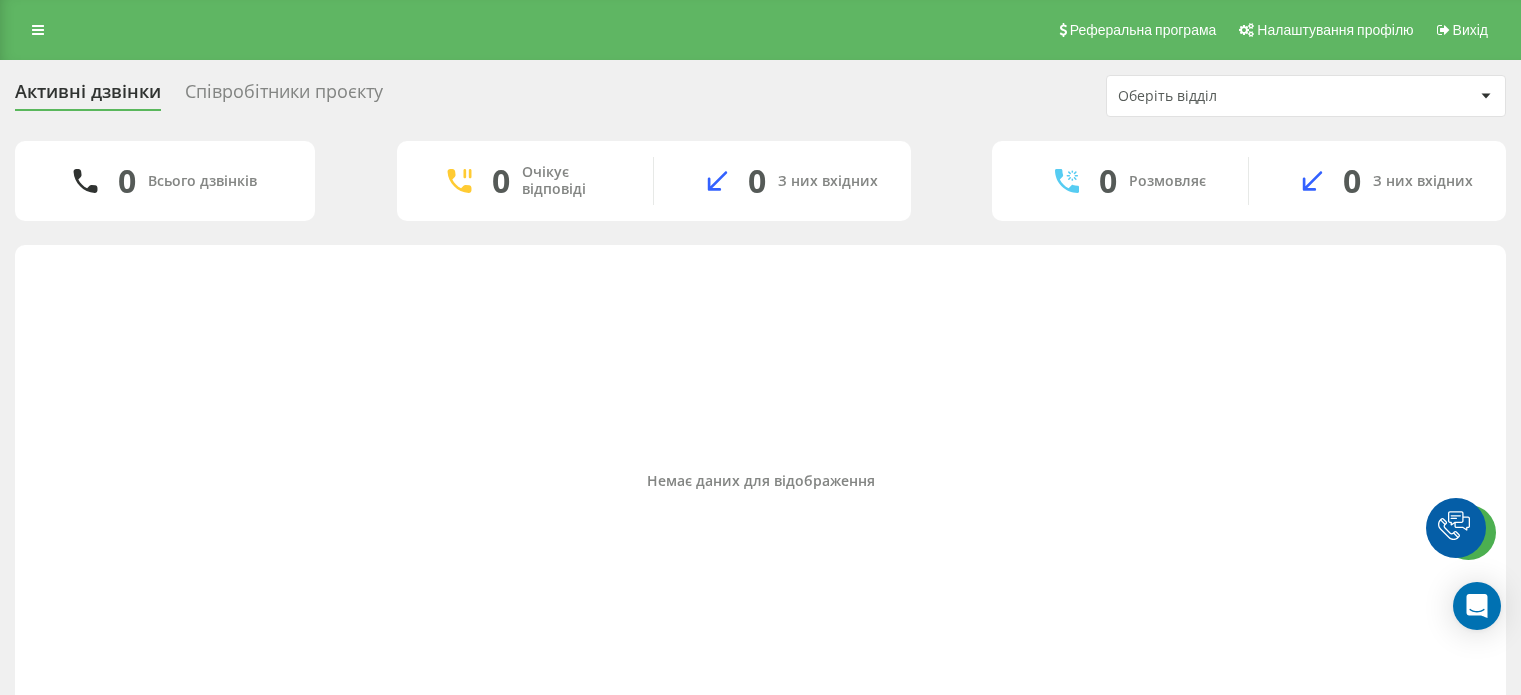scroll, scrollTop: 0, scrollLeft: 0, axis: both 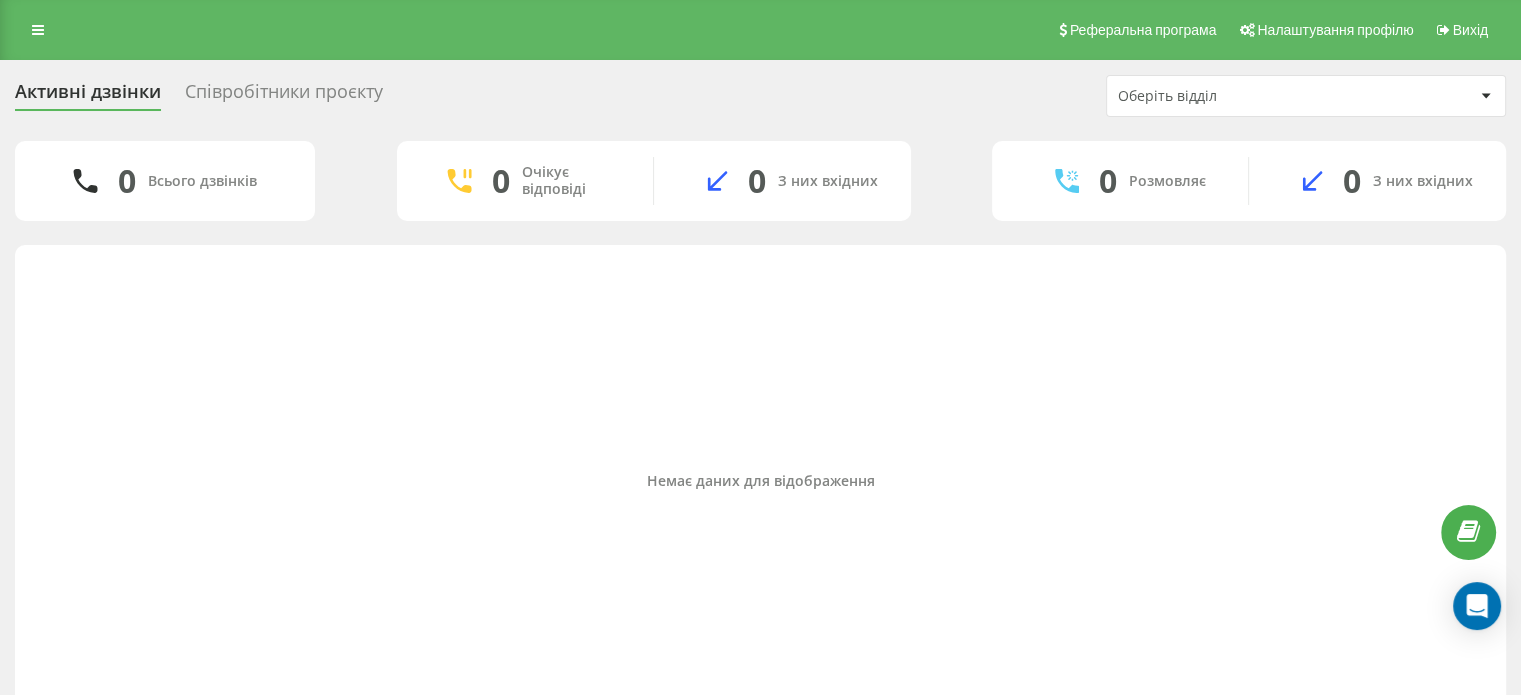click on "Співробітники проєкту" at bounding box center [284, 96] 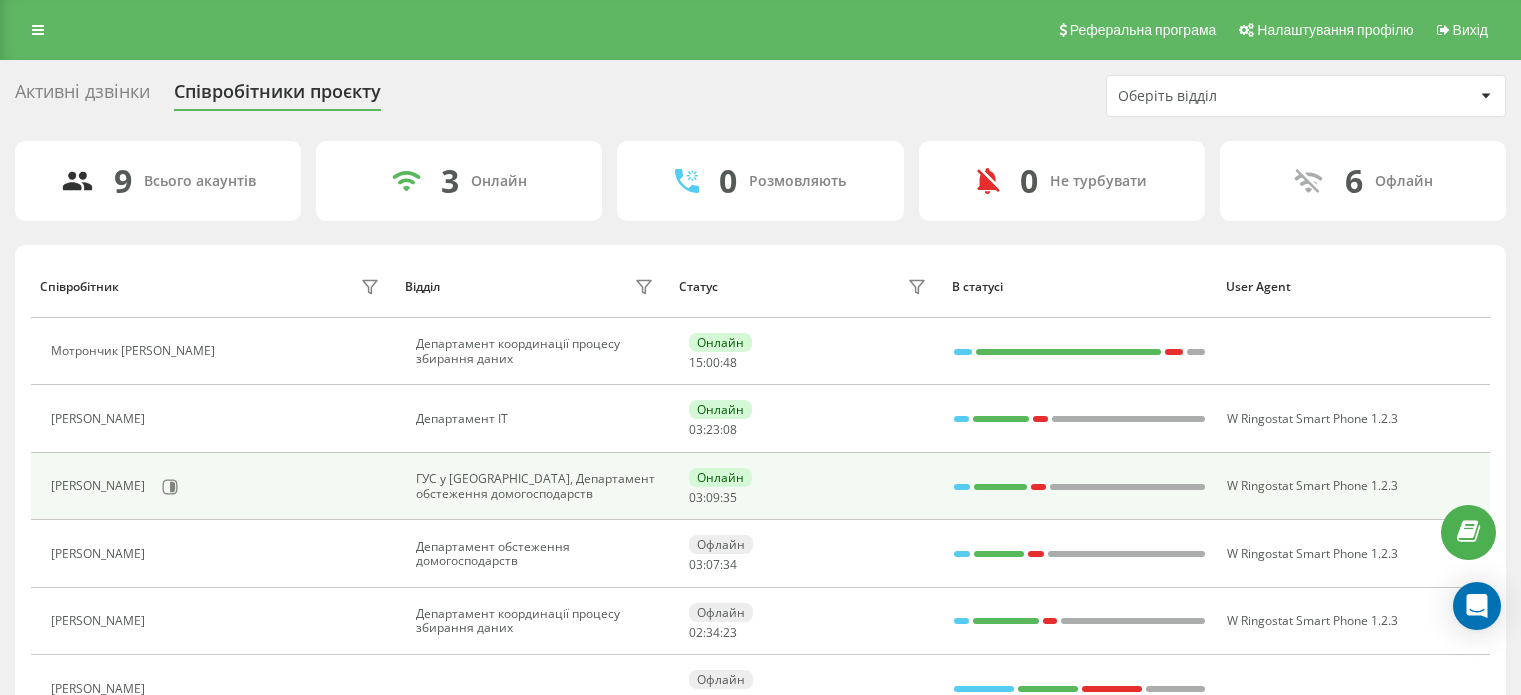 scroll, scrollTop: 0, scrollLeft: 0, axis: both 